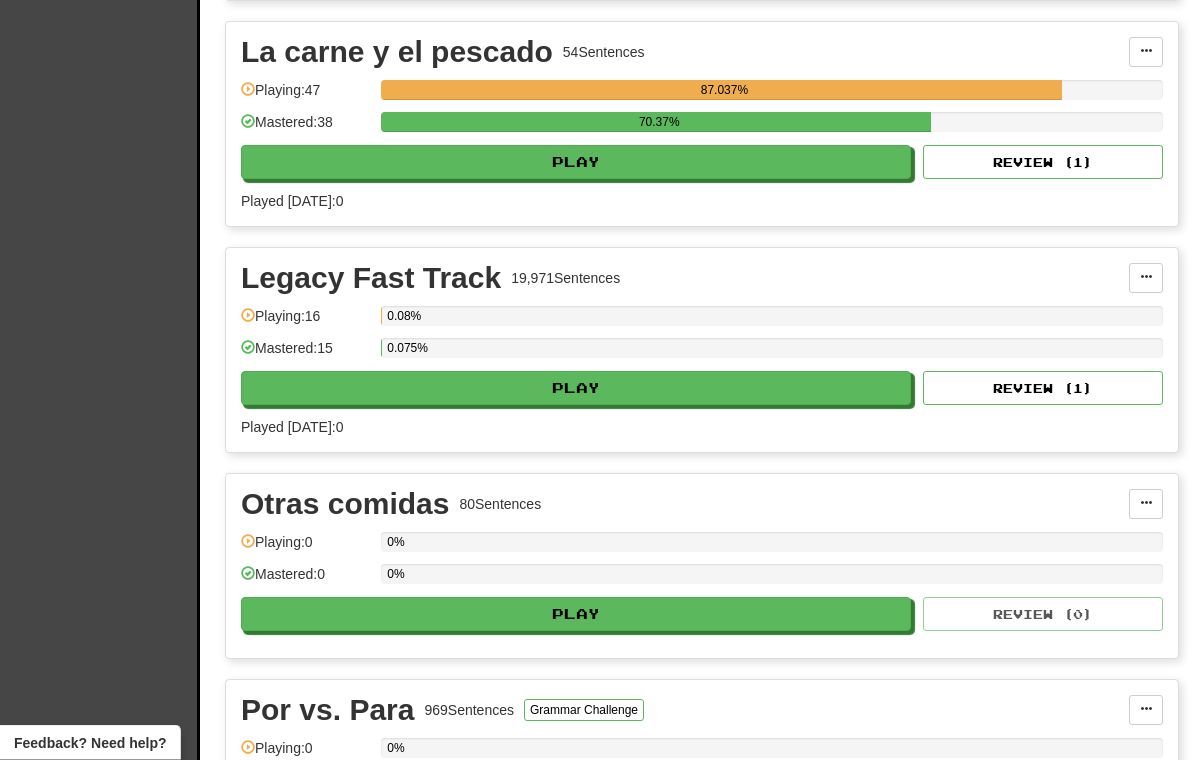 scroll, scrollTop: 1871, scrollLeft: 0, axis: vertical 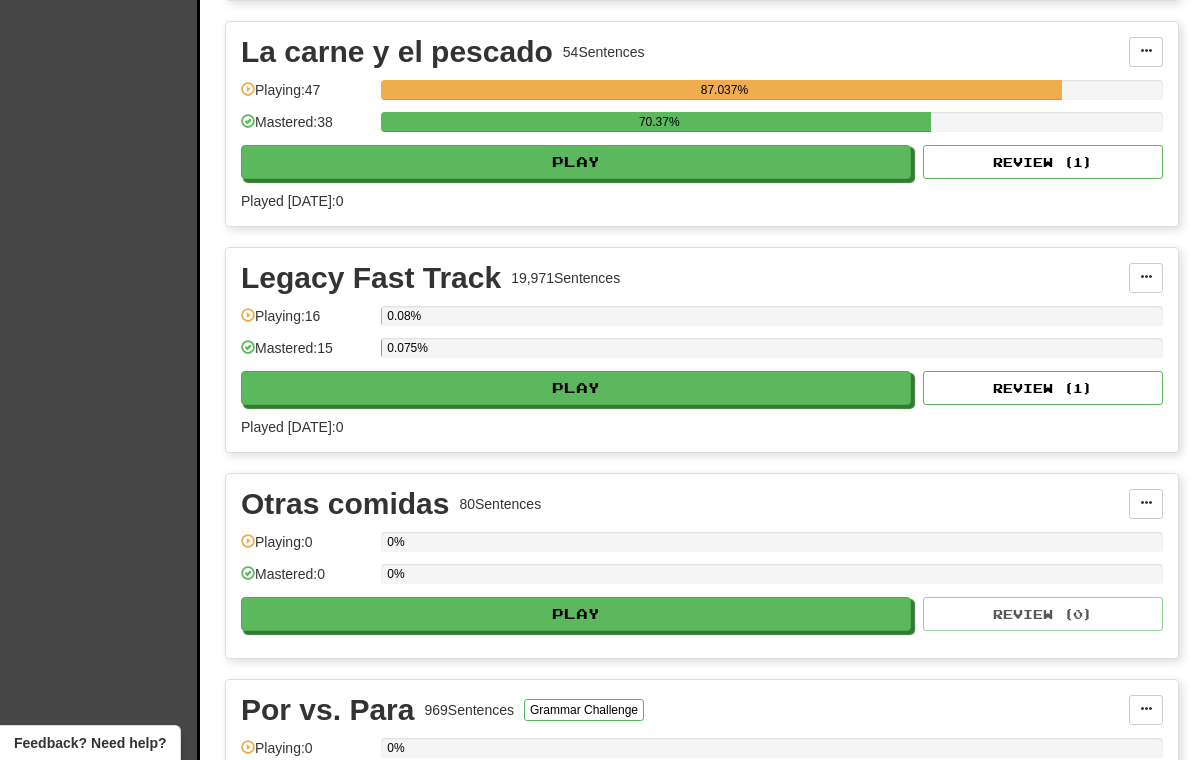 click on "Review ( 1 )" at bounding box center [1043, 388] 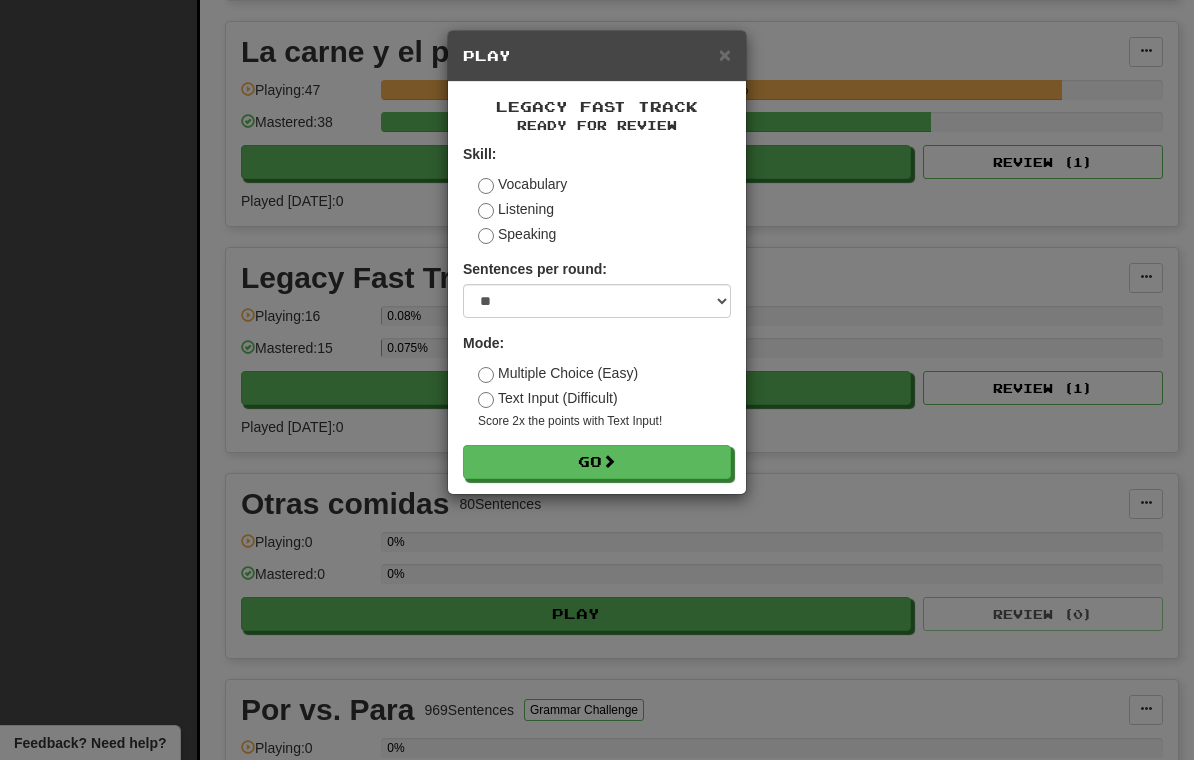 click on "Go" at bounding box center [597, 462] 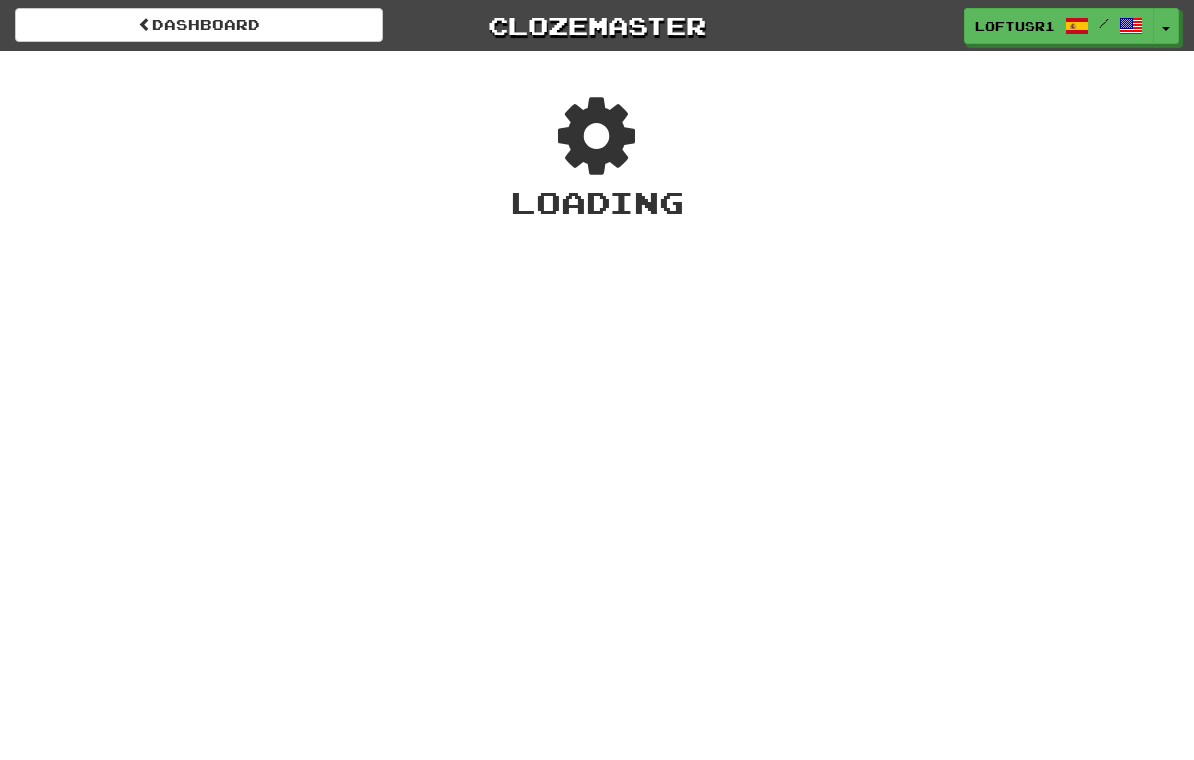scroll, scrollTop: 0, scrollLeft: 0, axis: both 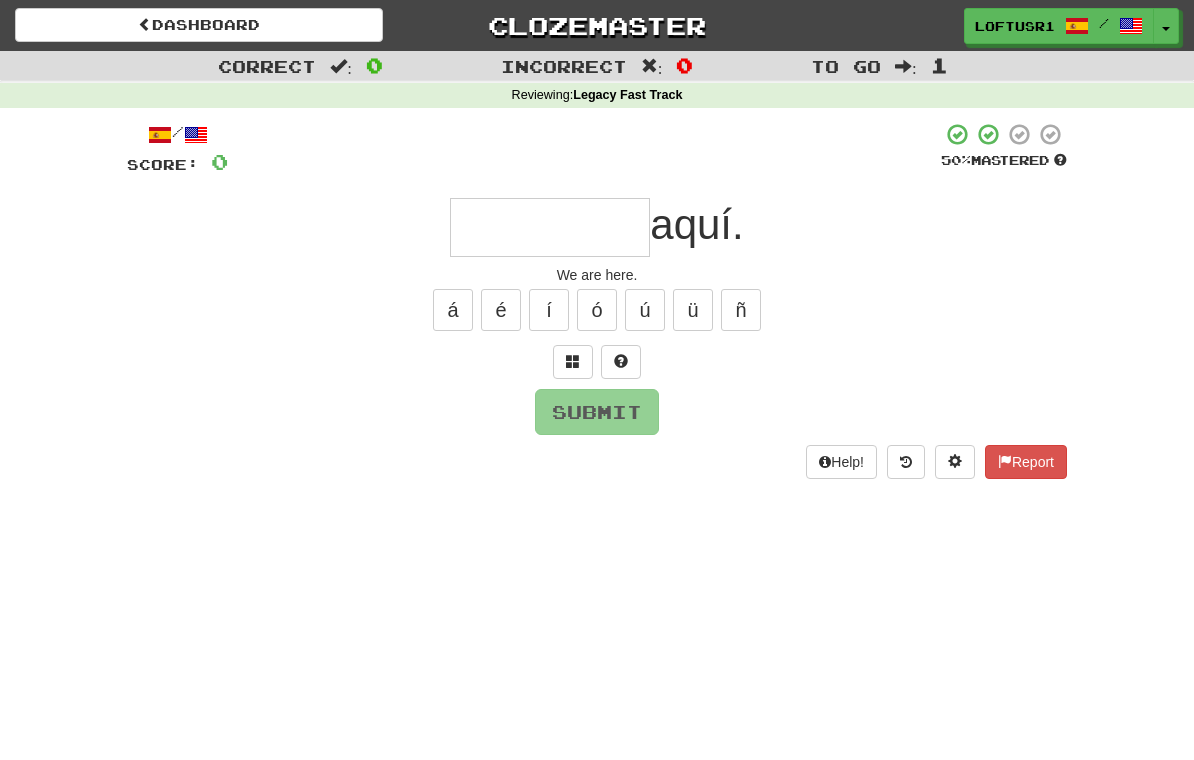 click at bounding box center (550, 227) 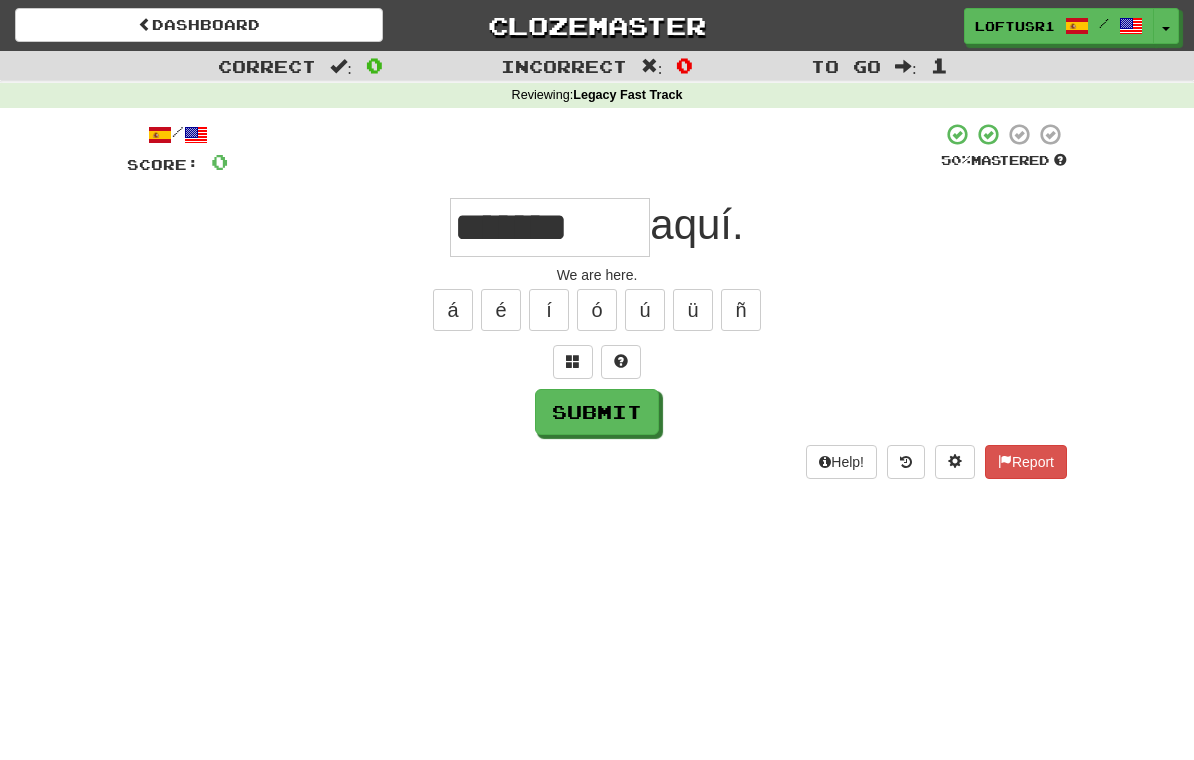 click on "Submit" at bounding box center (597, 412) 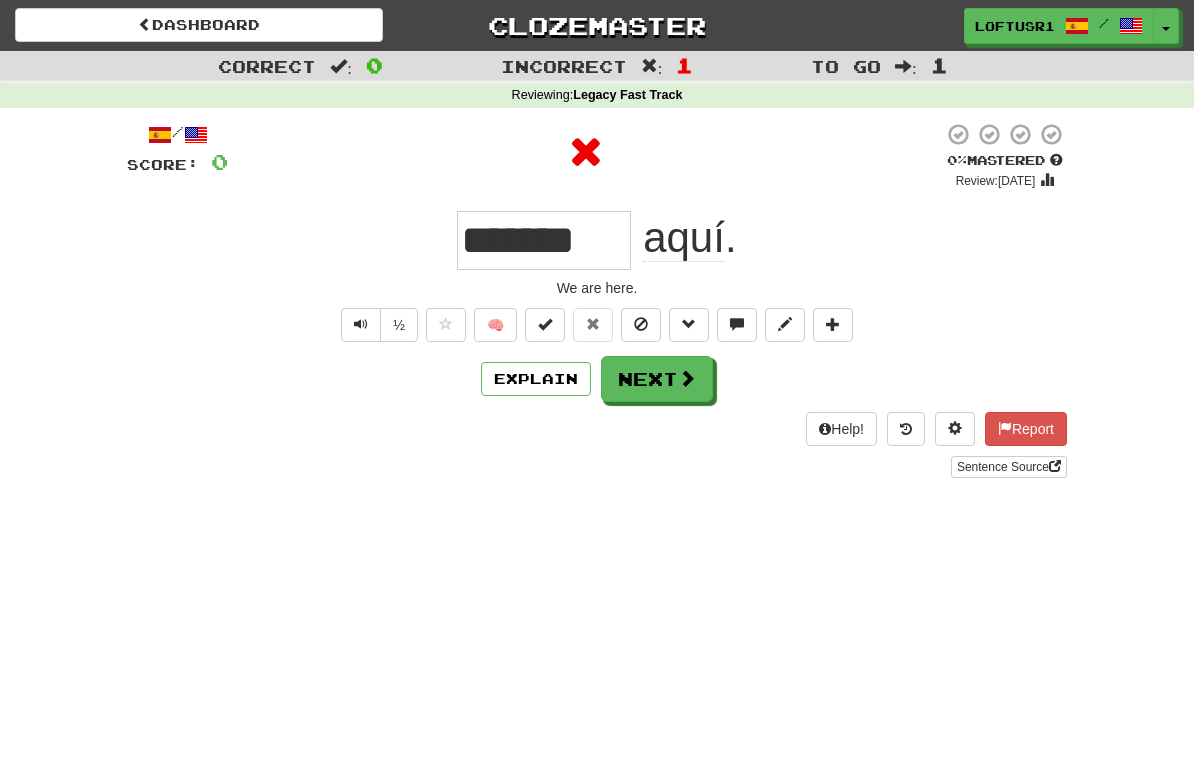 type on "*******" 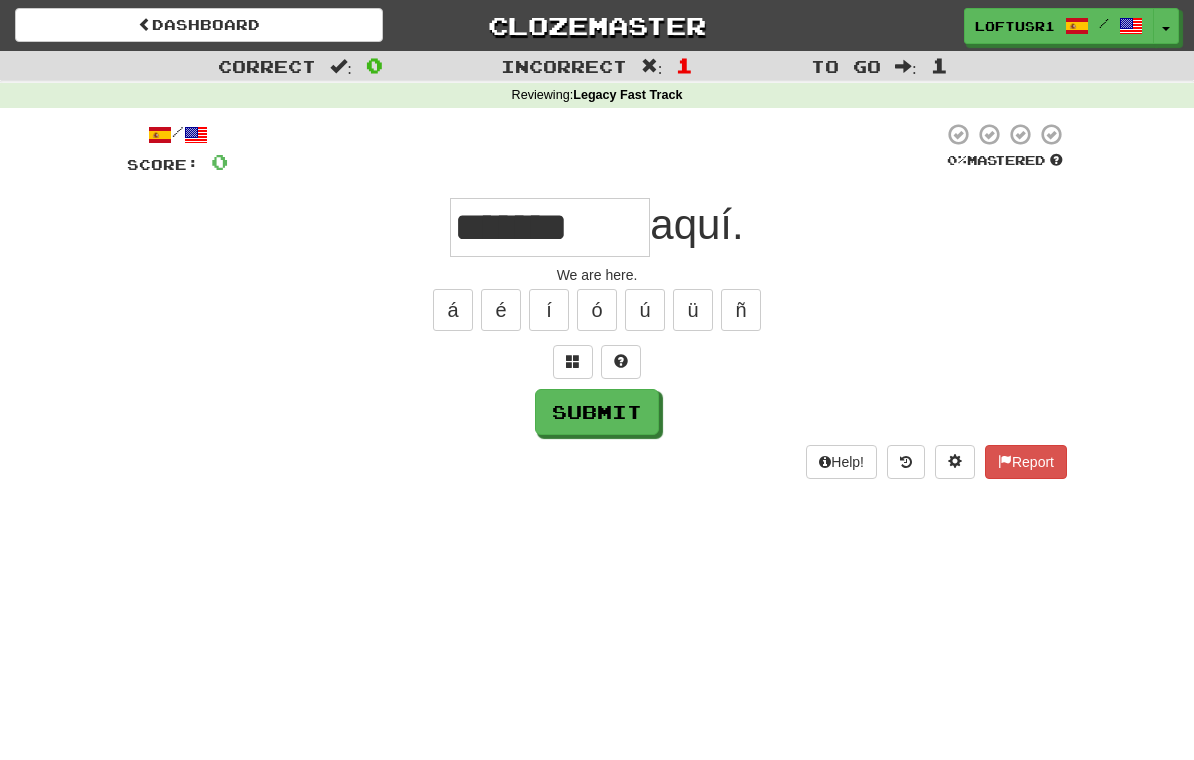 click on "Submit" at bounding box center (597, 412) 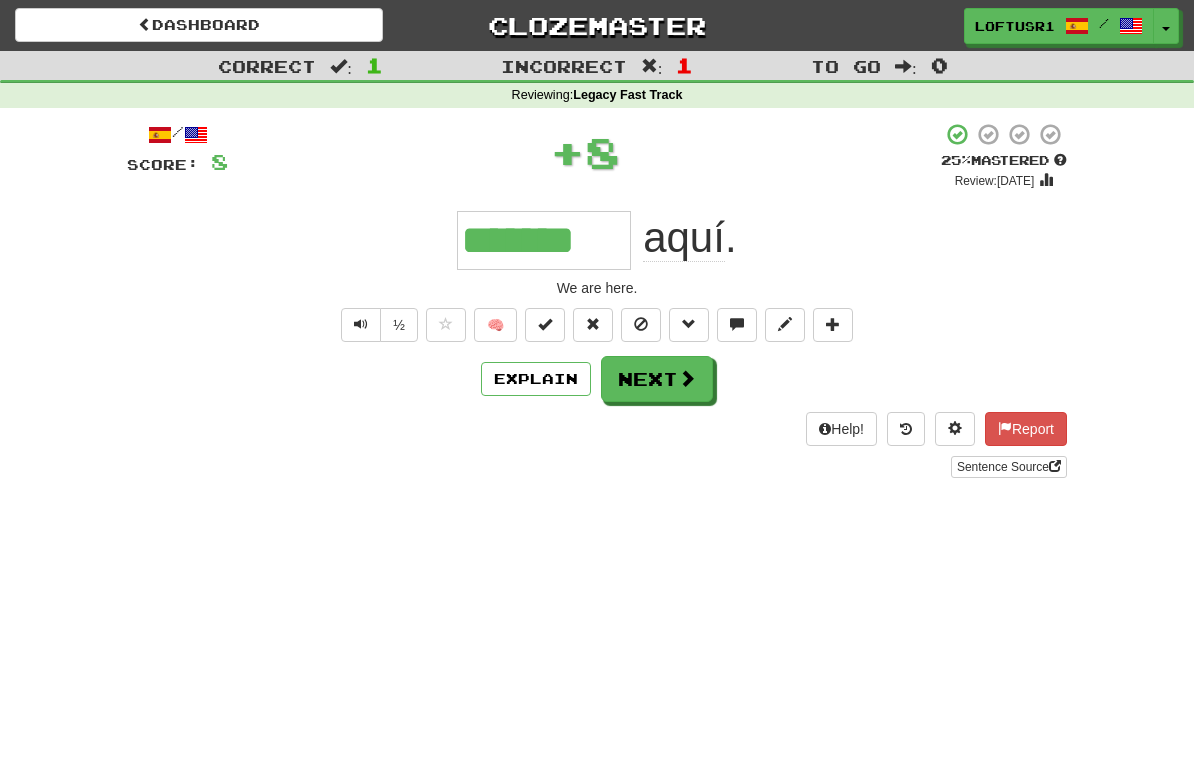 click on "Next" at bounding box center (657, 379) 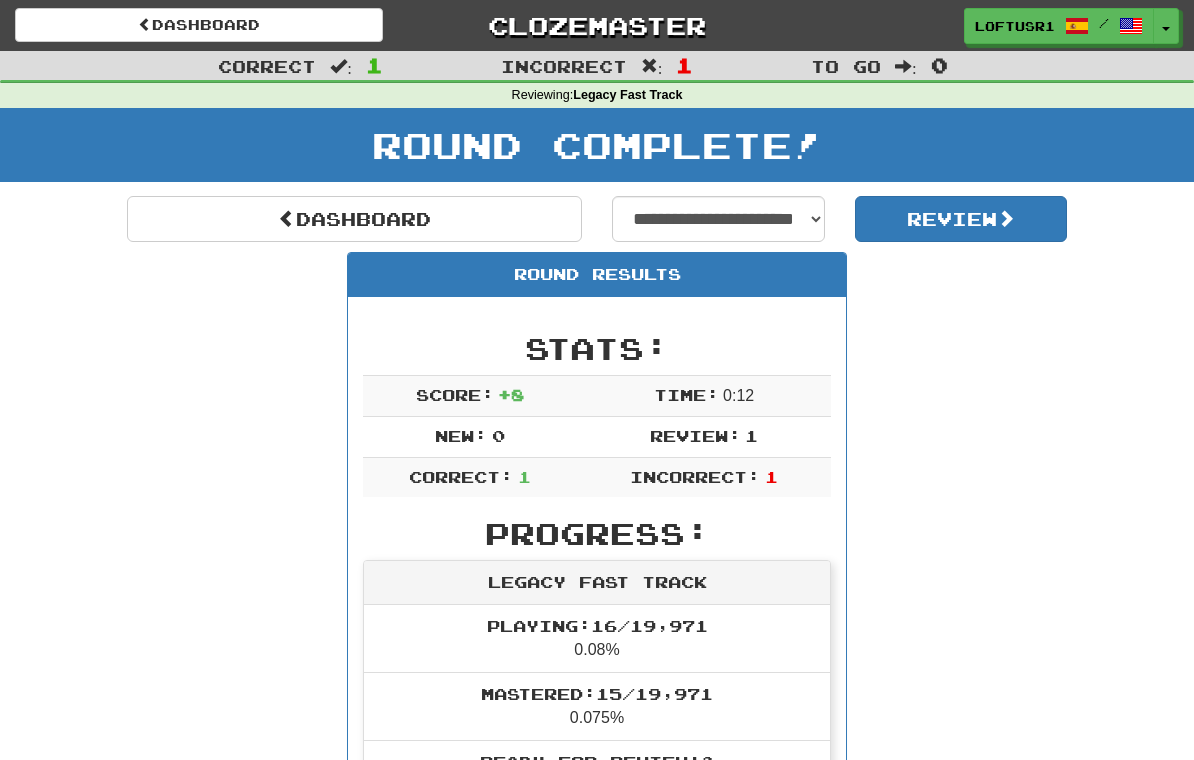 click on "Dashboard" at bounding box center (354, 219) 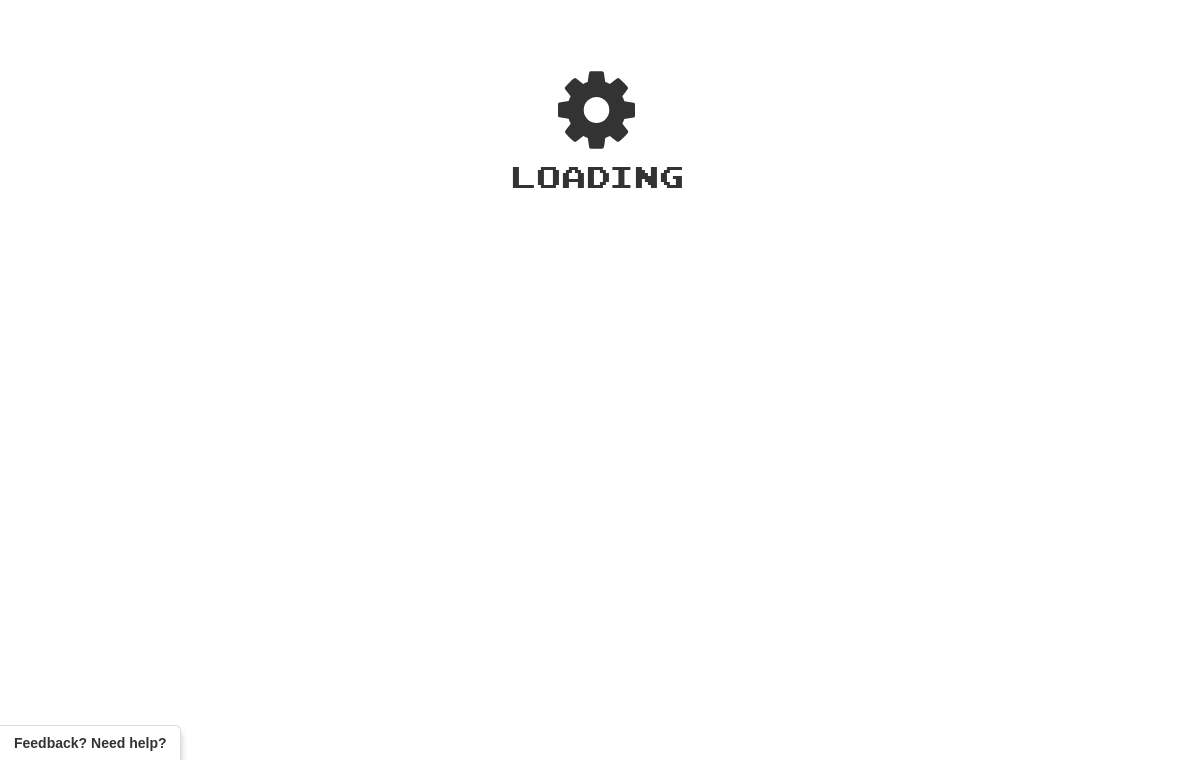 scroll, scrollTop: 0, scrollLeft: 0, axis: both 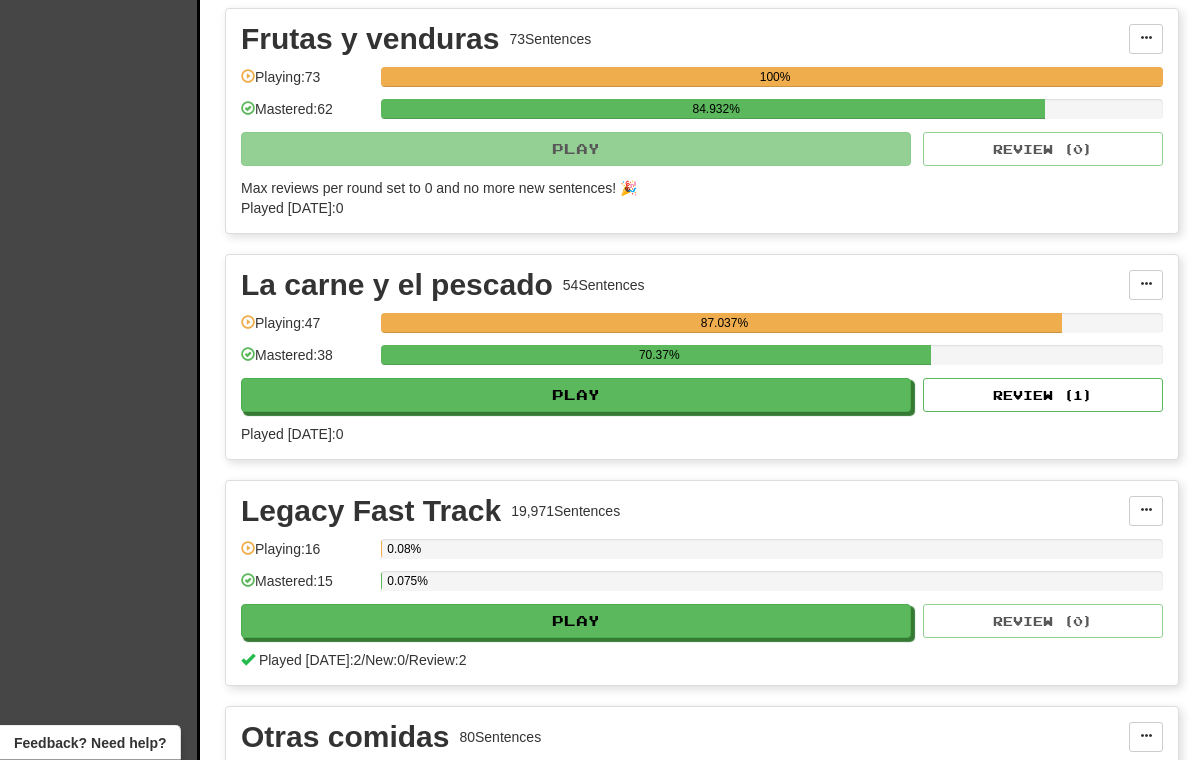 click on "Review ( 1 )" at bounding box center (1043, 396) 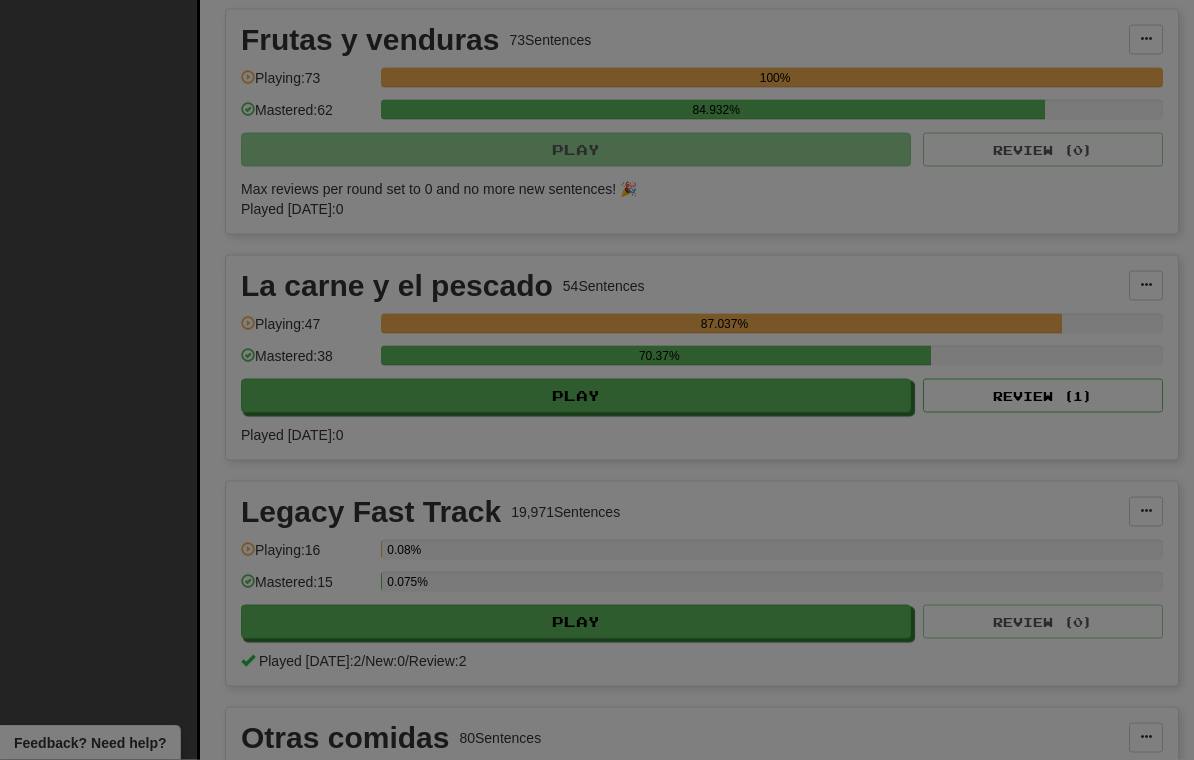 scroll, scrollTop: 1638, scrollLeft: 0, axis: vertical 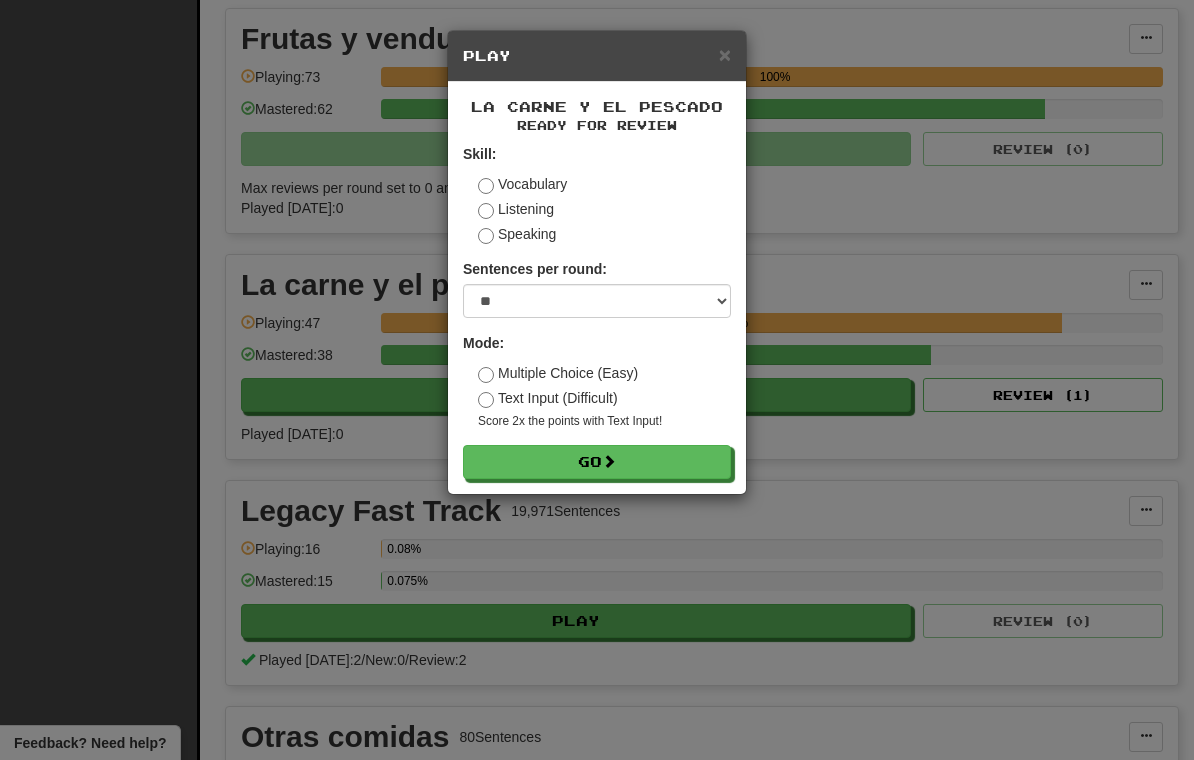 click on "Go" at bounding box center (597, 462) 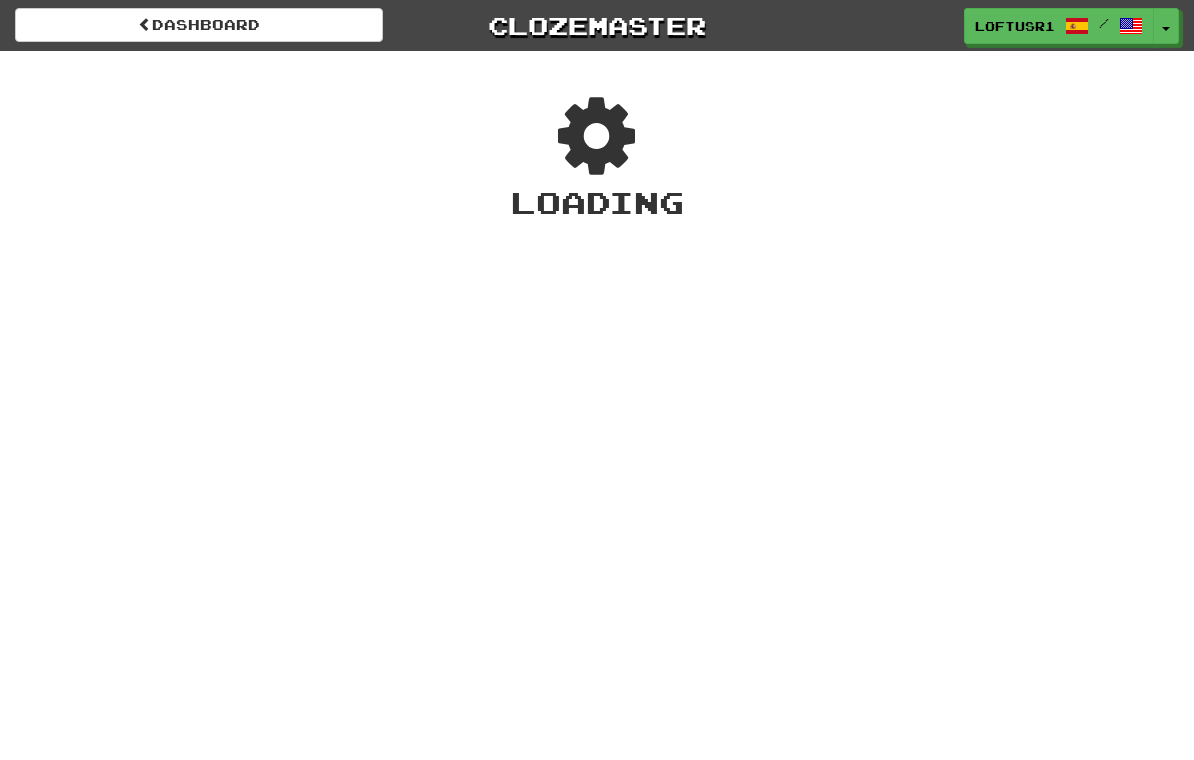 scroll, scrollTop: 0, scrollLeft: 0, axis: both 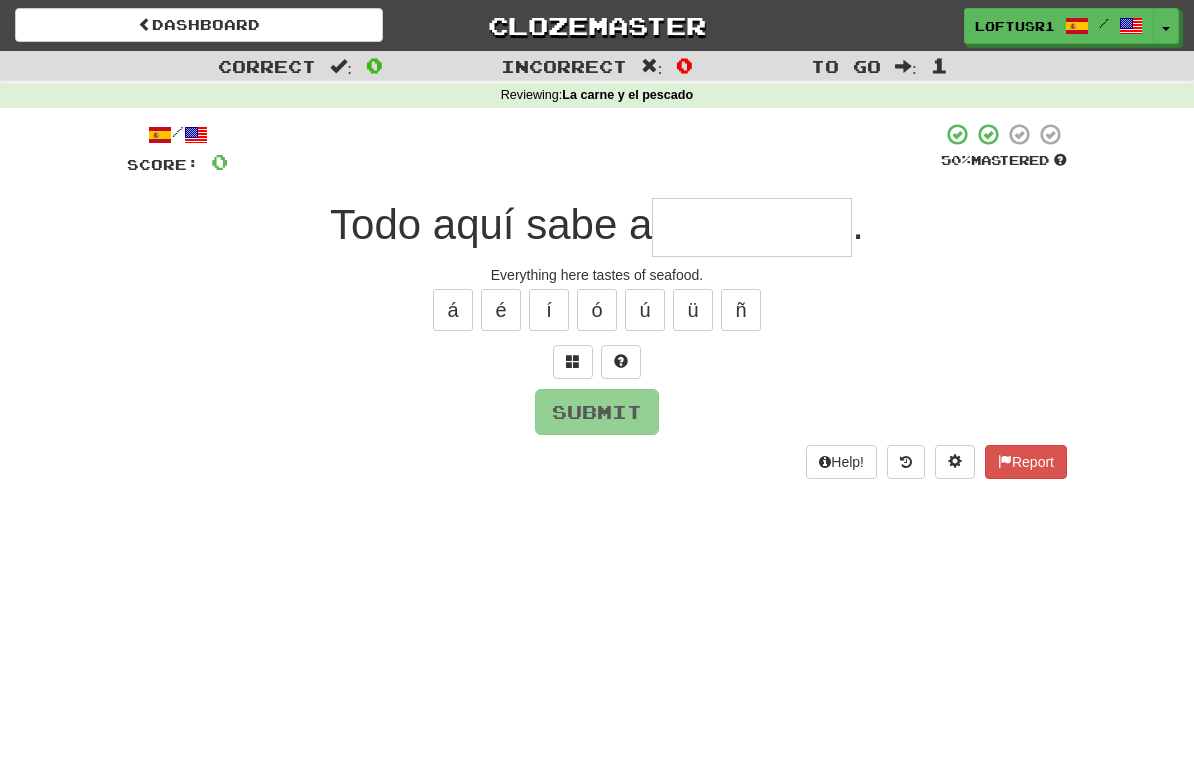 click at bounding box center (752, 227) 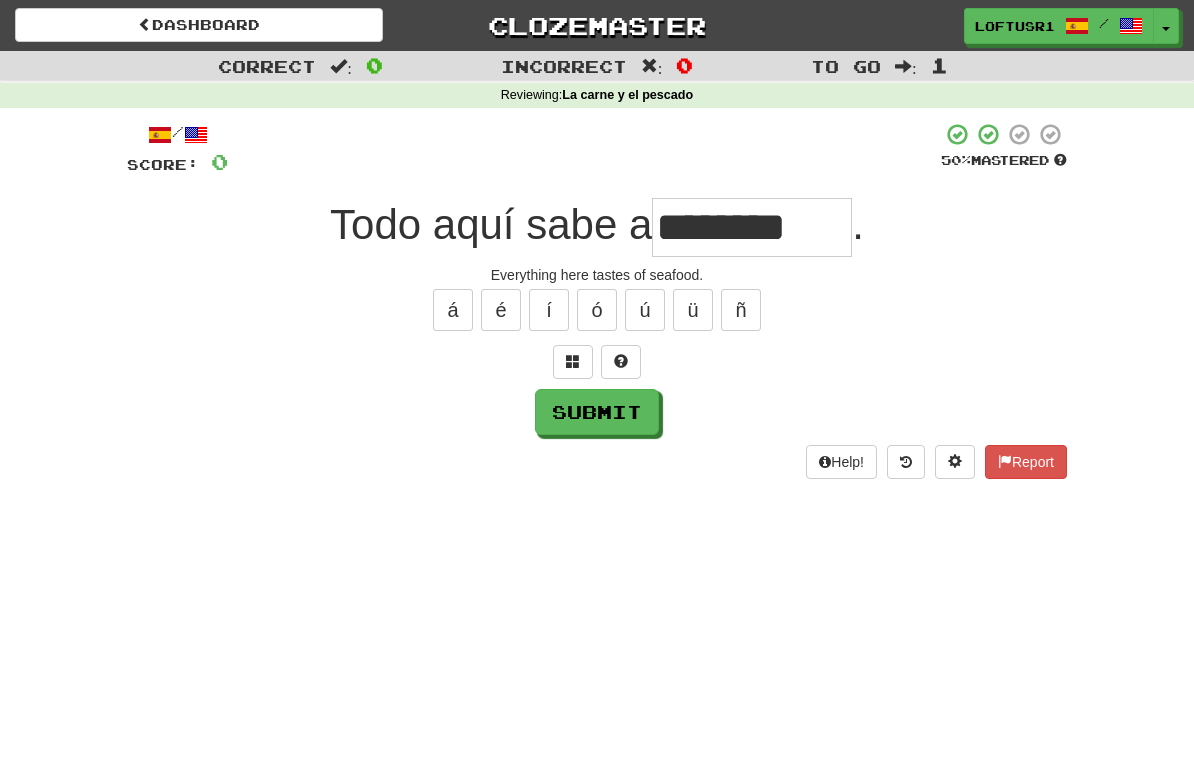 type on "********" 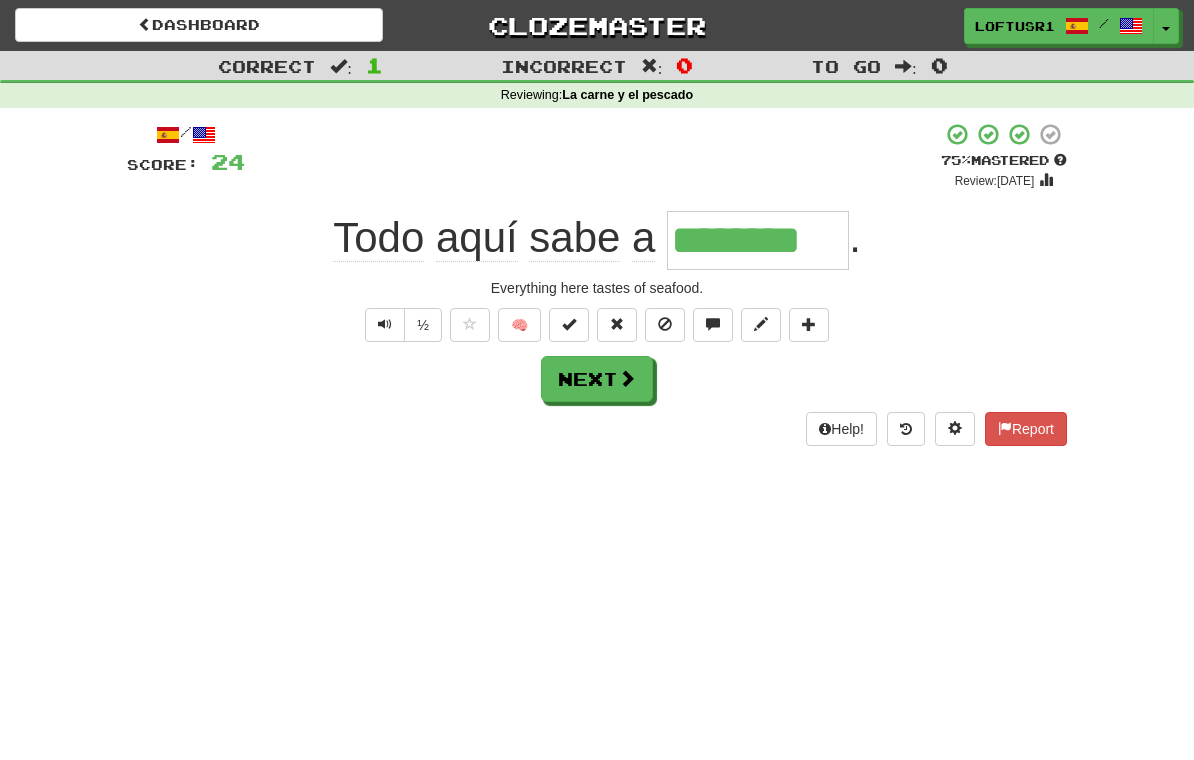 click on "Next" at bounding box center (597, 379) 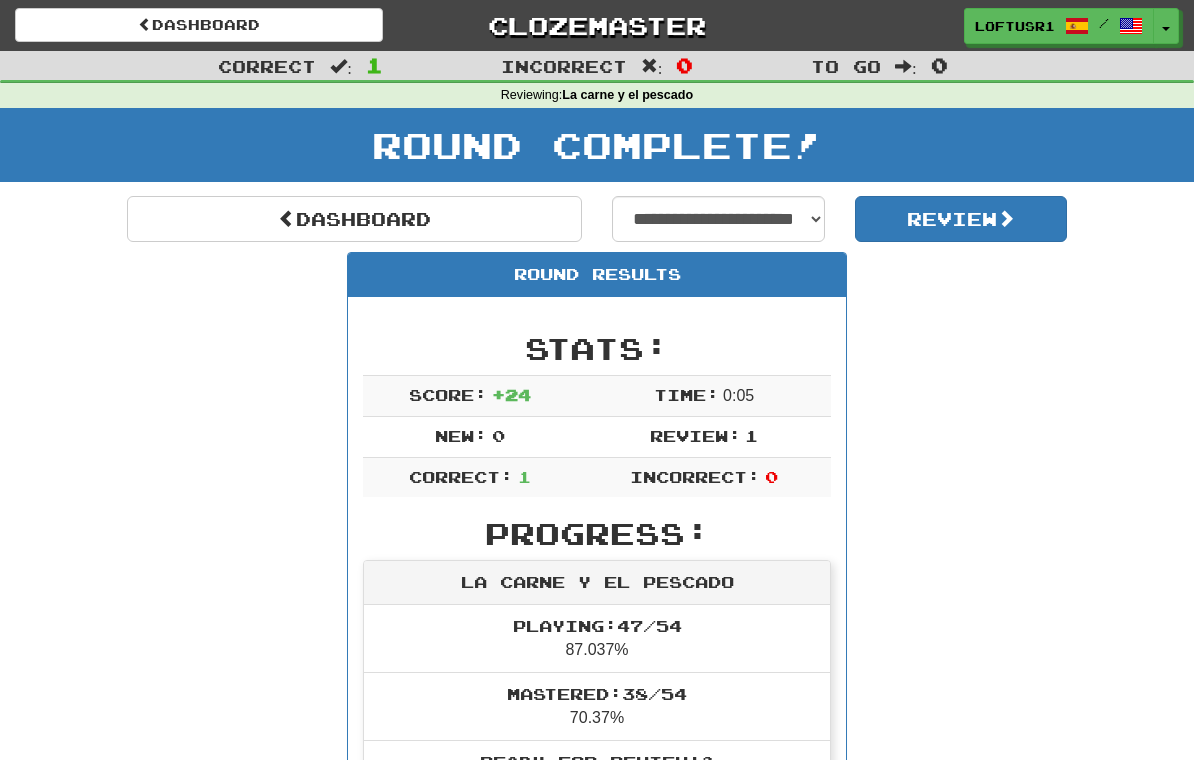 click on "Dashboard" at bounding box center [354, 219] 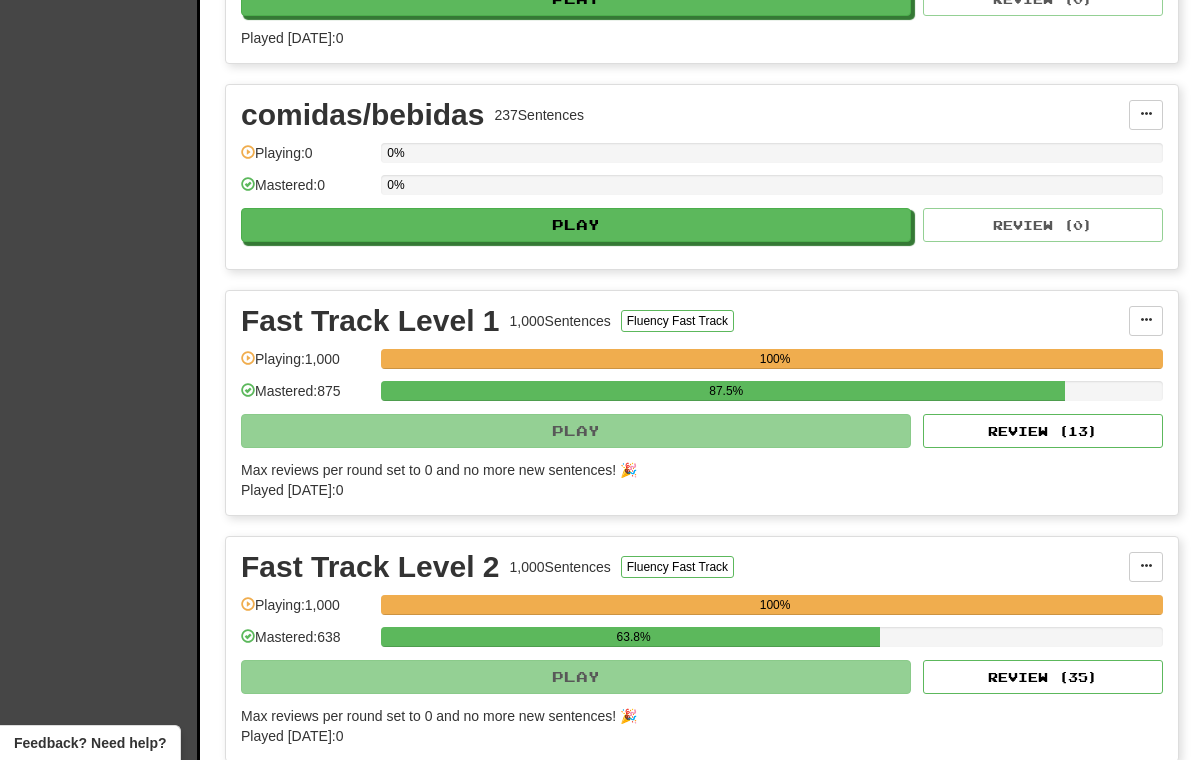 scroll, scrollTop: 639, scrollLeft: 0, axis: vertical 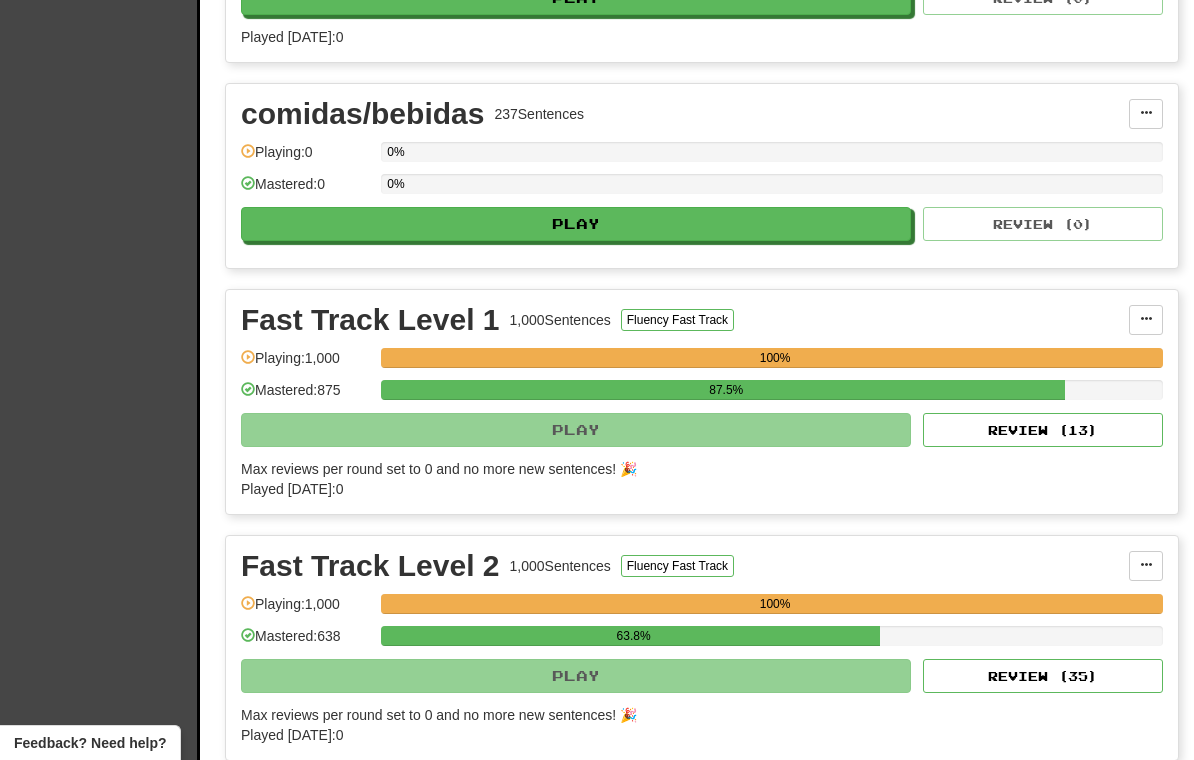 click on "Review ( 13 )" at bounding box center (1043, 430) 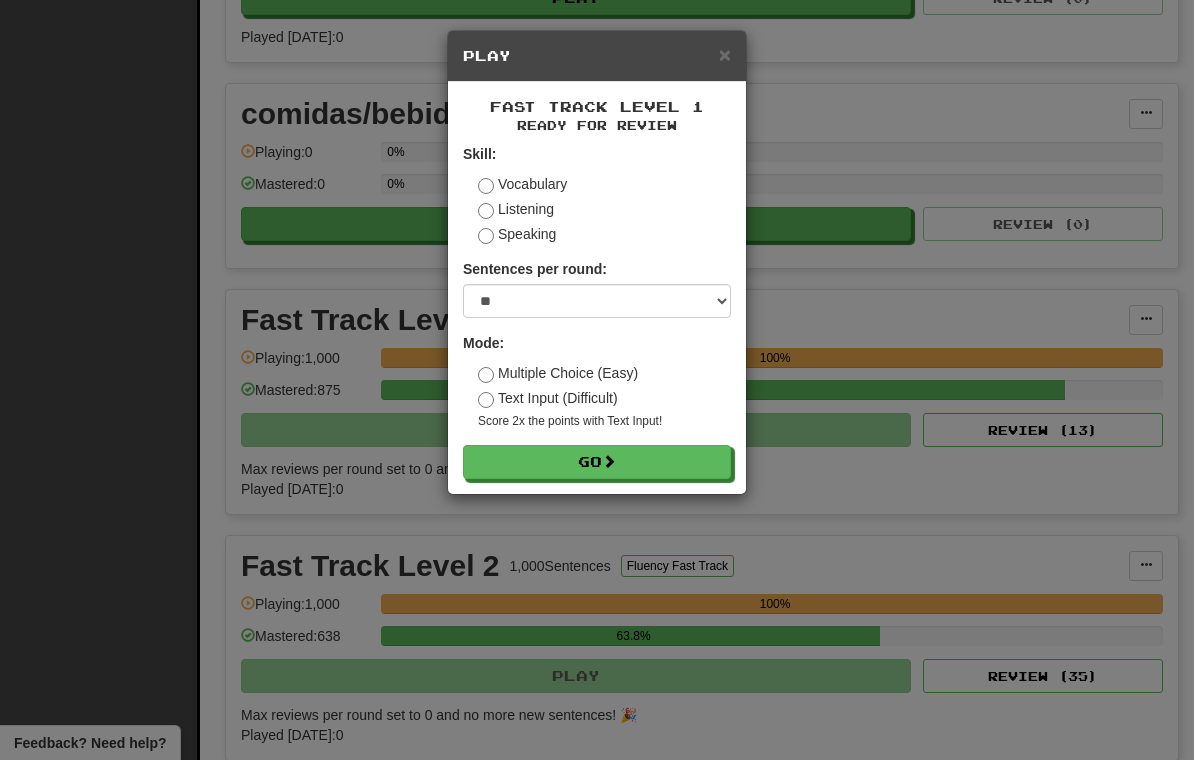 click on "Go" at bounding box center [597, 462] 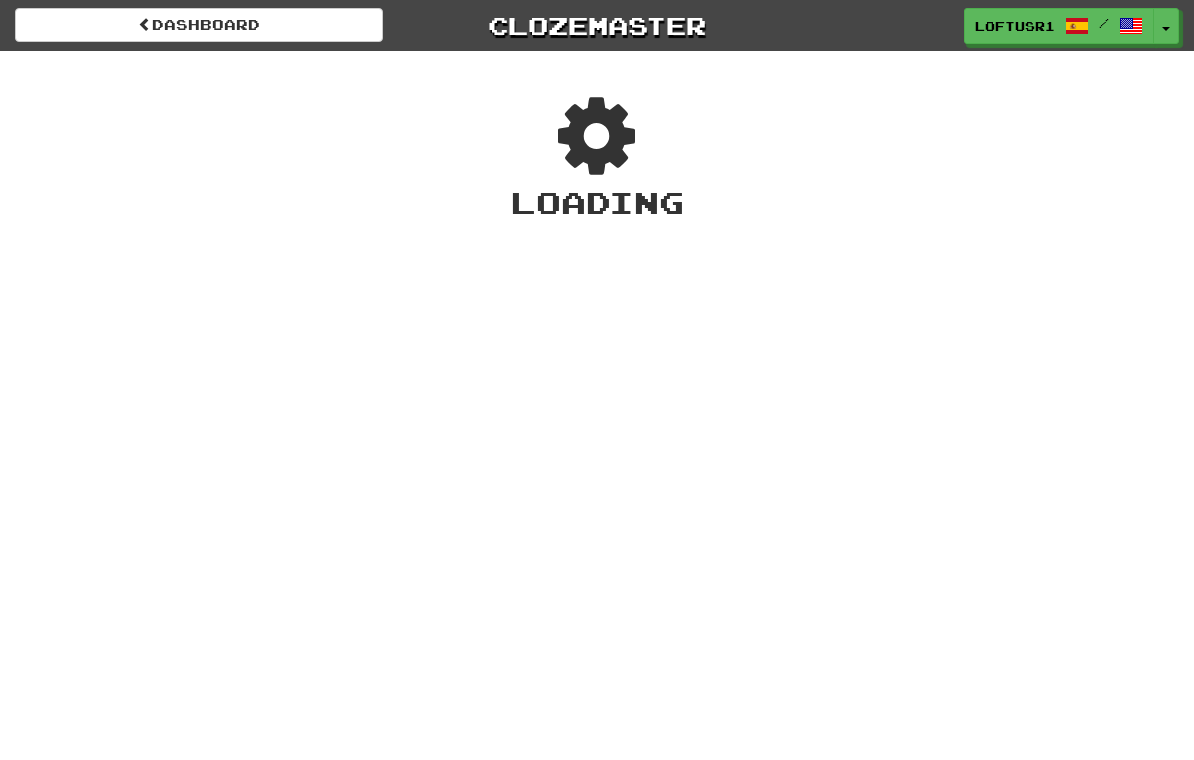scroll, scrollTop: 0, scrollLeft: 0, axis: both 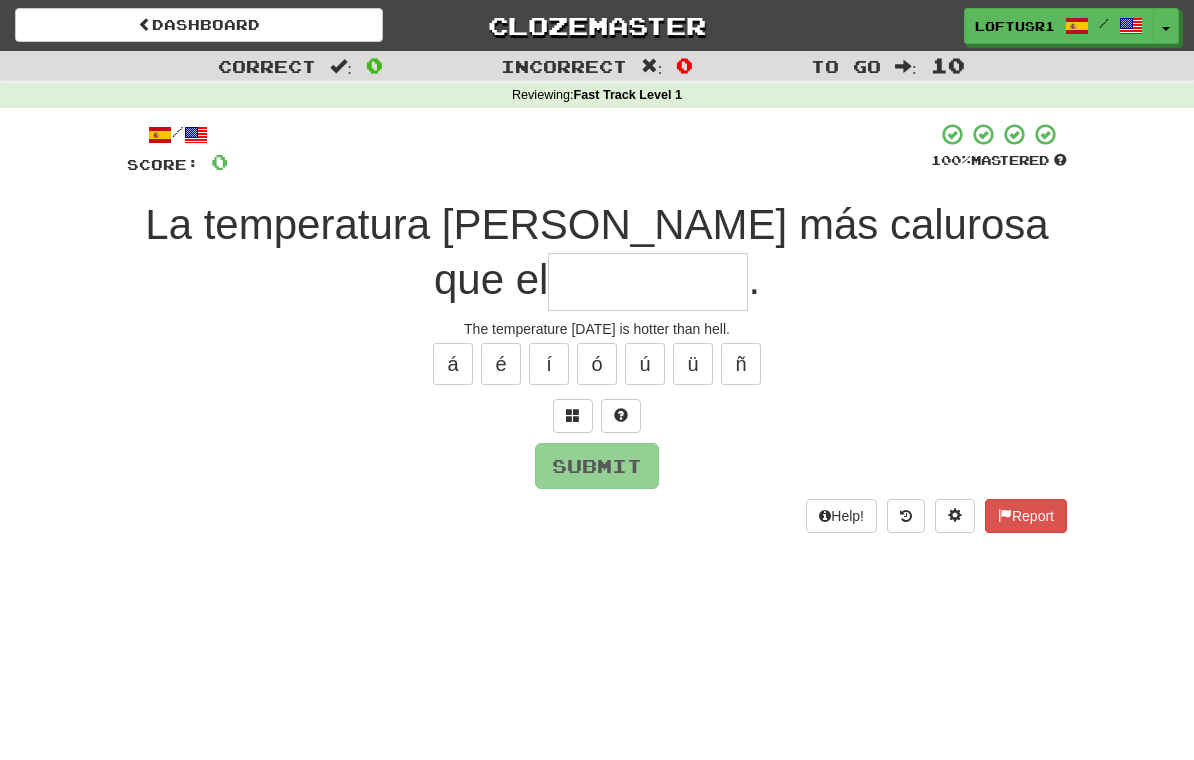 click at bounding box center [648, 282] 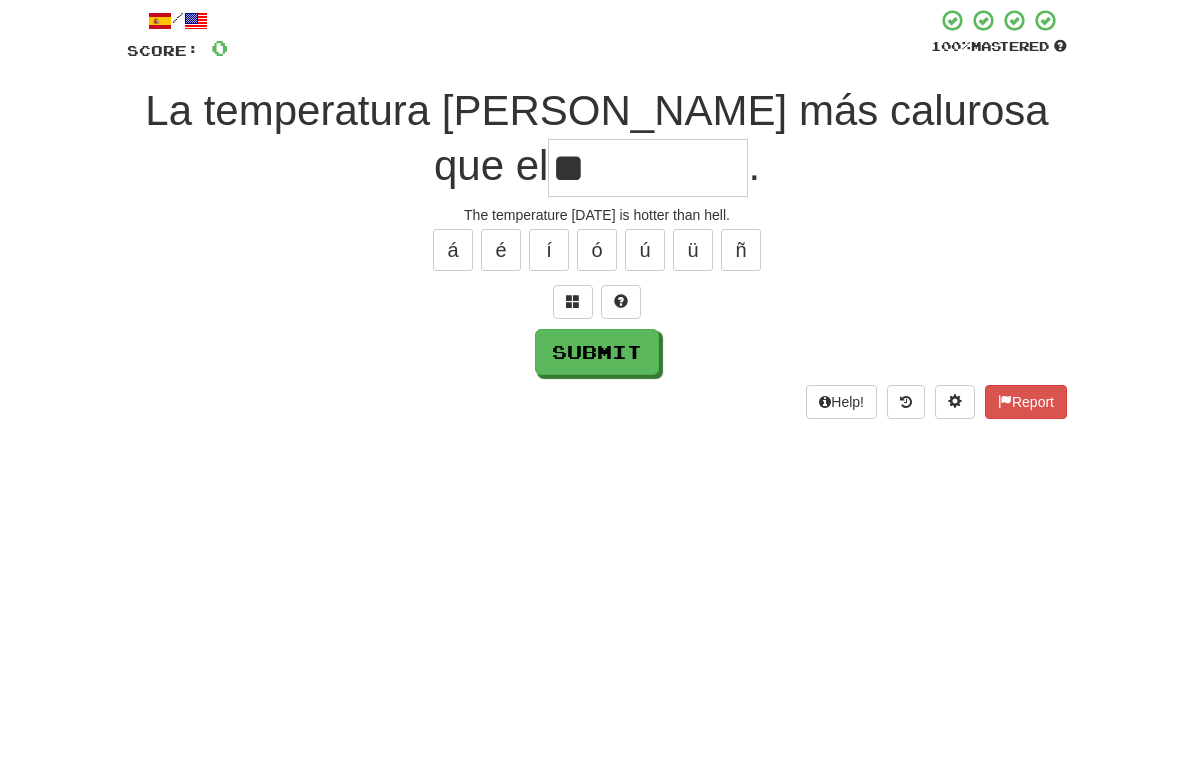 type on "*" 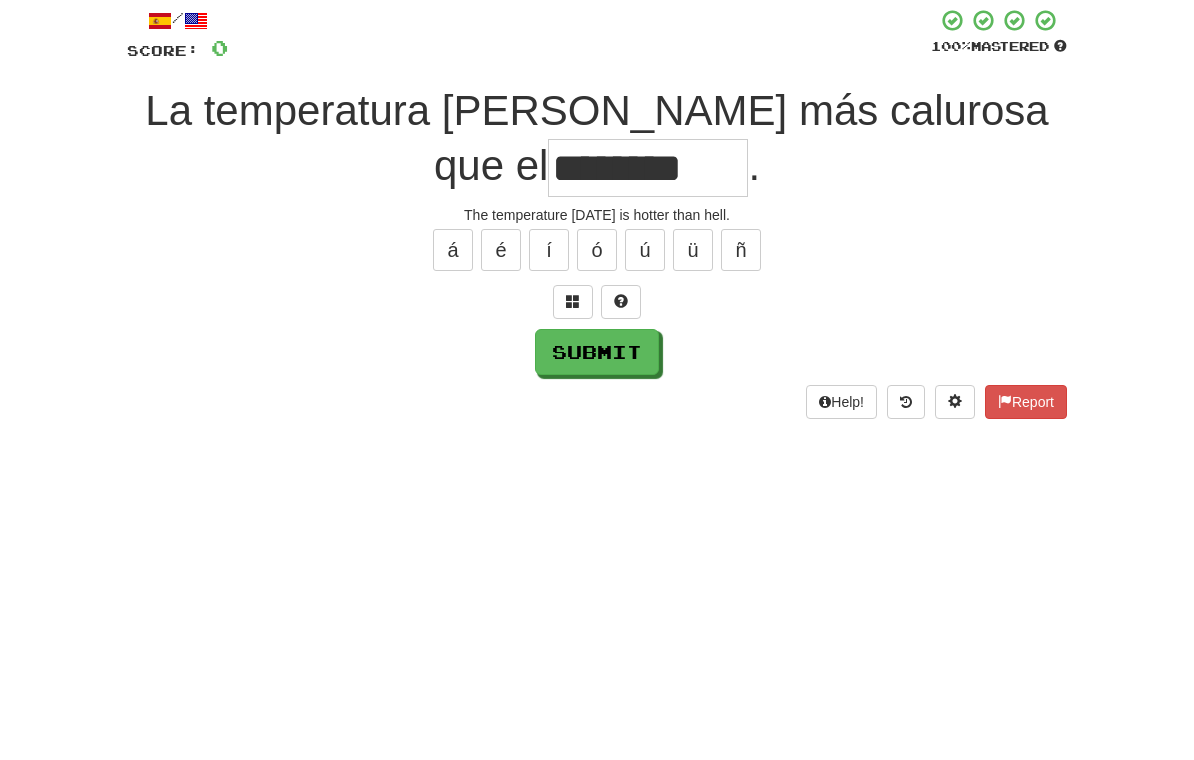 scroll, scrollTop: 114, scrollLeft: 0, axis: vertical 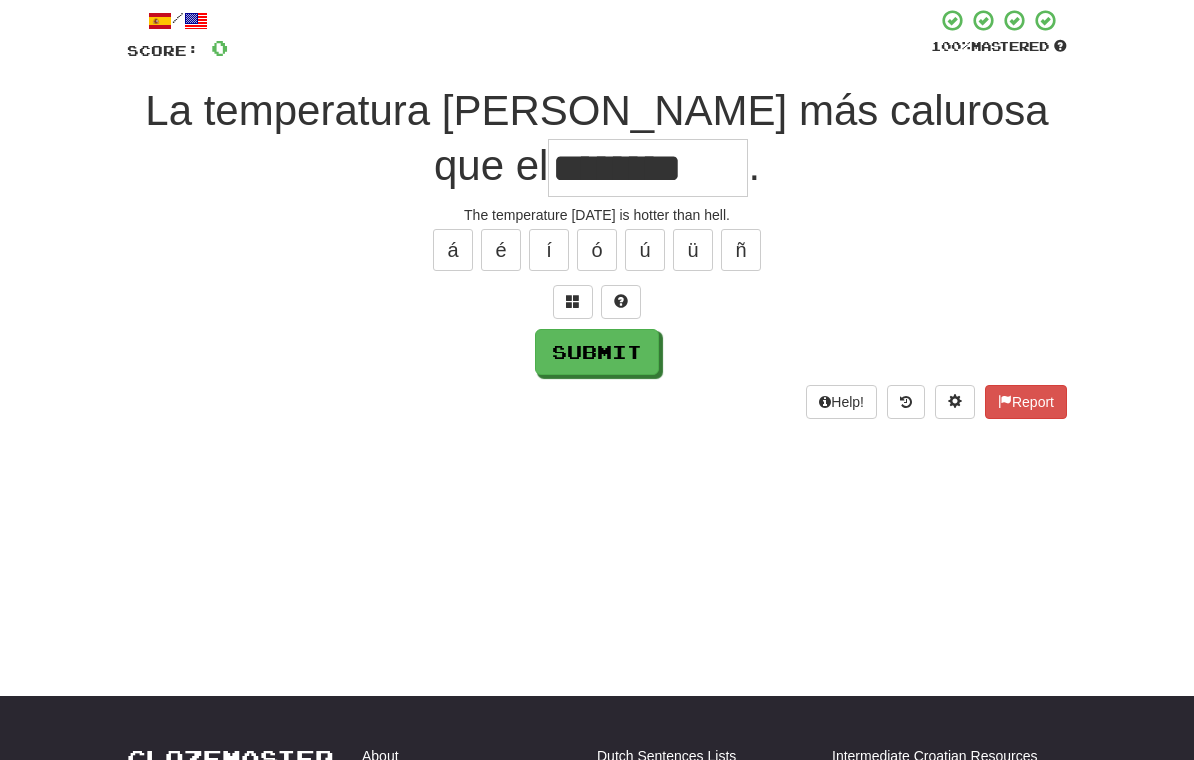 type on "********" 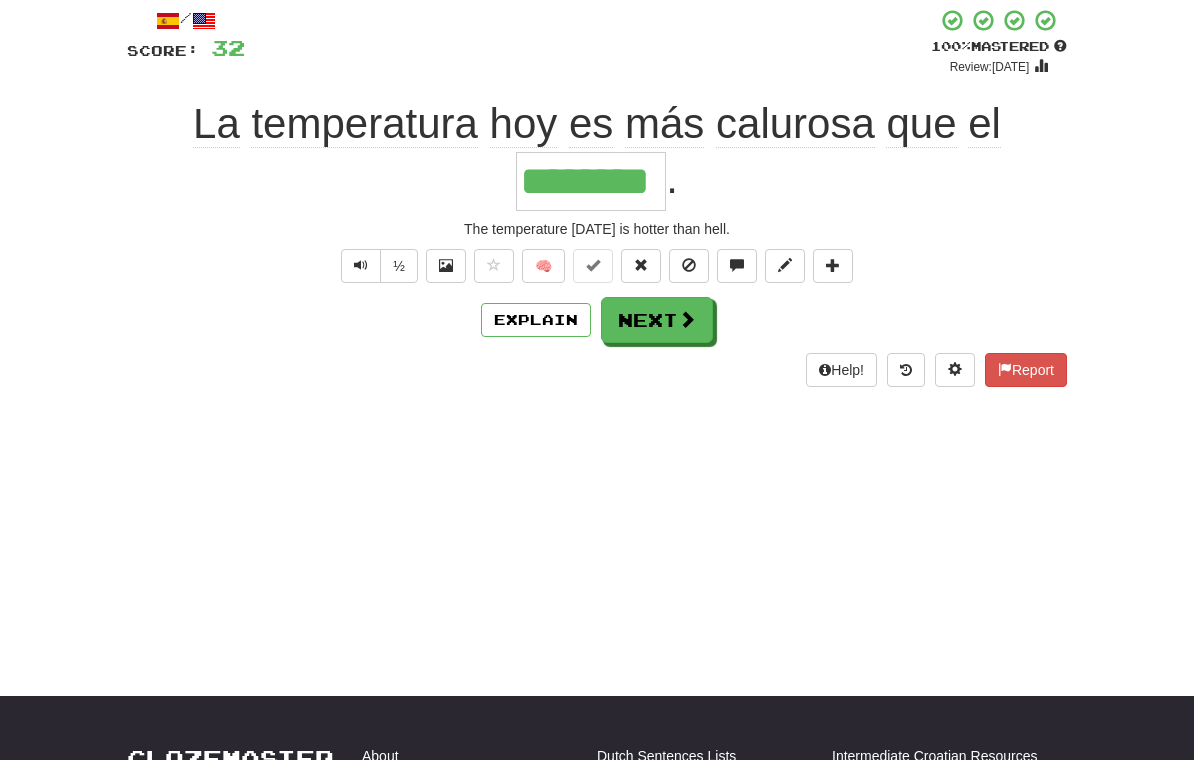 click on "Explain" at bounding box center (536, 320) 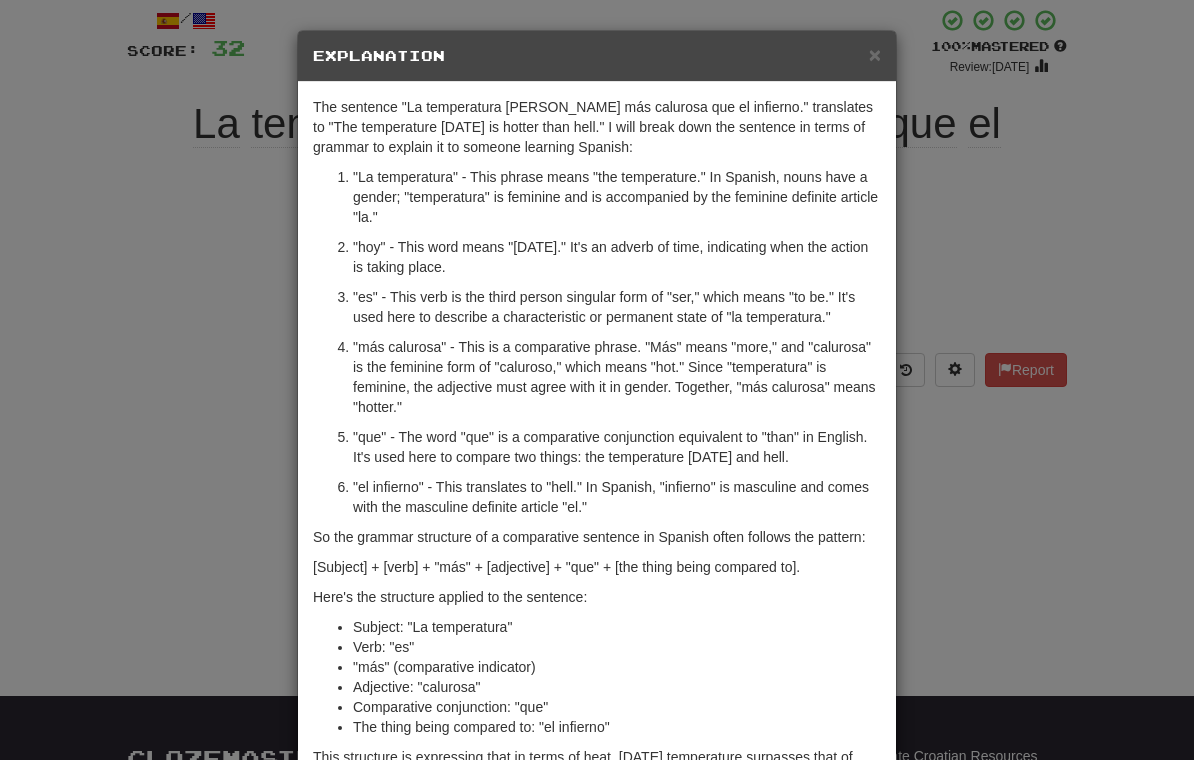 click on "× Explanation The sentence "La temperatura hoy es más calurosa que el infierno." translates to "The temperature today is hotter than hell." I will break down the sentence in terms of grammar to explain it to someone learning Spanish:
"La temperatura" - This phrase means "the temperature." In Spanish, nouns have a gender; "temperatura" is feminine and is accompanied by the feminine definite article "la."
"hoy" - This word means "today." It's an adverb of time, indicating when the action is taking place.
"es" - This verb is the third person singular form of "ser," which means "to be." It's used here to describe a characteristic or permanent state of "la temperatura."
"más calurosa" - This is a comparative phrase. "Más" means "more," and "calurosa" is the feminine form of "caluroso," which means "hot." Since "temperatura" is feminine, the adjective must agree with it in gender. Together, "más calurosa" means "hotter."
Subject: "La temperatura"
Verb: "es"" at bounding box center [597, 380] 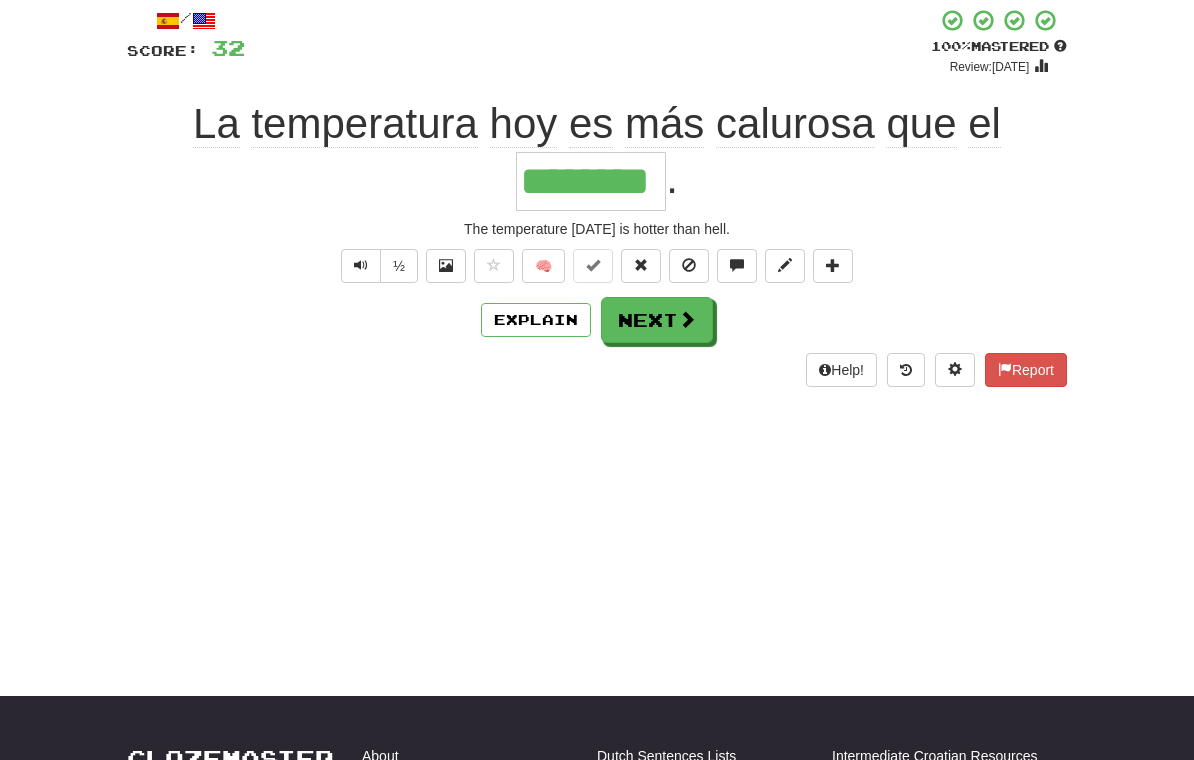 click on "Next" at bounding box center (657, 320) 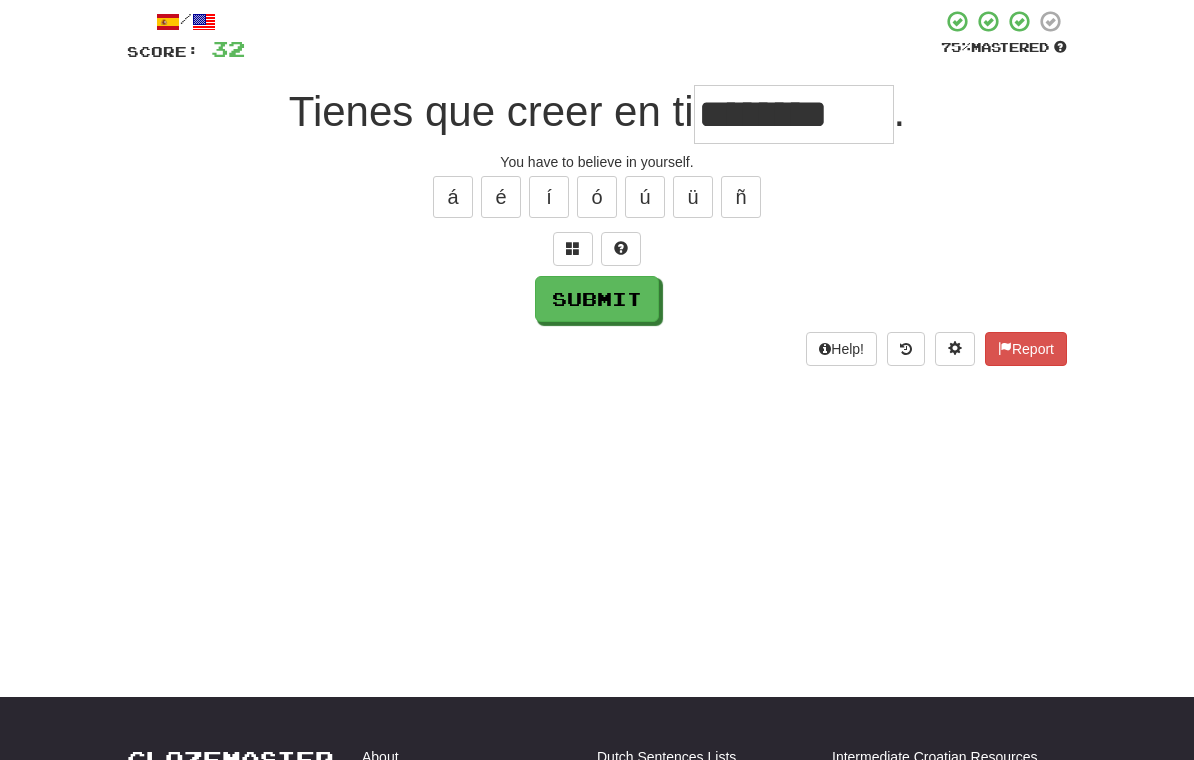 scroll, scrollTop: 114, scrollLeft: 0, axis: vertical 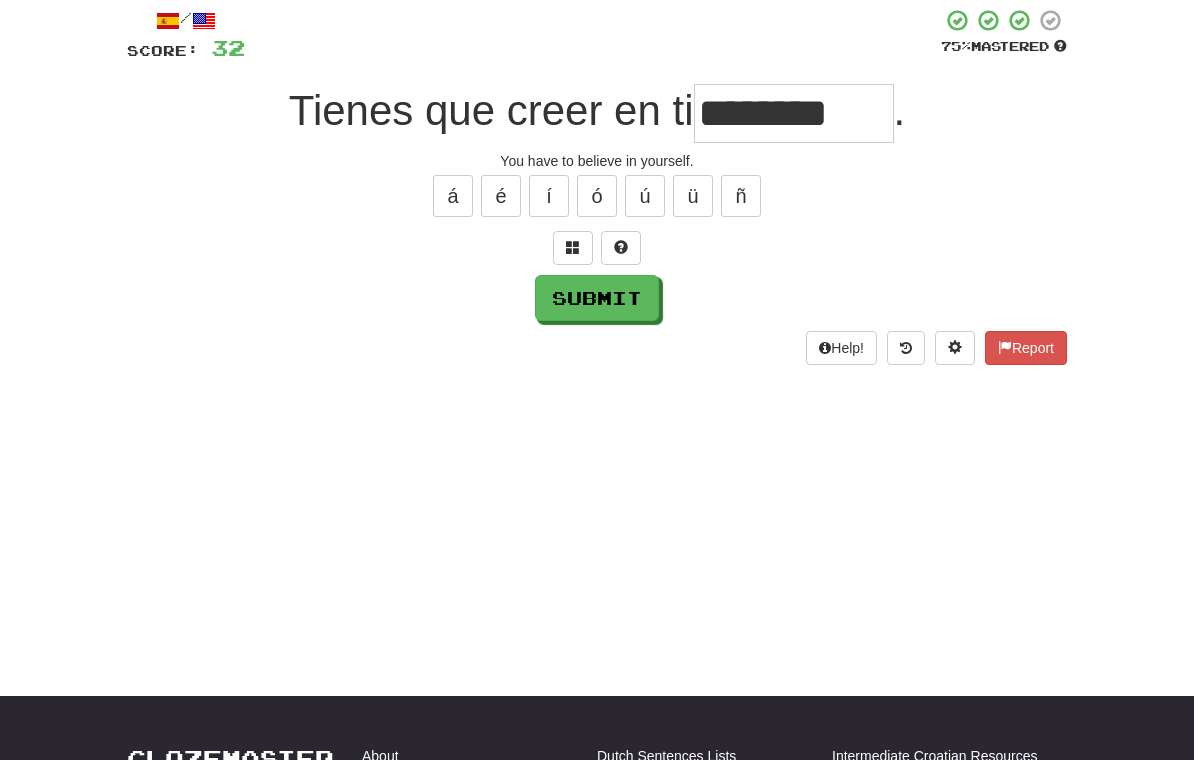 click on "Submit" at bounding box center [597, 298] 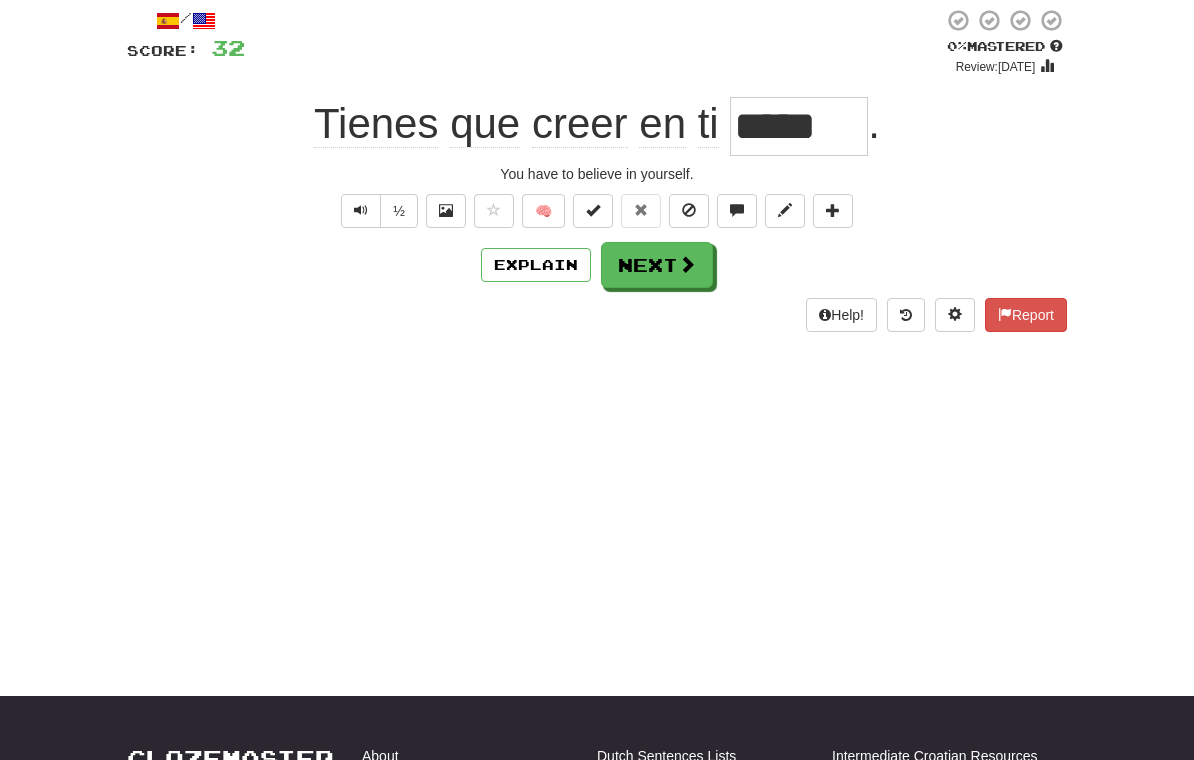 click on "Next" at bounding box center [657, 265] 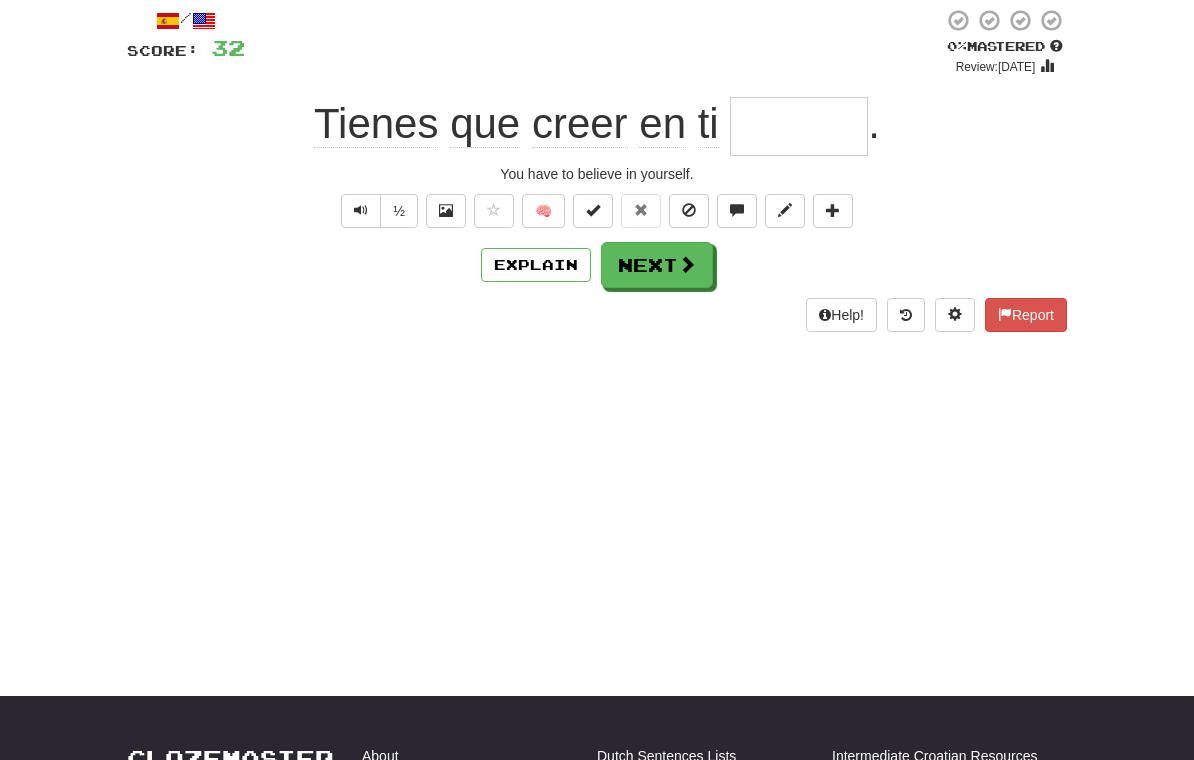 scroll, scrollTop: 113, scrollLeft: 0, axis: vertical 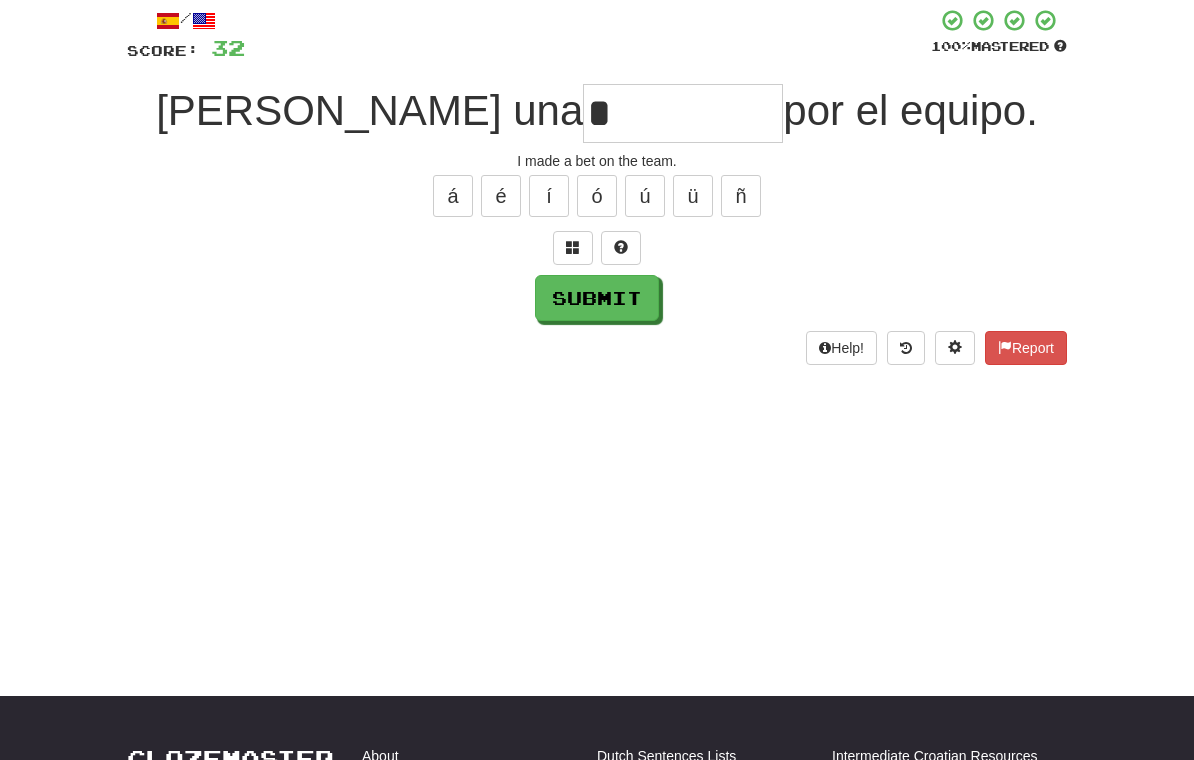 click on "Submit" at bounding box center [597, 298] 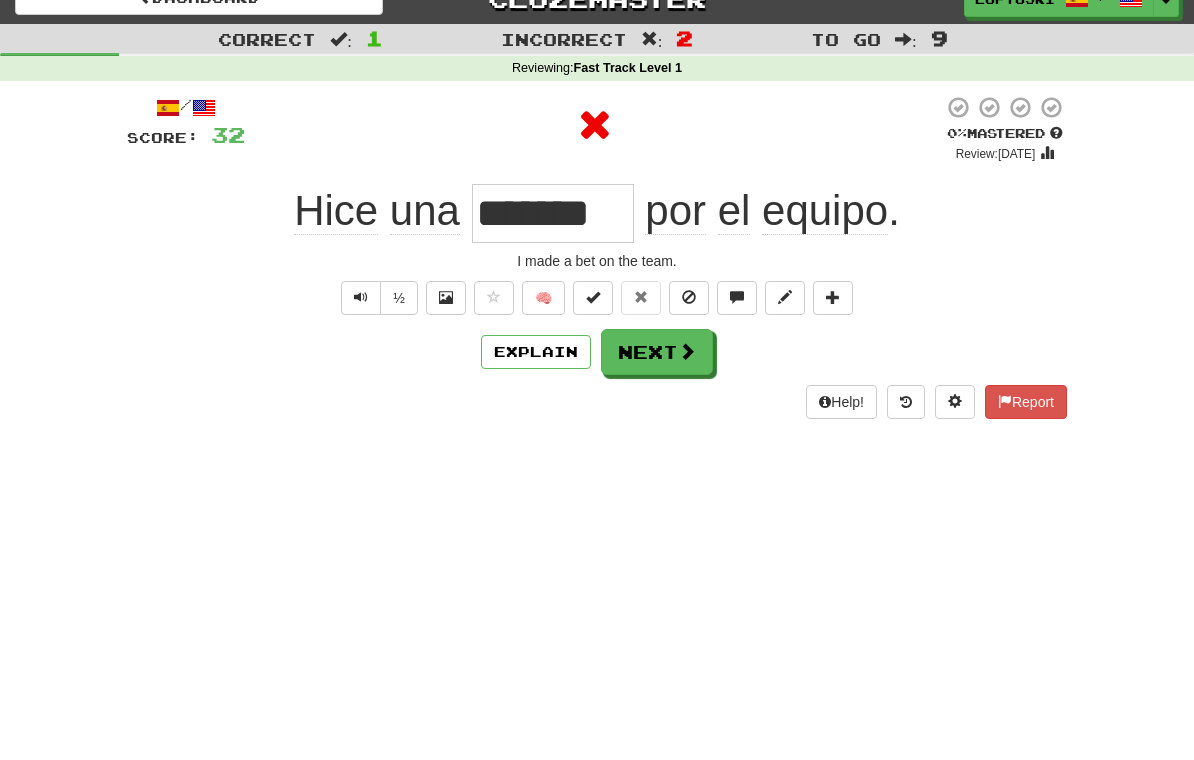 scroll, scrollTop: 0, scrollLeft: 0, axis: both 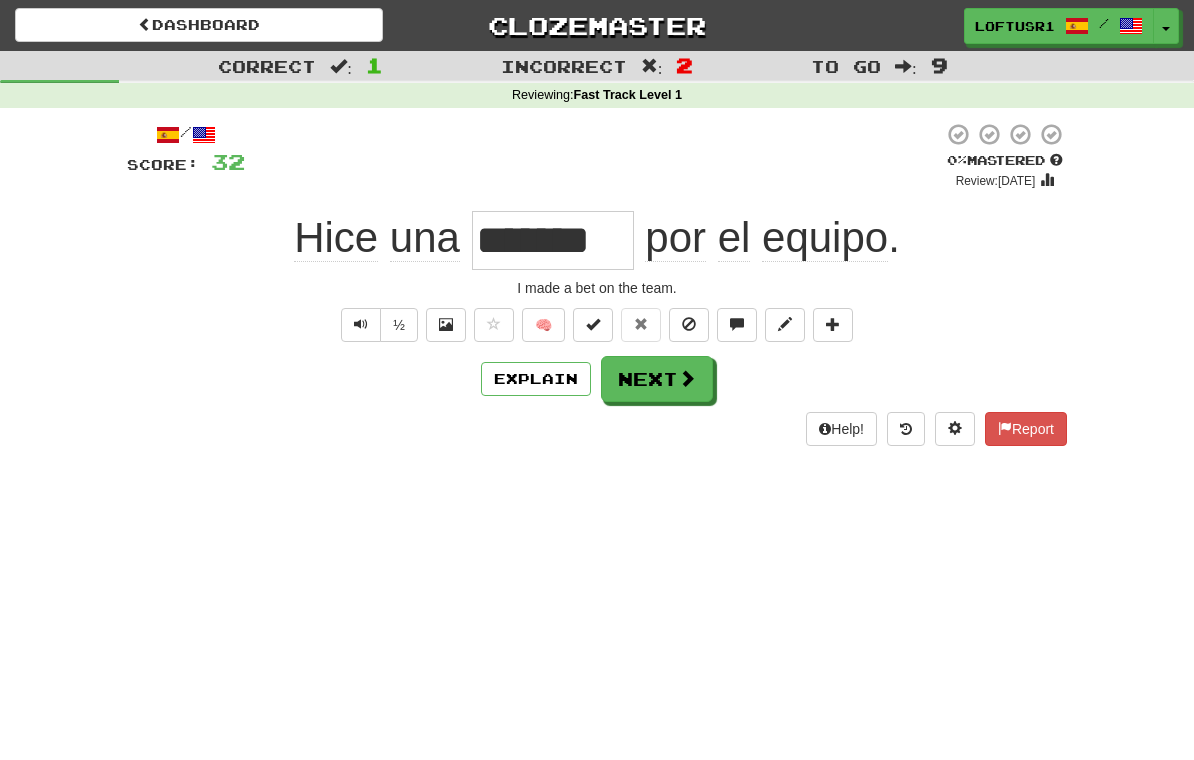 click on "Next" at bounding box center [657, 379] 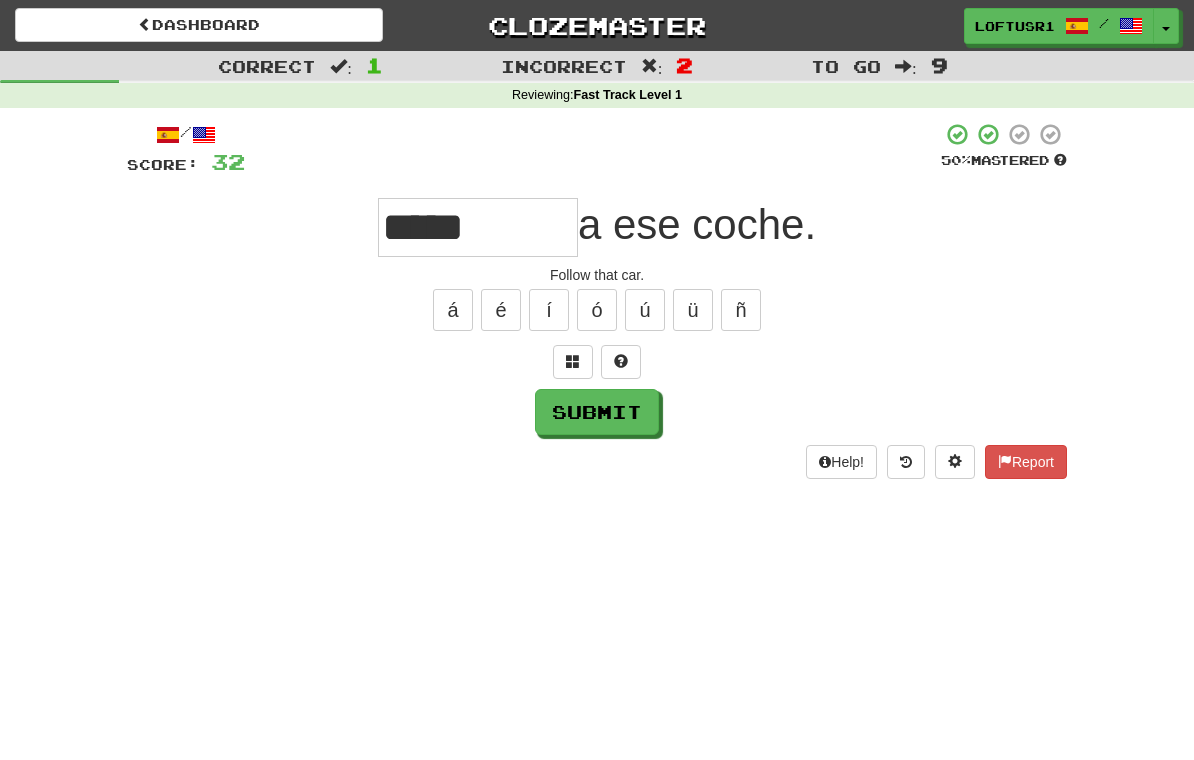 click on "Submit" at bounding box center [597, 412] 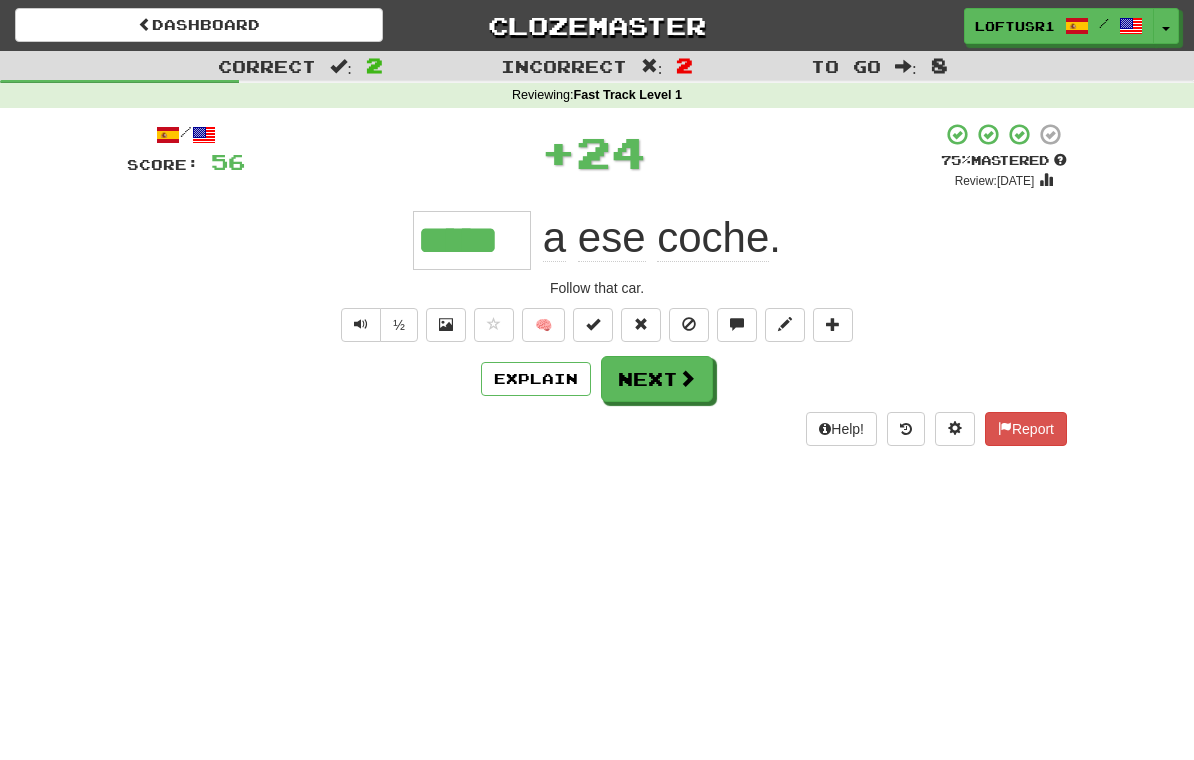 click on "Next" at bounding box center [657, 379] 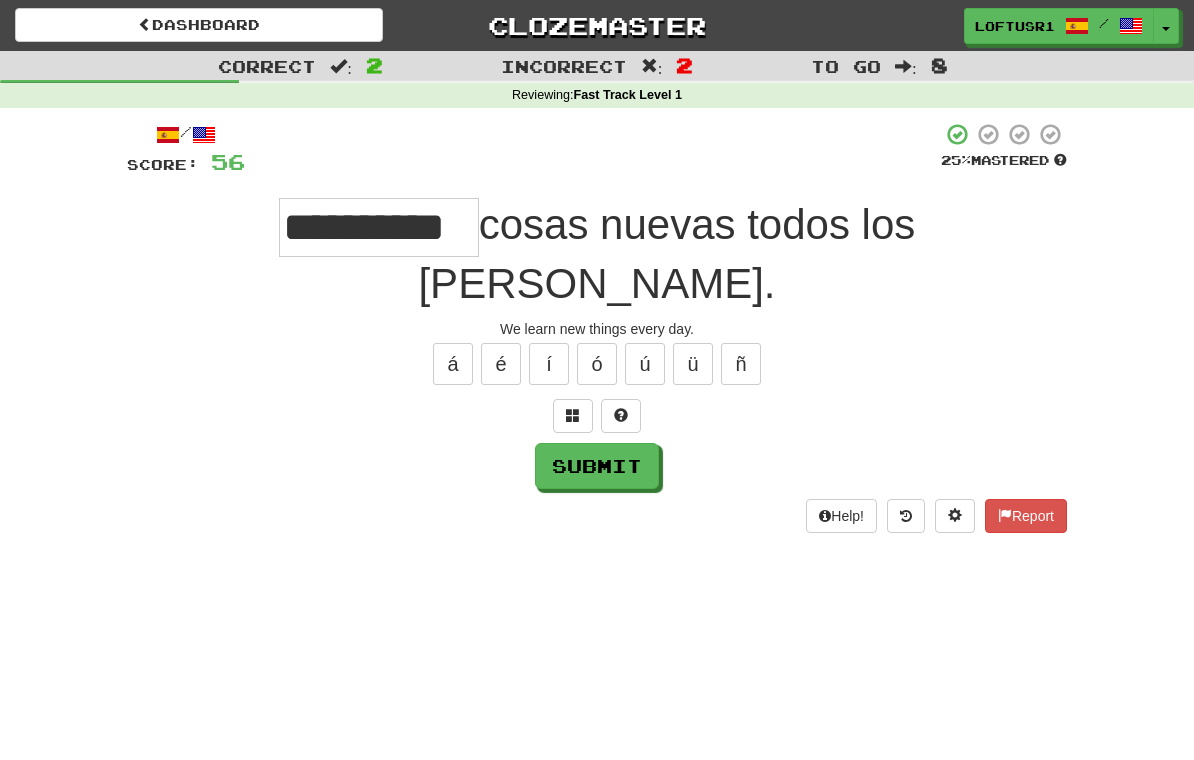 click on "Submit" at bounding box center [597, 466] 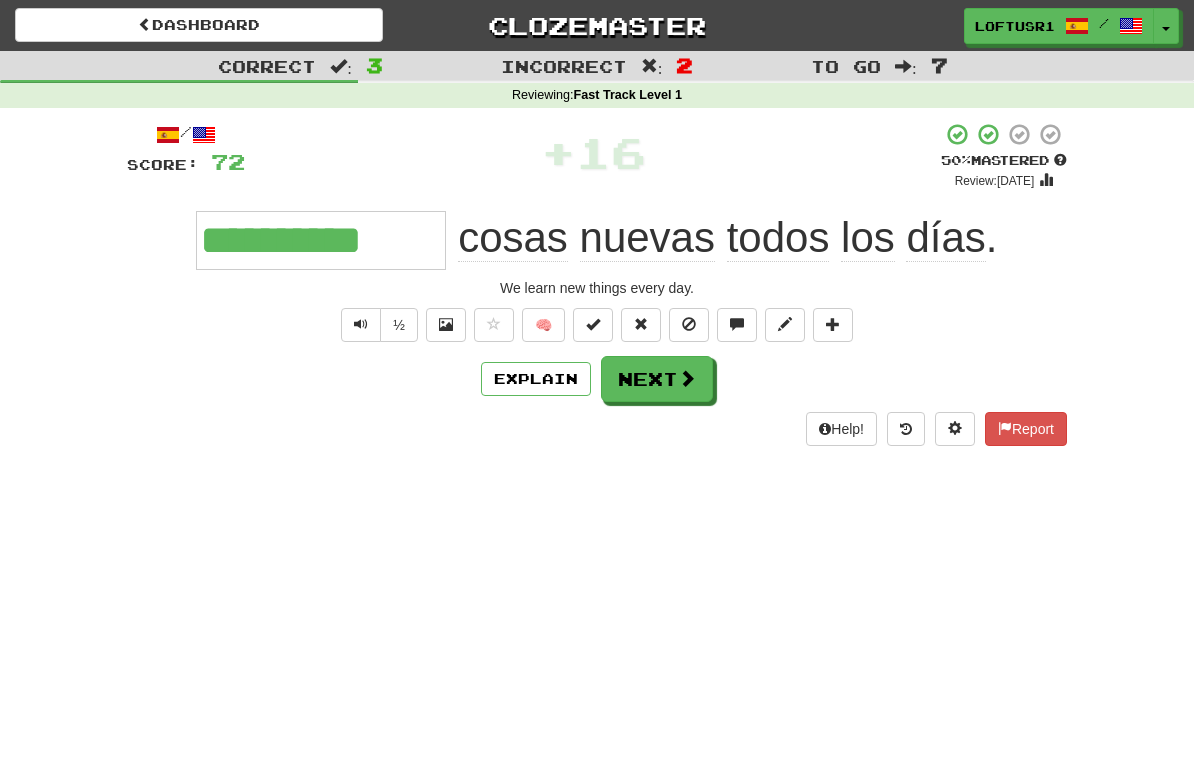 click on "Next" at bounding box center (657, 379) 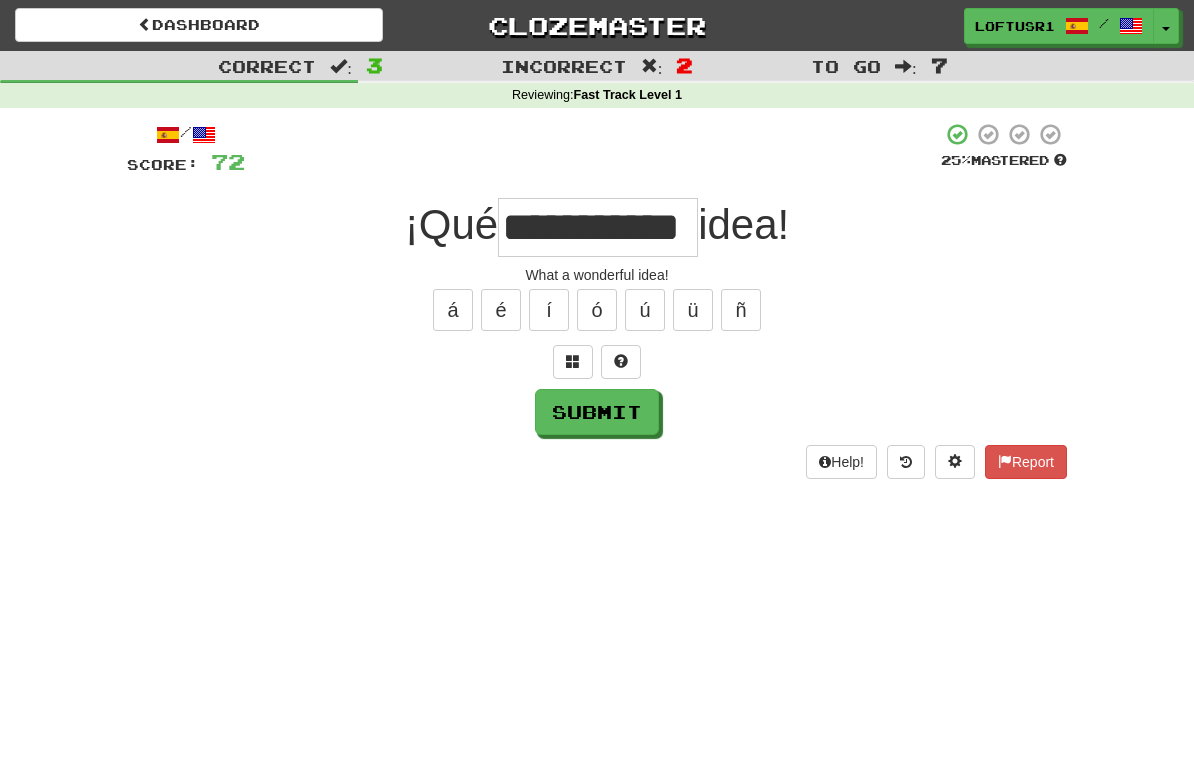 type on "**********" 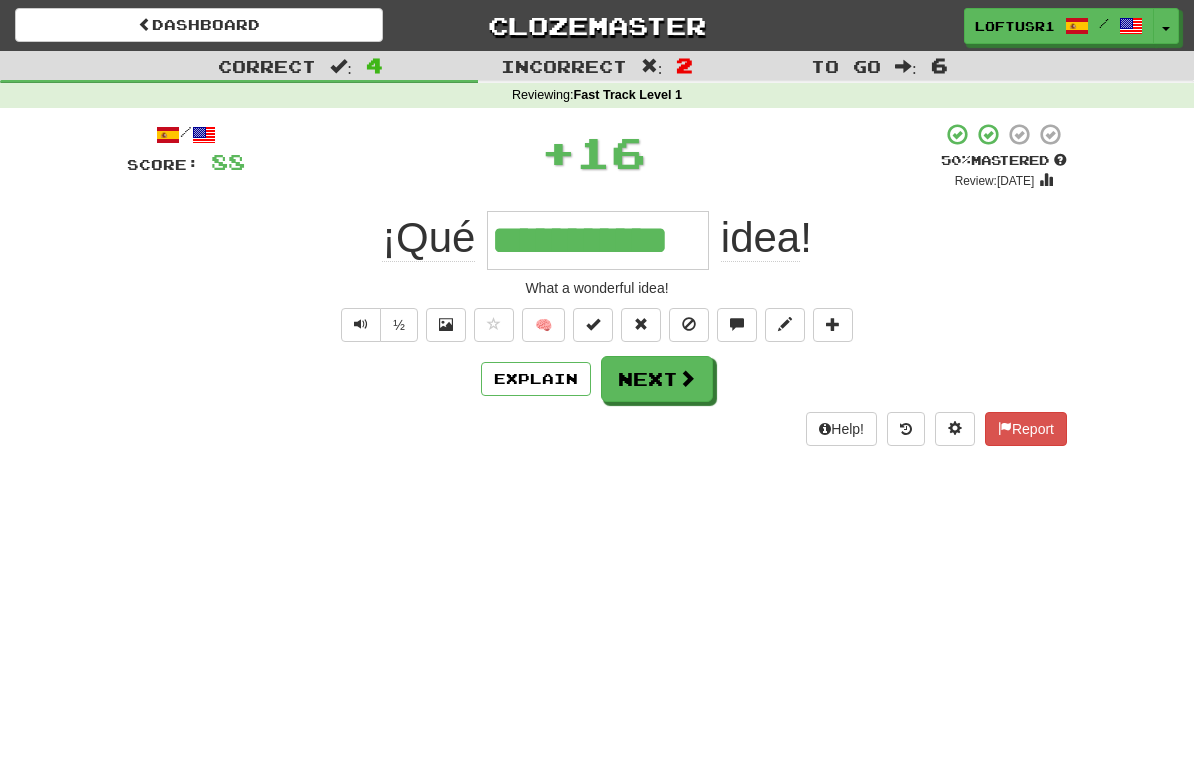 click on "Next" at bounding box center [657, 379] 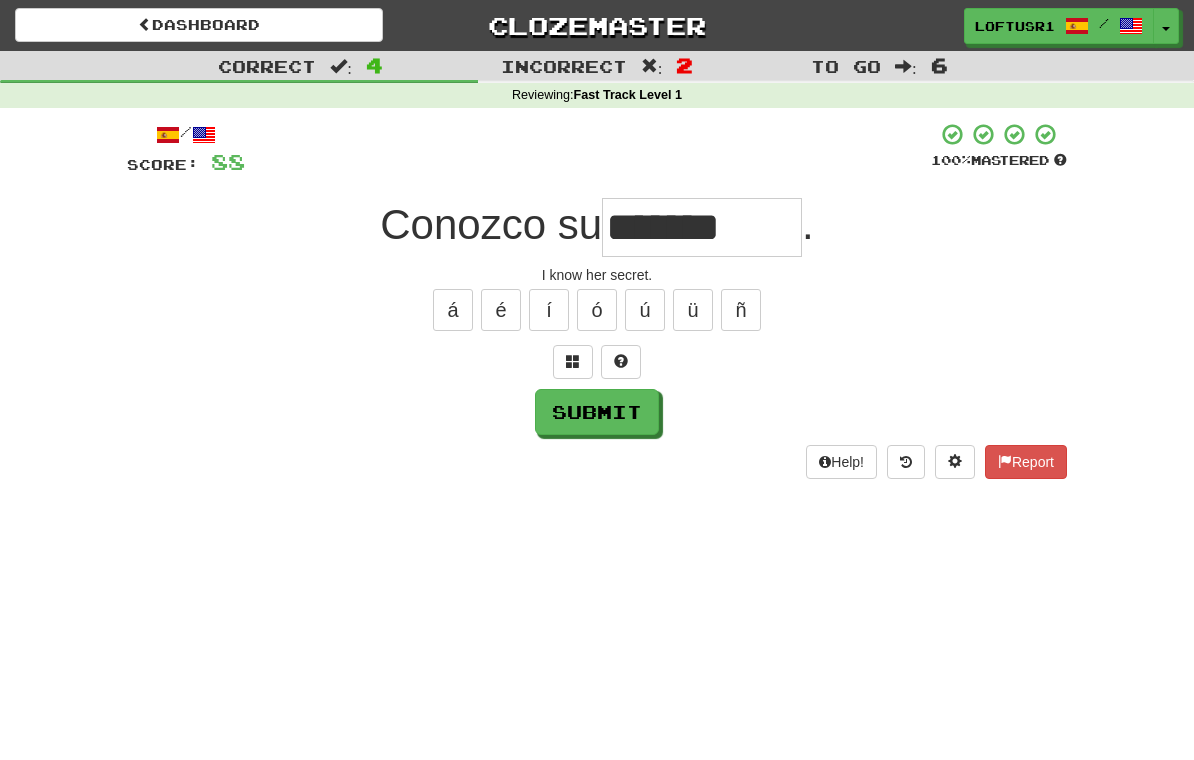 click on "Submit" at bounding box center [597, 412] 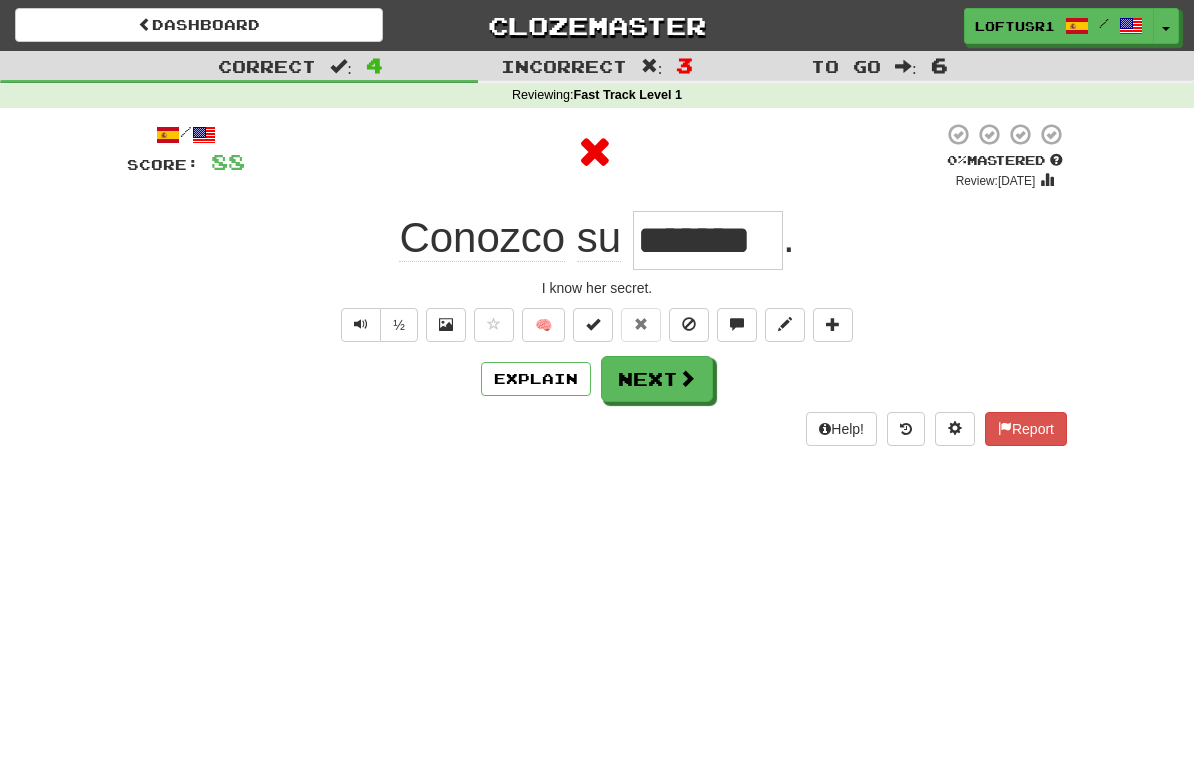 click on "Explain" at bounding box center (536, 379) 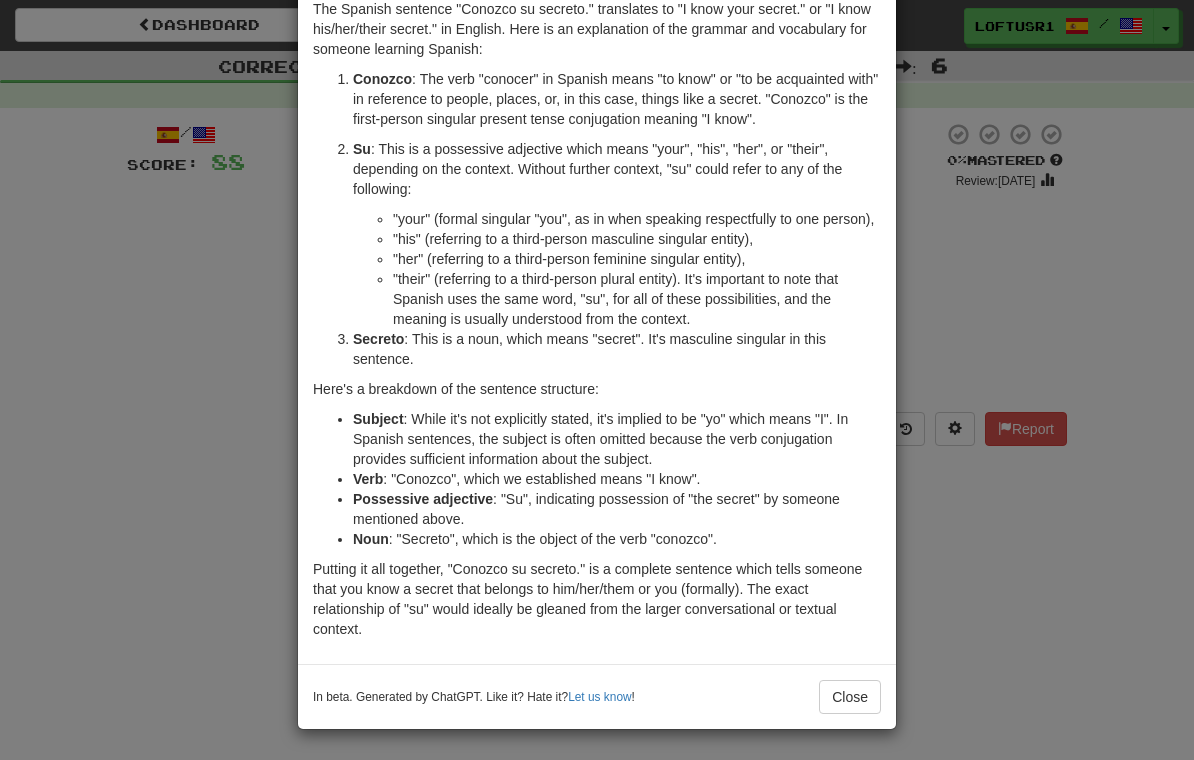 scroll, scrollTop: 98, scrollLeft: 0, axis: vertical 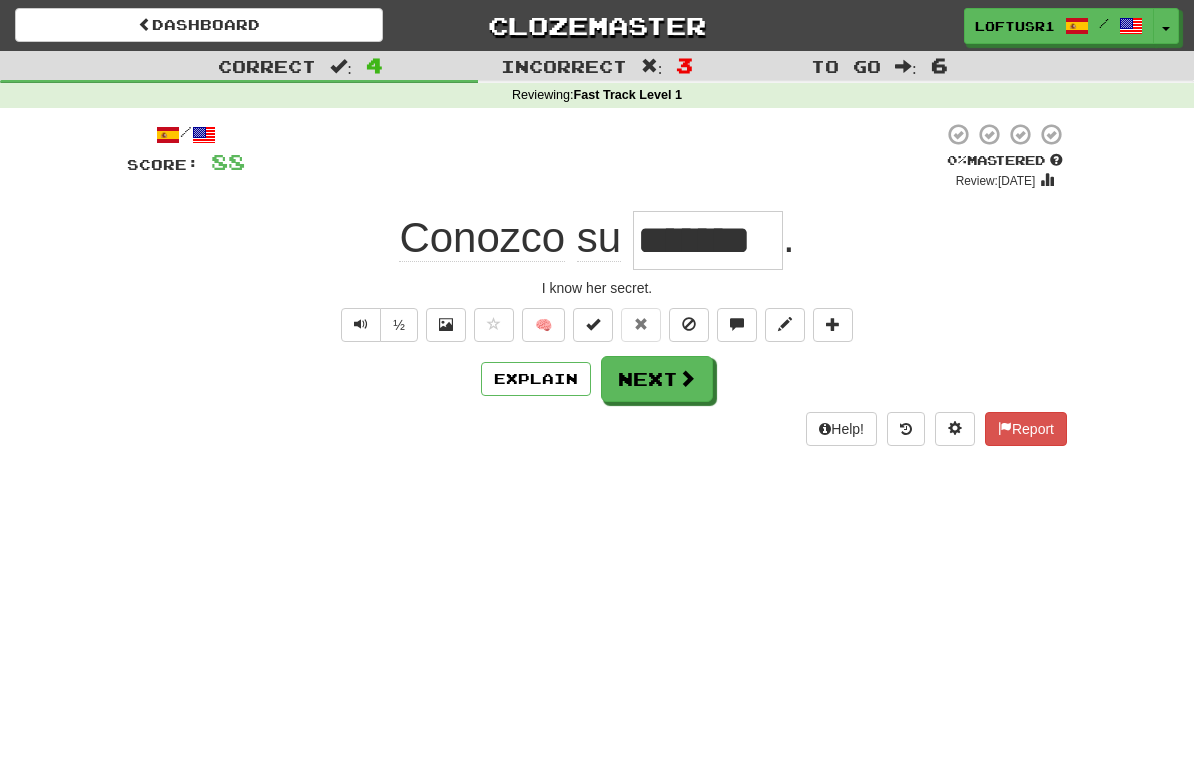 click at bounding box center [687, 378] 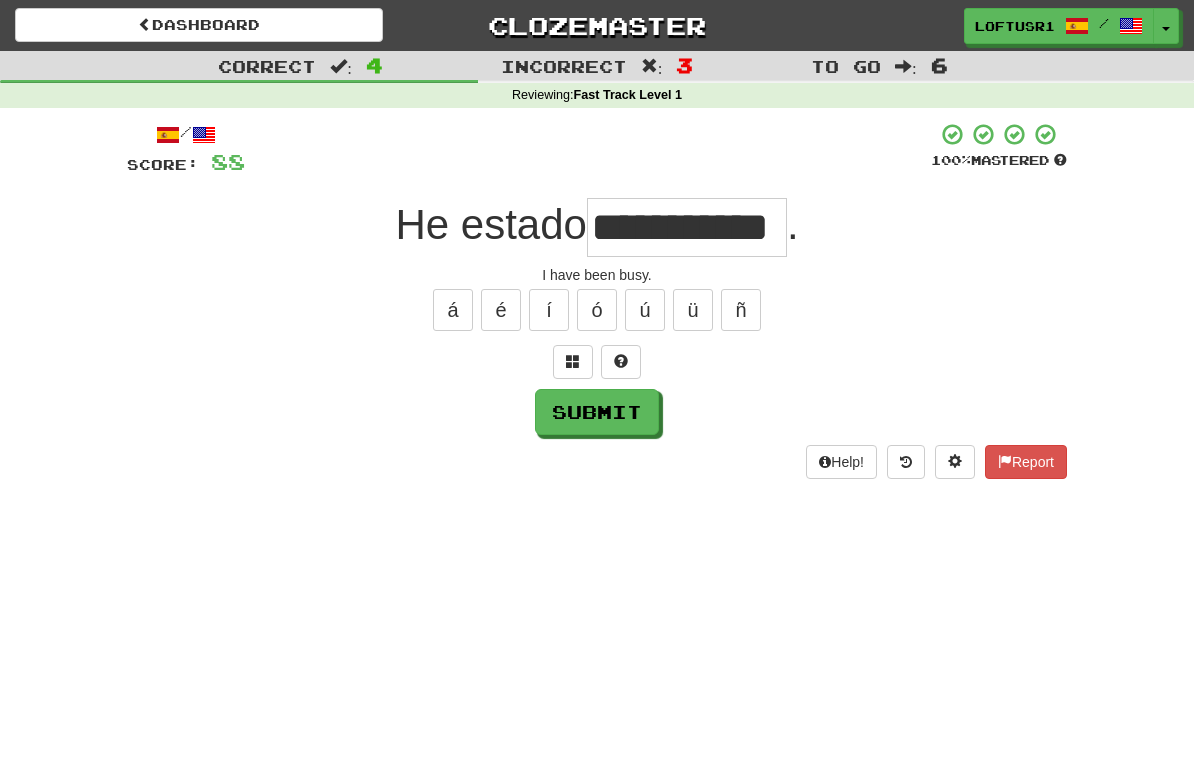 click on "Submit" at bounding box center [597, 412] 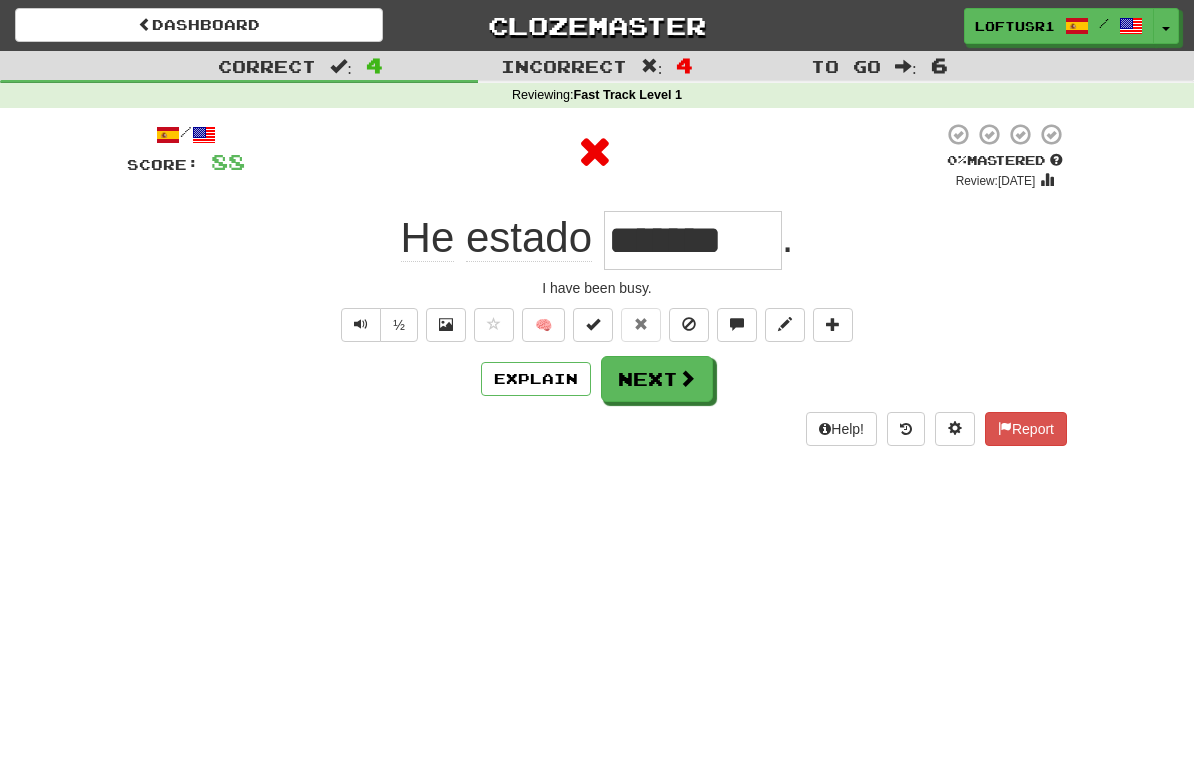 click on "Next" at bounding box center [657, 379] 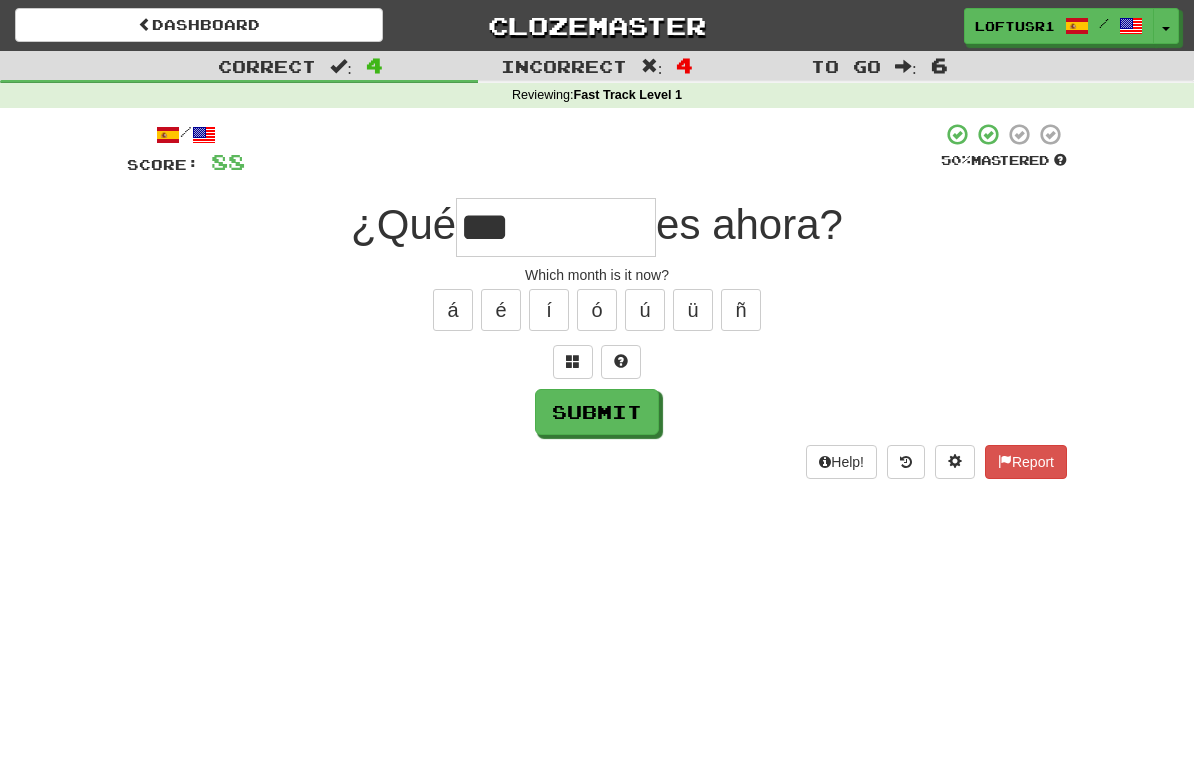 type on "***" 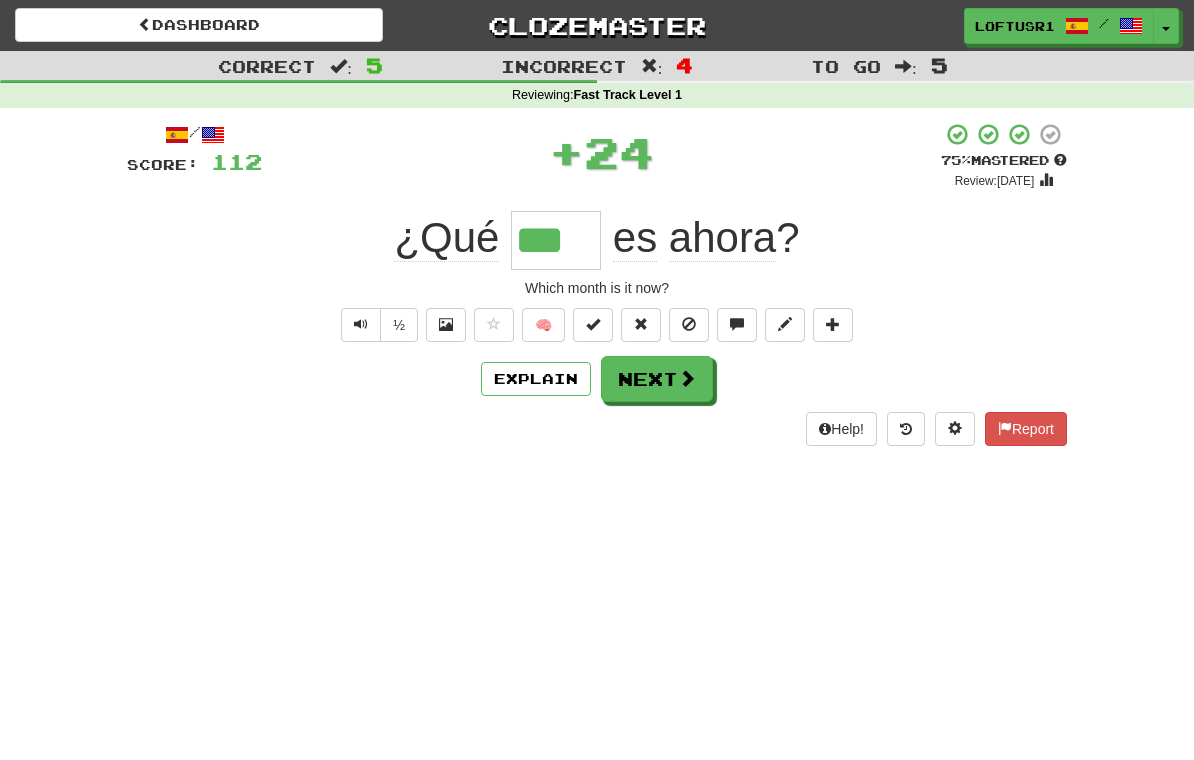 click on "Next" at bounding box center [657, 379] 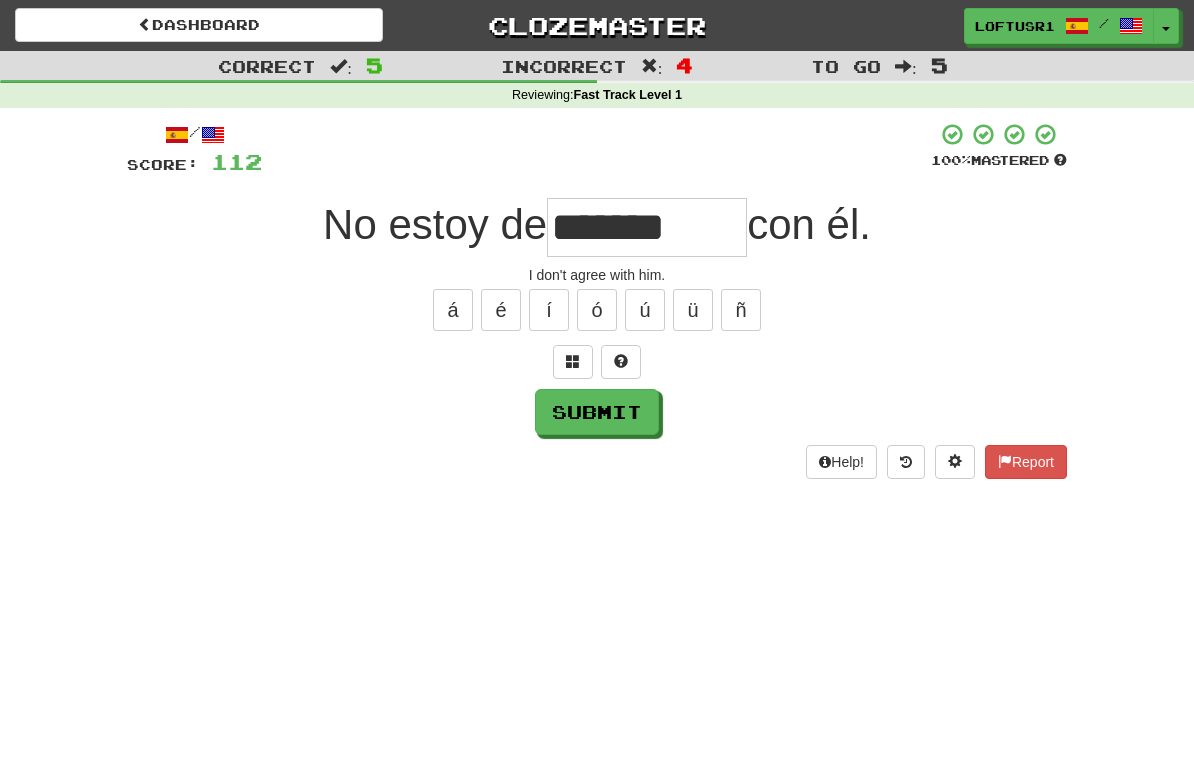 type on "*******" 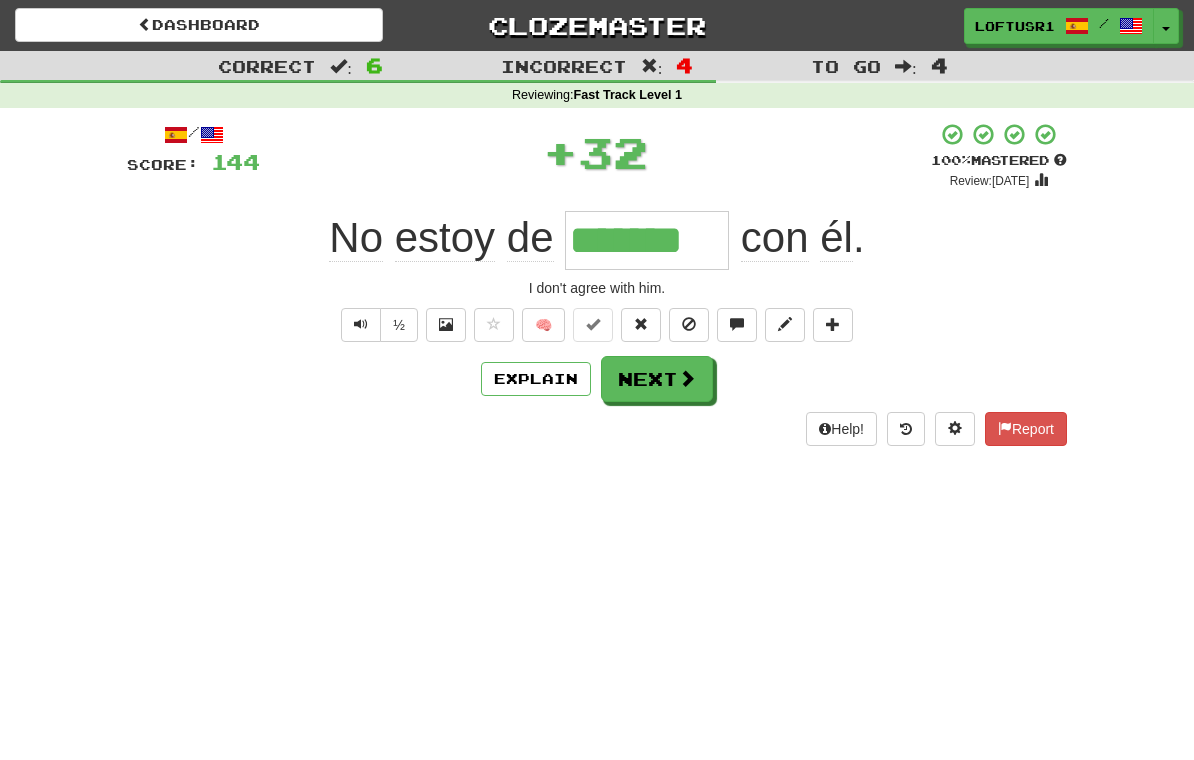 click on "Explain" at bounding box center [536, 379] 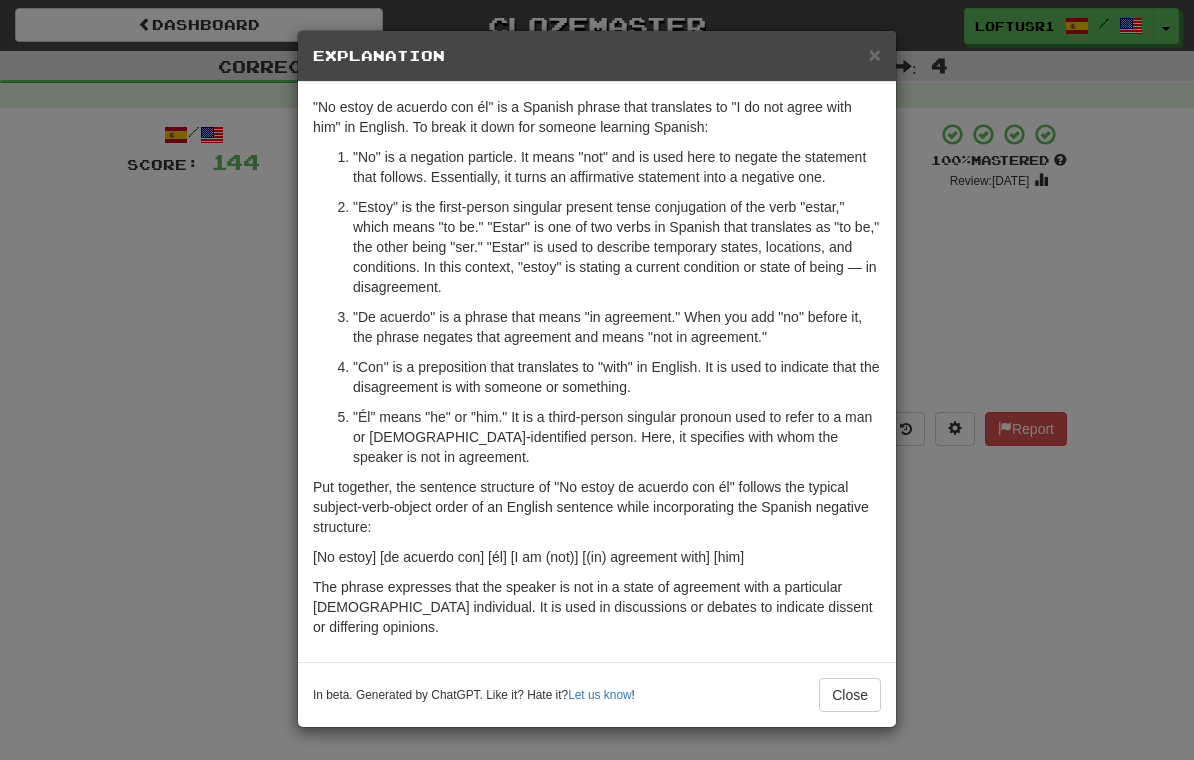 click on "Close" at bounding box center (850, 695) 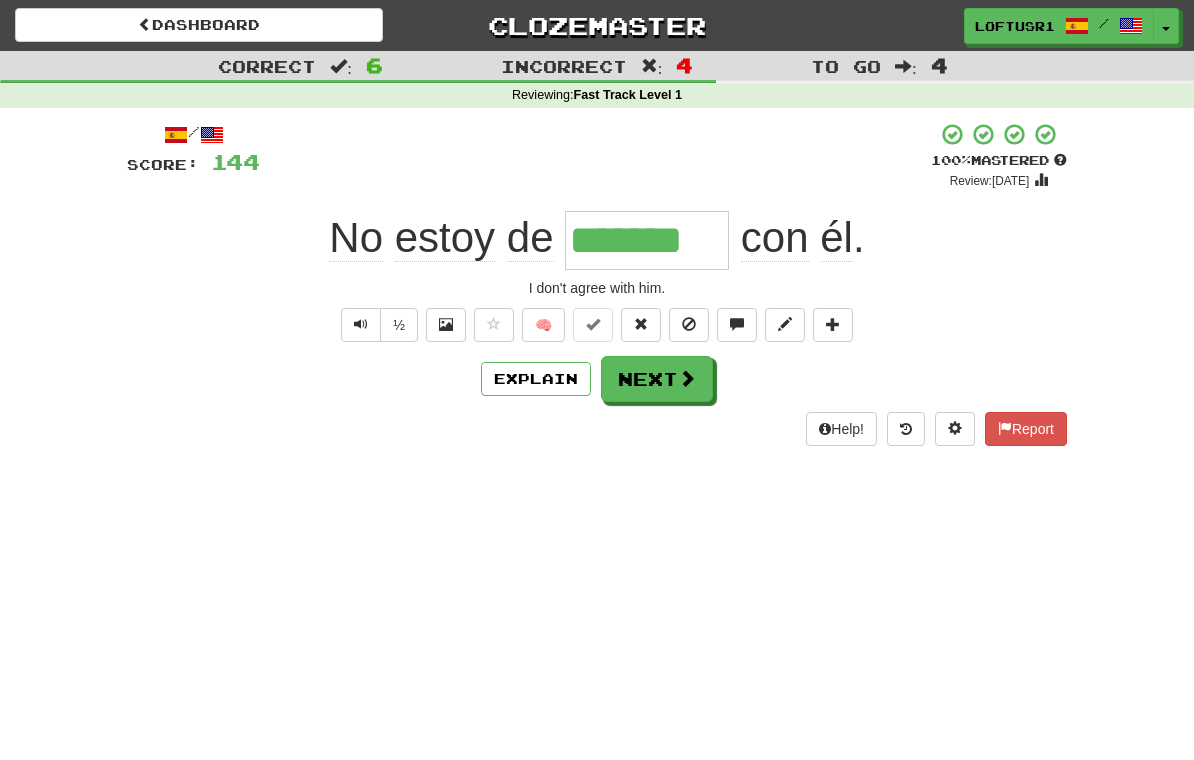 click on "Next" at bounding box center (657, 379) 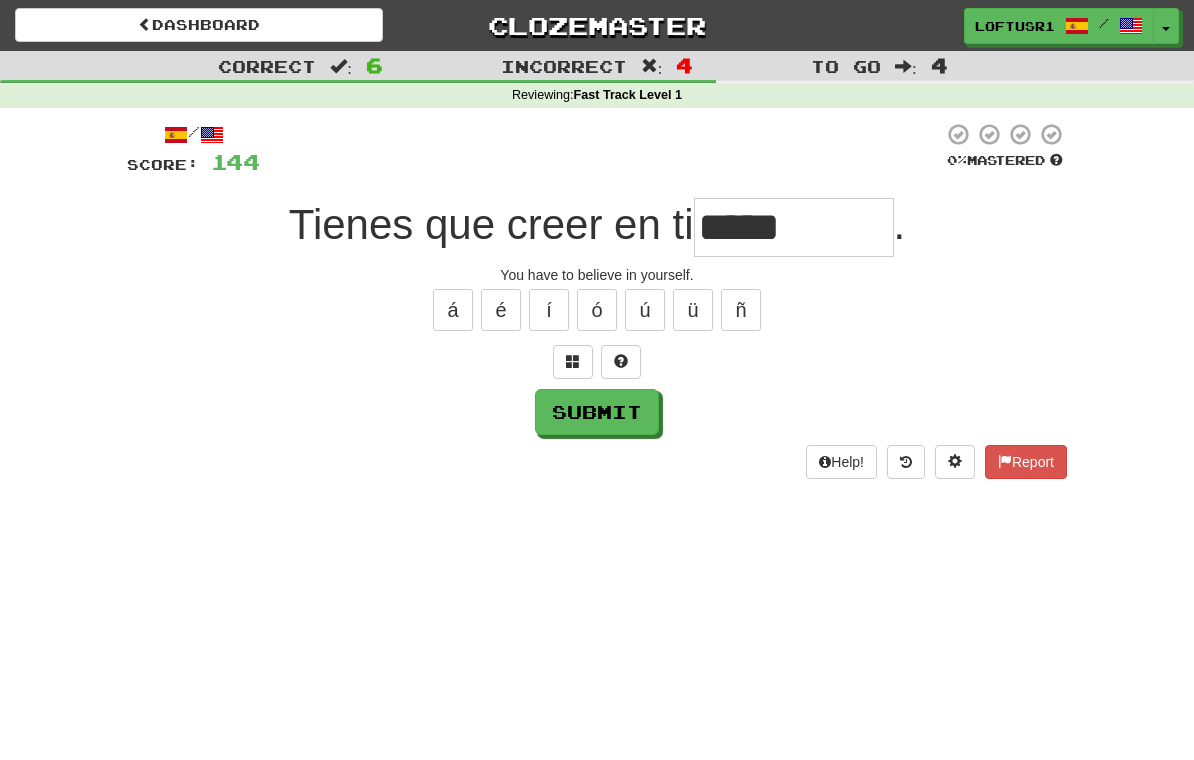 type on "*****" 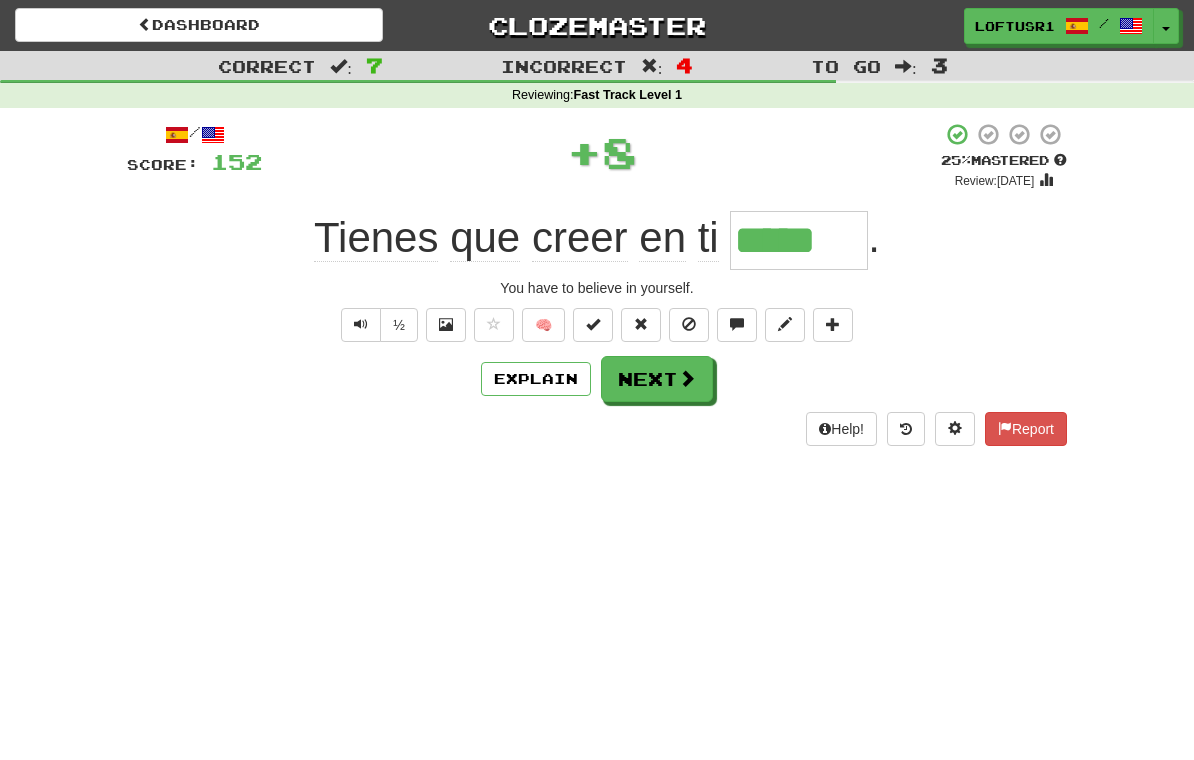 click at bounding box center (687, 378) 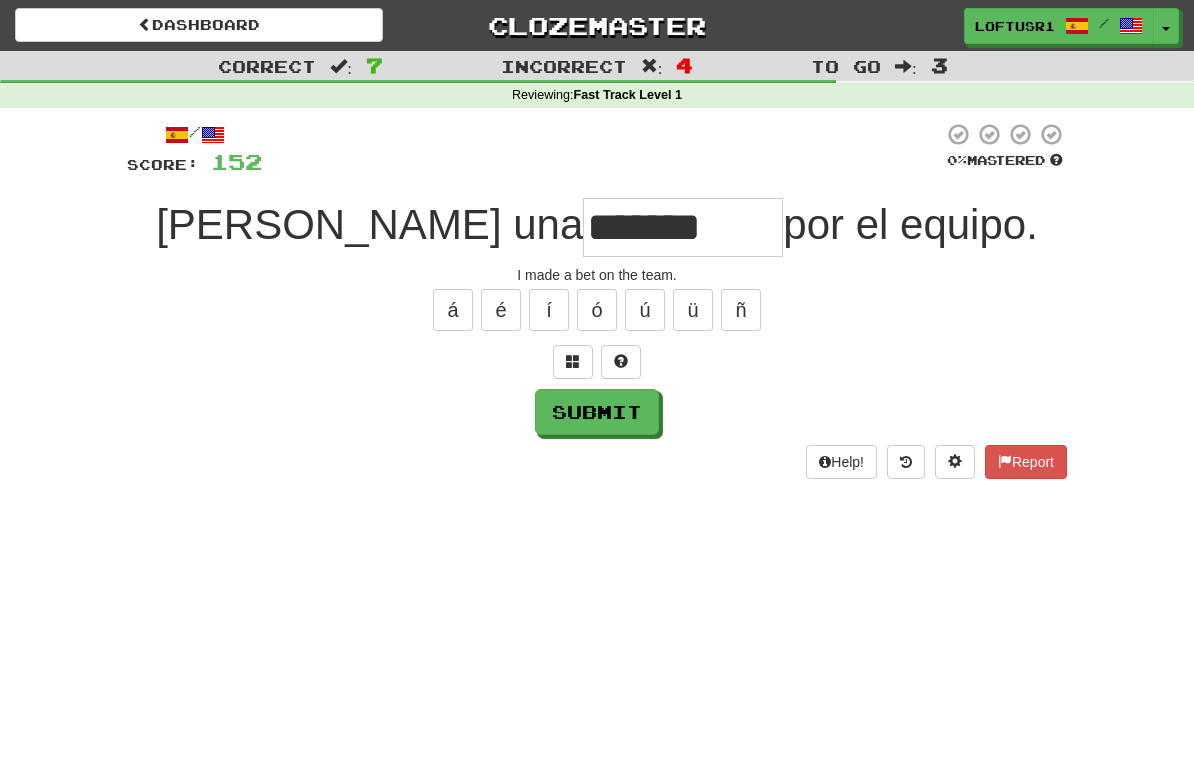 type on "*******" 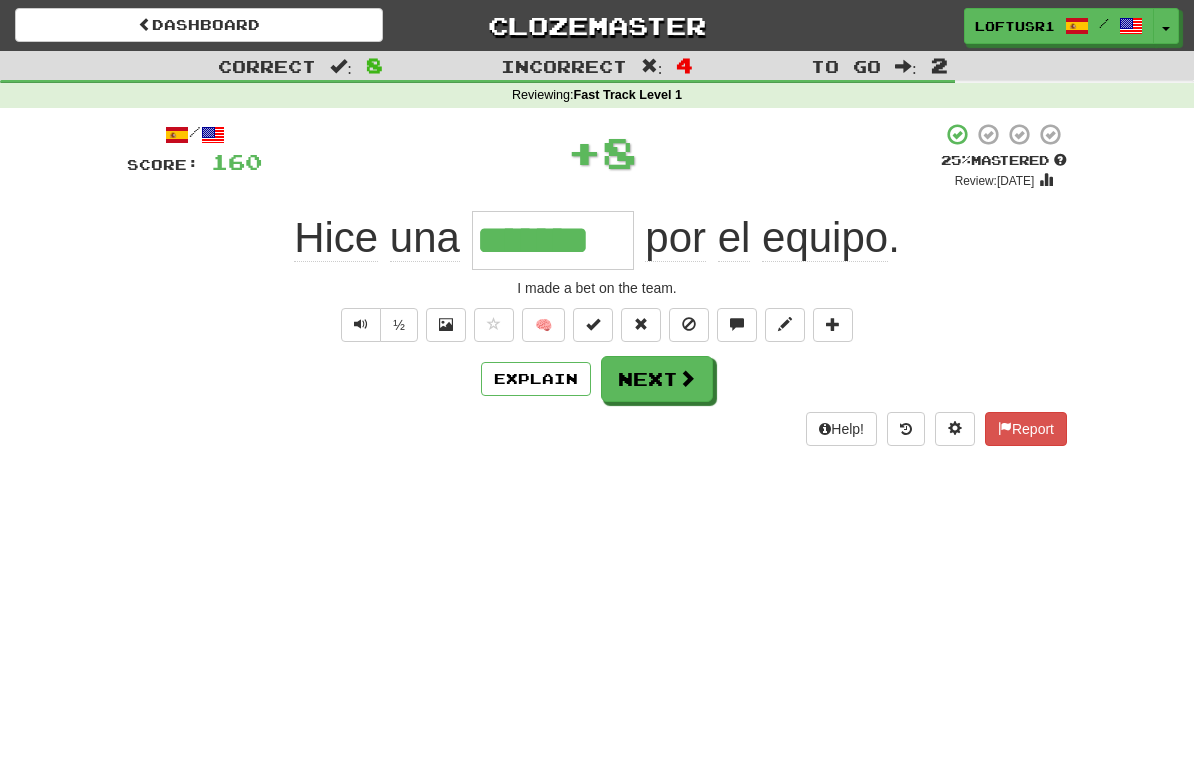 click on "Next" at bounding box center [657, 379] 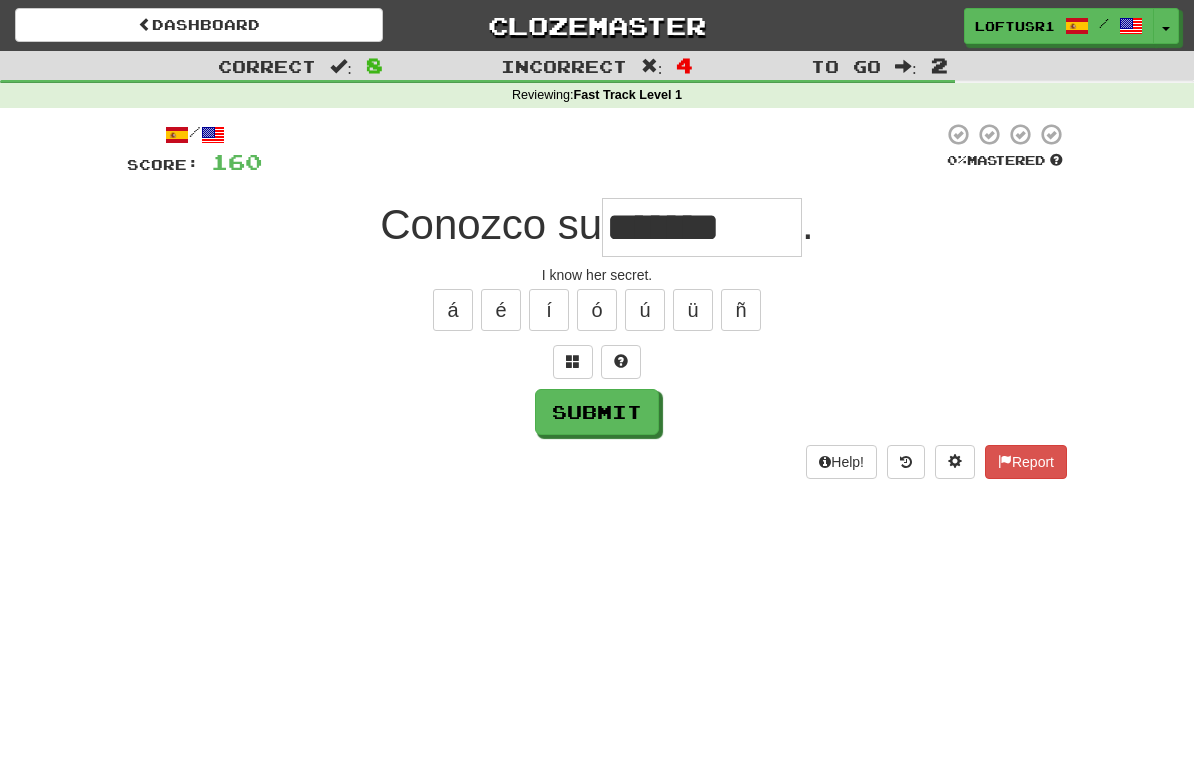 type on "*******" 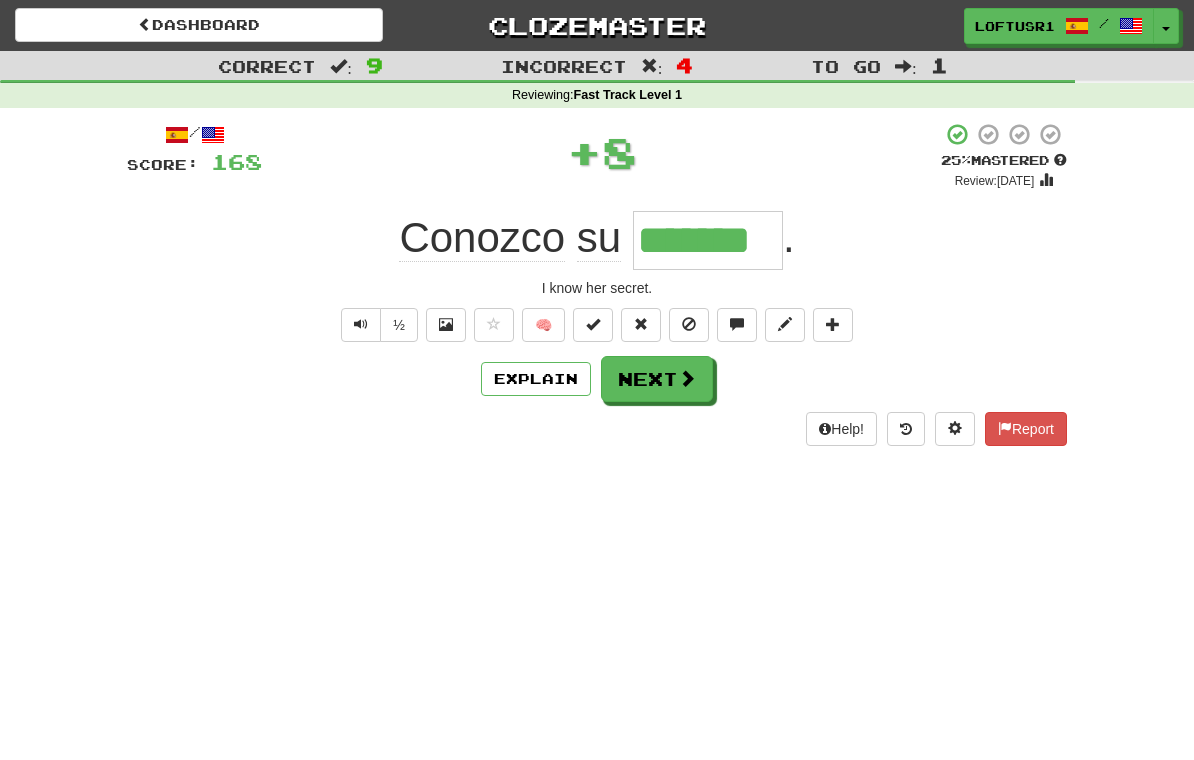 click on "Next" at bounding box center (657, 379) 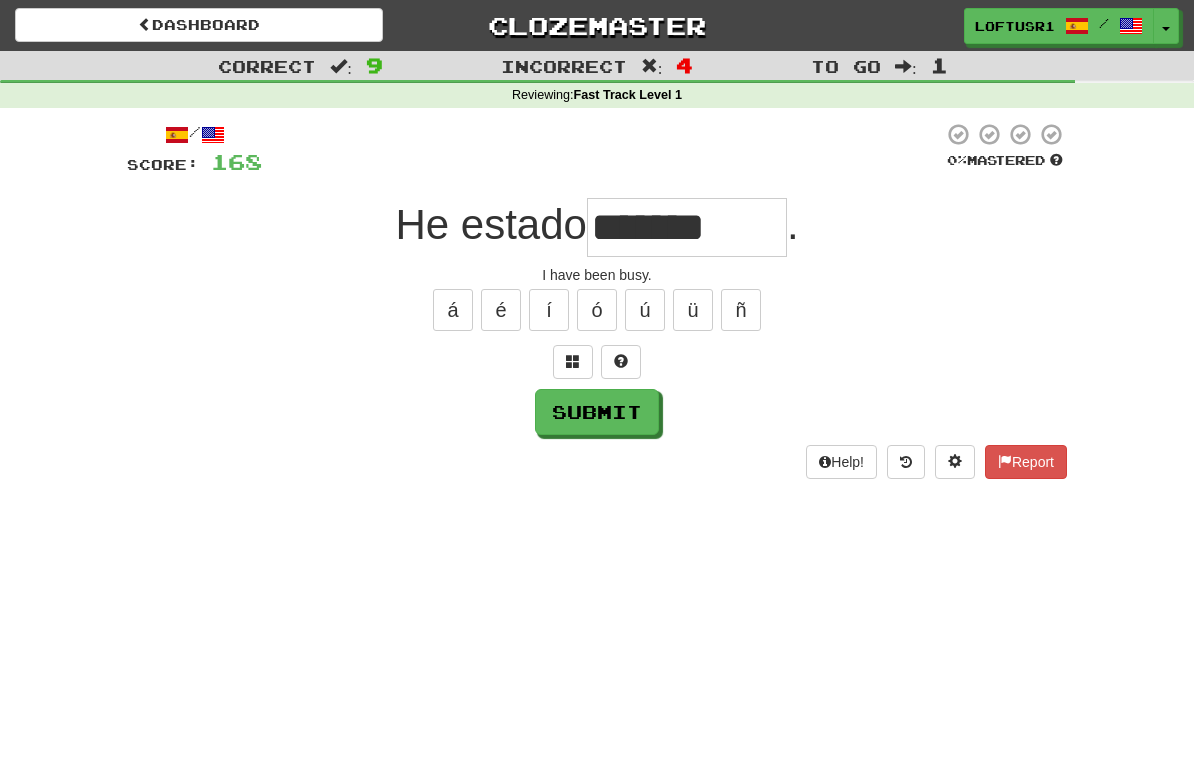 type on "*******" 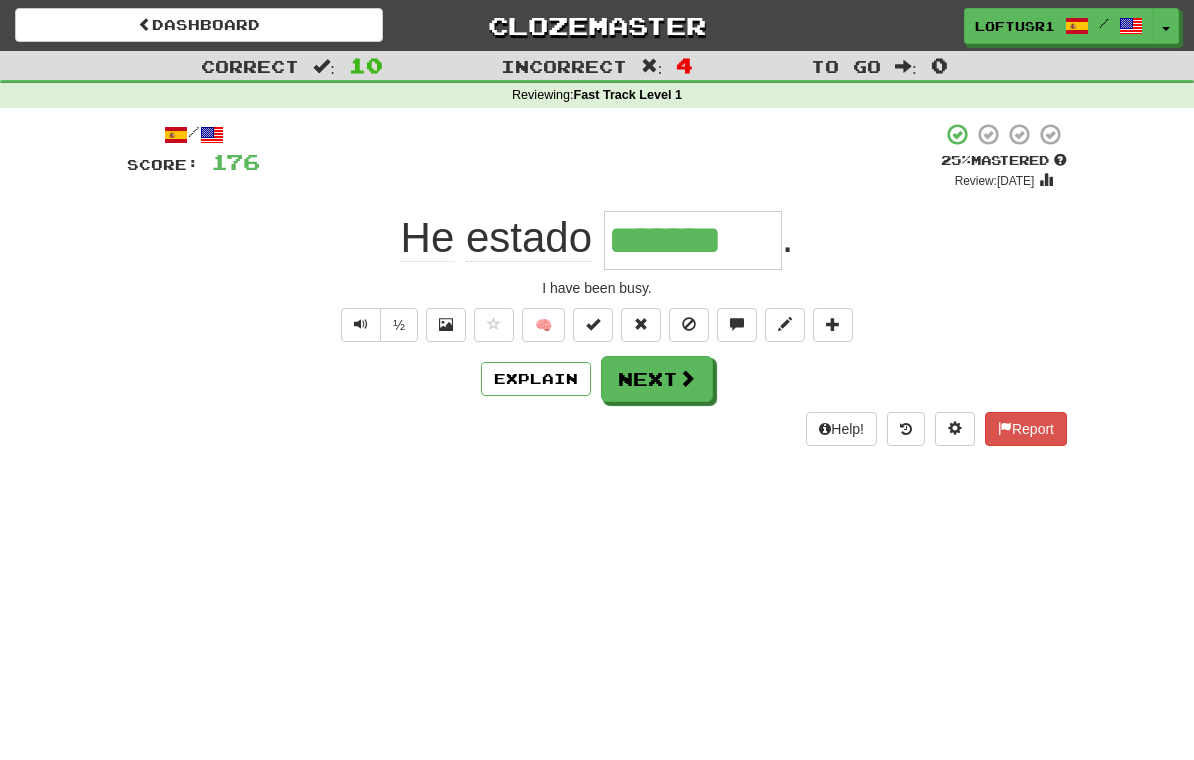 click on "Next" at bounding box center [657, 379] 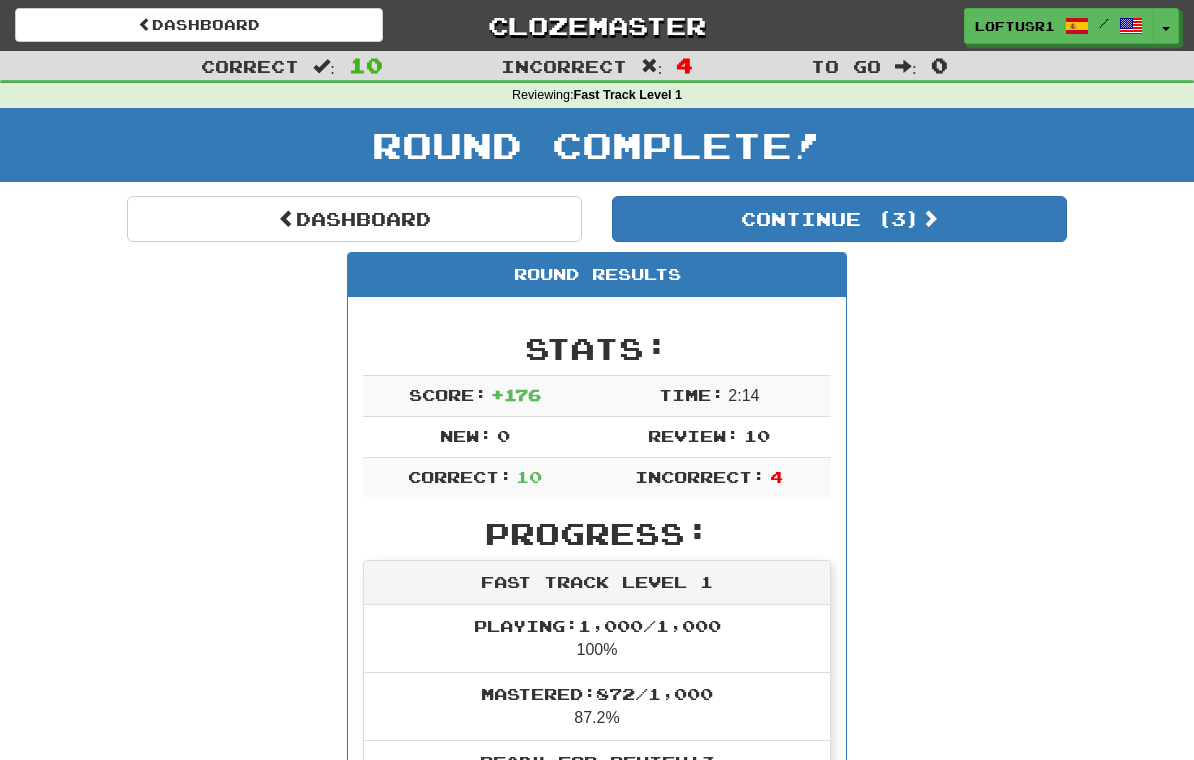 click on "Dashboard" at bounding box center (354, 219) 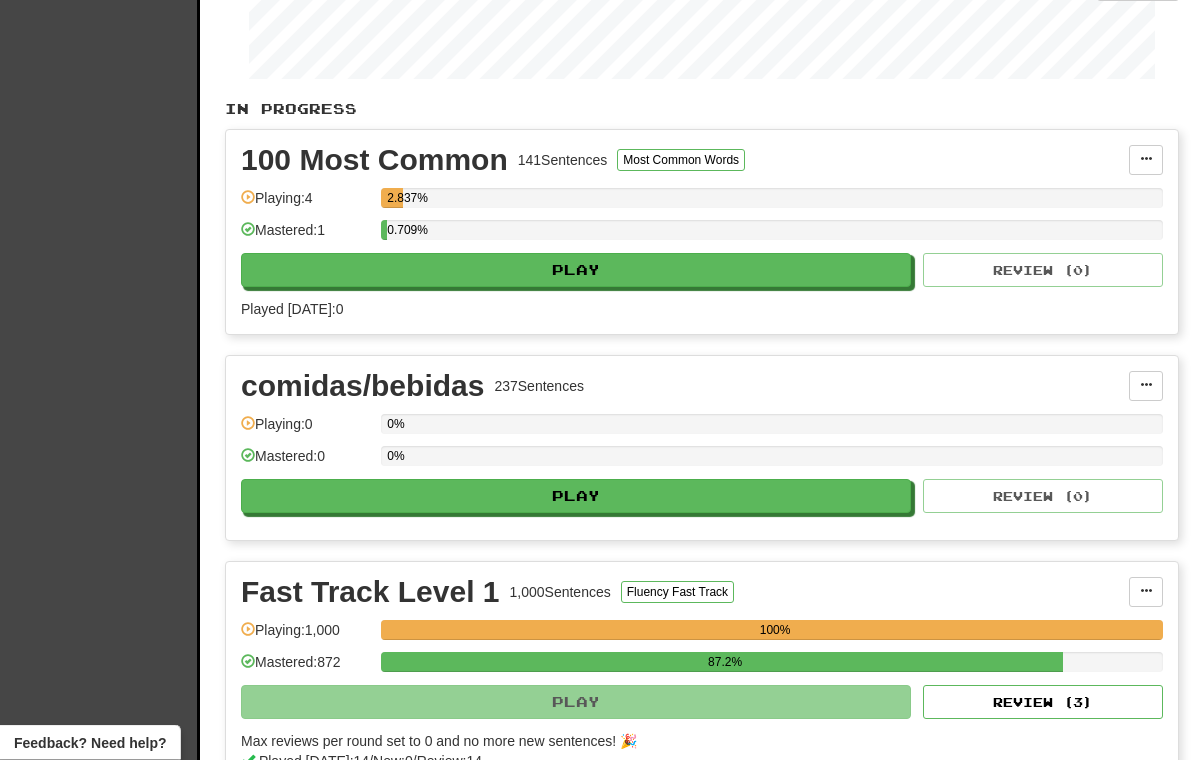 scroll, scrollTop: 509, scrollLeft: 0, axis: vertical 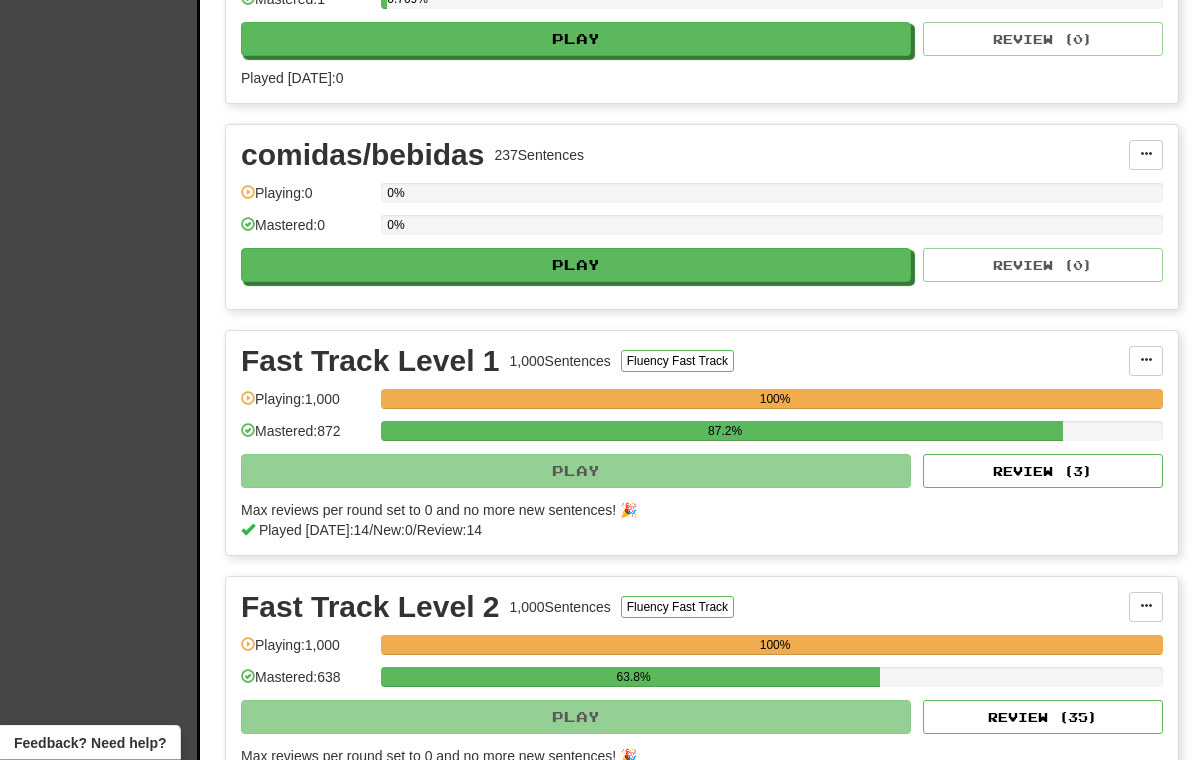 click on "Review ( 3 )" at bounding box center [1043, 472] 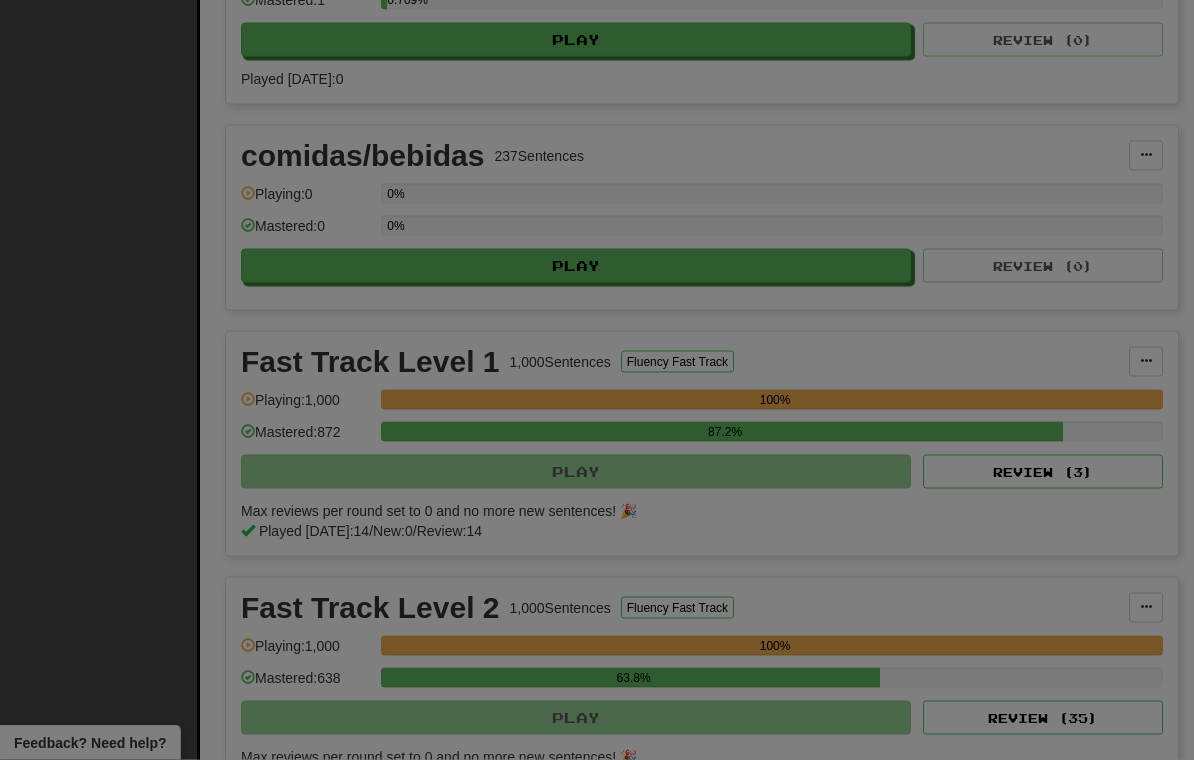 scroll, scrollTop: 598, scrollLeft: 0, axis: vertical 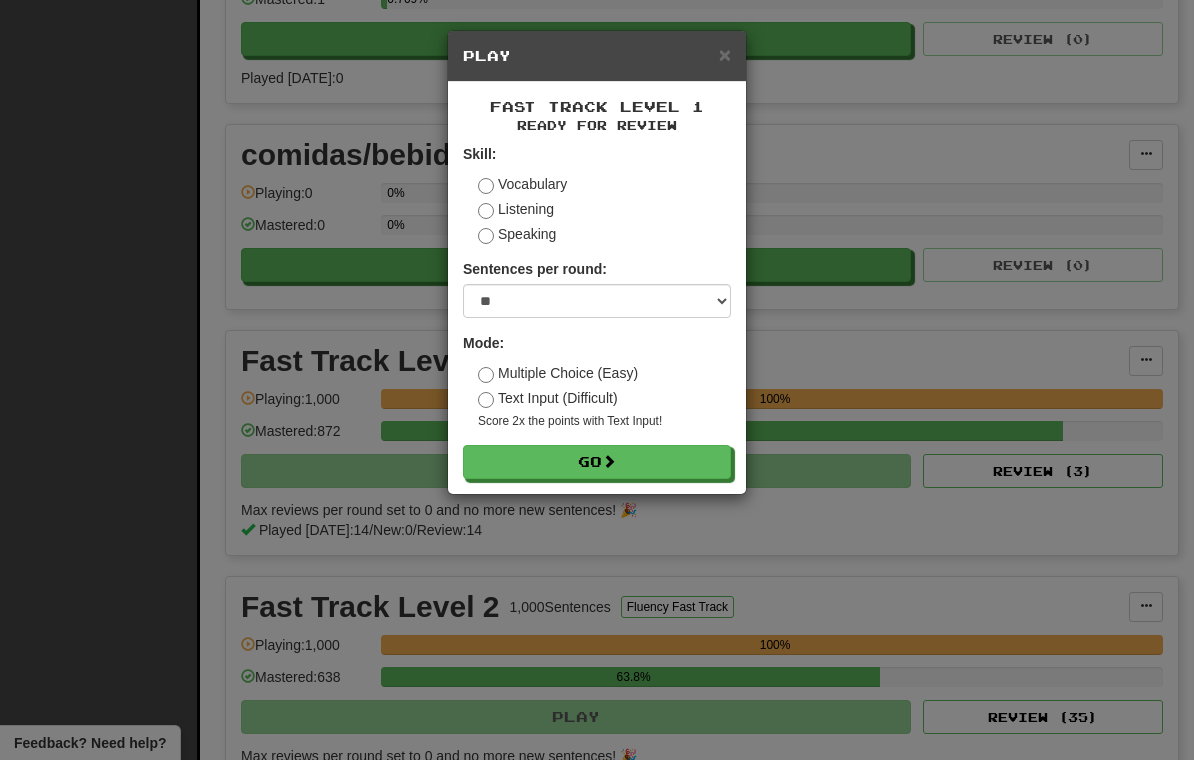 click on "Go" at bounding box center (597, 462) 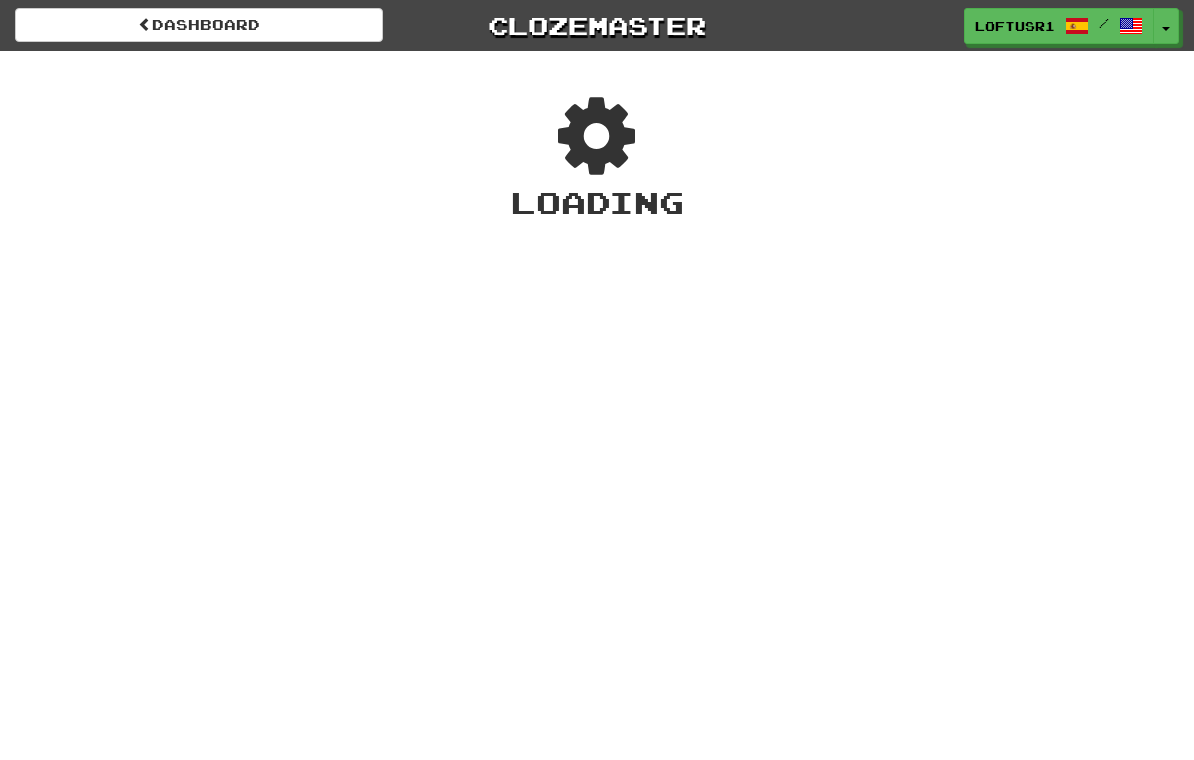 scroll, scrollTop: 0, scrollLeft: 0, axis: both 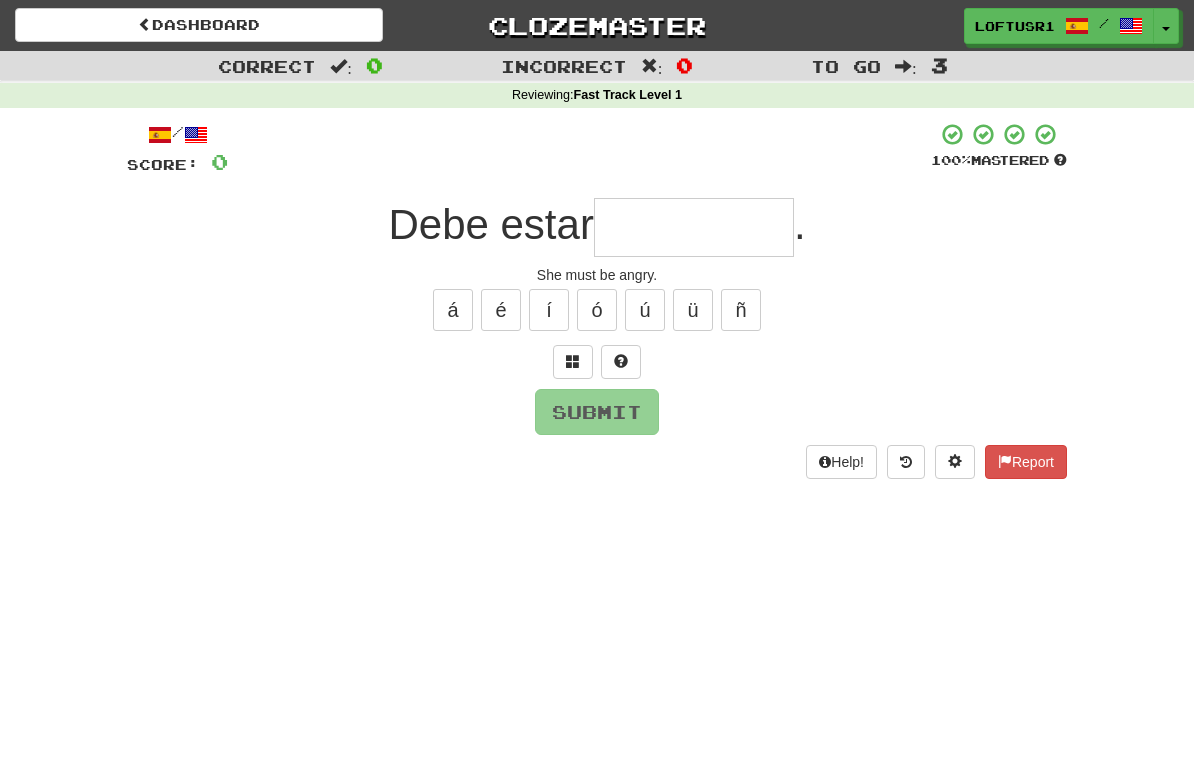 click at bounding box center (694, 227) 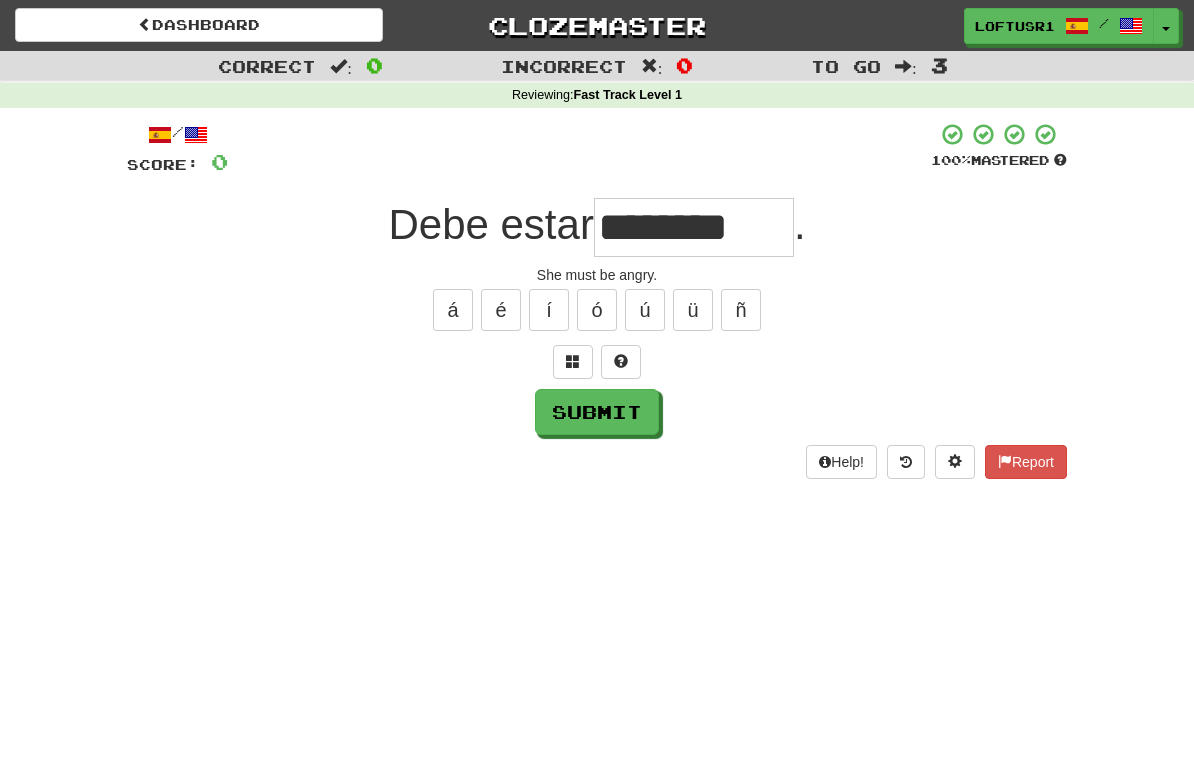click on "********" at bounding box center [694, 227] 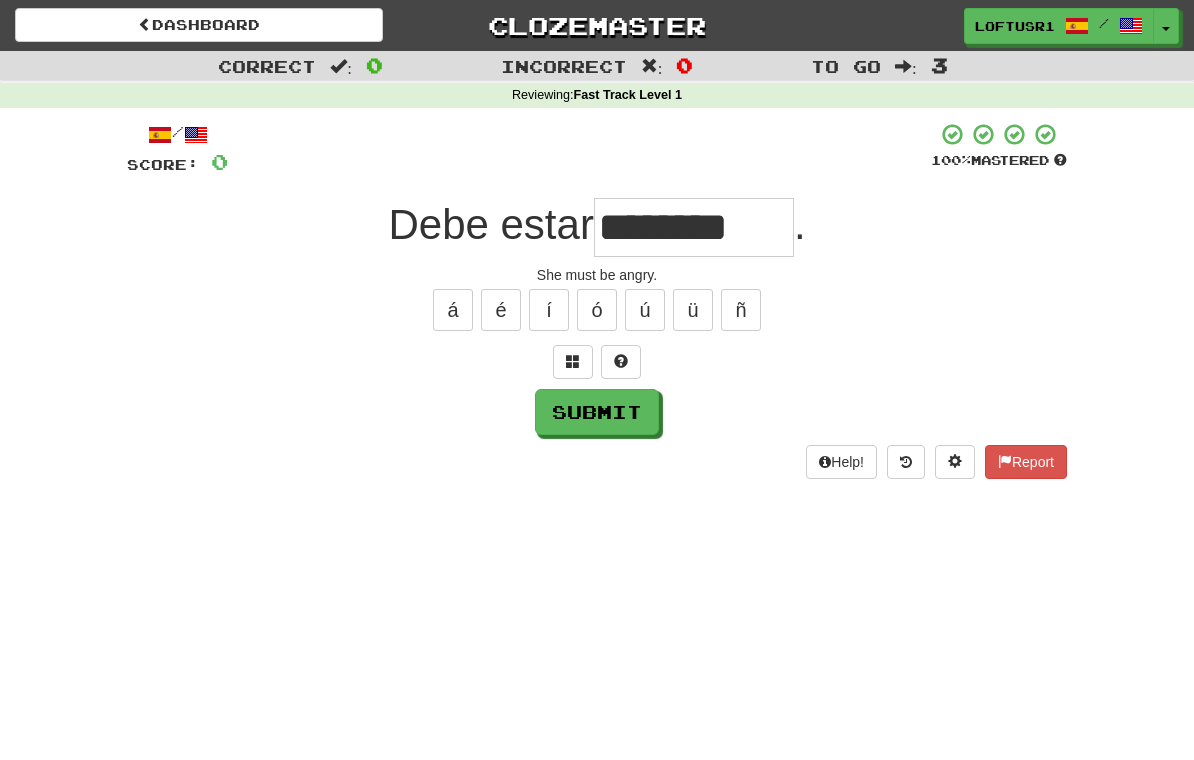 type on "********" 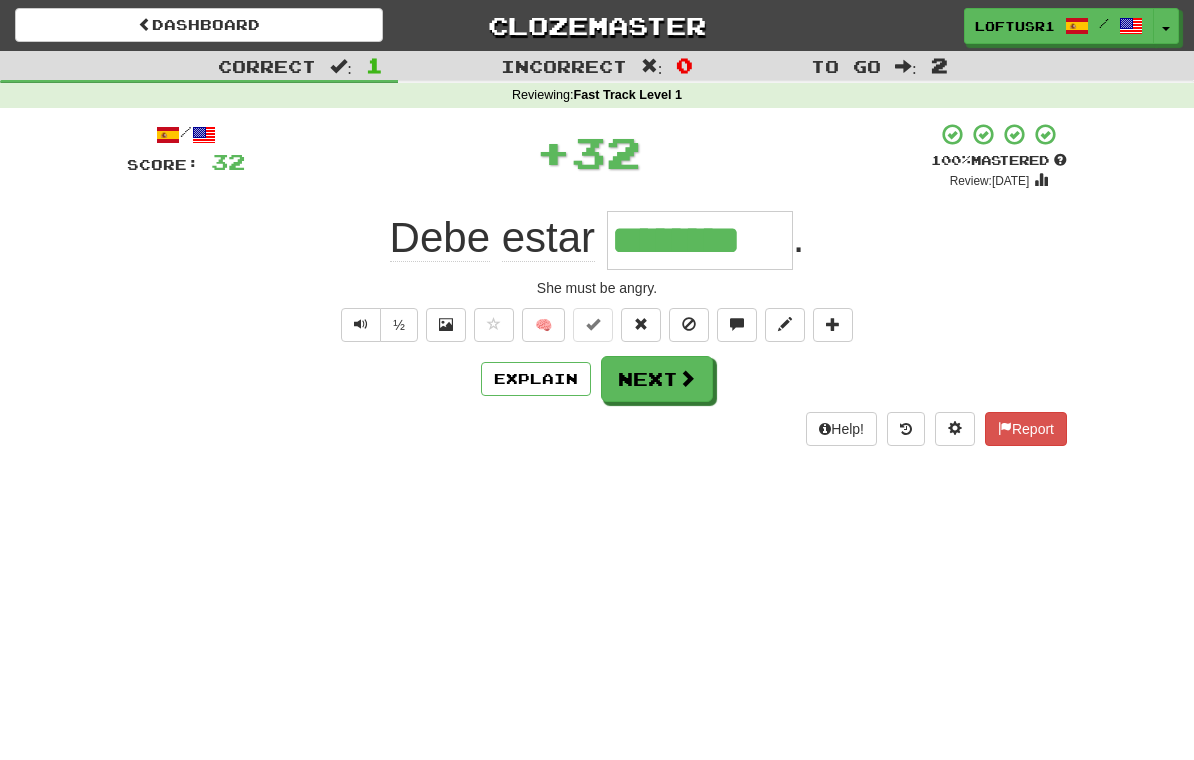 click on "Next" at bounding box center [657, 379] 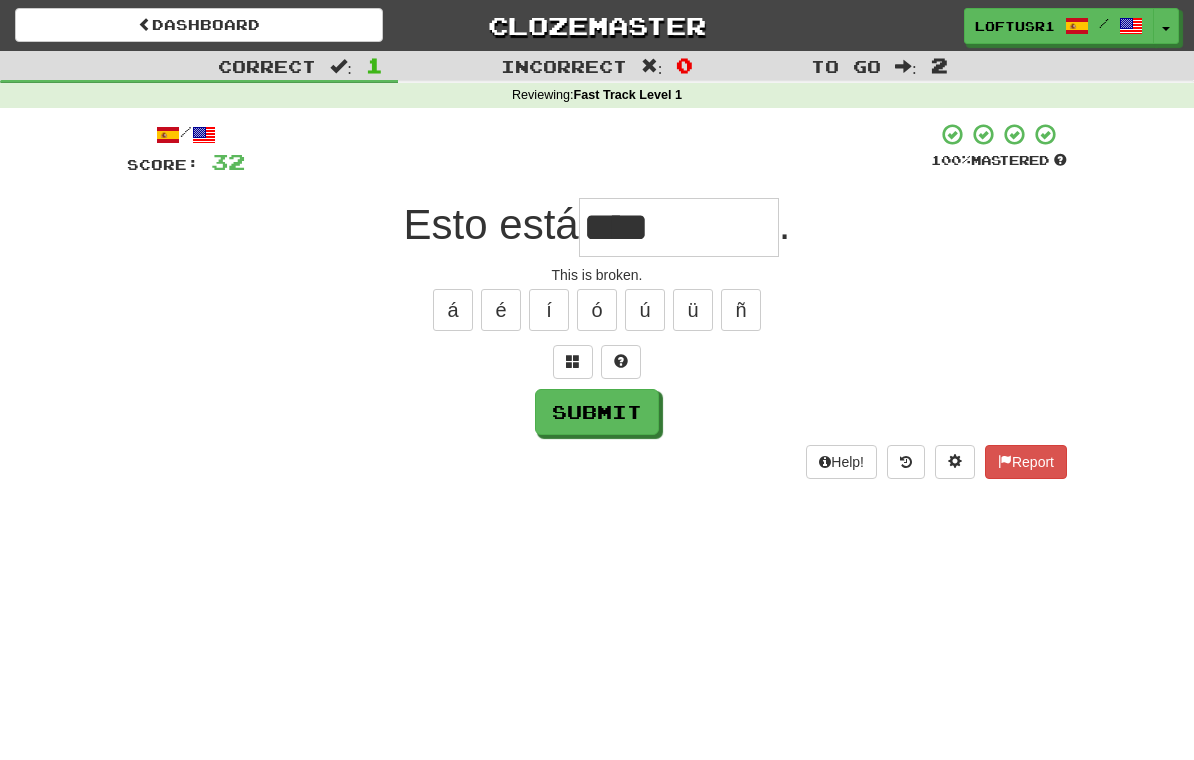 type on "****" 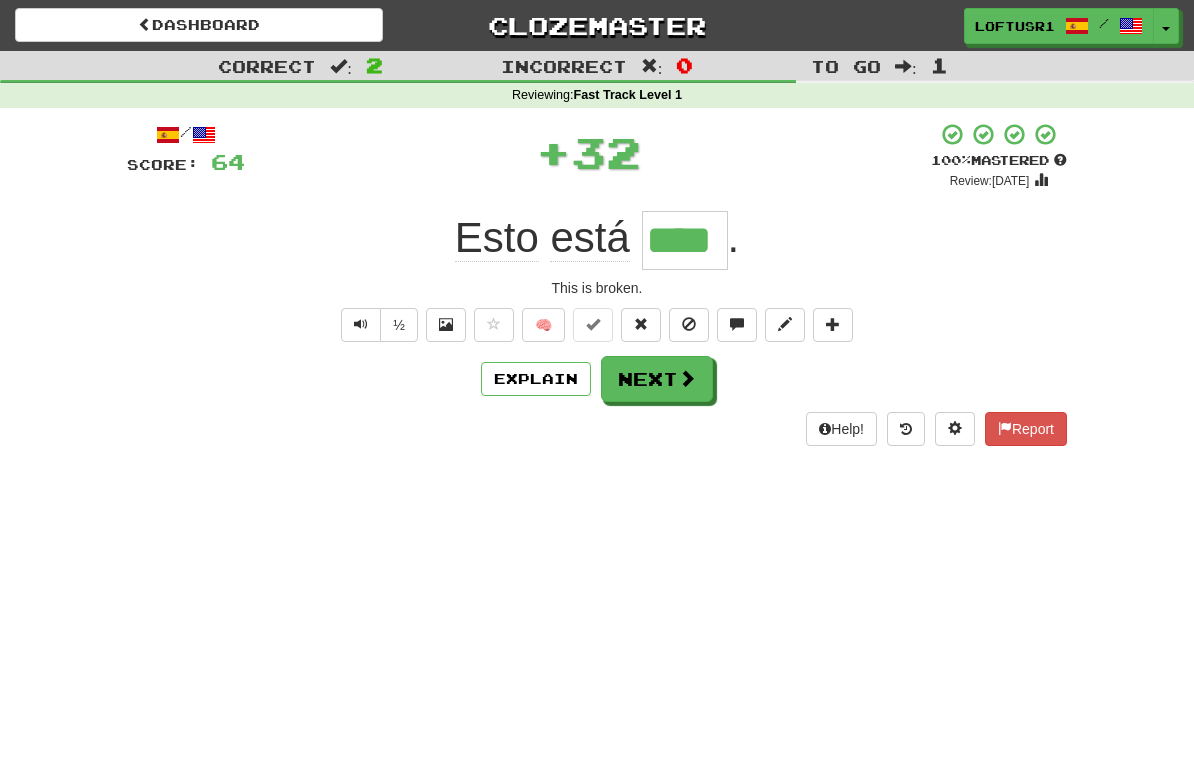 click on "Next" at bounding box center [657, 379] 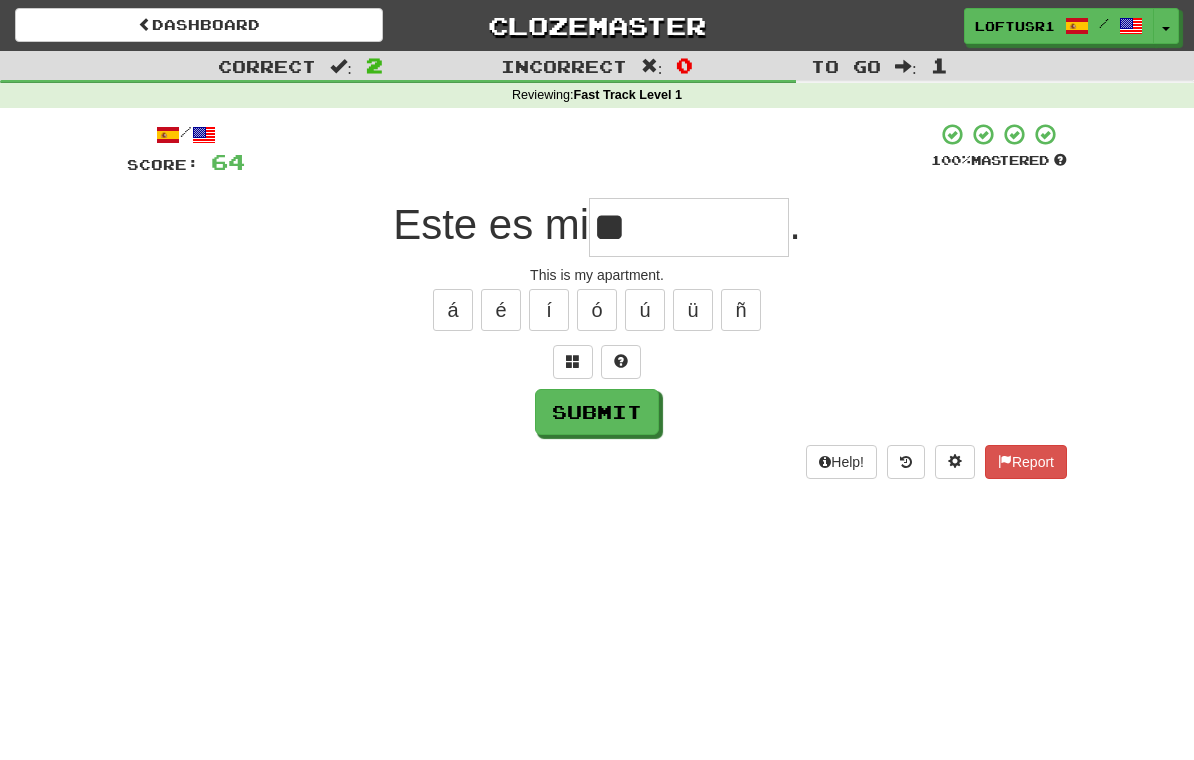 type on "*" 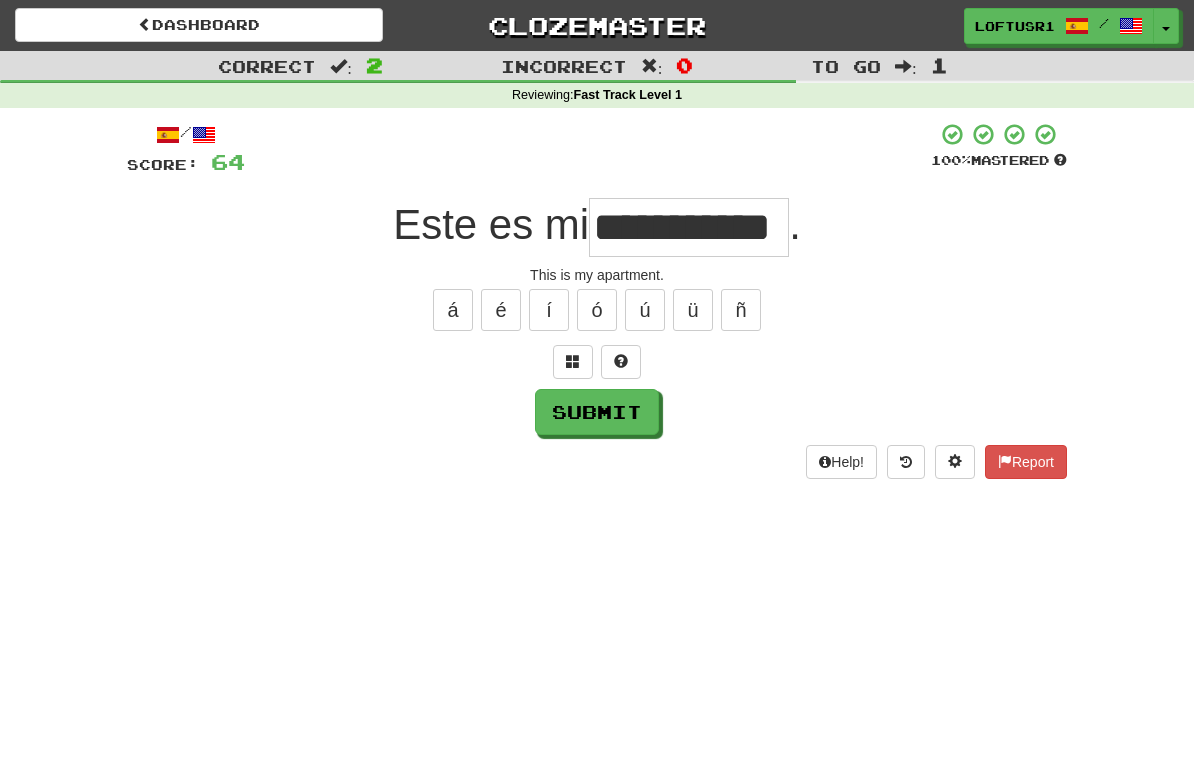 click on "**********" at bounding box center [689, 227] 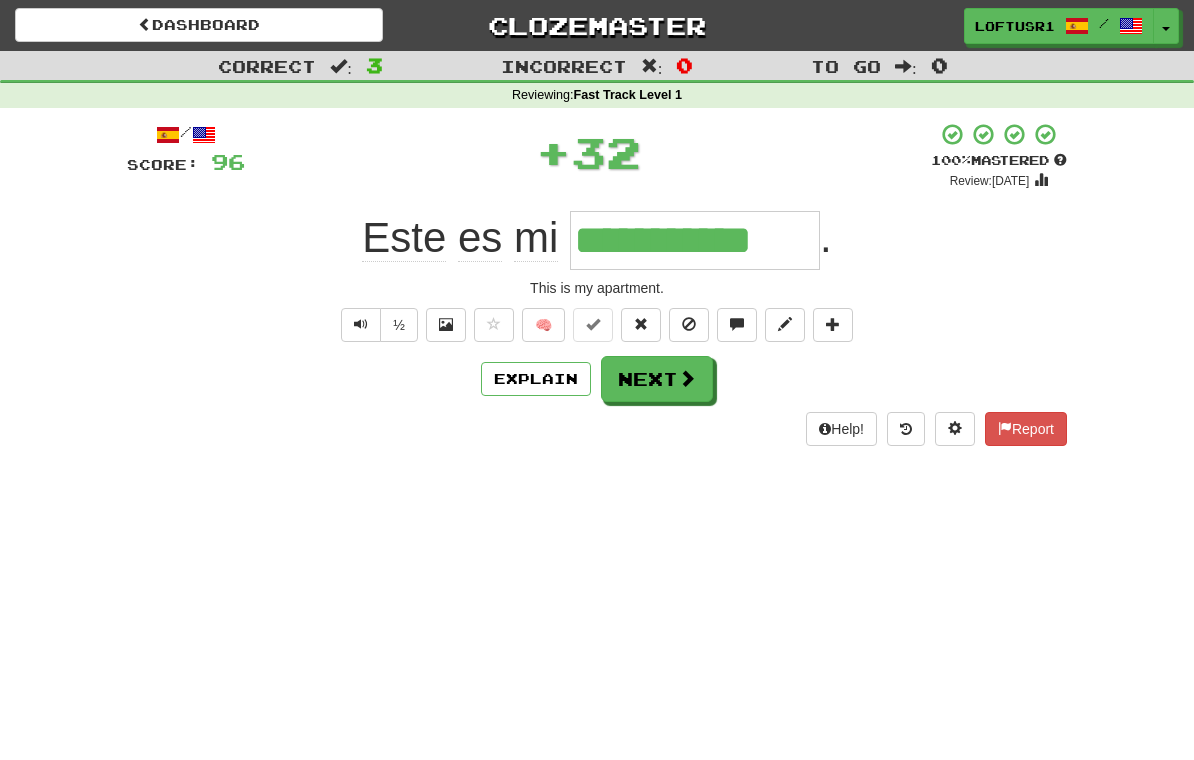 click on "Next" at bounding box center (657, 379) 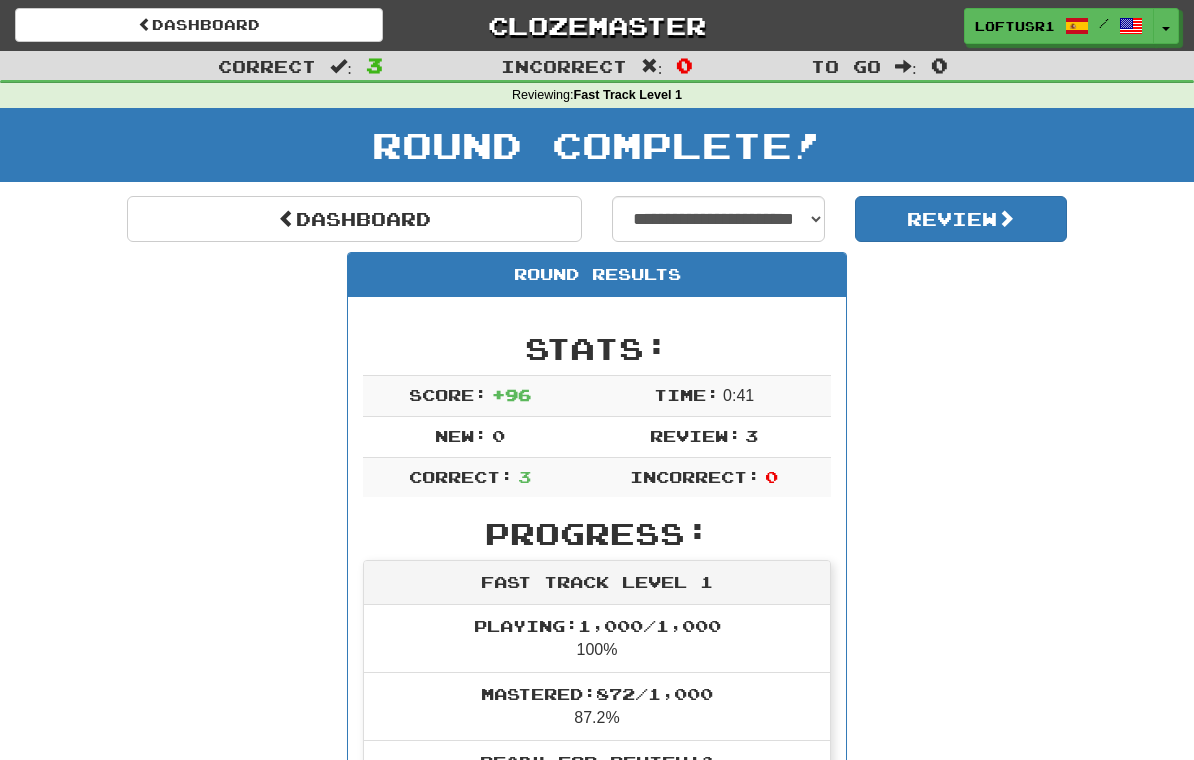 click on "Dashboard" at bounding box center (354, 219) 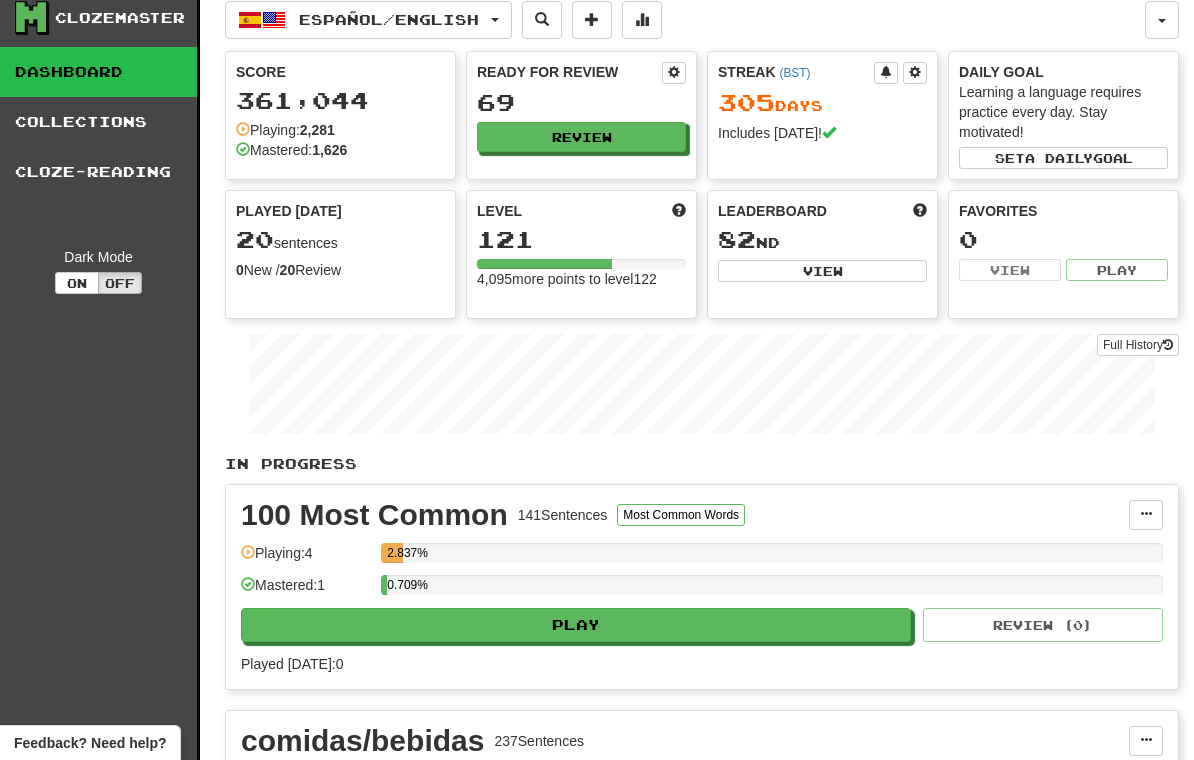 scroll, scrollTop: 5, scrollLeft: 0, axis: vertical 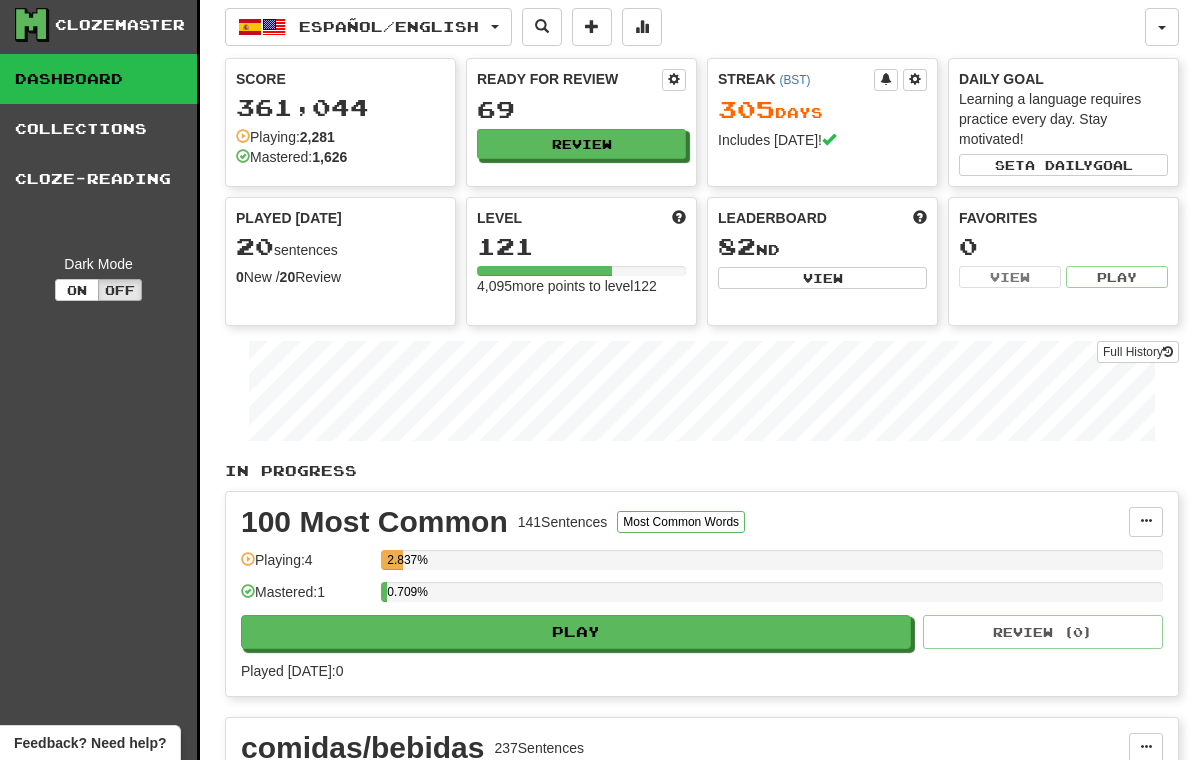 click on "Full History" at bounding box center (1138, 352) 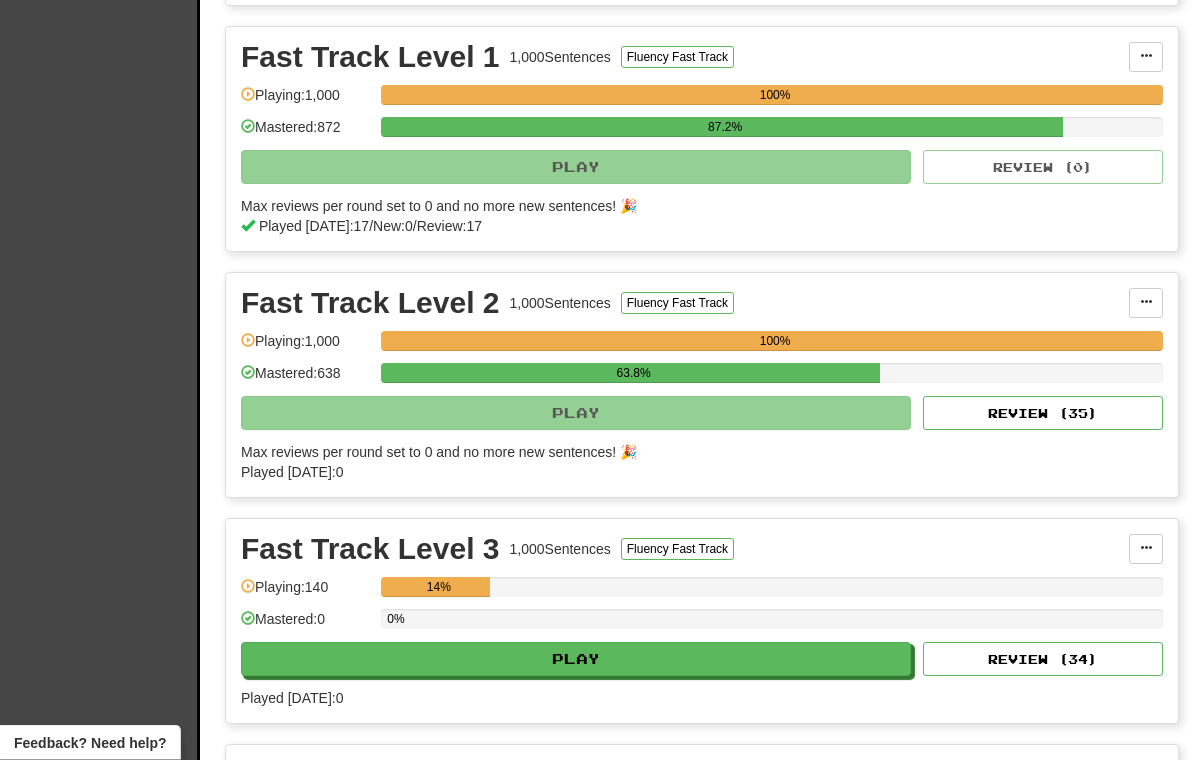 scroll, scrollTop: 902, scrollLeft: 0, axis: vertical 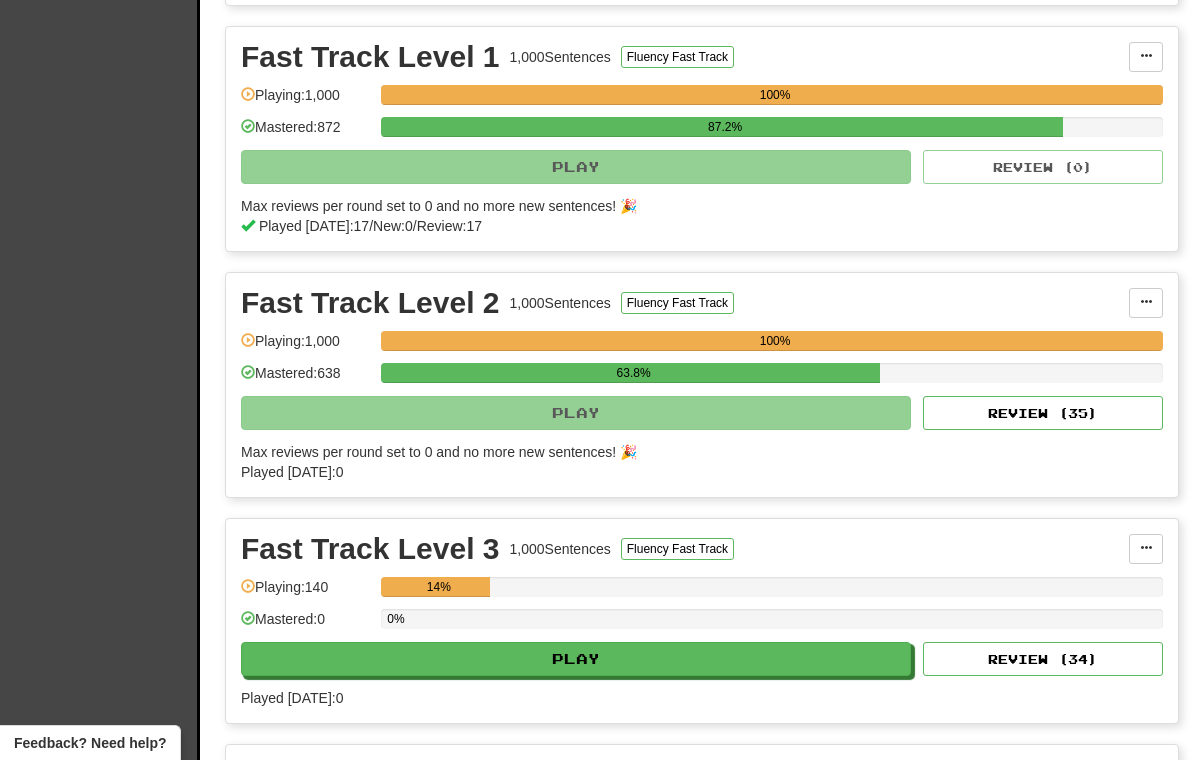 click on "Play" at bounding box center [576, 659] 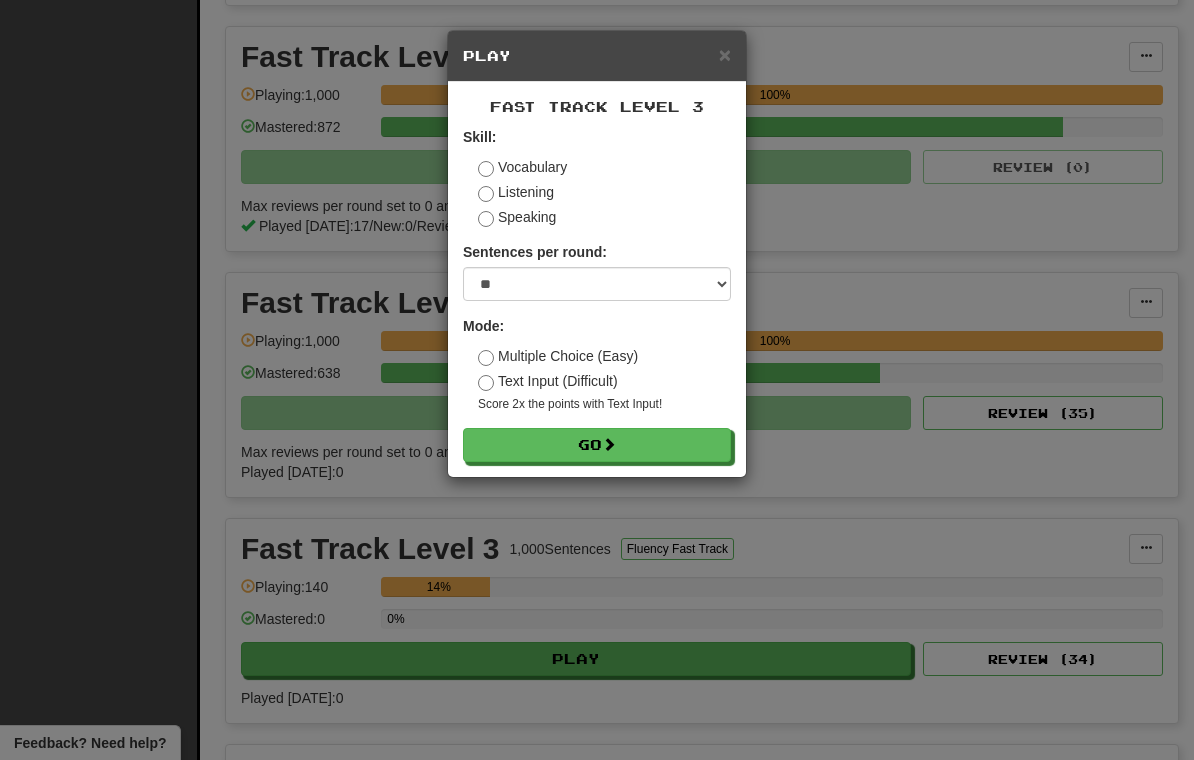 click on "× Play Fast Track Level 3 Skill: Vocabulary Listening Speaking Sentences per round: * ** ** ** ** ** *** ******** Mode: Multiple Choice (Easy) Text Input (Difficult) Score 2x the points with Text Input ! Go" at bounding box center (597, 380) 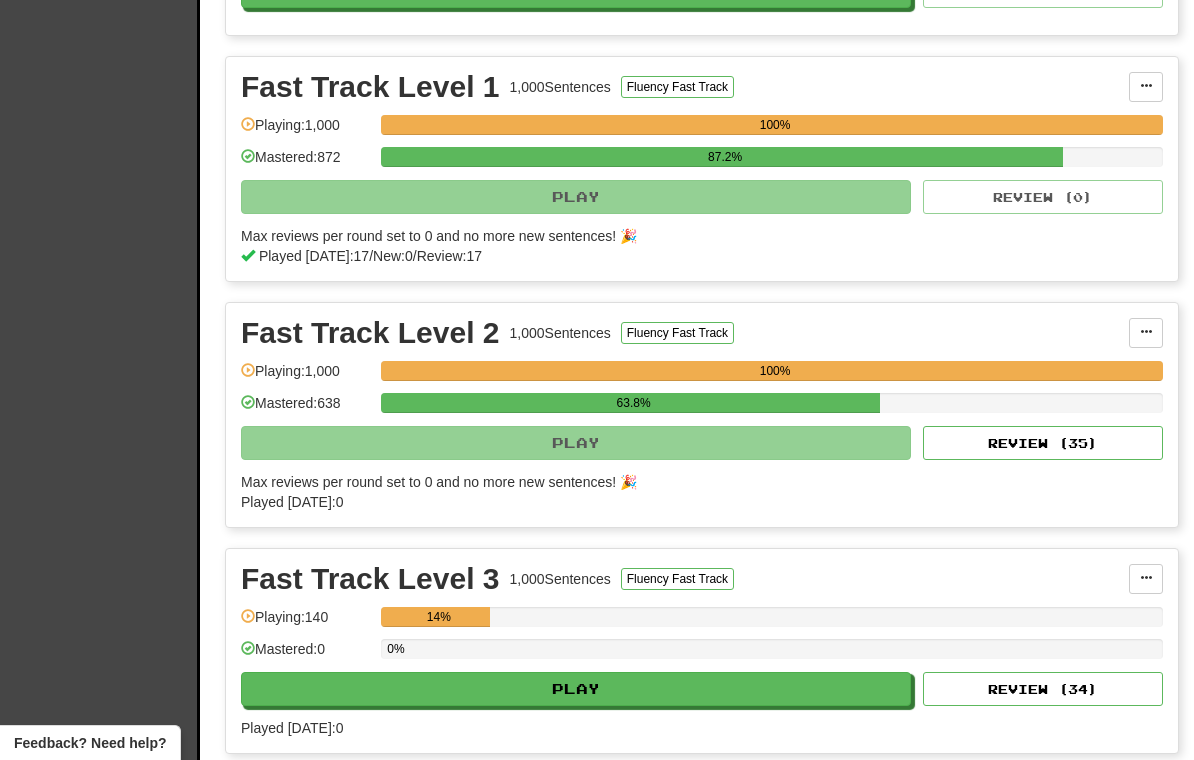 scroll, scrollTop: 871, scrollLeft: 0, axis: vertical 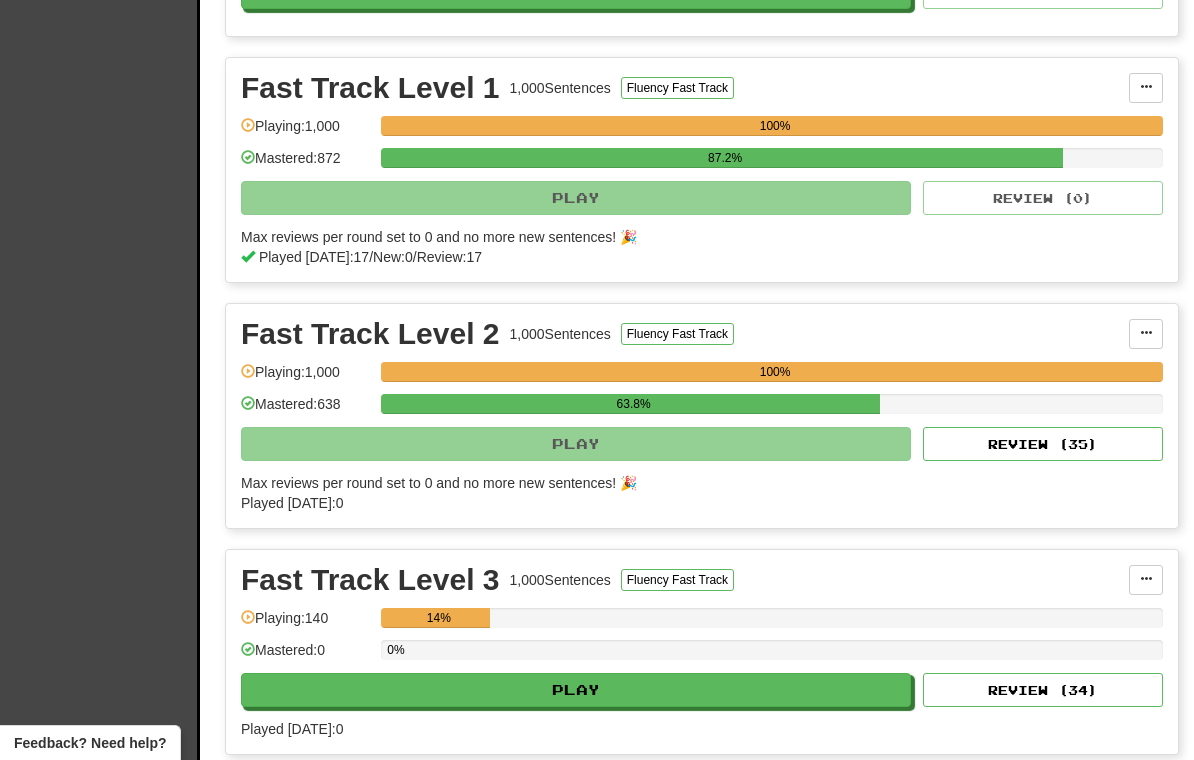 click on "Review ( 35 )" at bounding box center (1043, 444) 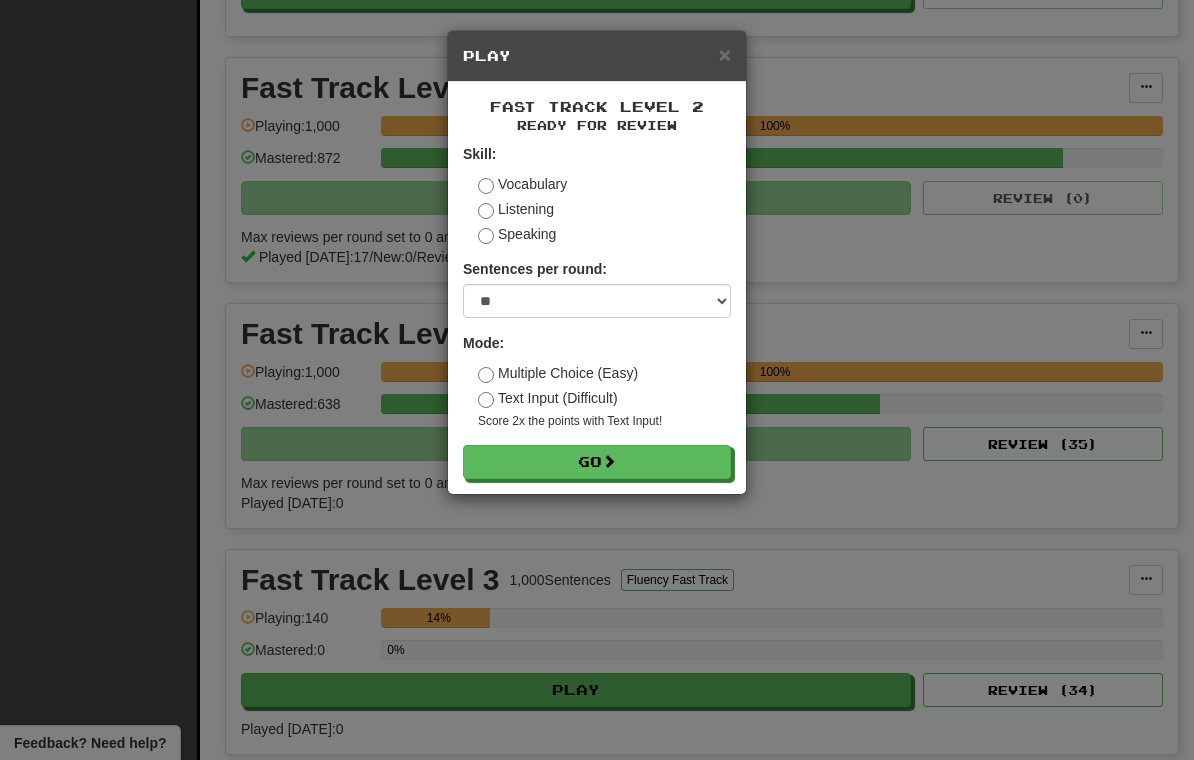 click on "Fast Track Level 2 Ready for Review Skill: Vocabulary Listening Speaking Sentences per round: * ** ** ** ** ** *** ******** Mode: Multiple Choice (Easy) Text Input (Difficult) Score 2x the points with Text Input ! Go" at bounding box center [597, 288] 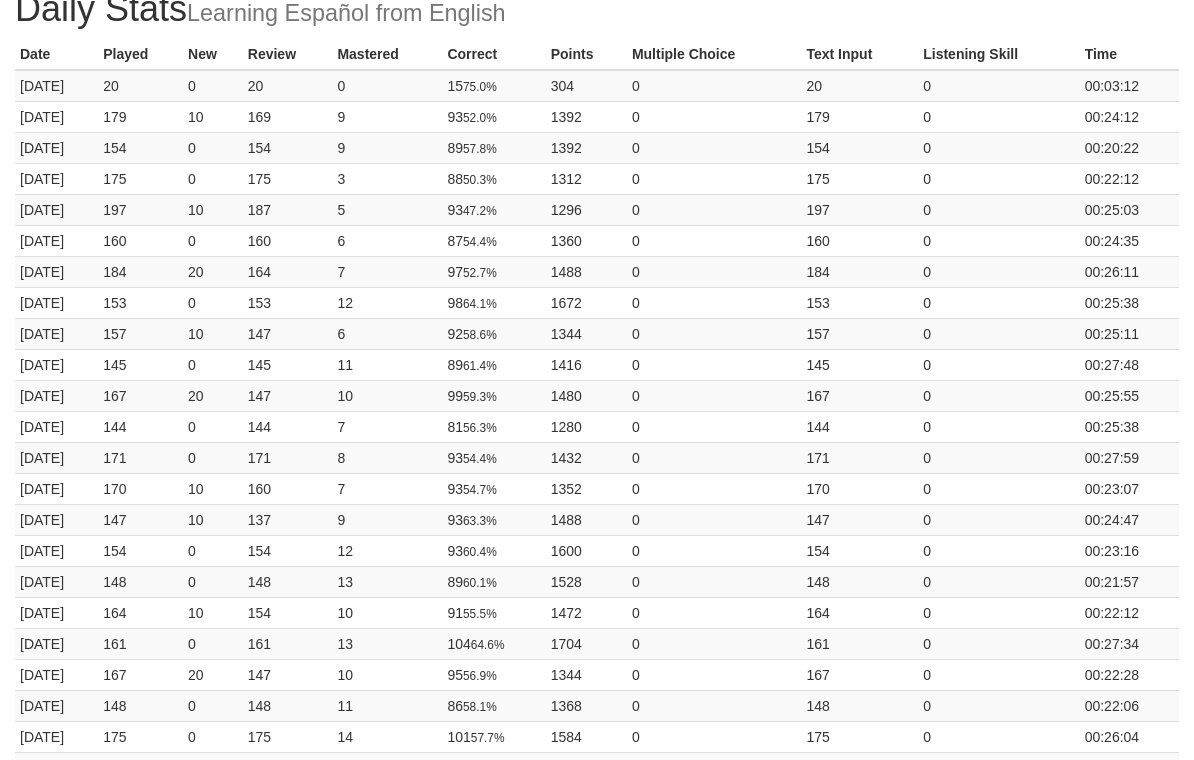 scroll, scrollTop: 0, scrollLeft: 0, axis: both 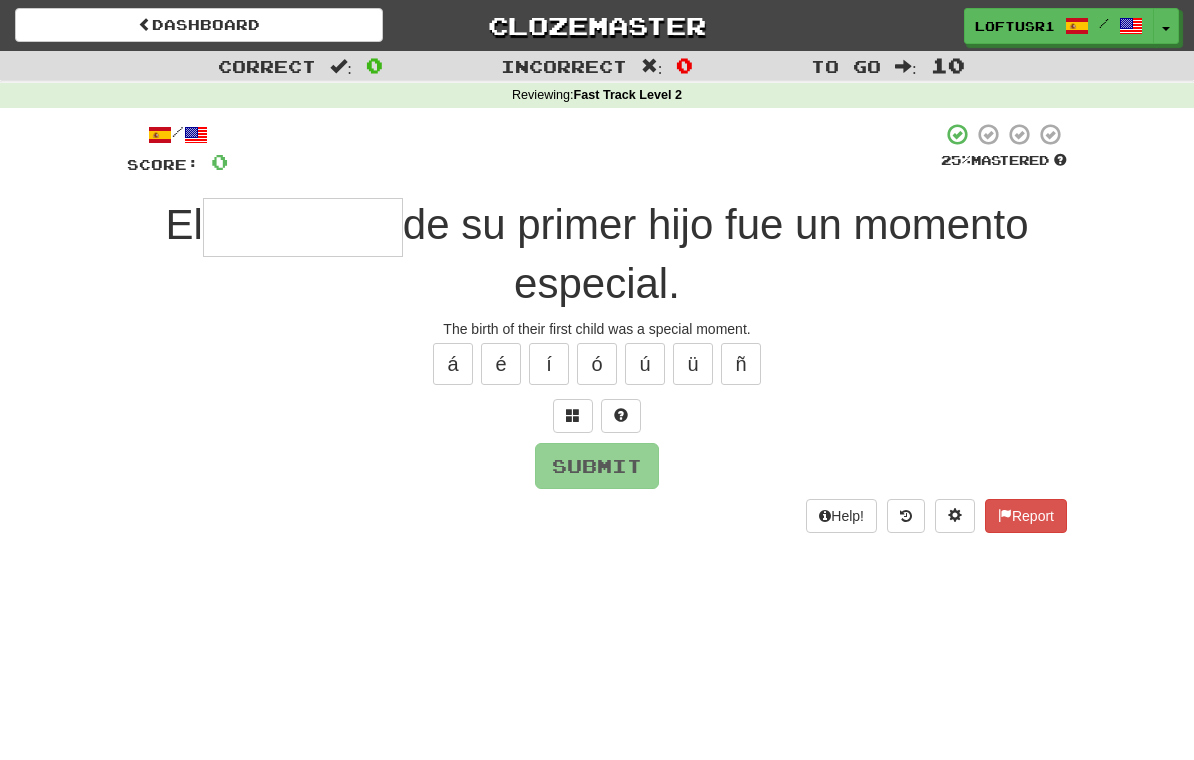 click at bounding box center (303, 227) 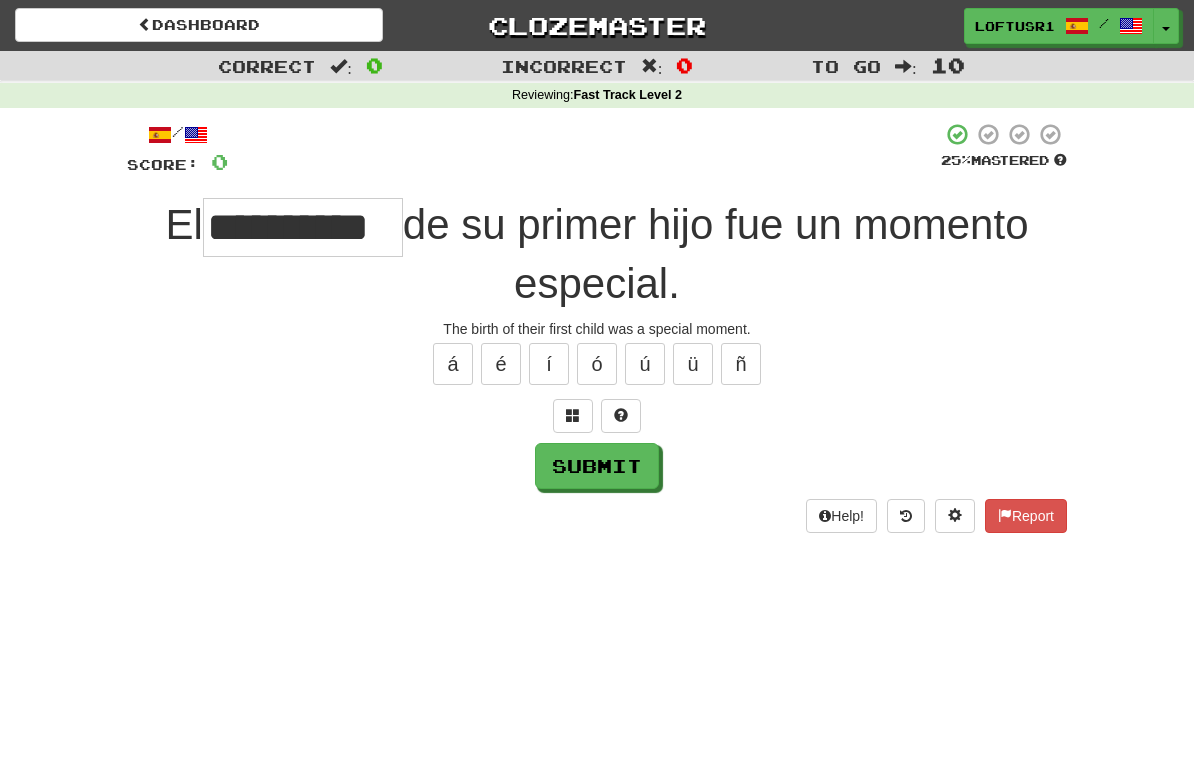 type on "**********" 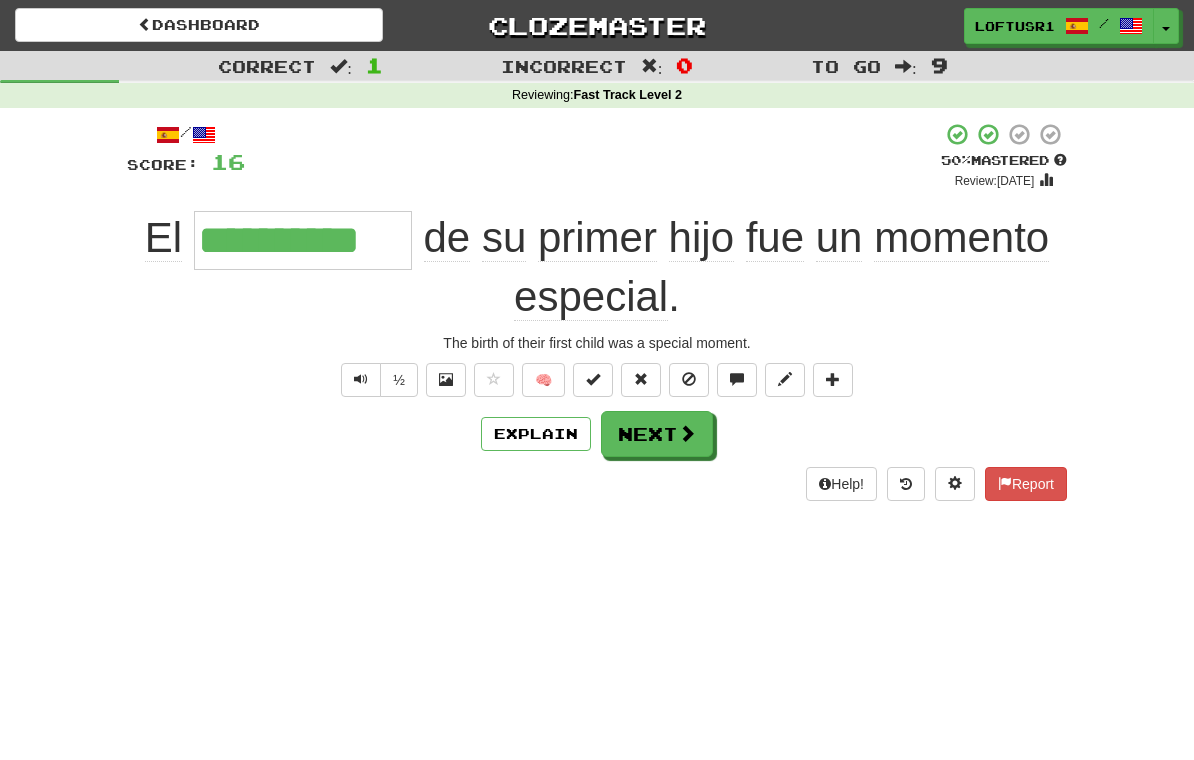 click on "Next" at bounding box center [657, 434] 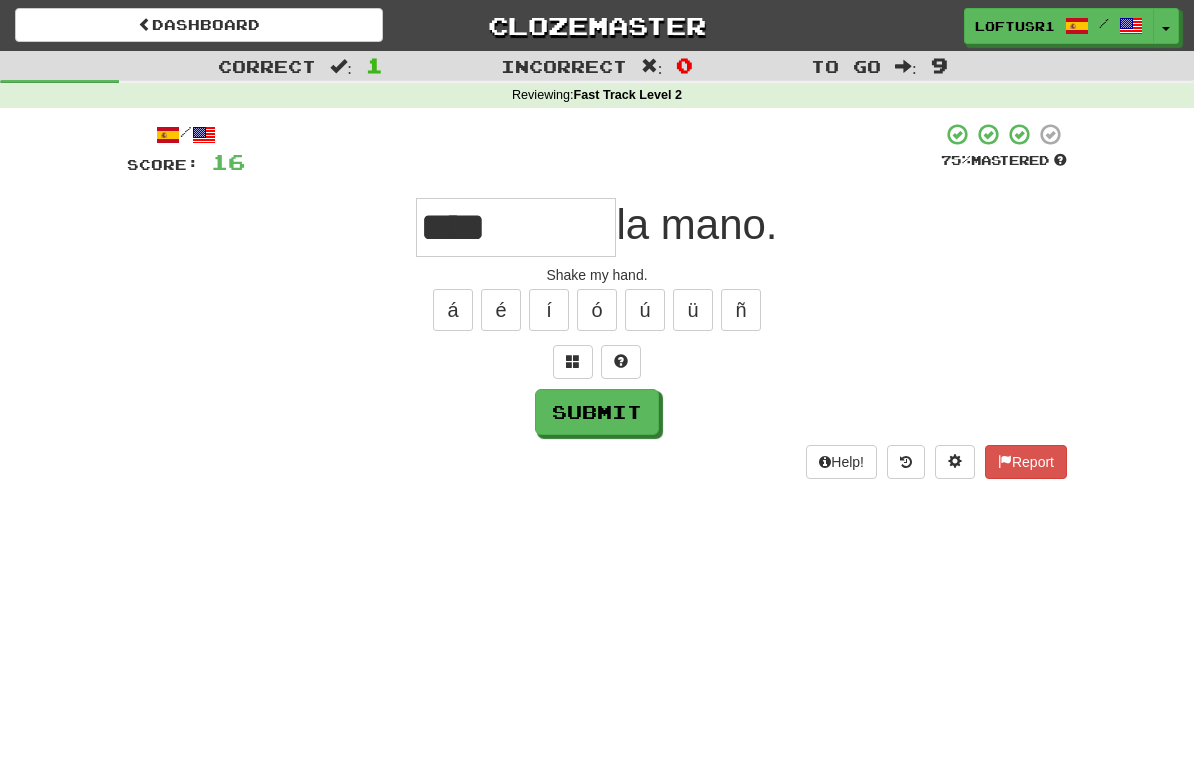 click on "Submit" at bounding box center (597, 412) 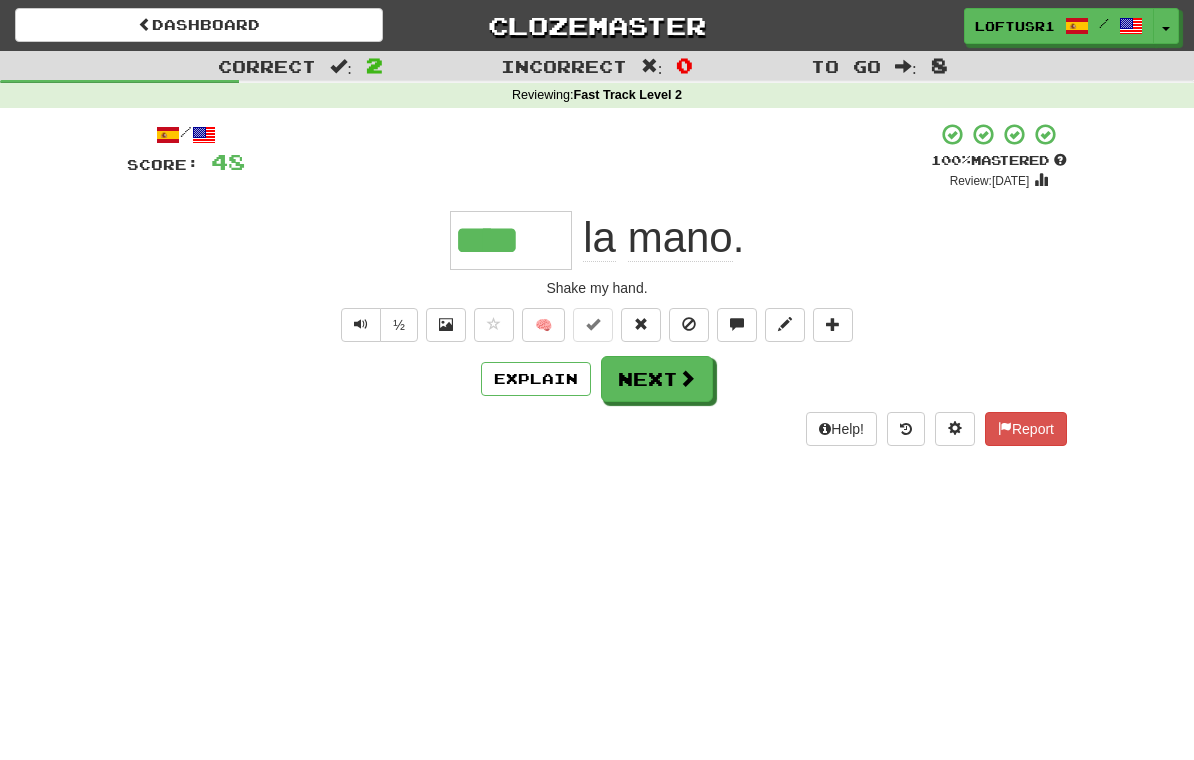 click on "Next" at bounding box center (657, 379) 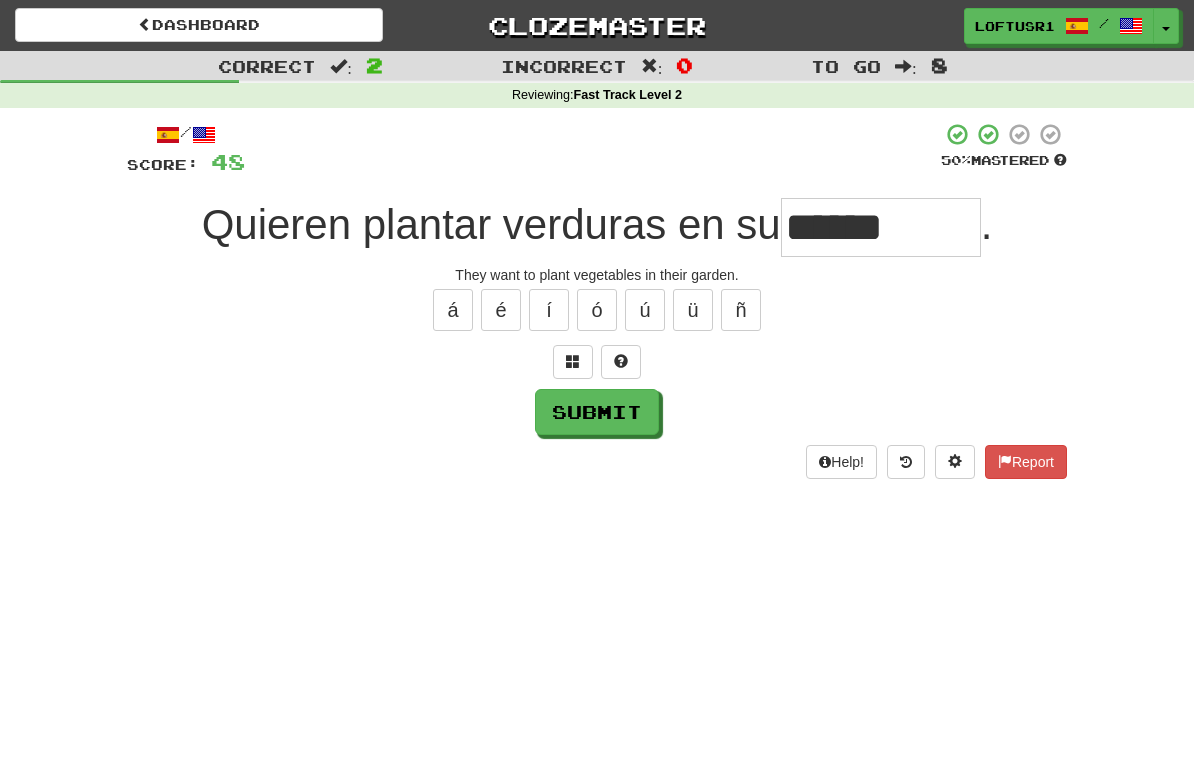 type on "******" 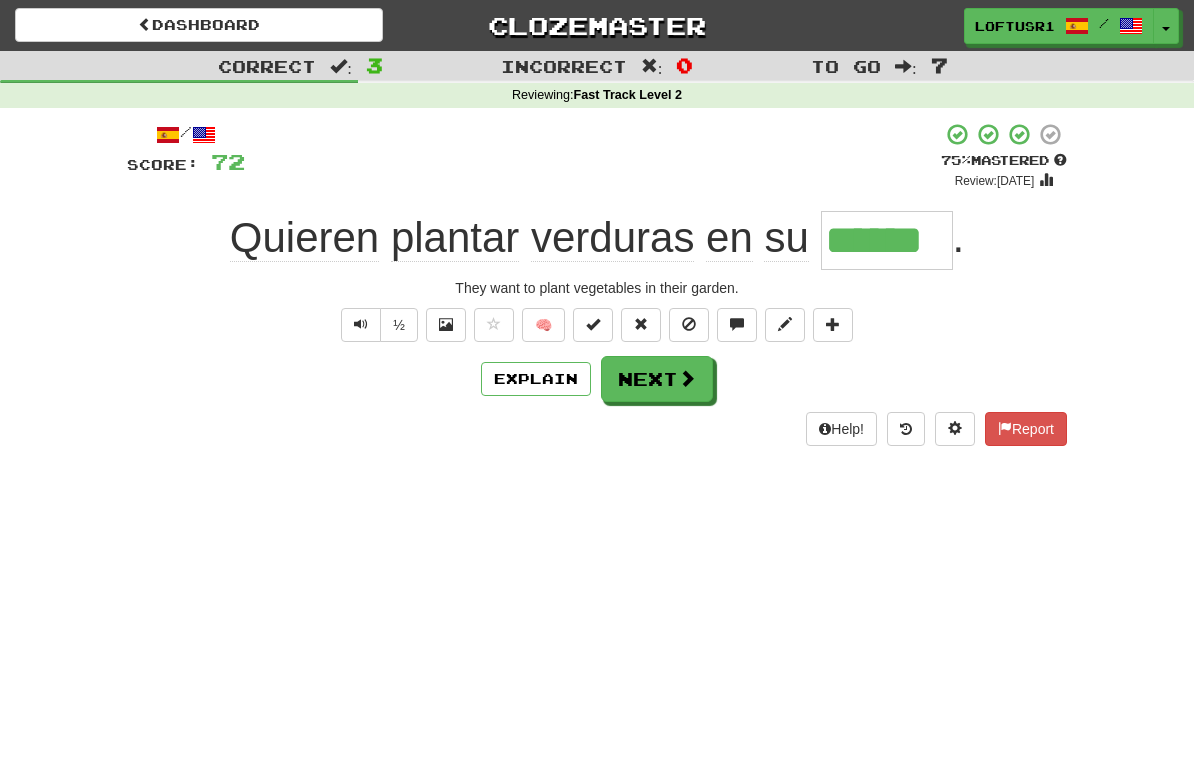 click on "Next" at bounding box center (657, 379) 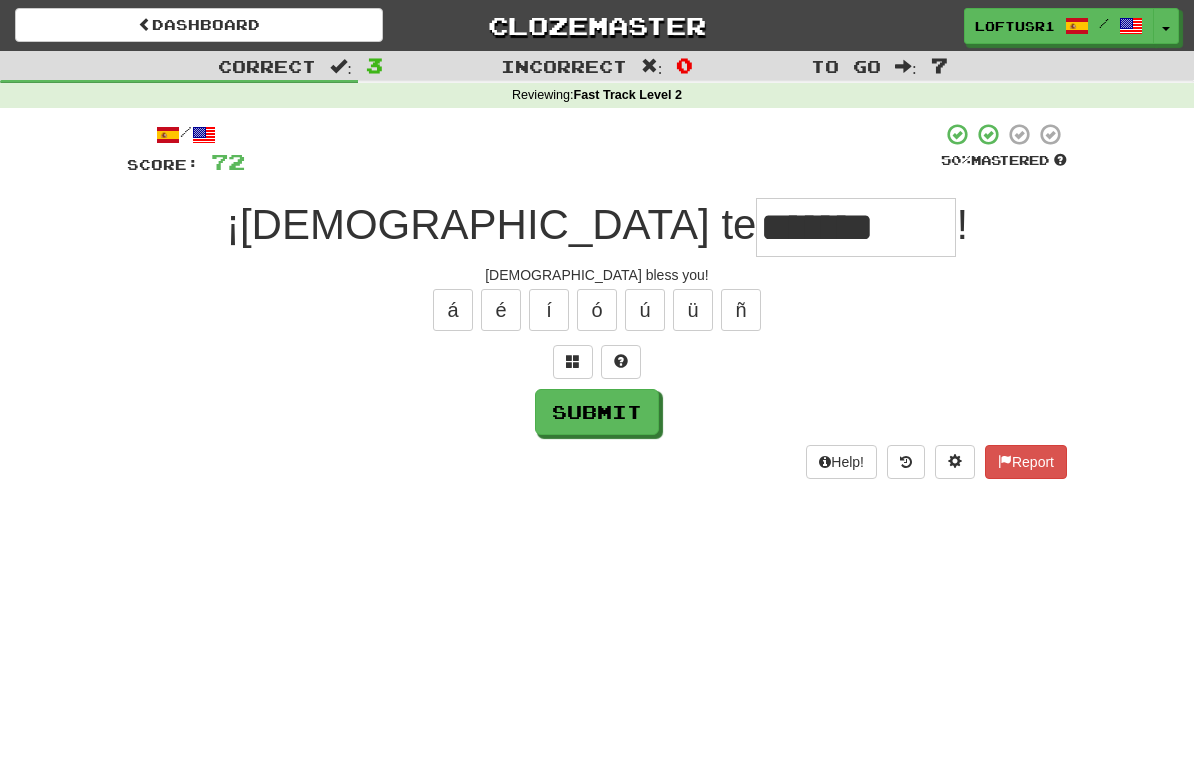 click on "*******" at bounding box center (856, 227) 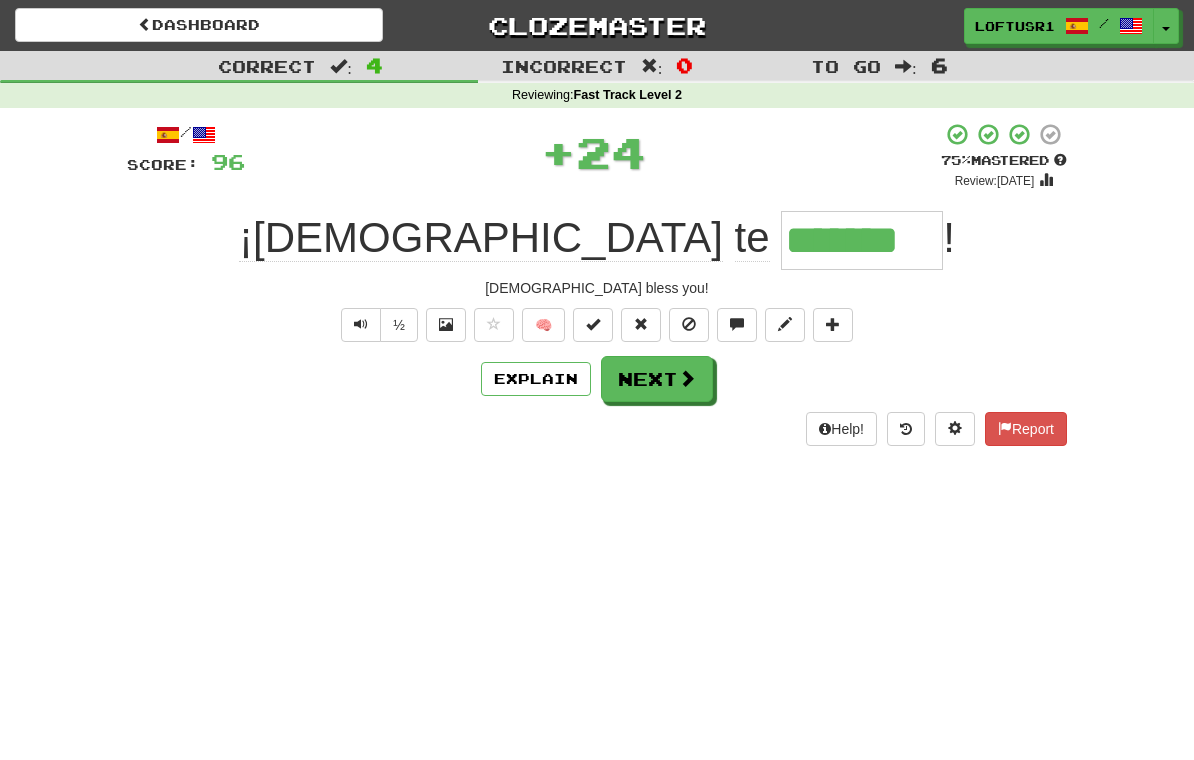 click on "Next" at bounding box center (657, 379) 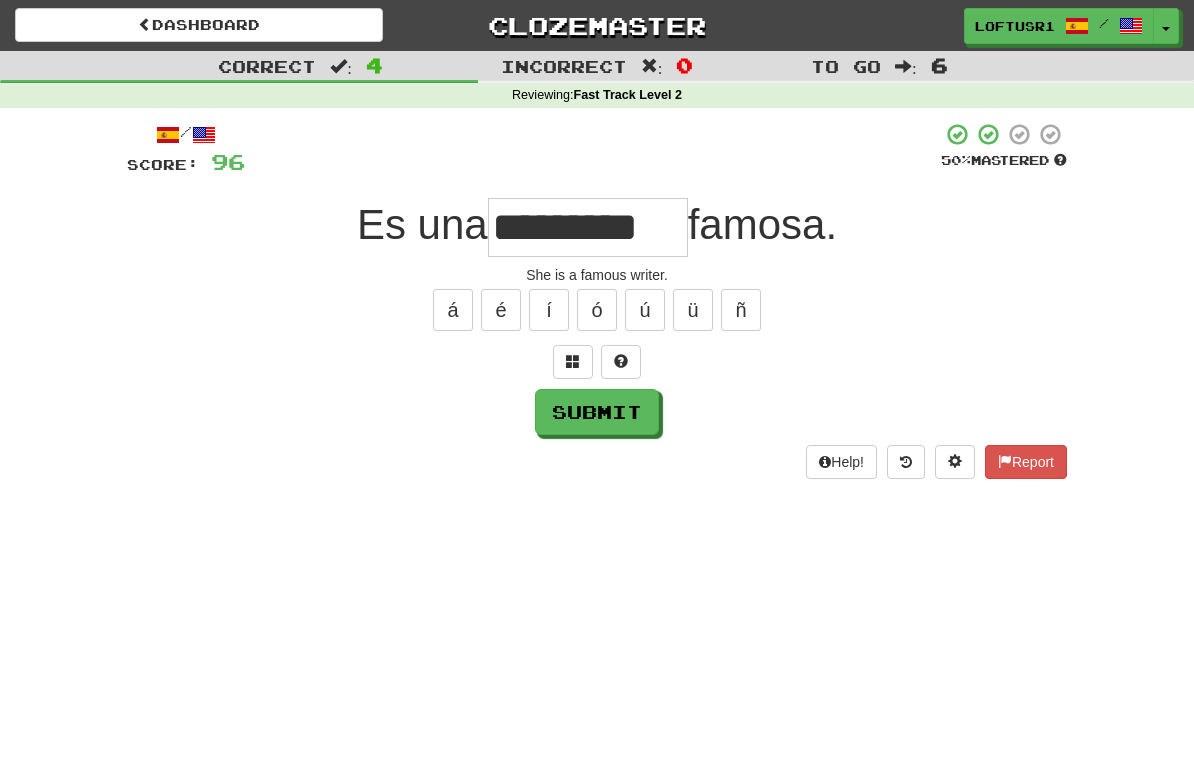 type on "*********" 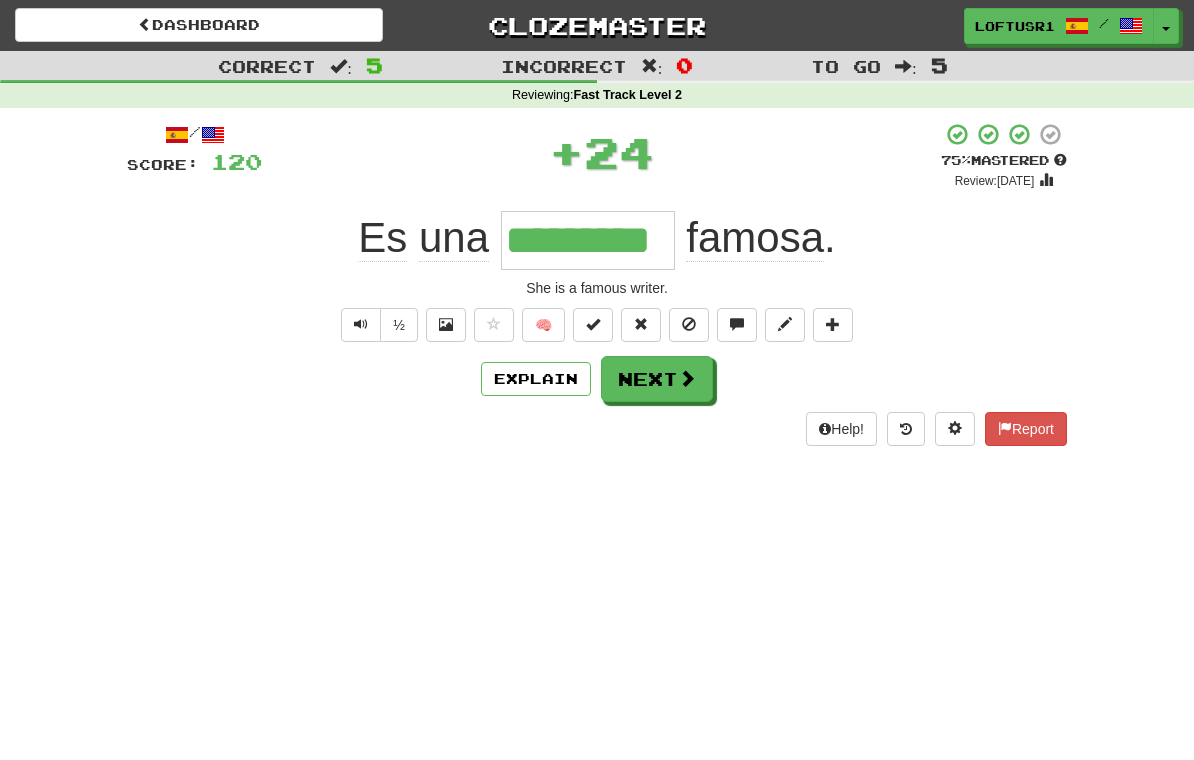 click on "Next" at bounding box center (657, 379) 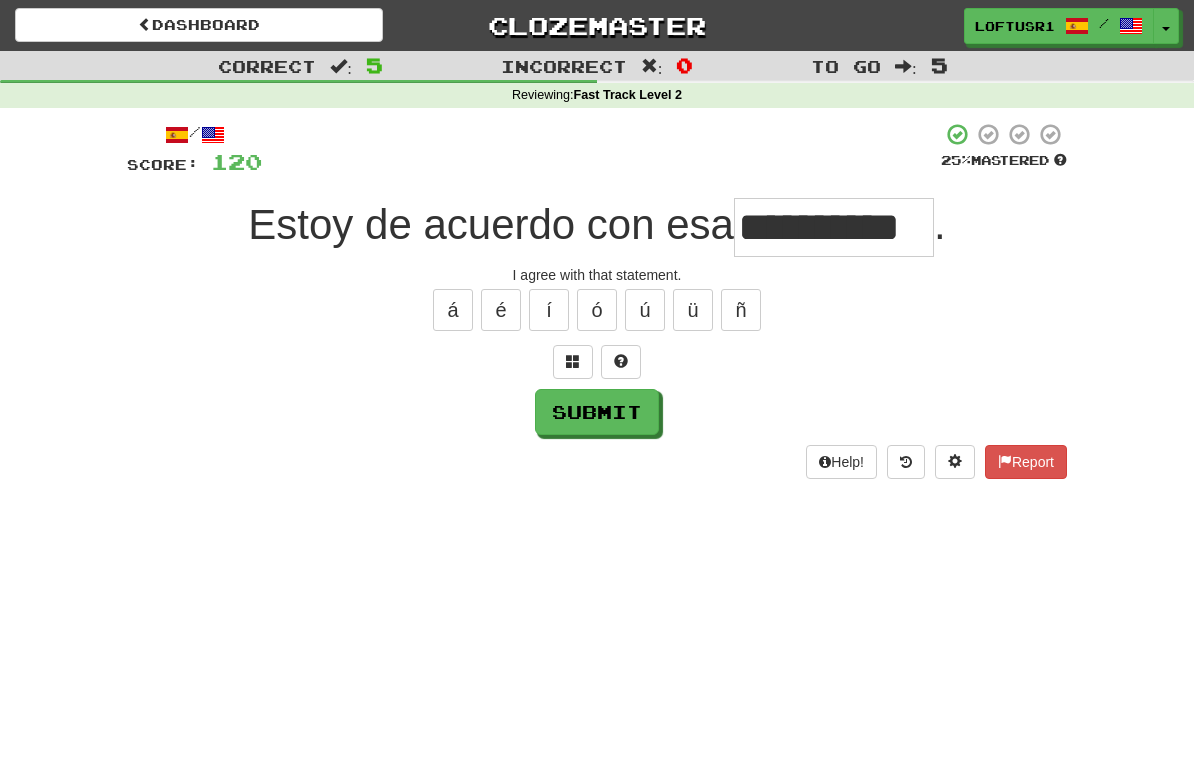 type on "**********" 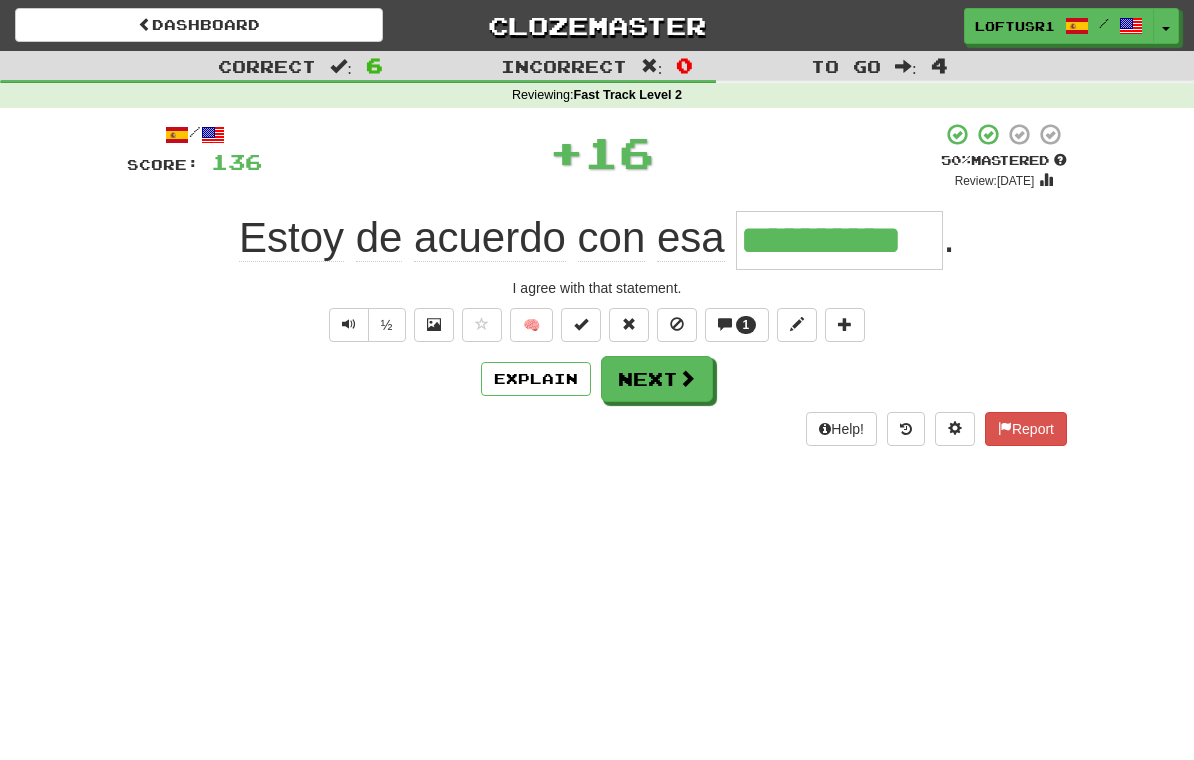 click on "Next" at bounding box center (657, 379) 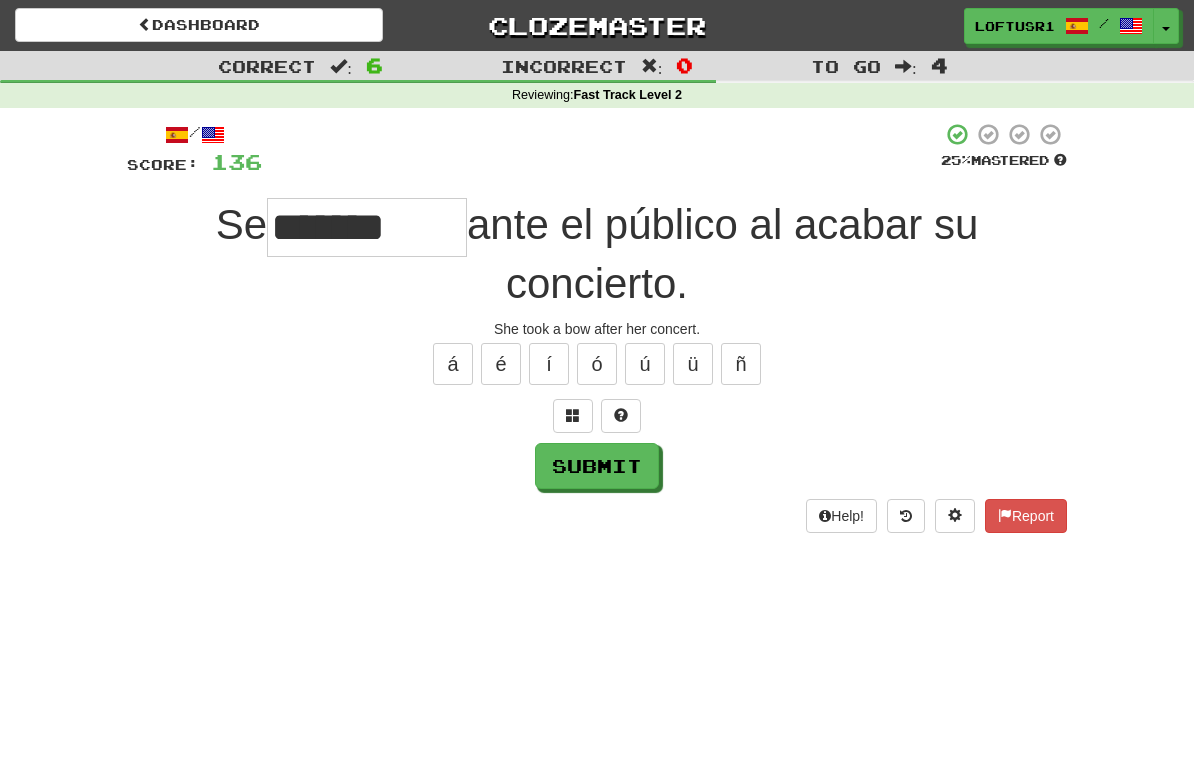 type on "*******" 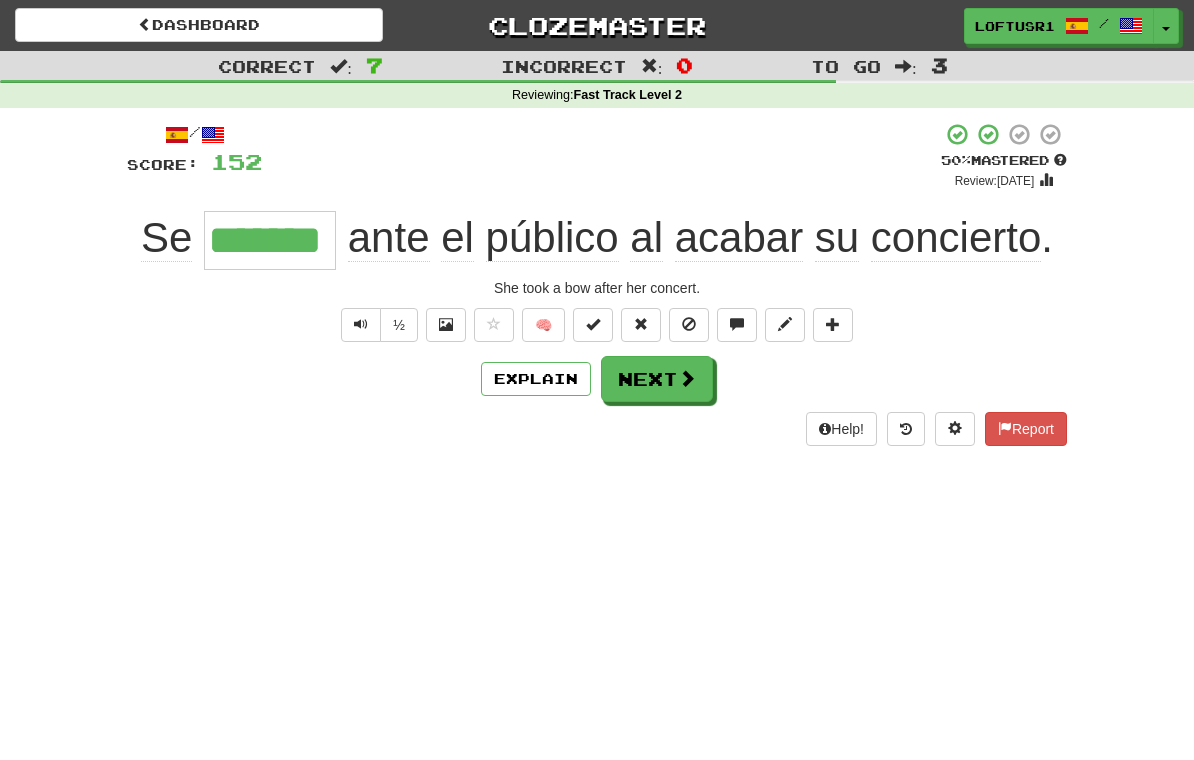 click on "Explain" at bounding box center [536, 379] 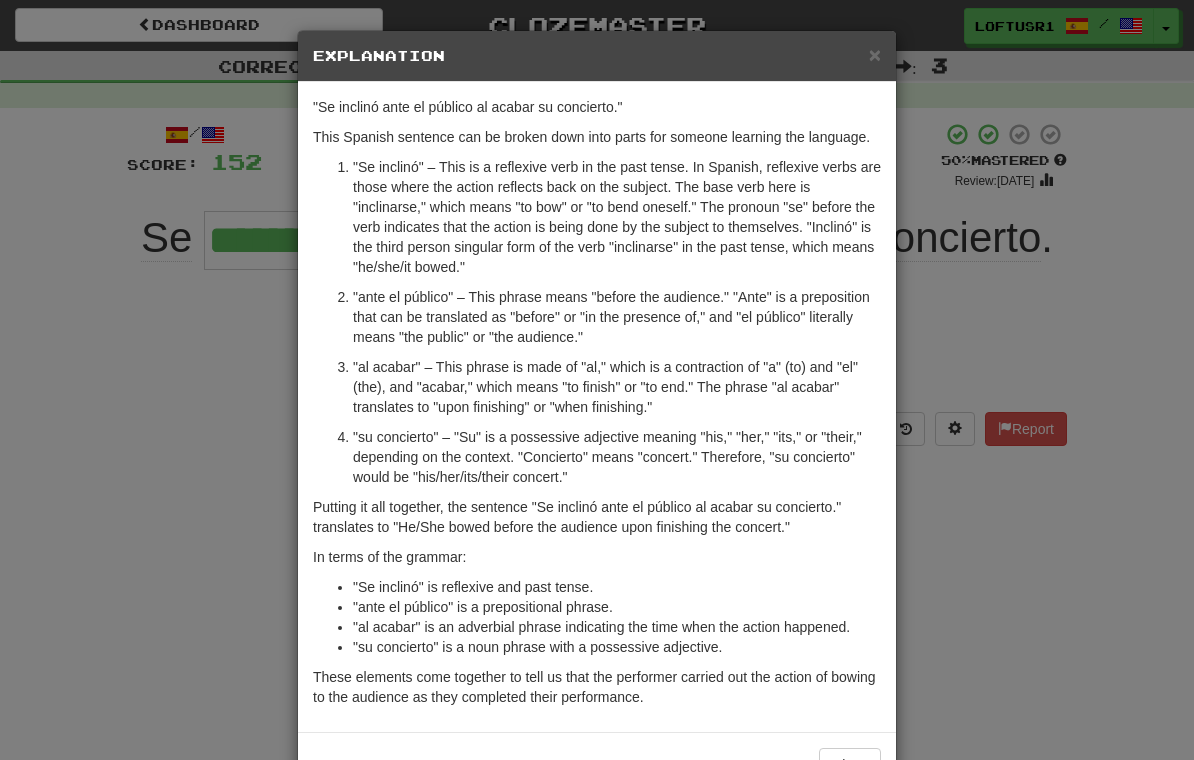 click on "× Explanation "Se inclinó ante el público al acabar su concierto."
This Spanish sentence can be broken down into parts for someone learning the language.
"Se inclinó" – This is a reflexive verb in the past tense. In Spanish, reflexive verbs are those where the action reflects back on the subject. The base verb here is "inclinarse," which means "to bow" or "to bend oneself." The pronoun "se" before the verb indicates that the action is being done by the subject to themselves. "Inclinó" is the third person singular form of the verb "inclinarse" in the past tense, which means "he/she/it bowed."
"ante el público" – This phrase means "before the audience." "Ante" is a preposition that can be translated as "before" or "in the presence of," and "el público" literally means "the public" or "the audience."
Putting it all together, the sentence "Se inclinó ante el público al acabar su concierto." translates to "He/She bowed before the audience upon finishing the concert."" at bounding box center (597, 380) 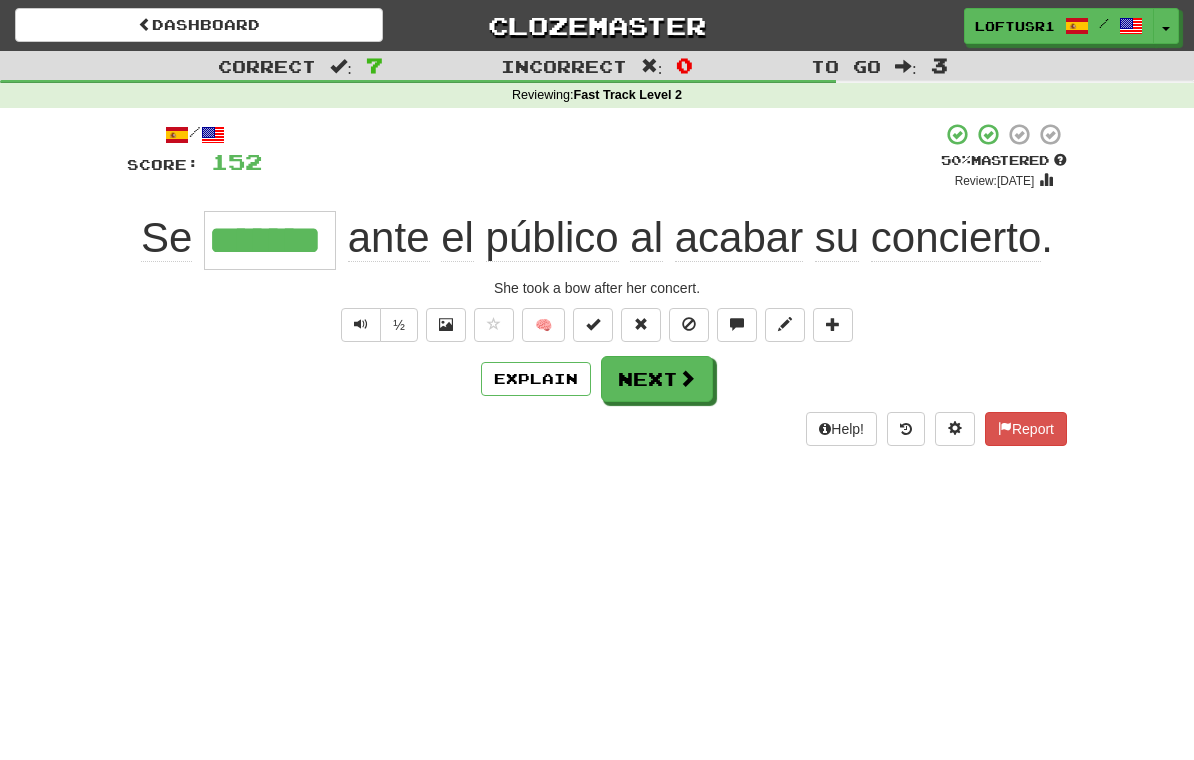 click on "Next" at bounding box center [657, 379] 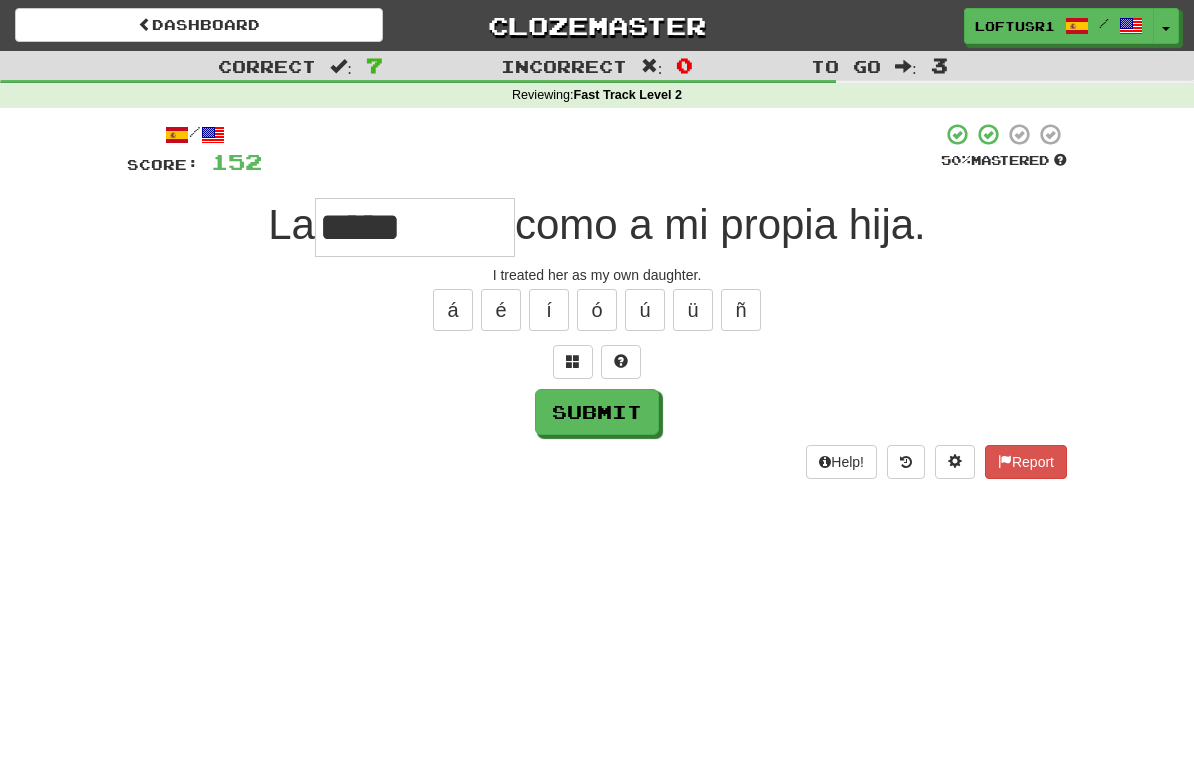 click on "*****" at bounding box center (415, 227) 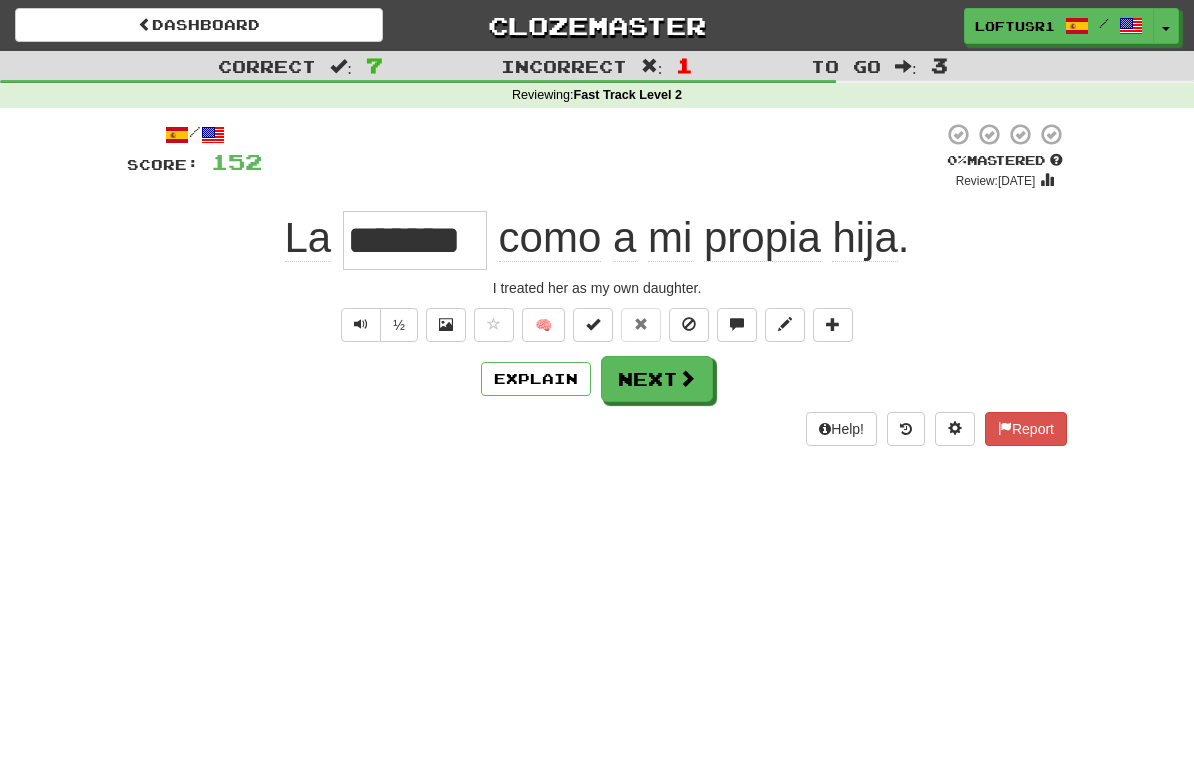 click on "Help!  Report" at bounding box center [597, 429] 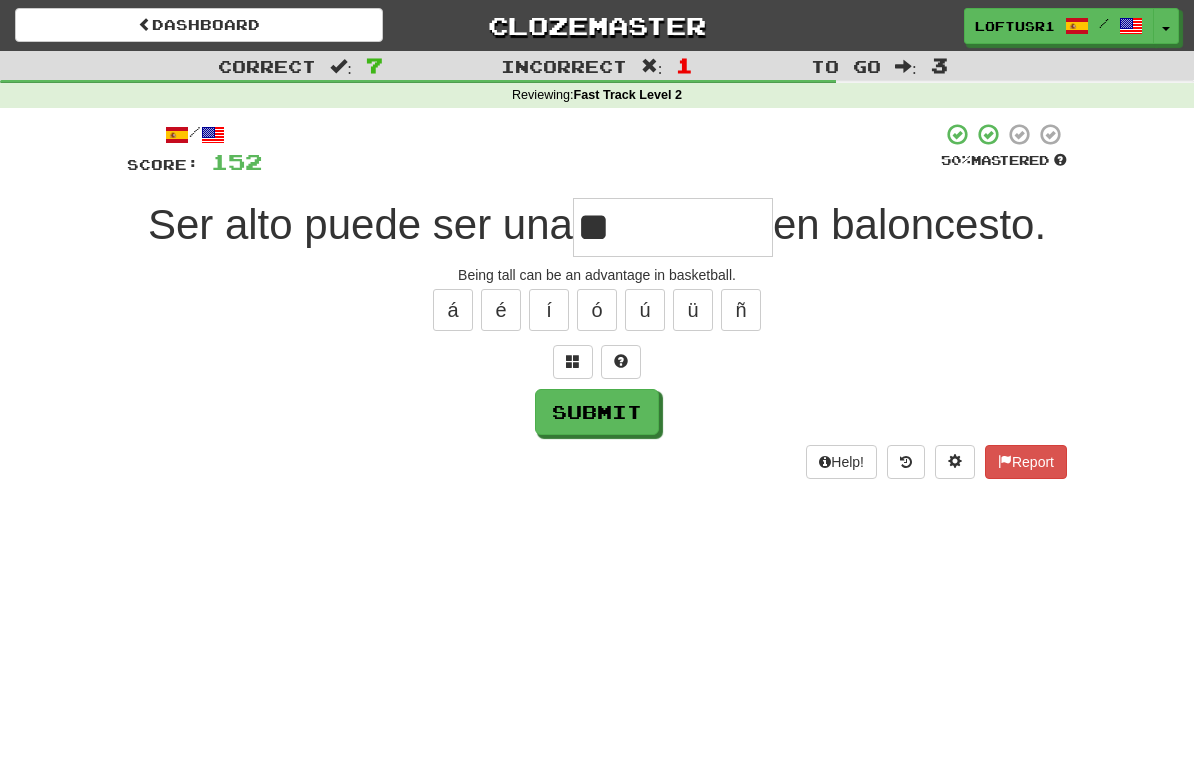 type on "*" 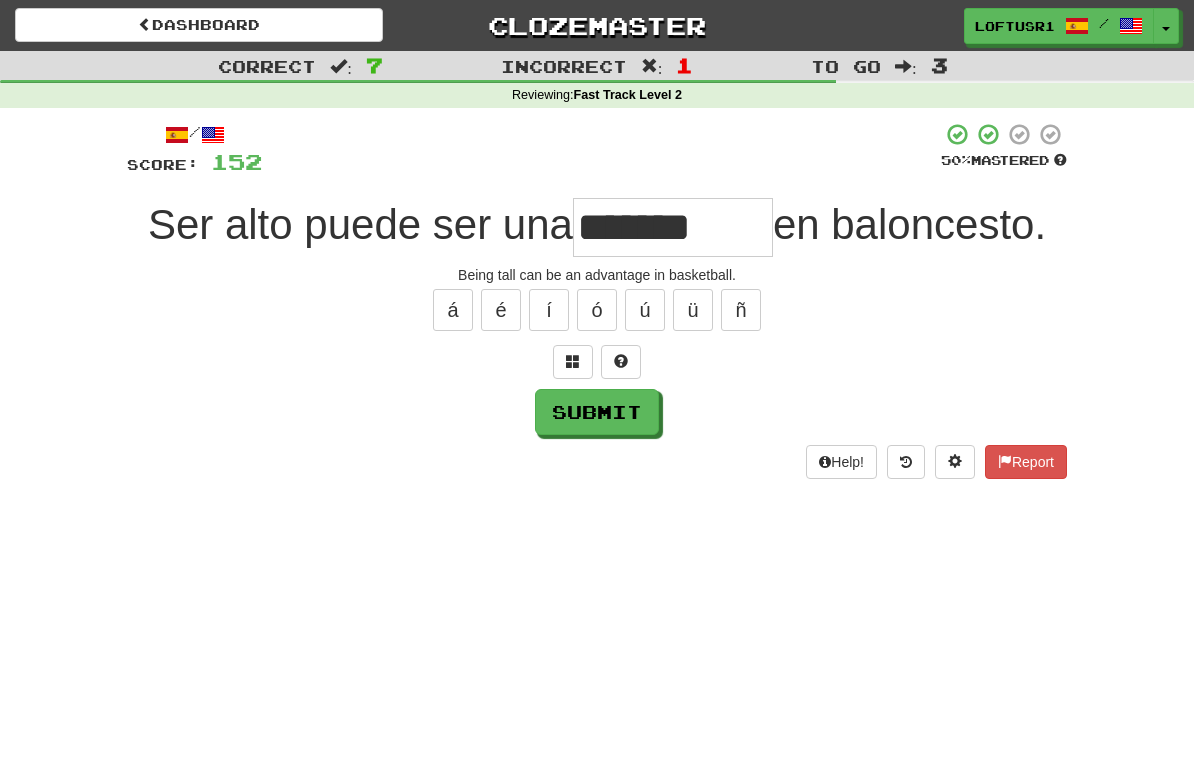 click on "*******" at bounding box center (673, 227) 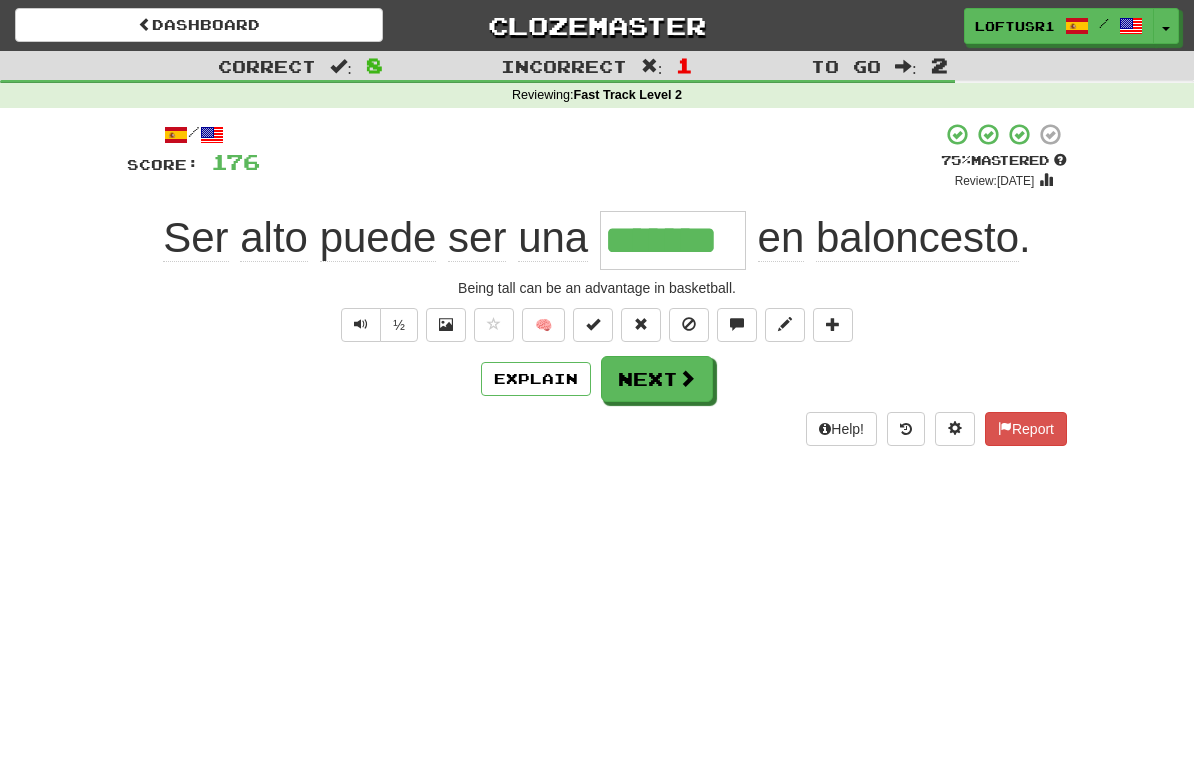 click on "Next" at bounding box center (657, 379) 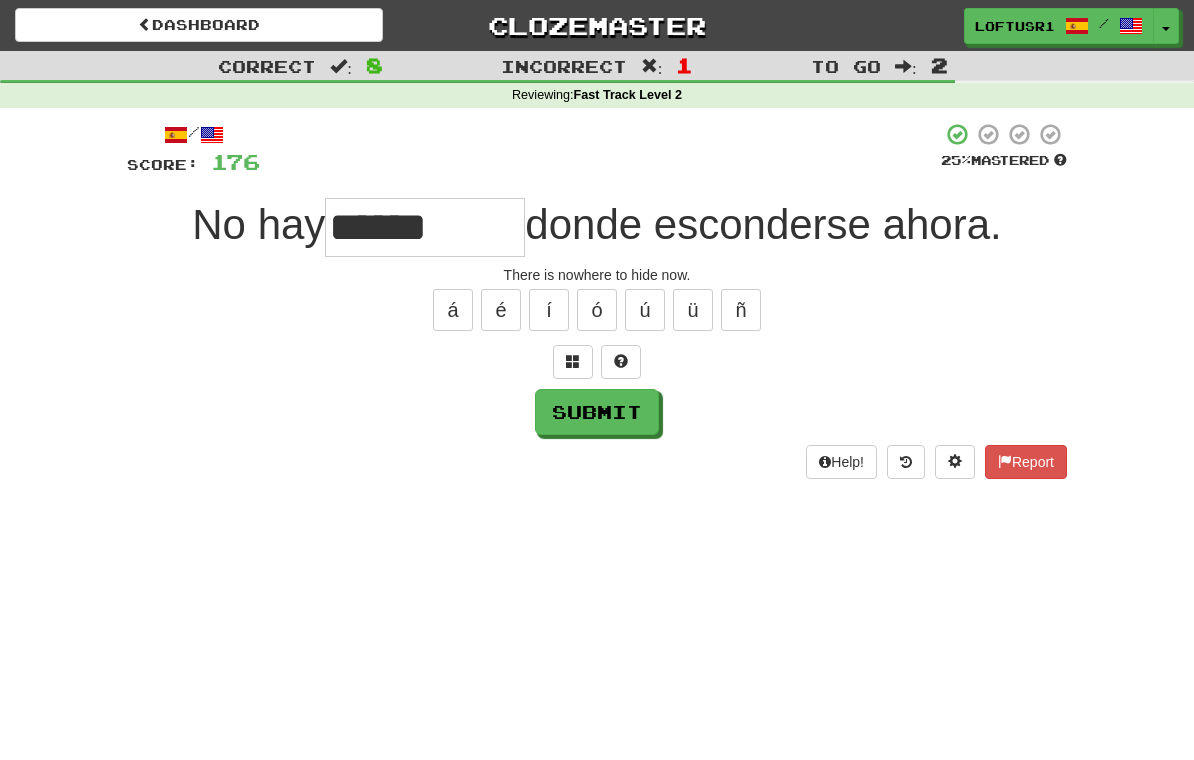click on "******" at bounding box center (425, 227) 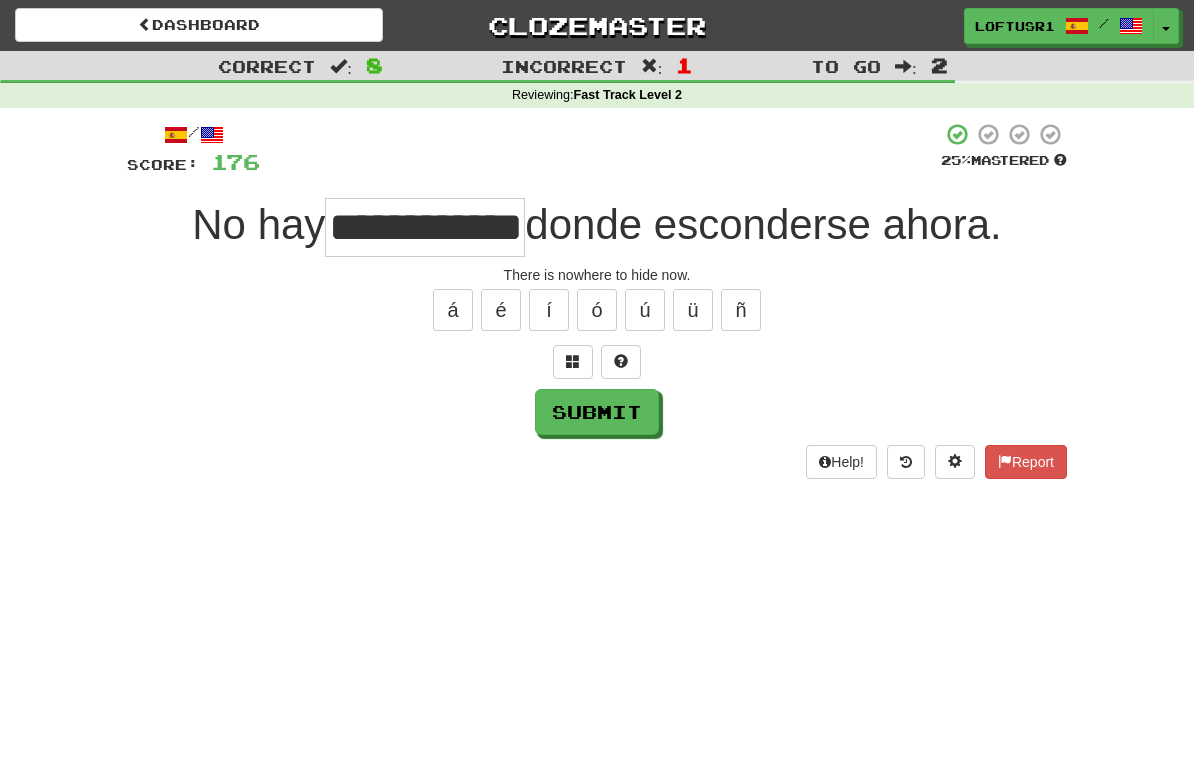 type on "**********" 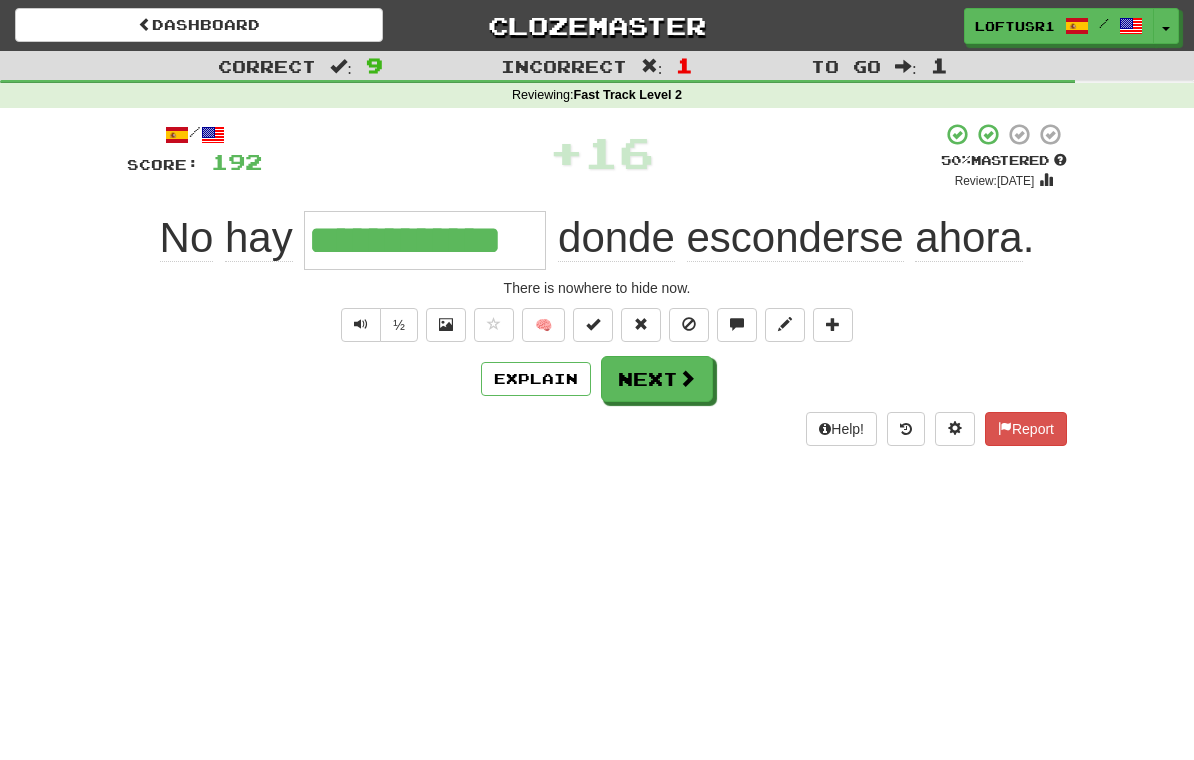 click on "Next" at bounding box center (657, 379) 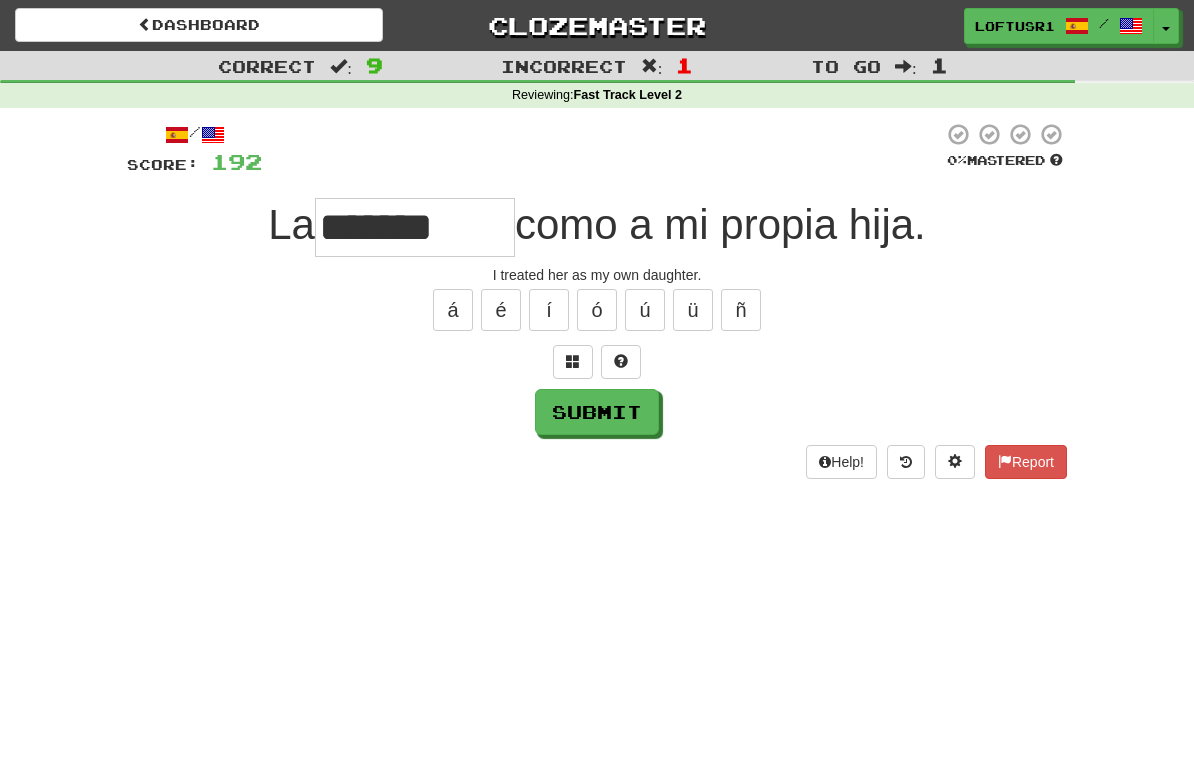 type on "*******" 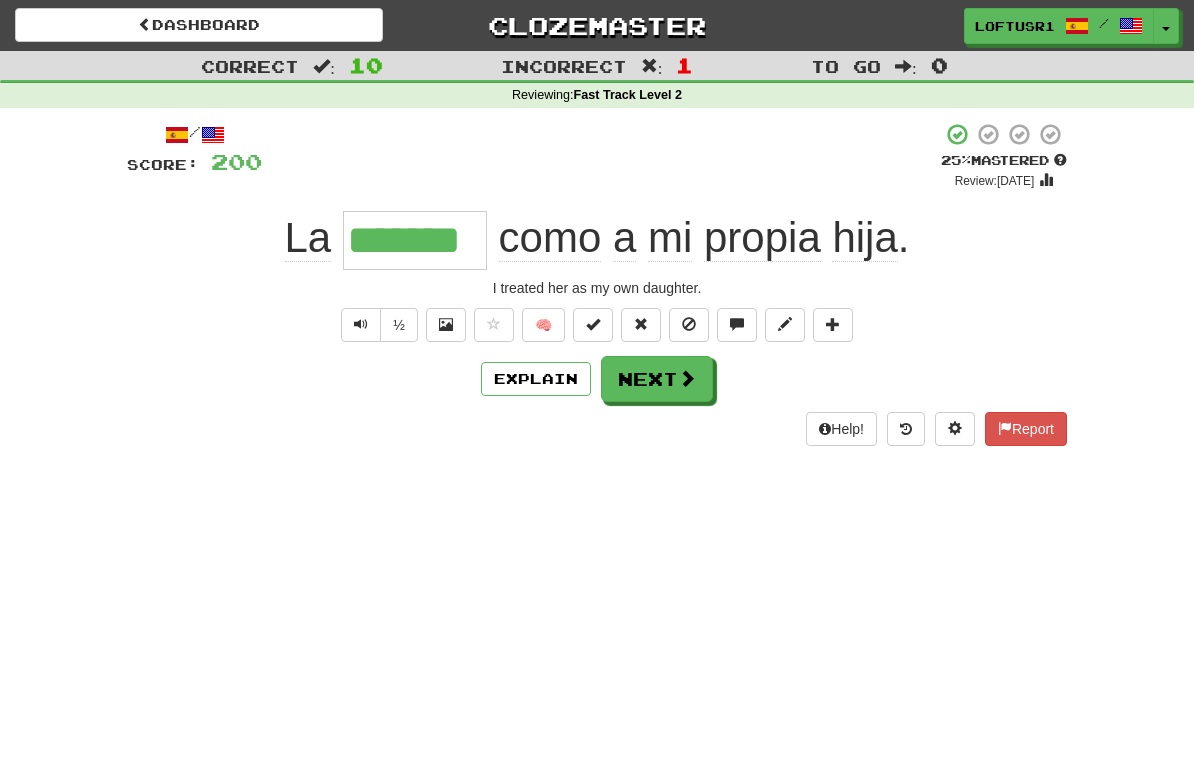 click on "Next" at bounding box center (657, 379) 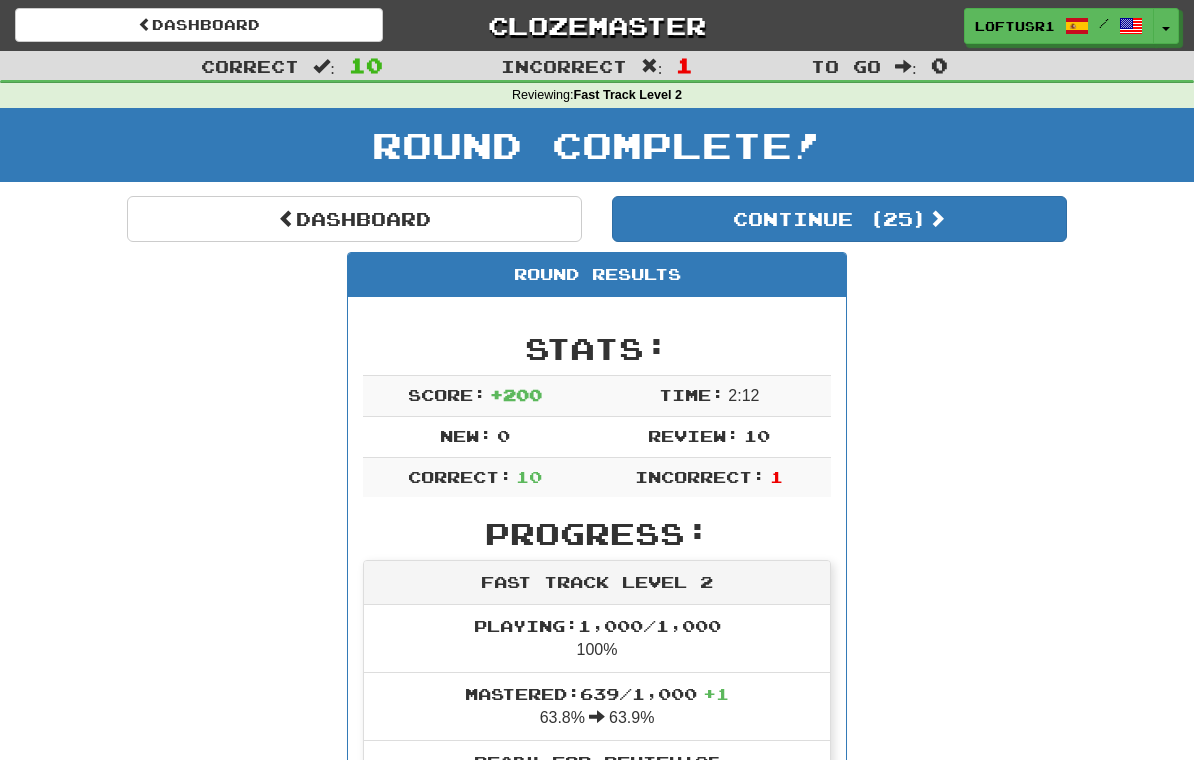 click at bounding box center (287, 218) 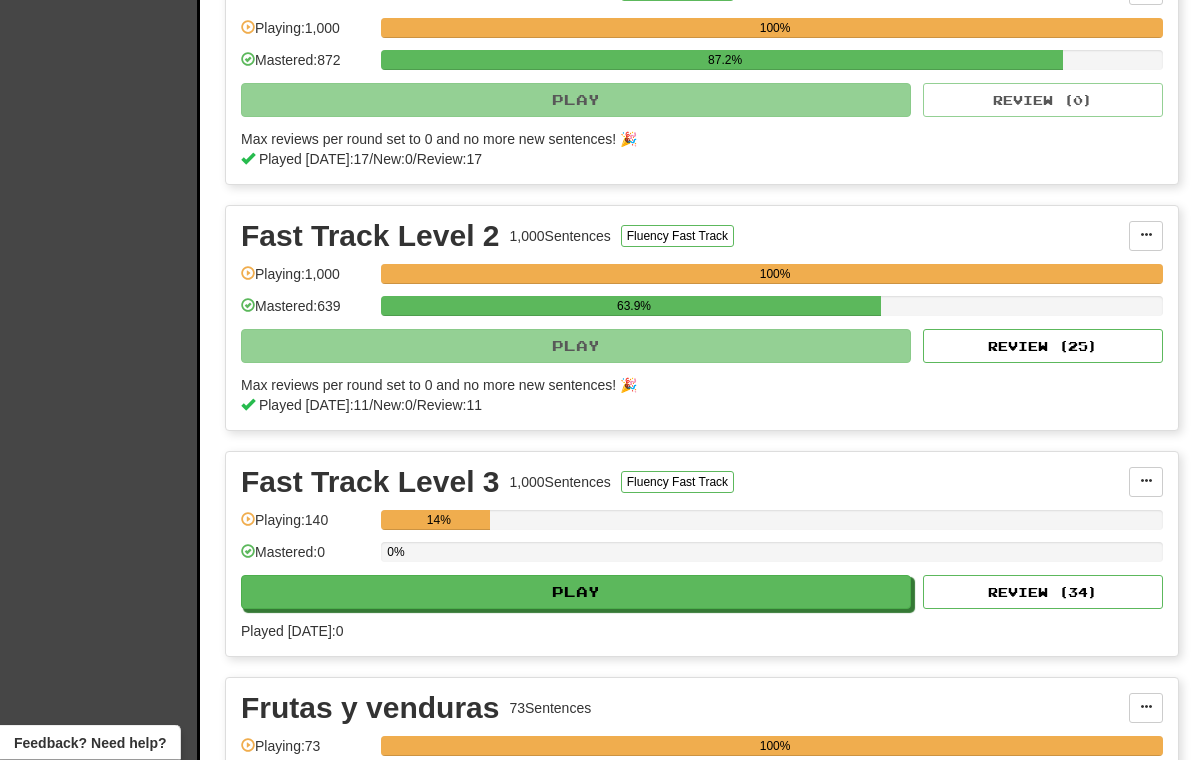 scroll, scrollTop: 966, scrollLeft: 0, axis: vertical 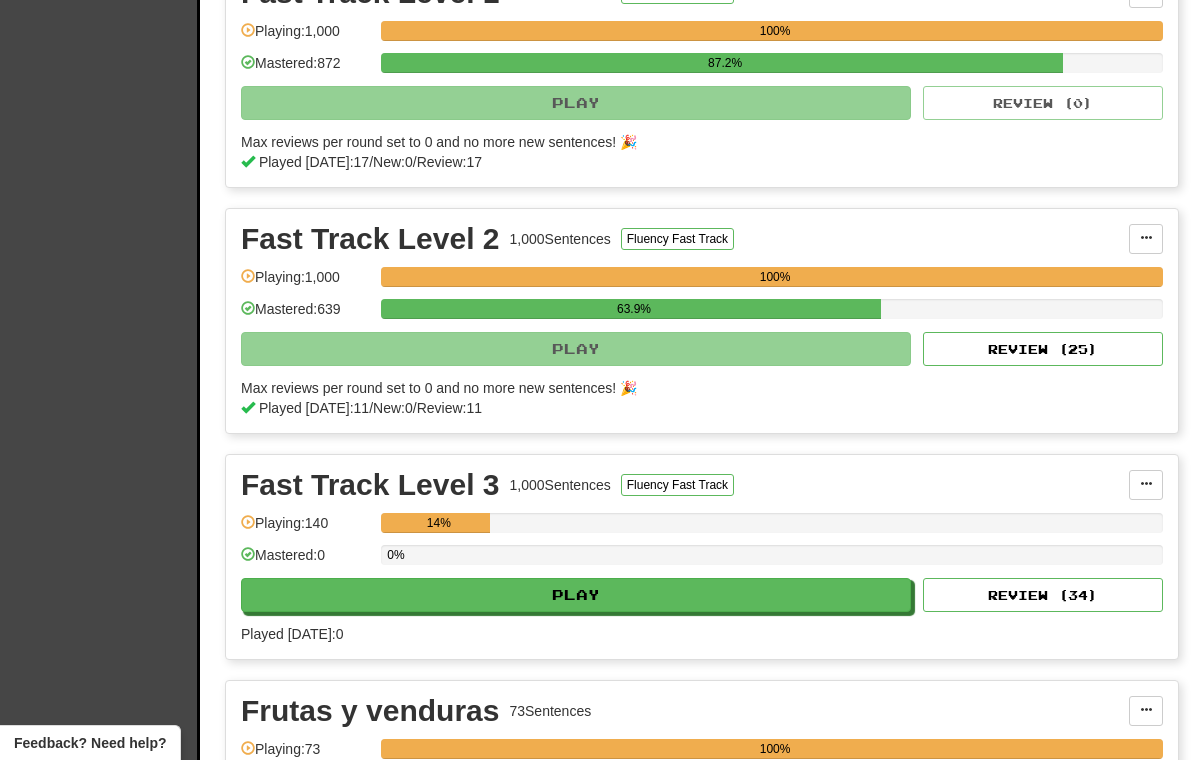 click on "Review ( 25 )" at bounding box center [1043, 349] 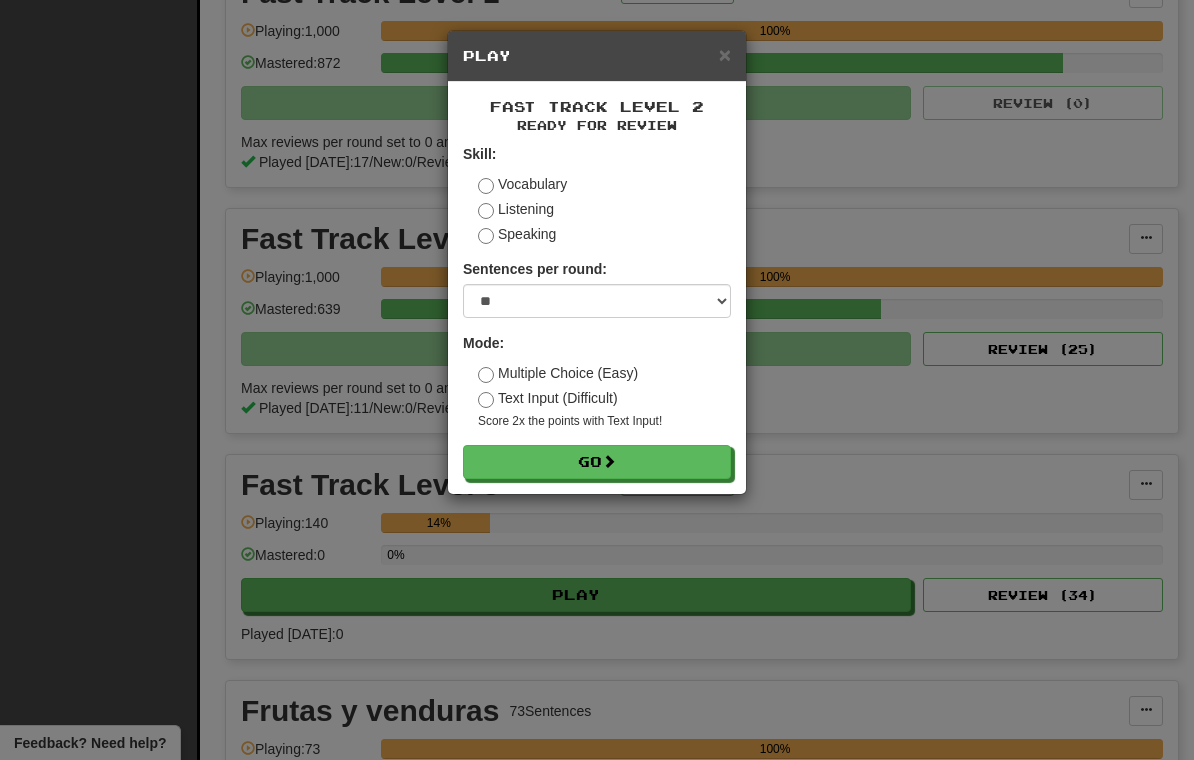 click on "Go" at bounding box center (597, 462) 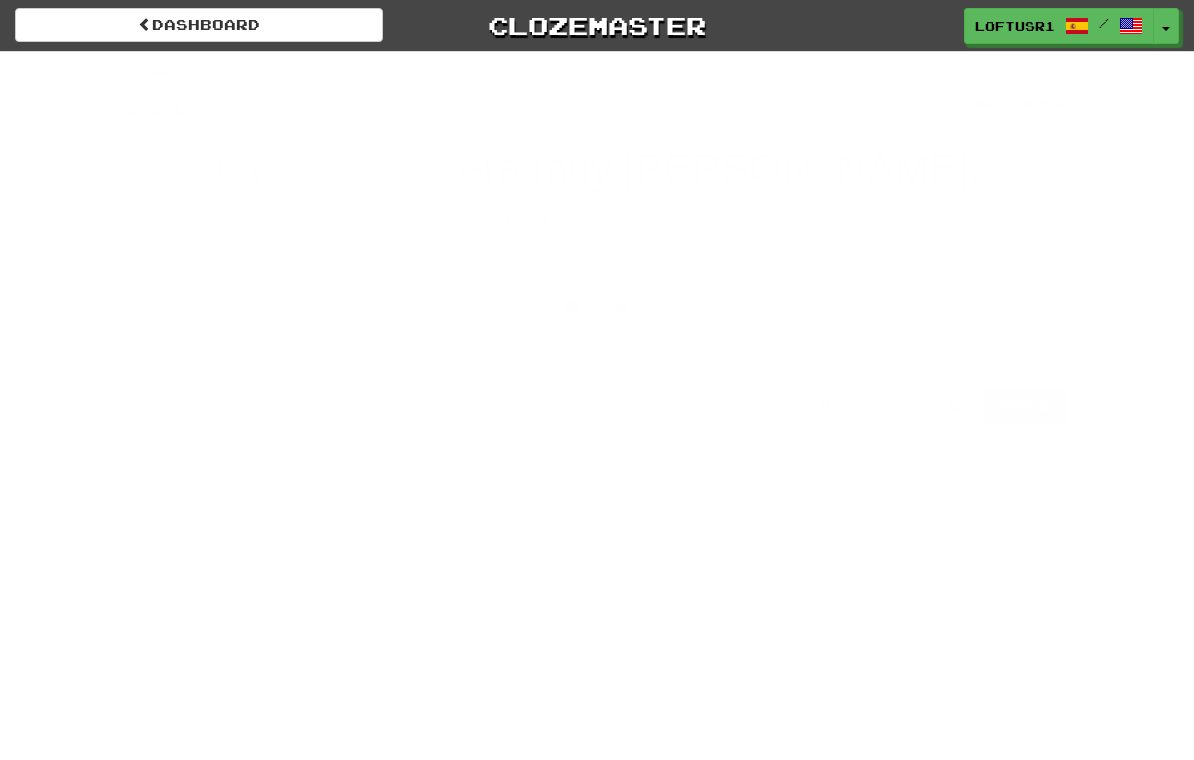 scroll, scrollTop: 0, scrollLeft: 0, axis: both 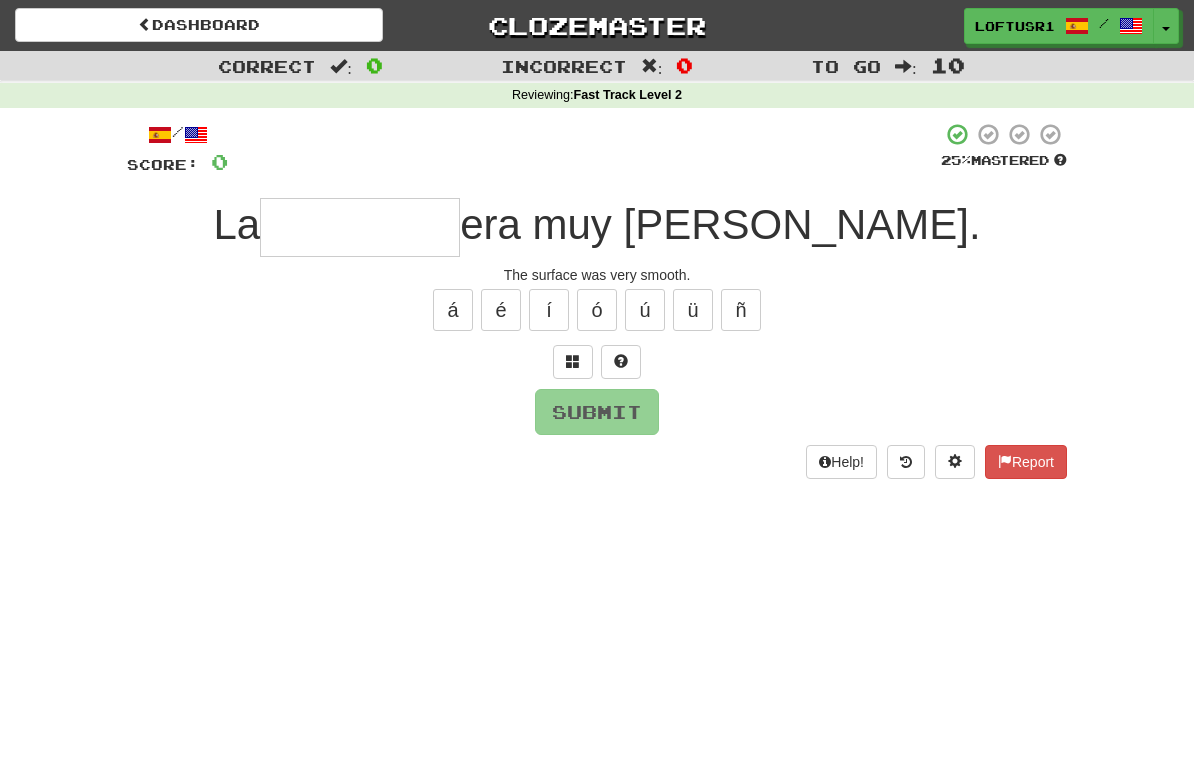 click at bounding box center (360, 227) 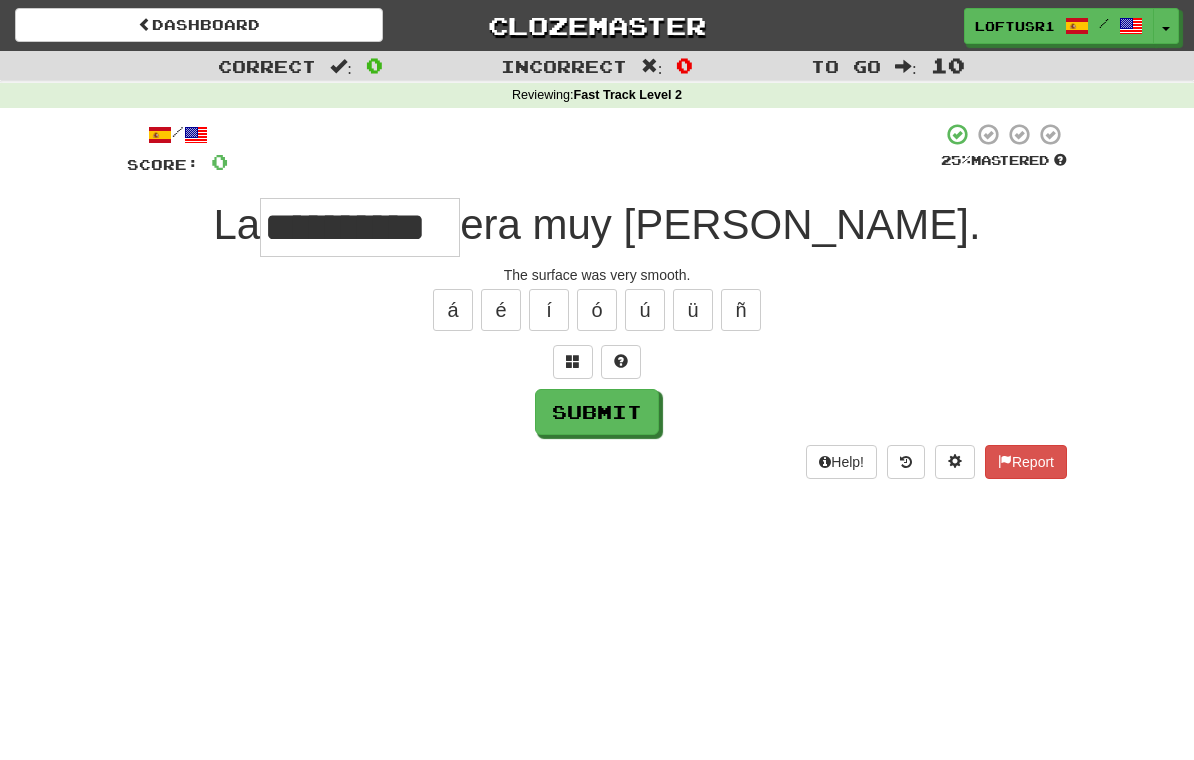 type on "**********" 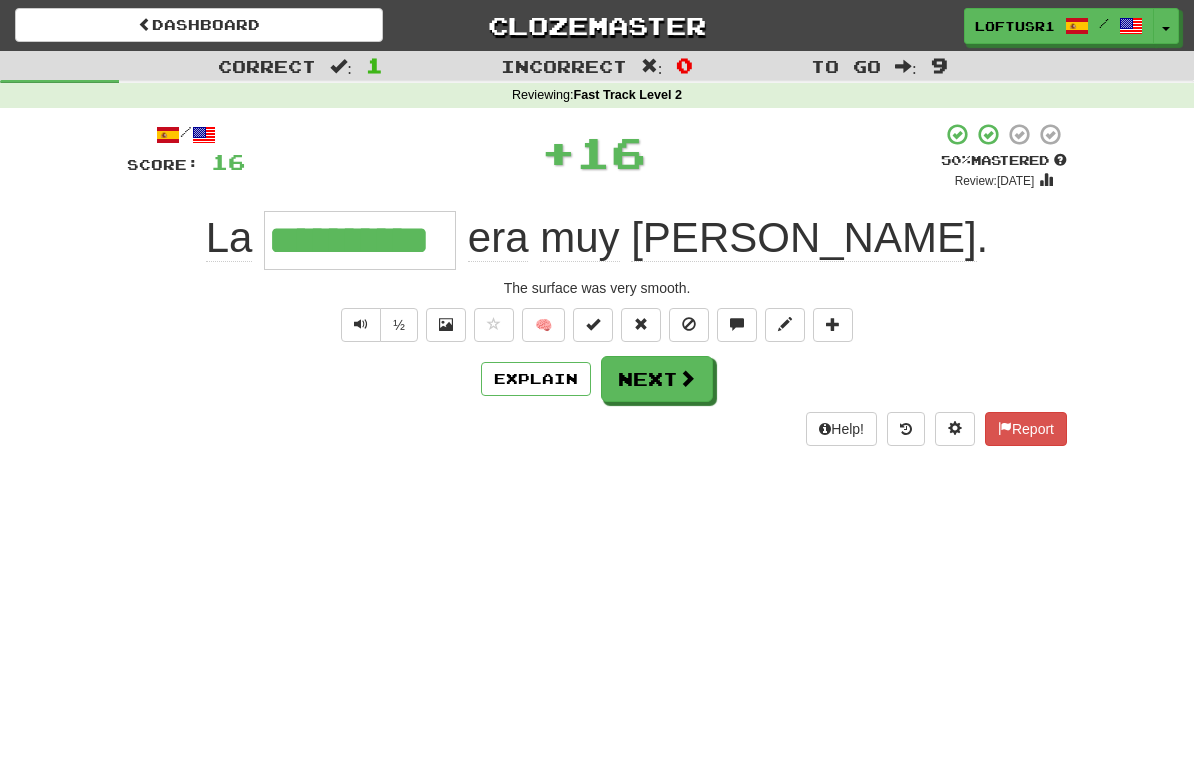 click on "Next" at bounding box center [657, 379] 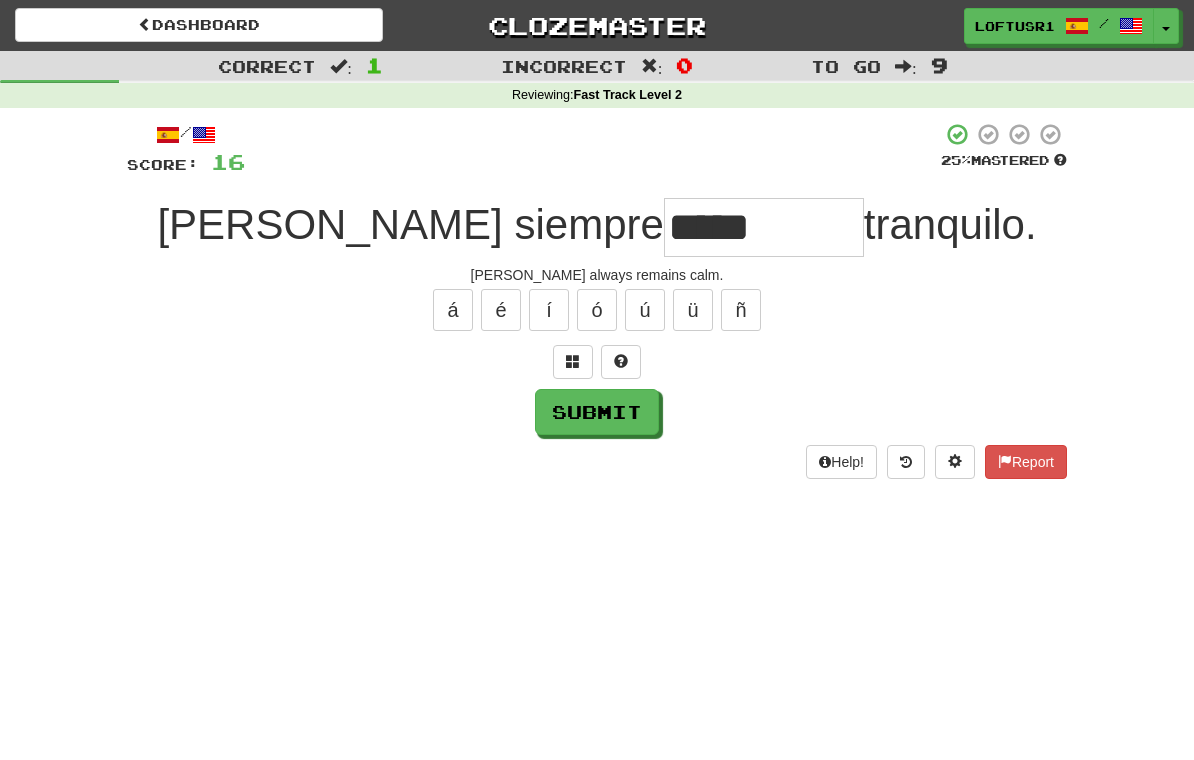 click on "Submit" at bounding box center [597, 412] 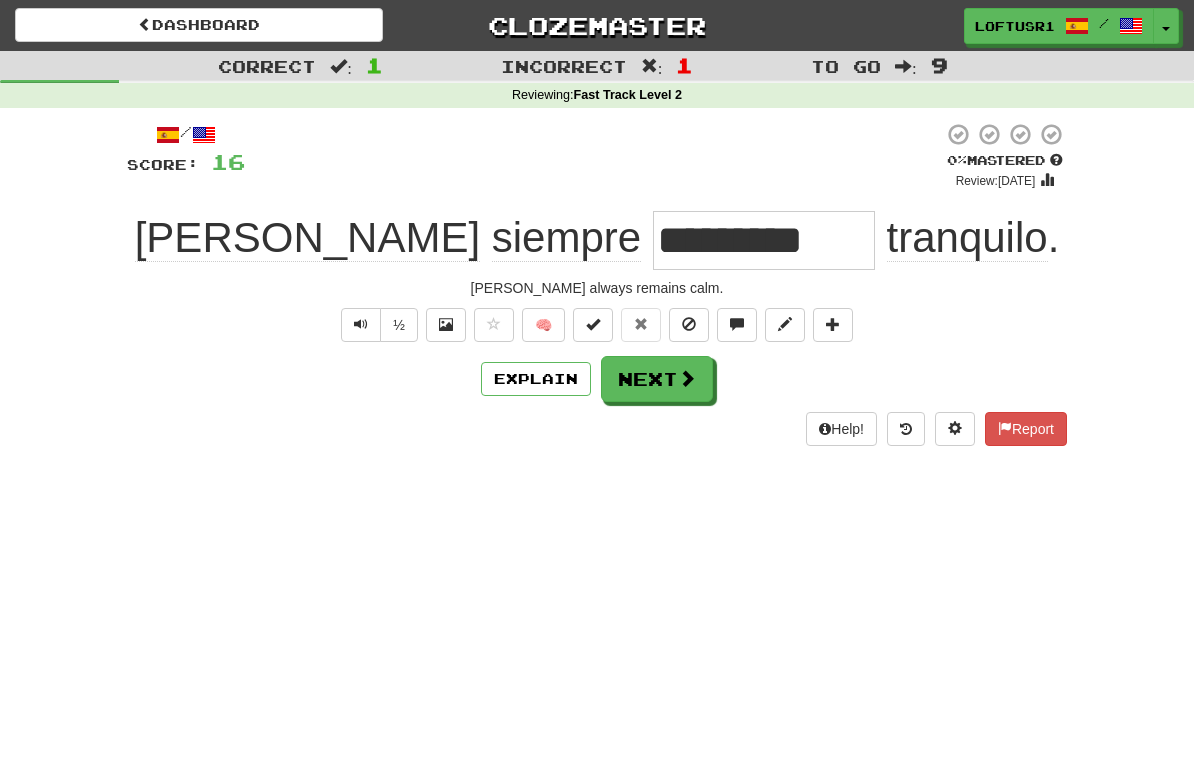 click on "Explain" at bounding box center [536, 379] 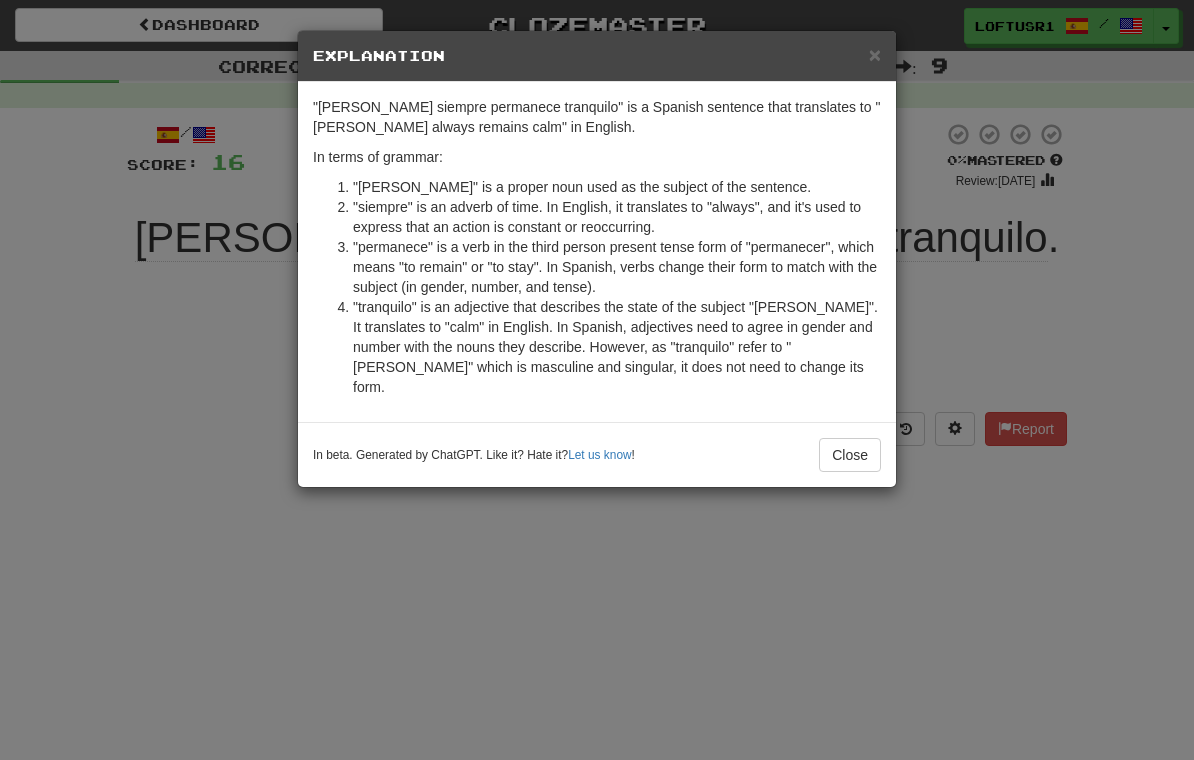 click on "Close" at bounding box center (850, 455) 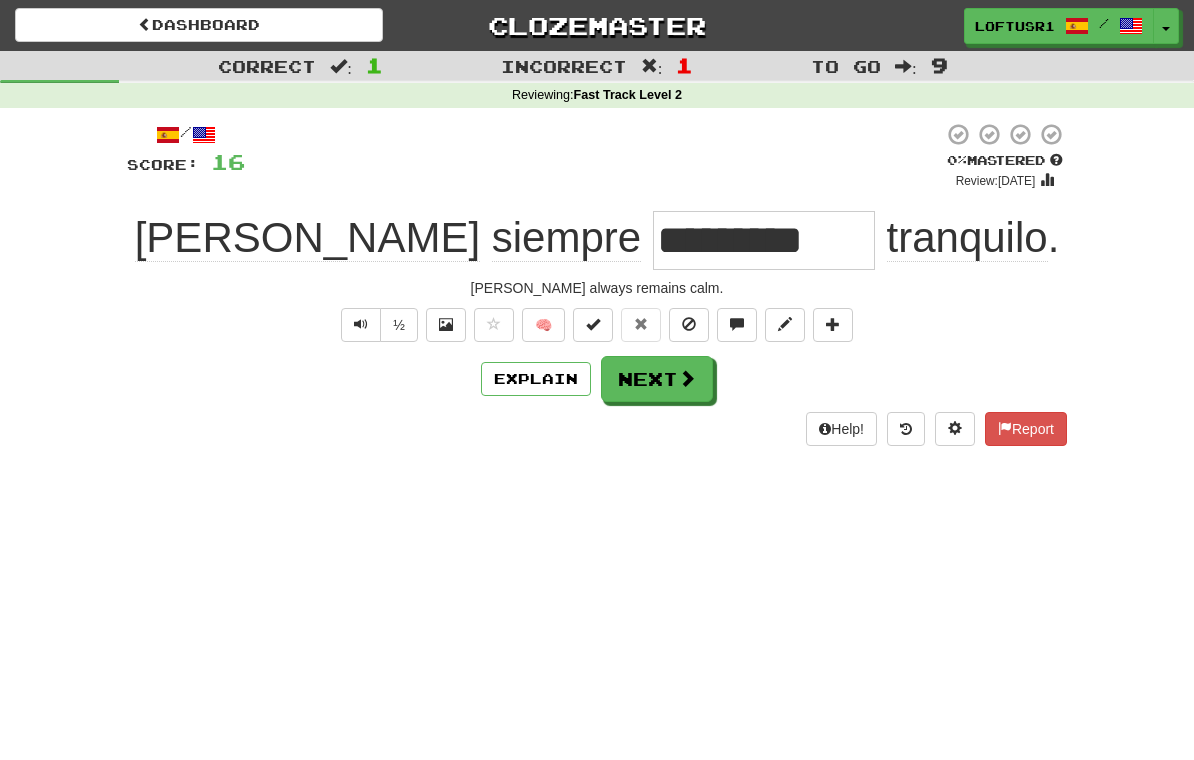 click on "Next" at bounding box center [657, 379] 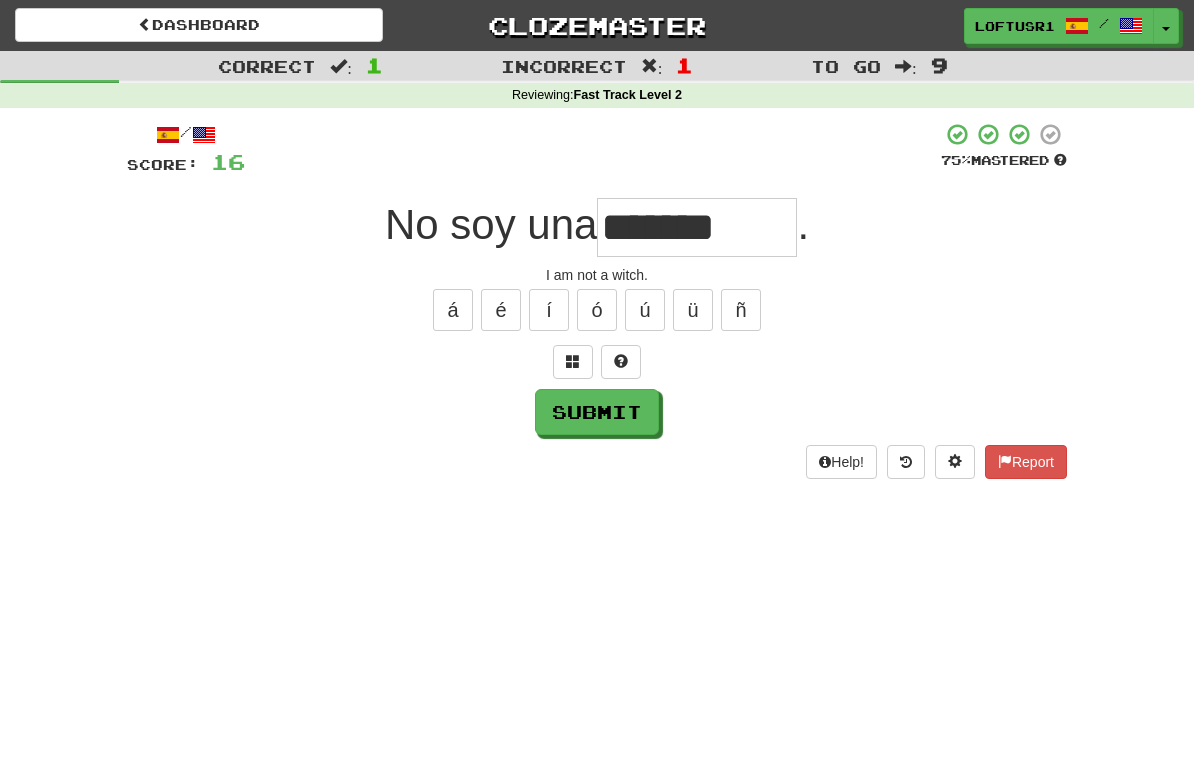 click on "Submit" at bounding box center (597, 412) 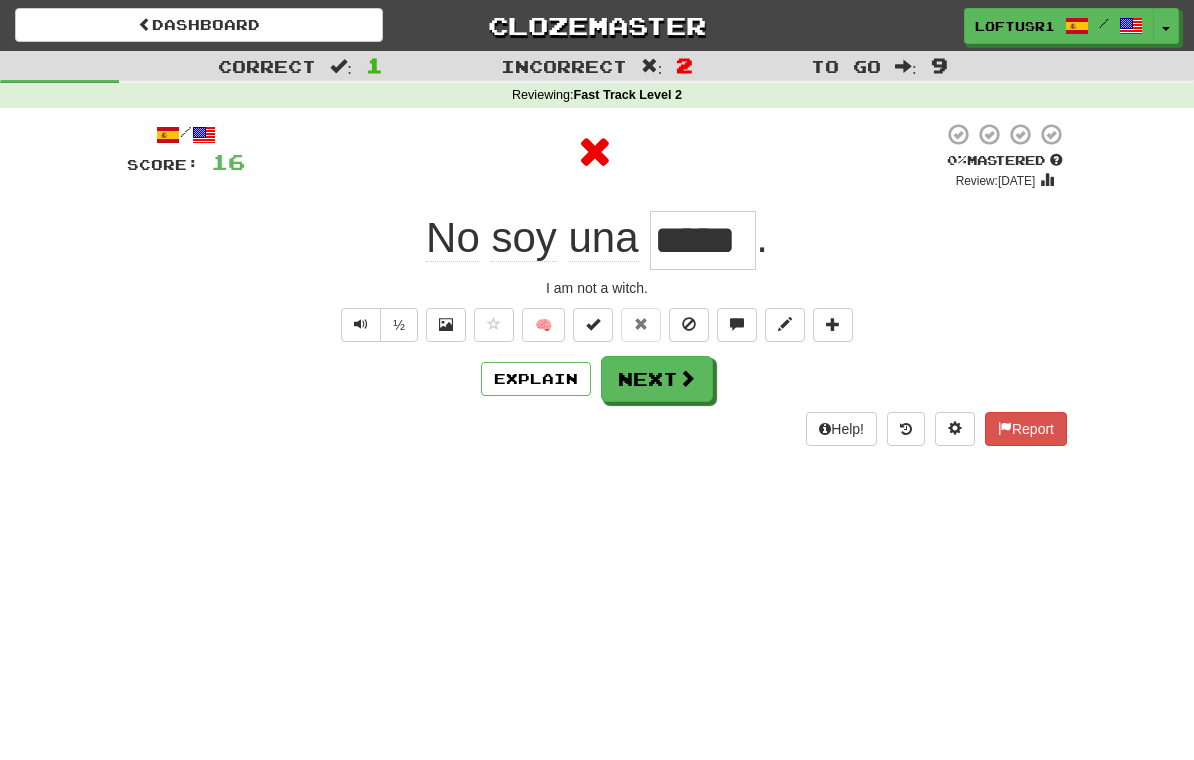 click on "Explain" at bounding box center [536, 379] 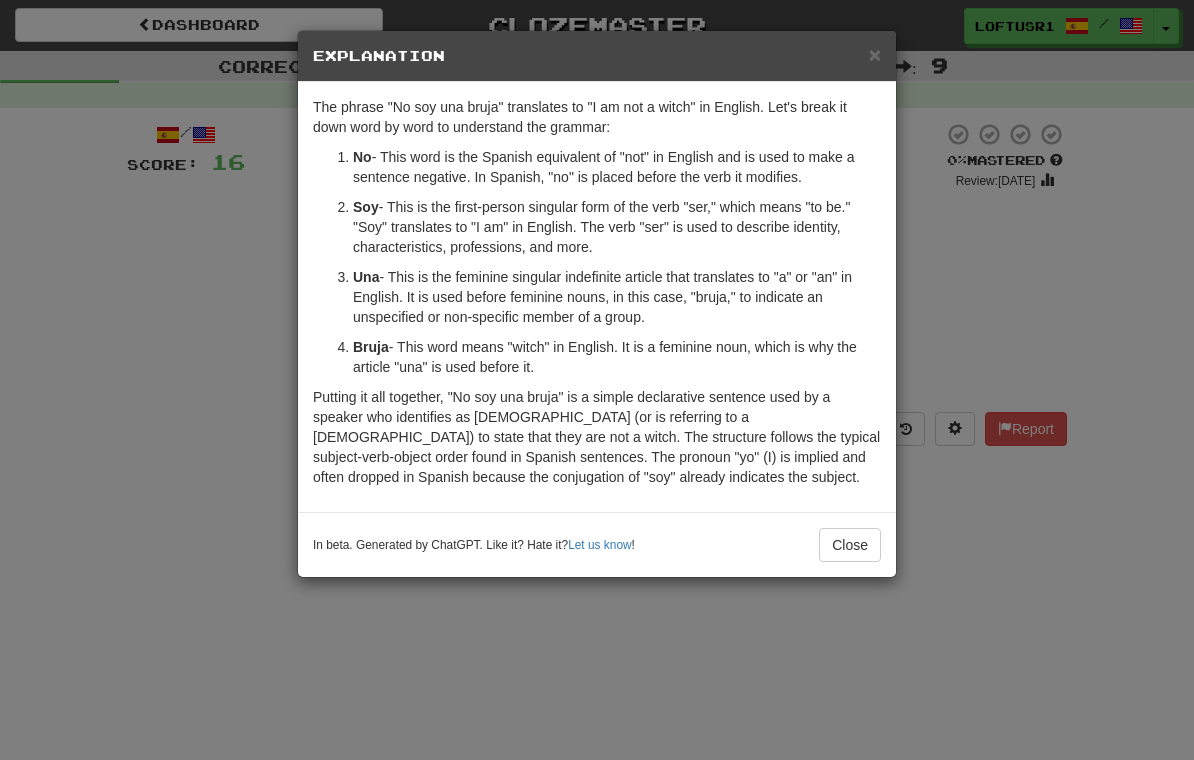 click on "Close" at bounding box center (850, 545) 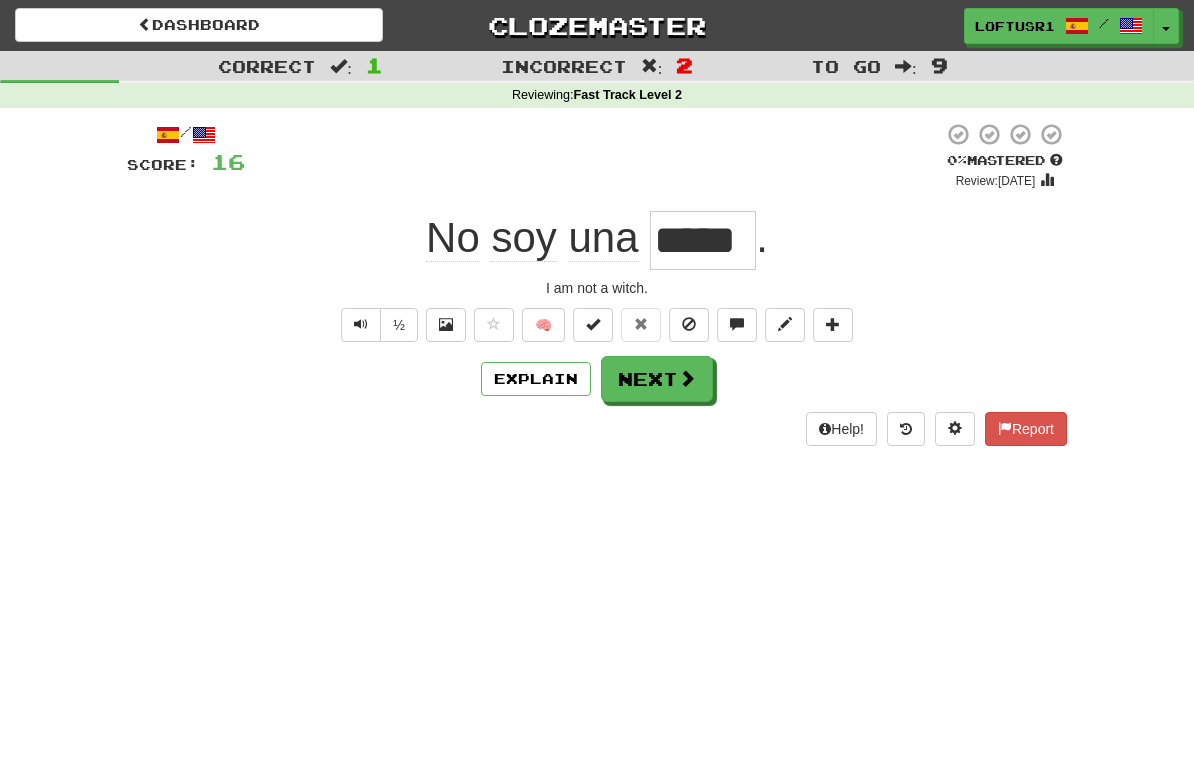 click on "Next" at bounding box center [657, 379] 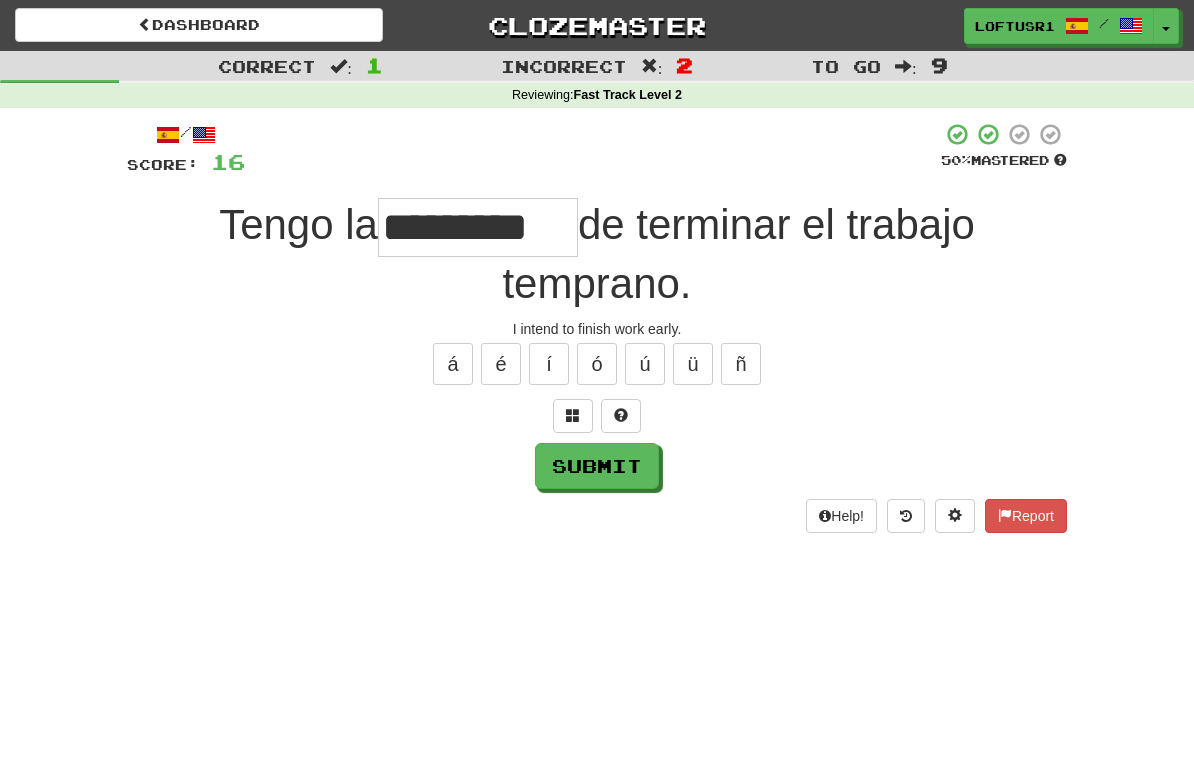 type on "*********" 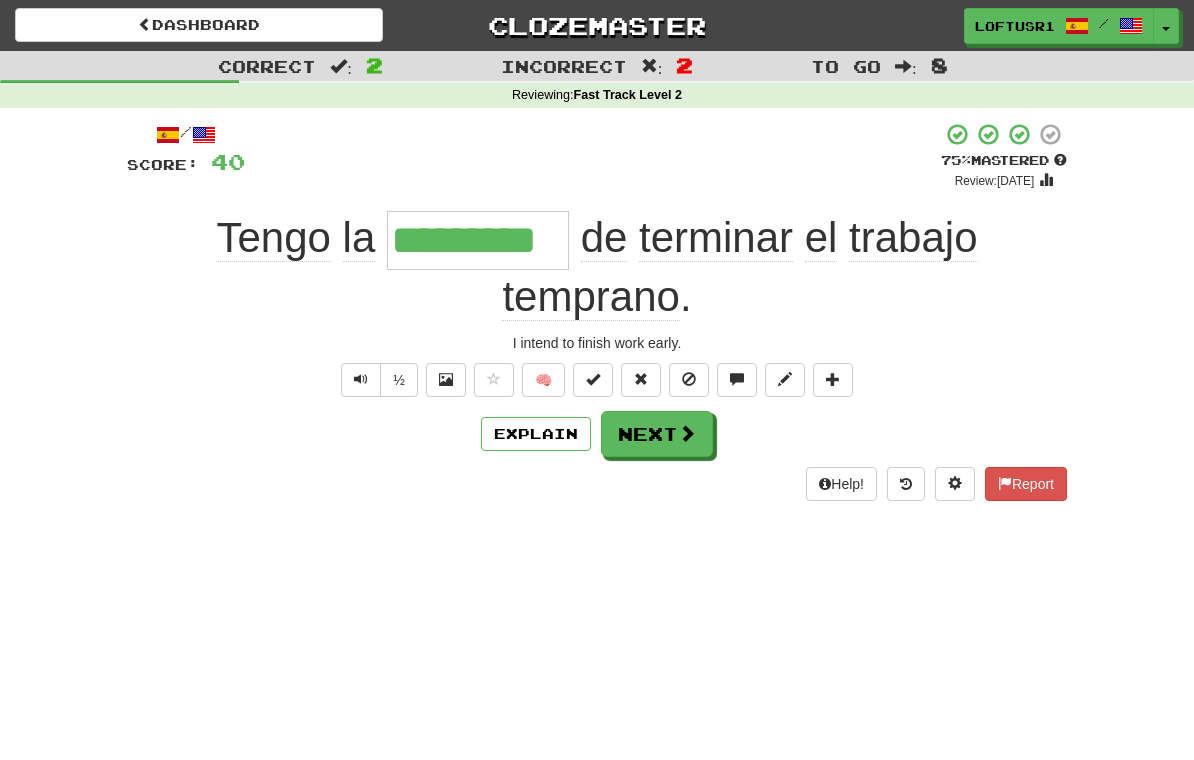 click on "Next" at bounding box center [657, 434] 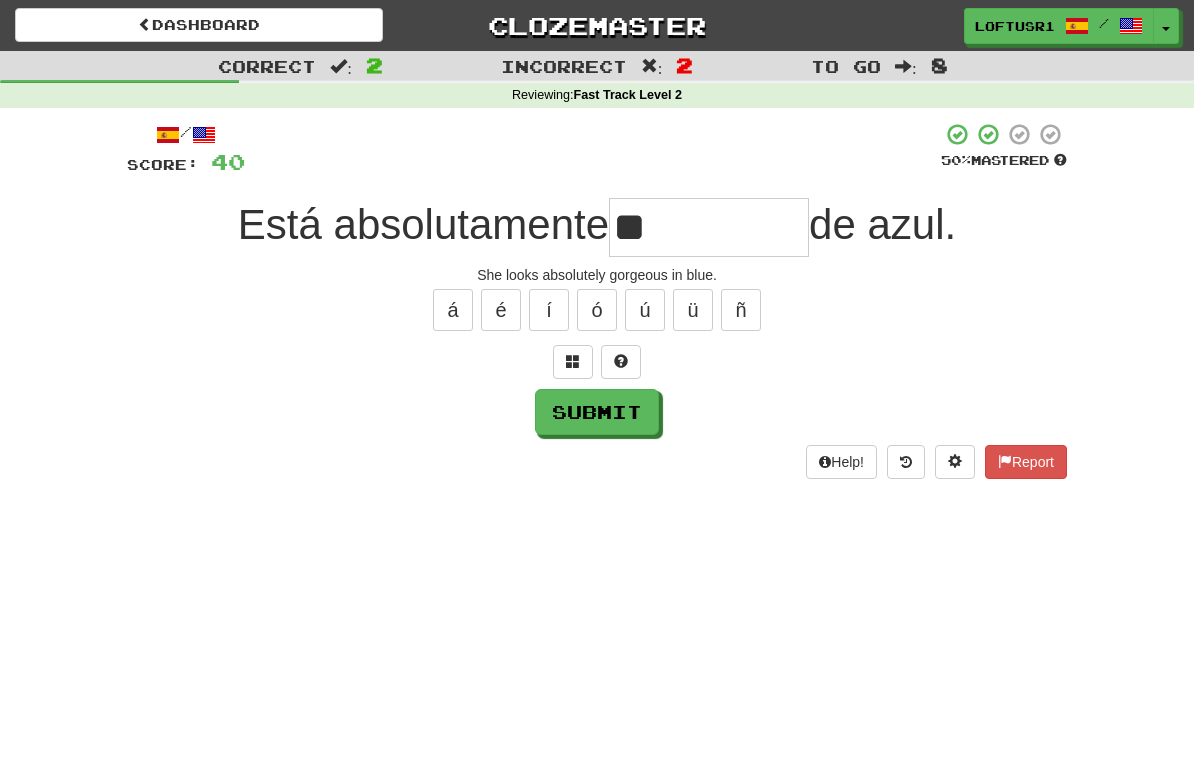 type on "*" 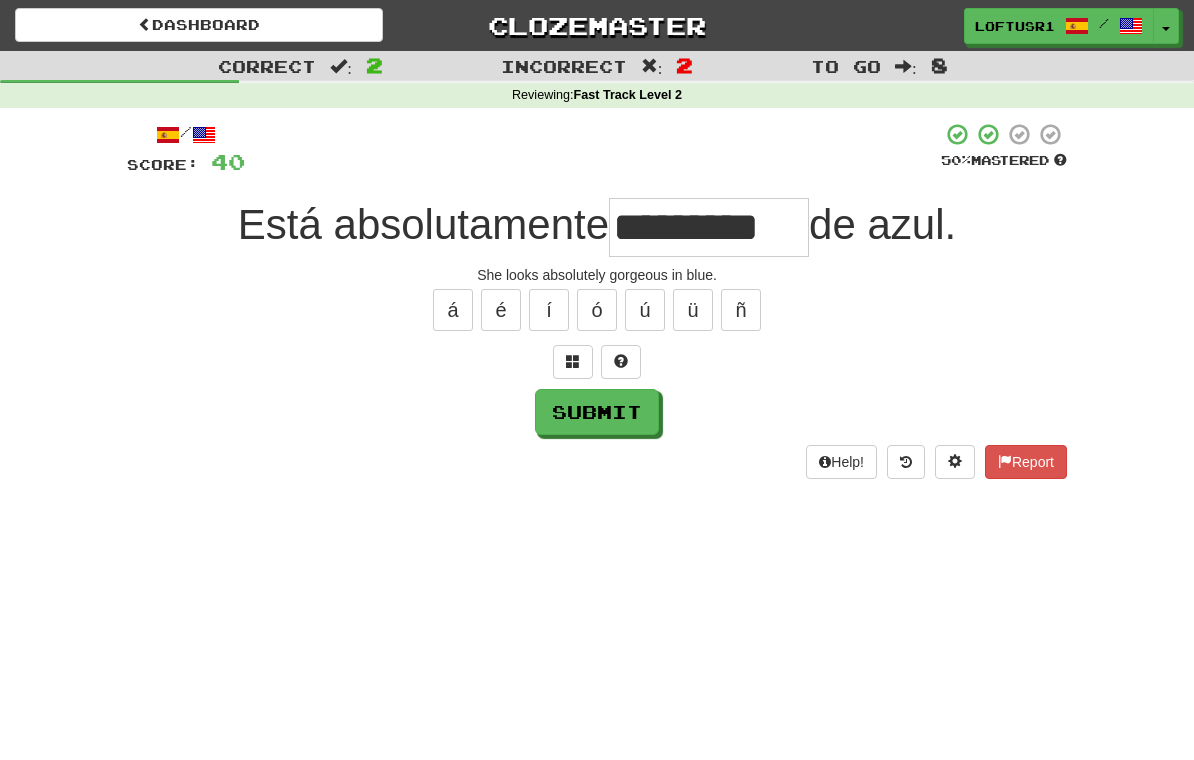 type on "*********" 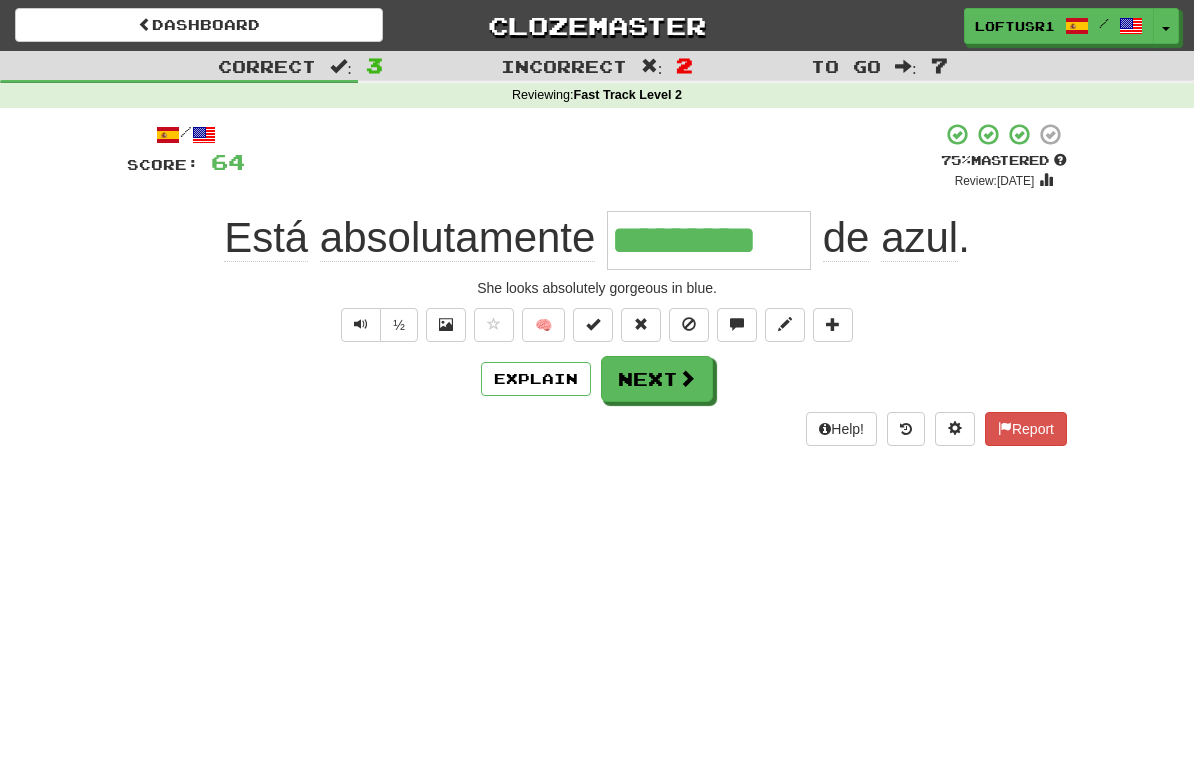 click on "Next" at bounding box center (657, 379) 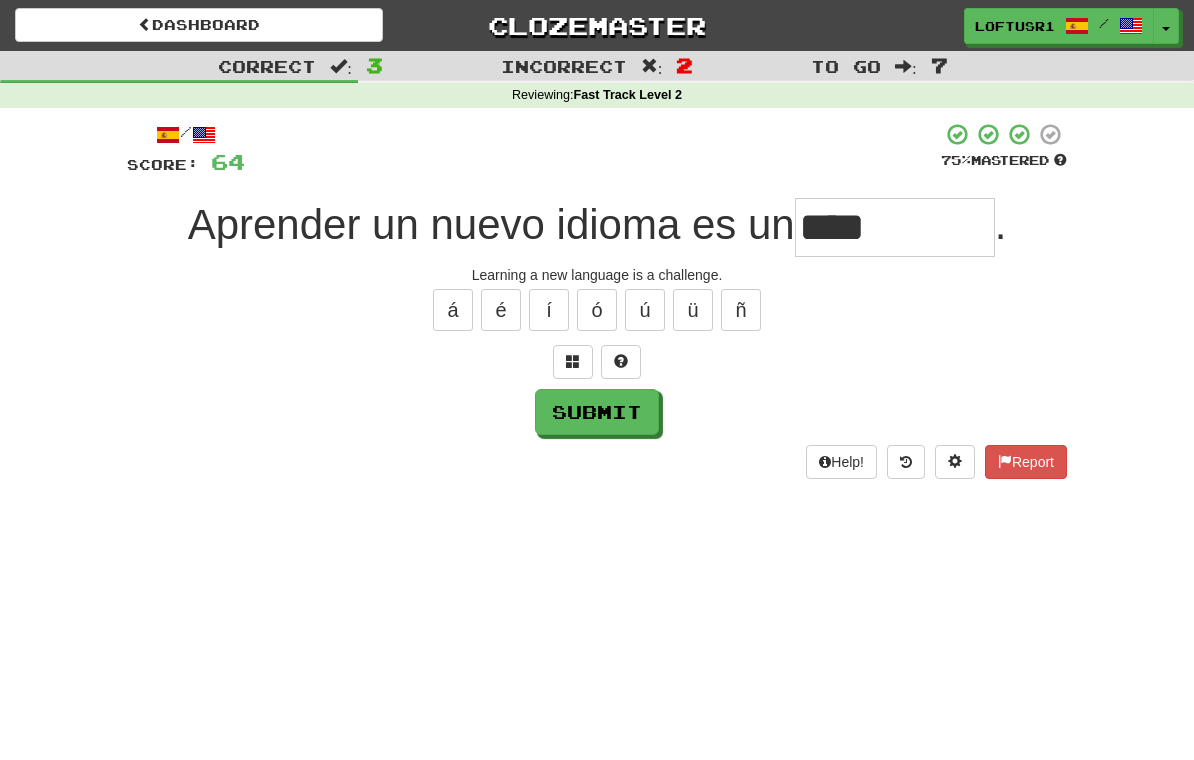 type on "****" 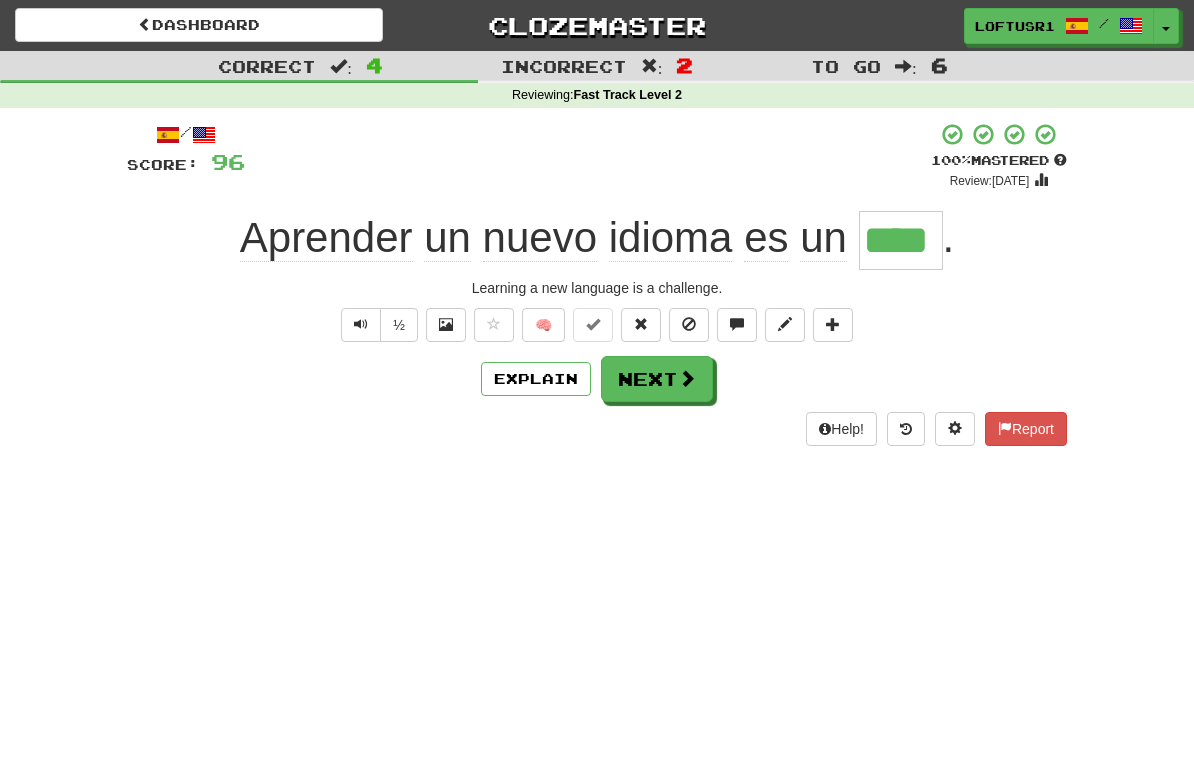 click on "Next" at bounding box center [657, 379] 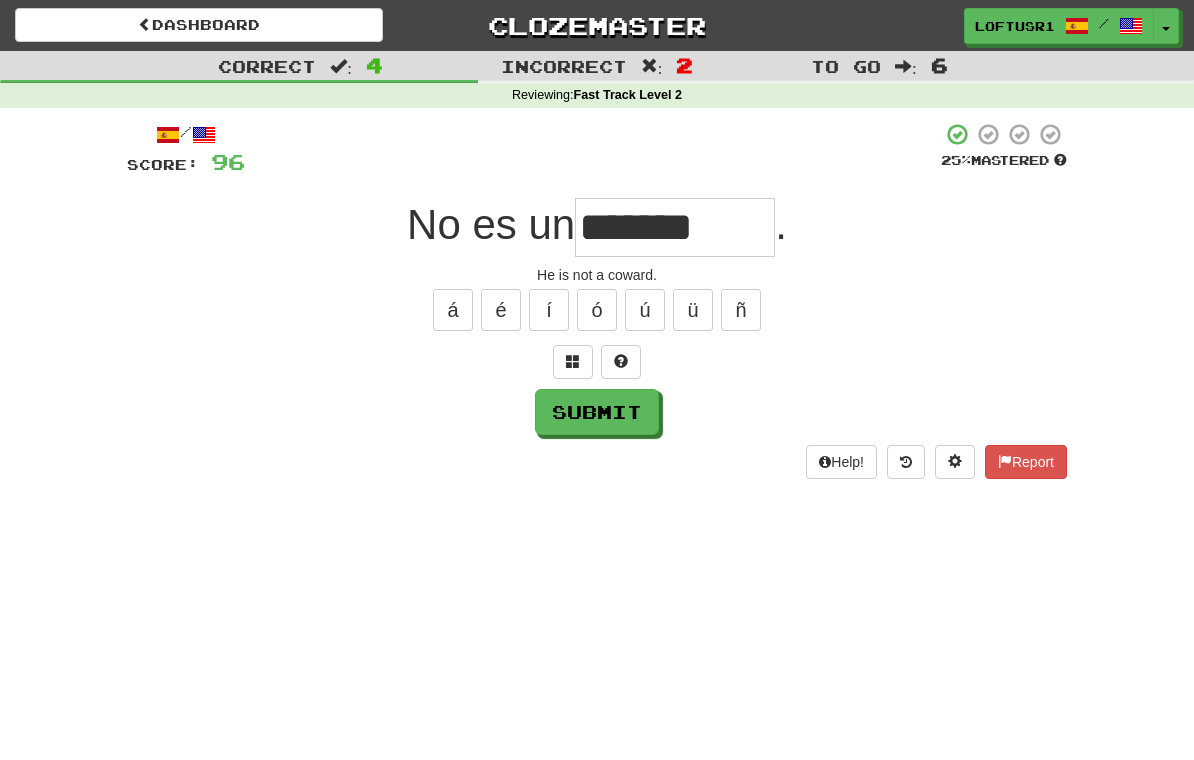 type on "*******" 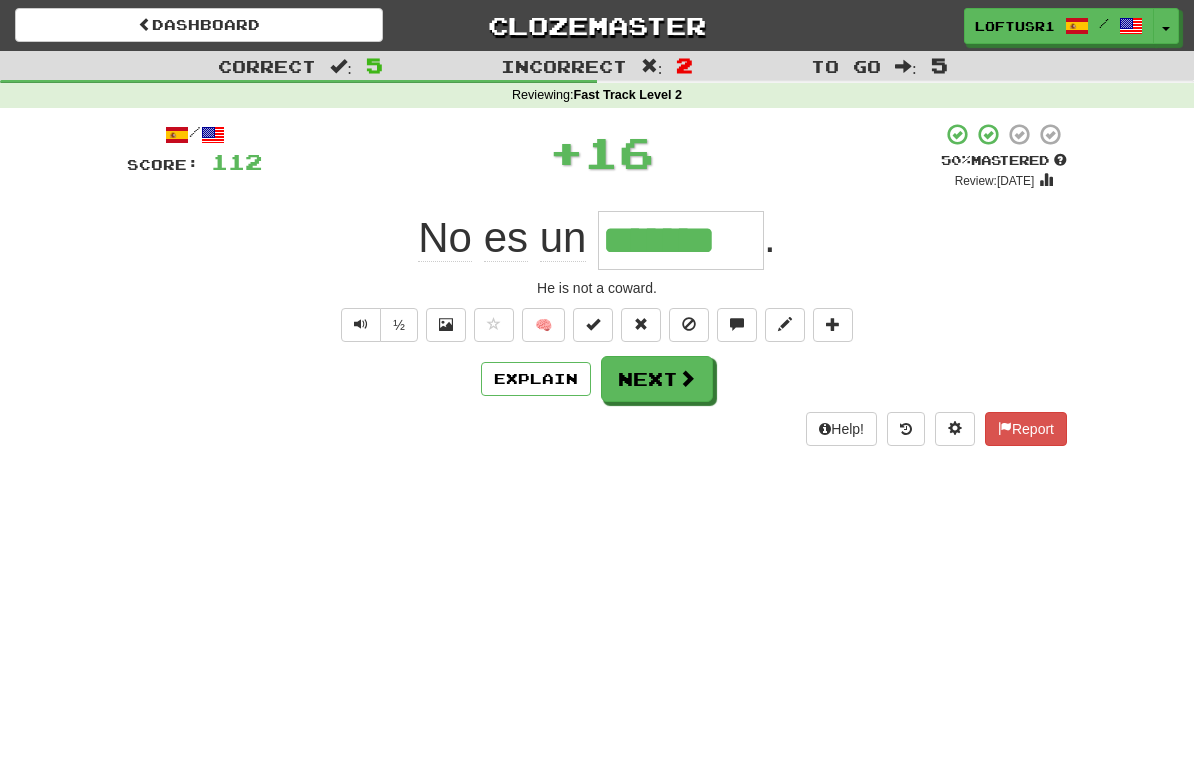 click on "Next" at bounding box center (657, 379) 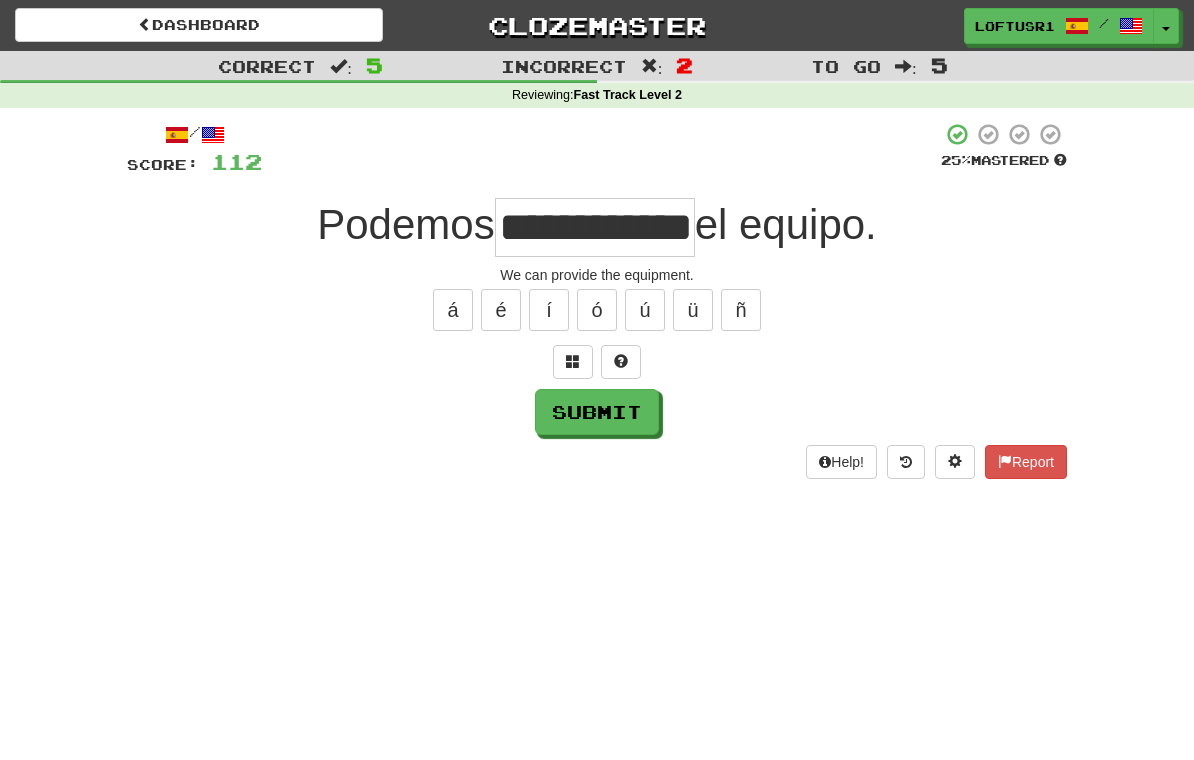type on "**********" 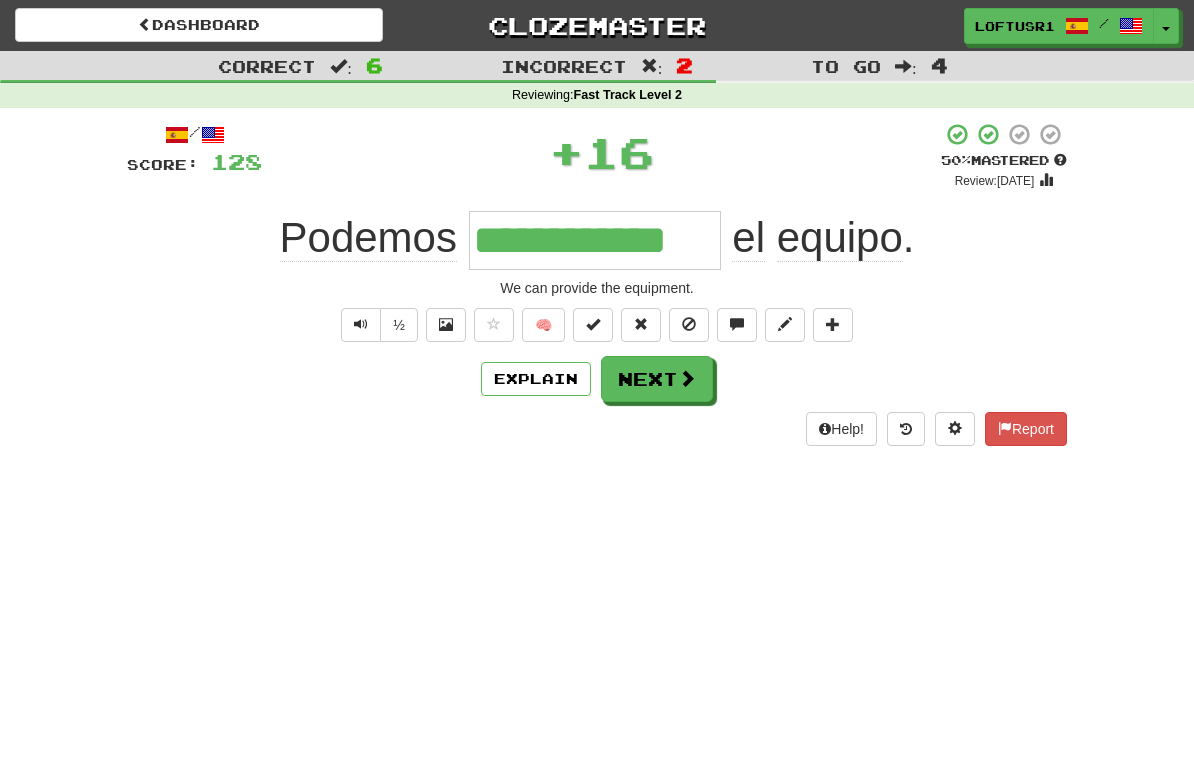click on "Explain" at bounding box center [536, 379] 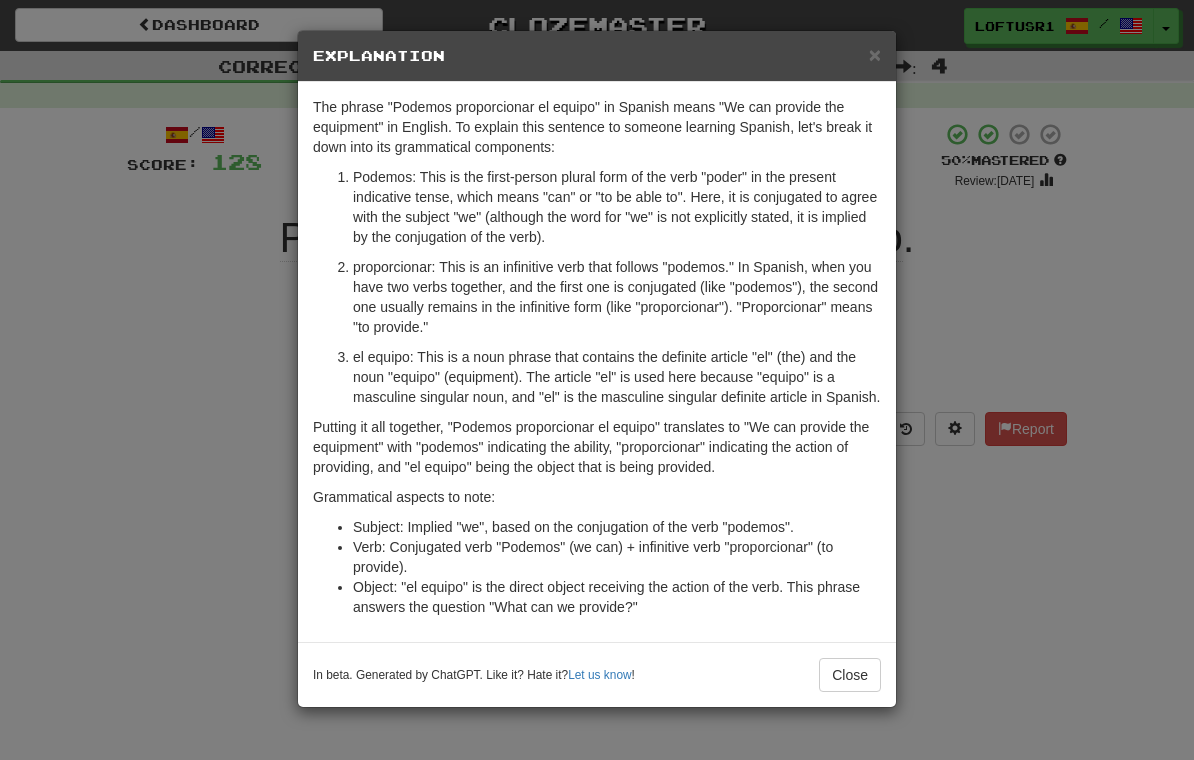 click on "Close" at bounding box center (850, 675) 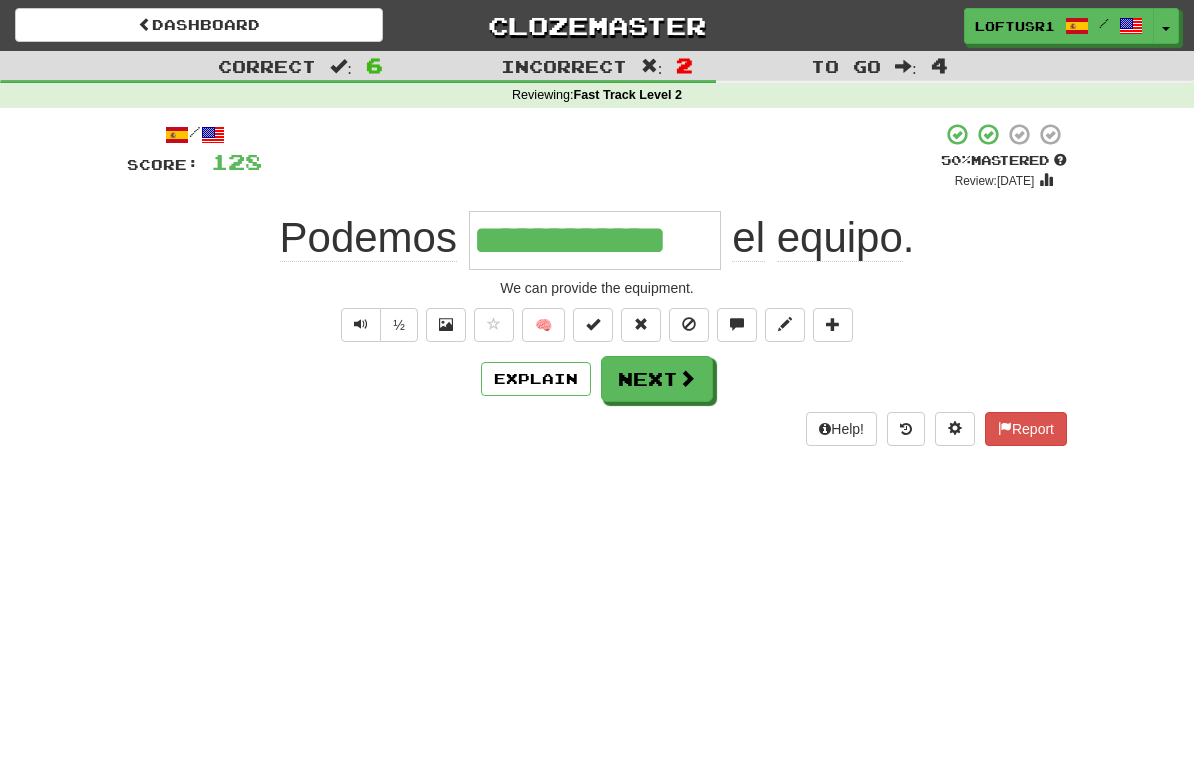 click on "Next" at bounding box center [657, 379] 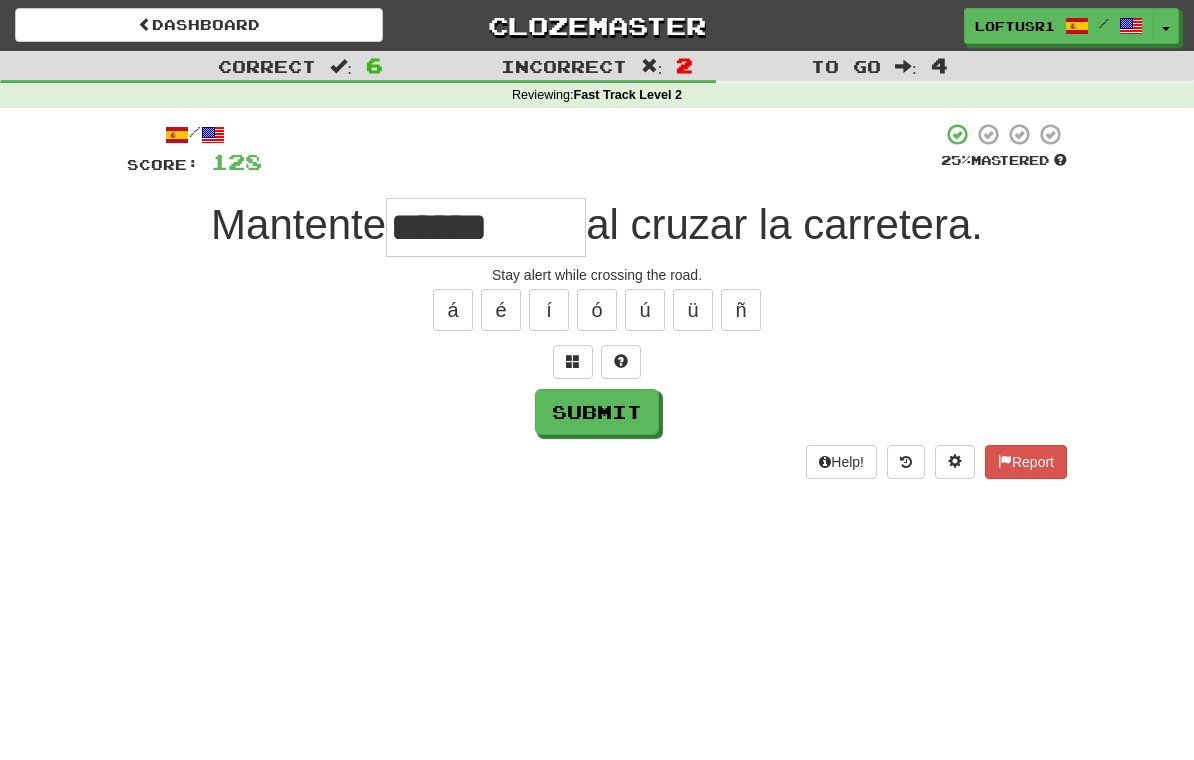 type on "******" 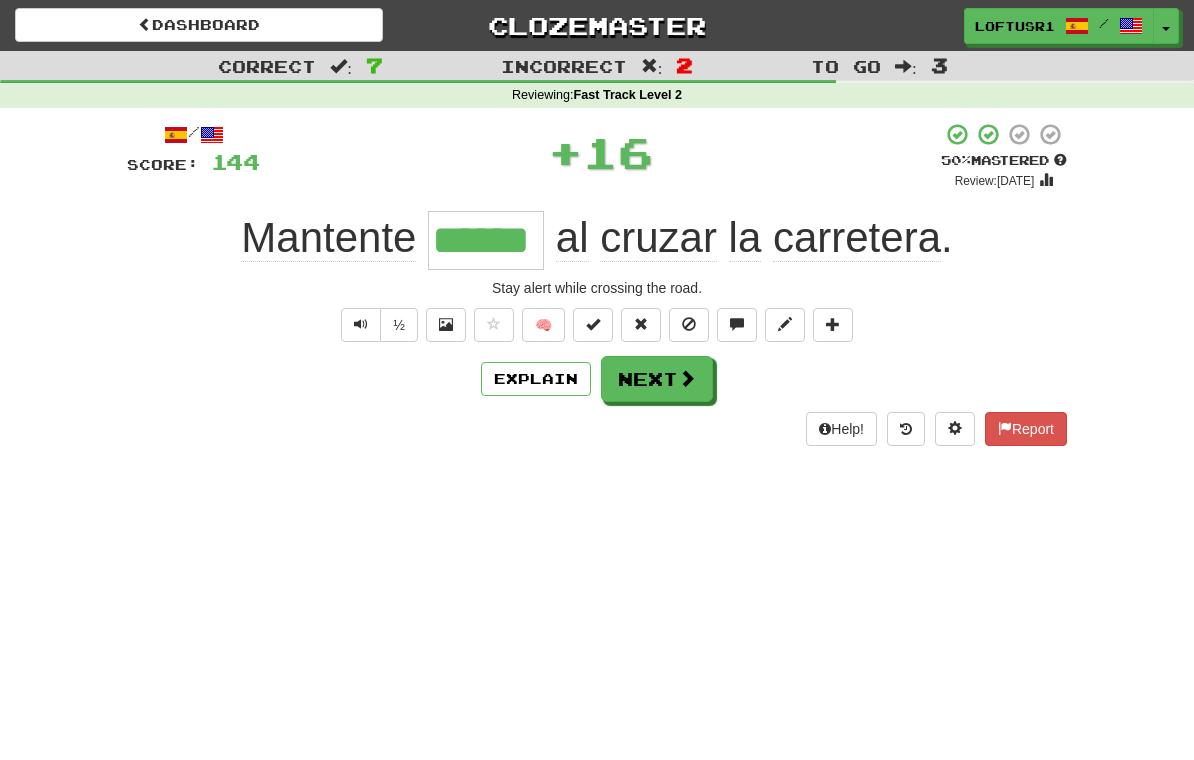 click on "Explain" at bounding box center (536, 379) 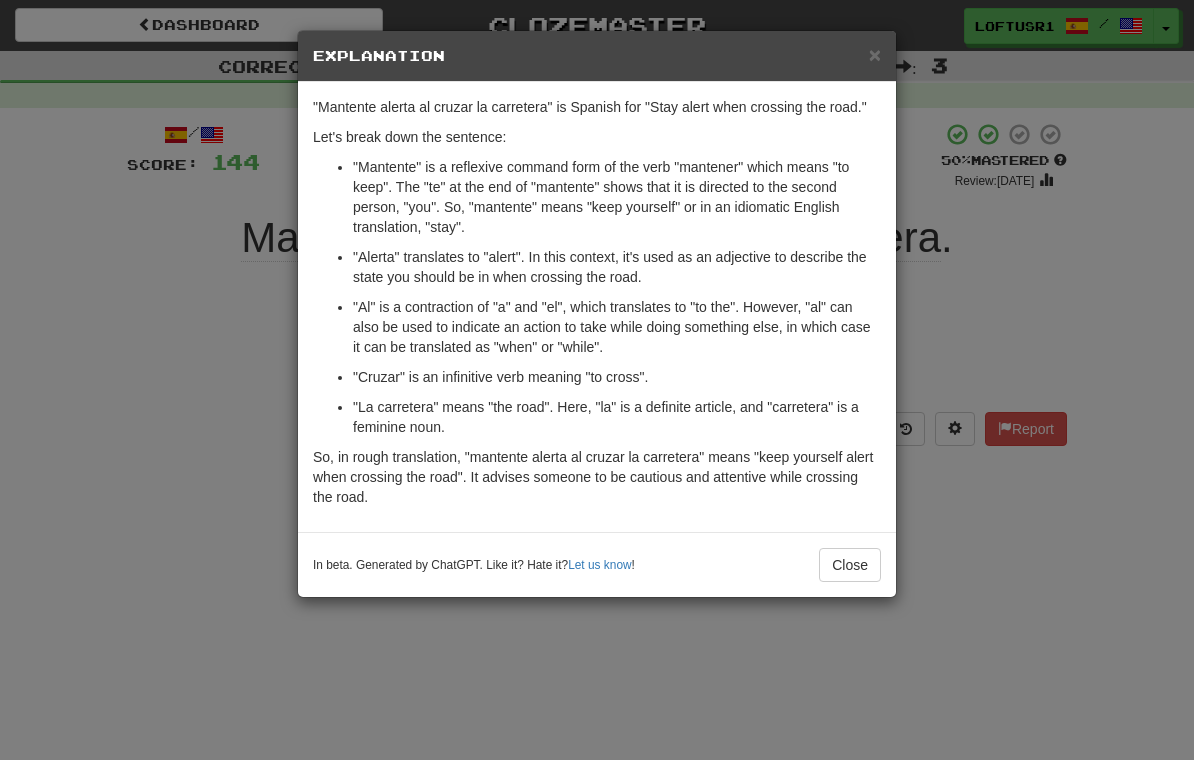 click on "Close" at bounding box center [850, 565] 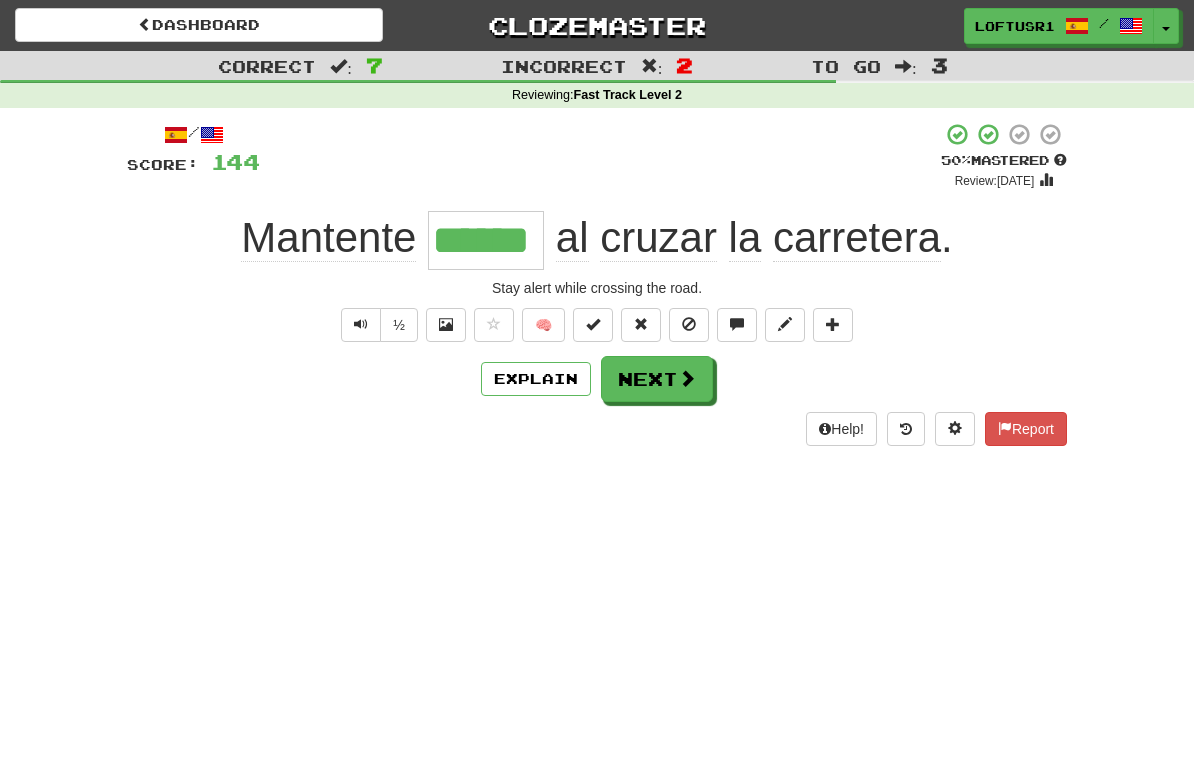 click on "Explain" at bounding box center (536, 379) 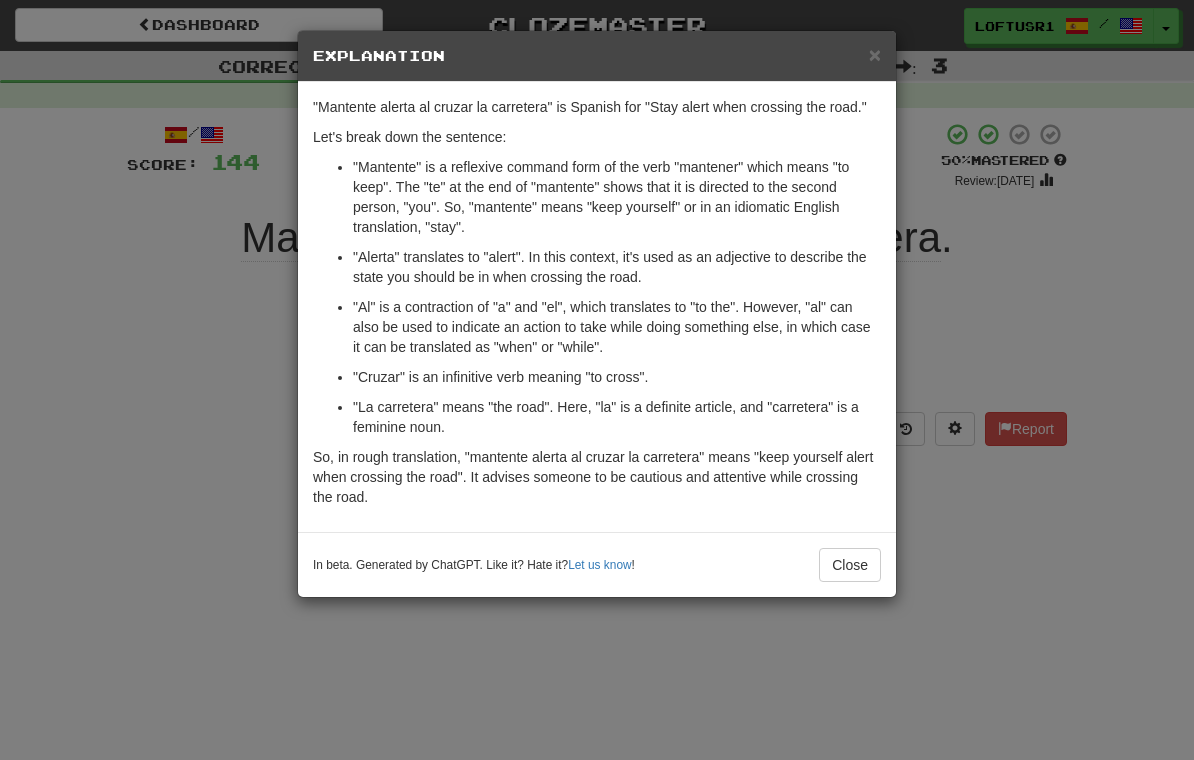 click on "Close" at bounding box center (850, 565) 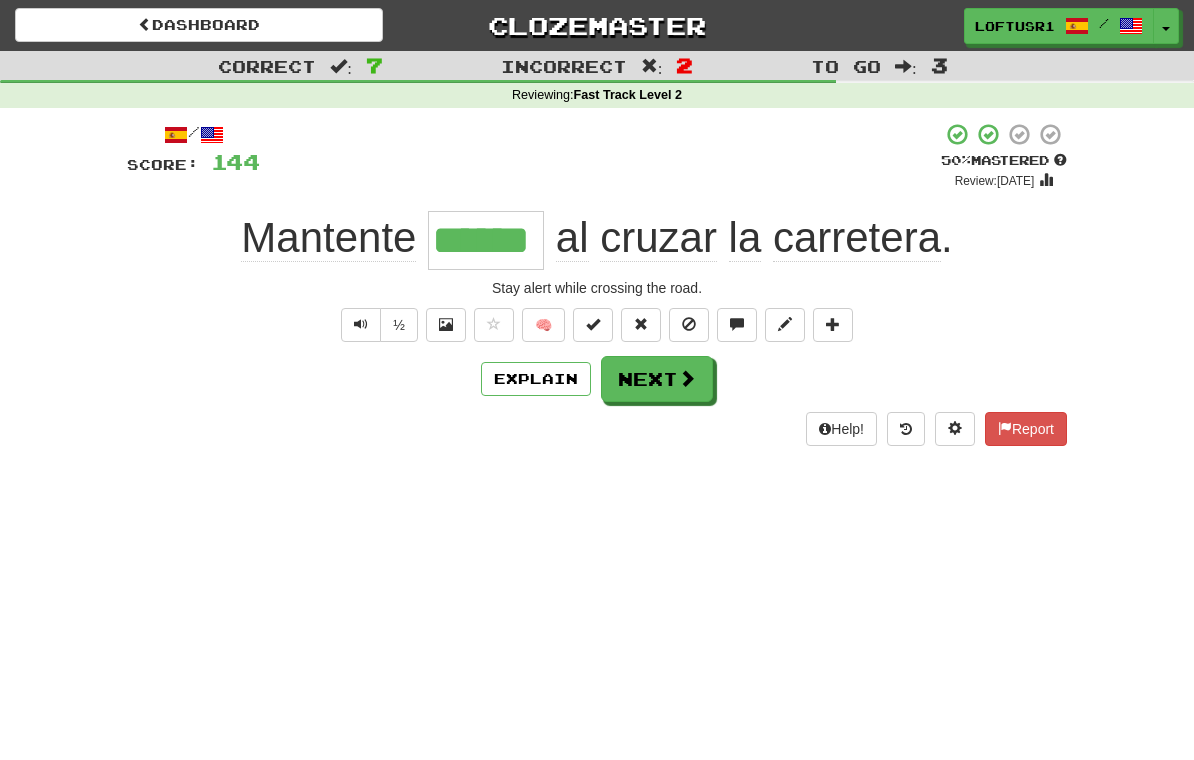 click on "Next" at bounding box center (657, 379) 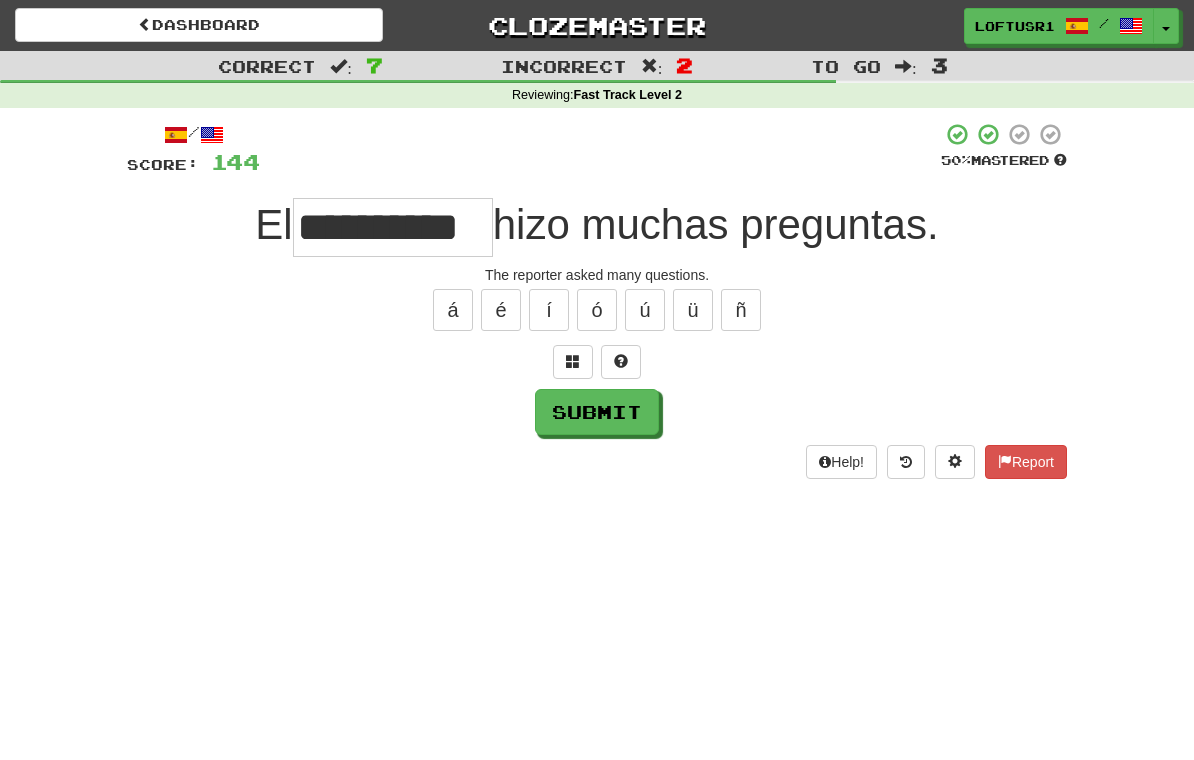 click on "Submit" at bounding box center [597, 412] 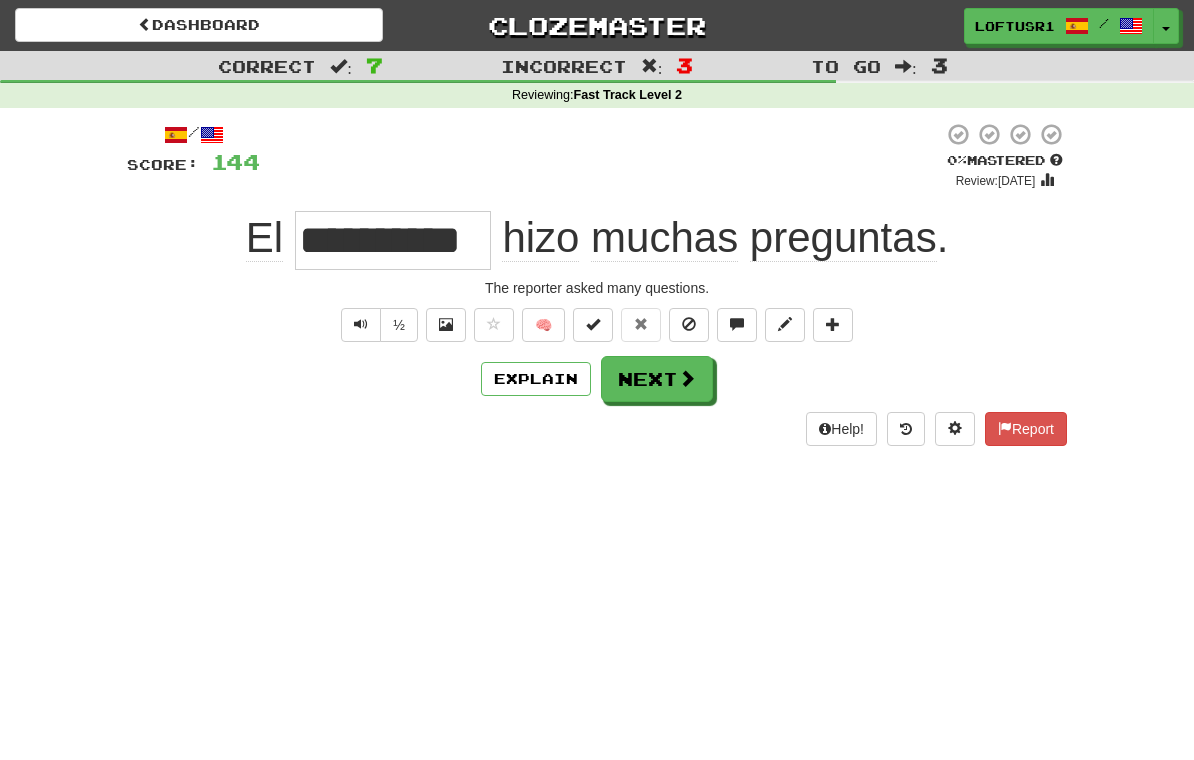 click on "Next" at bounding box center [657, 379] 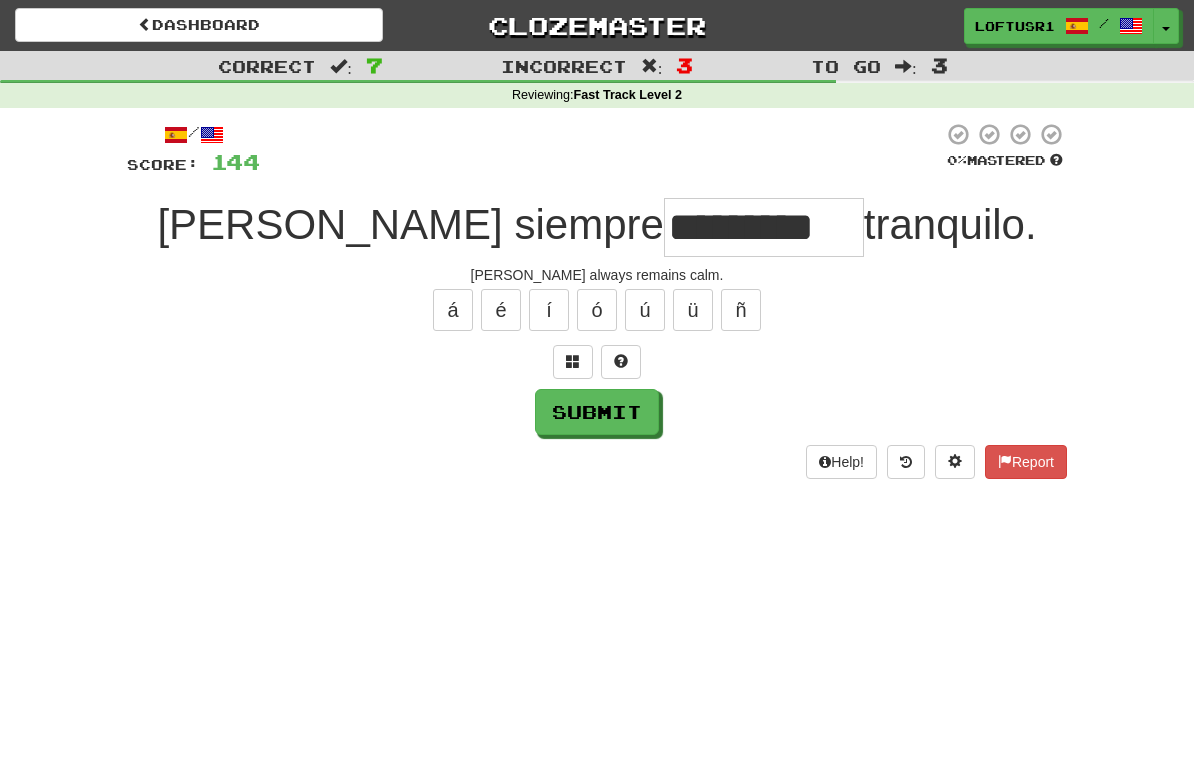 type on "*********" 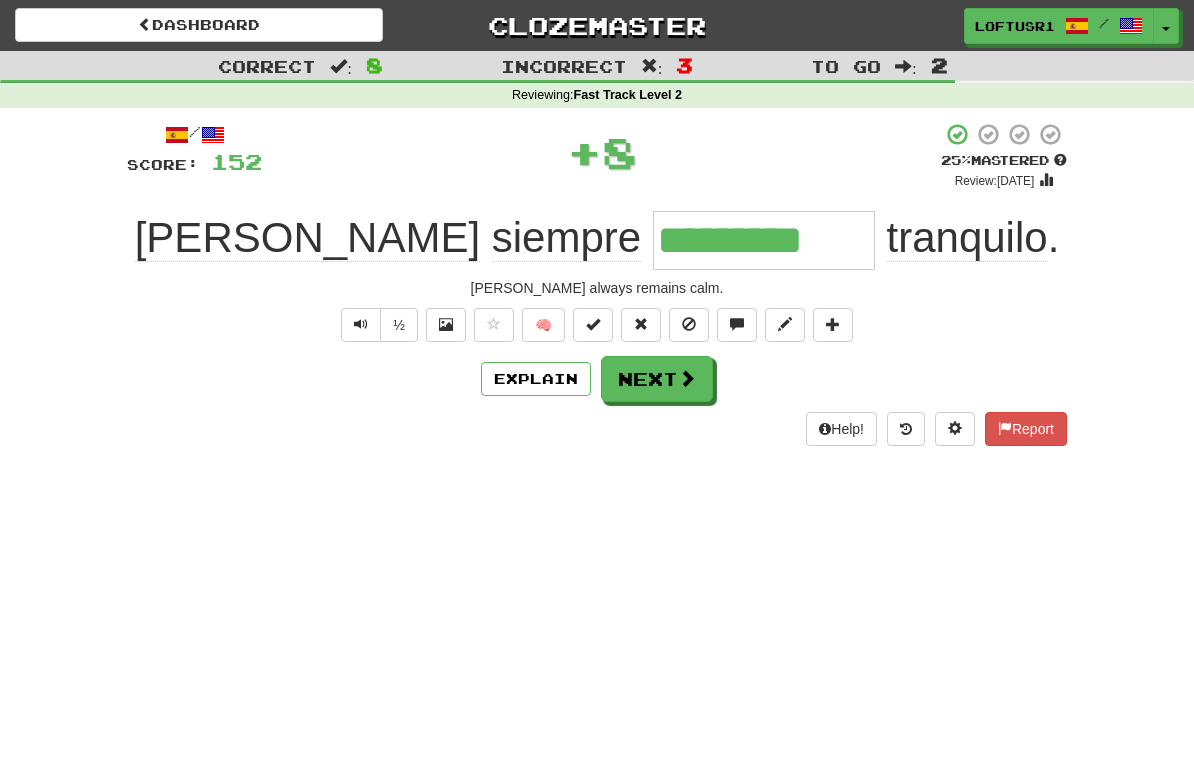 click on "Next" at bounding box center [657, 379] 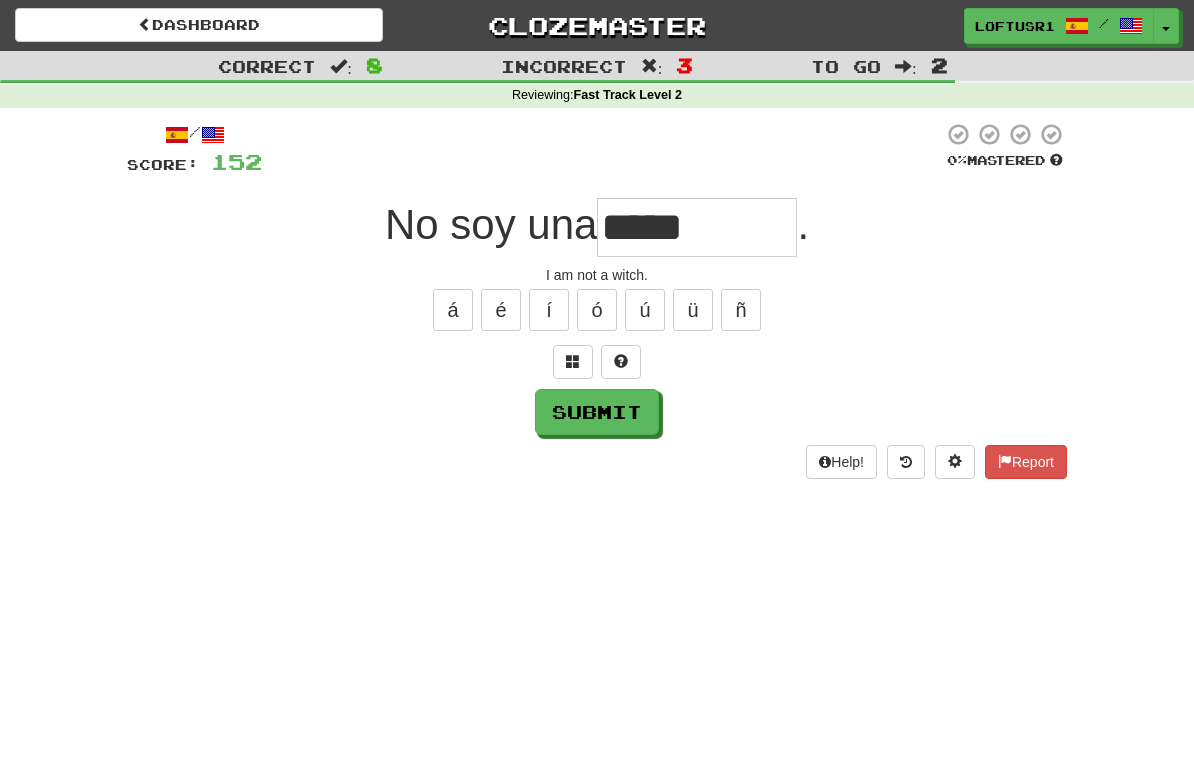 type on "*****" 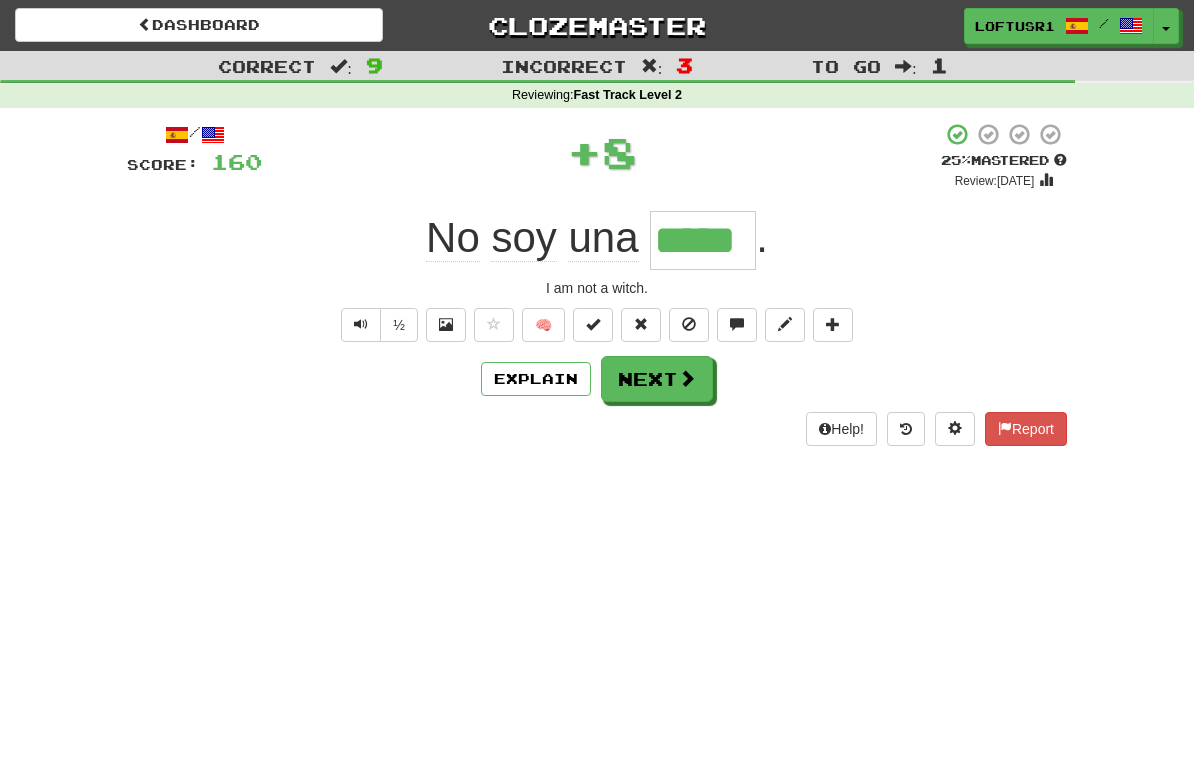 click on "Next" at bounding box center (657, 379) 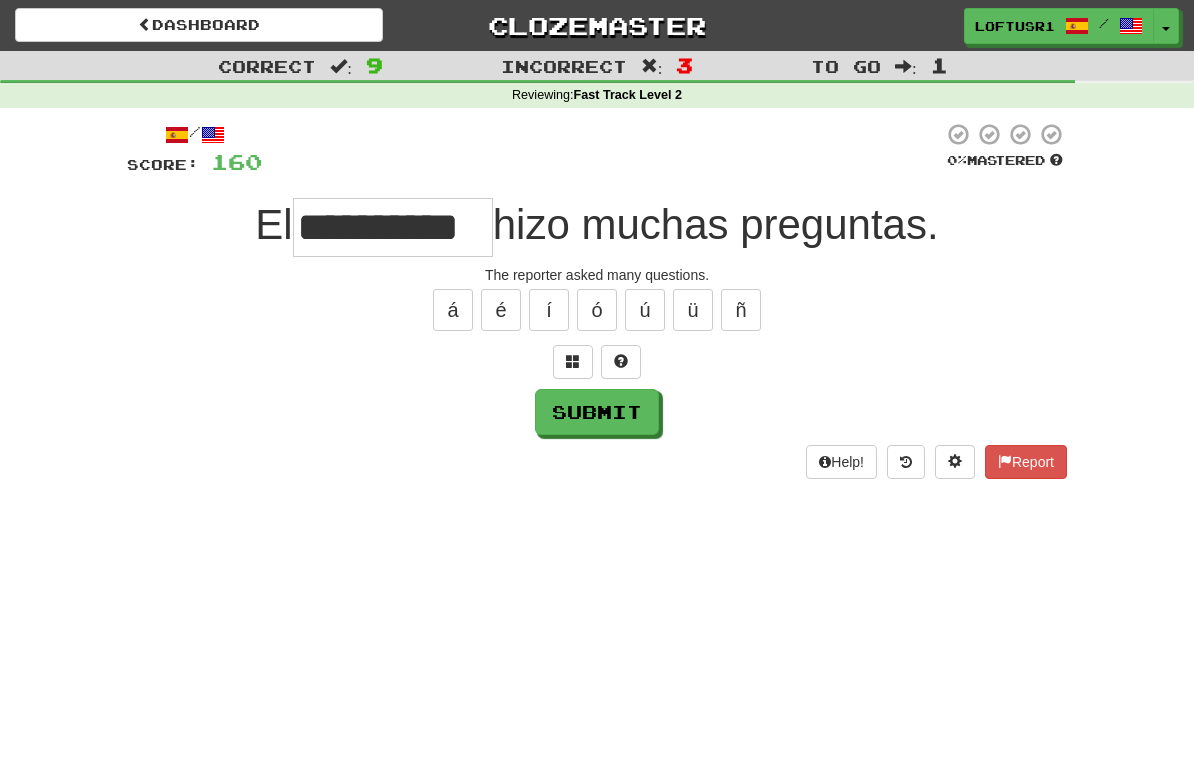 type on "**********" 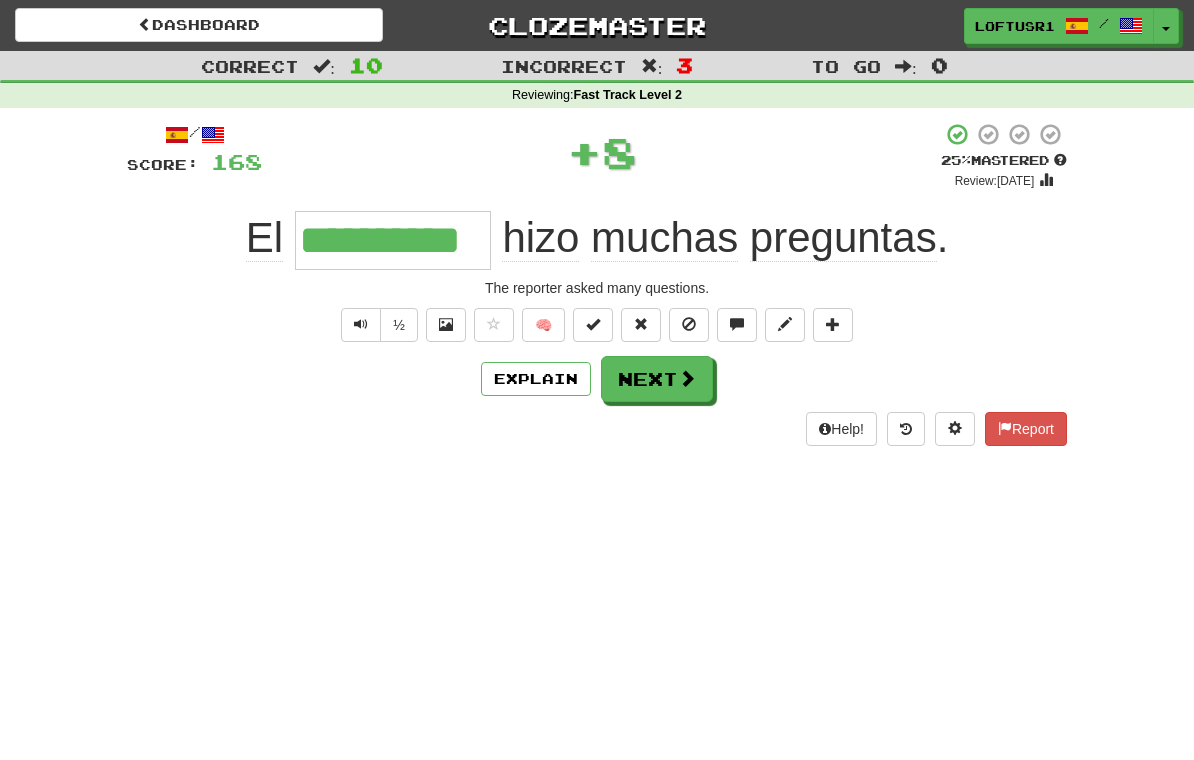 click on "Next" at bounding box center (657, 379) 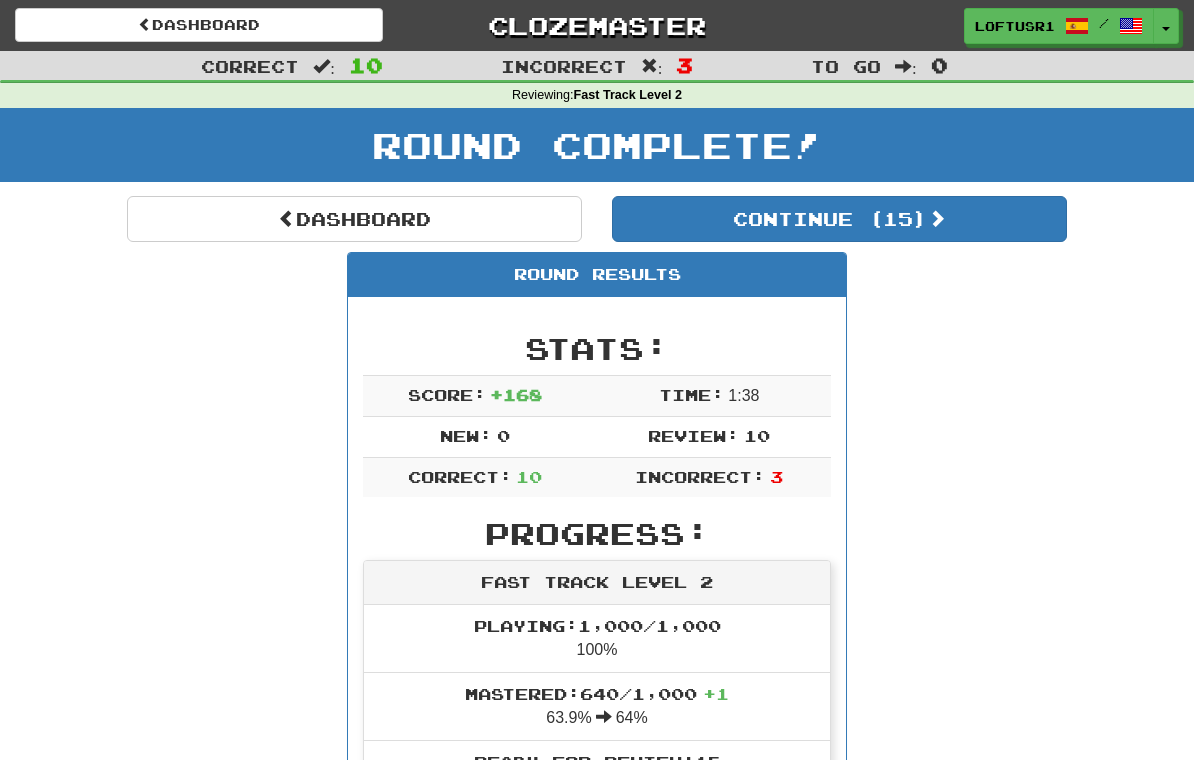 click on "Dashboard" at bounding box center (354, 219) 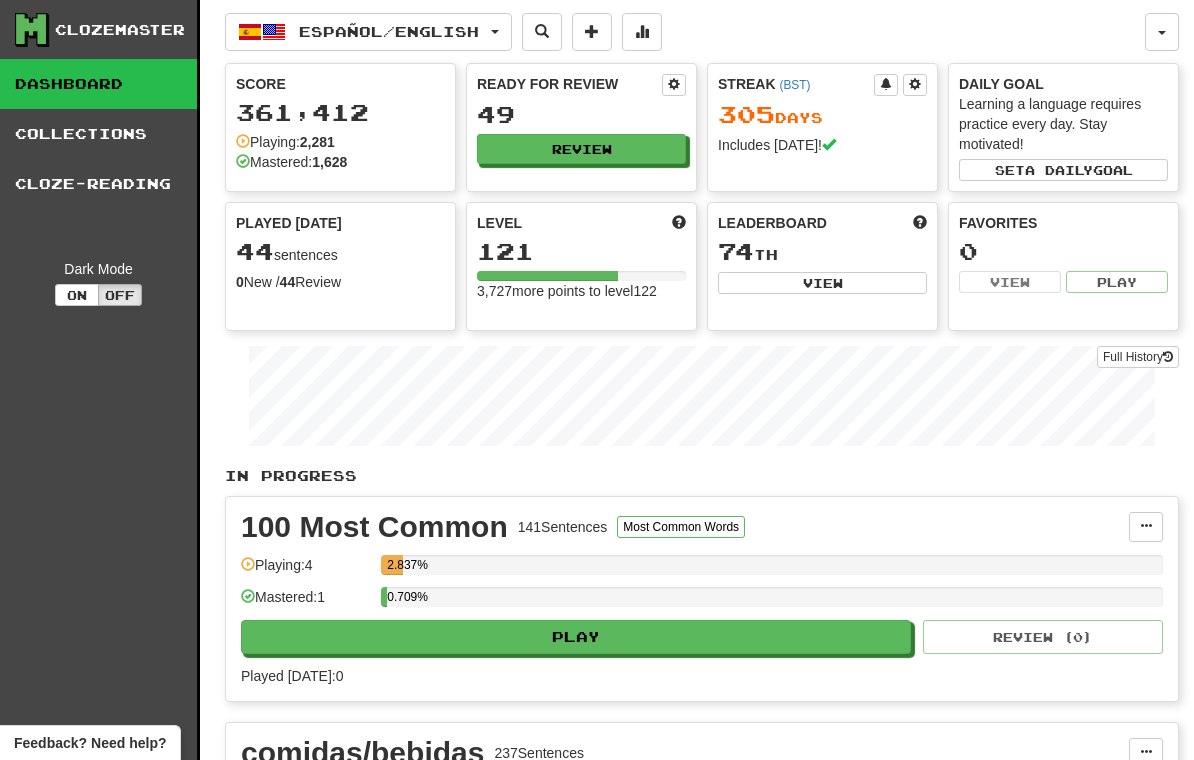 scroll, scrollTop: 0, scrollLeft: 0, axis: both 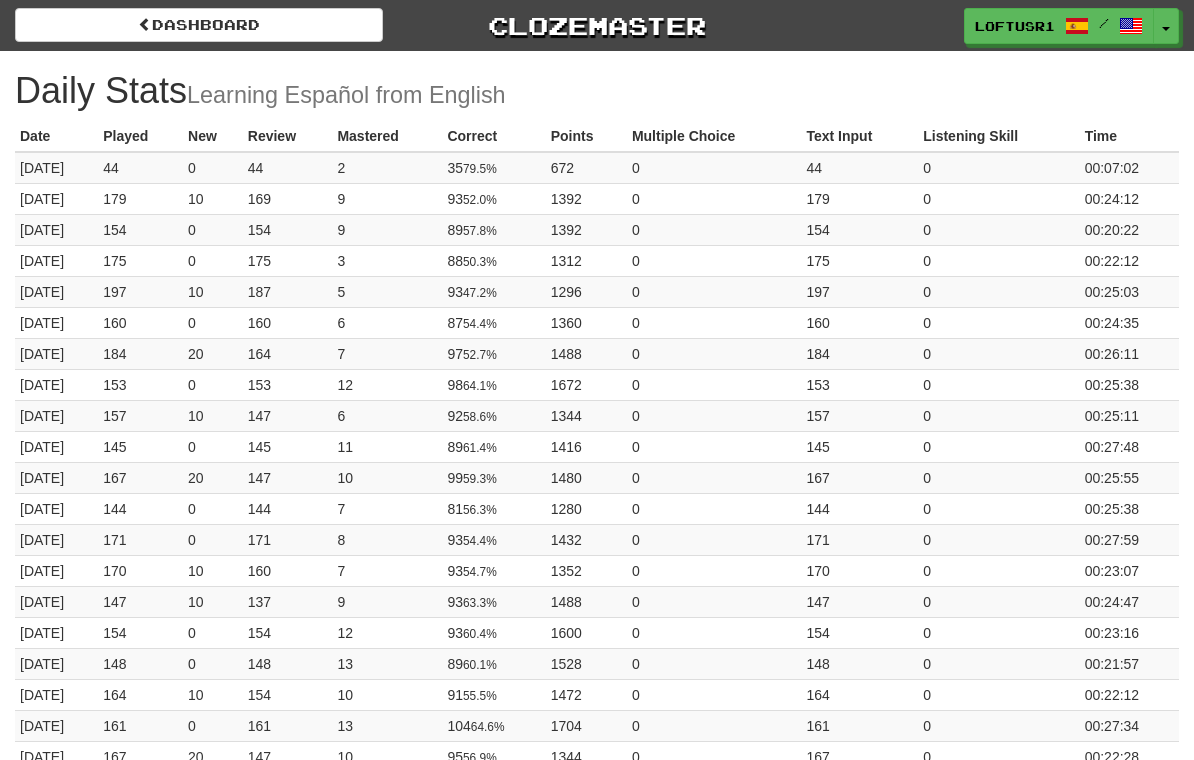 click on "Dashboard" at bounding box center [199, 25] 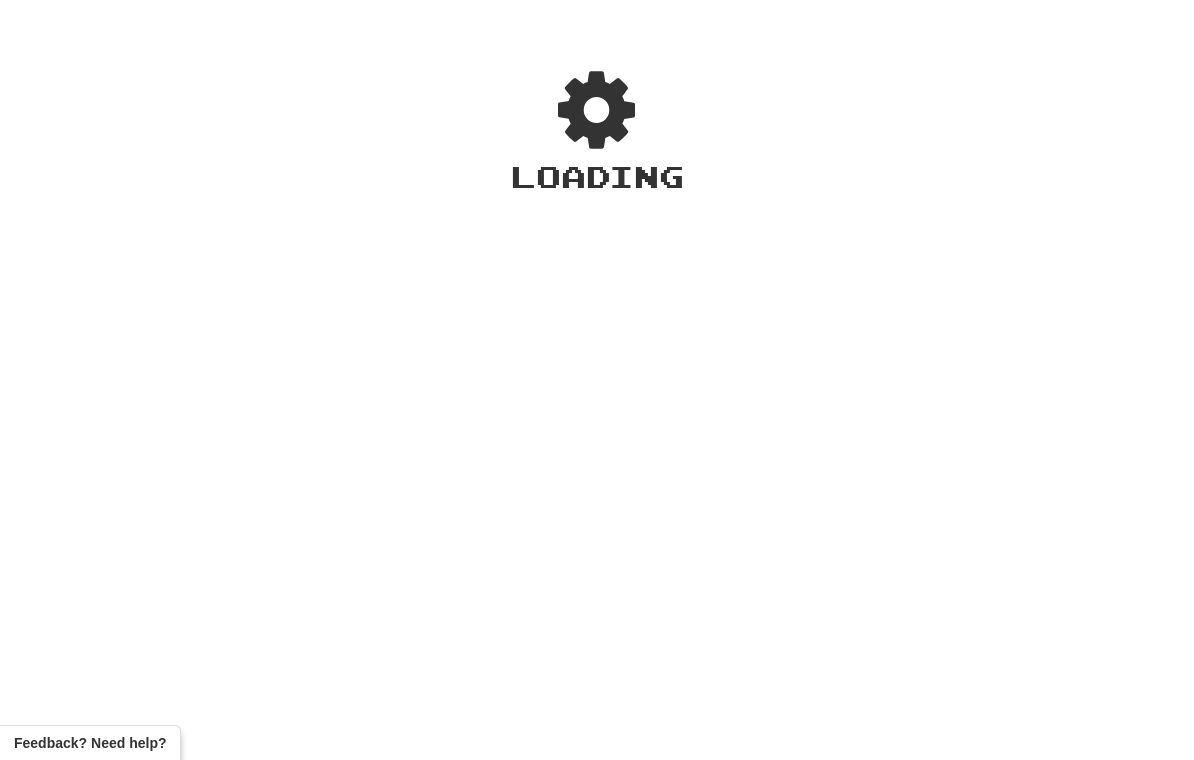 scroll, scrollTop: 0, scrollLeft: 0, axis: both 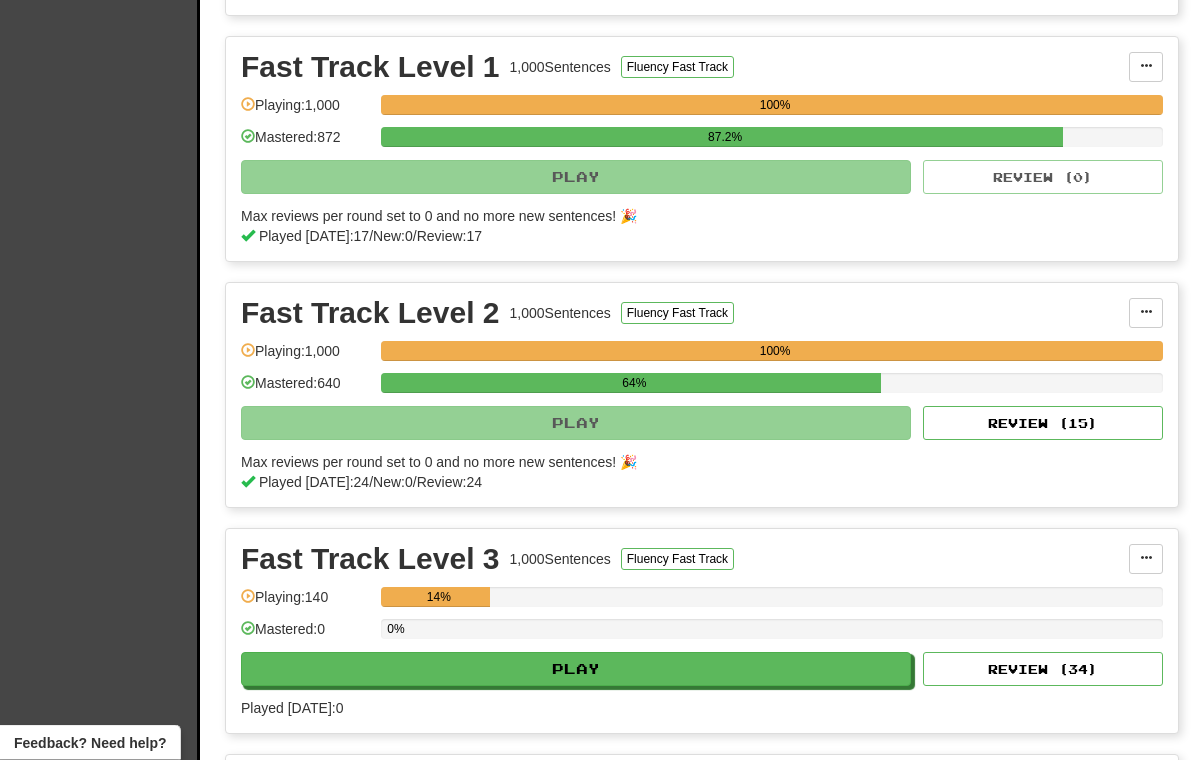 click on "Review ( 15 )" at bounding box center [1043, 424] 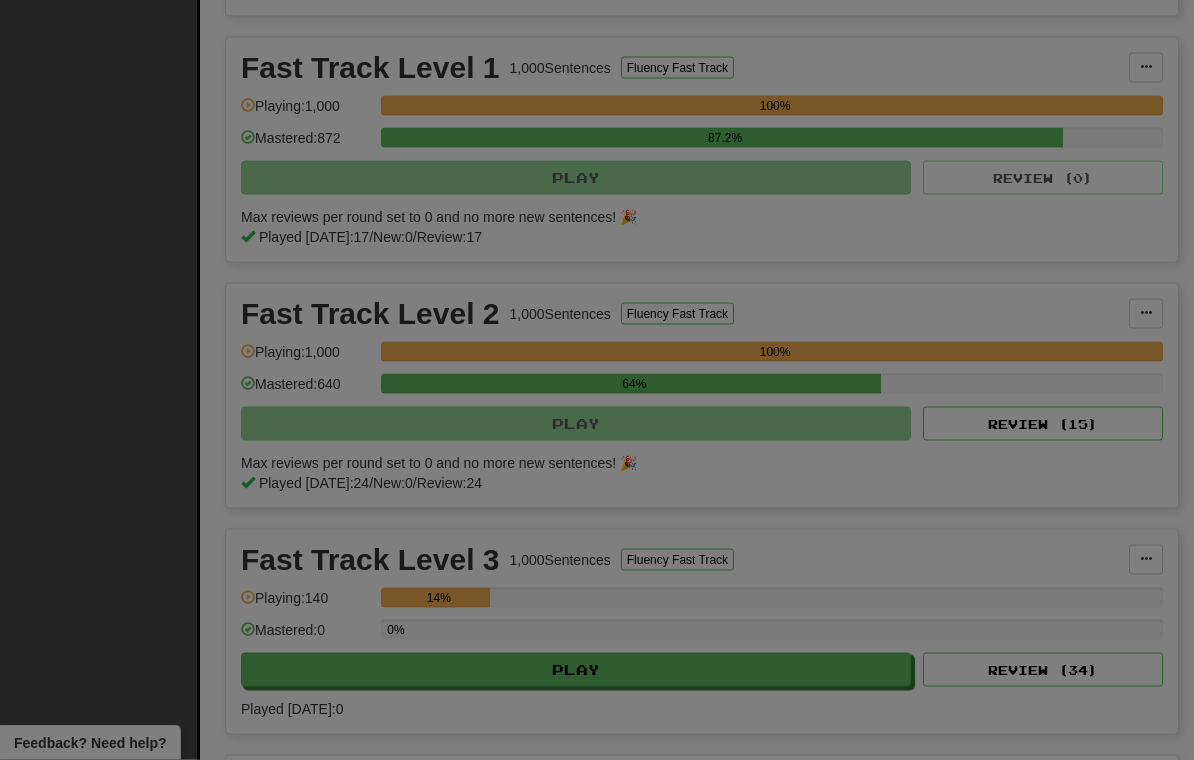 scroll, scrollTop: 892, scrollLeft: 0, axis: vertical 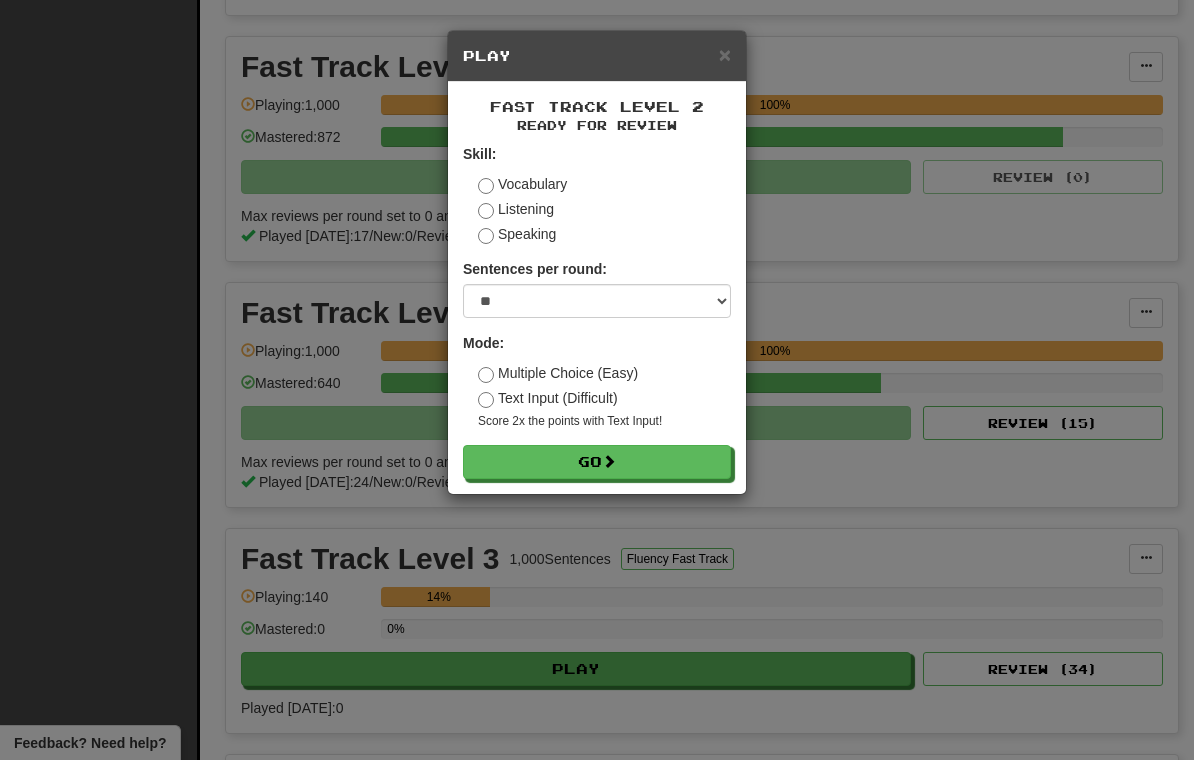 click on "Go" at bounding box center [597, 462] 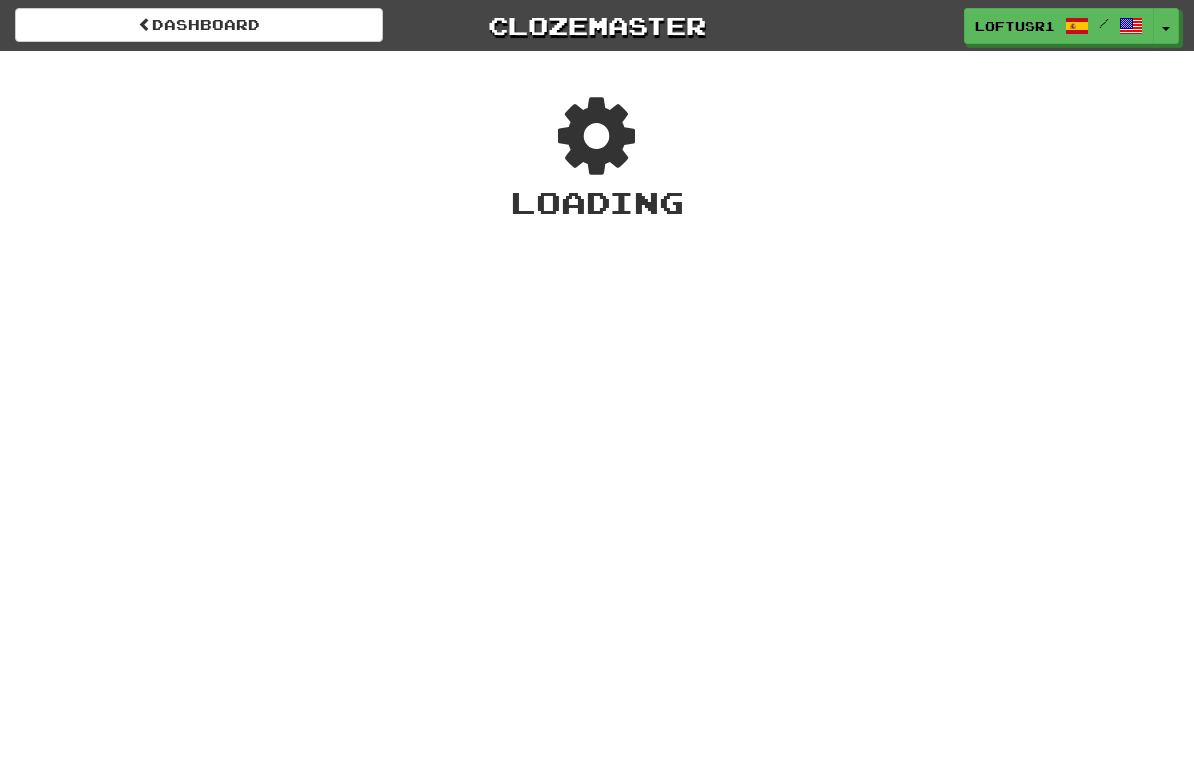 scroll, scrollTop: 0, scrollLeft: 0, axis: both 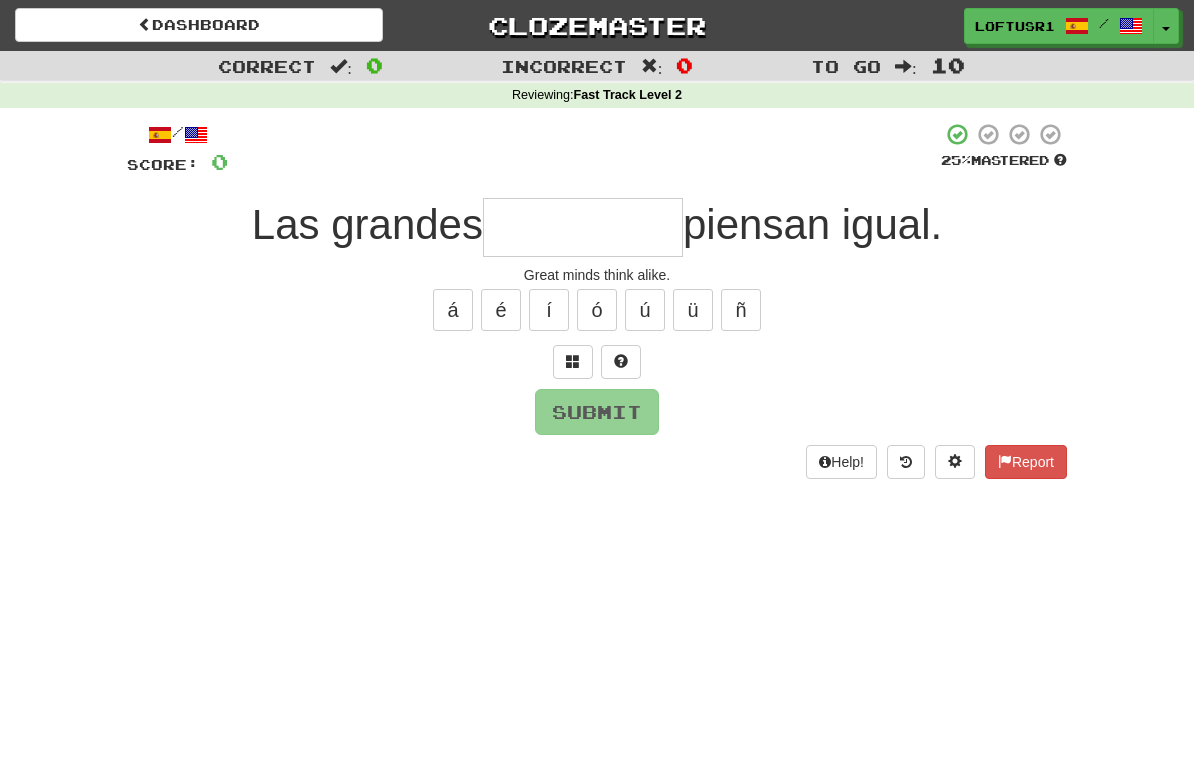 click at bounding box center [583, 227] 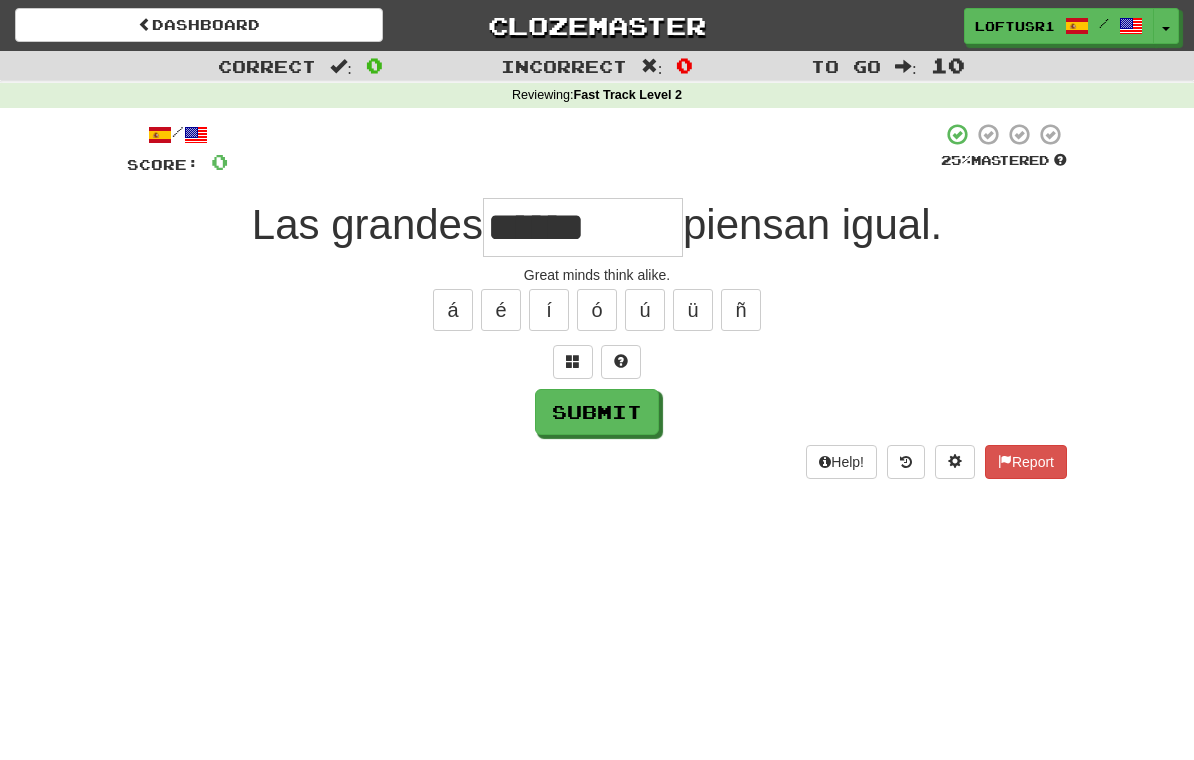 type on "******" 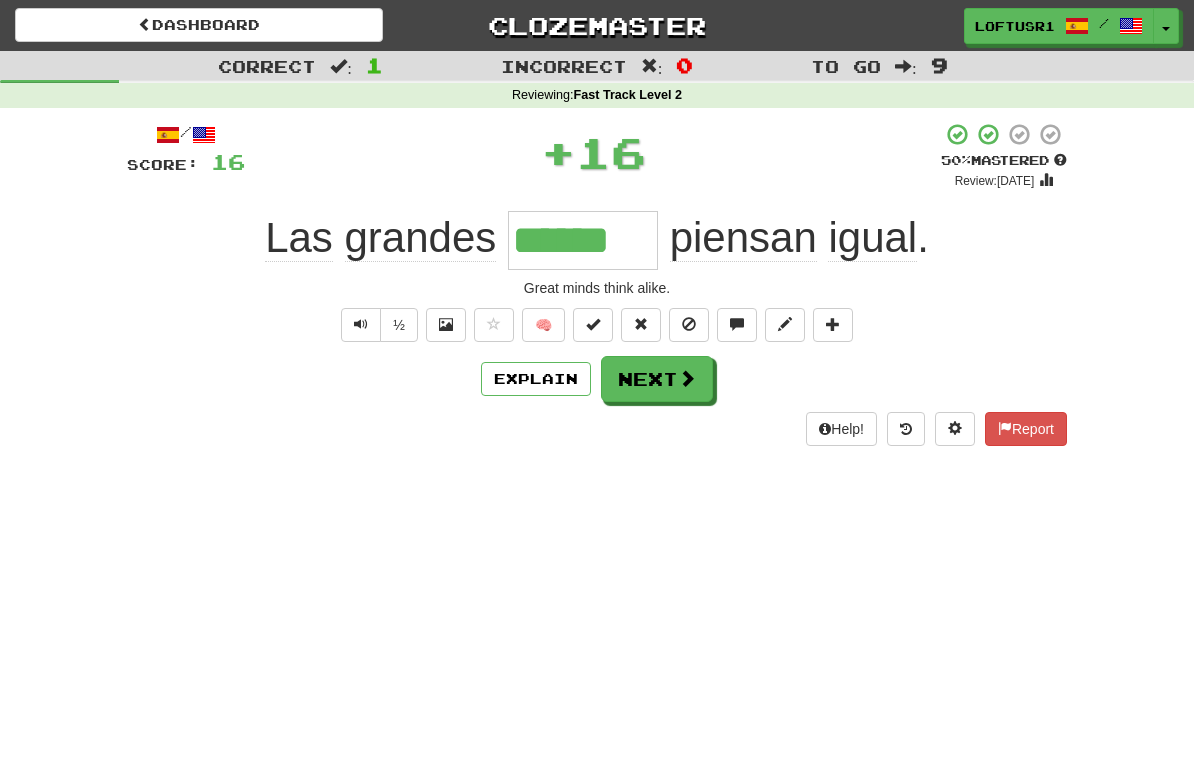 click on "Explain" at bounding box center [536, 379] 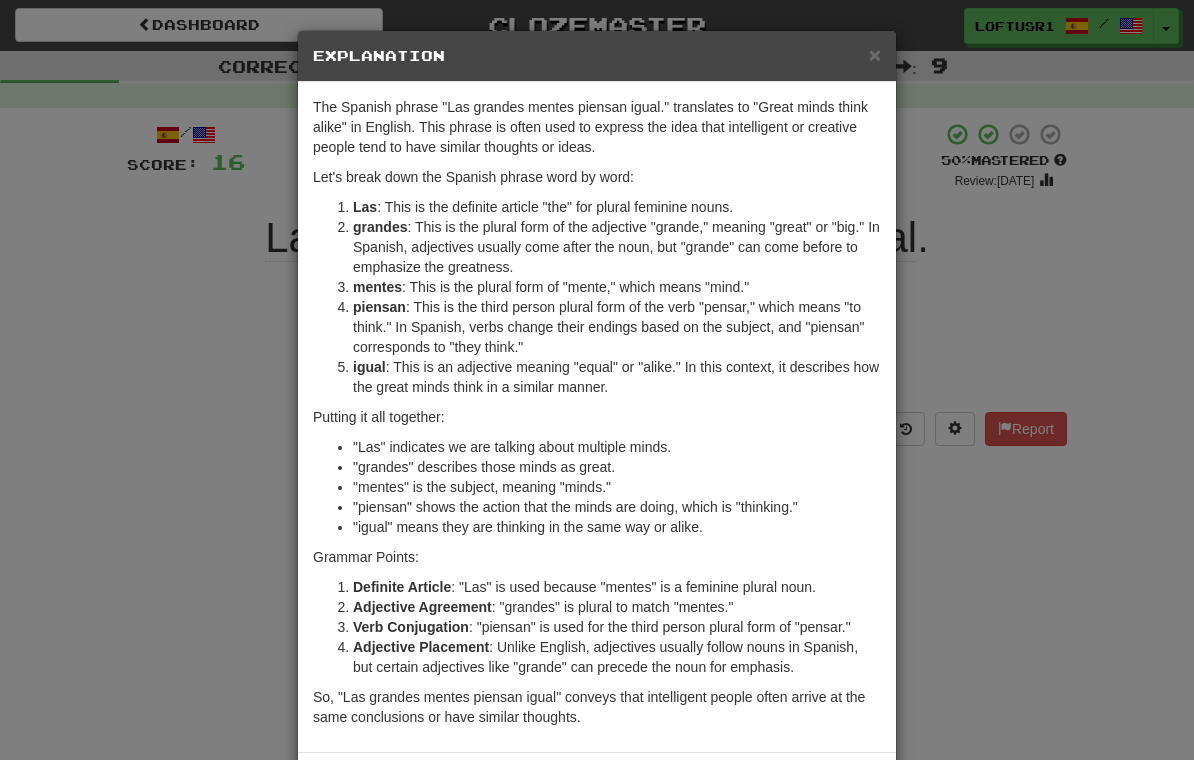 click on "×" at bounding box center [875, 54] 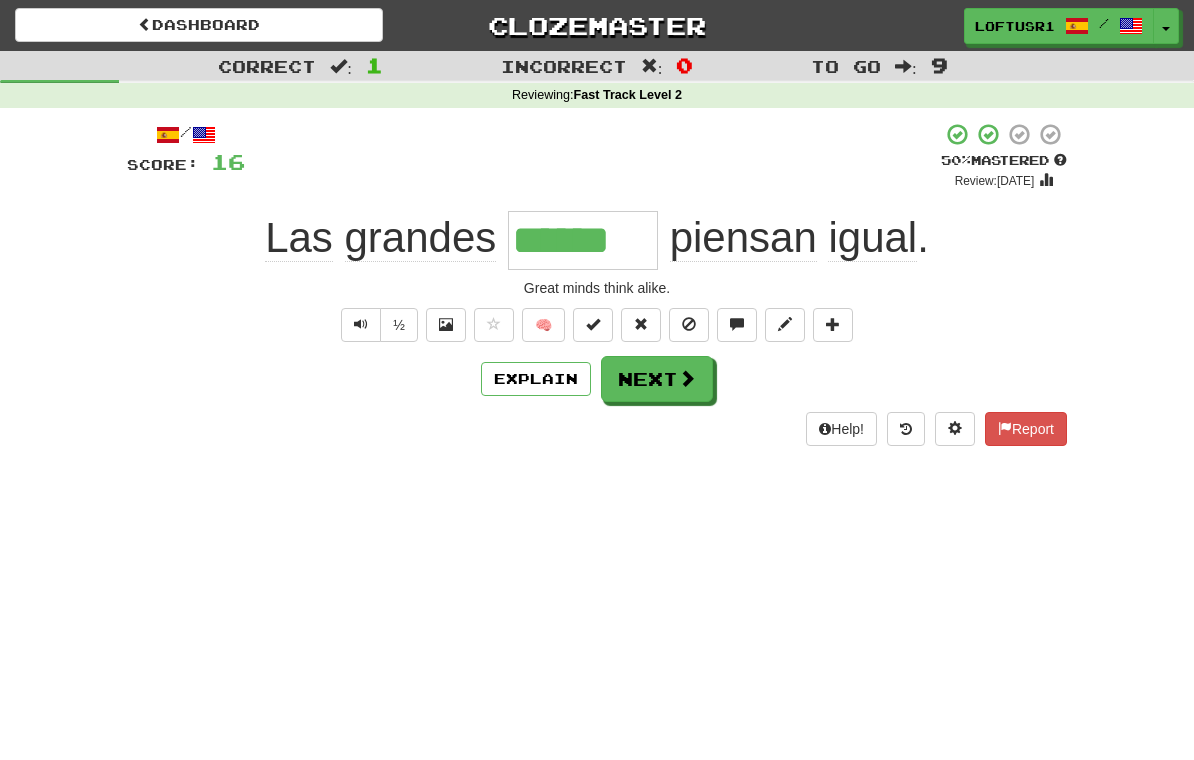 click on "Next" at bounding box center (657, 379) 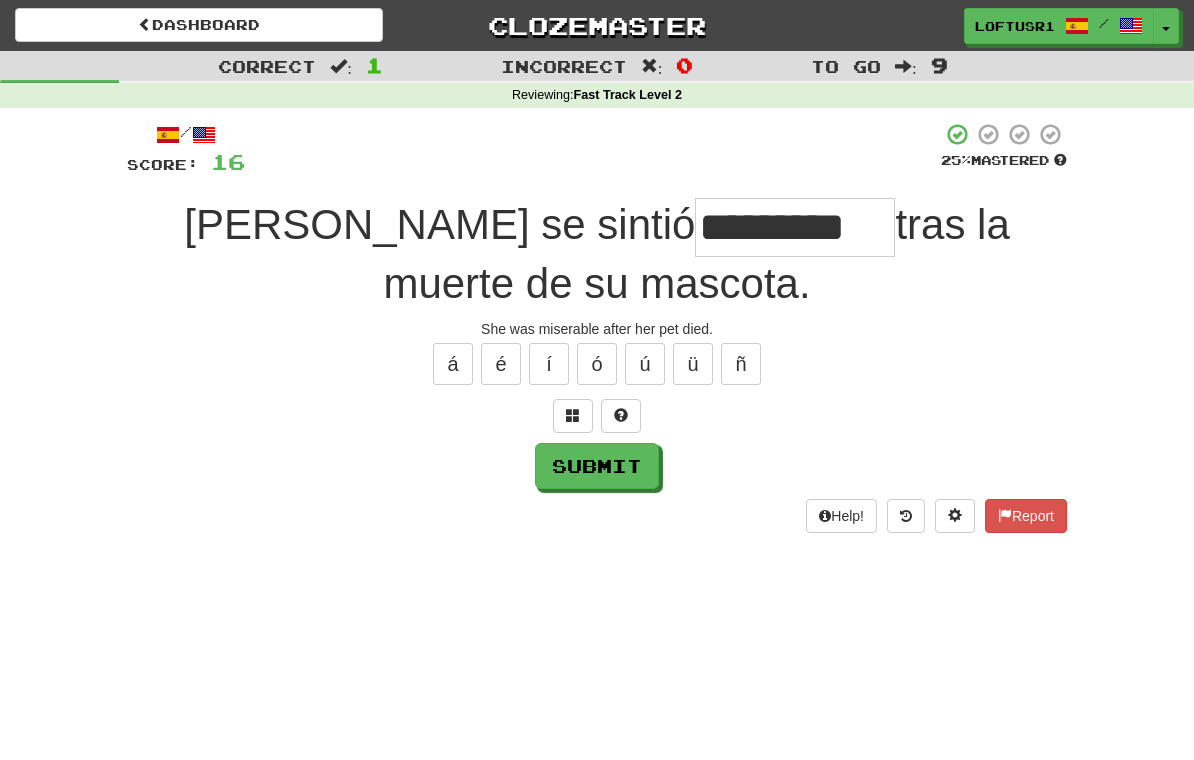 type on "*********" 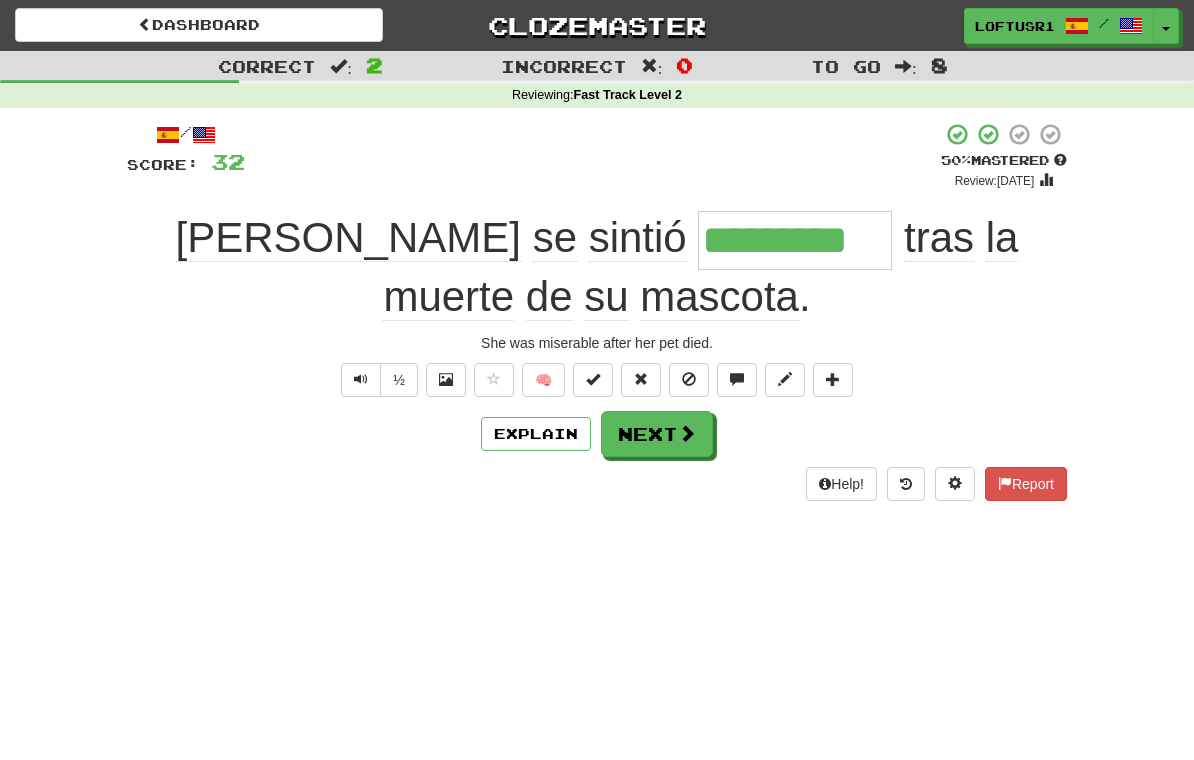 click on "Next" at bounding box center (657, 434) 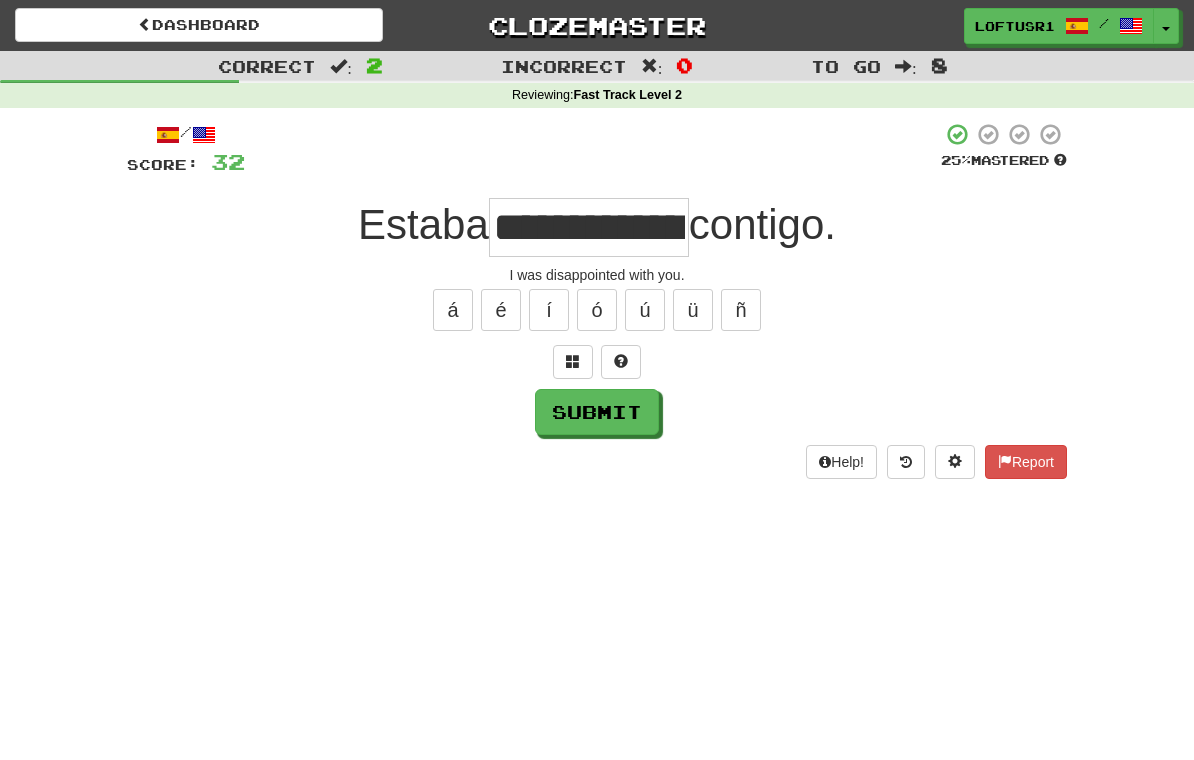 click on "**********" at bounding box center [589, 227] 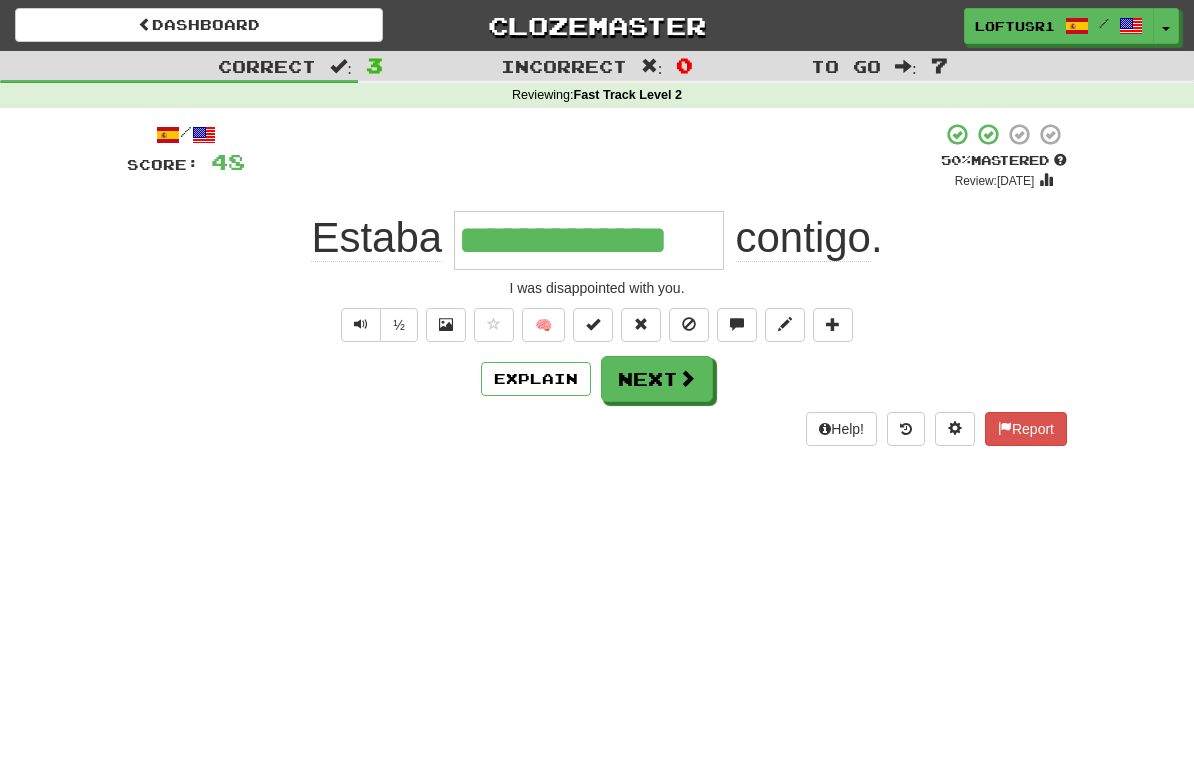 click on "Next" at bounding box center (657, 379) 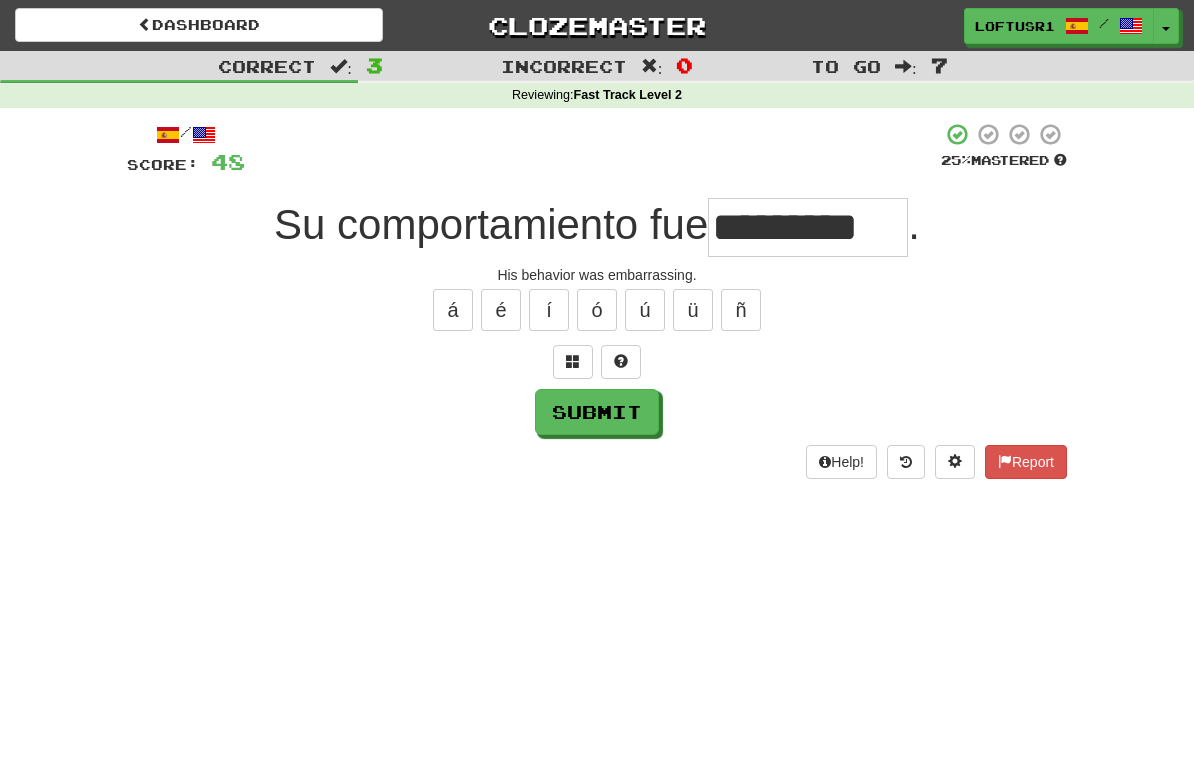 click on "Submit" at bounding box center [597, 412] 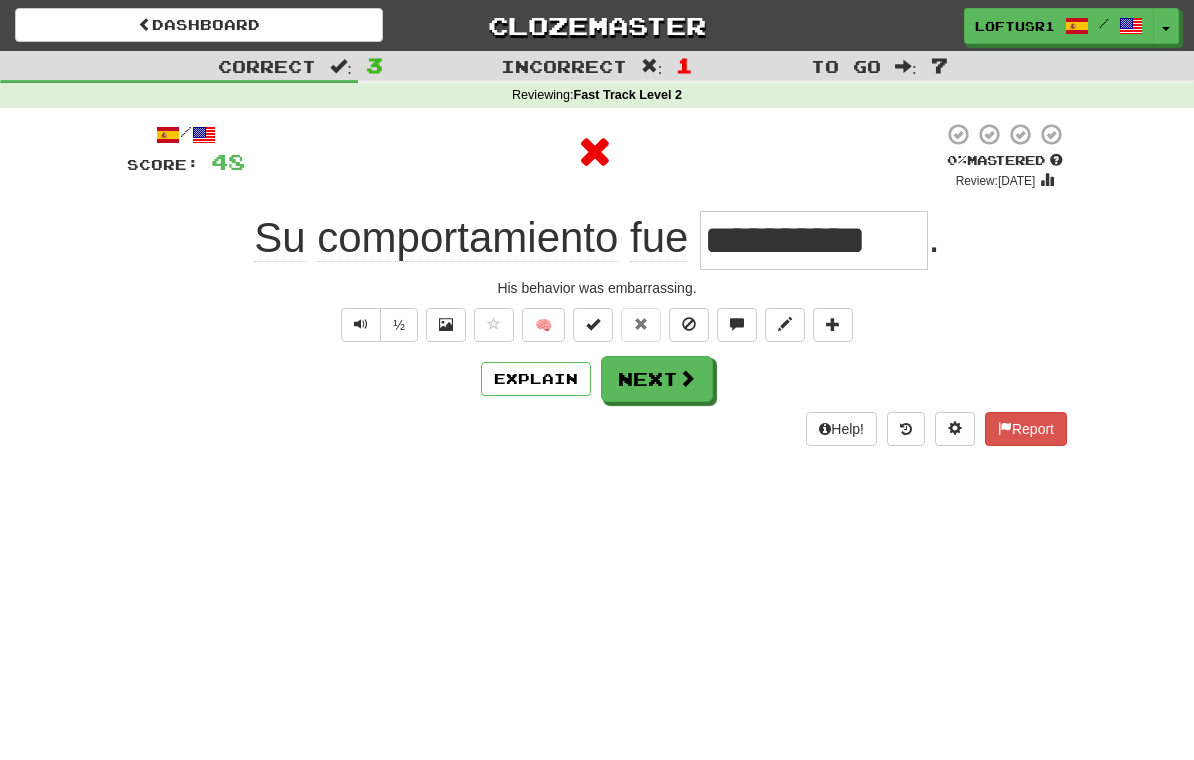 click on "Next" at bounding box center [657, 379] 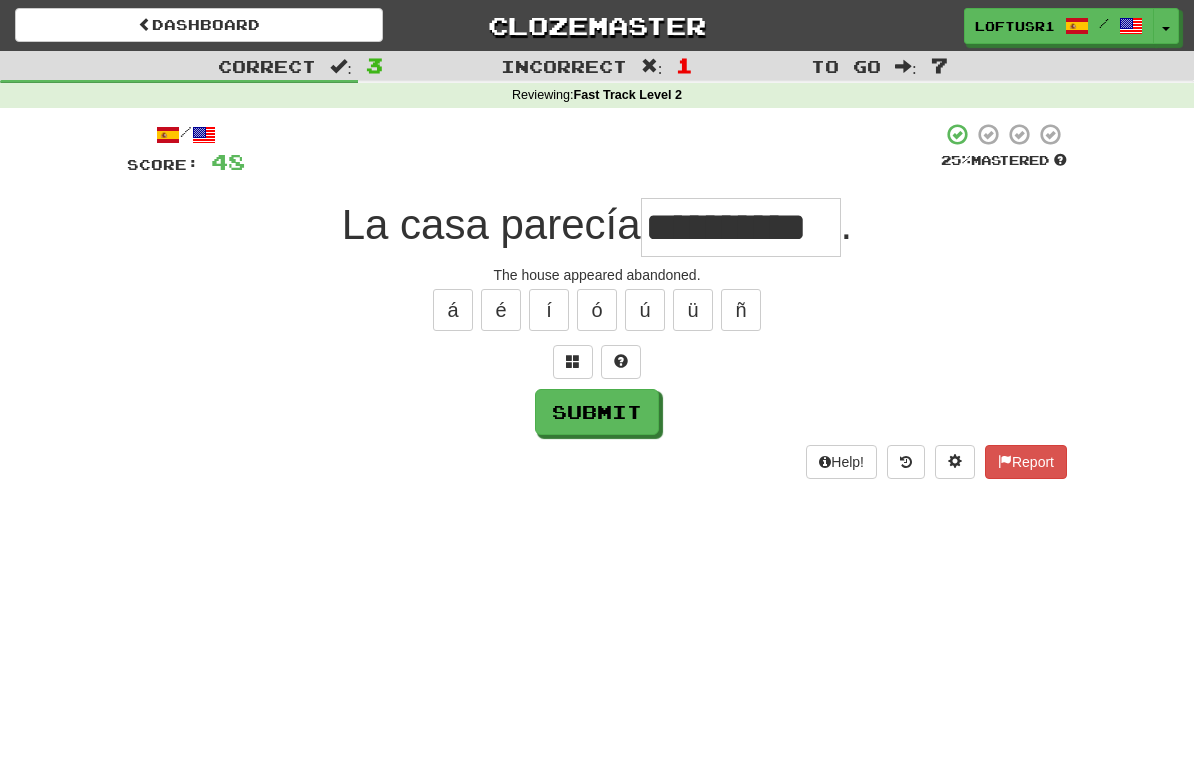 type on "**********" 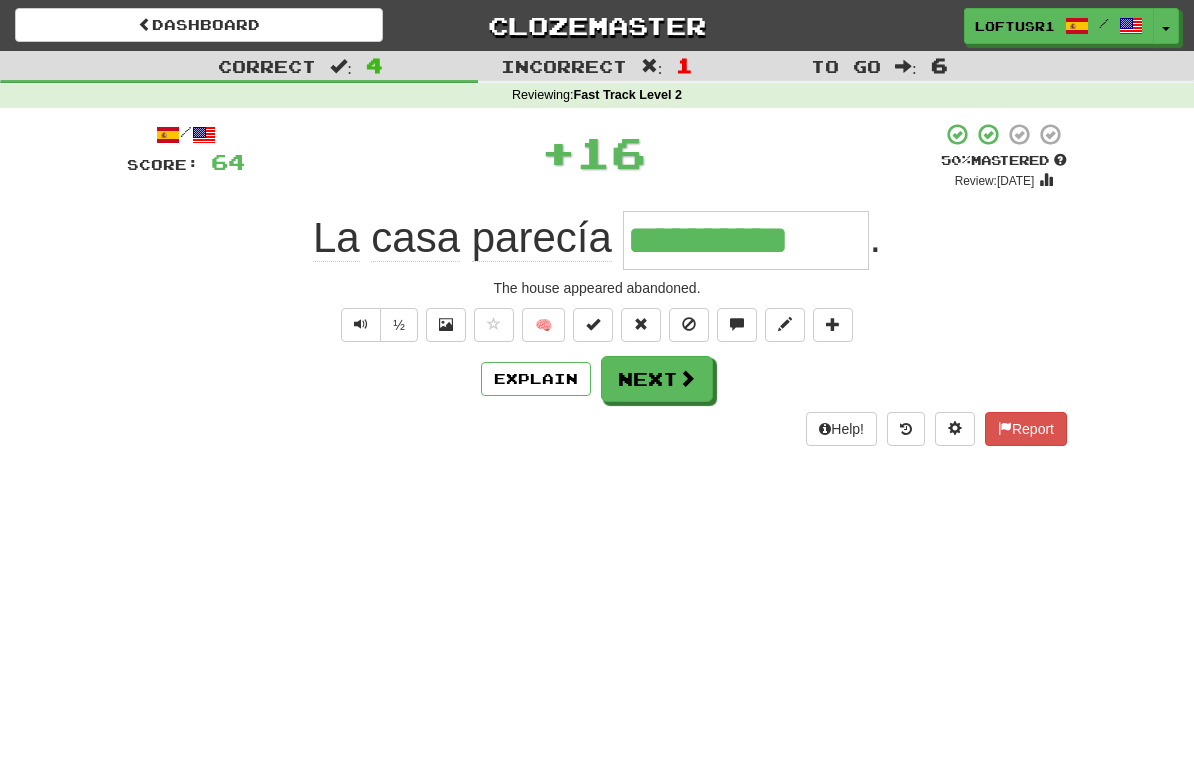 click on "Next" at bounding box center [657, 379] 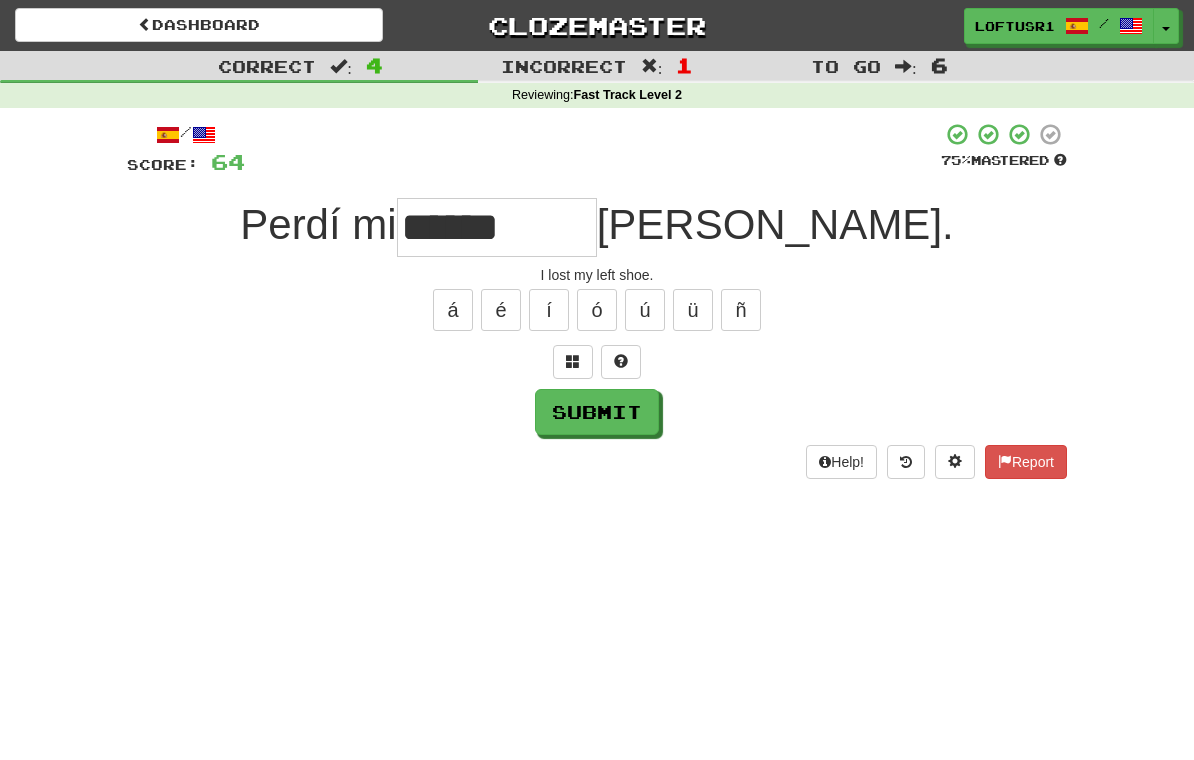 type on "******" 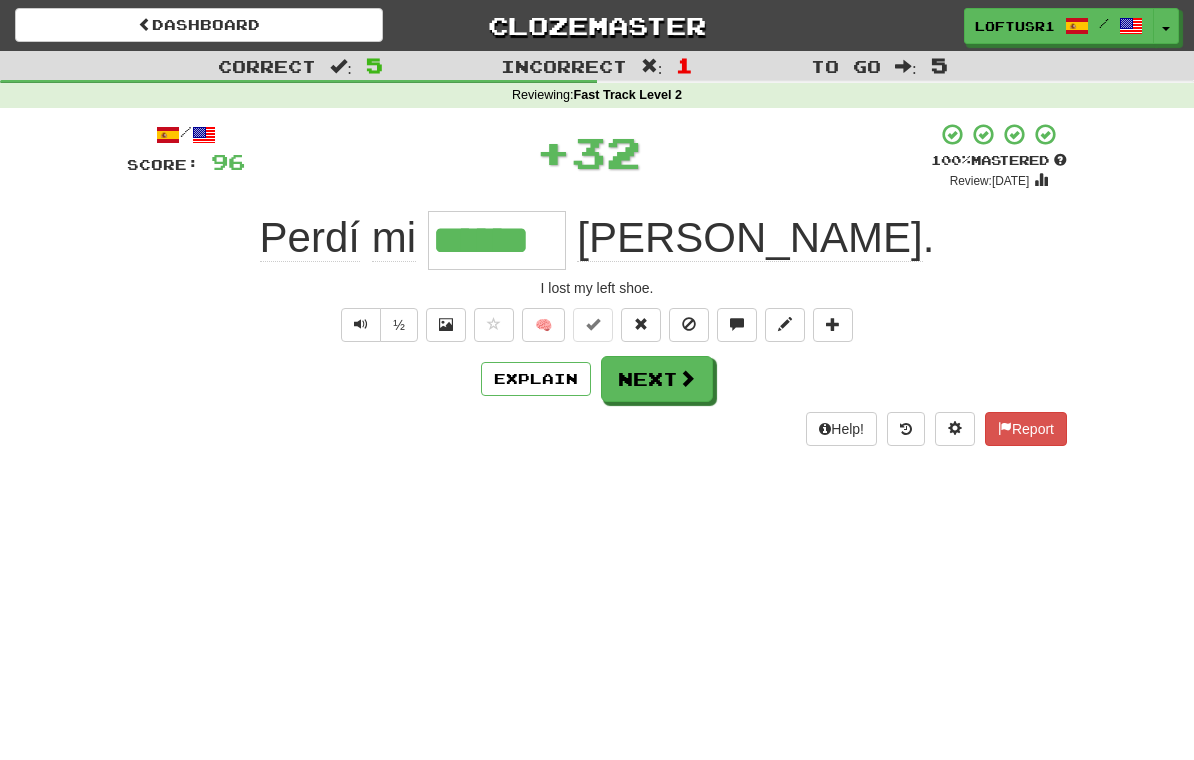 click on "Next" at bounding box center [657, 379] 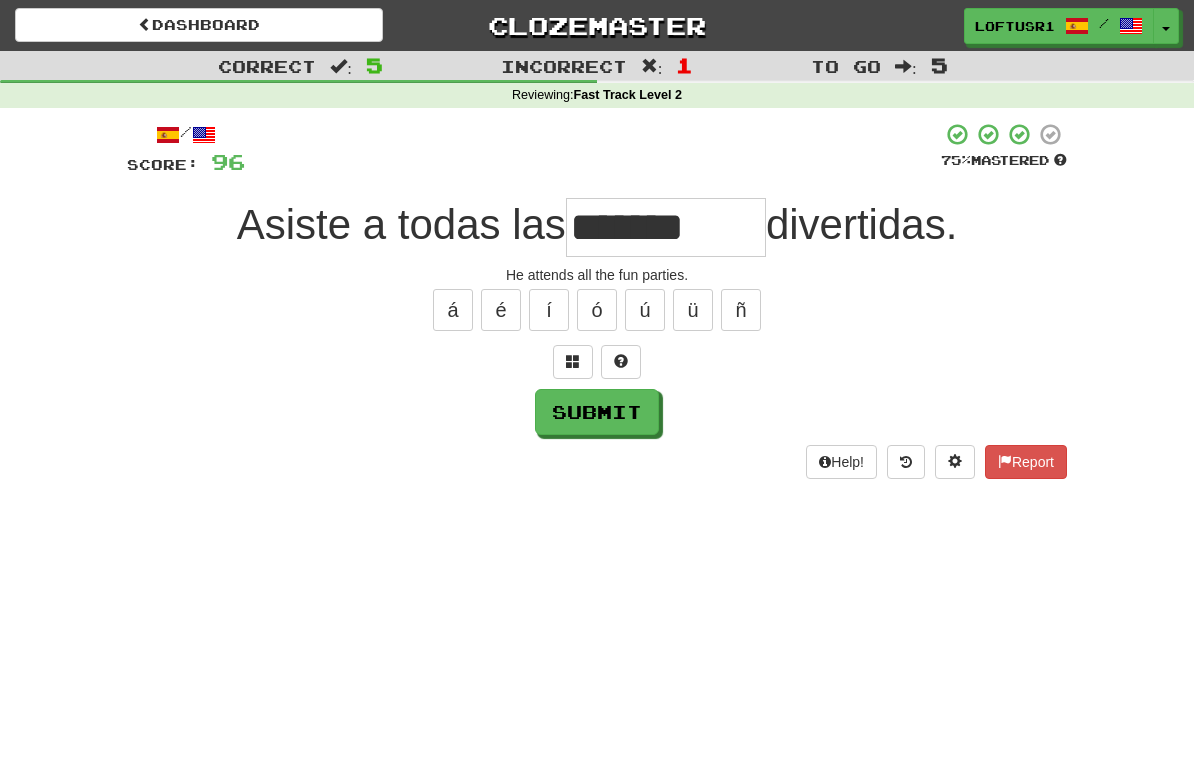 type on "*******" 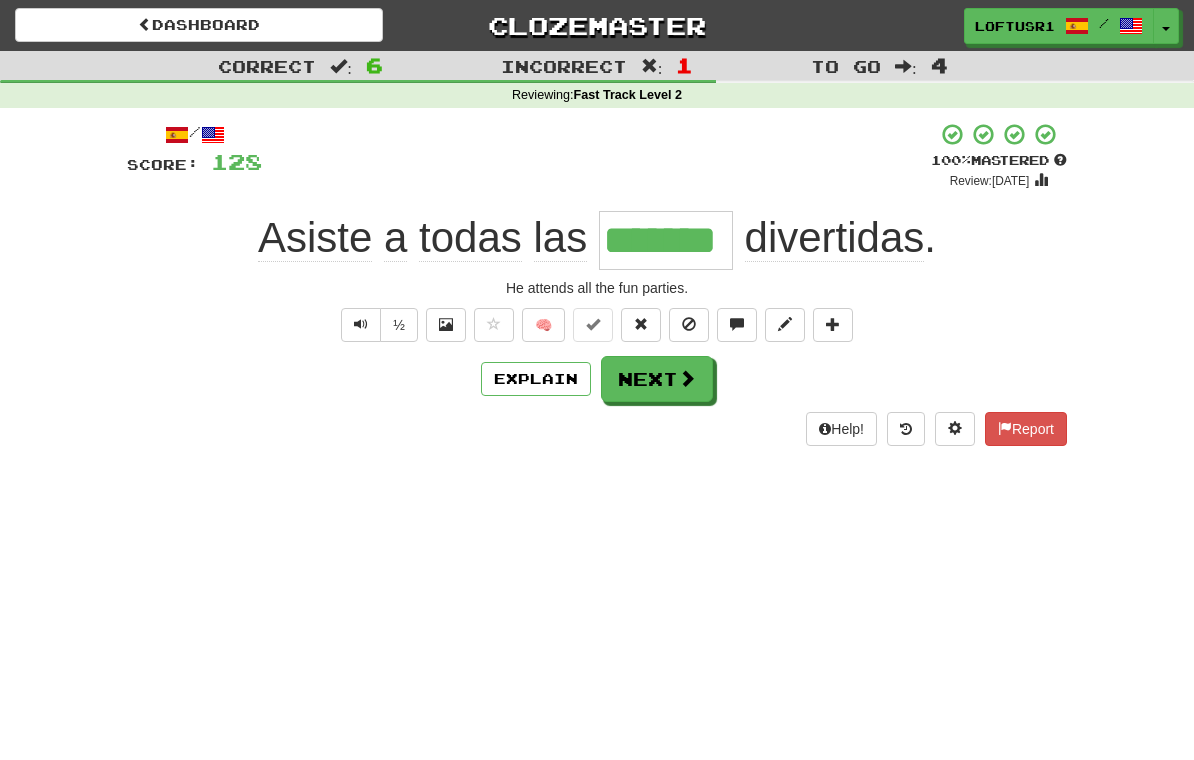 click on "Next" at bounding box center [657, 379] 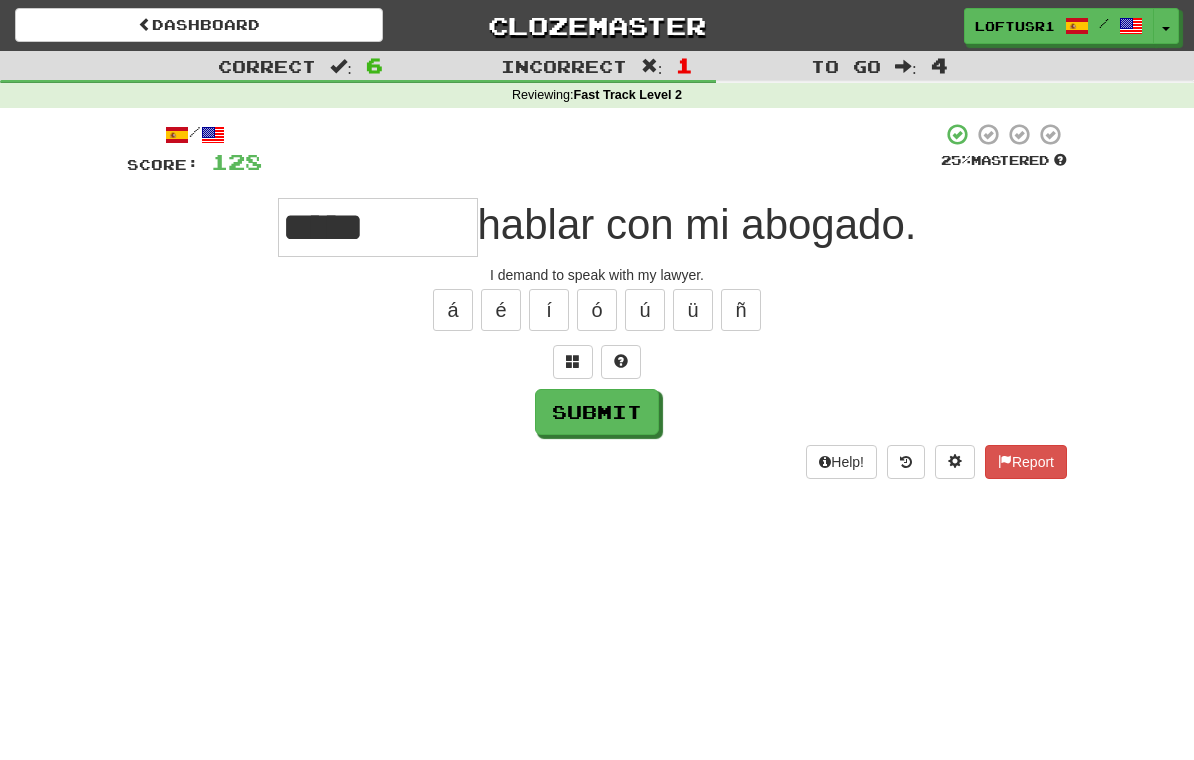 click on "Submit" at bounding box center (597, 412) 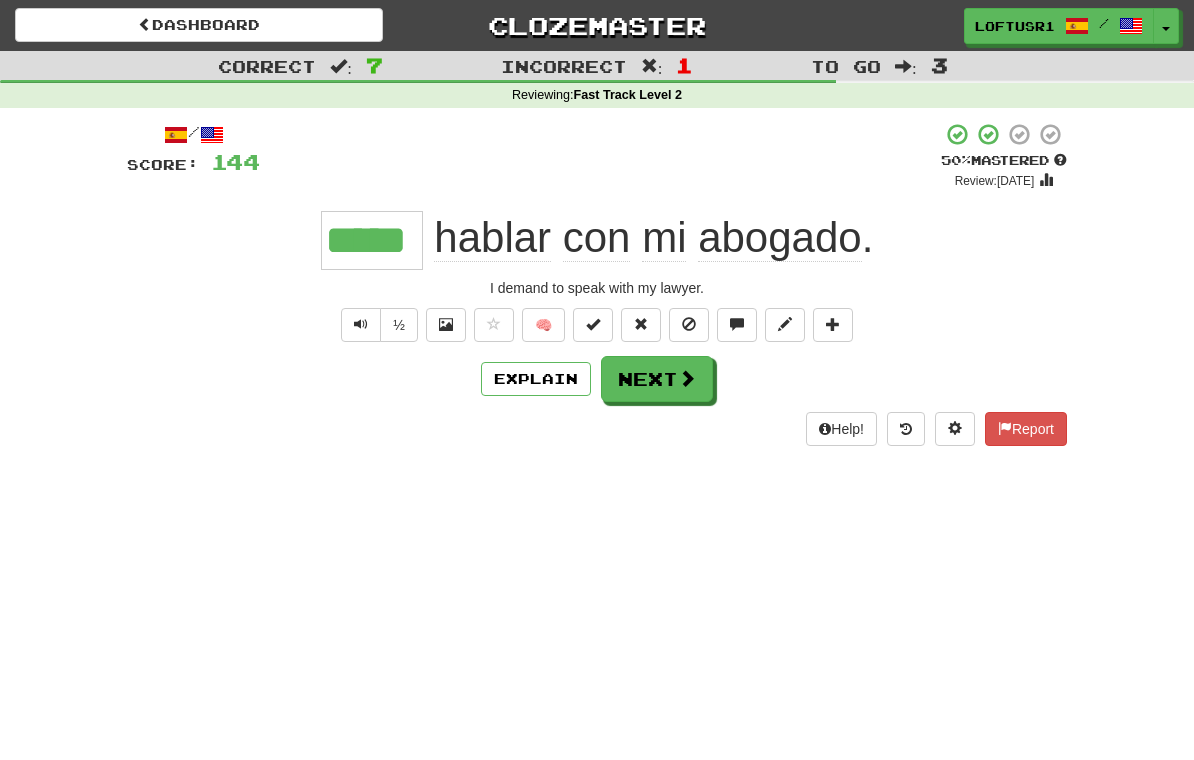 click on "Next" at bounding box center [657, 379] 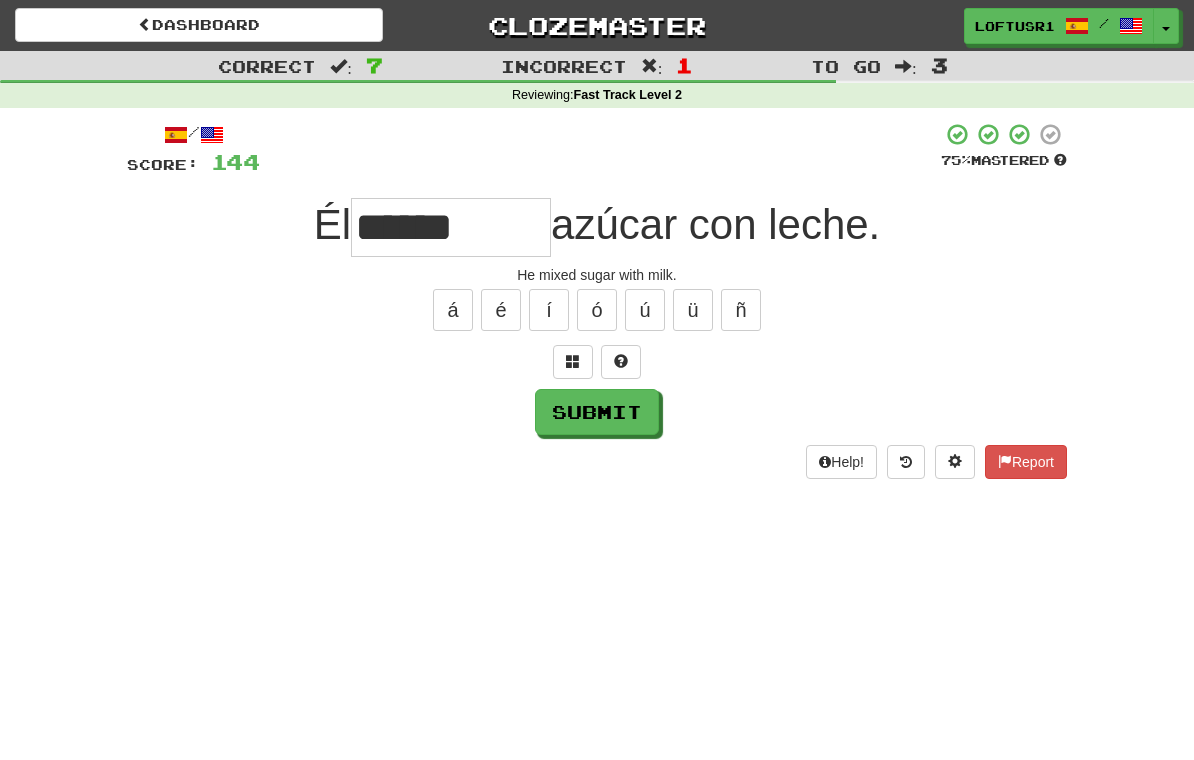 type on "******" 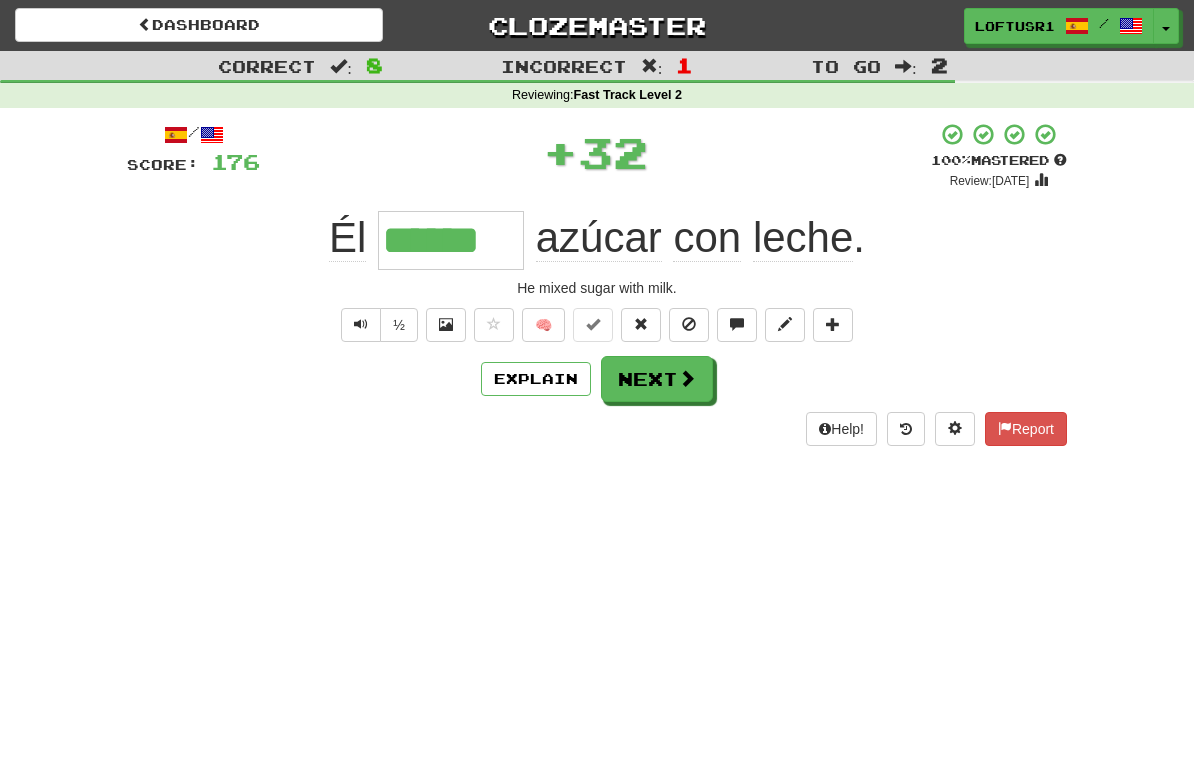 click on "Explain" at bounding box center (536, 379) 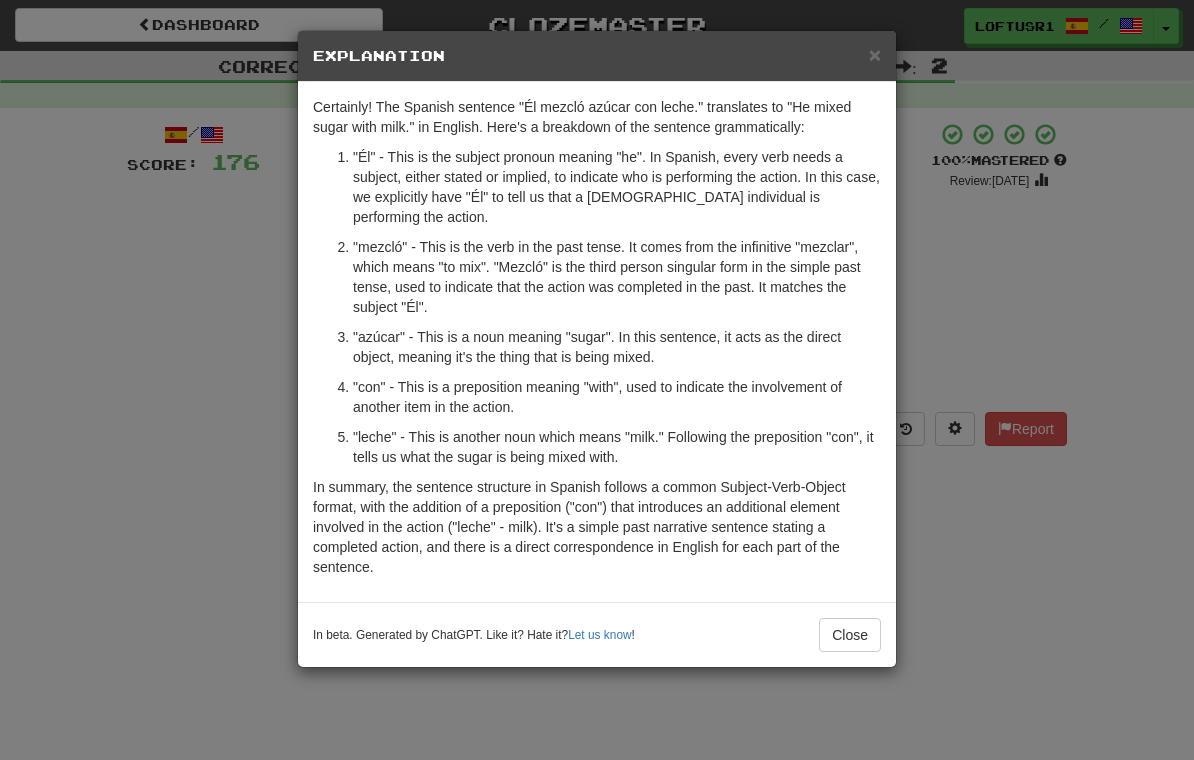 click on "Close" at bounding box center (850, 635) 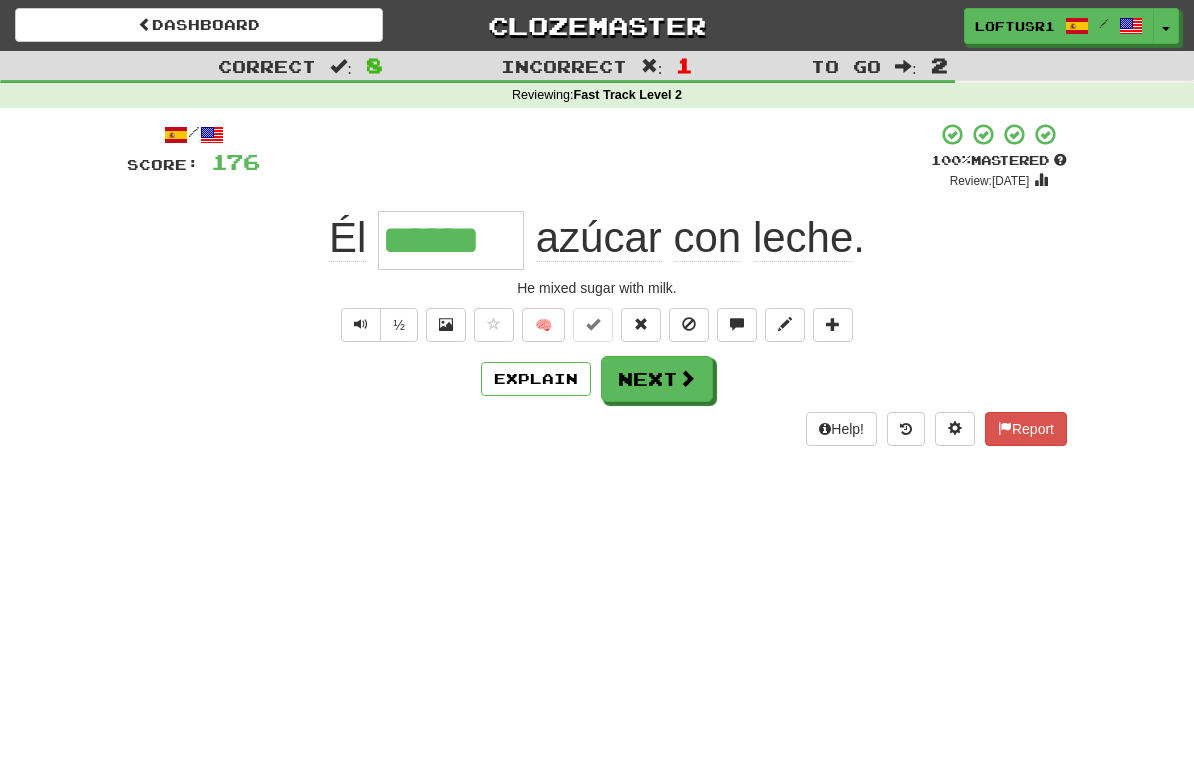 click on "Next" at bounding box center (657, 379) 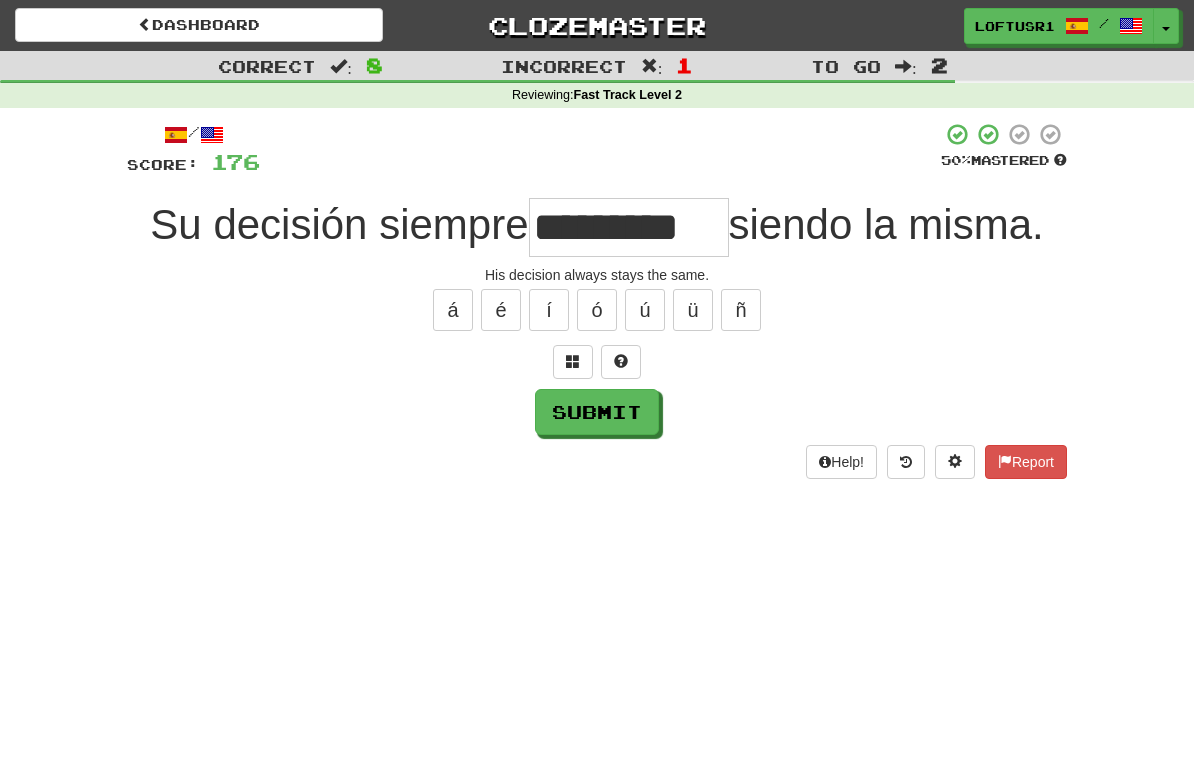 click on "Submit" at bounding box center [597, 412] 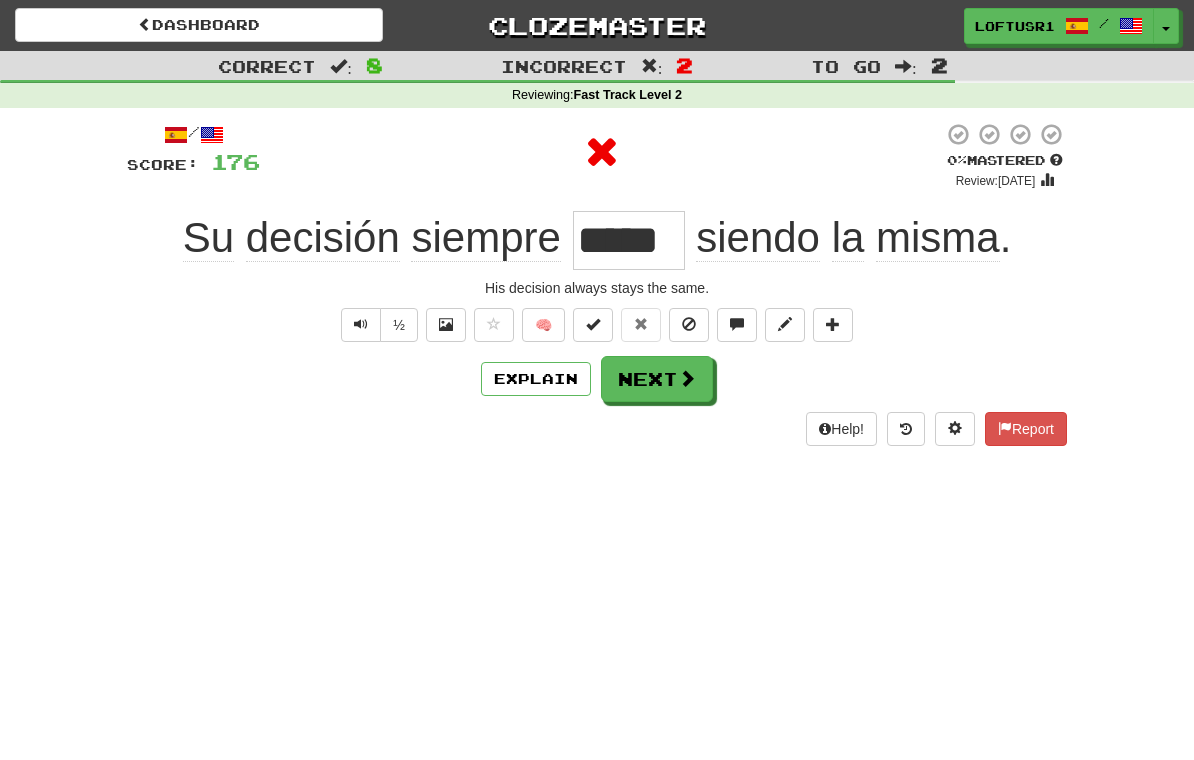 click on "Explain" at bounding box center (536, 379) 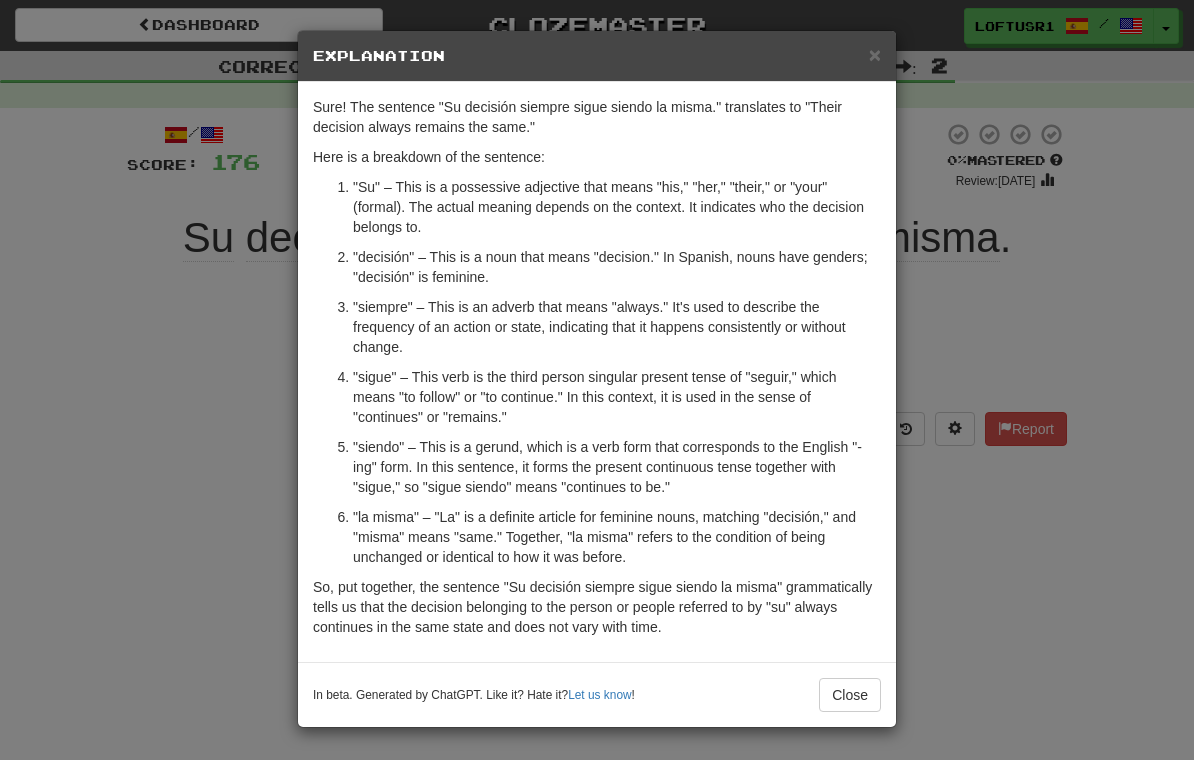 click on "× Explanation Sure! The sentence "Su decisión siempre sigue siendo la misma." translates to "Their decision always remains the same."
Here is a breakdown of the sentence:
"Su" – This is a possessive adjective that means "his," "her," "their," or "your" (formal). The actual meaning depends on the context. It indicates who the decision belongs to.
"decisión" – This is a noun that means "decision." In Spanish, nouns have genders; "decisión" is feminine.
"siempre" – This is an adverb that means "always." It's used to describe the frequency of an action or state, indicating that it happens consistently or without change.
"sigue" – This verb is the third person singular present tense of "seguir," which means "to follow" or "to continue." In this context, it is used in the sense of "continues" or "remains."
In beta. Generated by ChatGPT. Like it? Hate it?  Let us know ! Close" at bounding box center (597, 380) 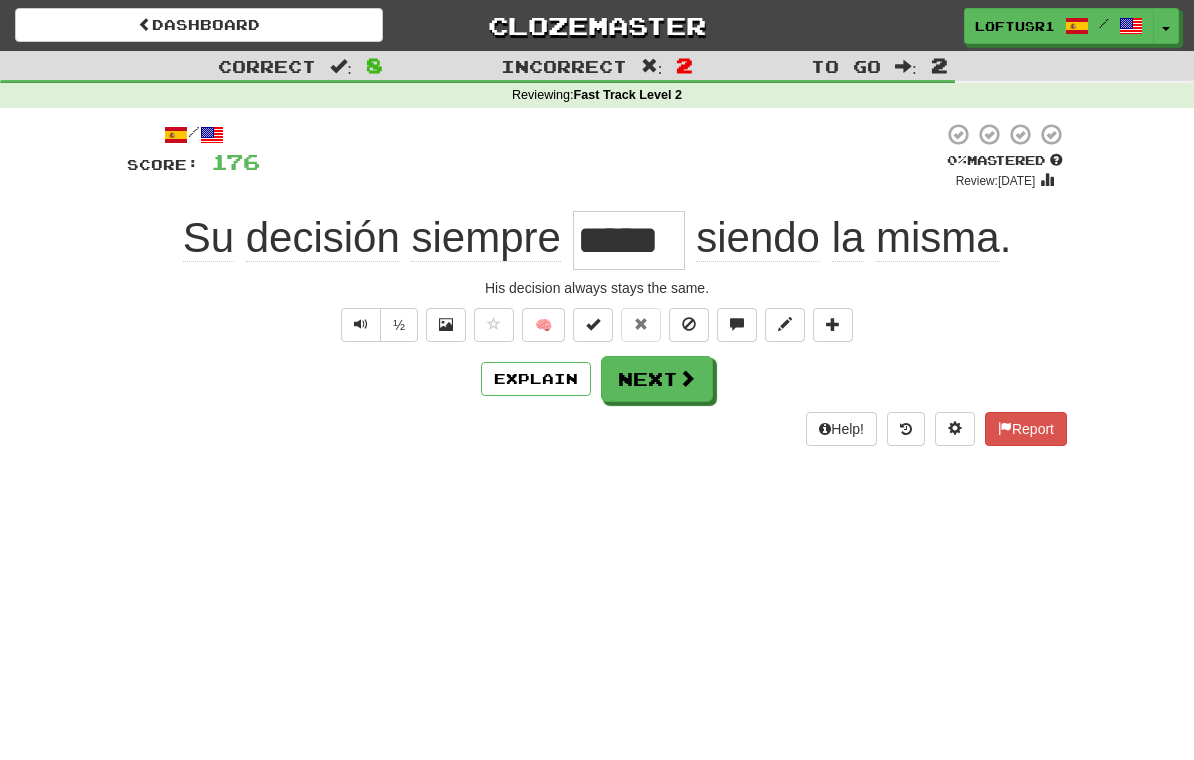 click on "Dashboard
Clozemaster
loftusr1
/
Toggle Dropdown
Dashboard
Leaderboard
Activity Feed
Notifications
Profile
Discussions
Español
/
English
Streak:
305
Review:
49
Points Today: 672
Languages
Account
Logout
loftusr1
/
Toggle Dropdown
Dashboard
Leaderboard
Activity Feed
Notifications
Profile
Discussions
Español
/
English
Streak:
305
Review:
49
Points Today: 672
Languages
Account
Logout
clozemaster
Correct   :   8 Incorrect   :   2 To go   :   2 Reviewing :  Fast Track Level 2  /  Score:   176 0 %  Mastered Review:  2025-07-10 Su   decisión   siempre   *****   siendo   la   misma . His decision always stays the same. ½ 🧠" at bounding box center (597, 380) 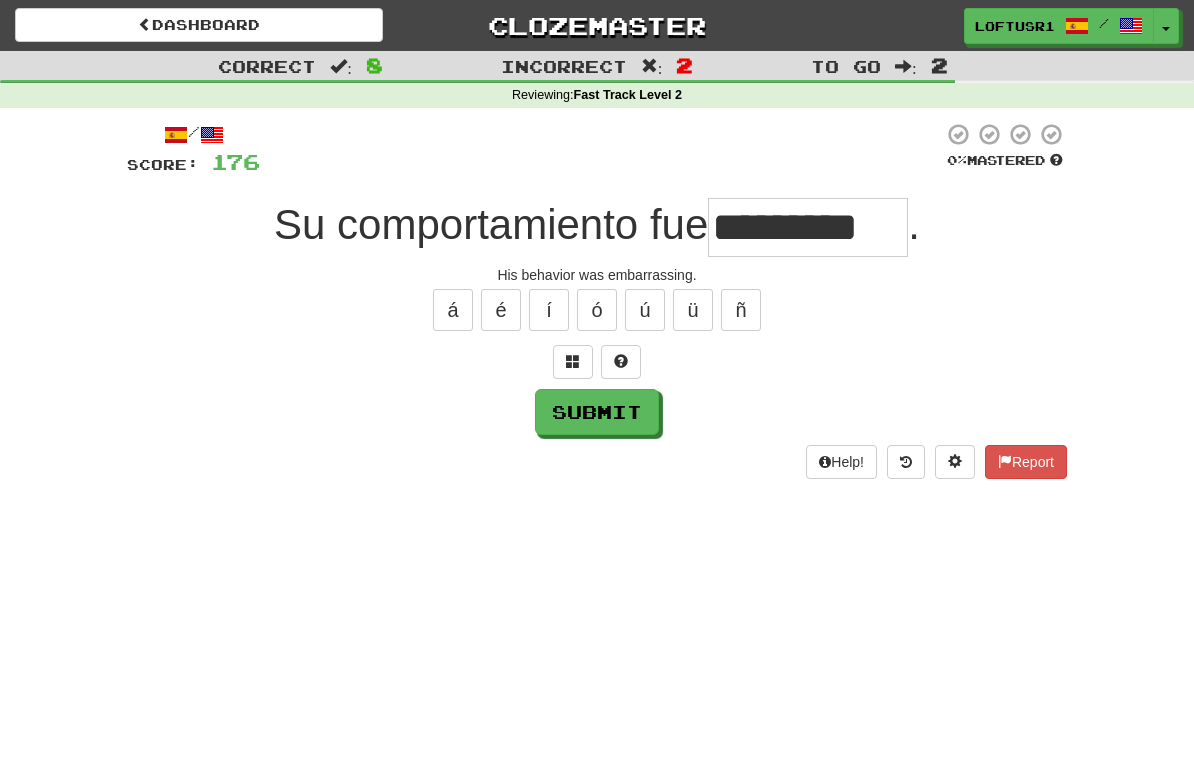 click on "Submit" at bounding box center (597, 412) 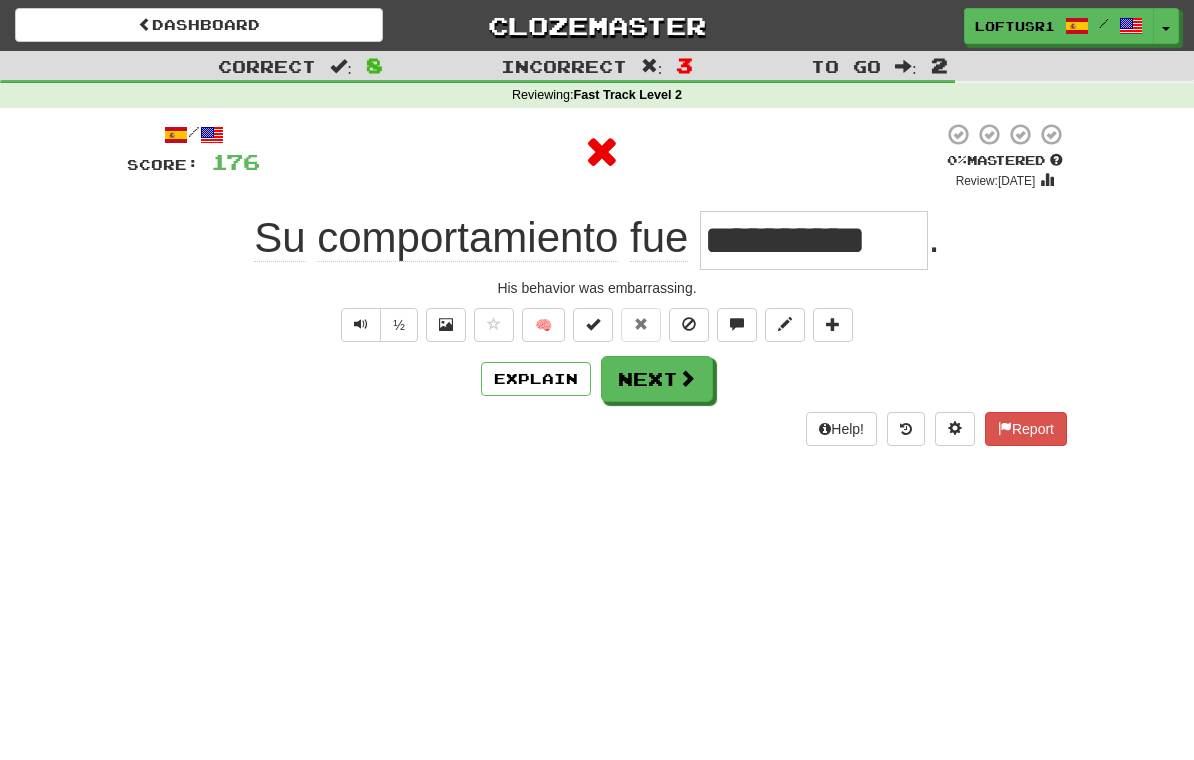 click on "Next" at bounding box center (657, 379) 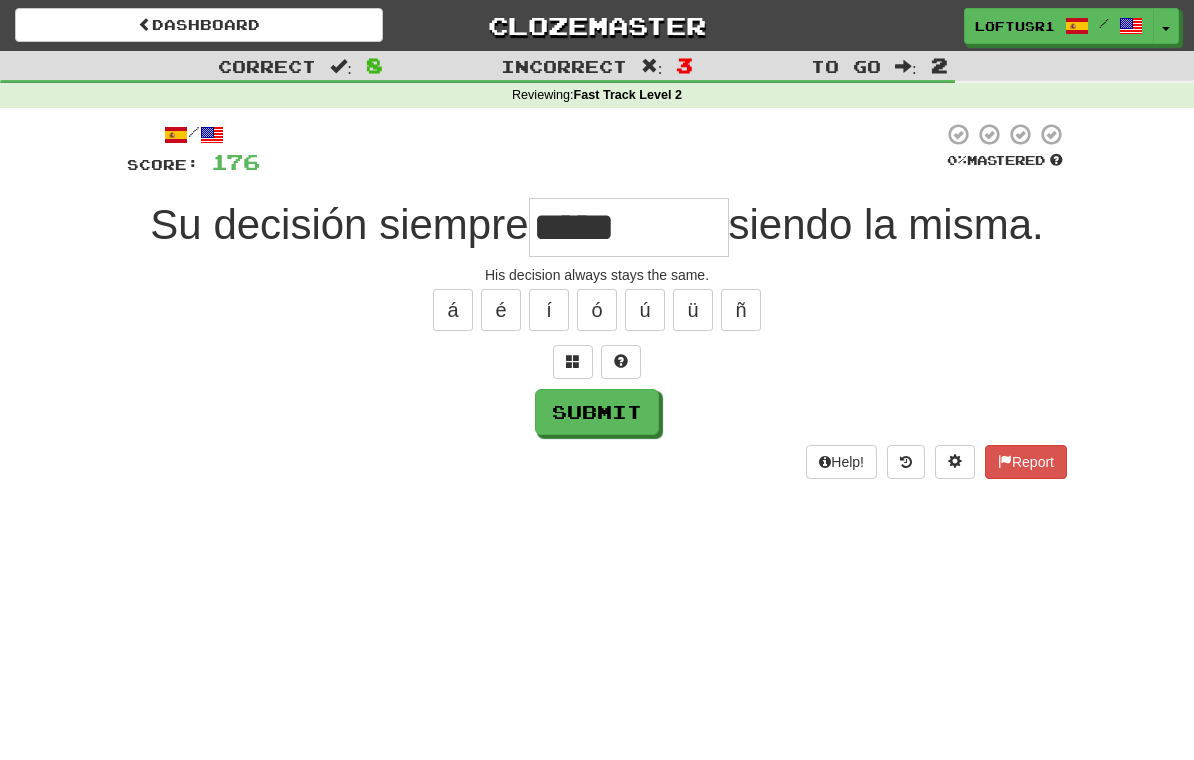 type on "*****" 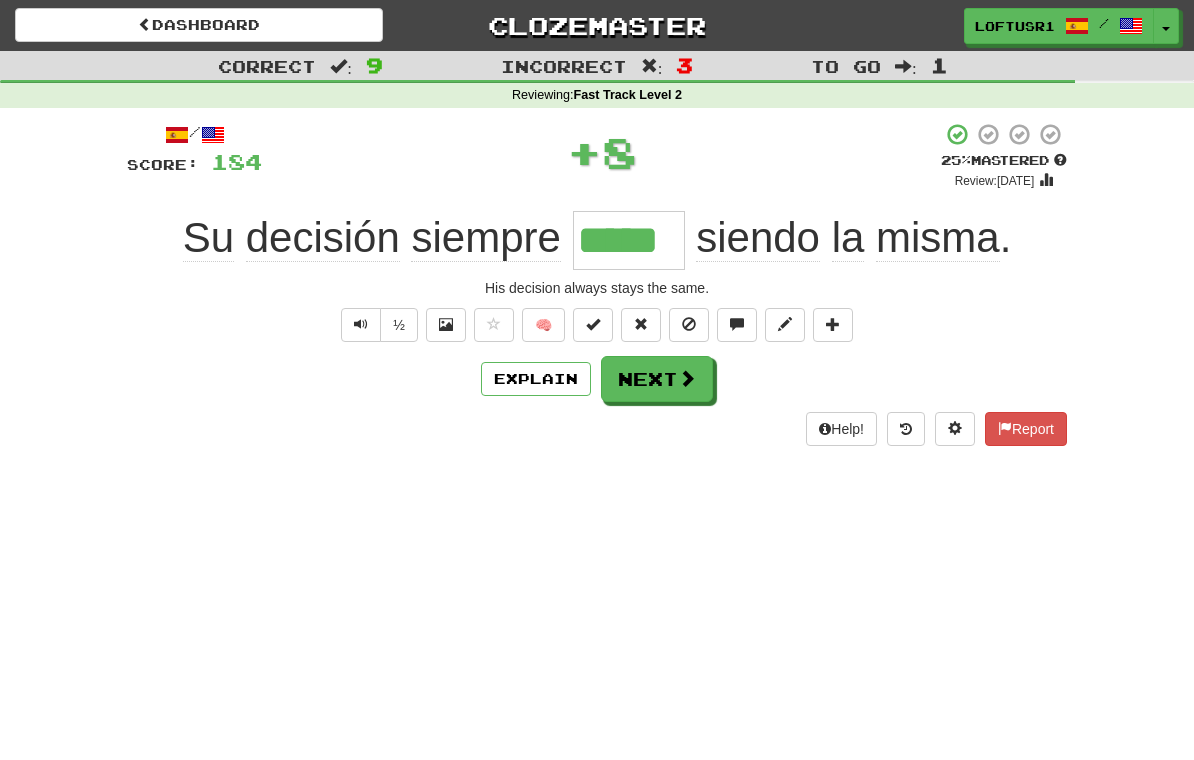 click on "Next" at bounding box center (657, 379) 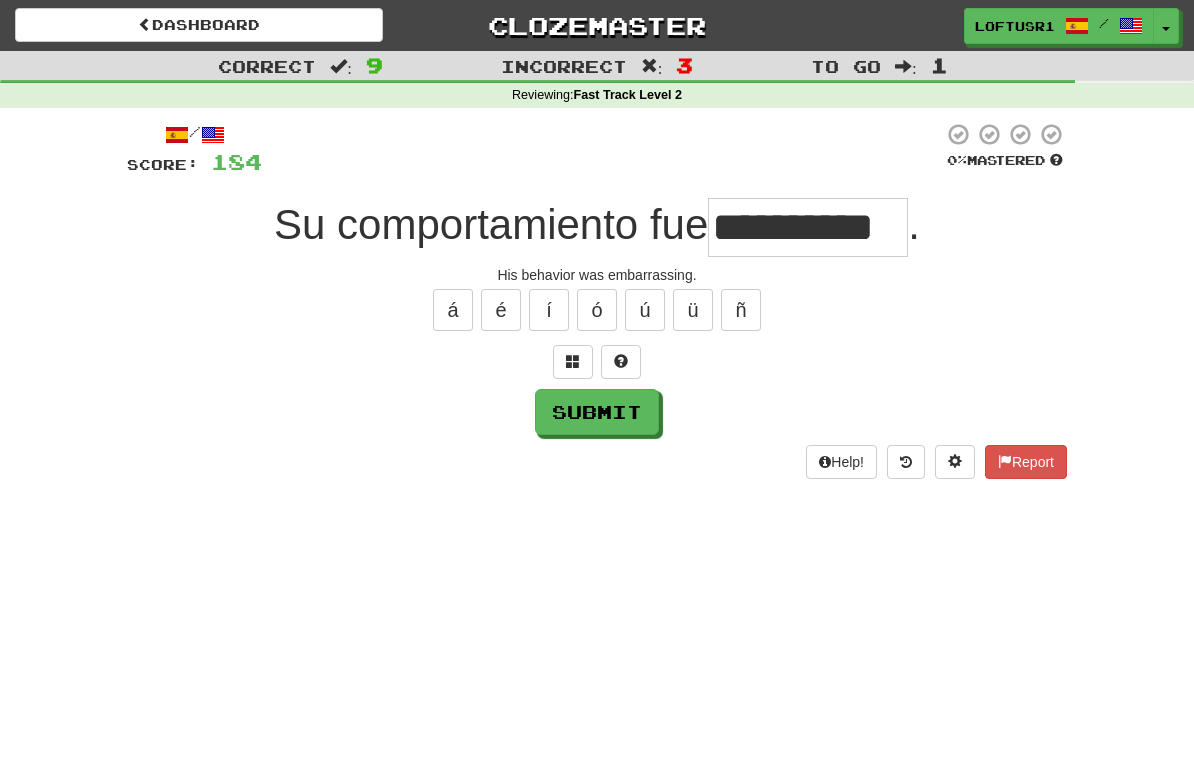 type on "**********" 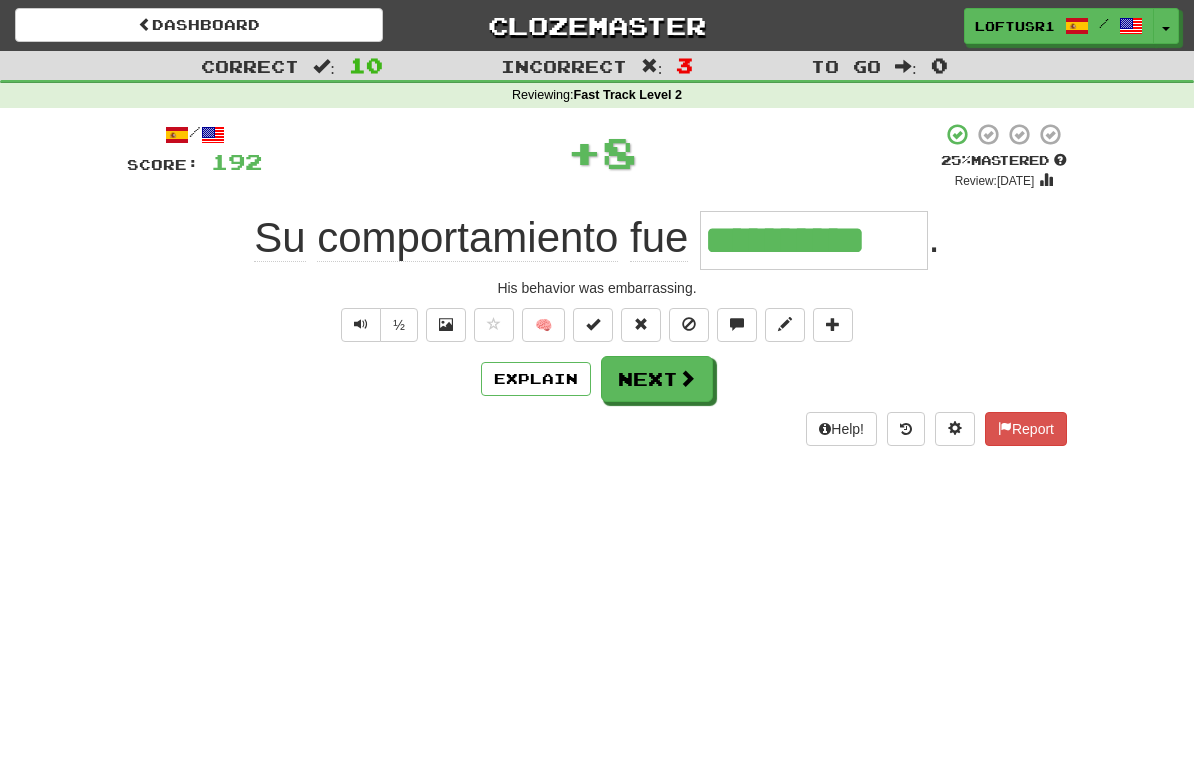 click on "Next" at bounding box center [657, 379] 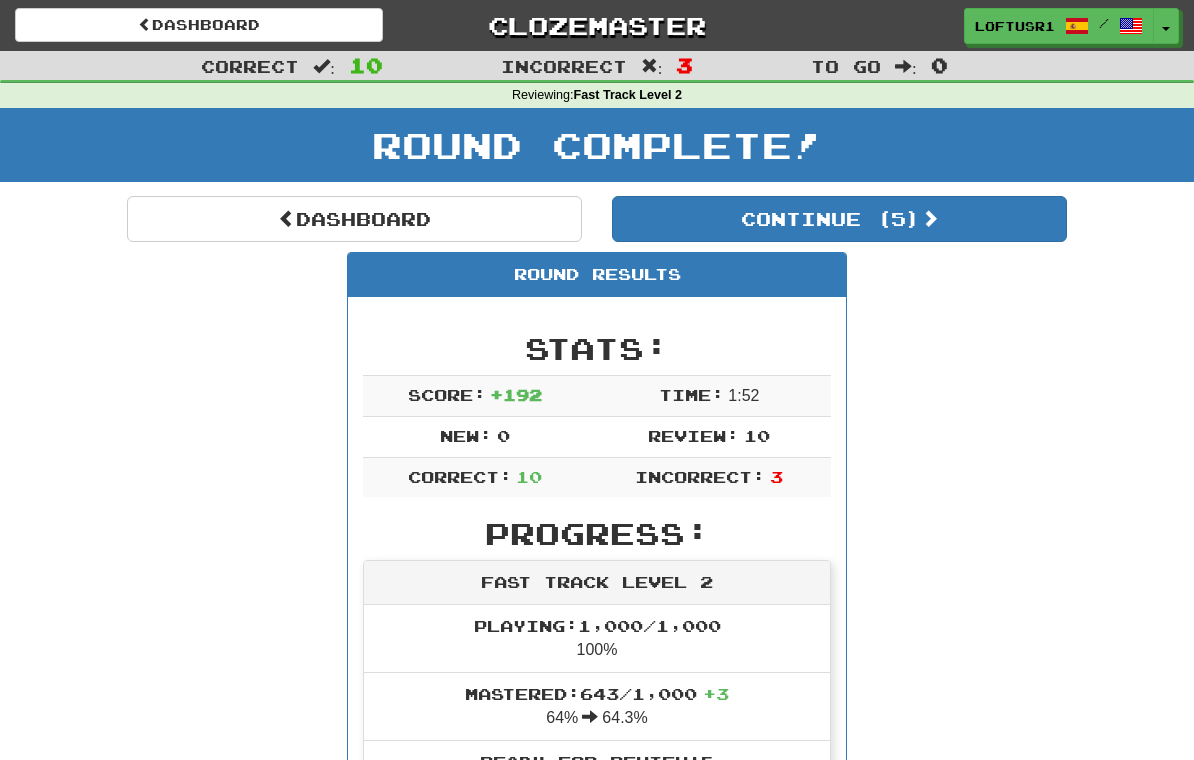 click on "Dashboard" at bounding box center [354, 219] 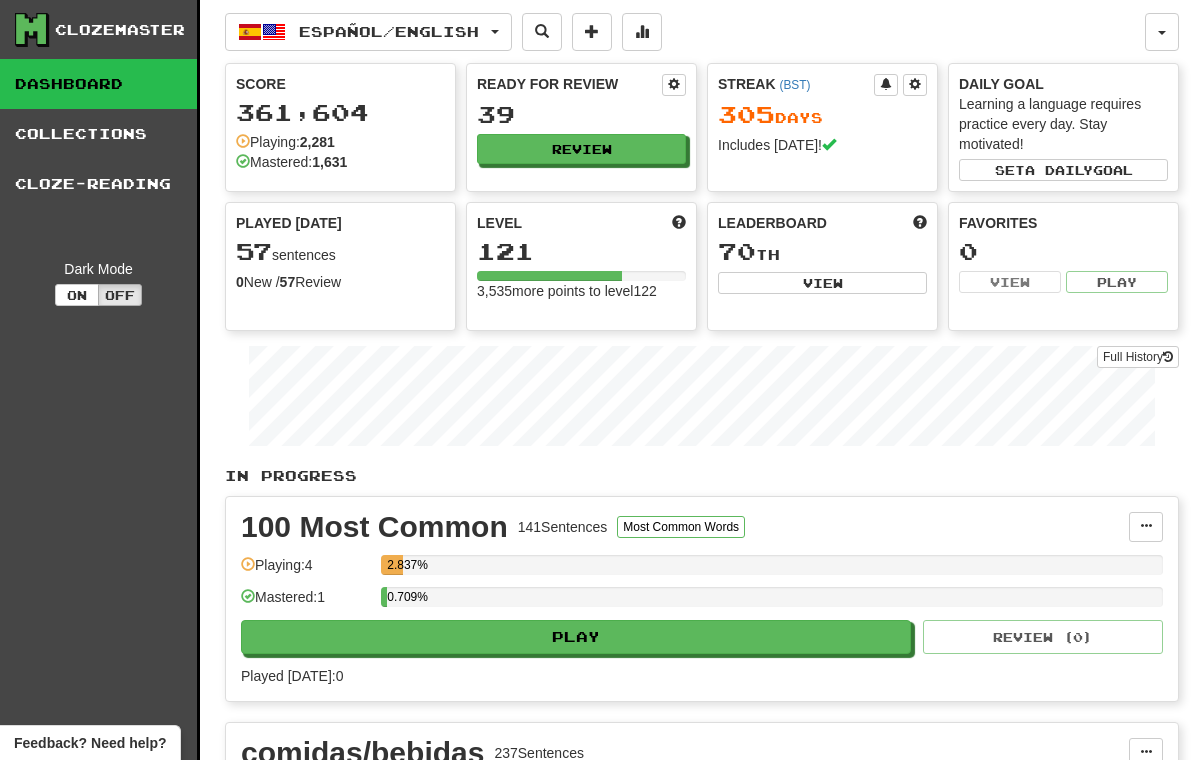 scroll, scrollTop: 0, scrollLeft: 0, axis: both 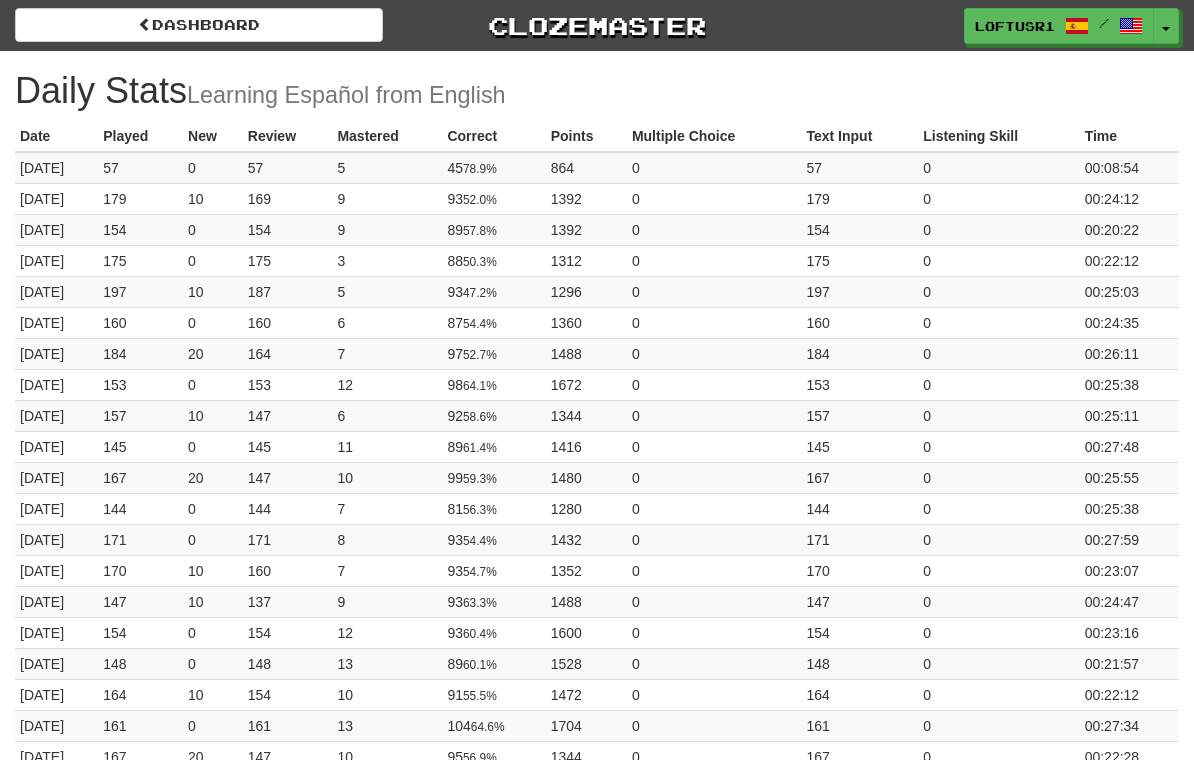click on "Daily Stats
Learning Español from English
Date
Played
New
Review
Mastered
Correct
Points
Multiple Choice
Text Input
Listening Skill
Time
[DATE]
57
0
57
5
45
78.9%
864
0
57
0
00:08:54
[DATE]
179
10
169
9
93
52.0%
1392
0
179
0
00:24:12
[DATE]
154
0
154
9
89
57.8%
1392
0
154
0
00:20:22
[DATE]
175
0
175
3
88
50.3%
1312
0
175
0
00:22:12
[DATE]
197
10
187
5
93
47.2%
1296
0
197
0
00:25:03
[DATE]
160
0
160
6
87
54.4%
1360
0
160
0
00:24:35
[DATE]
184
20
164
7
97
52.7%
1488
0
184
0
00:26:11
[DATE]
153
0
153
12
98
64.1%
1672
0
153
0
00:25:38
[DATE]
157
10
147
6
92
58.6%
1344
0
157
0
00:25:11
[DATE]
145
0
145
11
89
61.4%
1416
0
145
0
00:27:48" at bounding box center (597, 926) 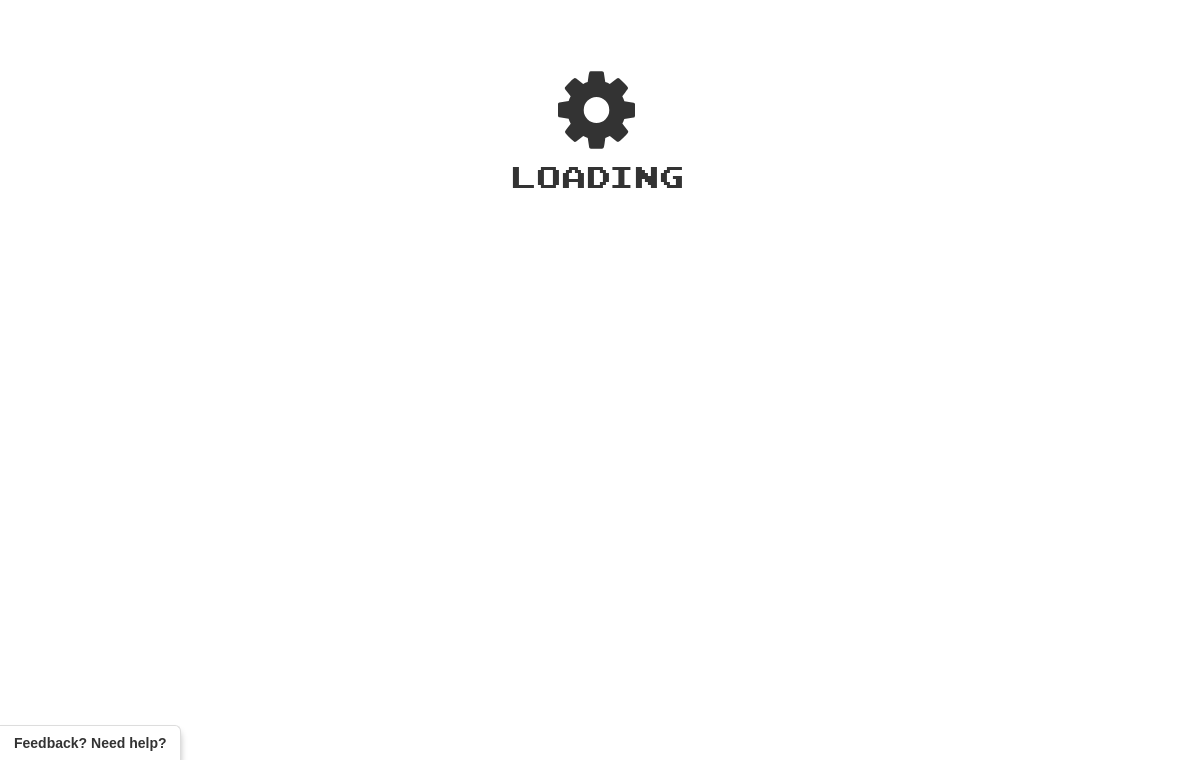 scroll, scrollTop: 0, scrollLeft: 0, axis: both 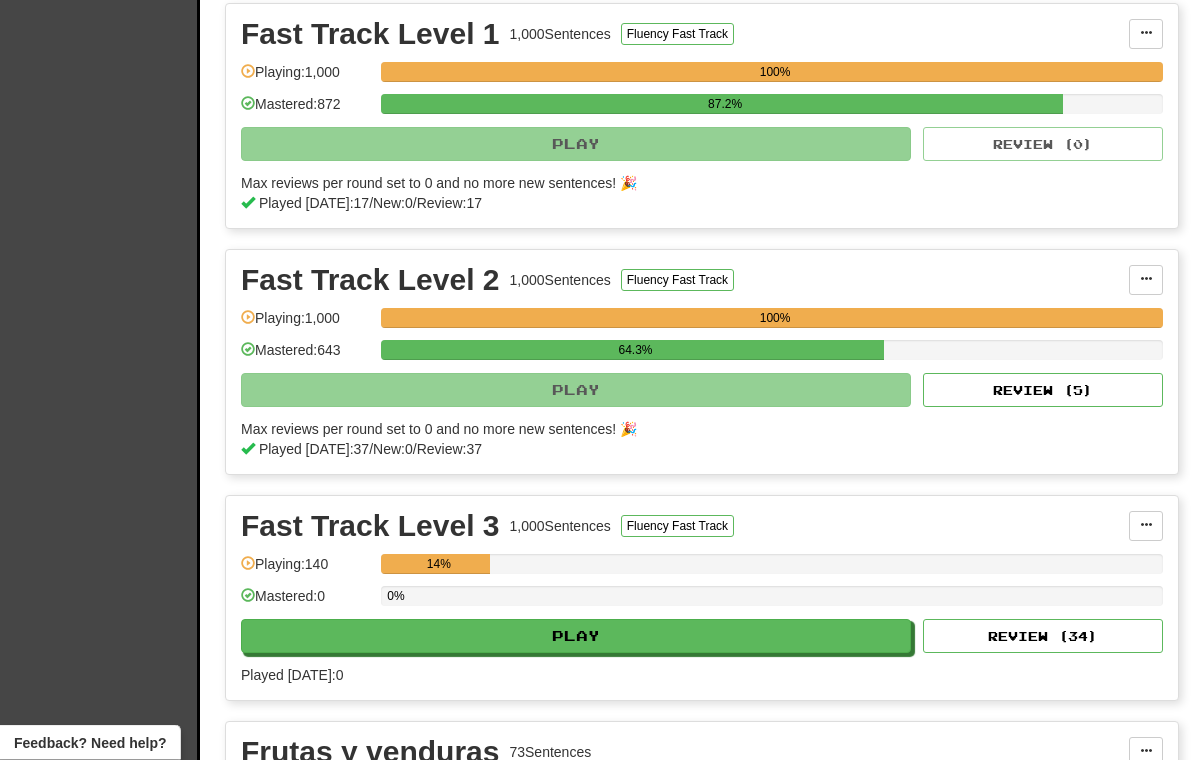click on "Review ( 5 )" at bounding box center (1043, 391) 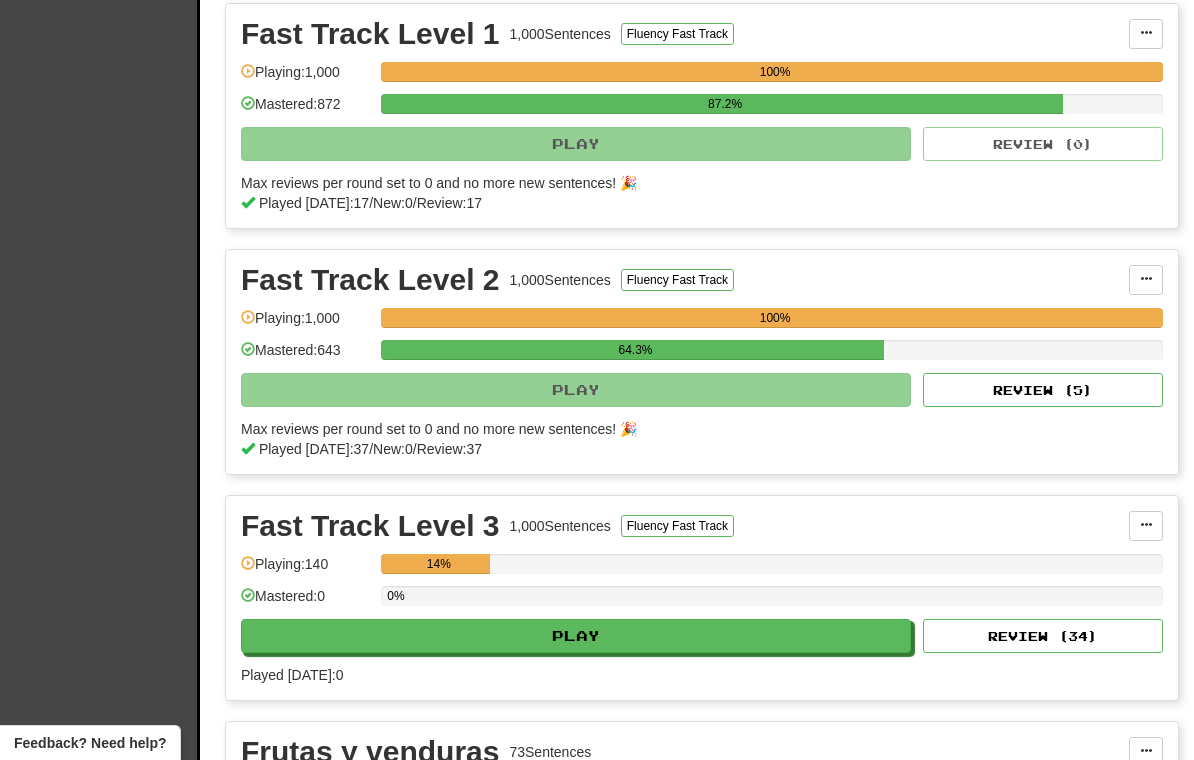 select on "**" 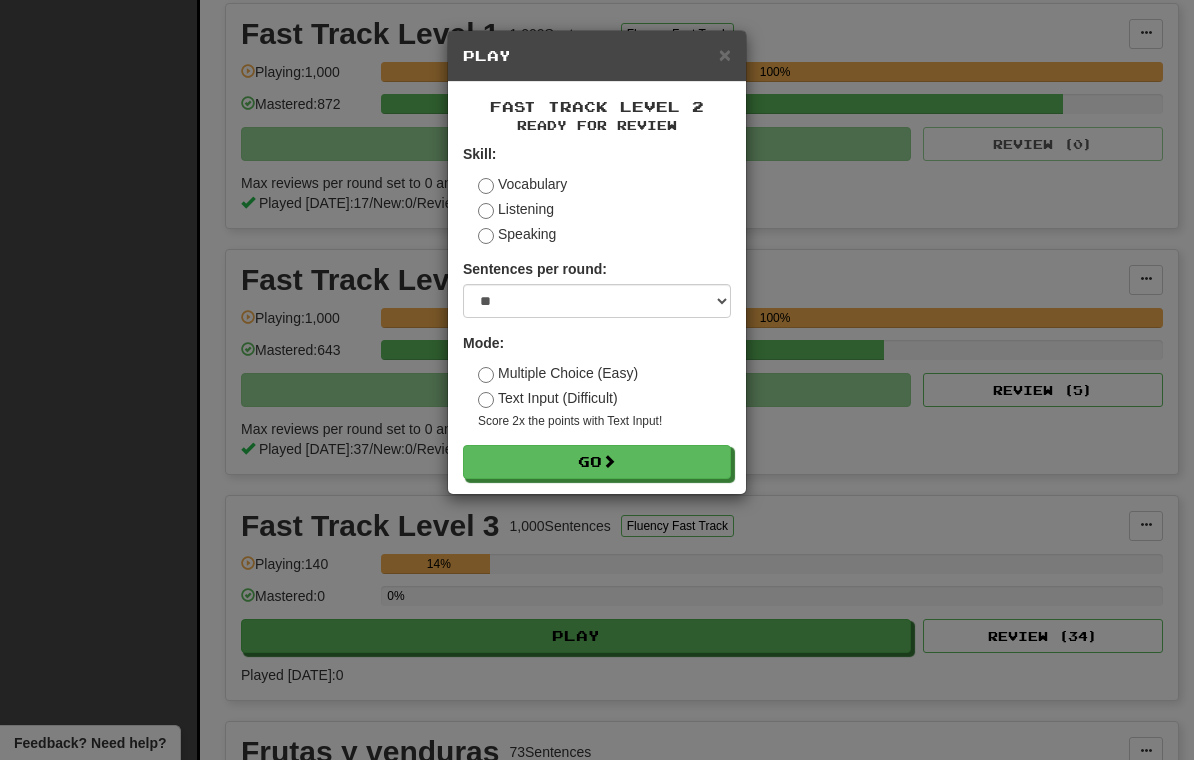 click on "Go" at bounding box center [597, 462] 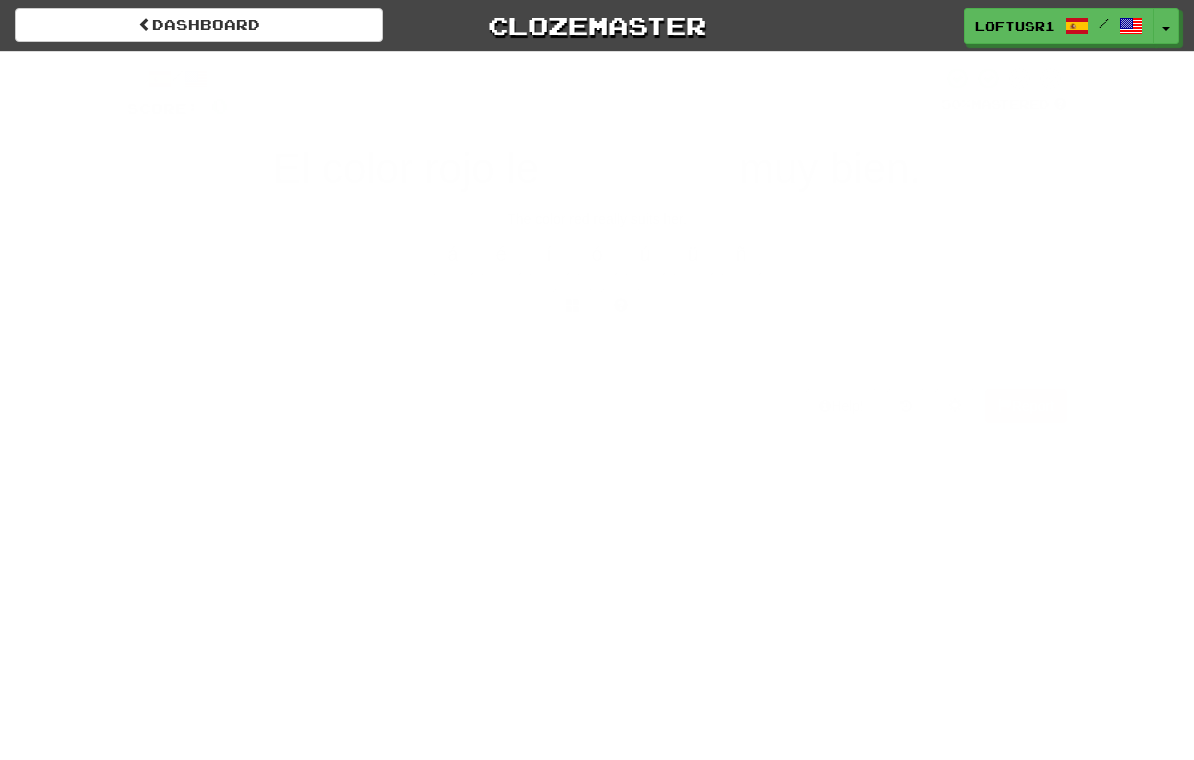 scroll, scrollTop: 0, scrollLeft: 0, axis: both 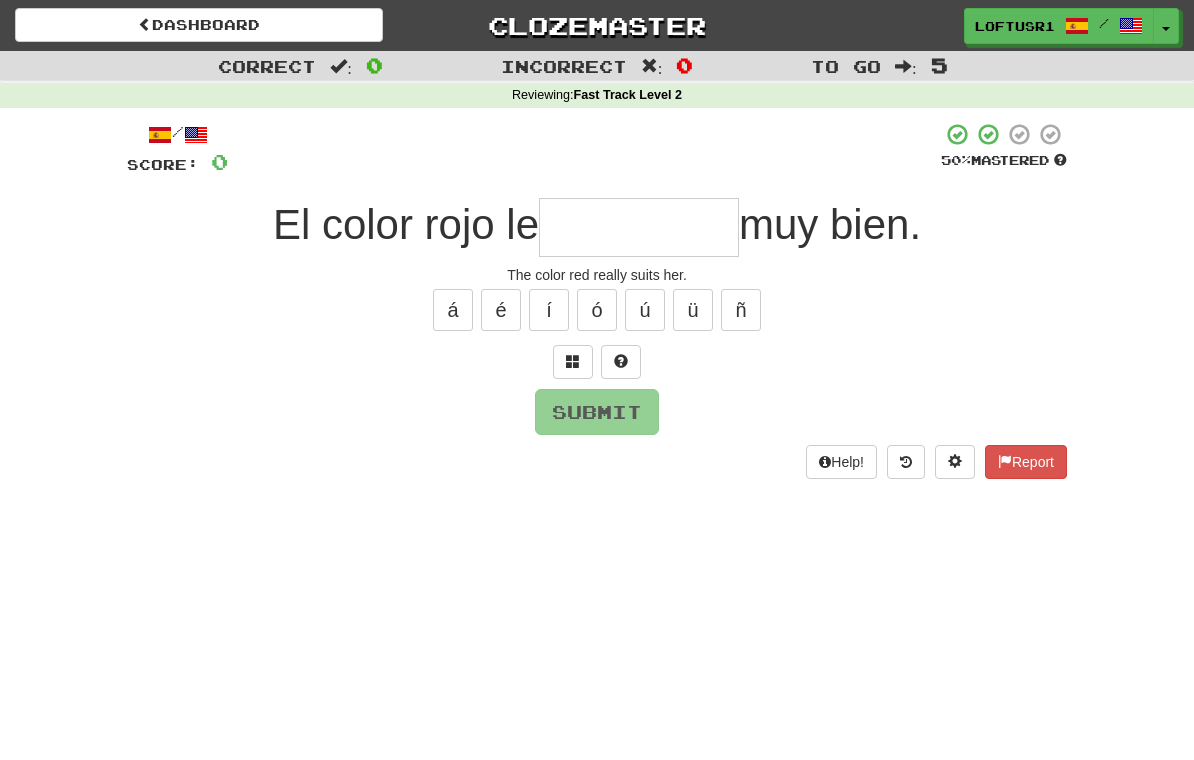 click at bounding box center [639, 227] 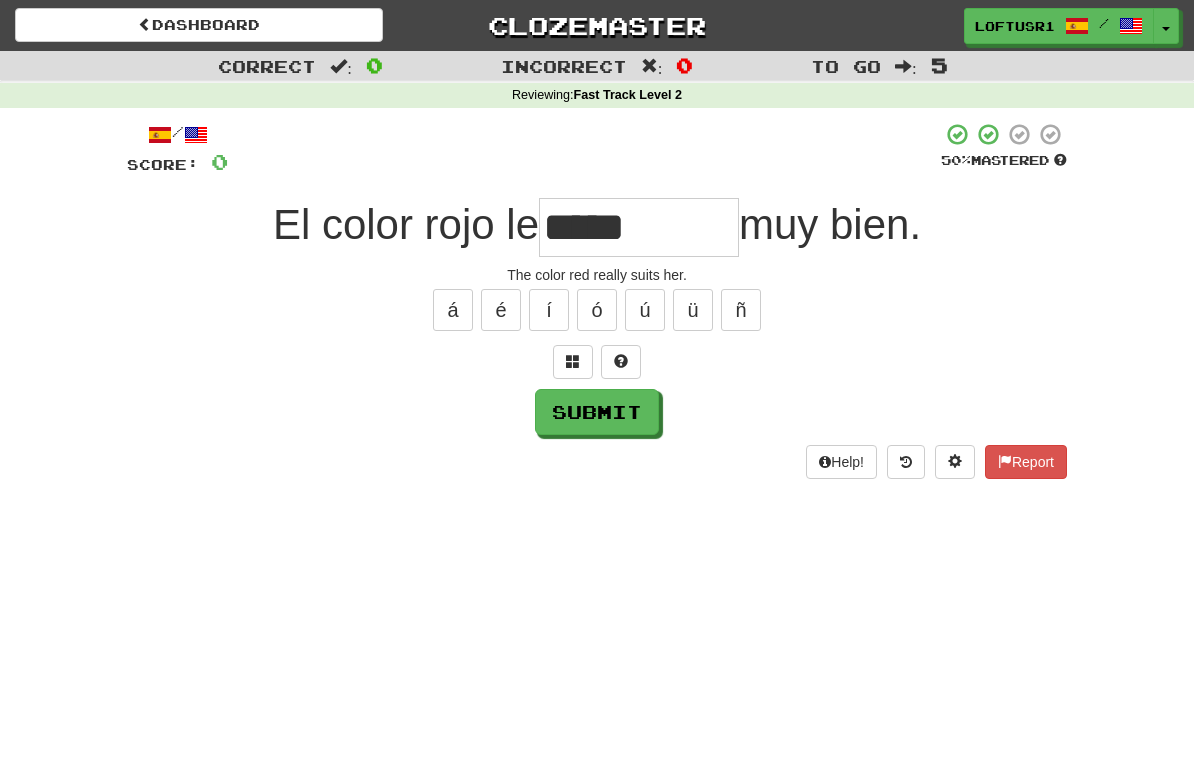 click on "Submit" at bounding box center [597, 412] 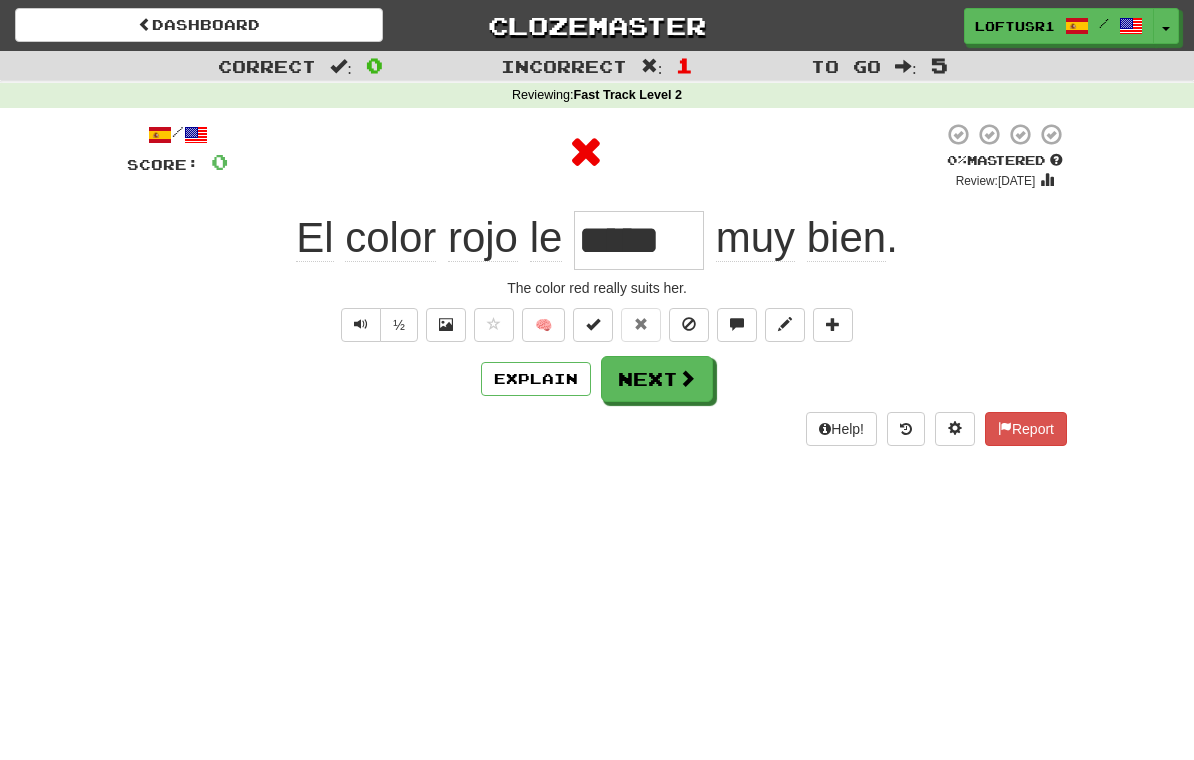 click on "Explain" at bounding box center (536, 379) 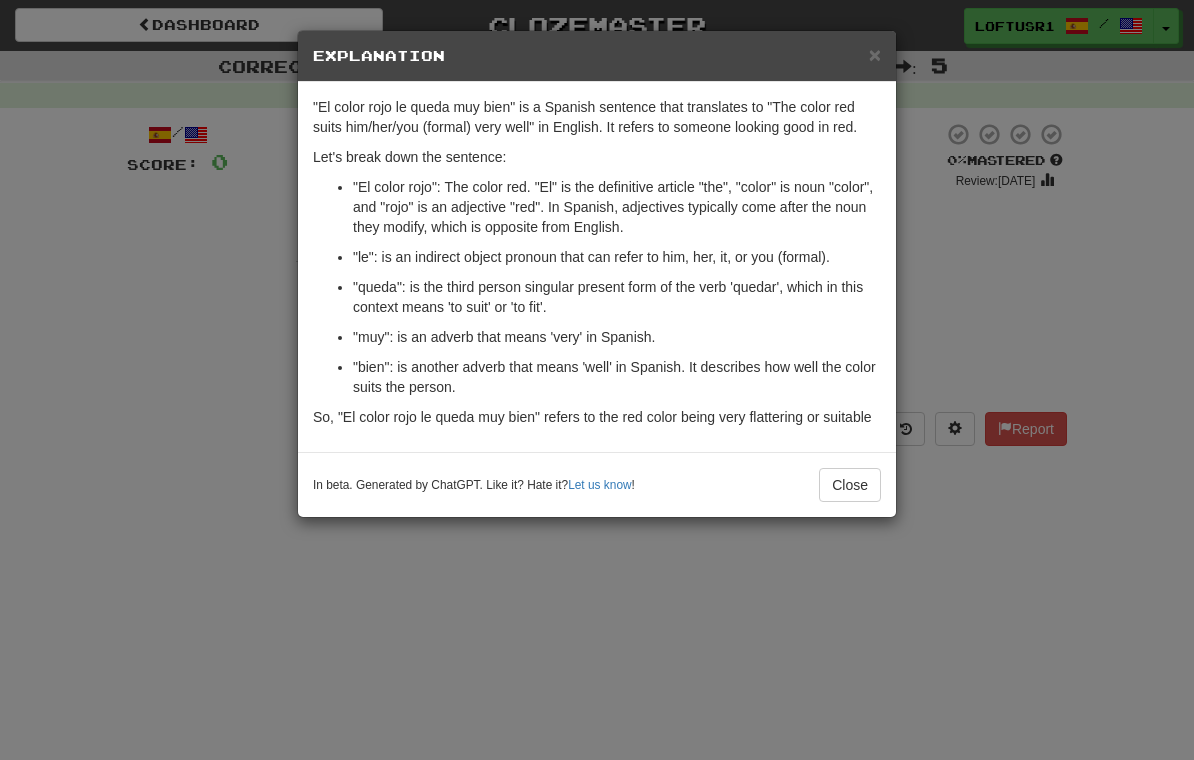 click on "Close" at bounding box center (850, 485) 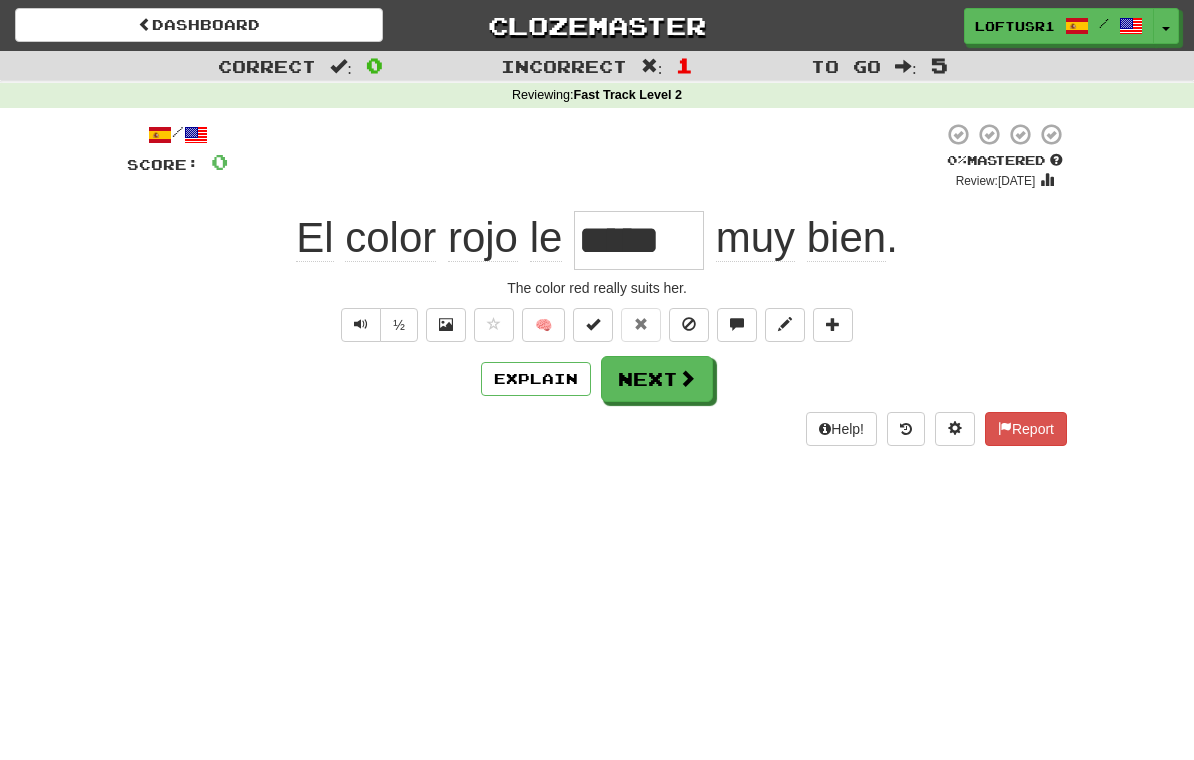 click at bounding box center (687, 378) 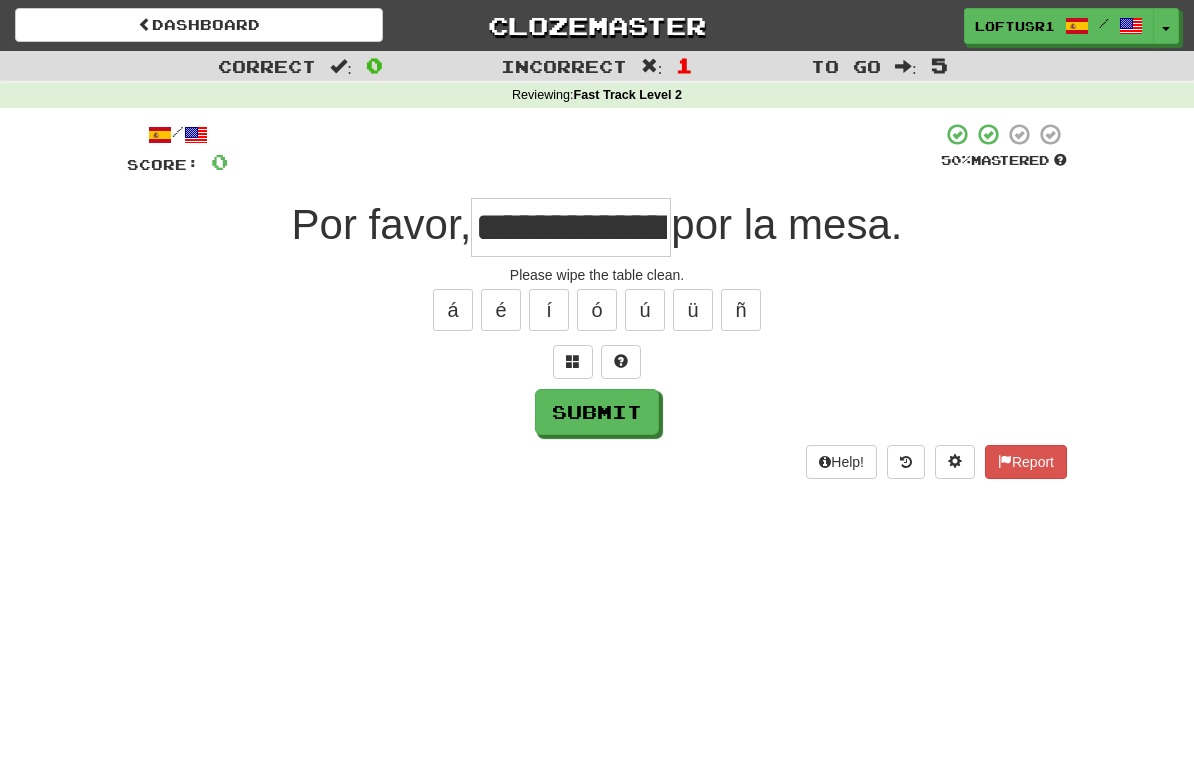 type on "**********" 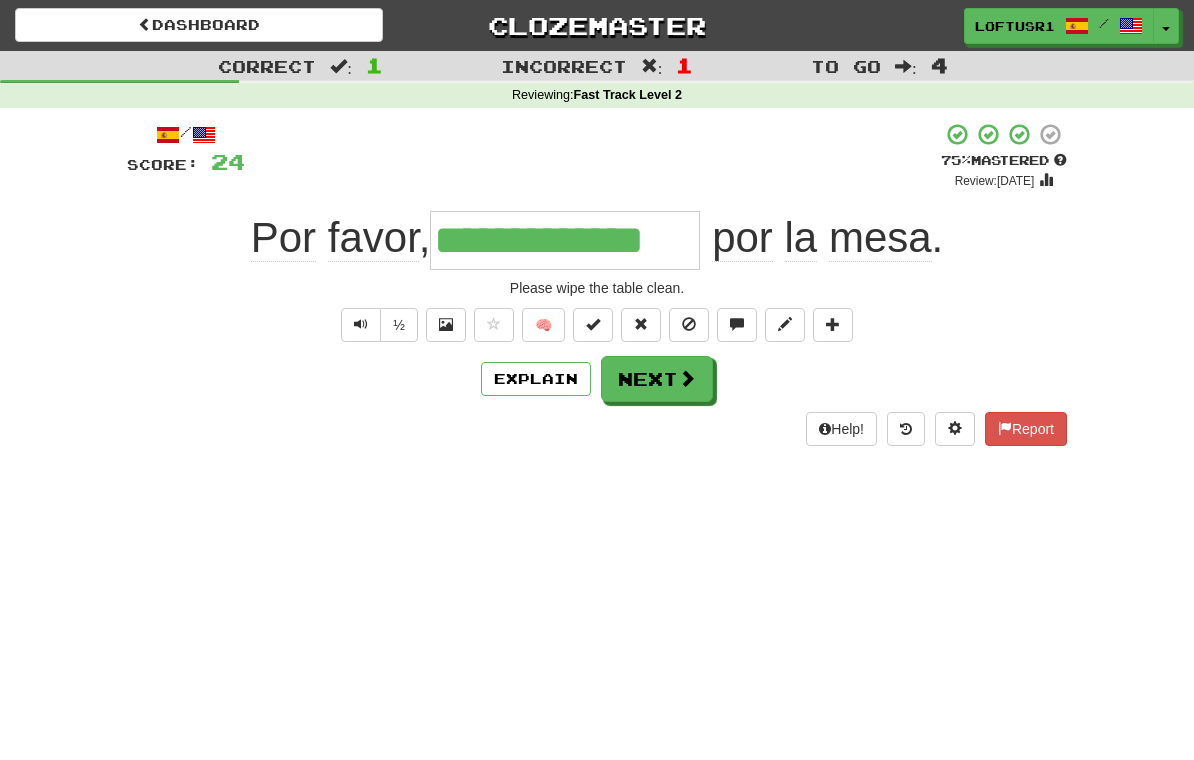 click on "Next" at bounding box center (657, 379) 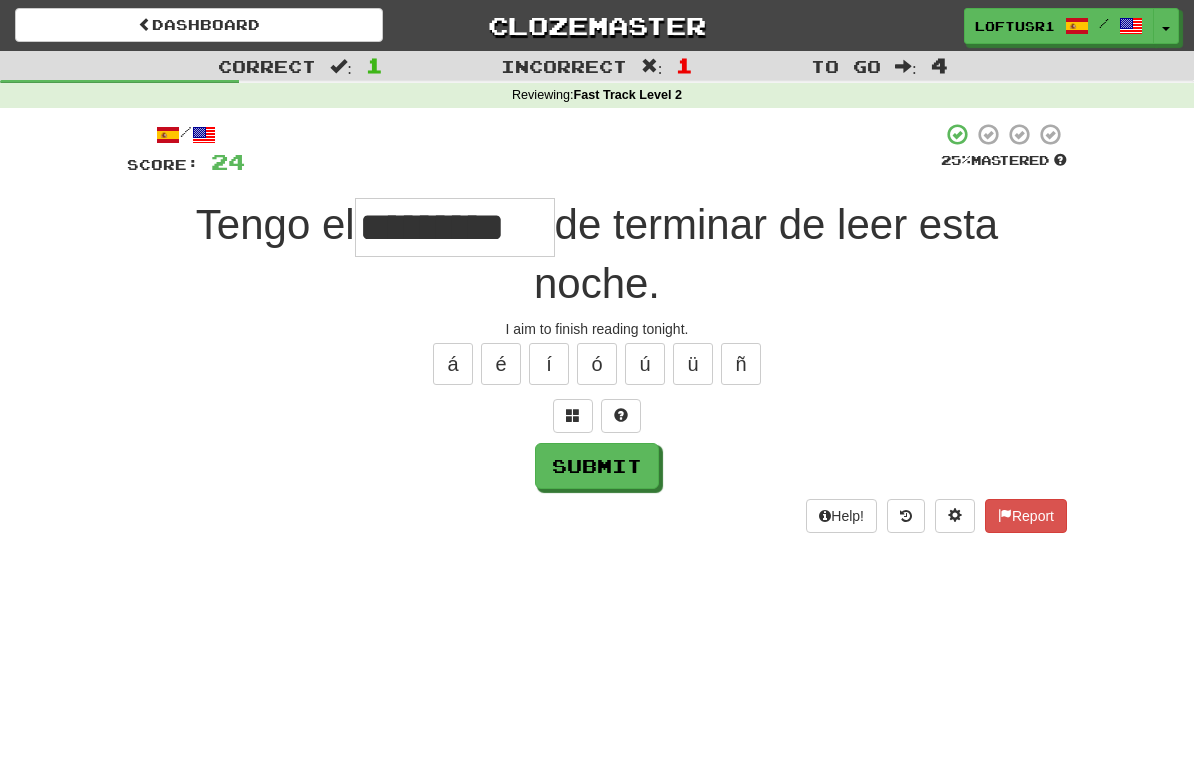 click on "Submit" at bounding box center (597, 466) 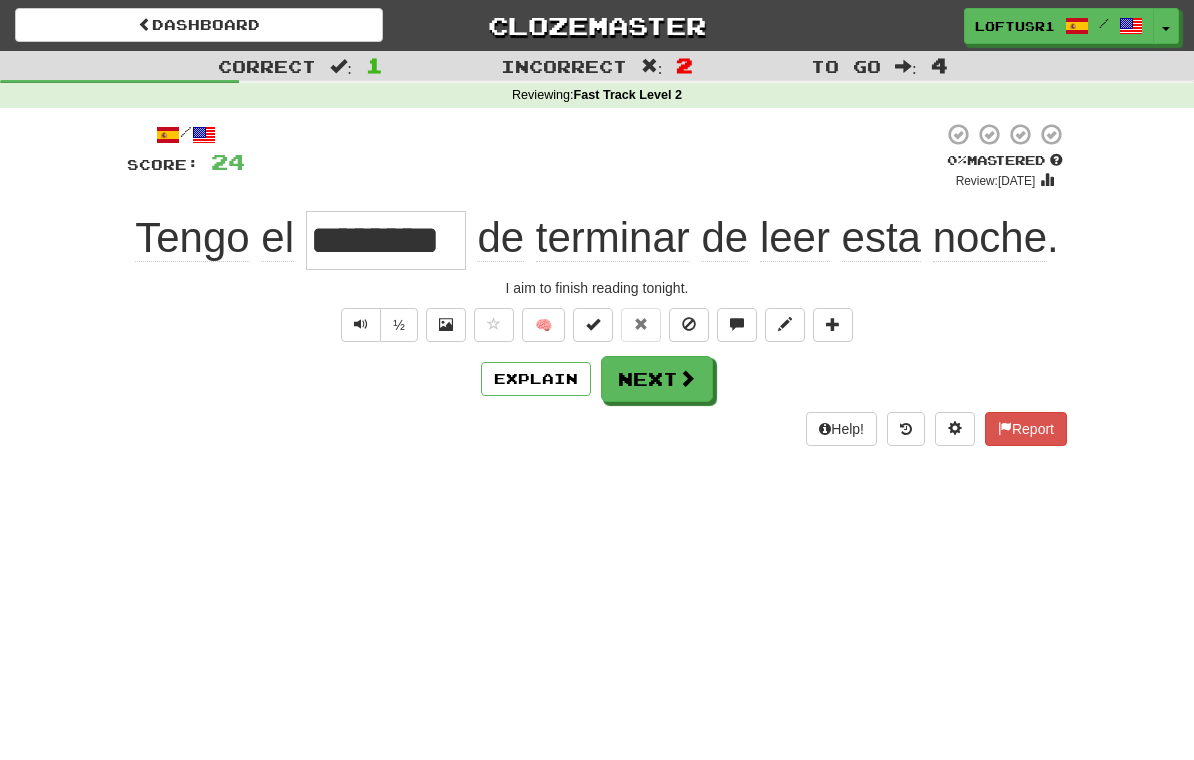click on "Next" at bounding box center [657, 379] 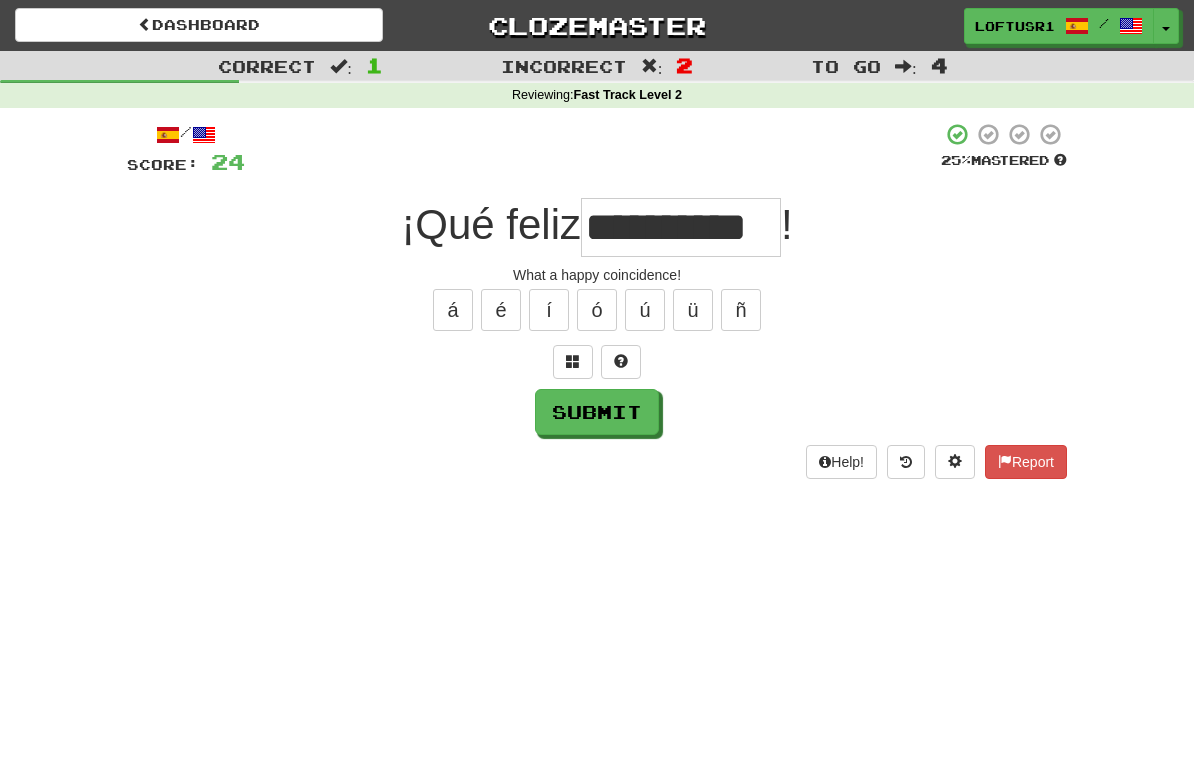 type on "**********" 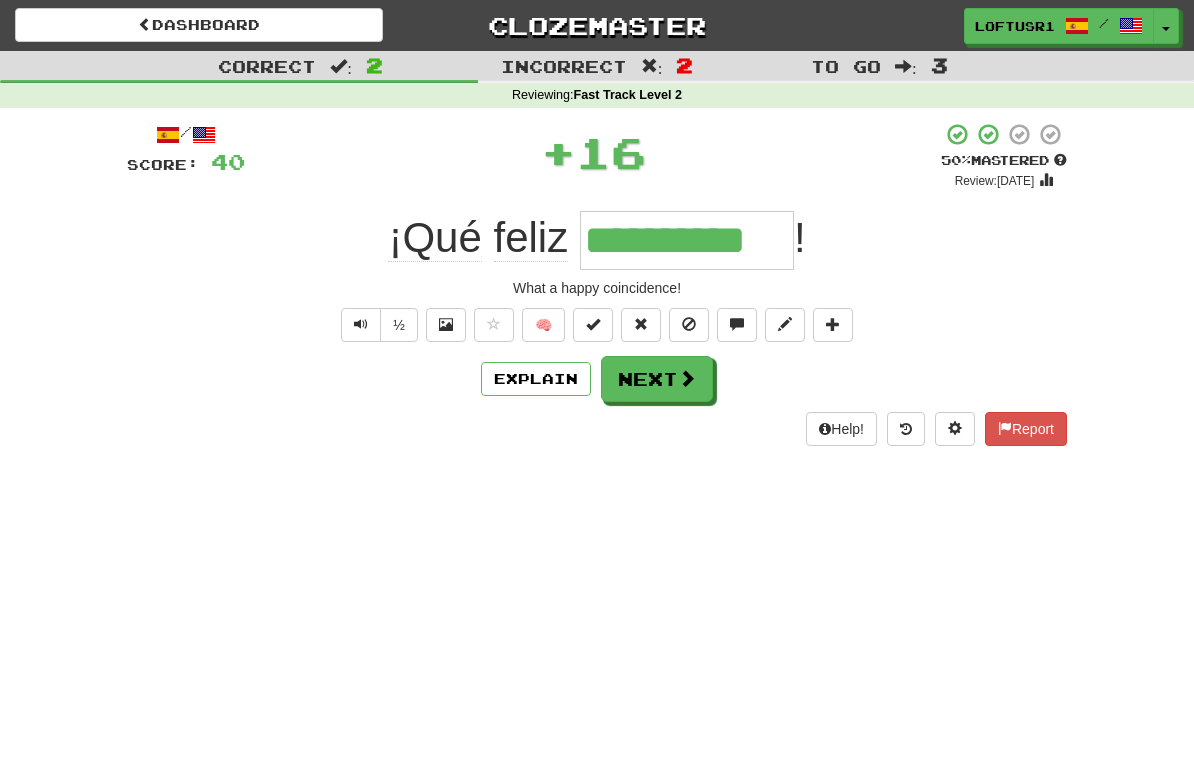 click on "Next" at bounding box center (657, 379) 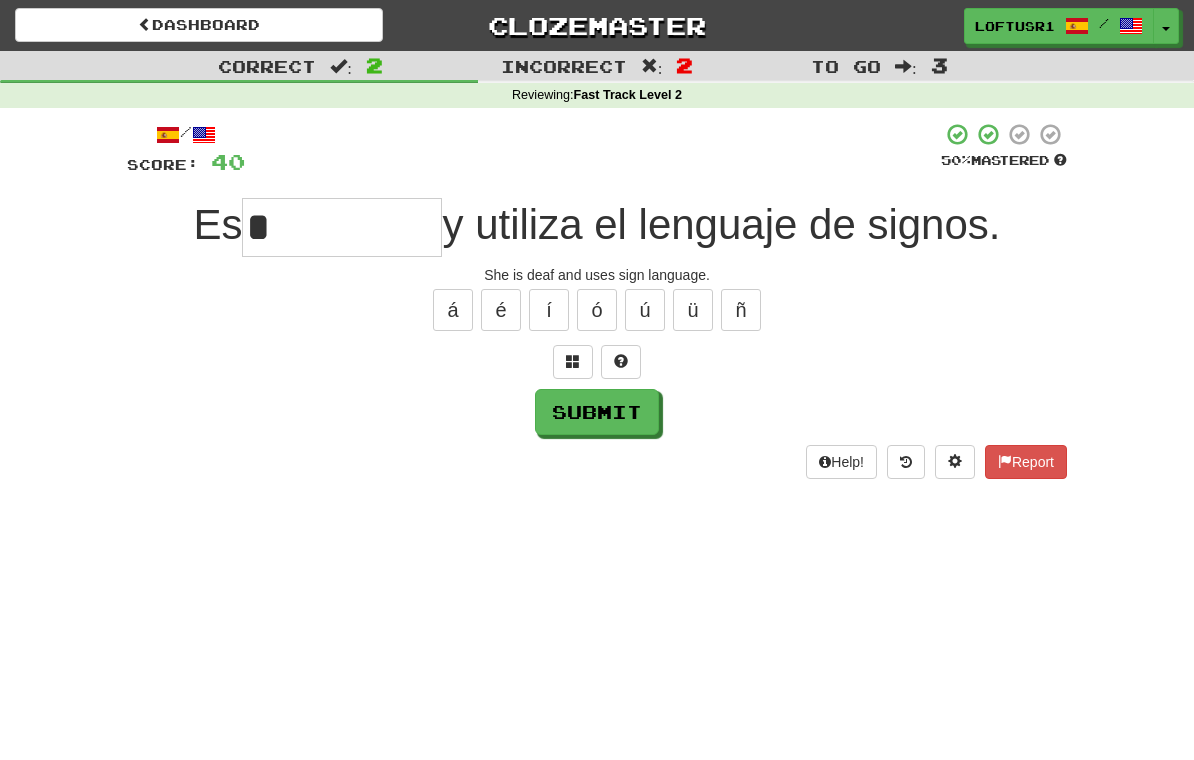 click on "Submit" at bounding box center [597, 412] 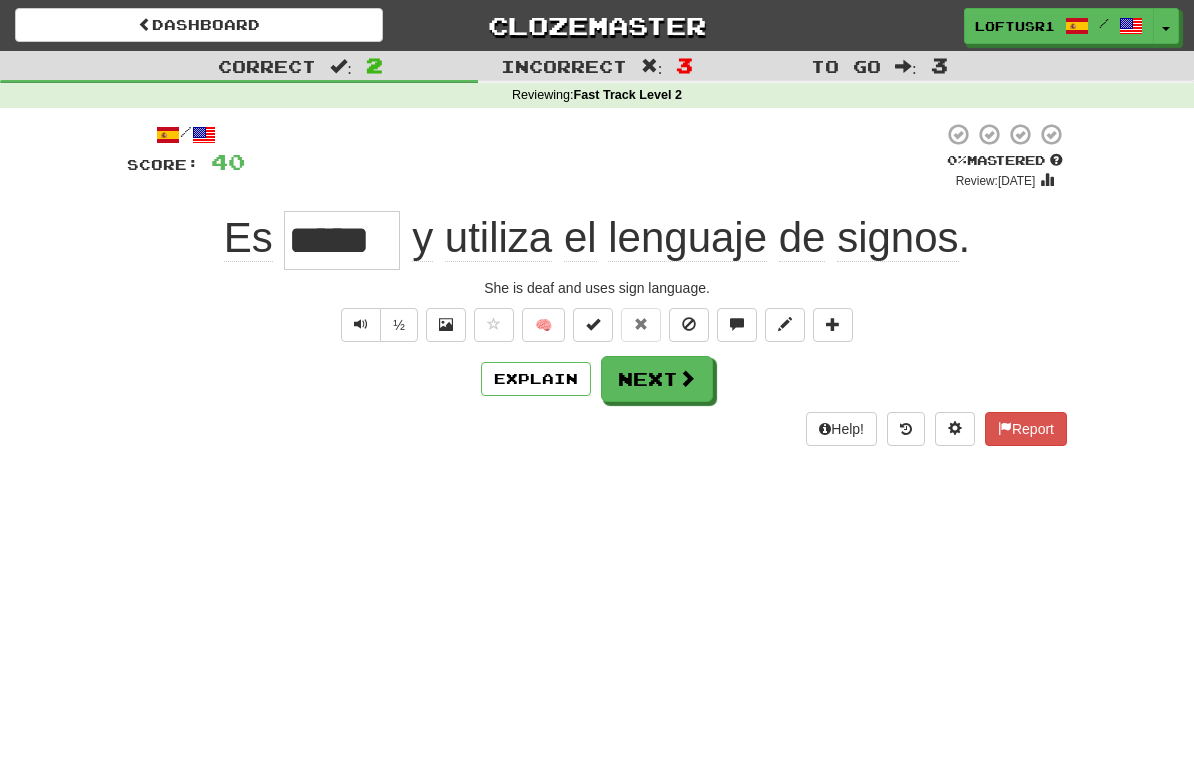 click at bounding box center [687, 378] 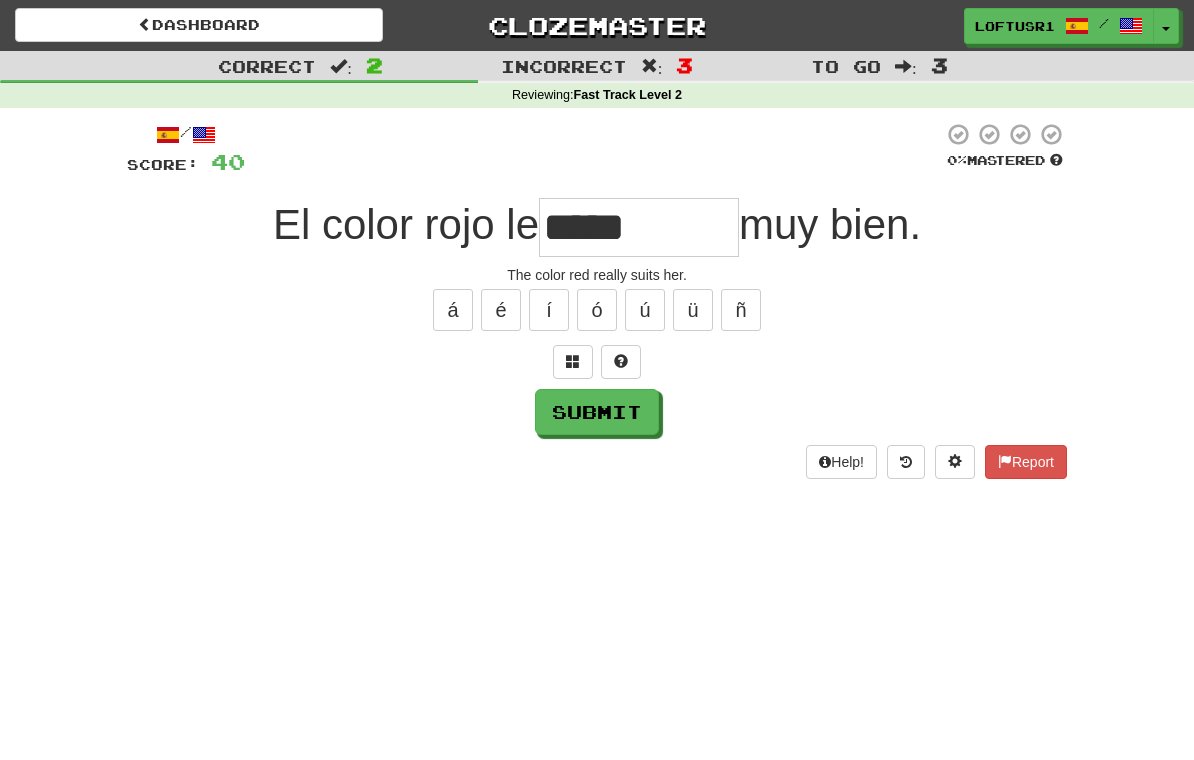 type on "*****" 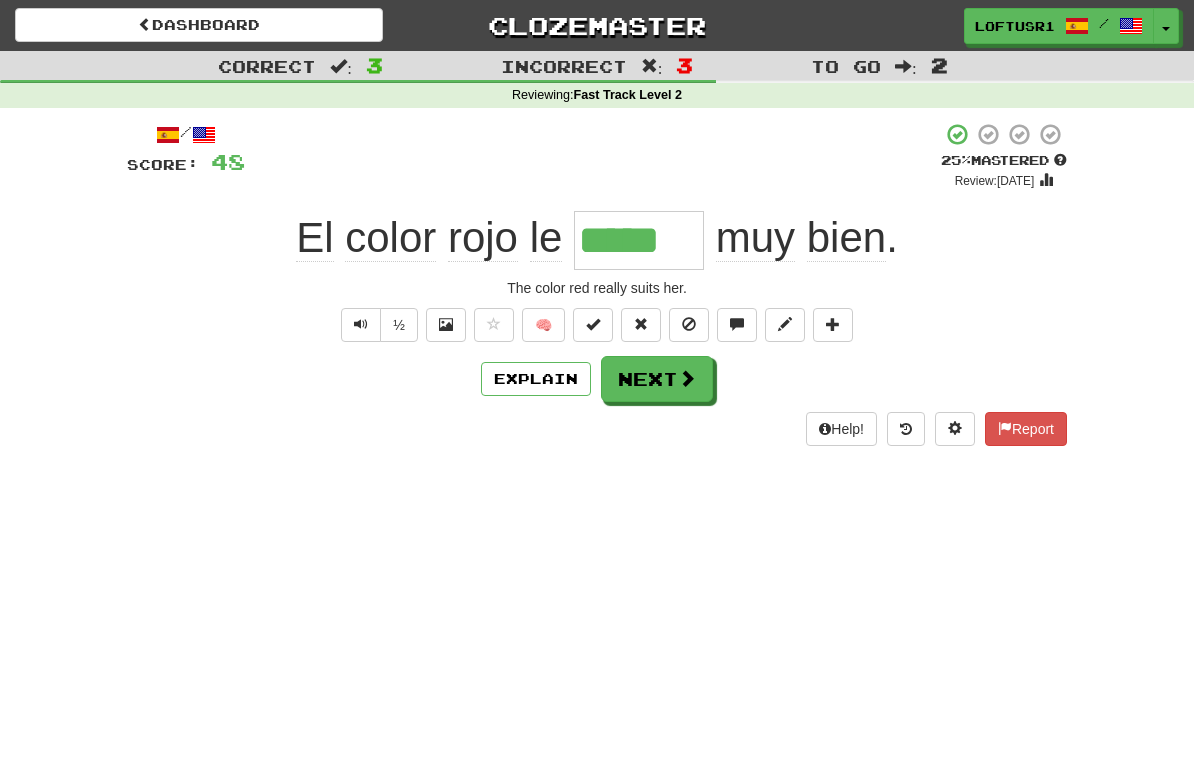 click on "Next" at bounding box center [657, 379] 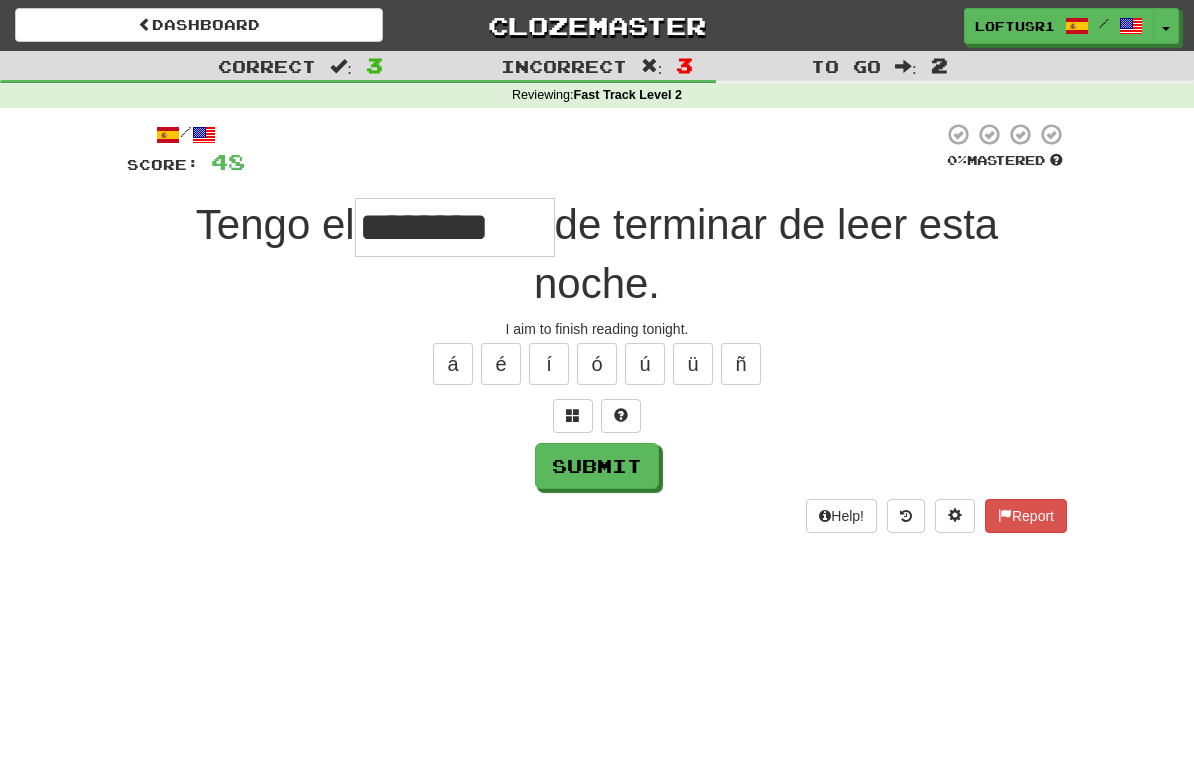 type on "********" 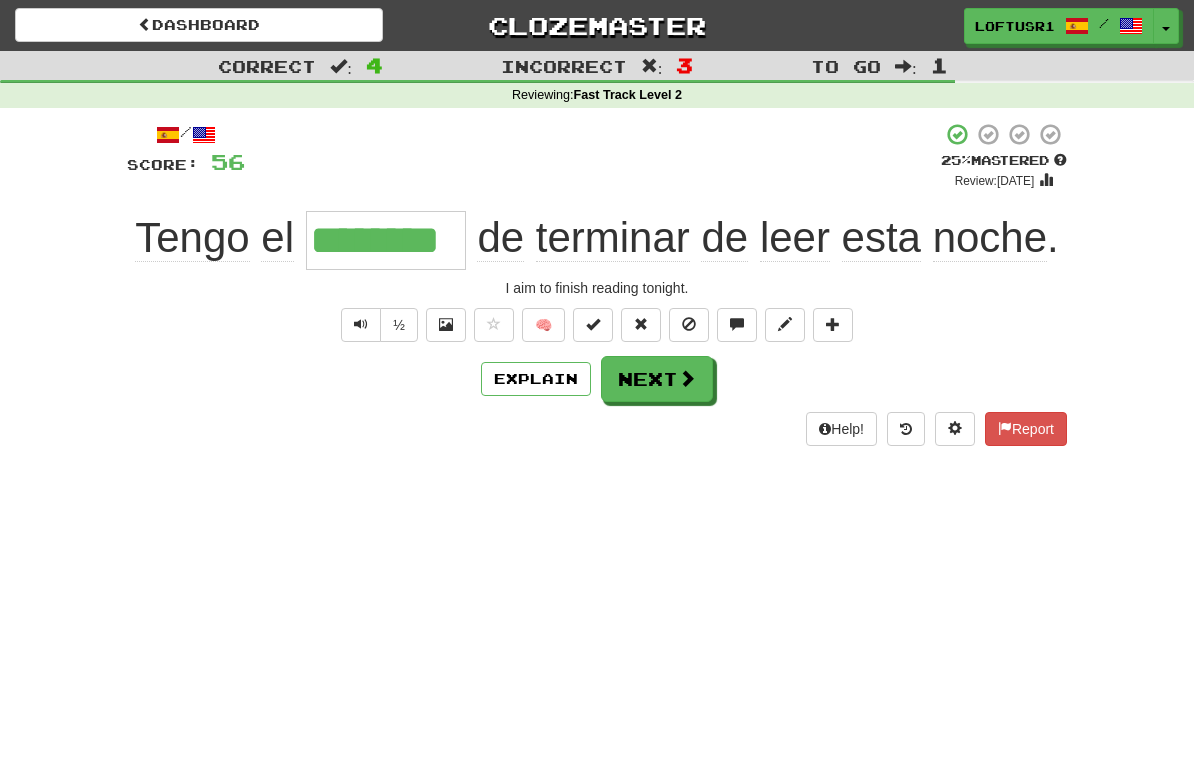 click on "Next" at bounding box center [657, 379] 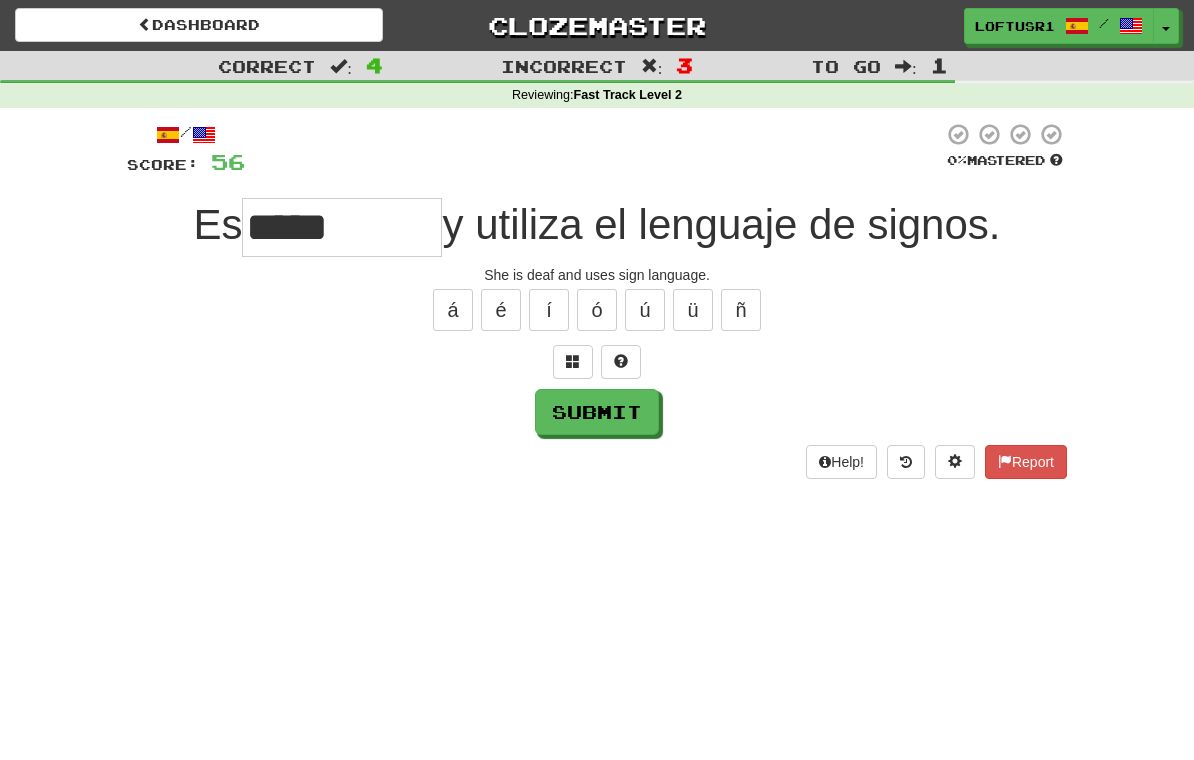 type on "*****" 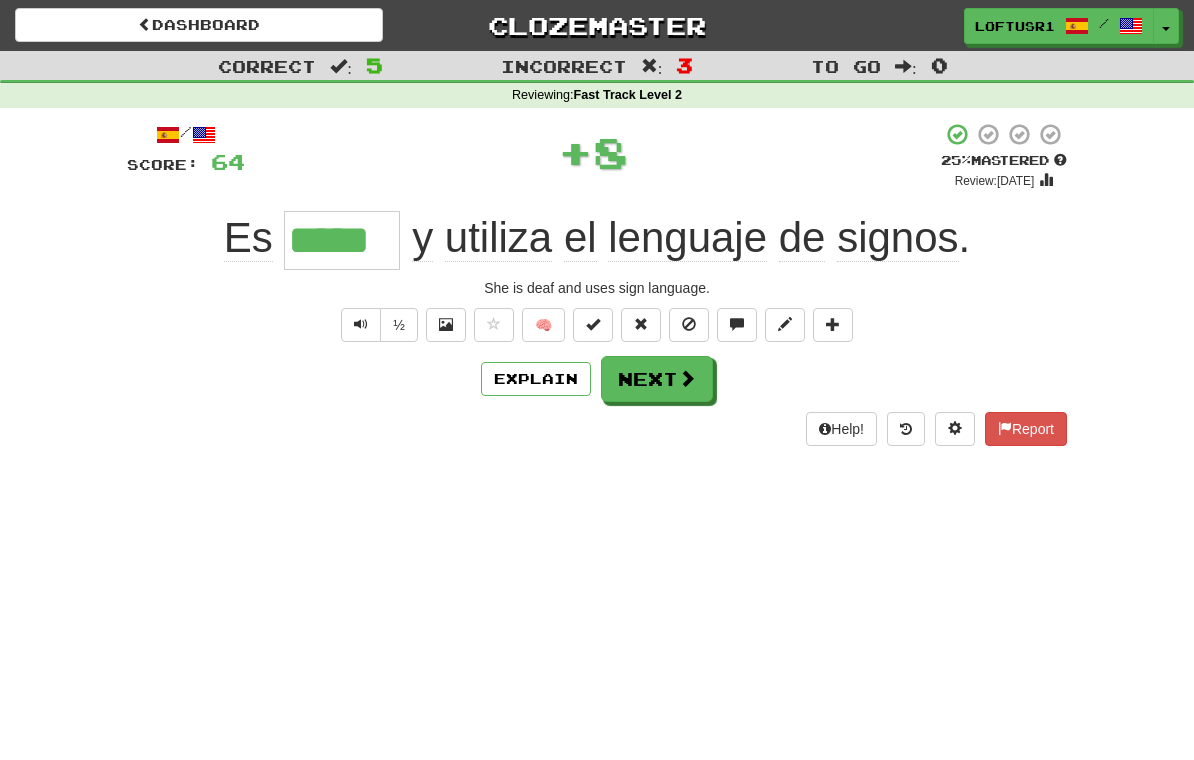 click on "Explain" at bounding box center [536, 379] 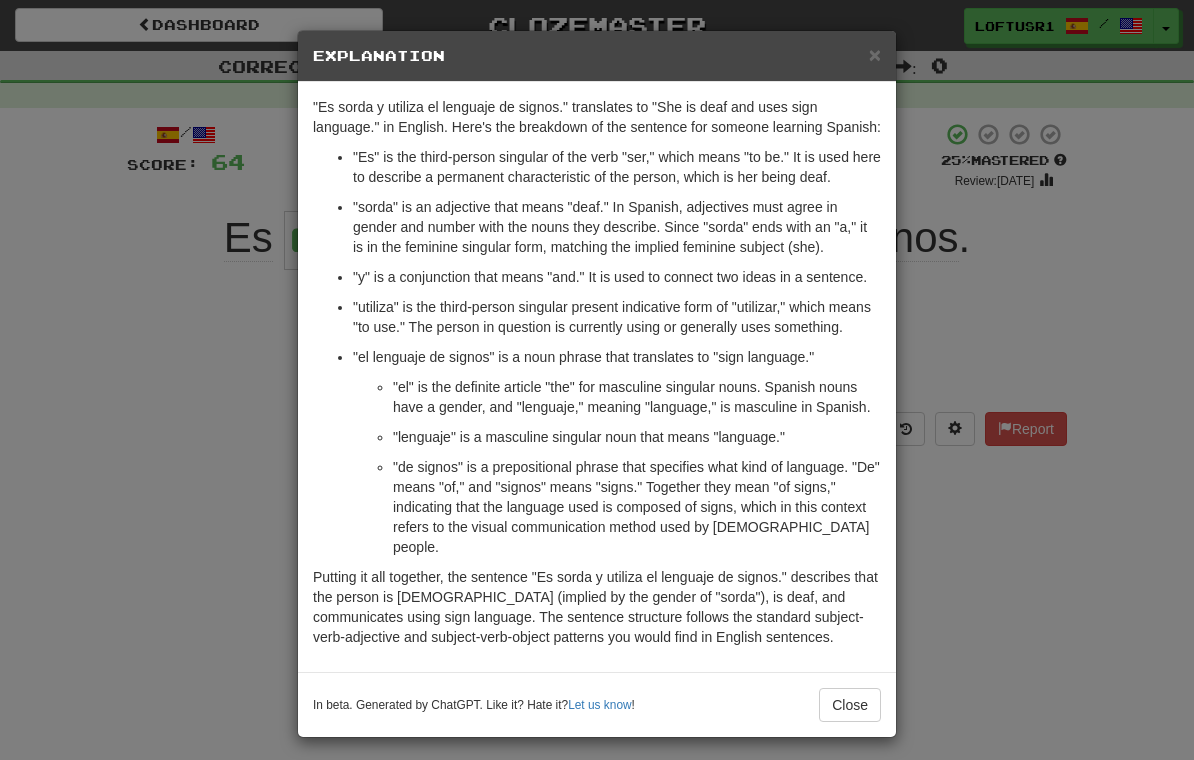 click on "Close" at bounding box center (850, 705) 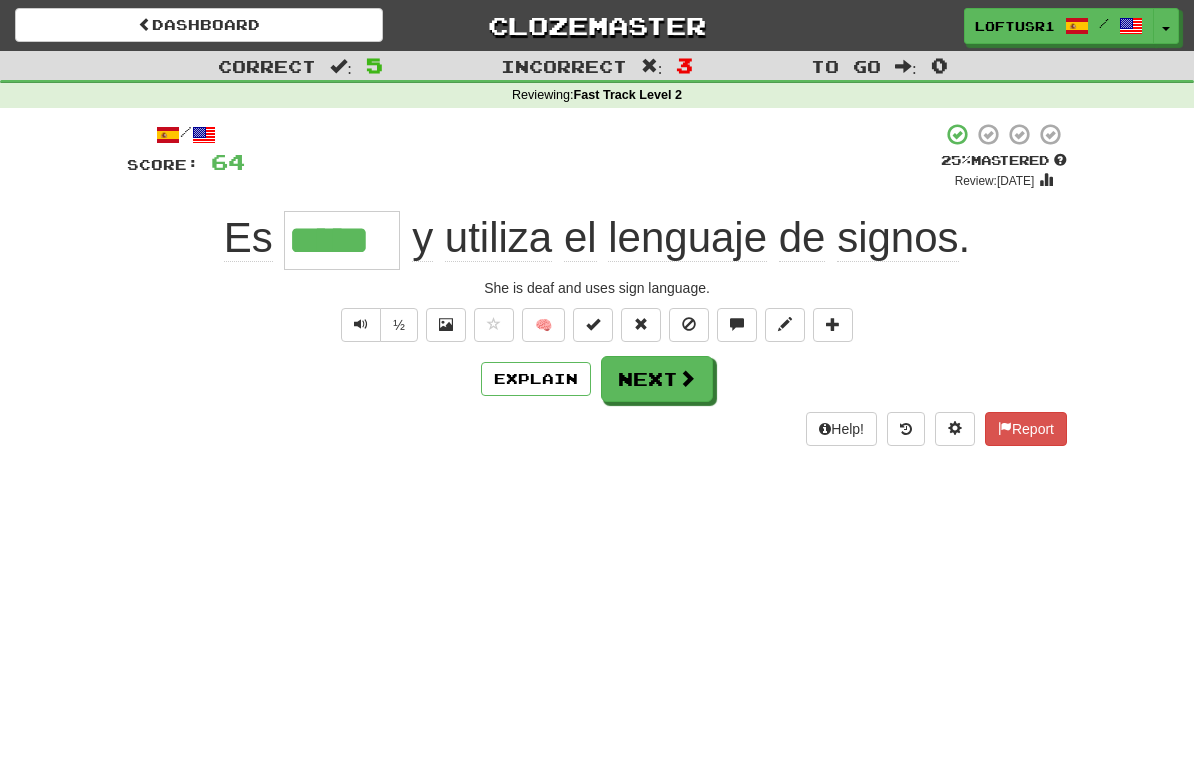 click on "Next" at bounding box center (657, 379) 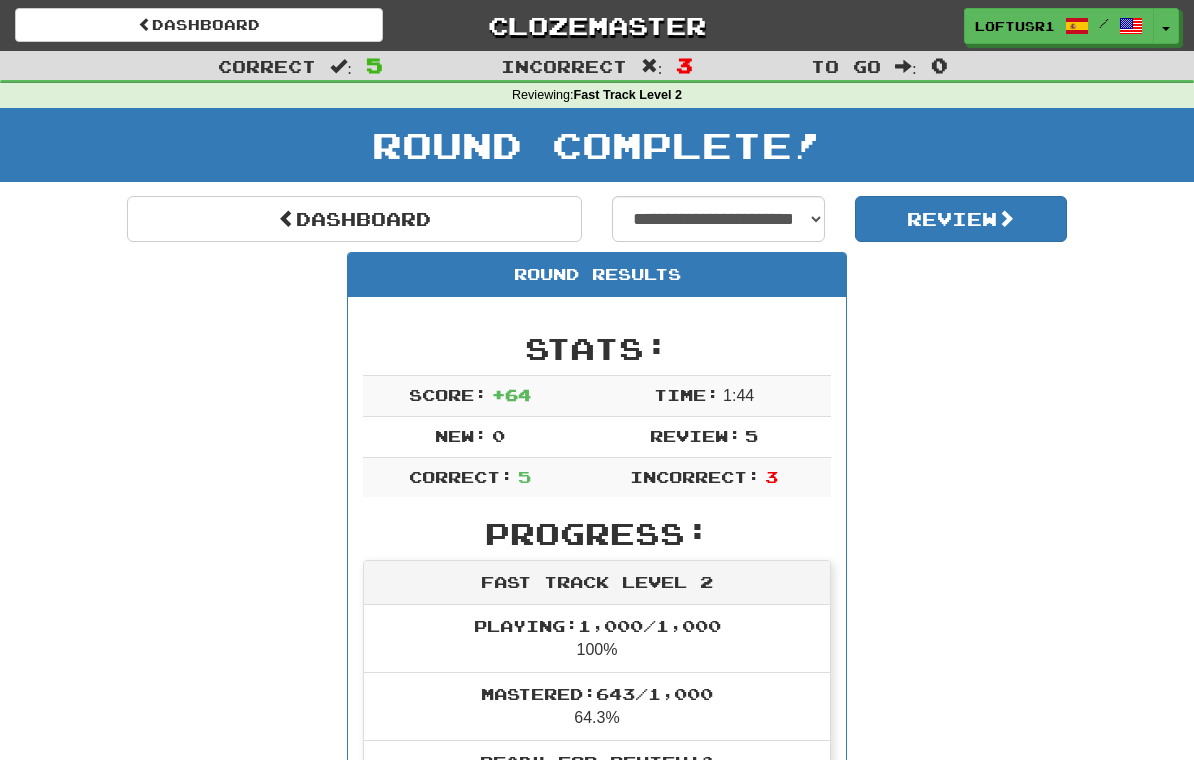 click at bounding box center (287, 218) 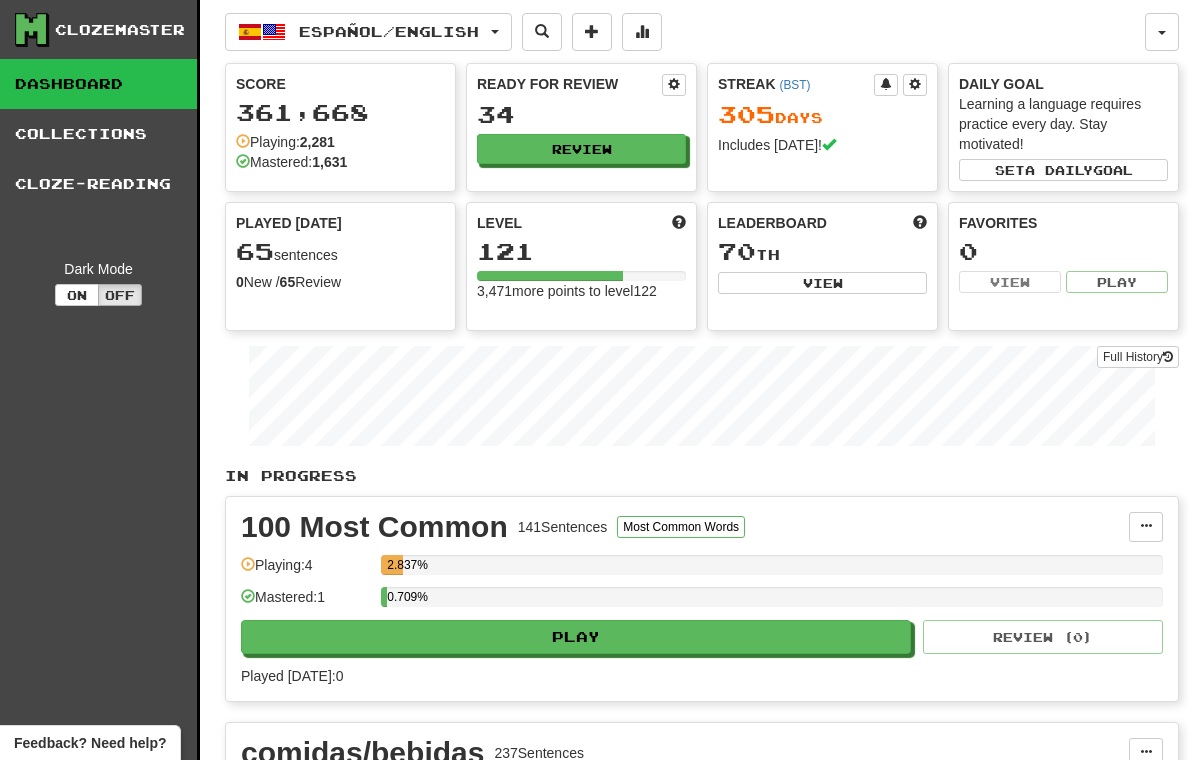 scroll, scrollTop: 0, scrollLeft: 0, axis: both 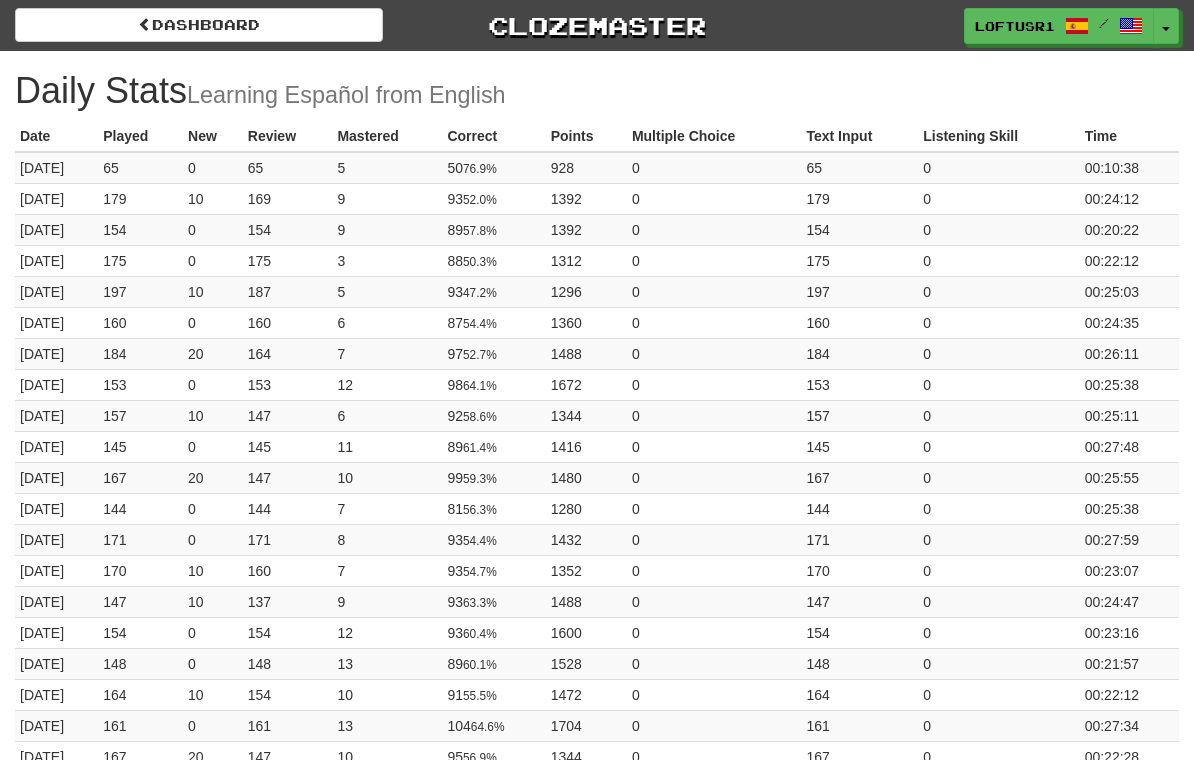 click on "Dashboard" at bounding box center (199, 25) 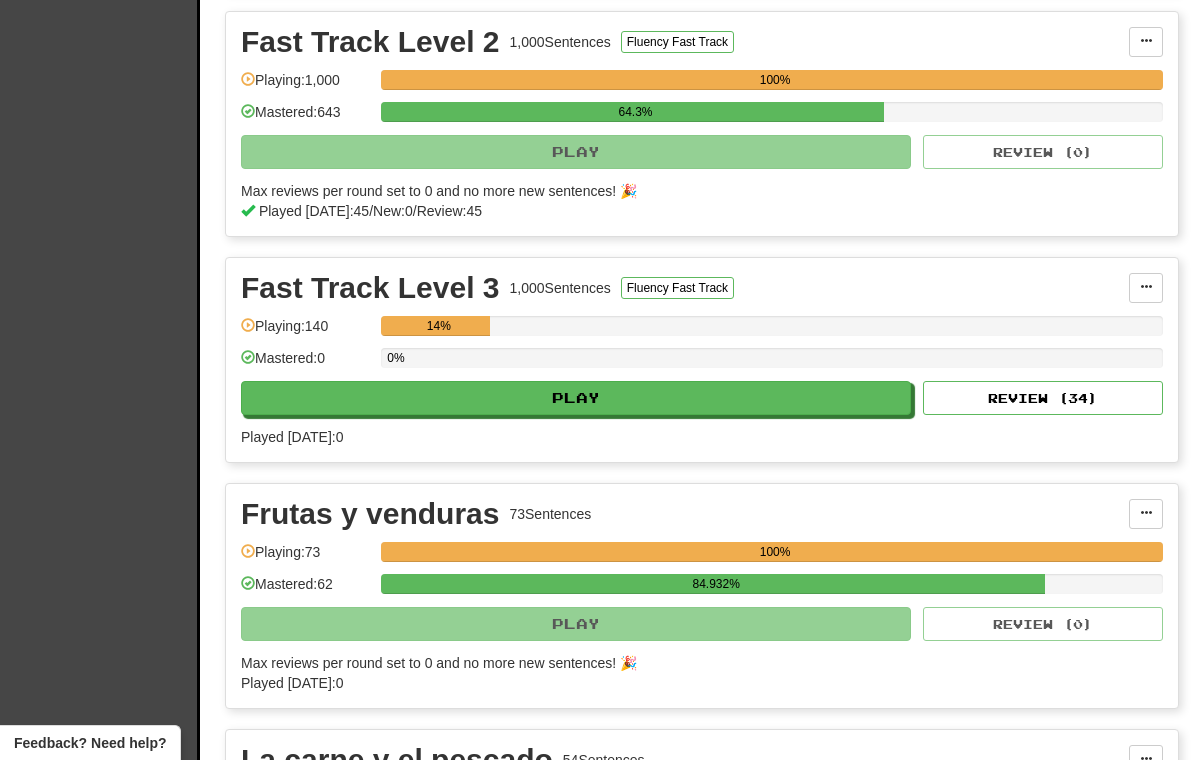 scroll, scrollTop: 1162, scrollLeft: 0, axis: vertical 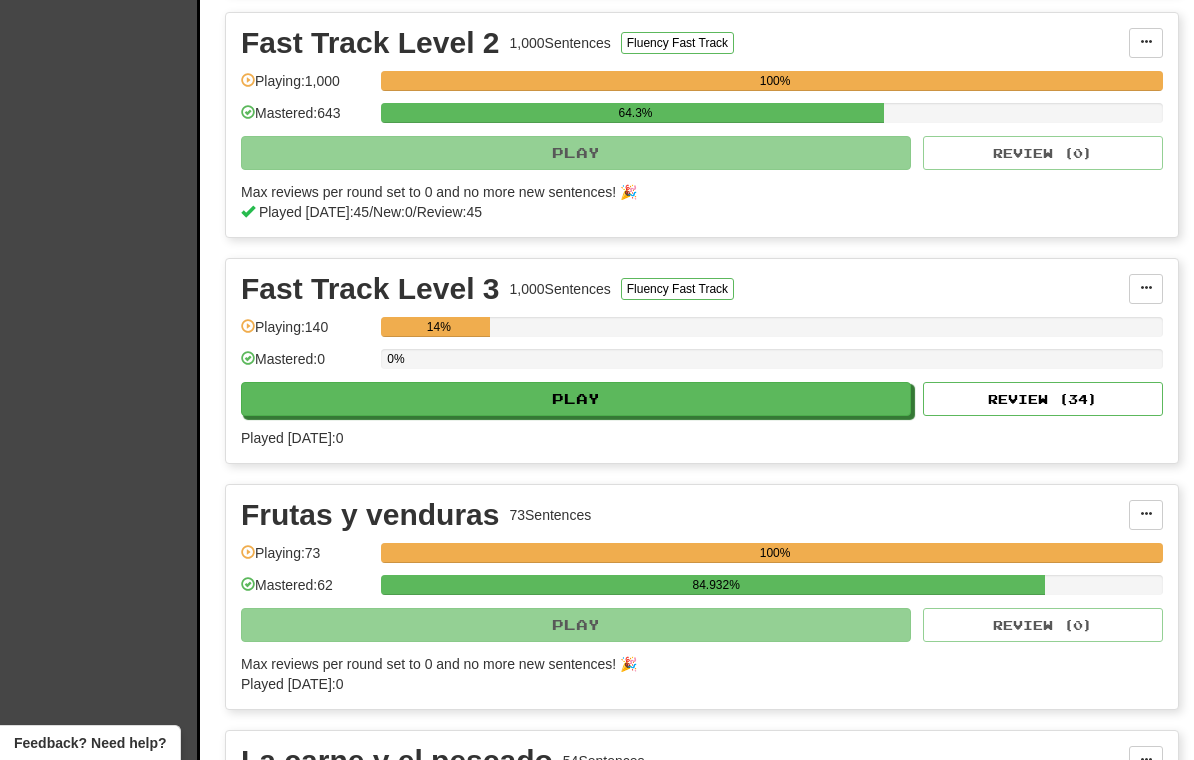 click on "Review ( 34 )" at bounding box center (1043, 399) 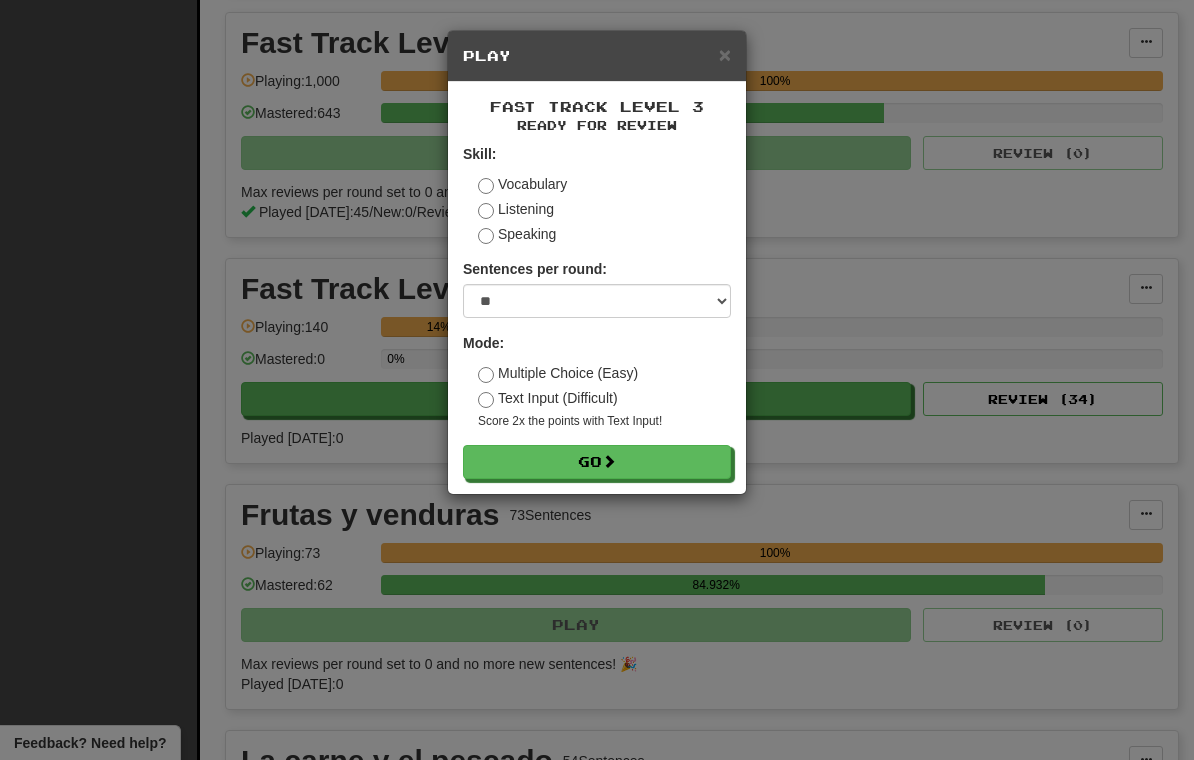 click on "Skill: Vocabulary Listening Speaking Sentences per round: * ** ** ** ** ** *** ******** Mode: Multiple Choice (Easy) Text Input (Difficult) Score 2x the points with Text Input ! Go" at bounding box center (597, 311) 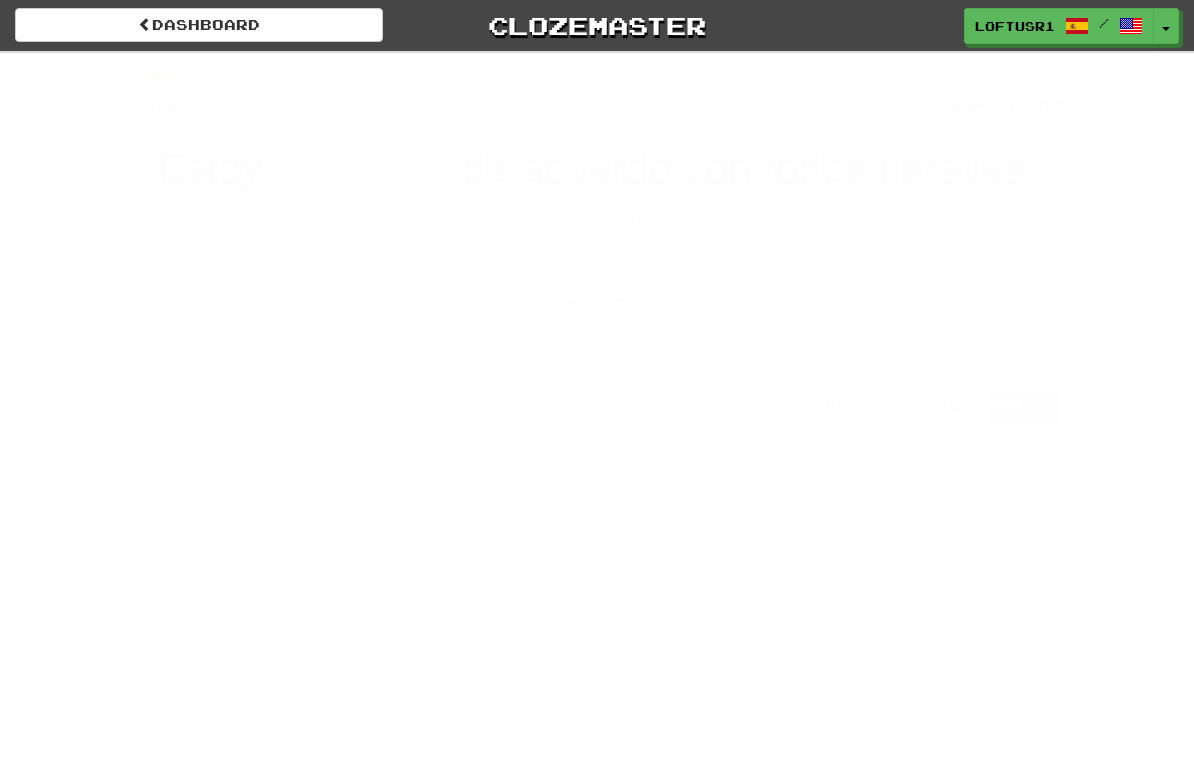 scroll, scrollTop: 0, scrollLeft: 0, axis: both 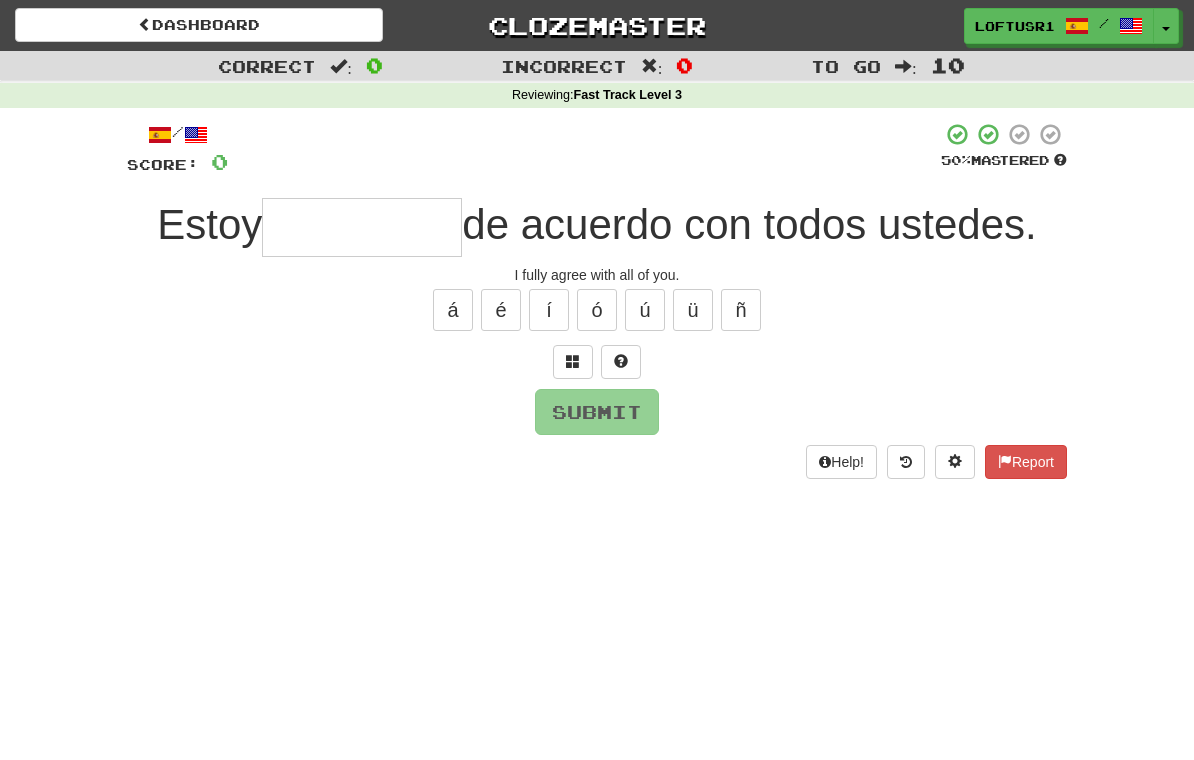 click at bounding box center (362, 227) 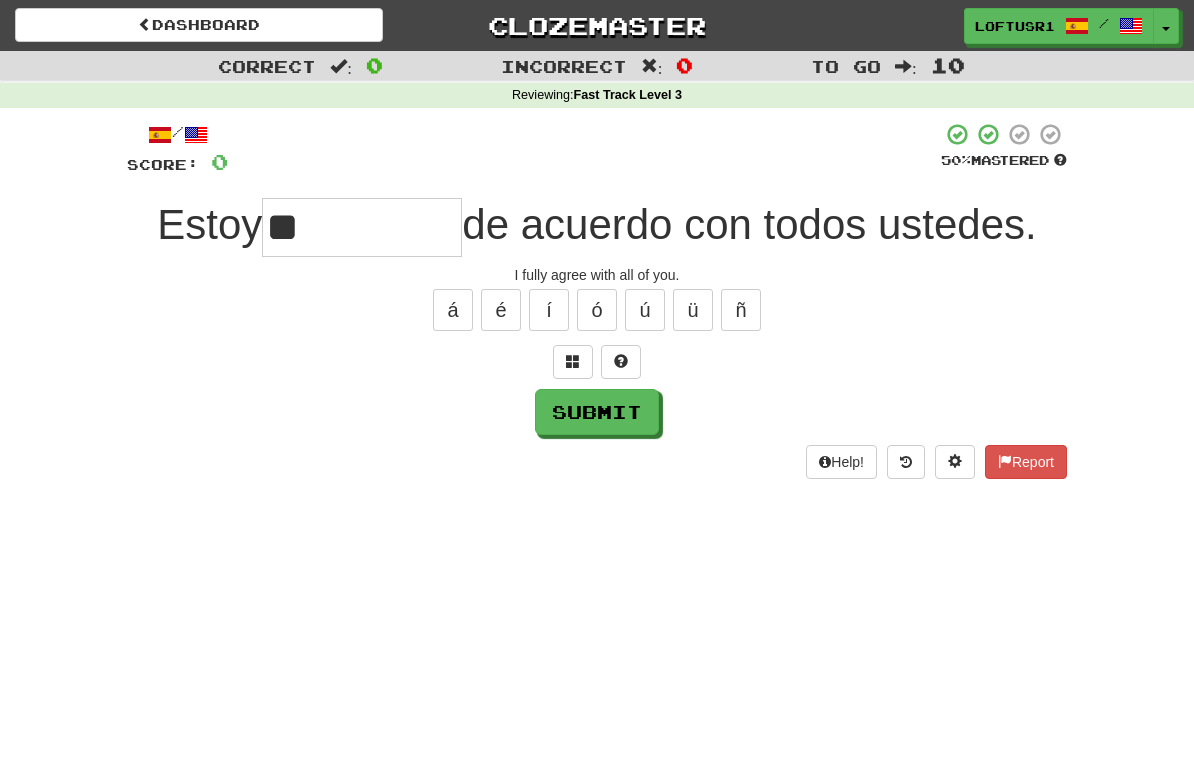 type on "*" 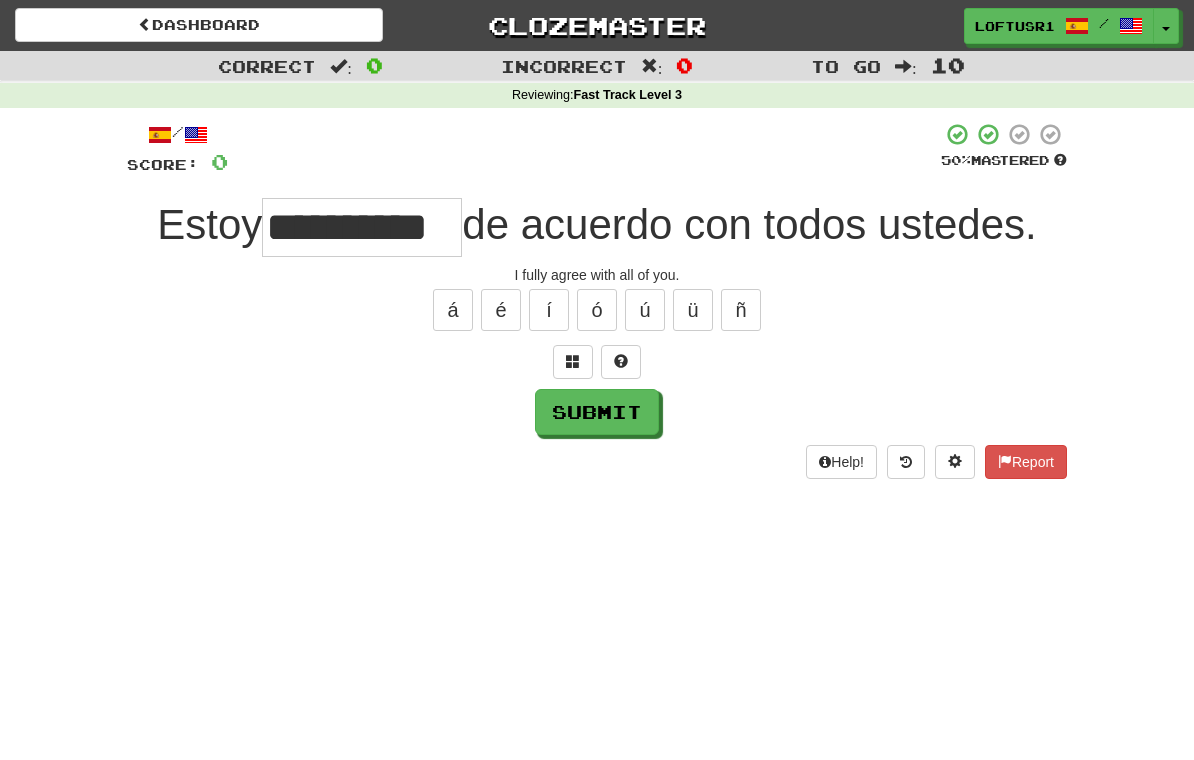 type on "**********" 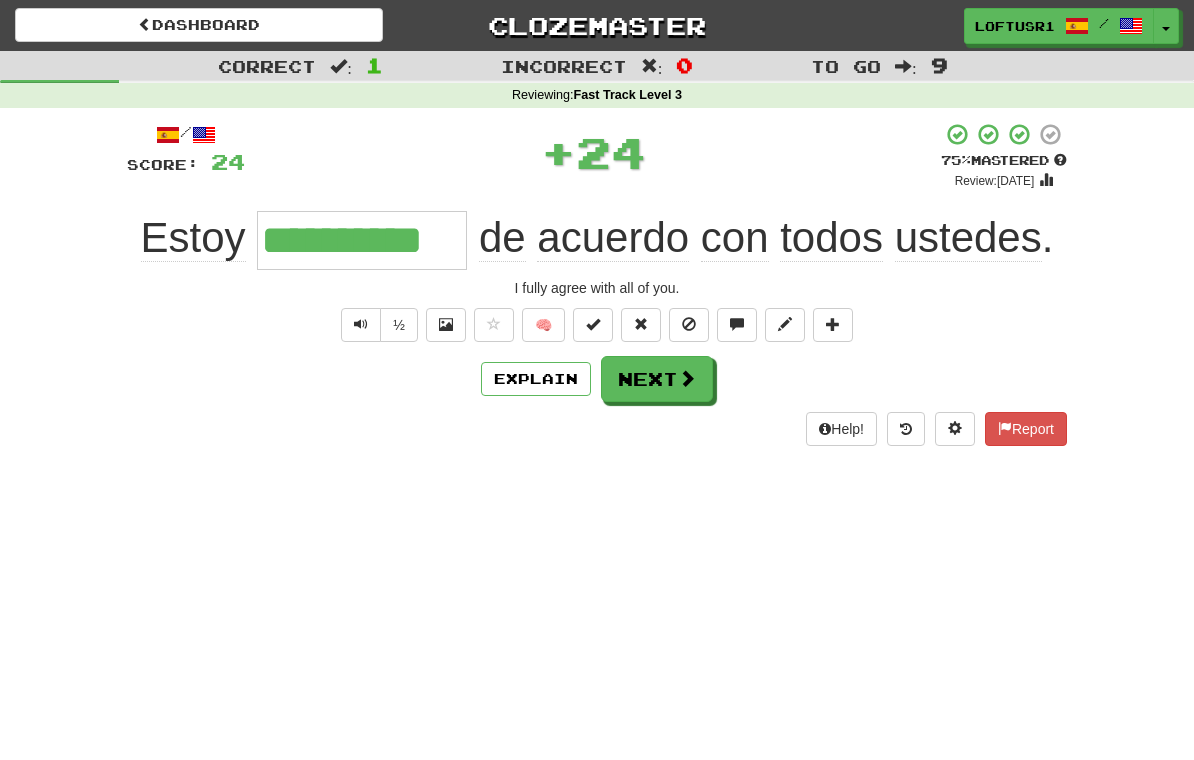 click on "Explain" at bounding box center (536, 379) 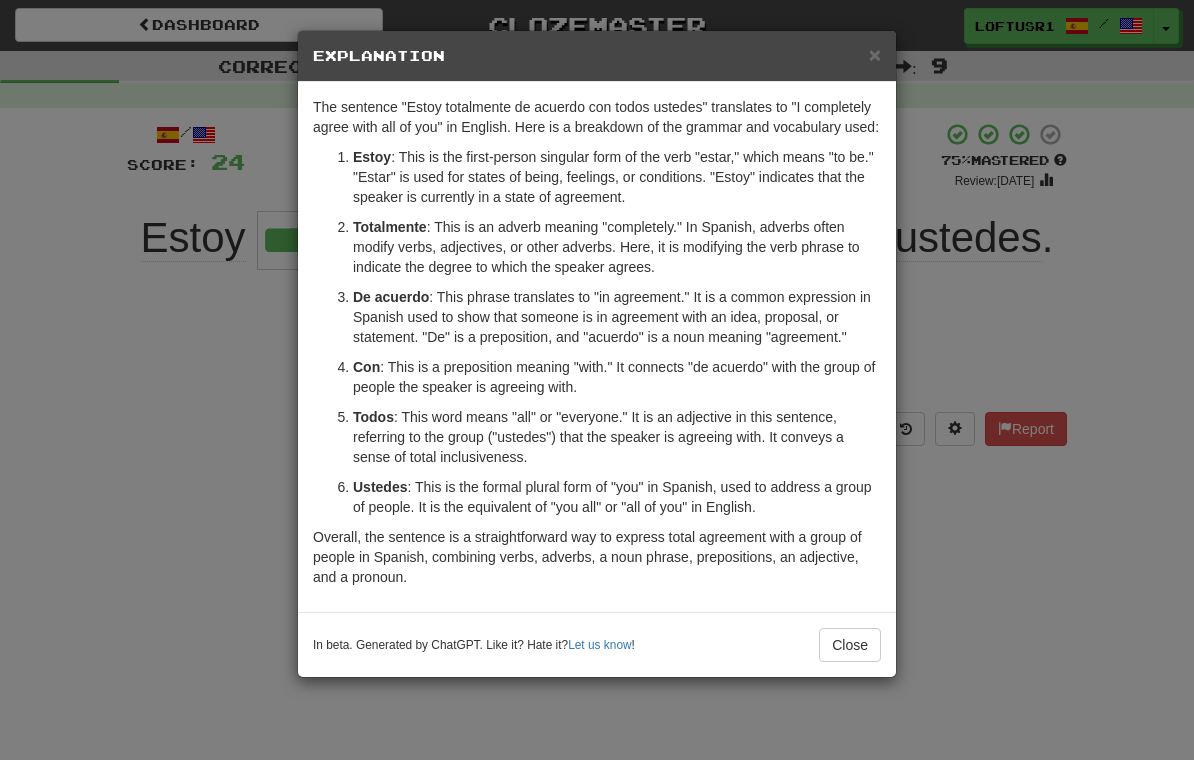 click on "Close" at bounding box center [850, 645] 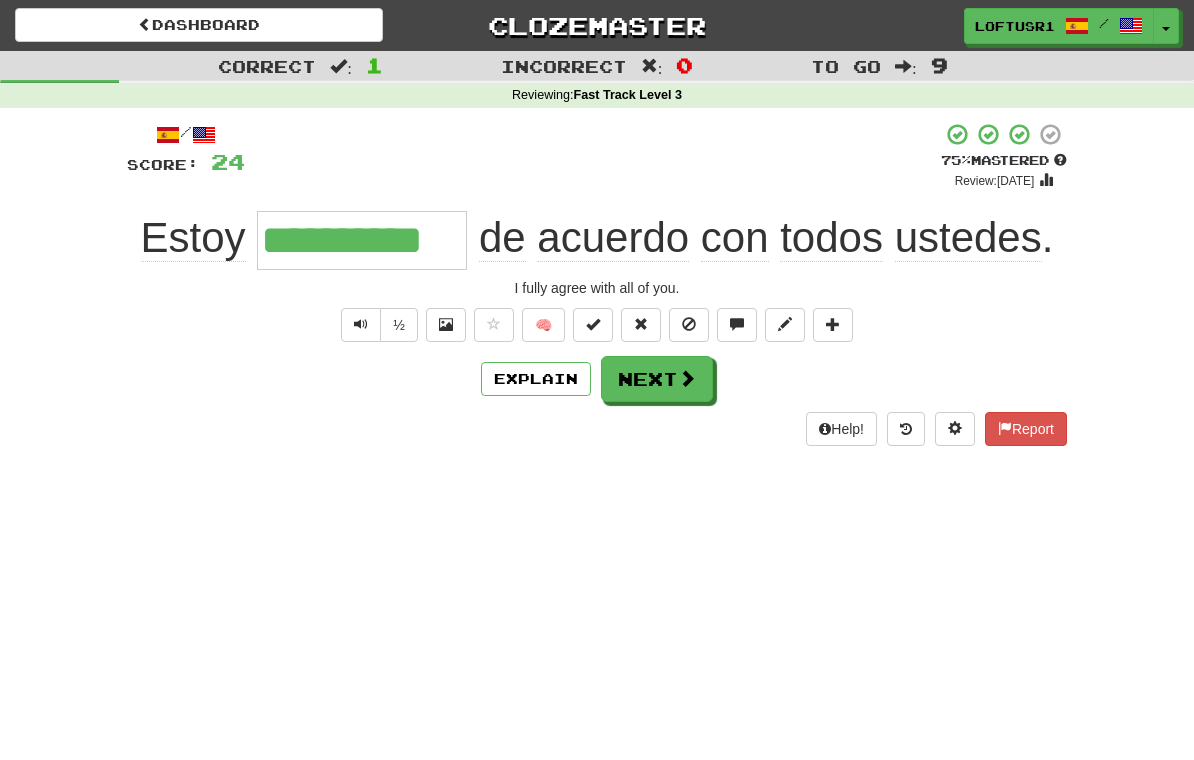 click on "Next" at bounding box center (657, 379) 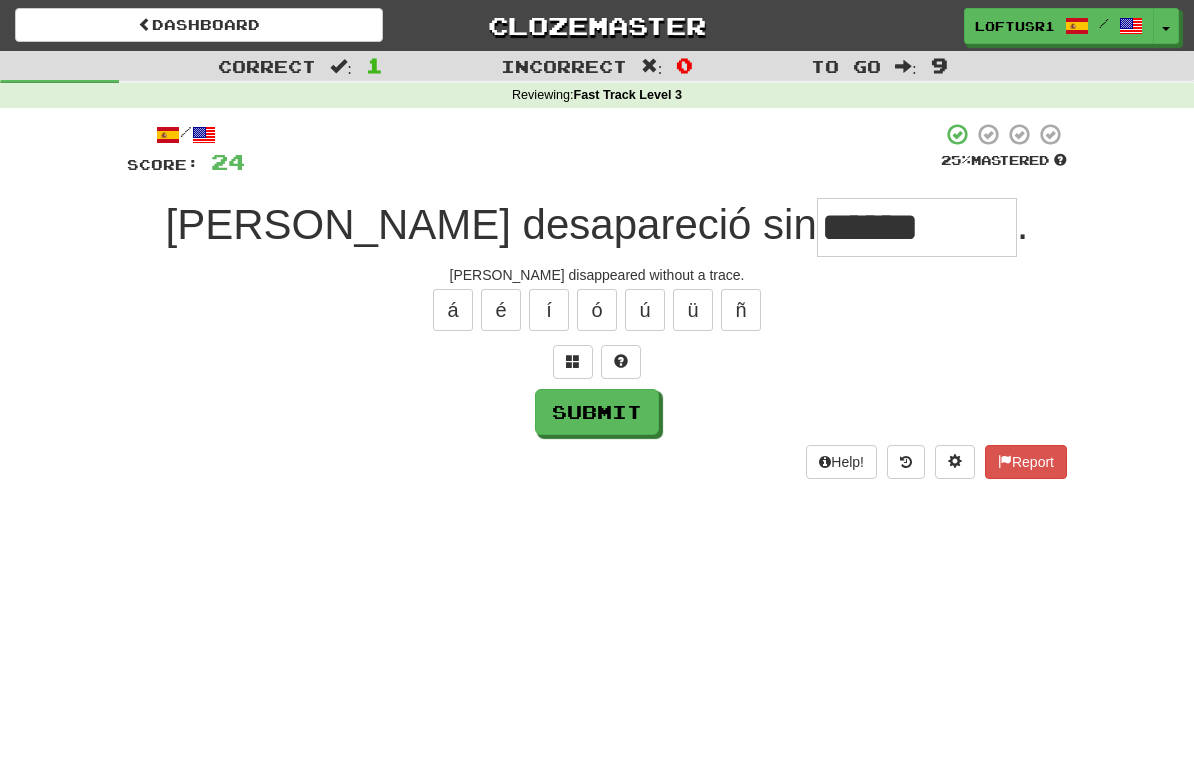 type on "******" 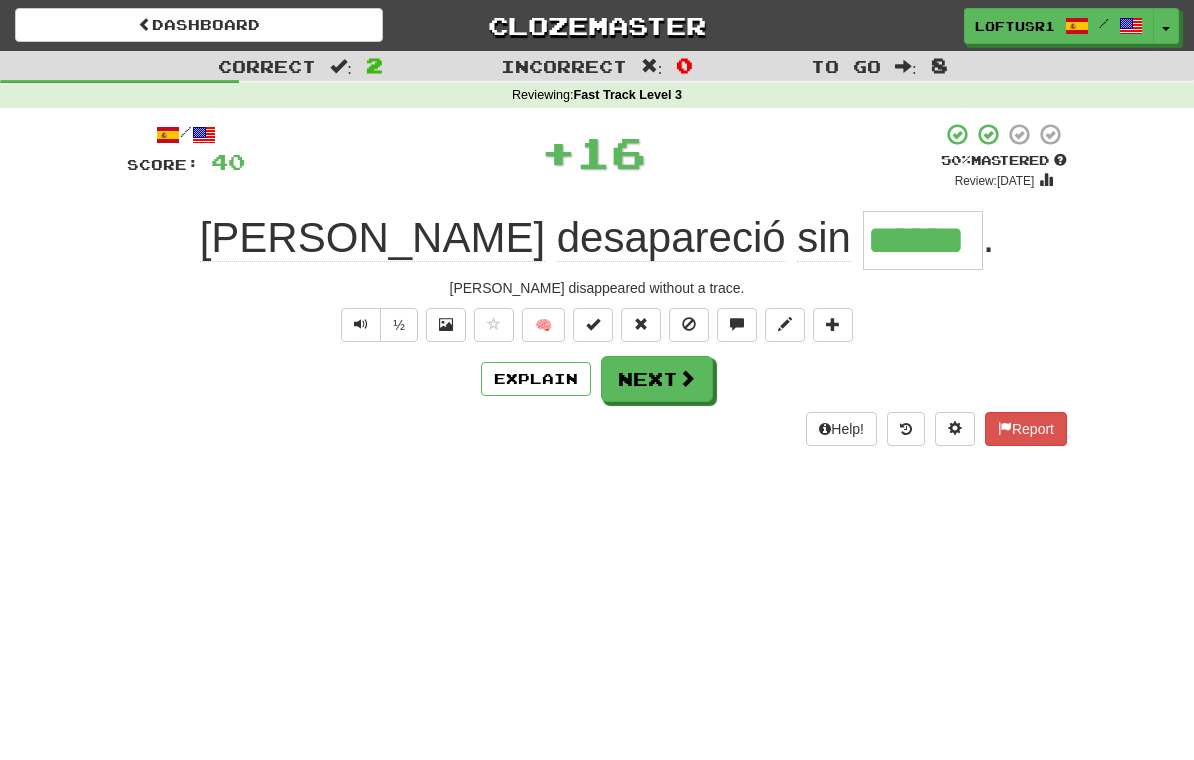 click on "Explain" at bounding box center (536, 379) 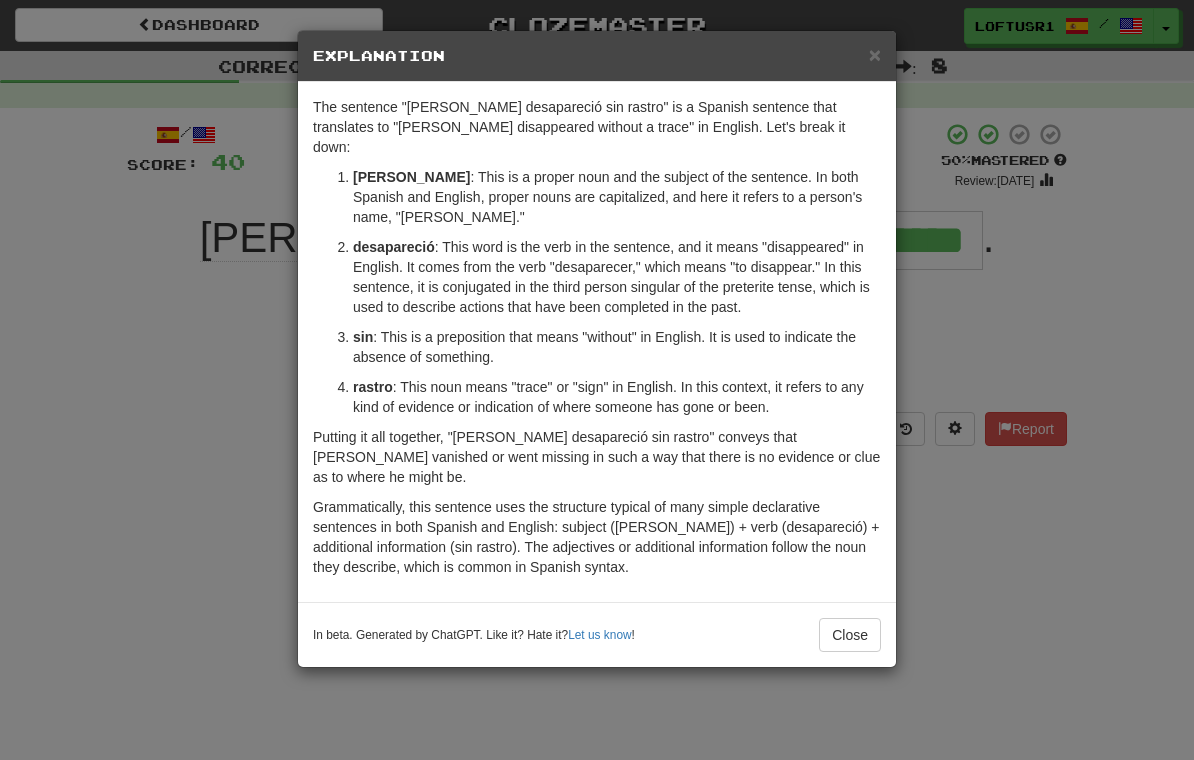 click on "Close" at bounding box center [850, 635] 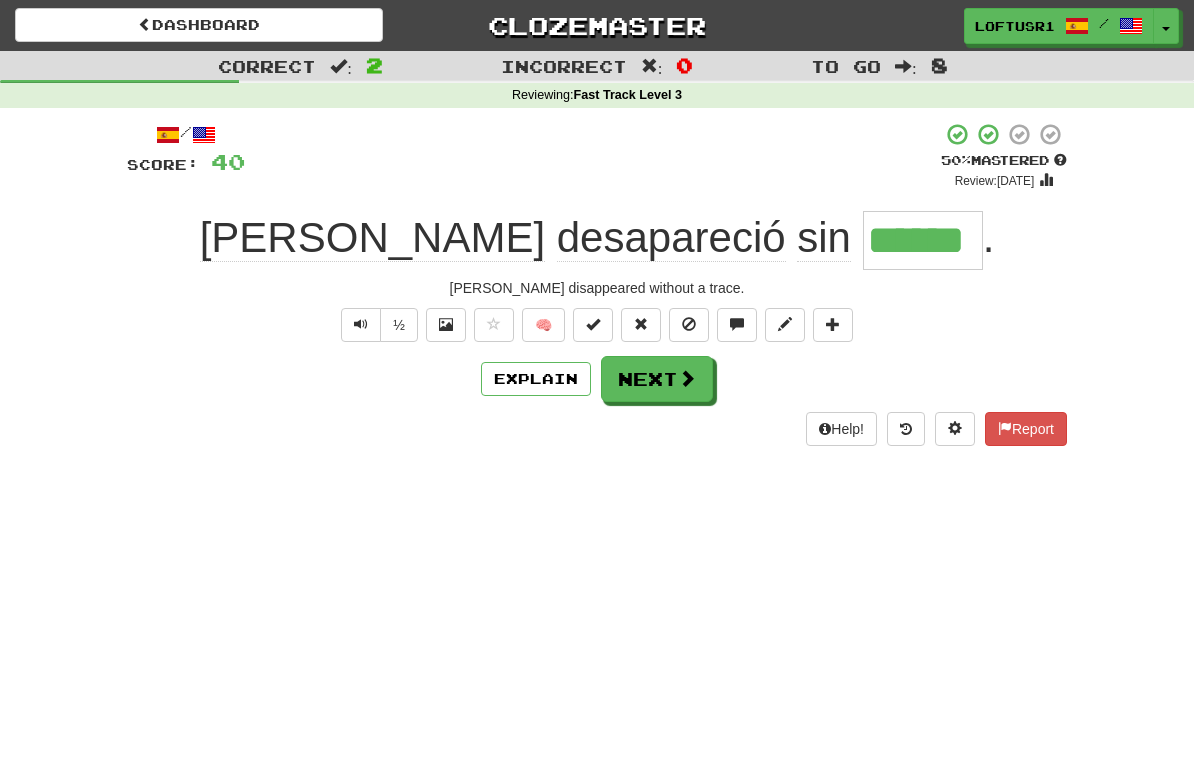click on "Next" at bounding box center (657, 379) 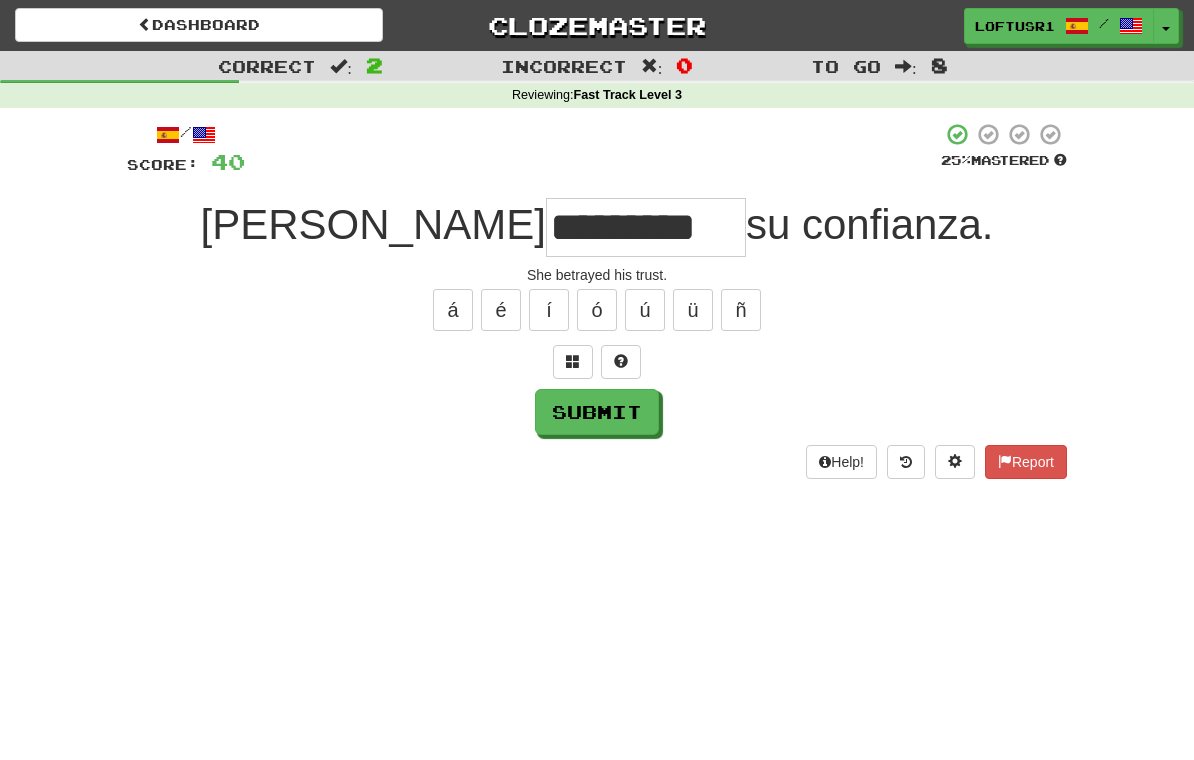 type on "*********" 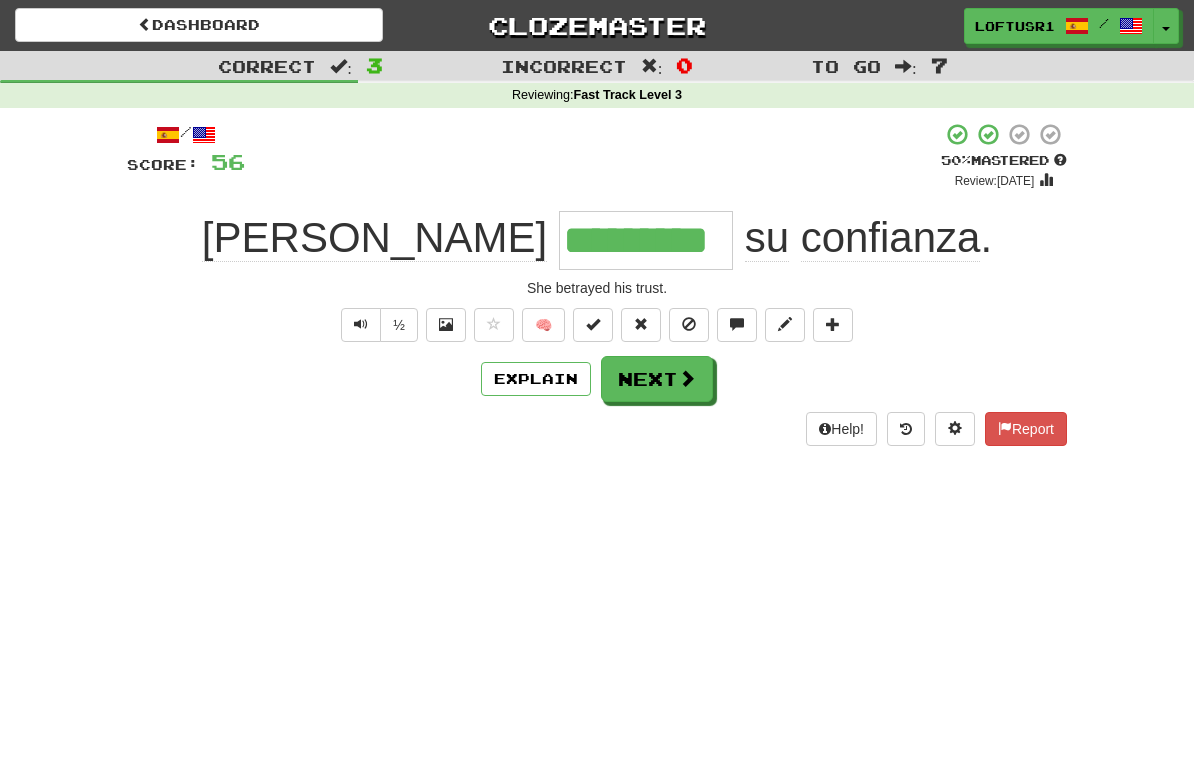 click on "Next" at bounding box center (657, 379) 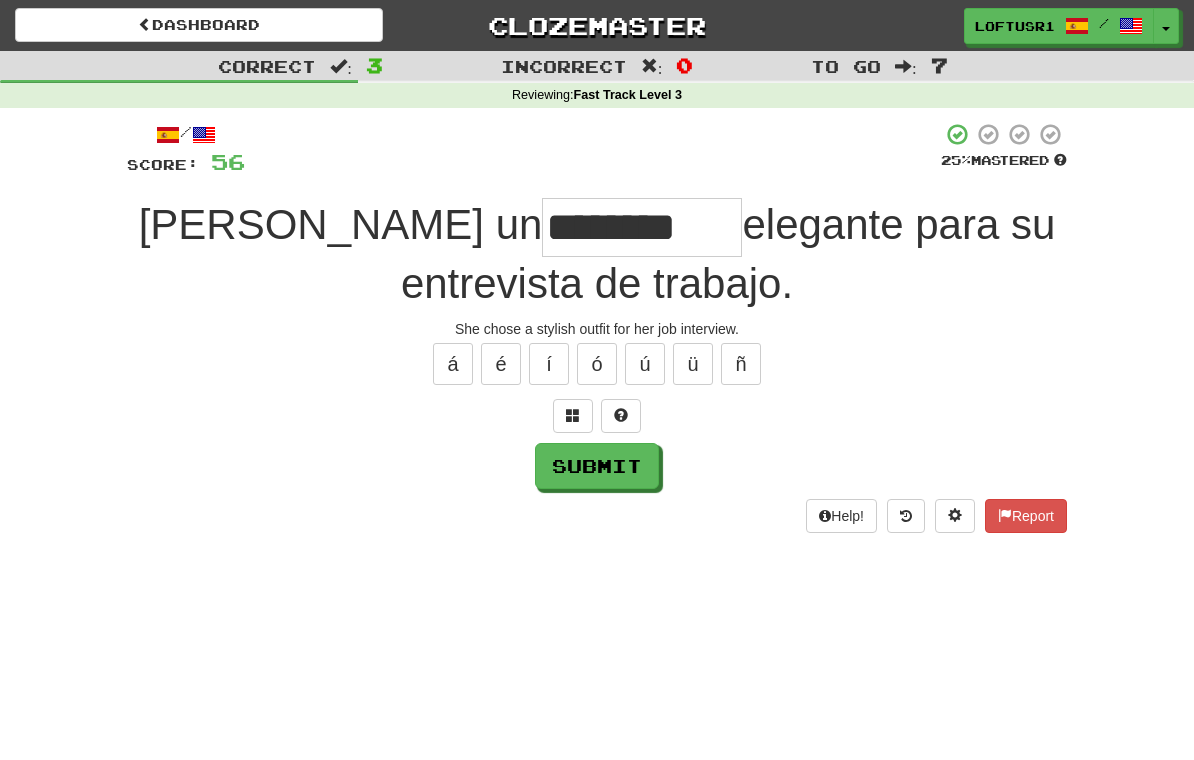 type on "********" 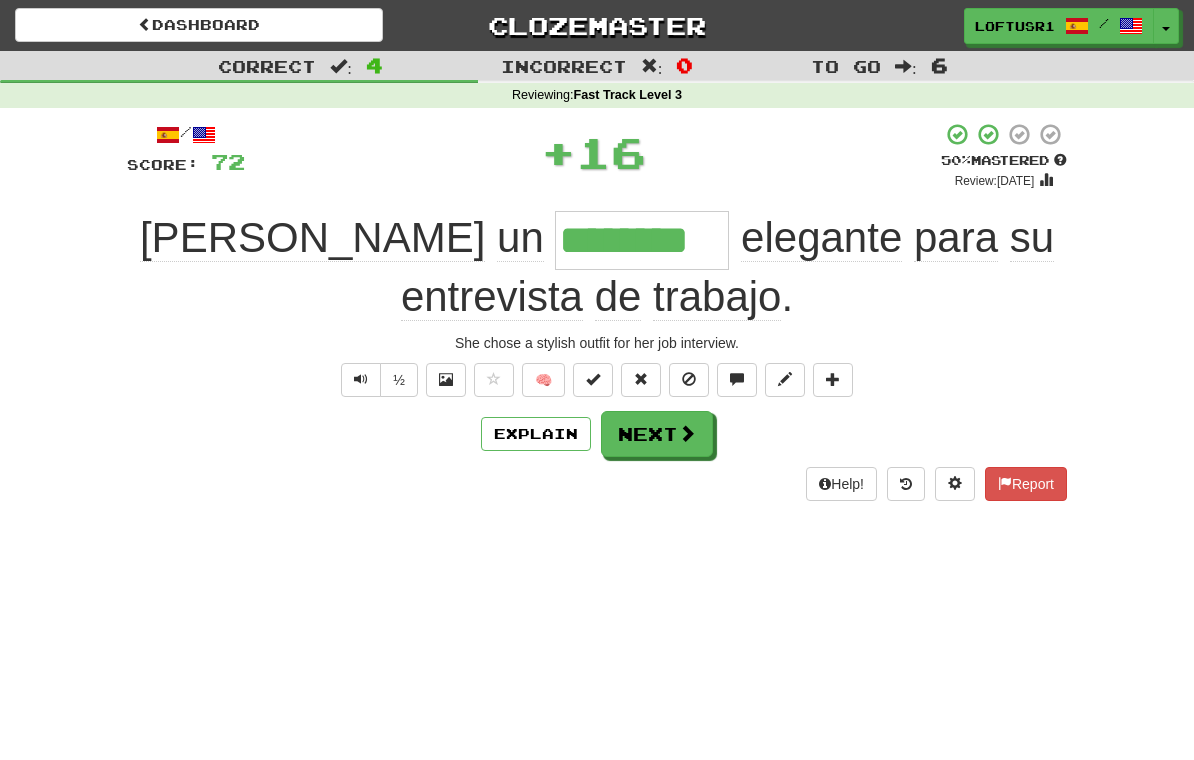 click on "Explain" at bounding box center [536, 434] 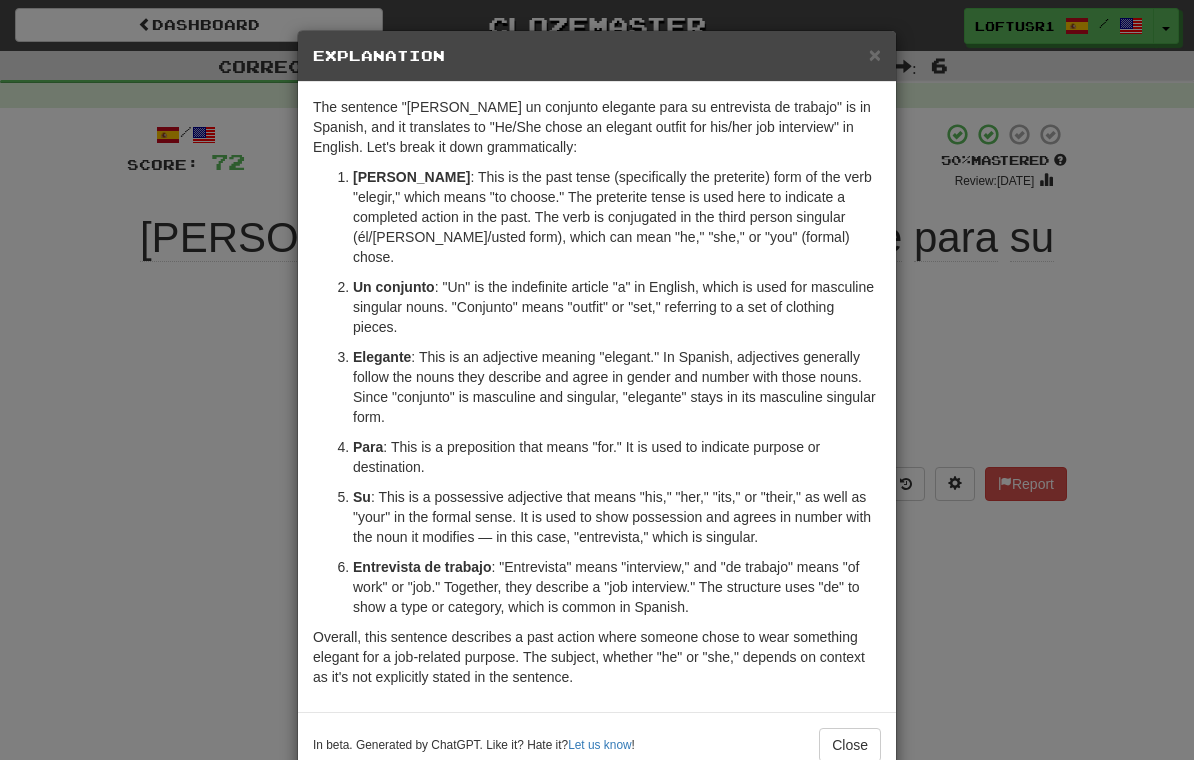click on "× Explanation The sentence "Eligió un conjunto elegante para su entrevista de trabajo" is in Spanish, and it translates to "He/She chose an elegant outfit for his/her job interview" in English. Let's break it down grammatically:
Eligió : This is the past tense (specifically the preterite) form of the verb "elegir," which means "to choose." The preterite tense is used here to indicate a completed action in the past. The verb is conjugated in the third person singular (él/ella/usted form), which can mean "he," "she," or "you" (formal) chose.
Un conjunto : "Un" is the indefinite article "a" in English, which is used for masculine singular nouns. "Conjunto" means "outfit" or "set," referring to a set of clothing pieces.
Elegante : This is an adjective meaning "elegant." In Spanish, adjectives generally follow the nouns they describe and agree in gender and number with those nouns. Since "conjunto" is masculine and singular, "elegante" stays in its masculine singular form.
Para
Su" at bounding box center (597, 380) 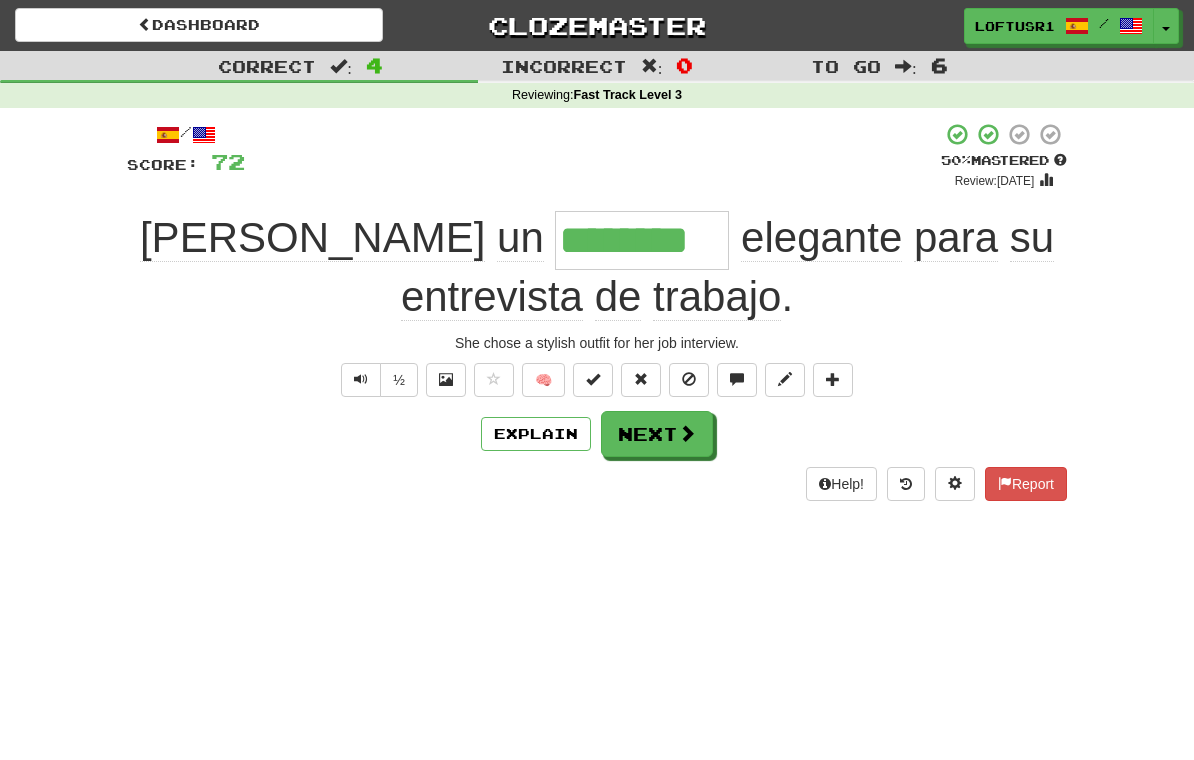 click on "Next" at bounding box center (657, 434) 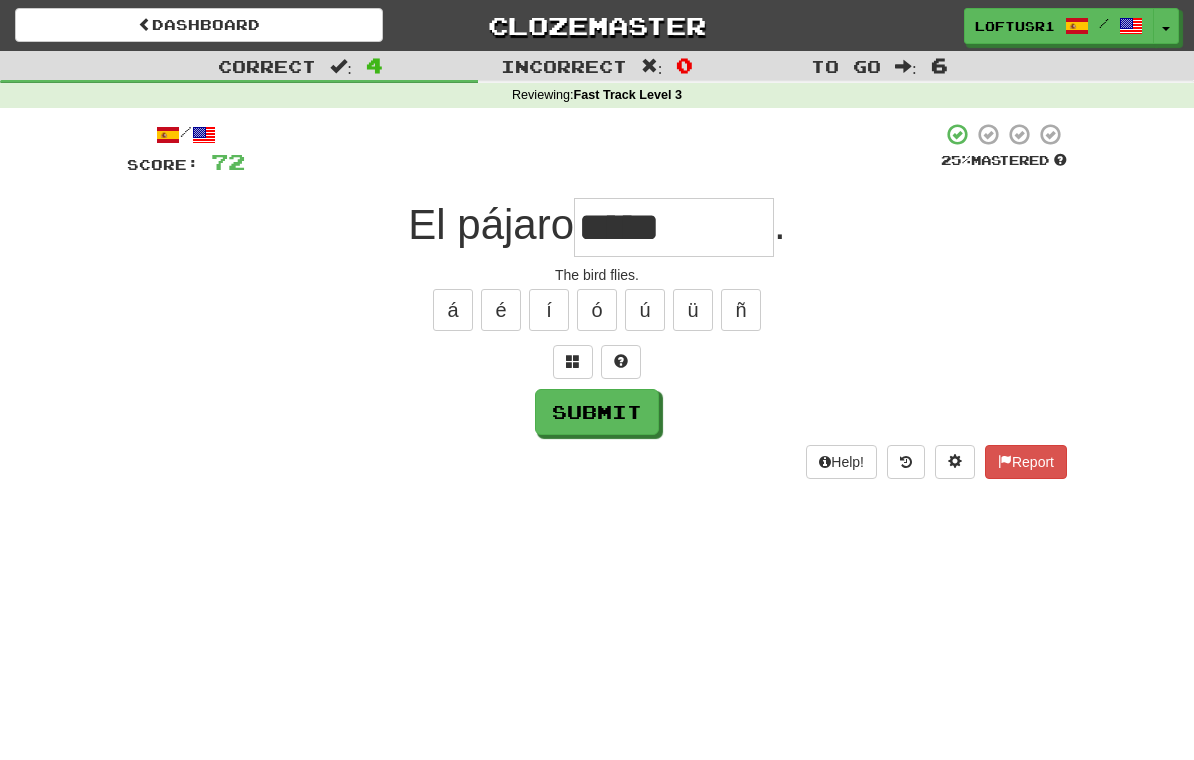 type on "*****" 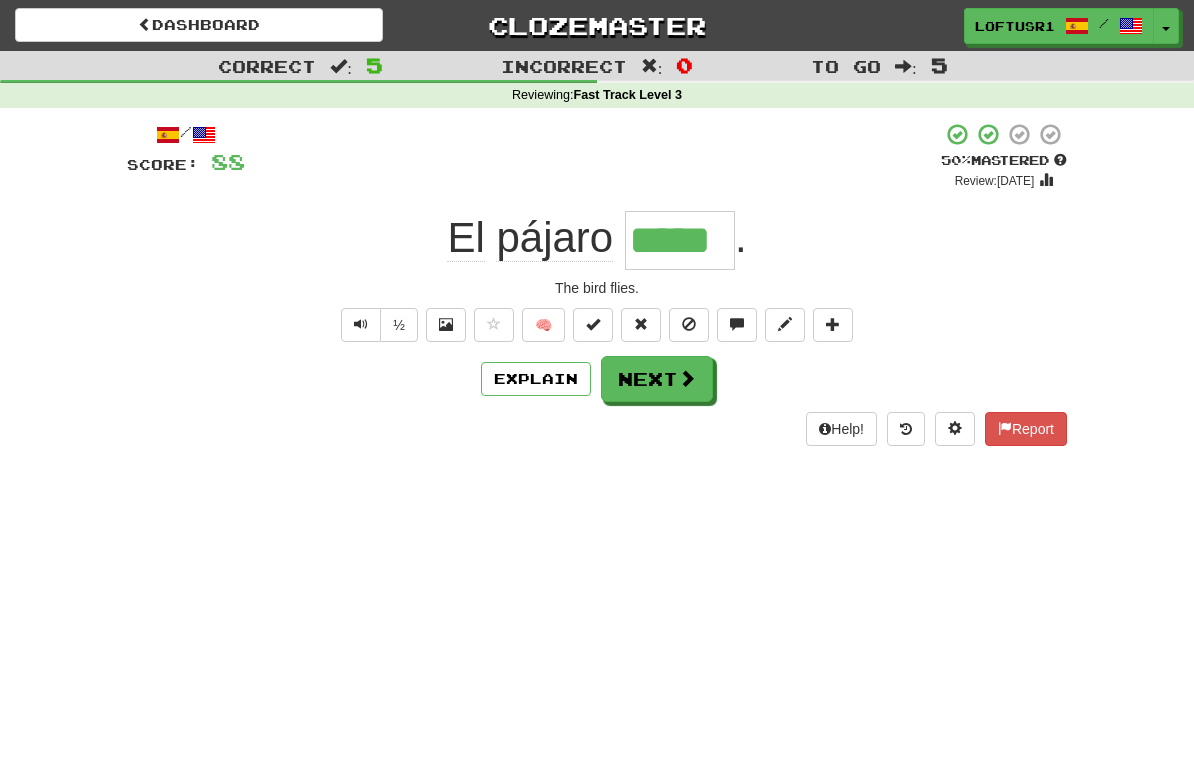 click on "Next" at bounding box center (657, 379) 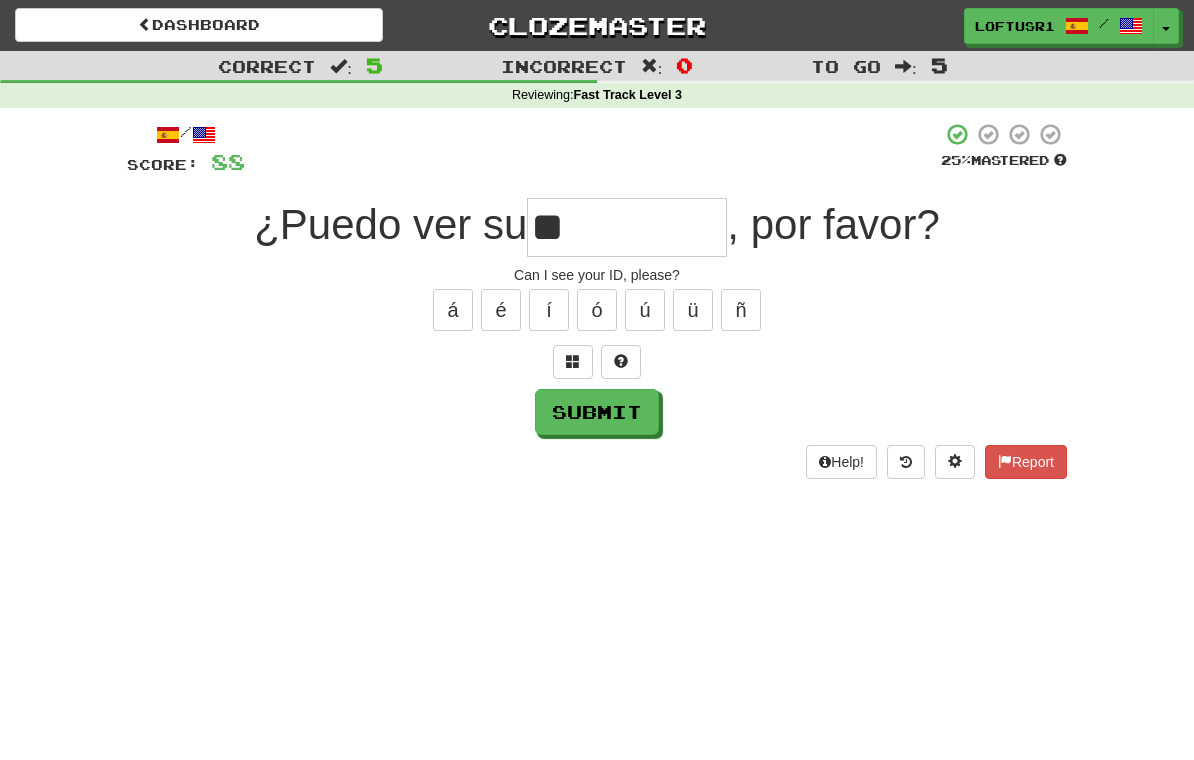 click on "Help!  Report" at bounding box center [597, 462] 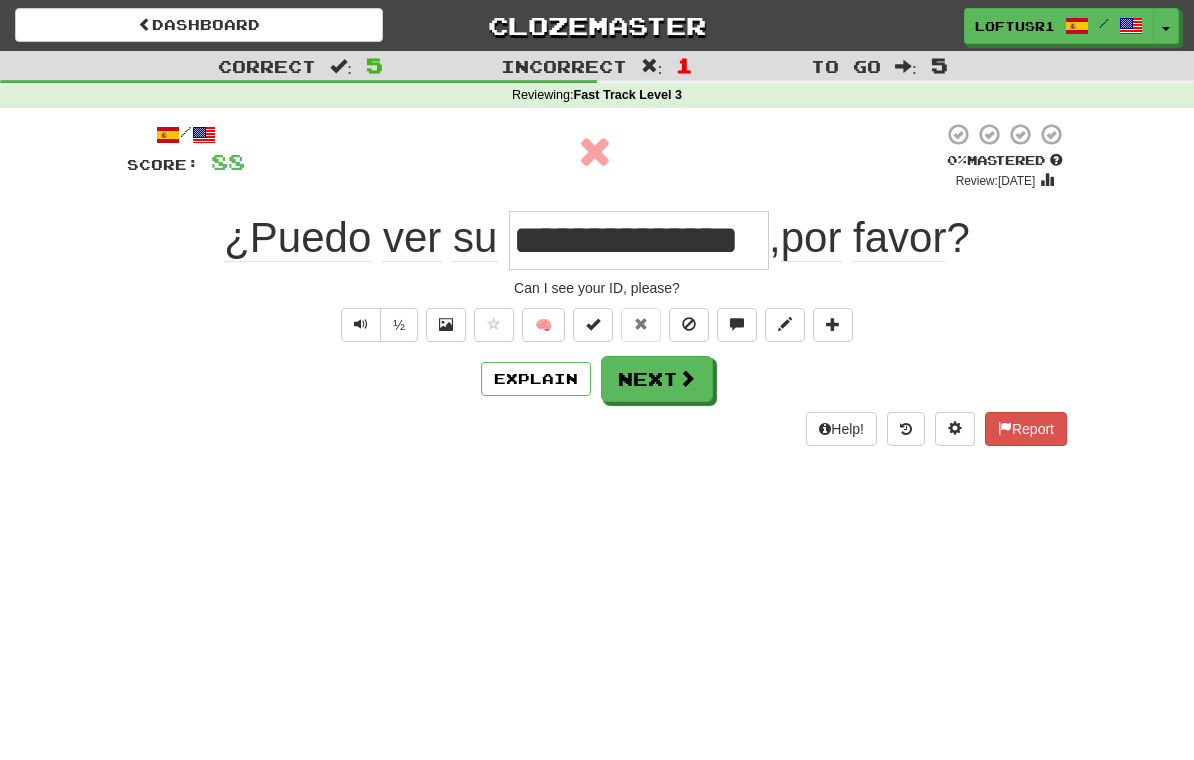 click on "Next" at bounding box center [657, 379] 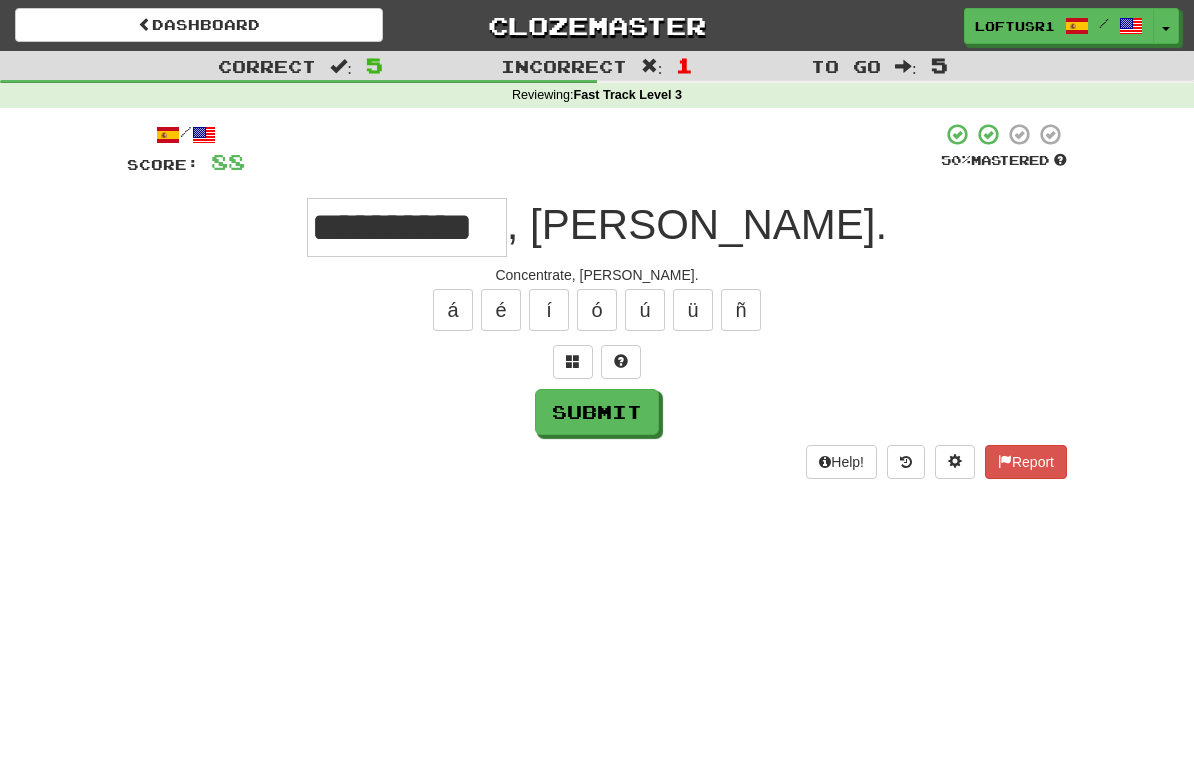 click on "Submit" at bounding box center [597, 412] 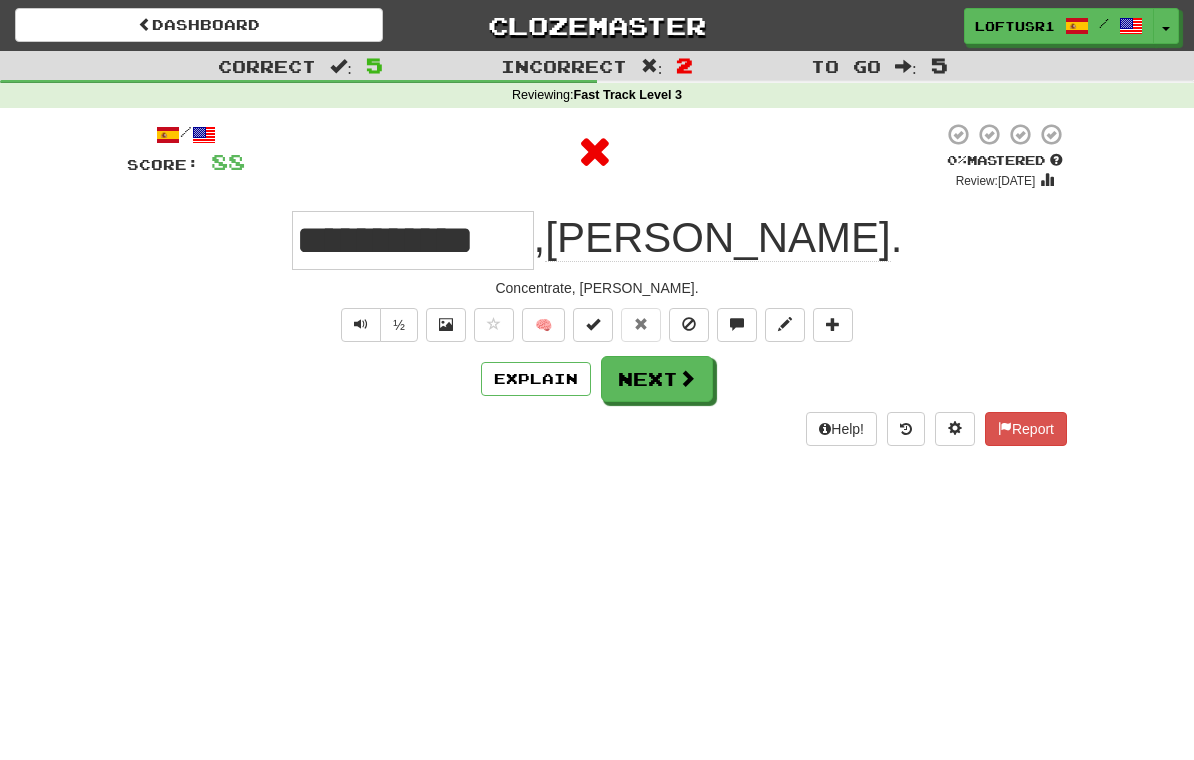 click on "Explain" at bounding box center [536, 379] 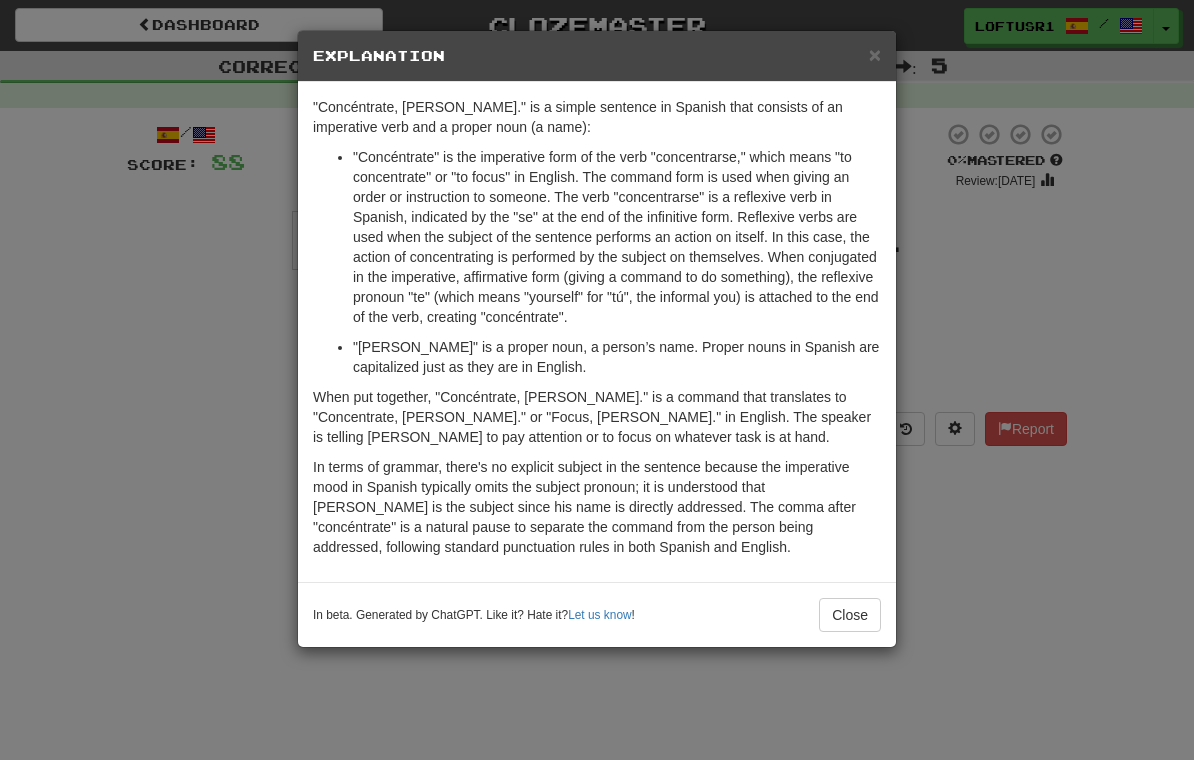 click on "In beta. Generated by ChatGPT. Like it? Hate it?  Let us know ! Close" at bounding box center (597, 614) 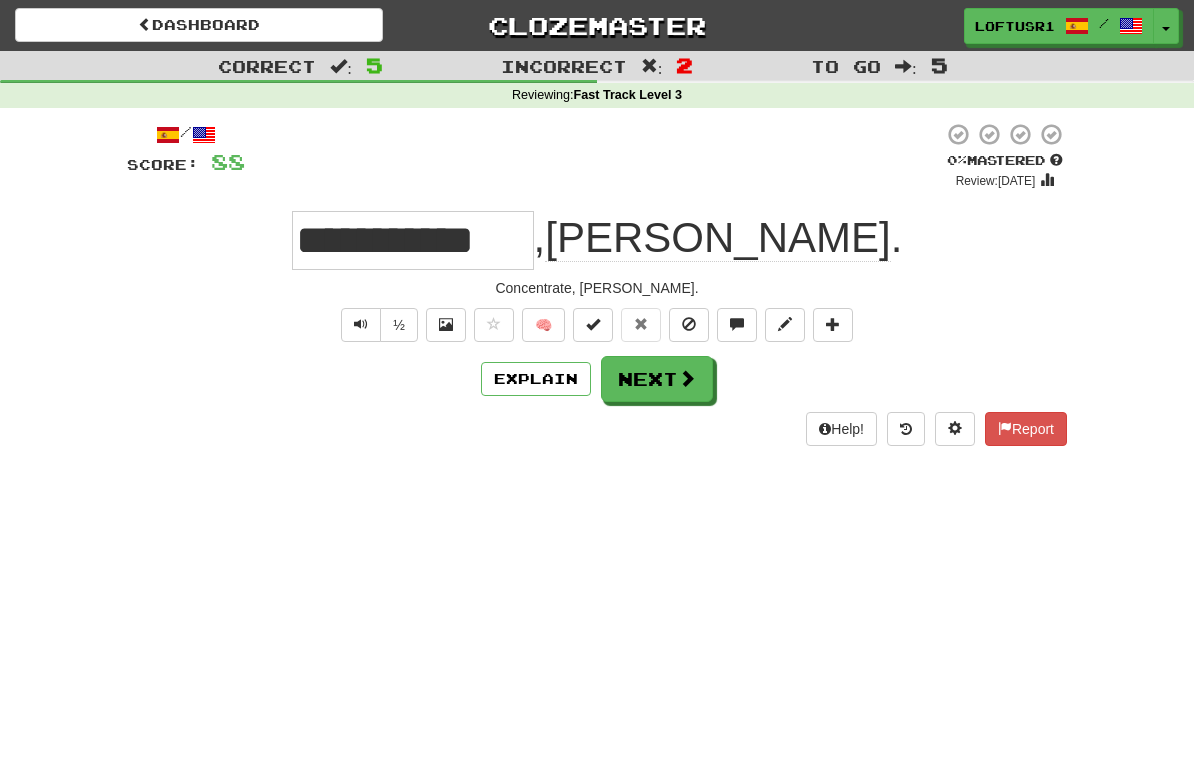 click on "Next" at bounding box center (657, 379) 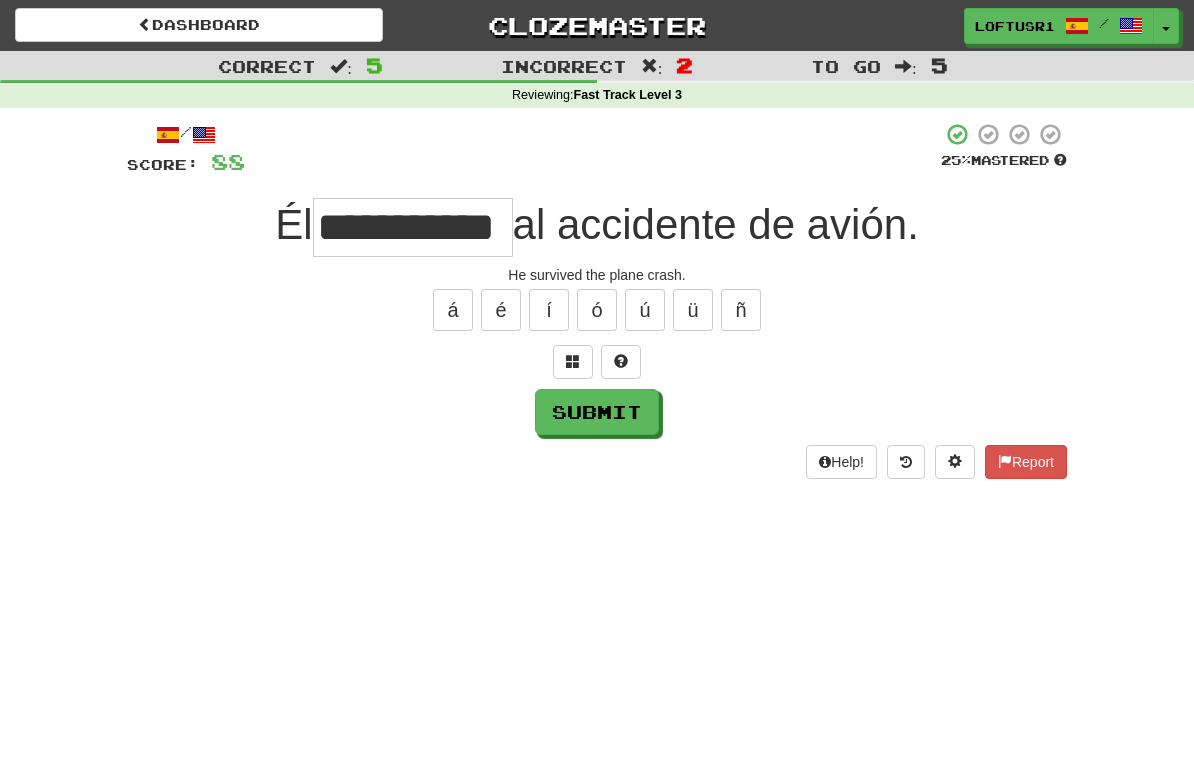 click on "Submit" at bounding box center (597, 412) 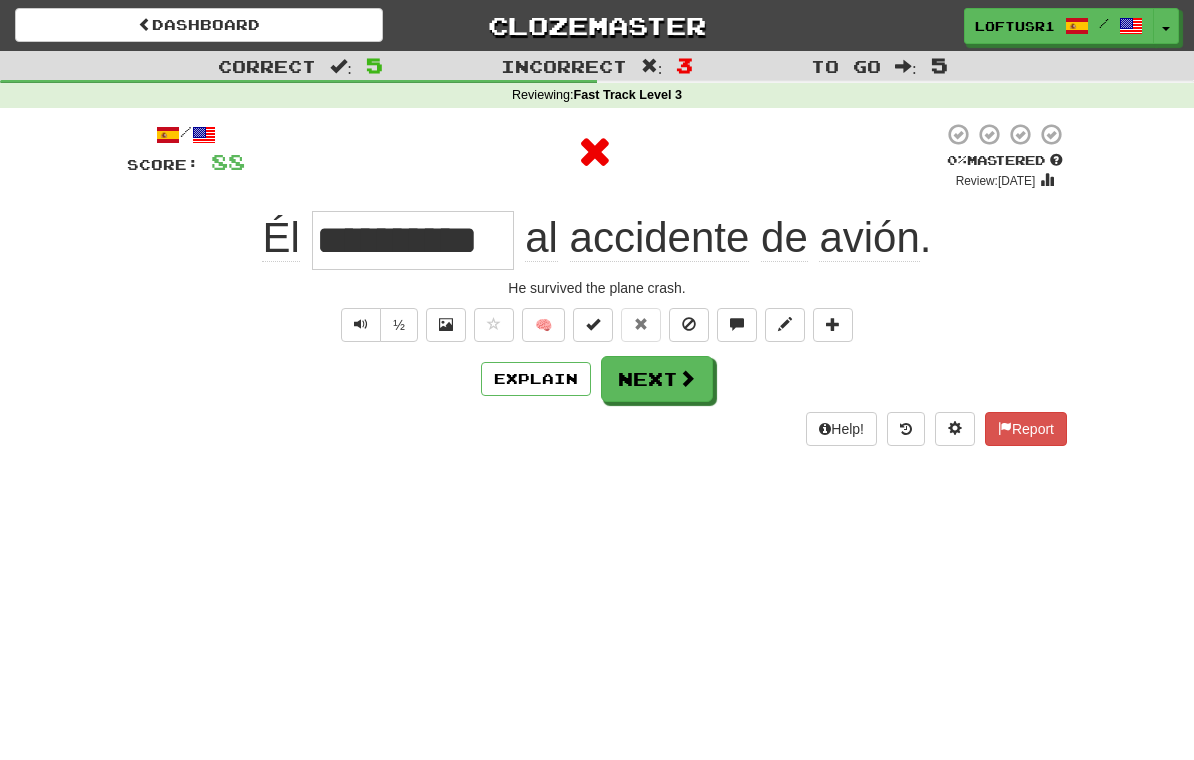 click on "Explain" at bounding box center (536, 379) 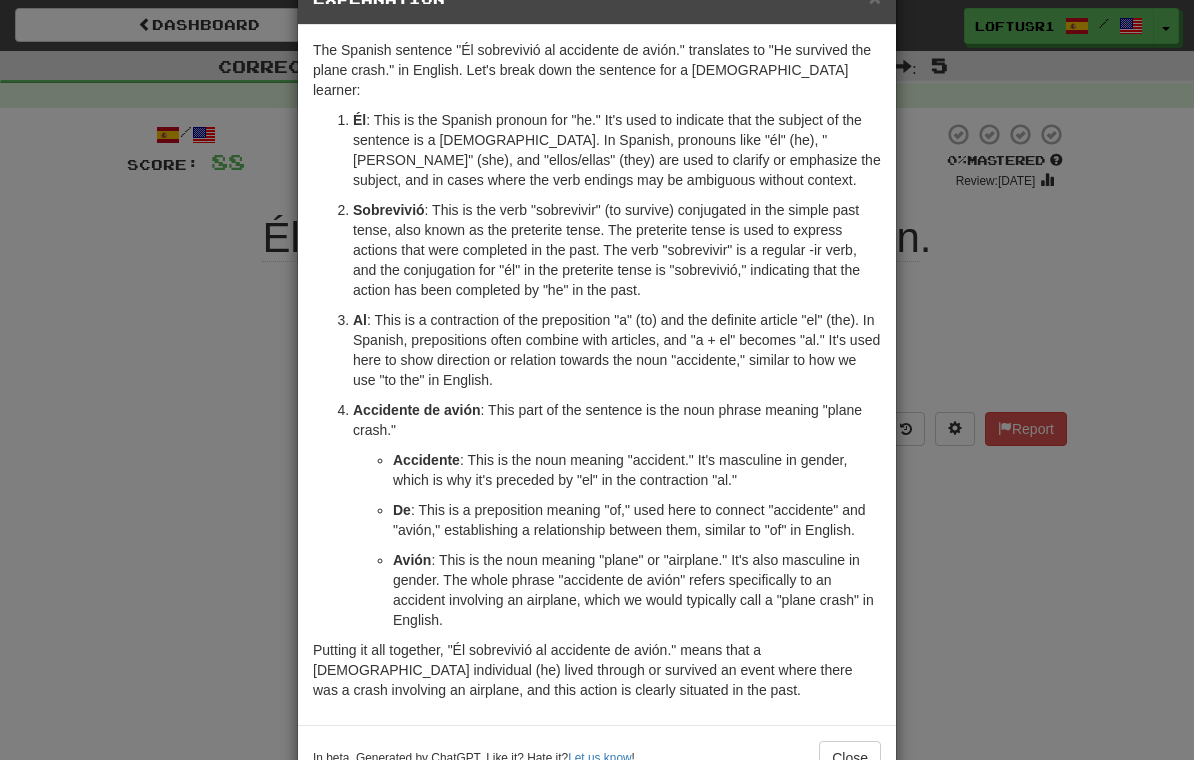 scroll, scrollTop: 69, scrollLeft: 0, axis: vertical 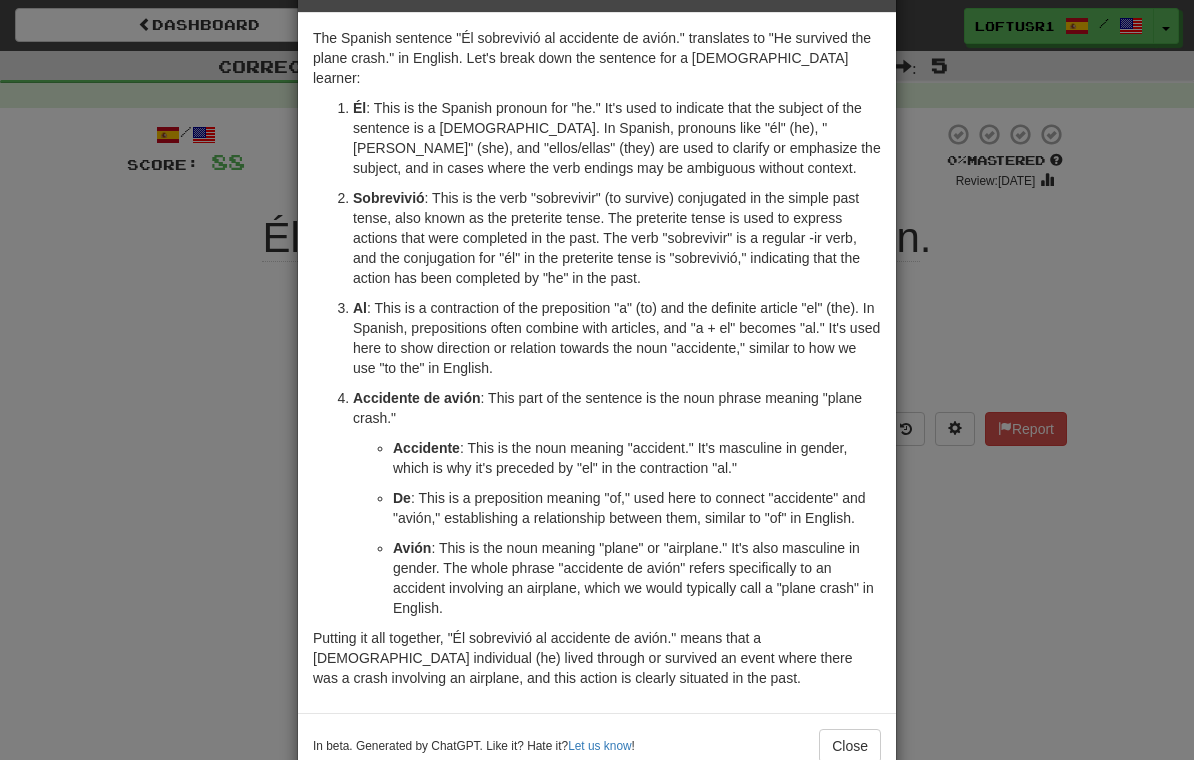 click on "Close" at bounding box center [850, 746] 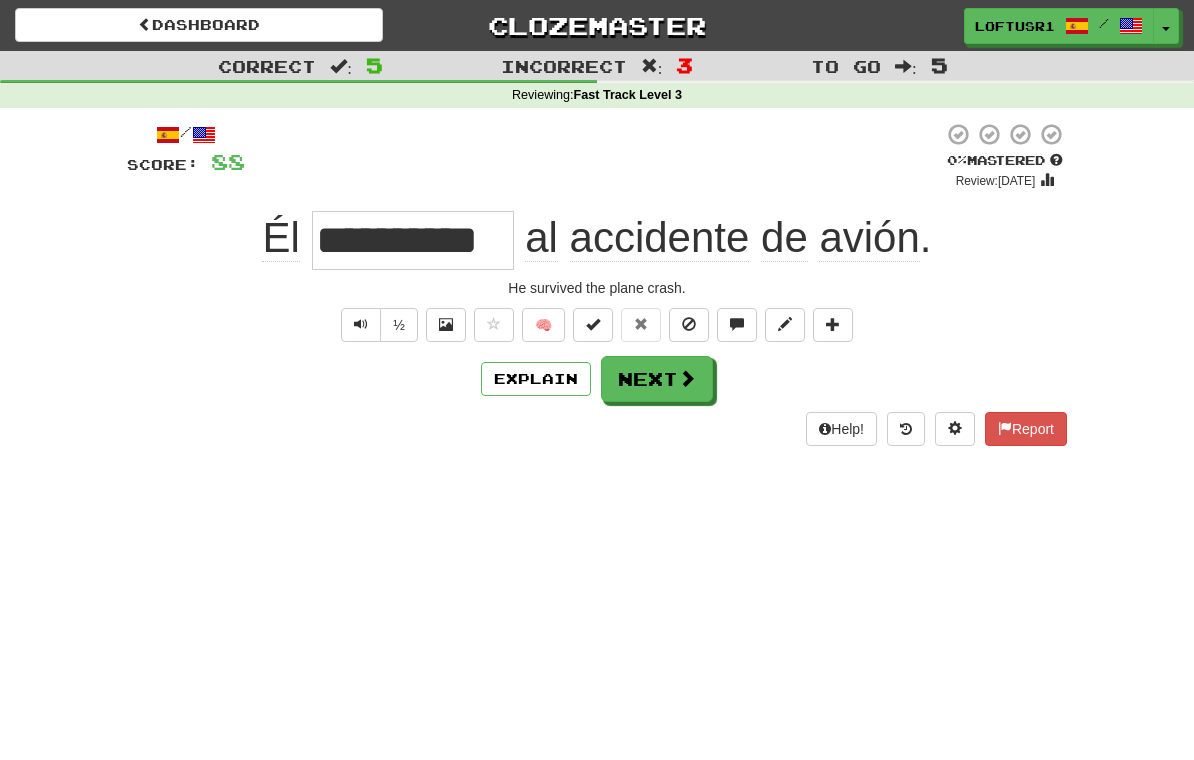 click on "Next" at bounding box center [657, 379] 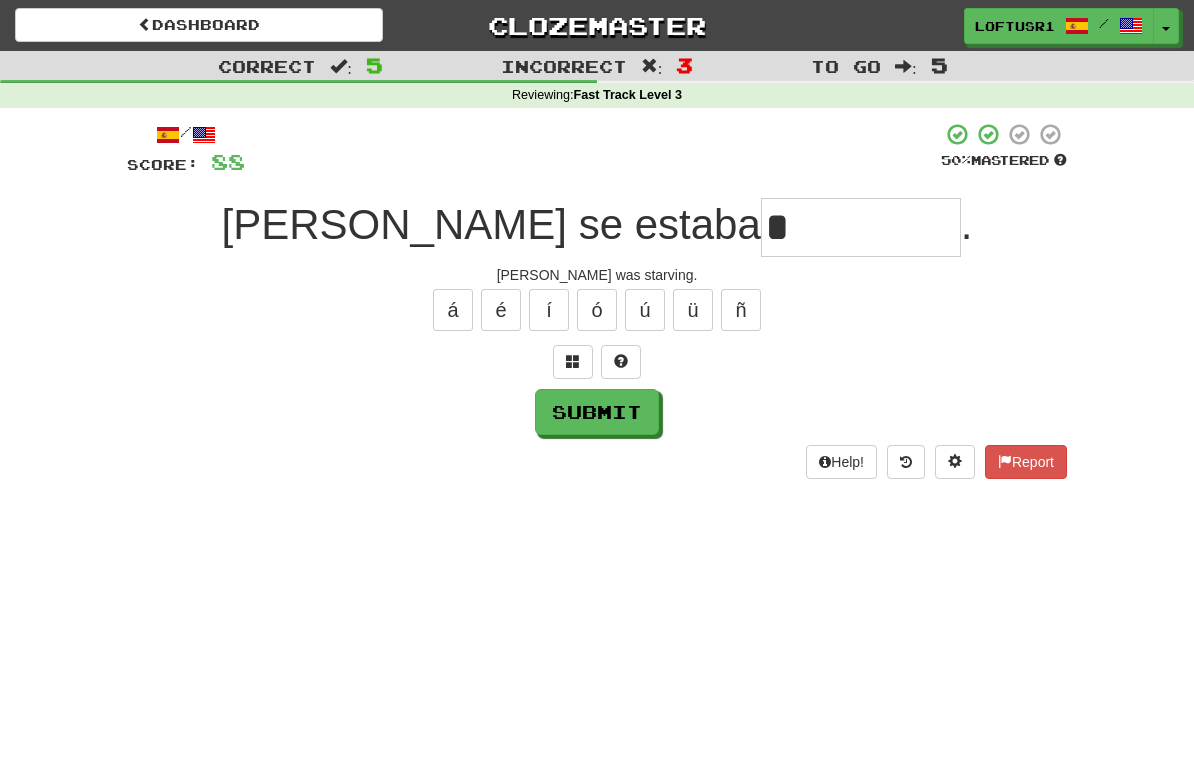 click on "Submit" at bounding box center (597, 412) 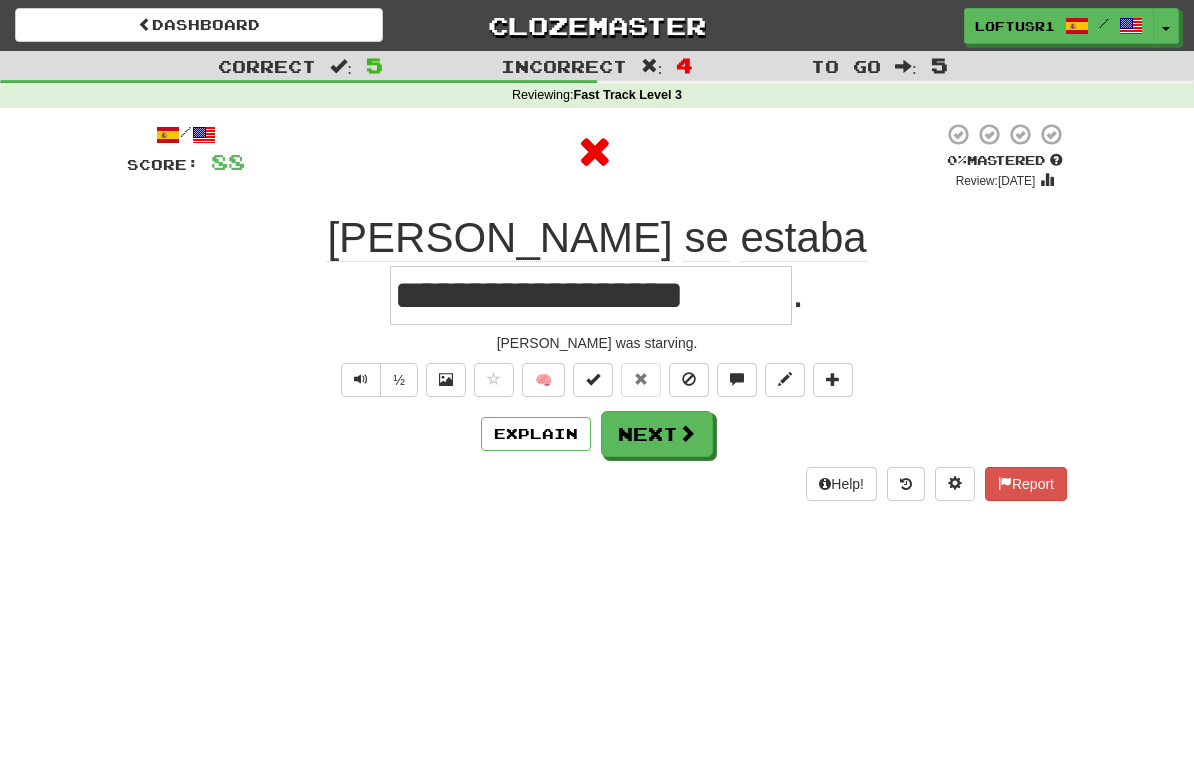 click on "Explain" at bounding box center (536, 434) 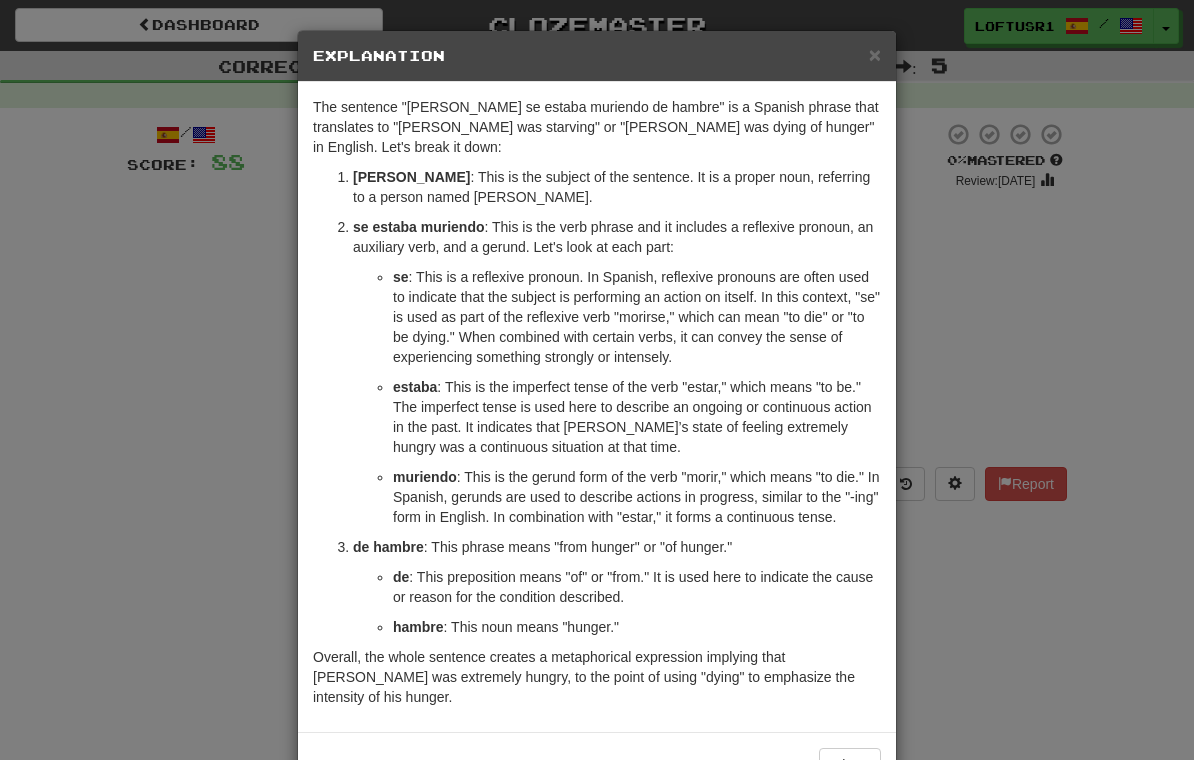 click on "Close" at bounding box center [850, 765] 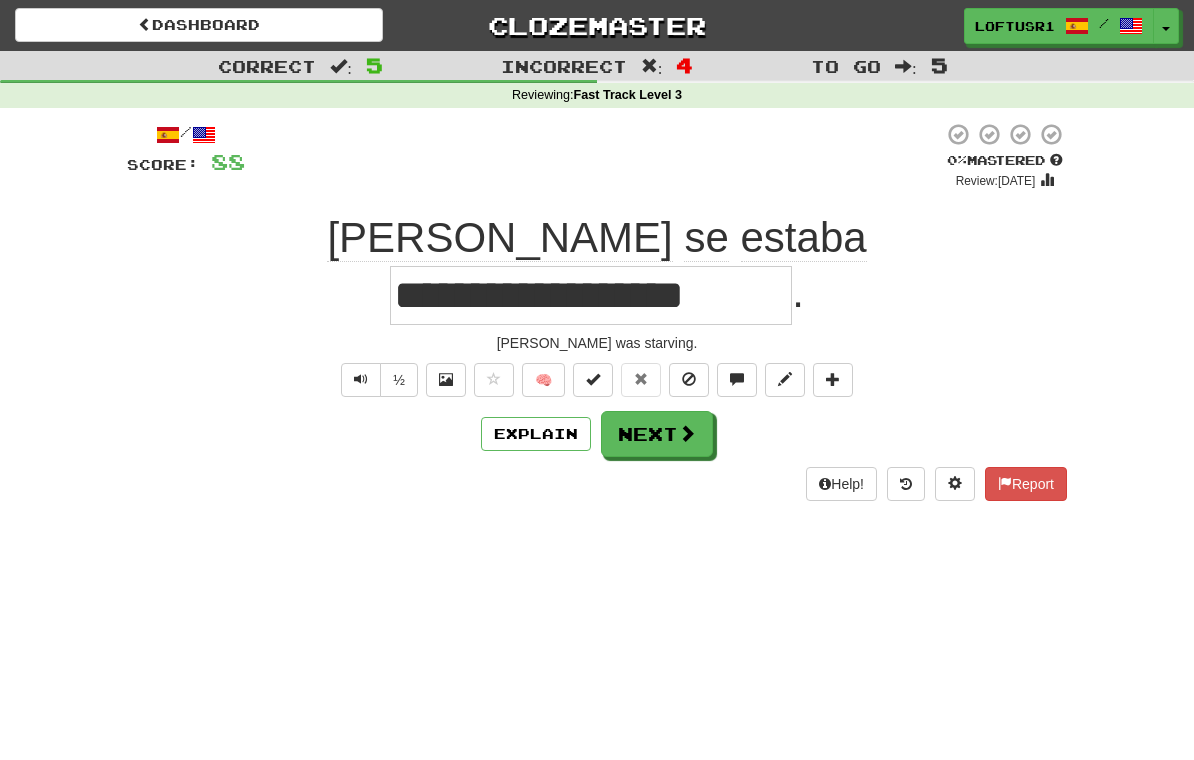 click on "Next" at bounding box center (657, 434) 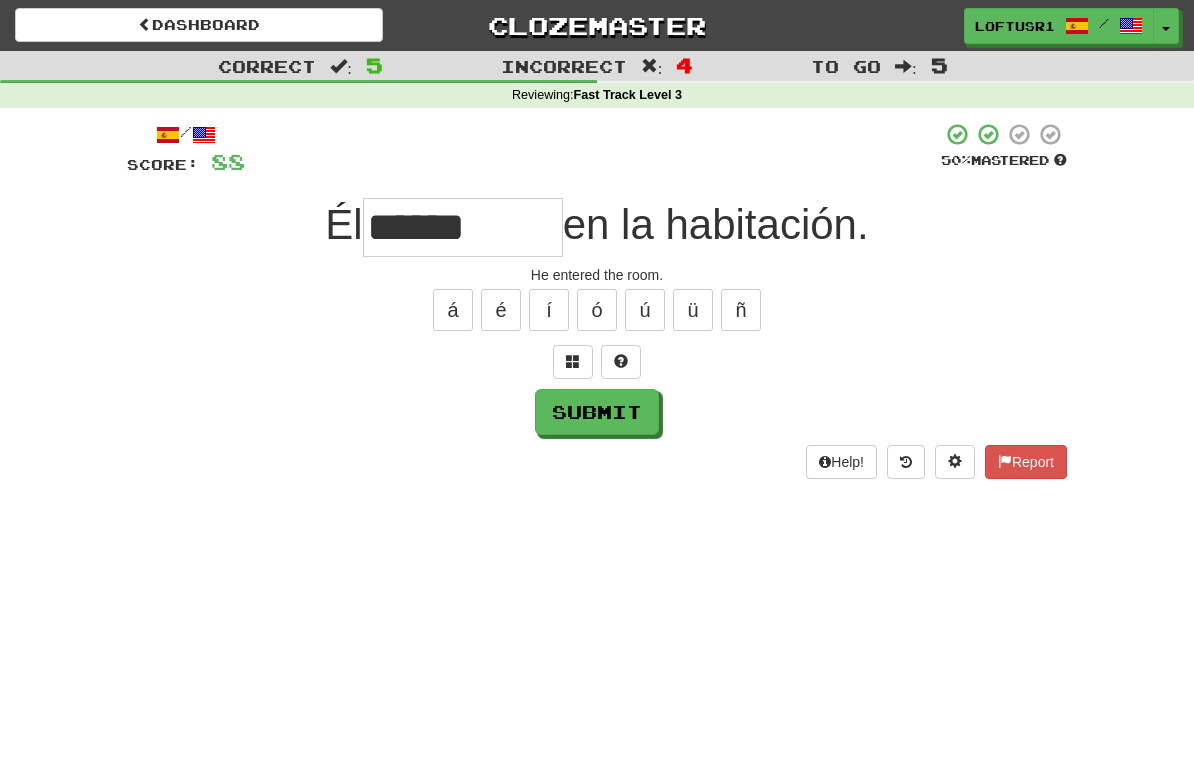 click on "Submit" at bounding box center (597, 412) 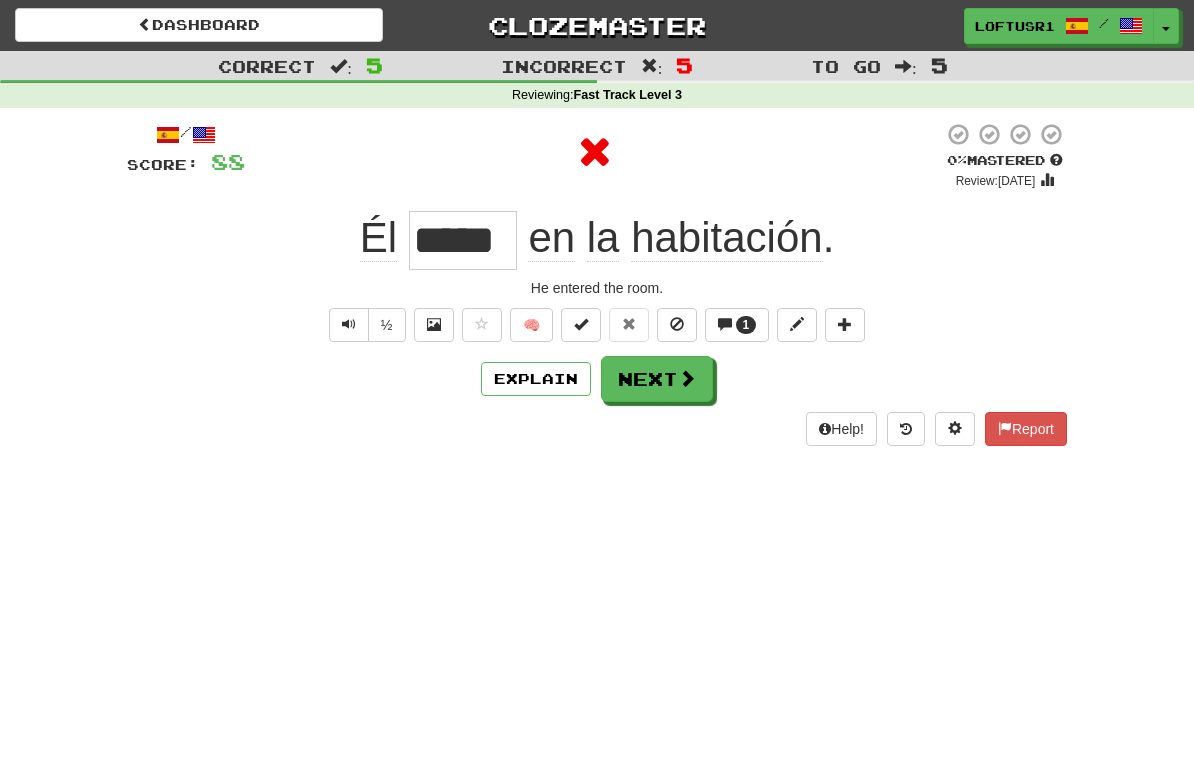 click on "/  Score:   88 0 %  Mastered Review:  2025-07-10 Él   *****   en   la   habitación . He entered the room. ½ 🧠 1 Explain Next  Help!  Report" at bounding box center (597, 284) 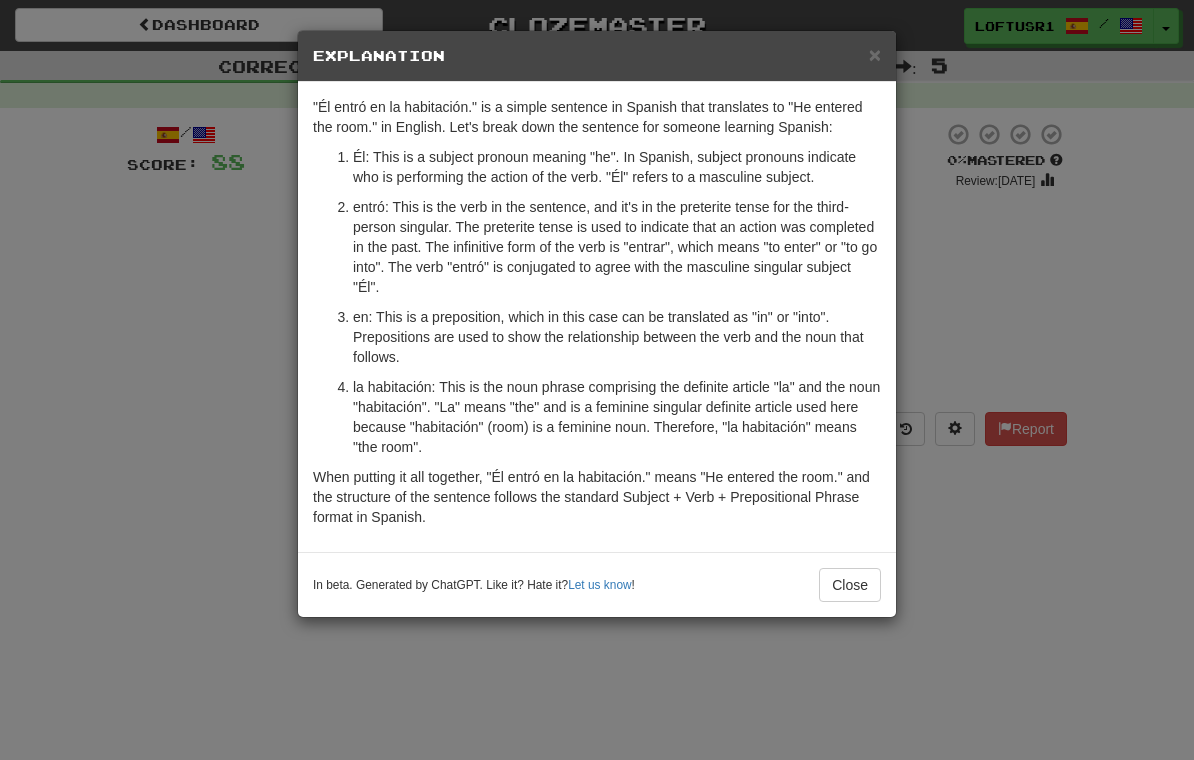 click on "Close" at bounding box center [850, 585] 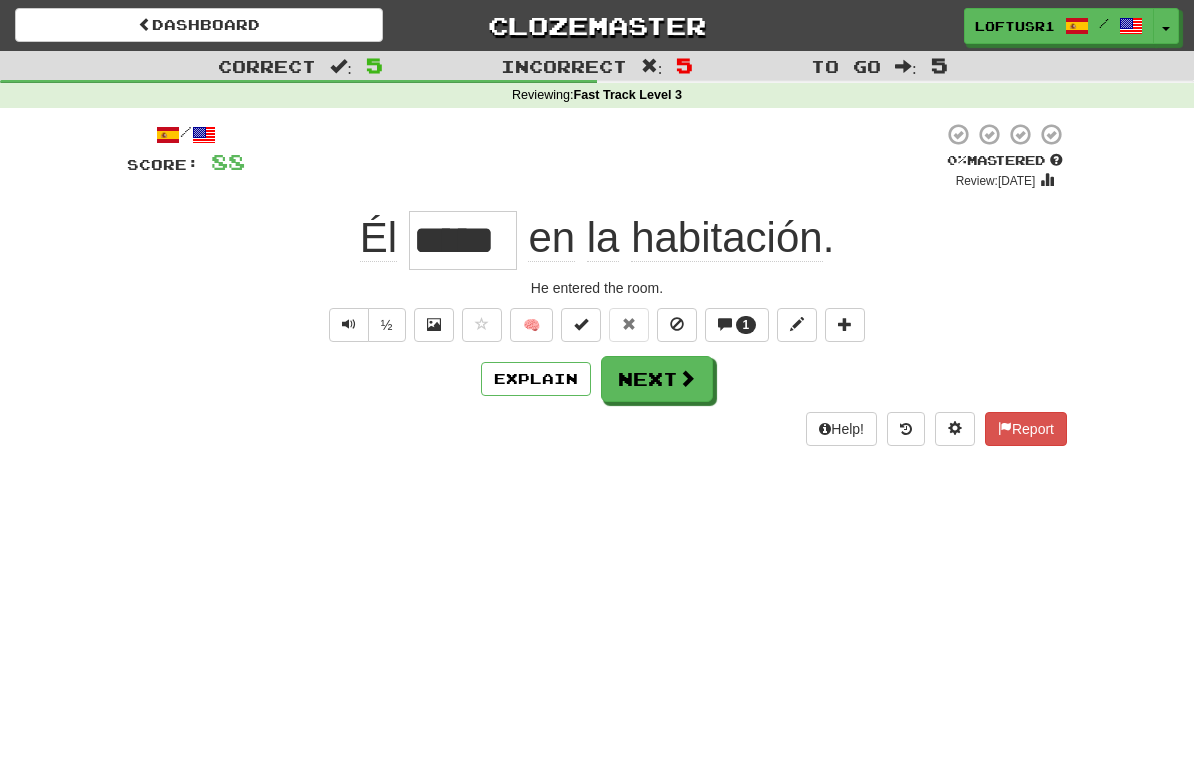 click on "Next" at bounding box center [657, 379] 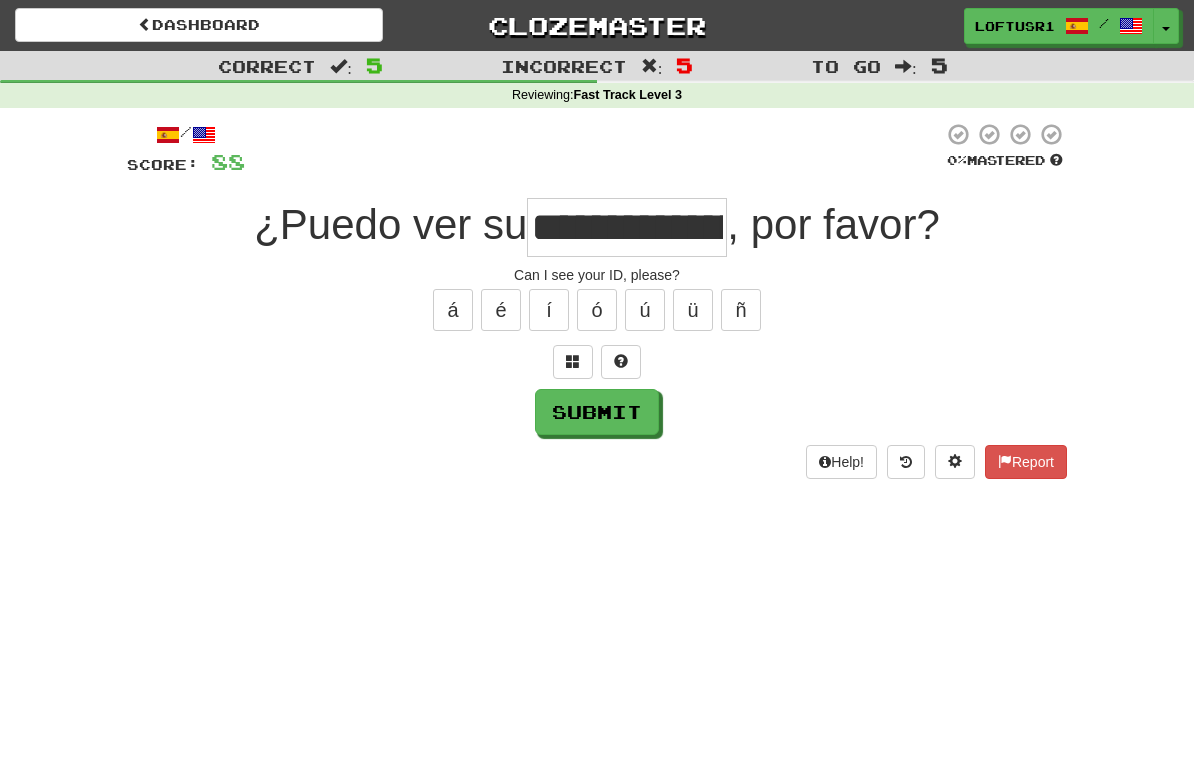 type on "**********" 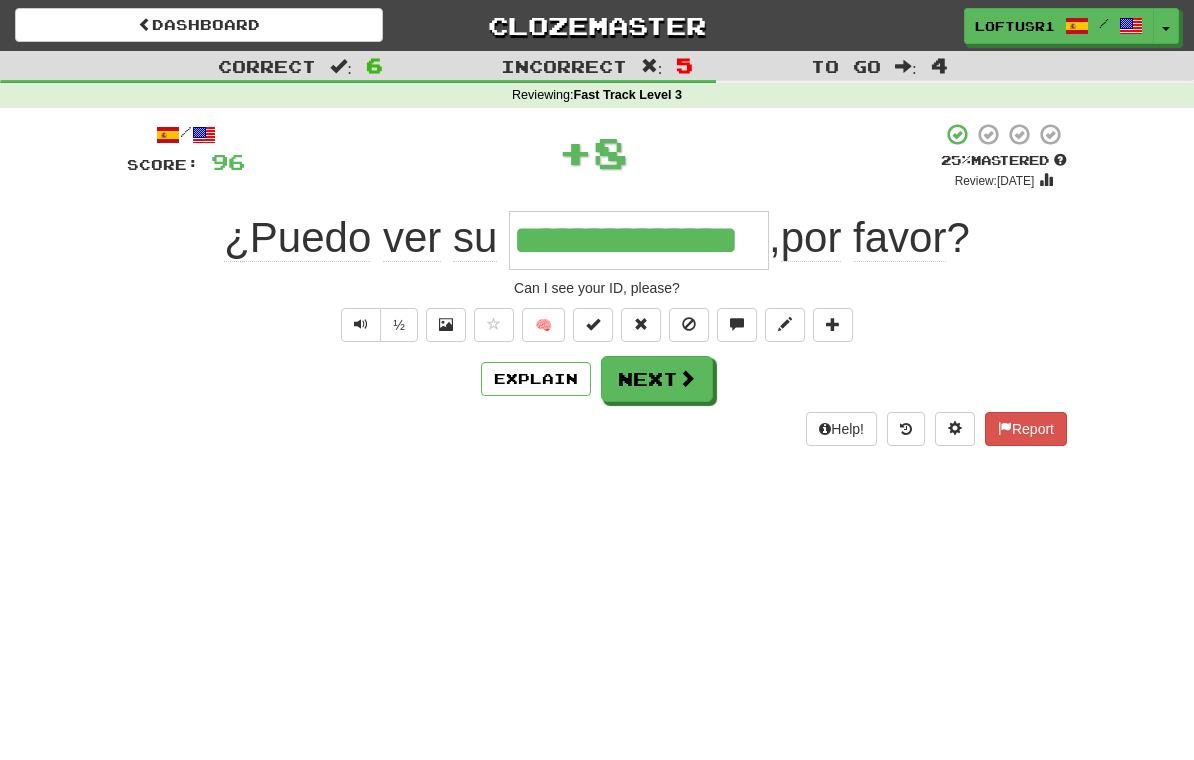 click on "Next" at bounding box center (657, 379) 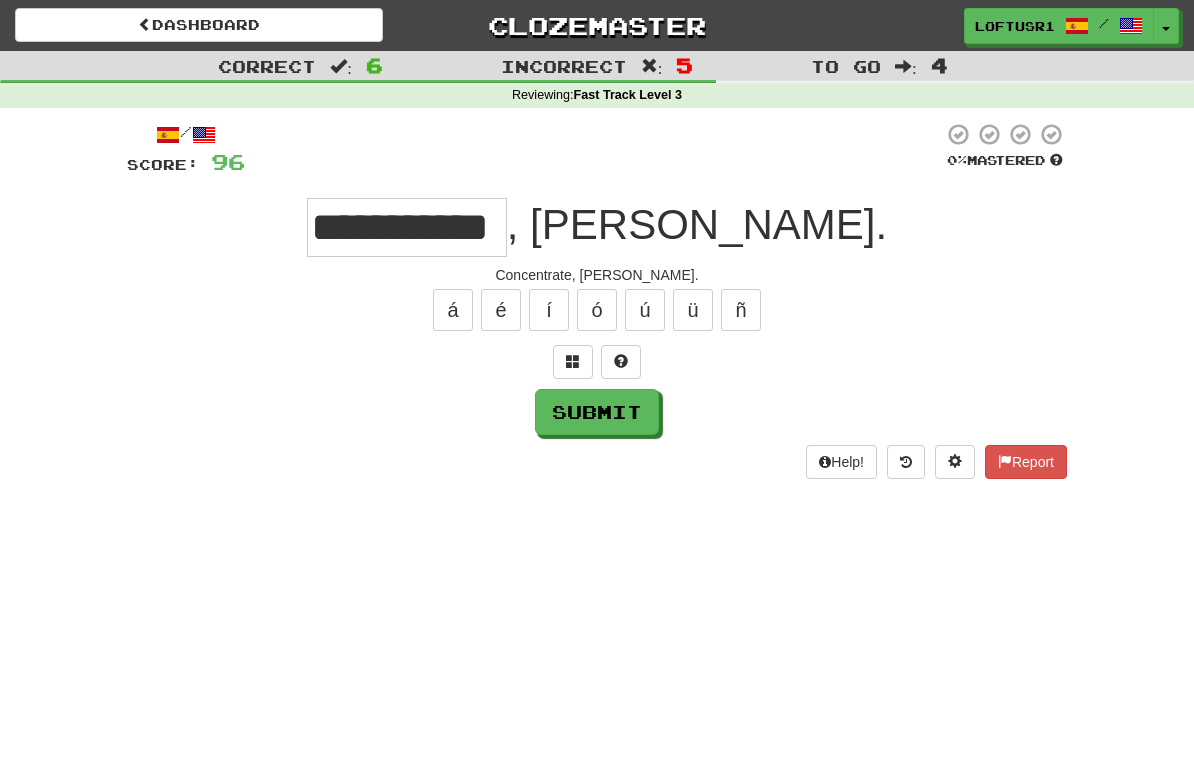 click on "Submit" at bounding box center (597, 412) 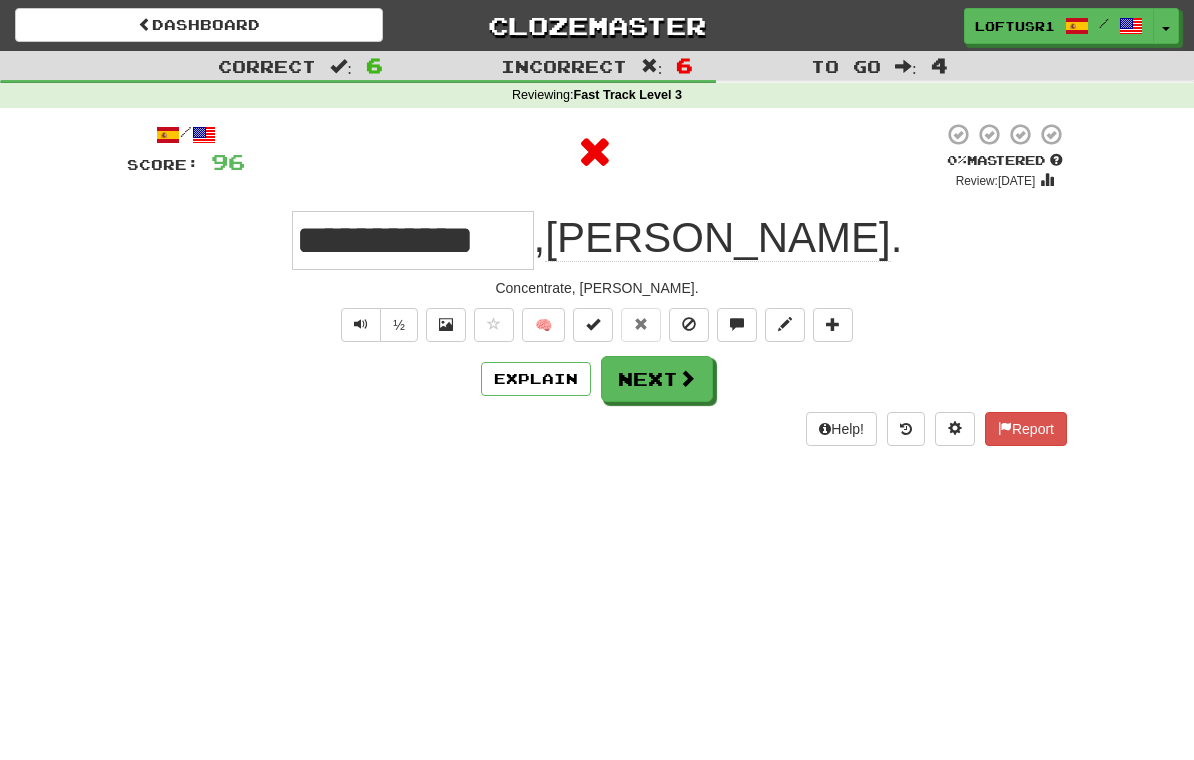 click on "Explain" at bounding box center [536, 379] 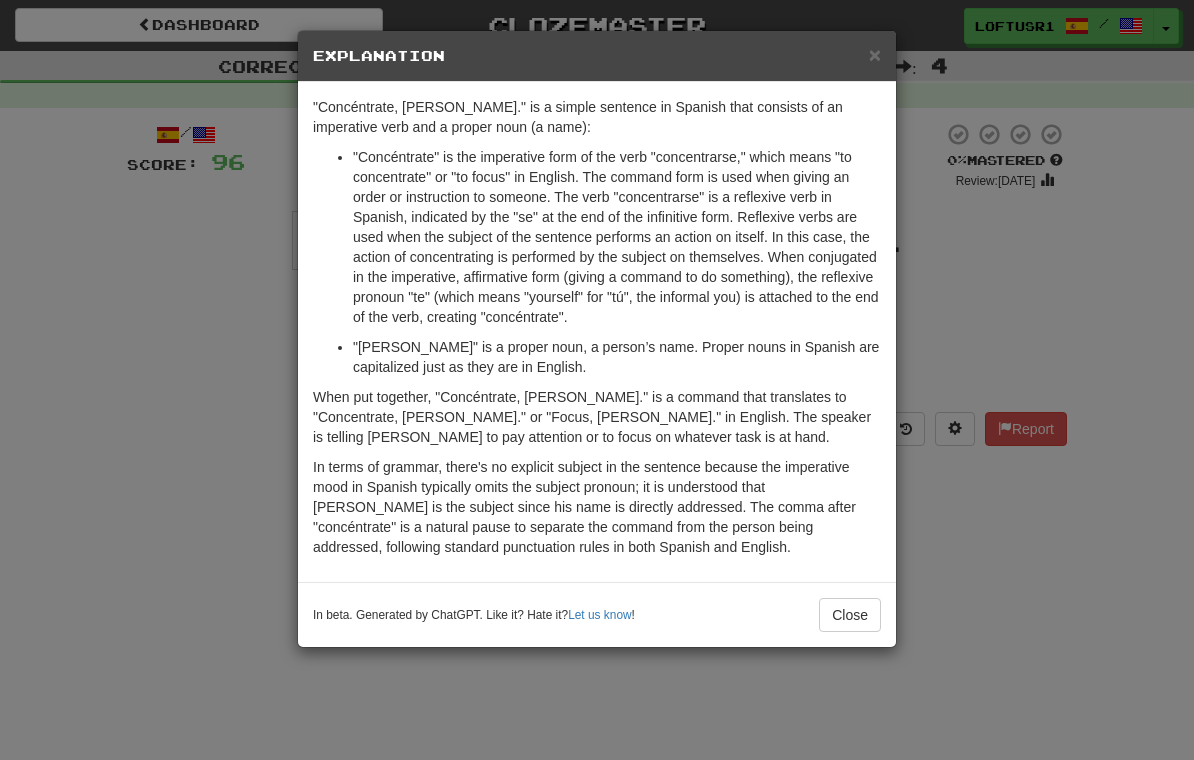 click on "Close" at bounding box center [850, 615] 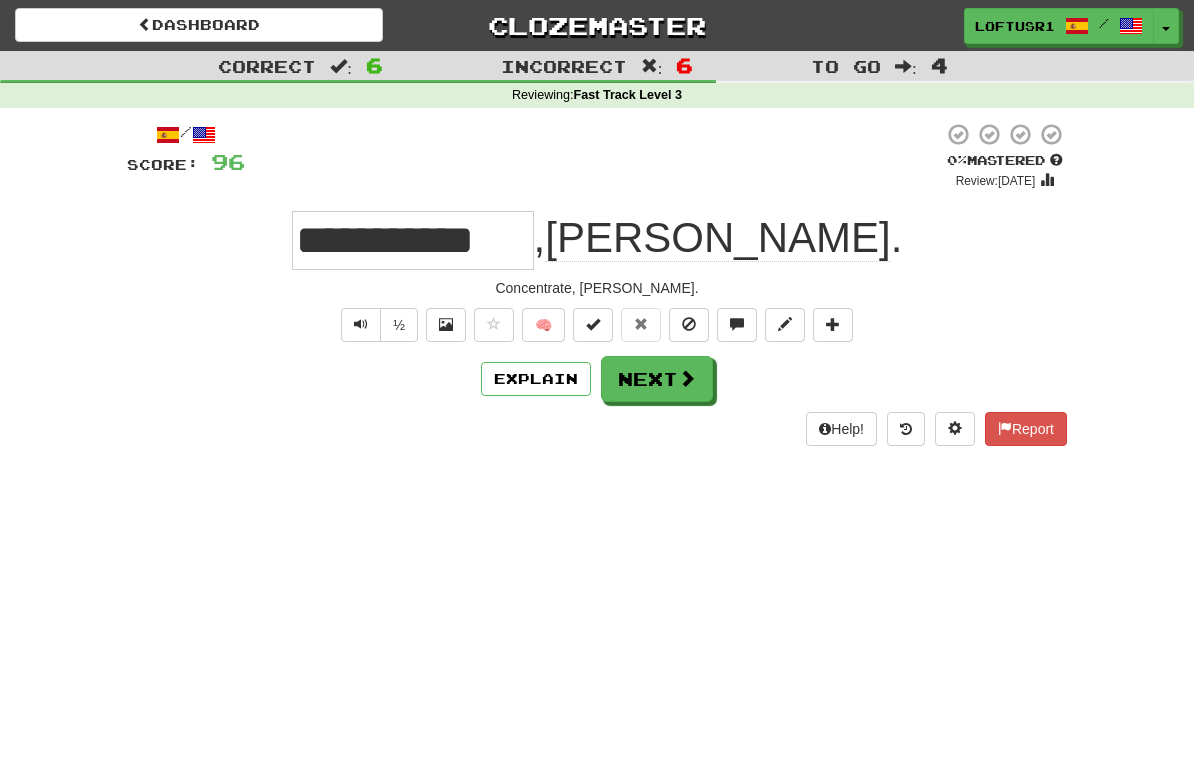 click on "Next" at bounding box center (657, 379) 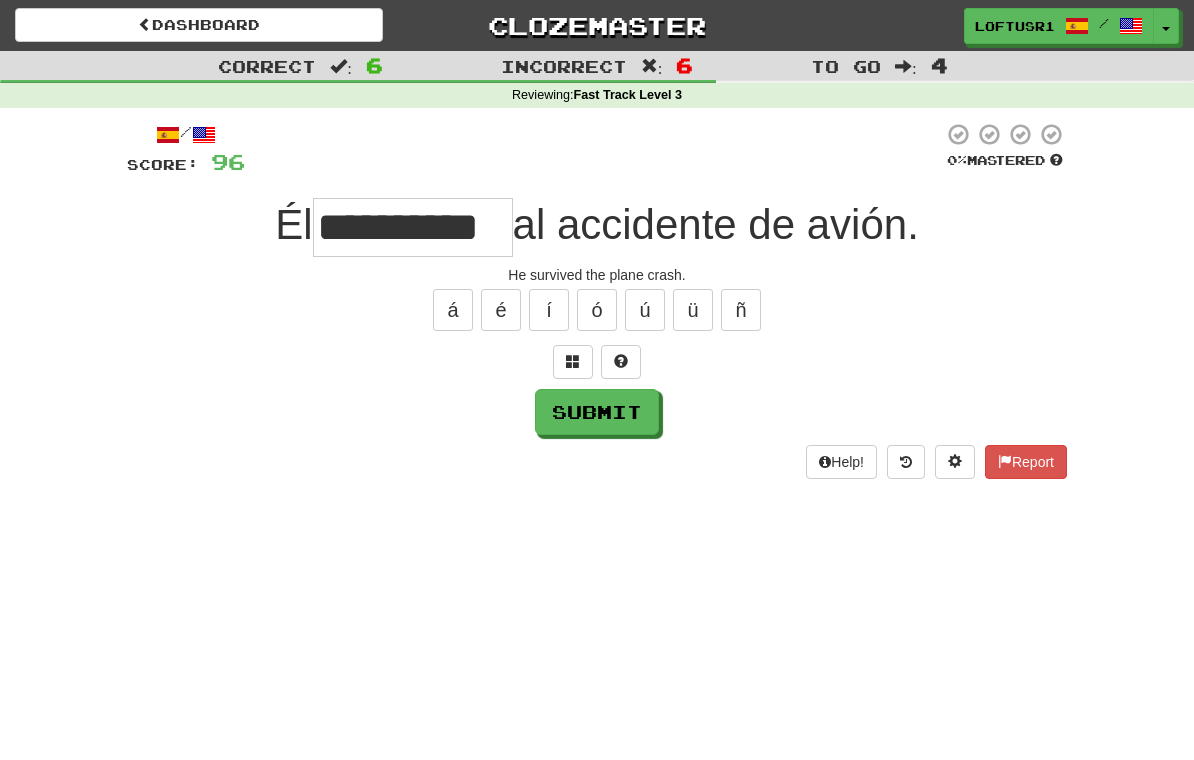 type on "**********" 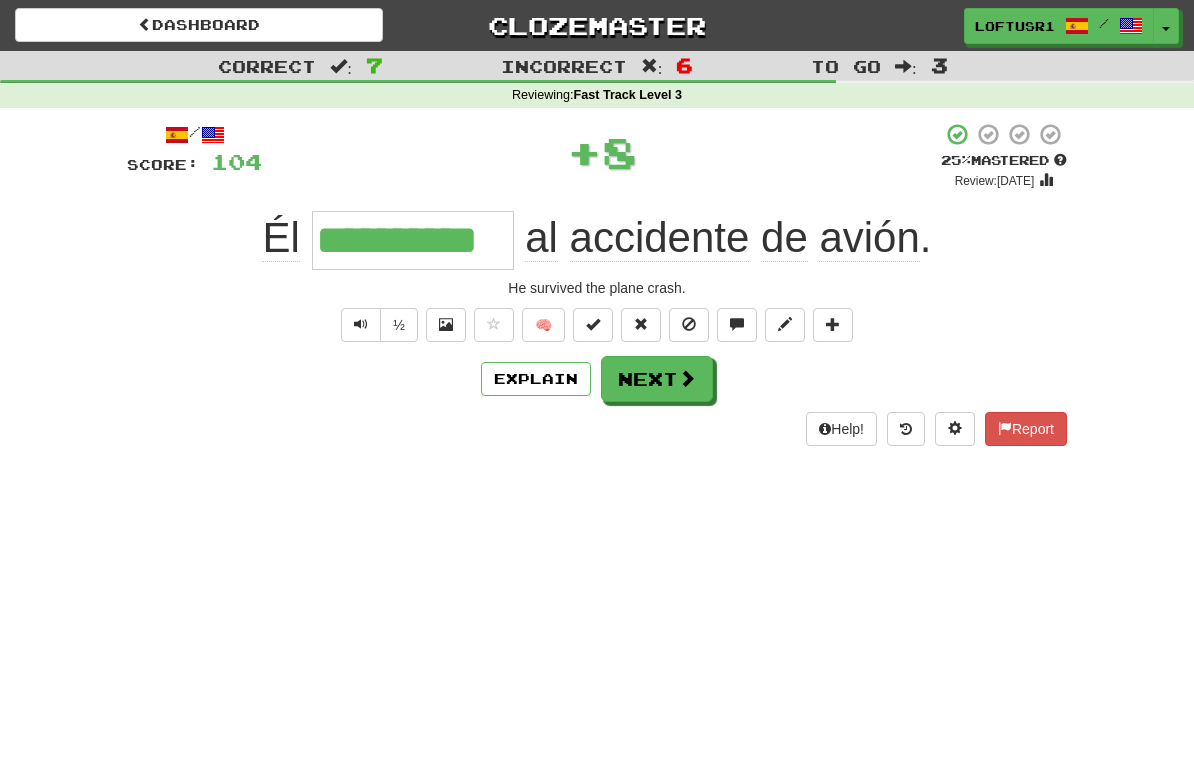 click on "Next" at bounding box center [657, 379] 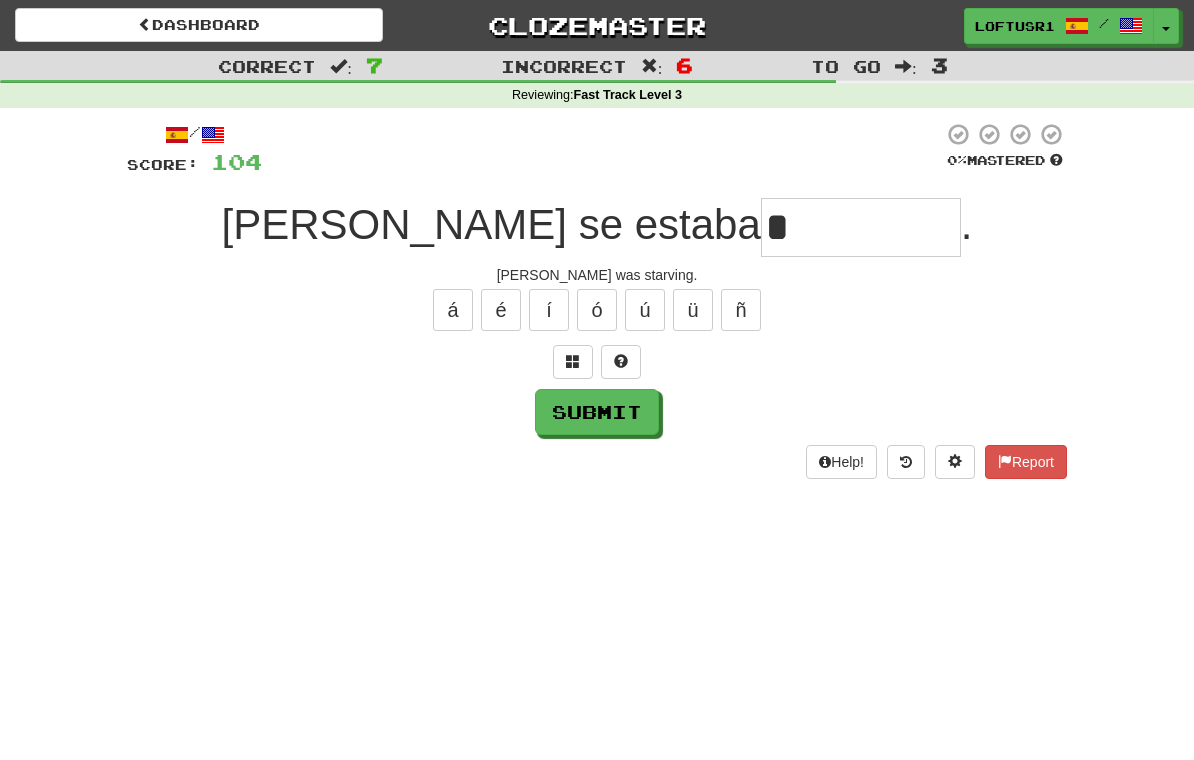 click on "Submit" at bounding box center [597, 412] 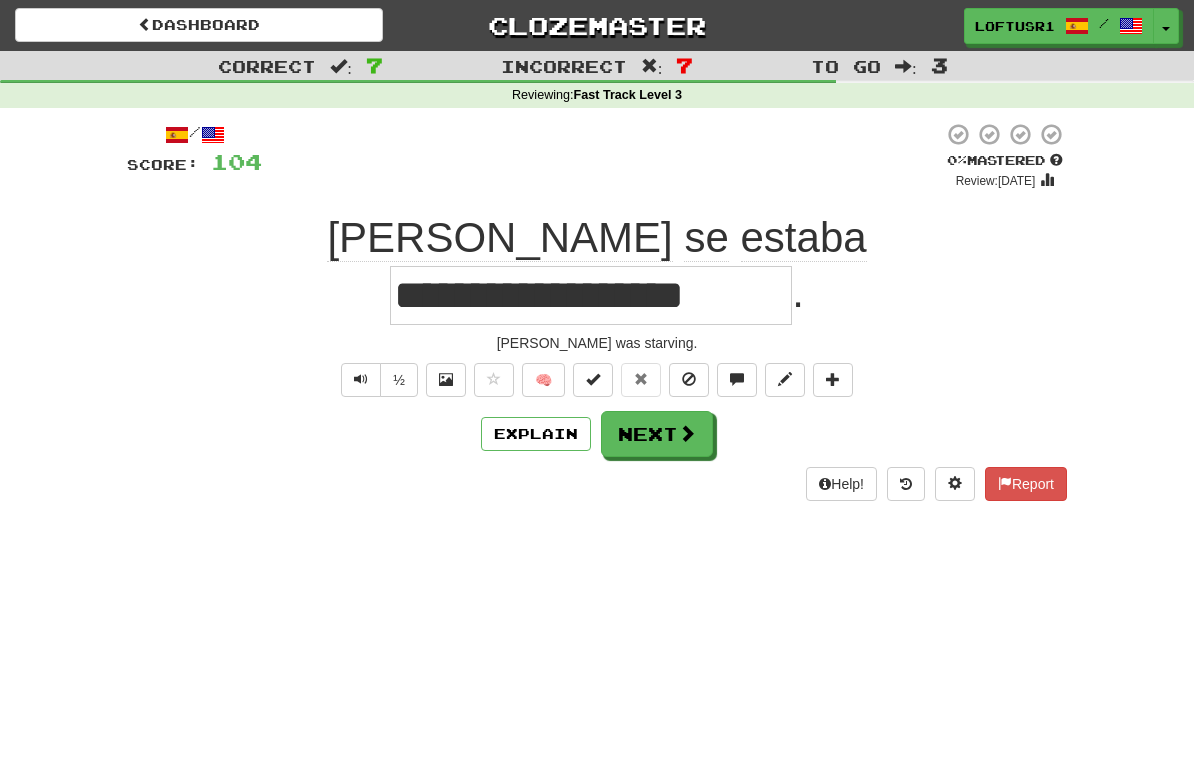 click on "Next" at bounding box center (657, 434) 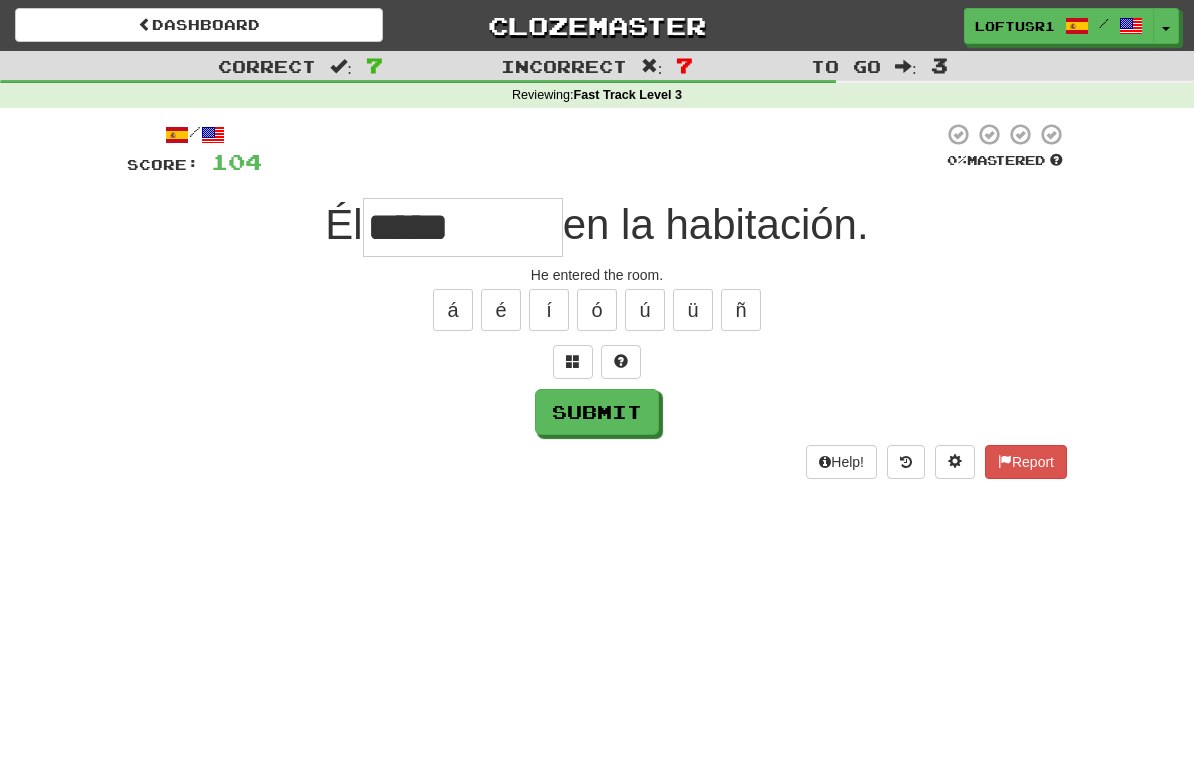 type on "*****" 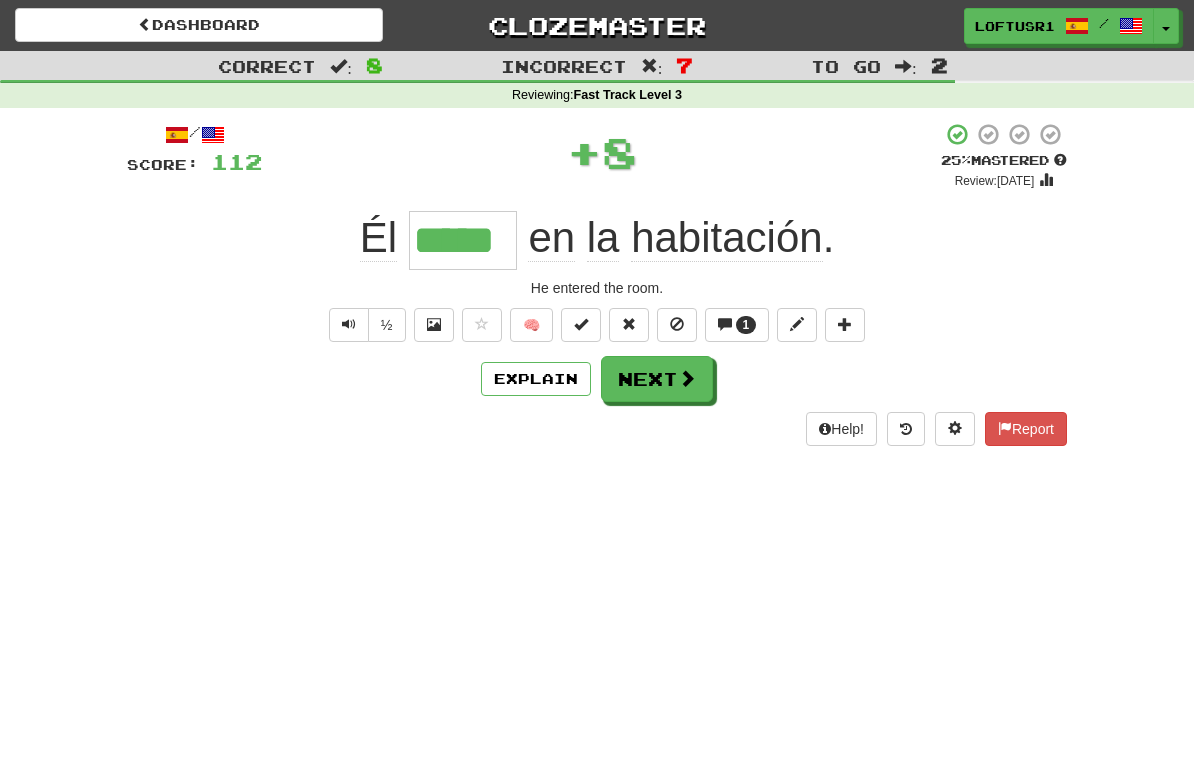 click on "Next" at bounding box center (657, 379) 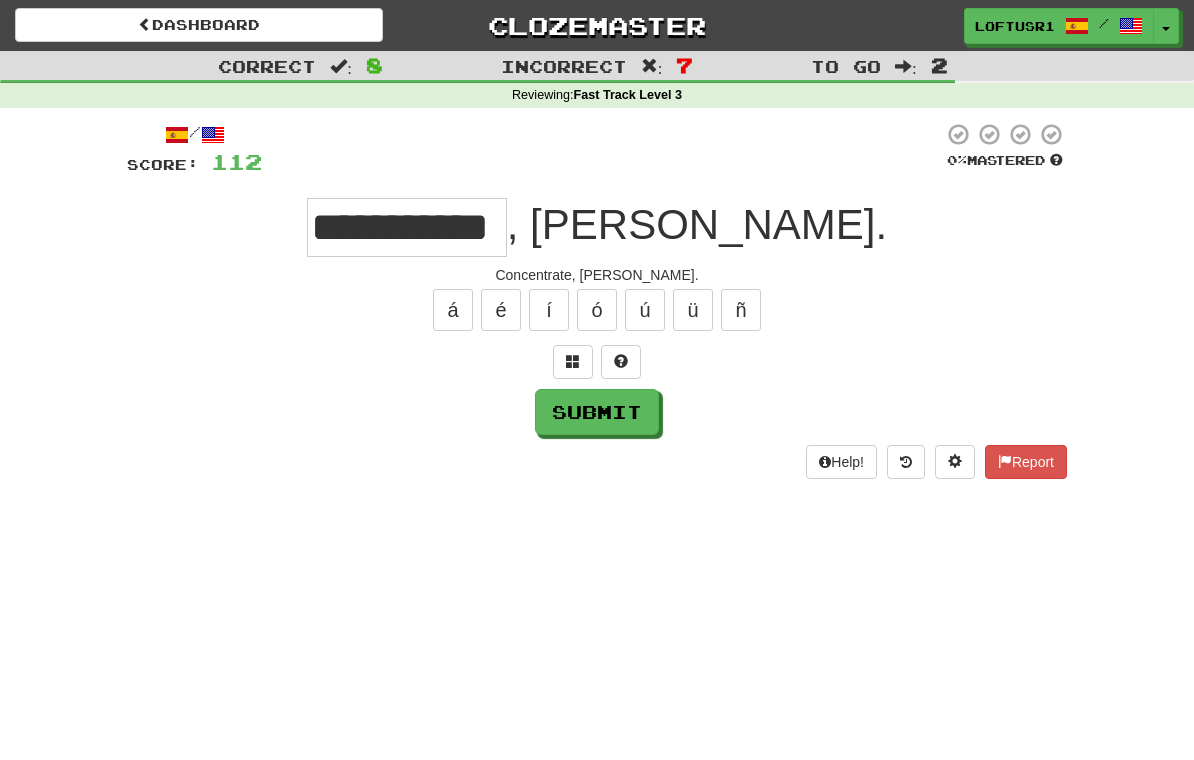 click on "Submit" at bounding box center (597, 412) 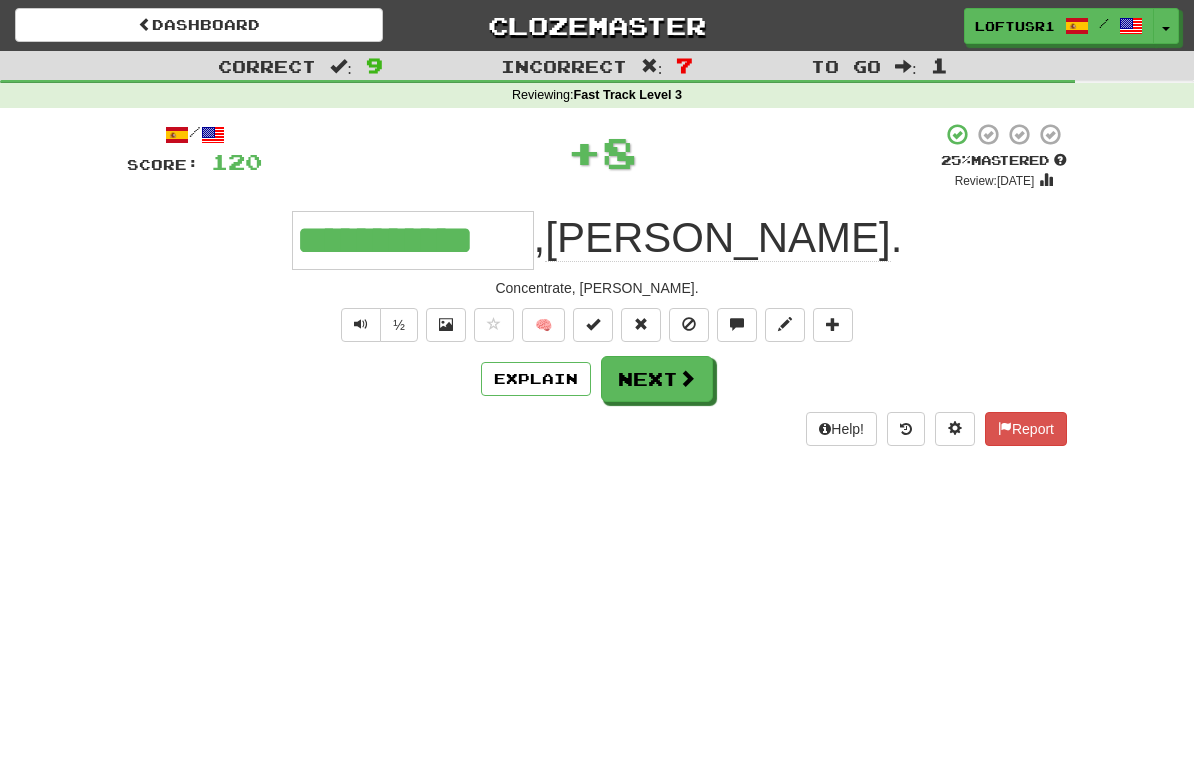 click on "Next" at bounding box center (657, 379) 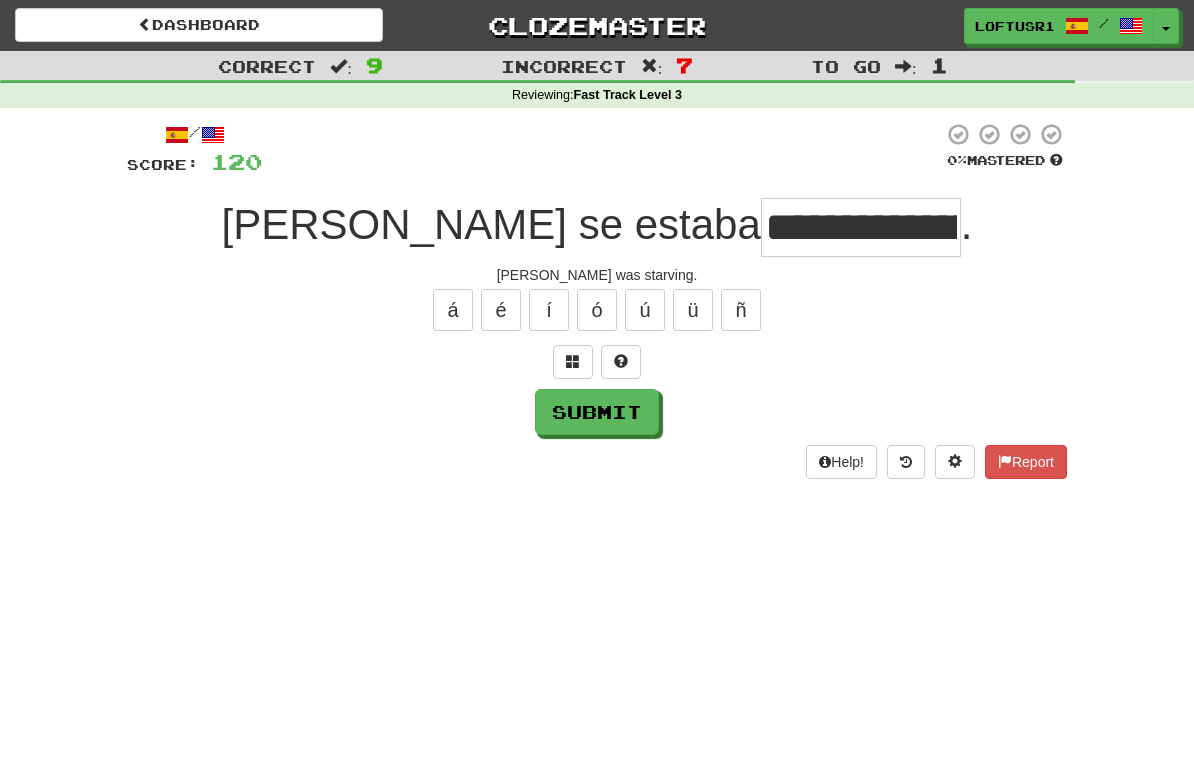 type on "**********" 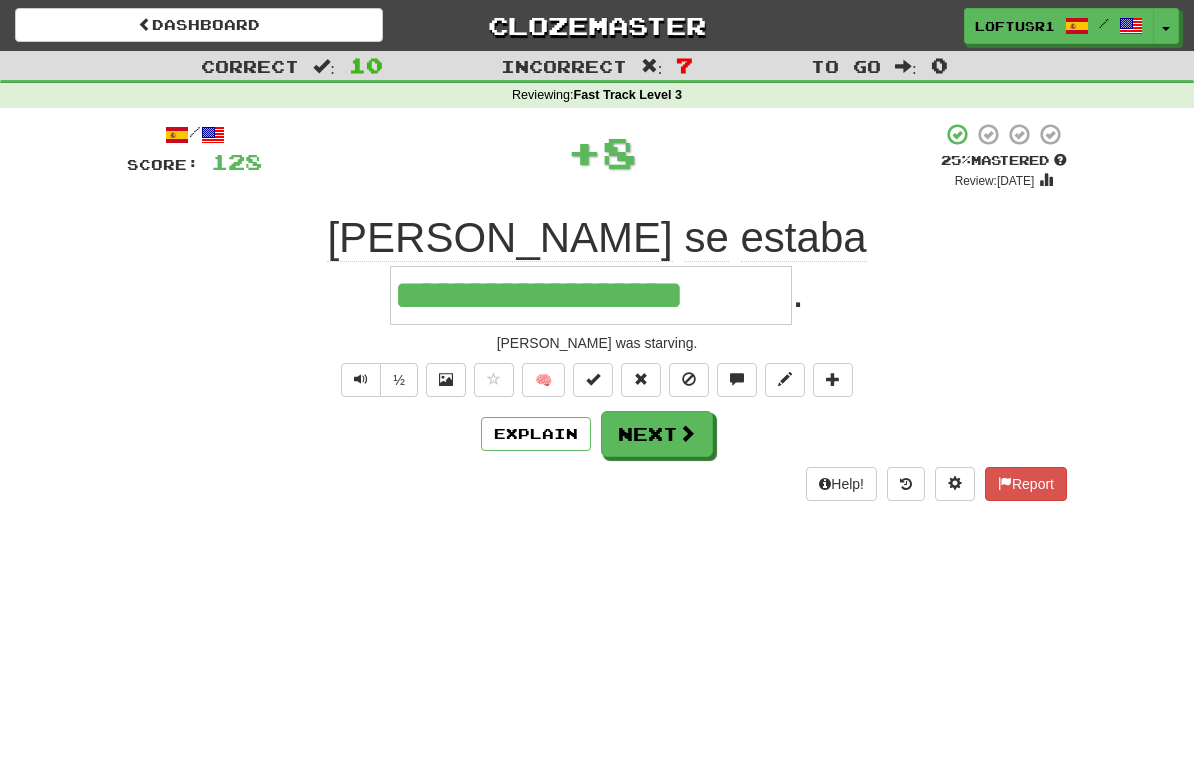 click on "Next" at bounding box center (657, 434) 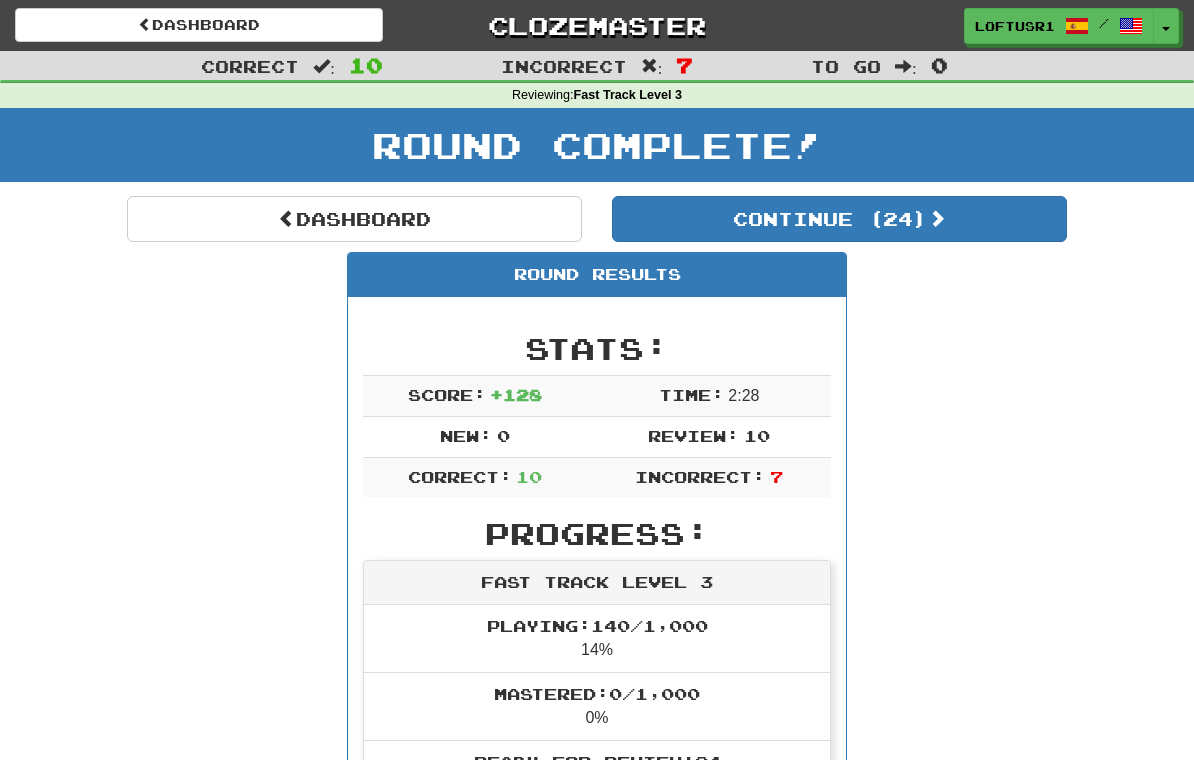 click on "Dashboard" at bounding box center [354, 219] 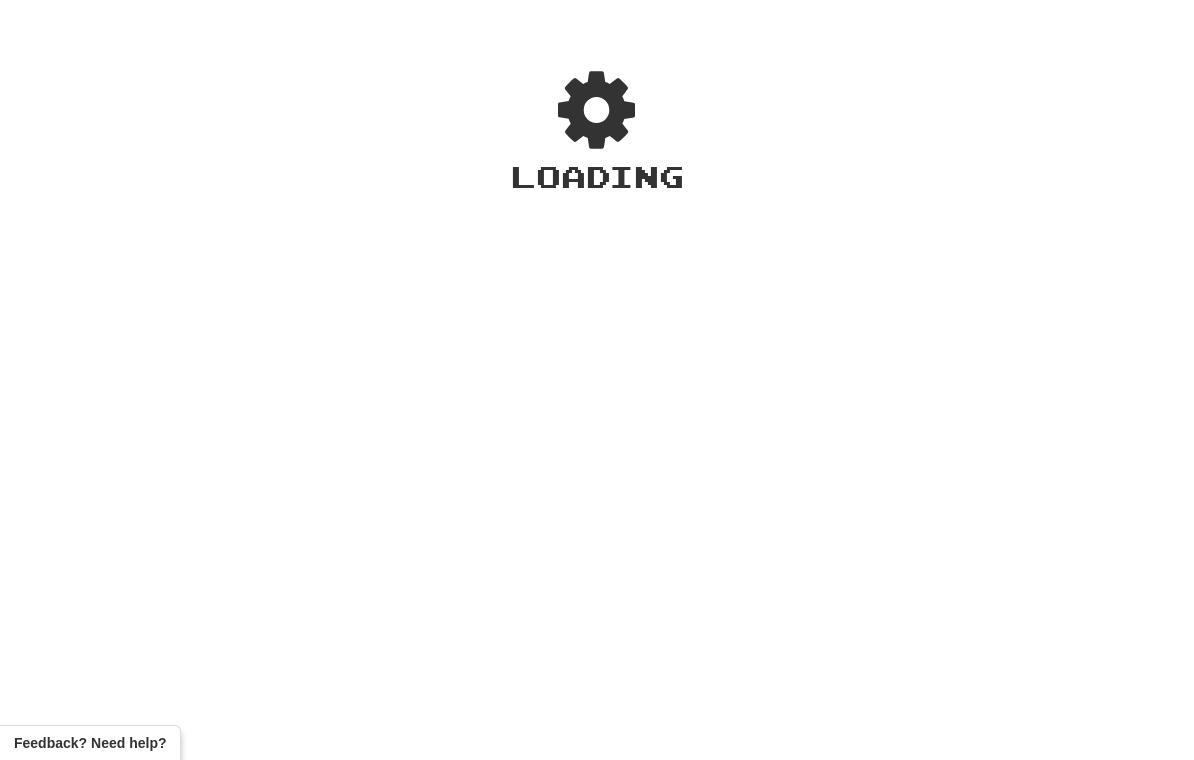 scroll, scrollTop: 0, scrollLeft: 0, axis: both 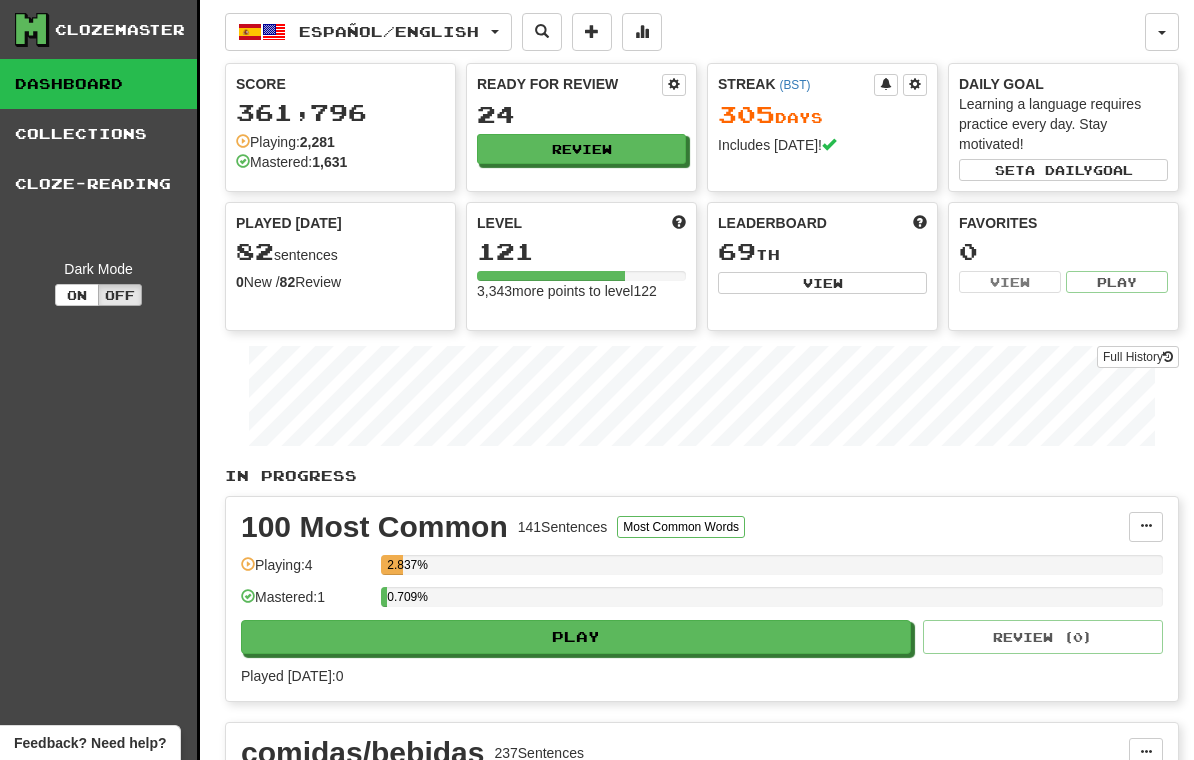 click on "Full History" at bounding box center [1138, 357] 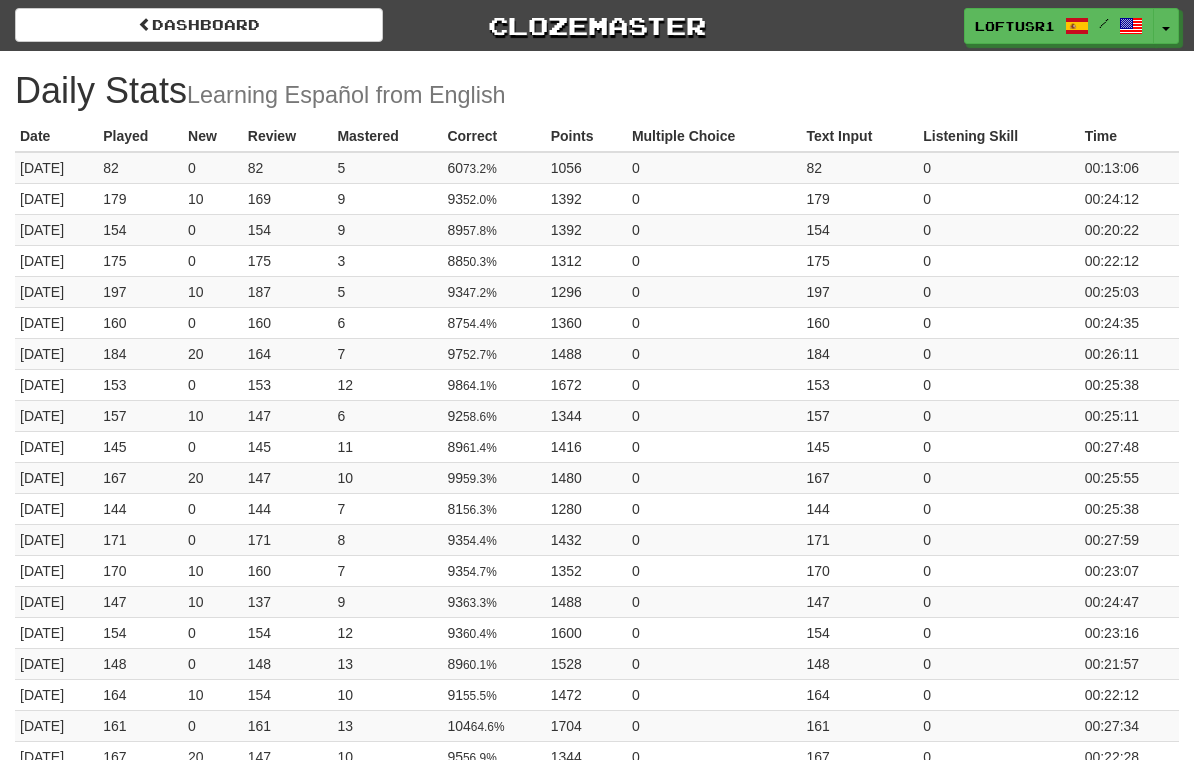 scroll, scrollTop: 0, scrollLeft: 0, axis: both 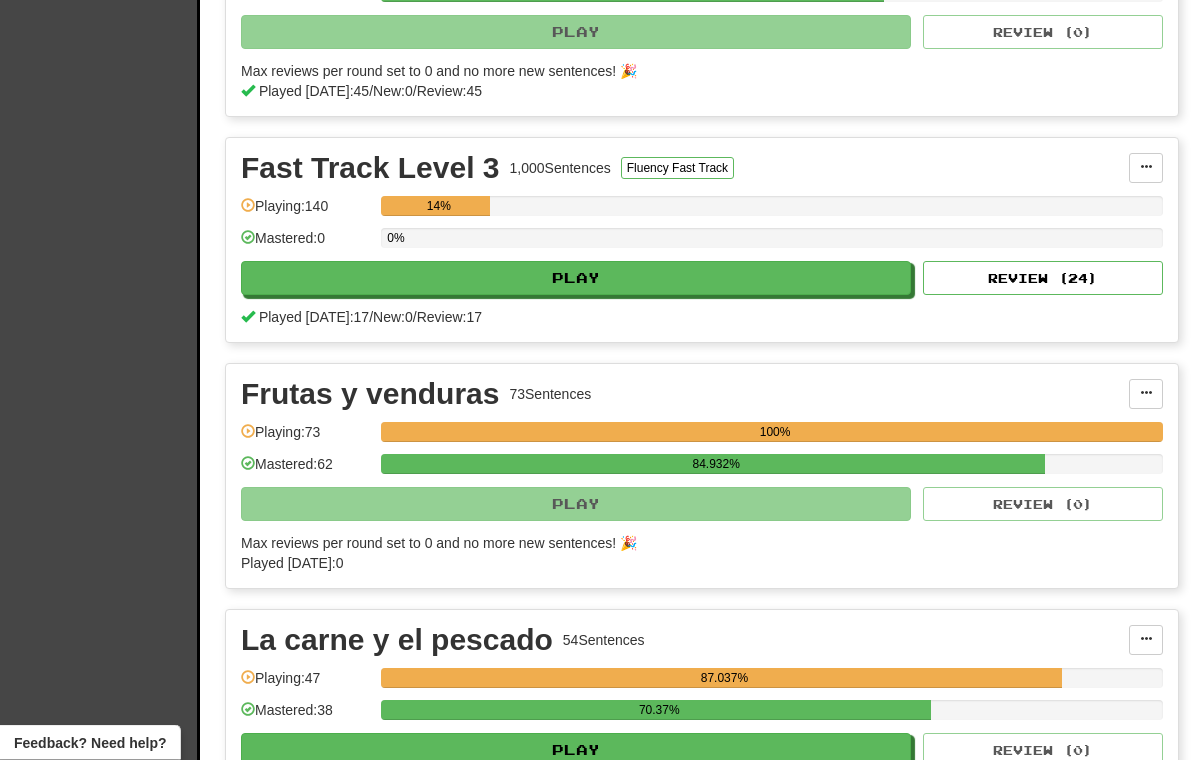 click on "Review ( 24 )" at bounding box center [1043, 279] 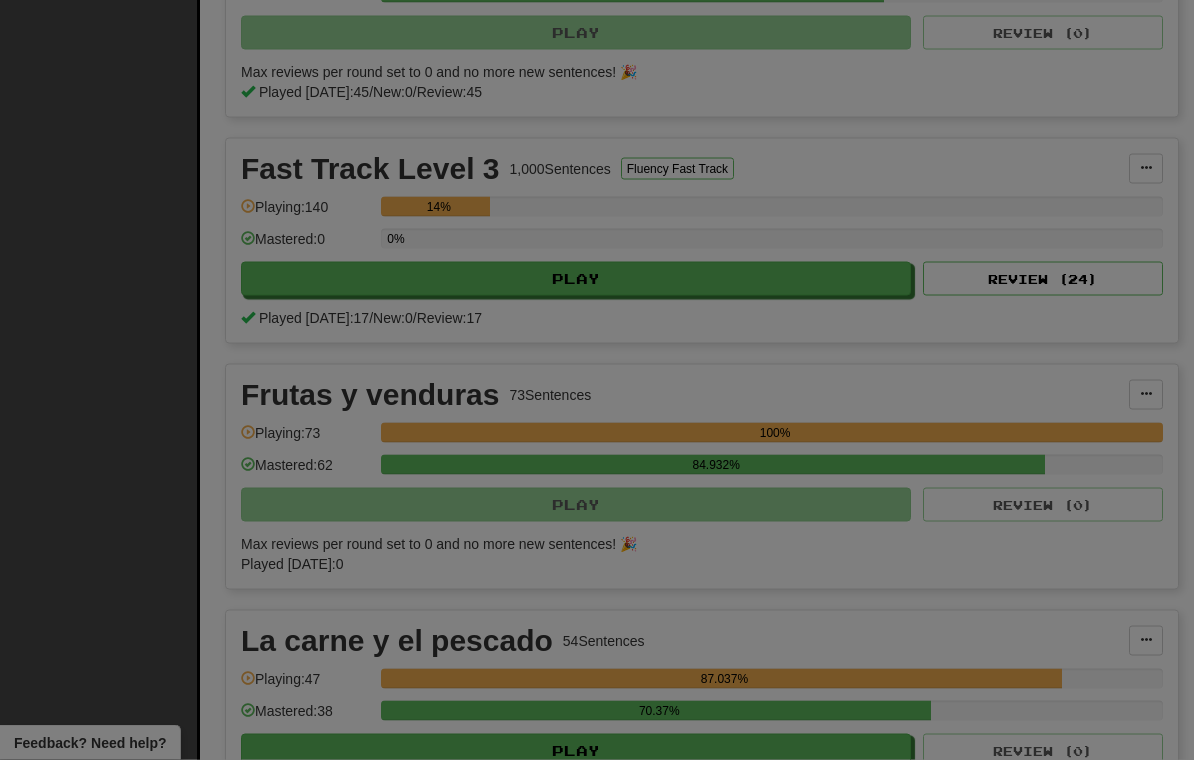 scroll, scrollTop: 1283, scrollLeft: 0, axis: vertical 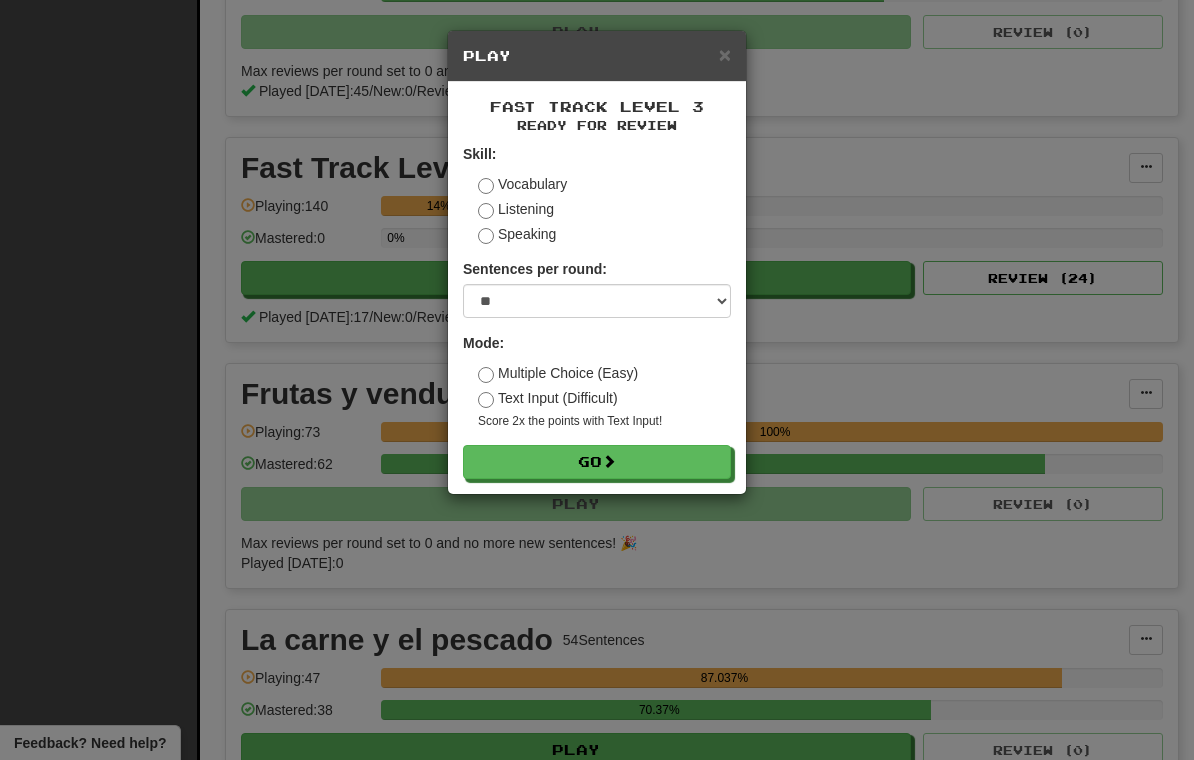 click on "Go" at bounding box center (597, 462) 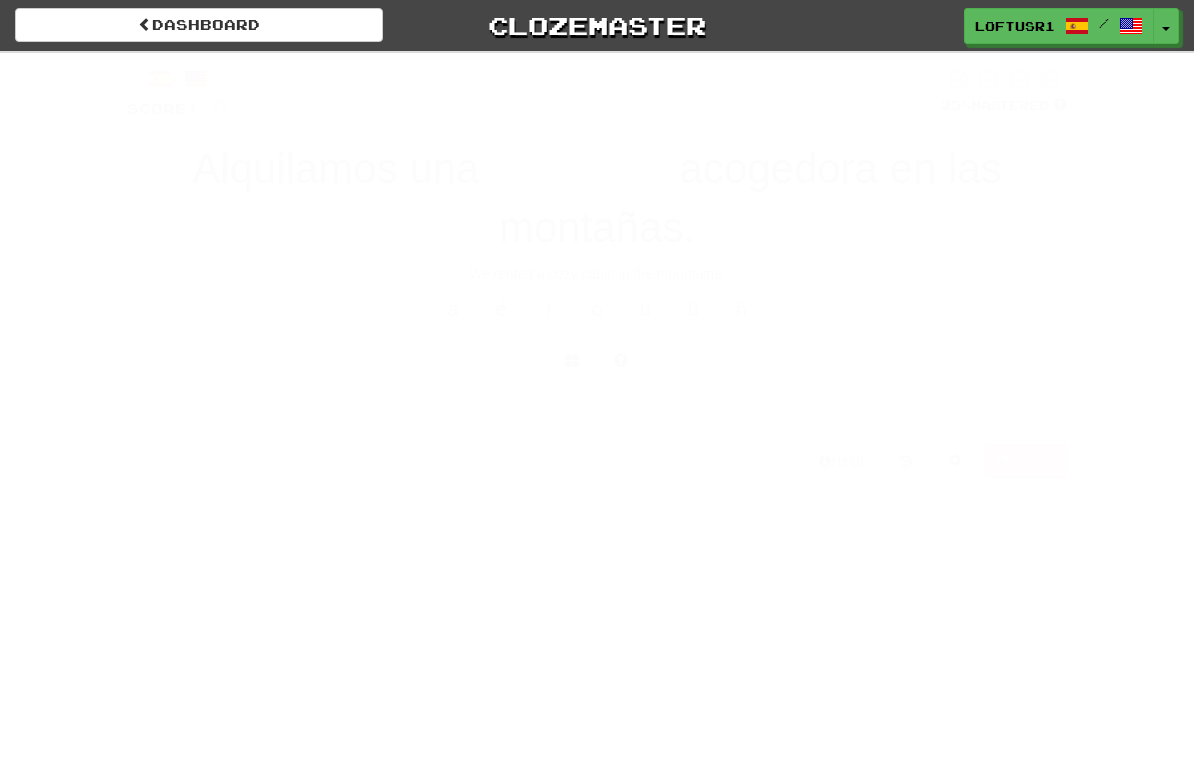 scroll, scrollTop: 0, scrollLeft: 0, axis: both 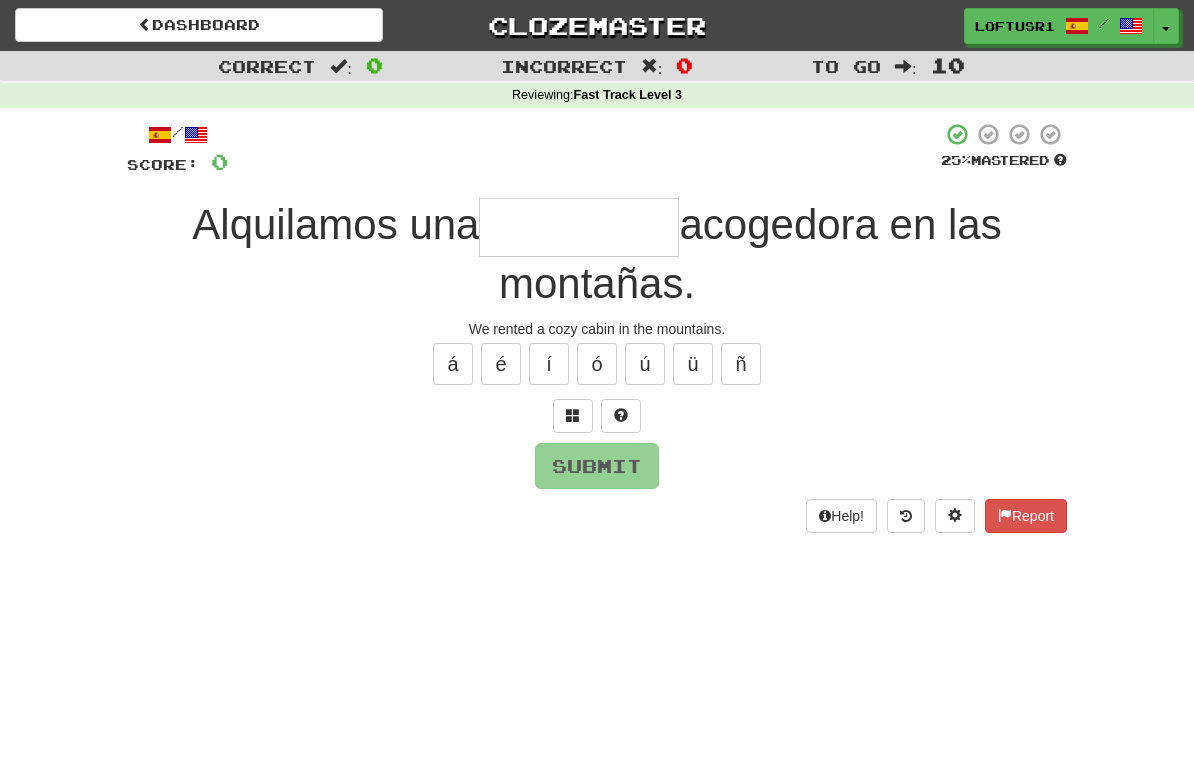 click at bounding box center [579, 227] 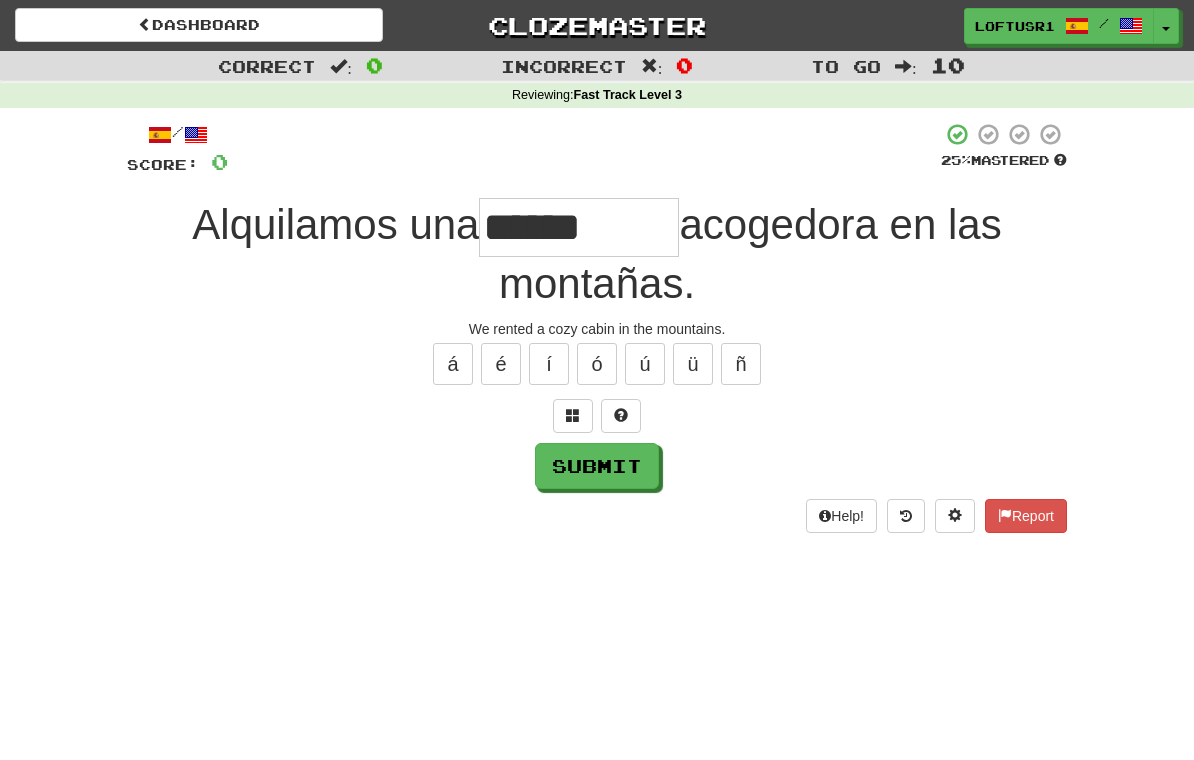 type on "******" 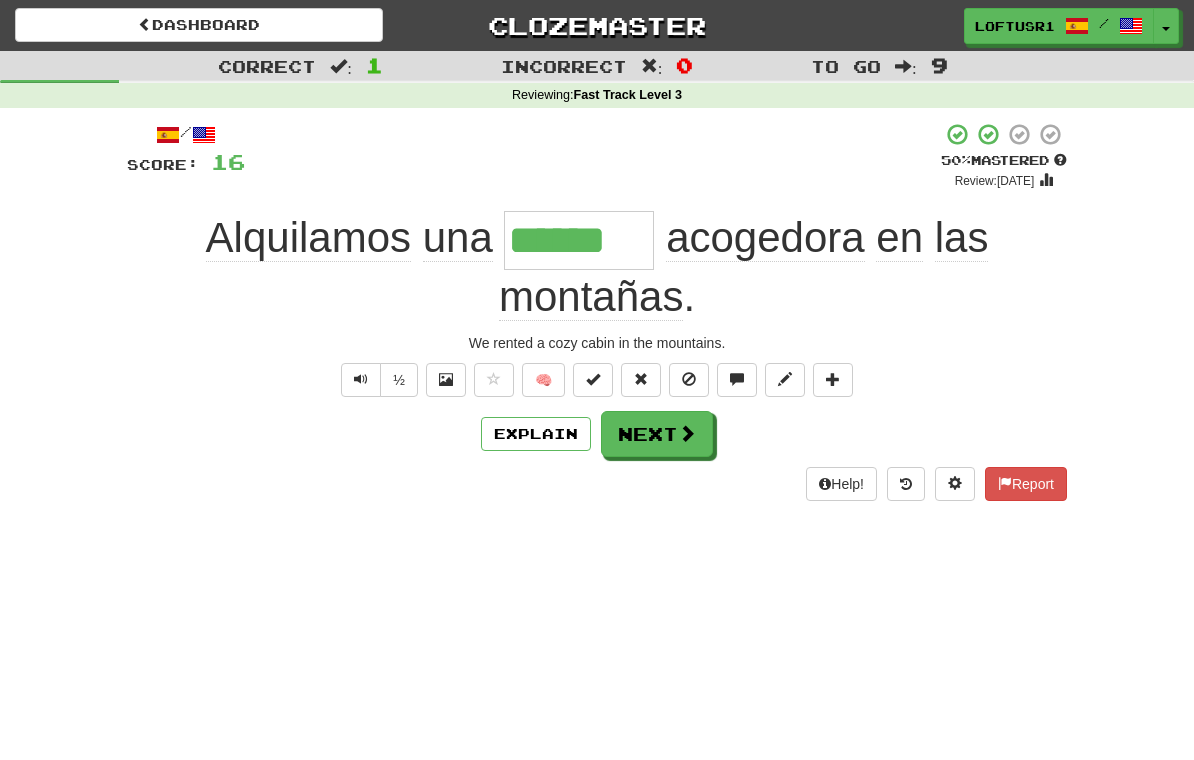 click on "Explain" at bounding box center (536, 434) 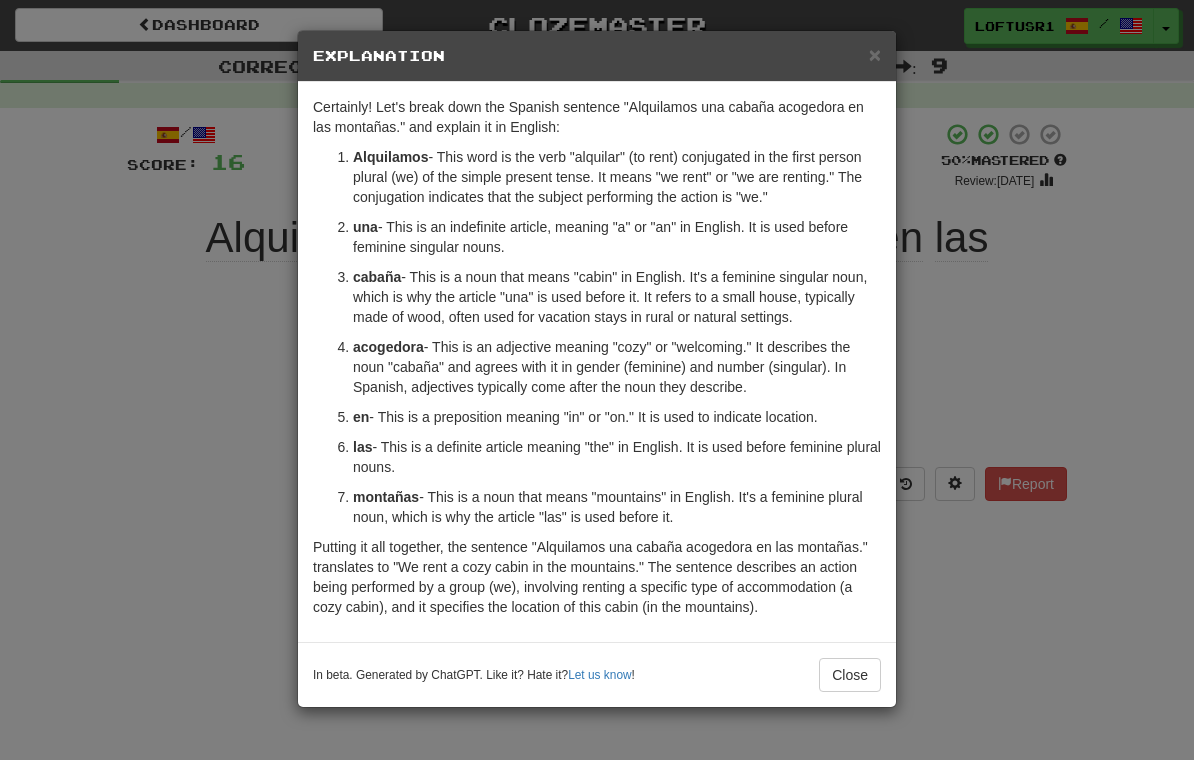 click on "Close" at bounding box center (850, 675) 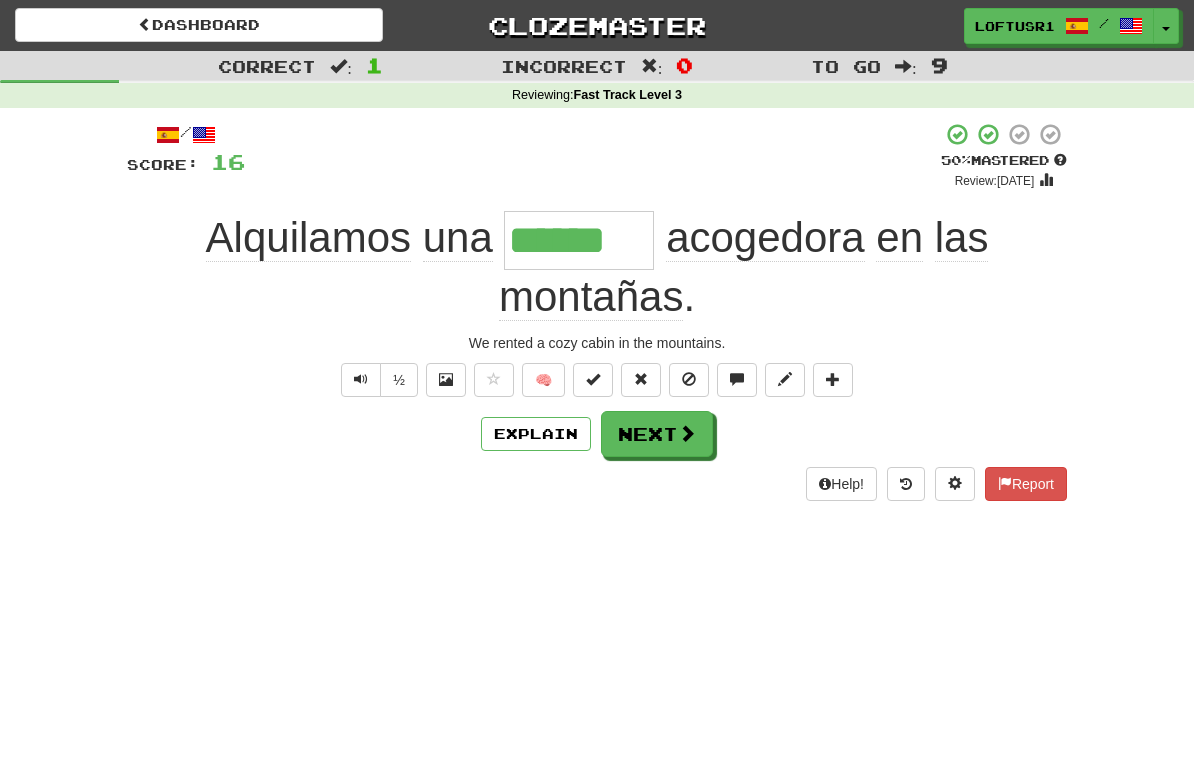 click on "Next" at bounding box center (657, 434) 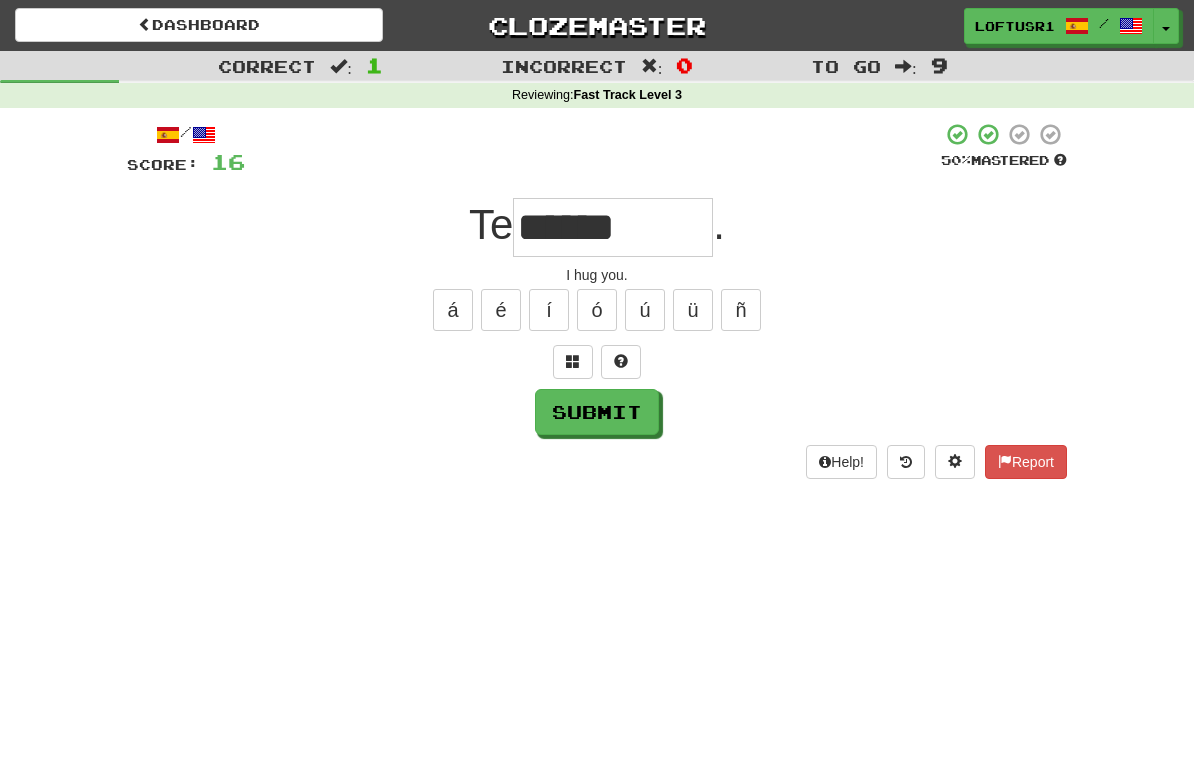 click on "Submit" at bounding box center (597, 412) 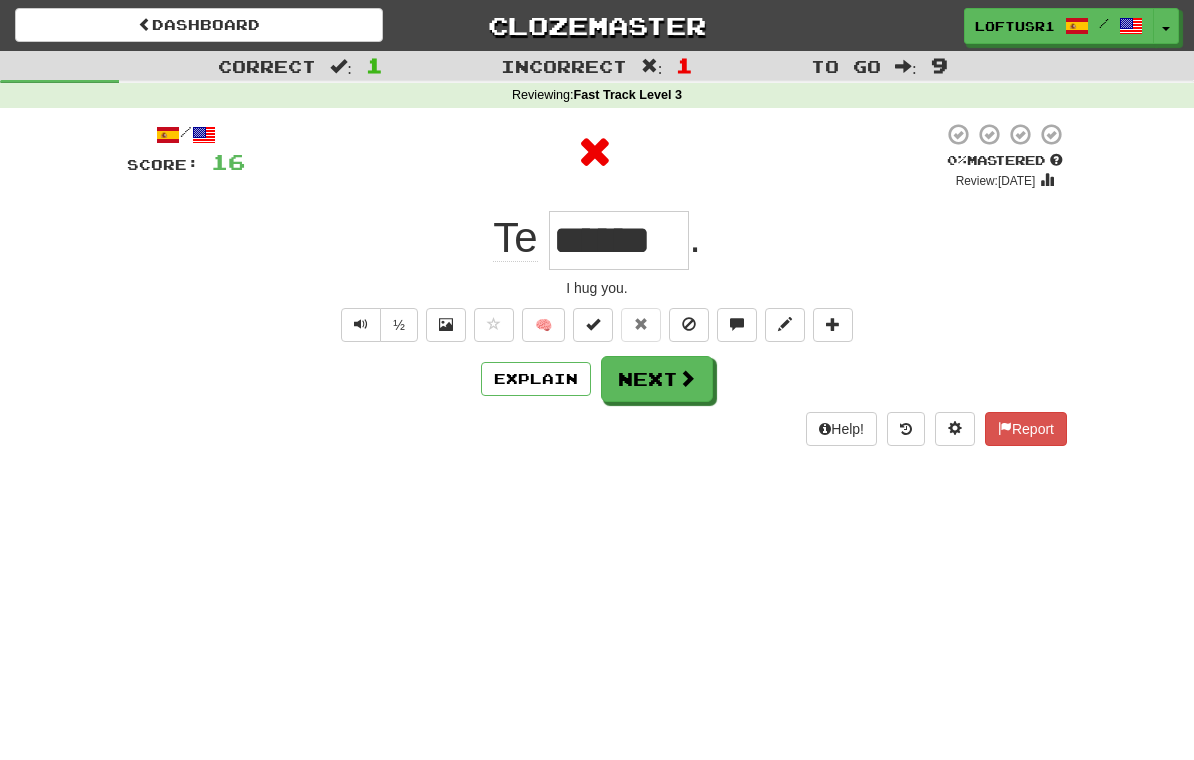 type on "******" 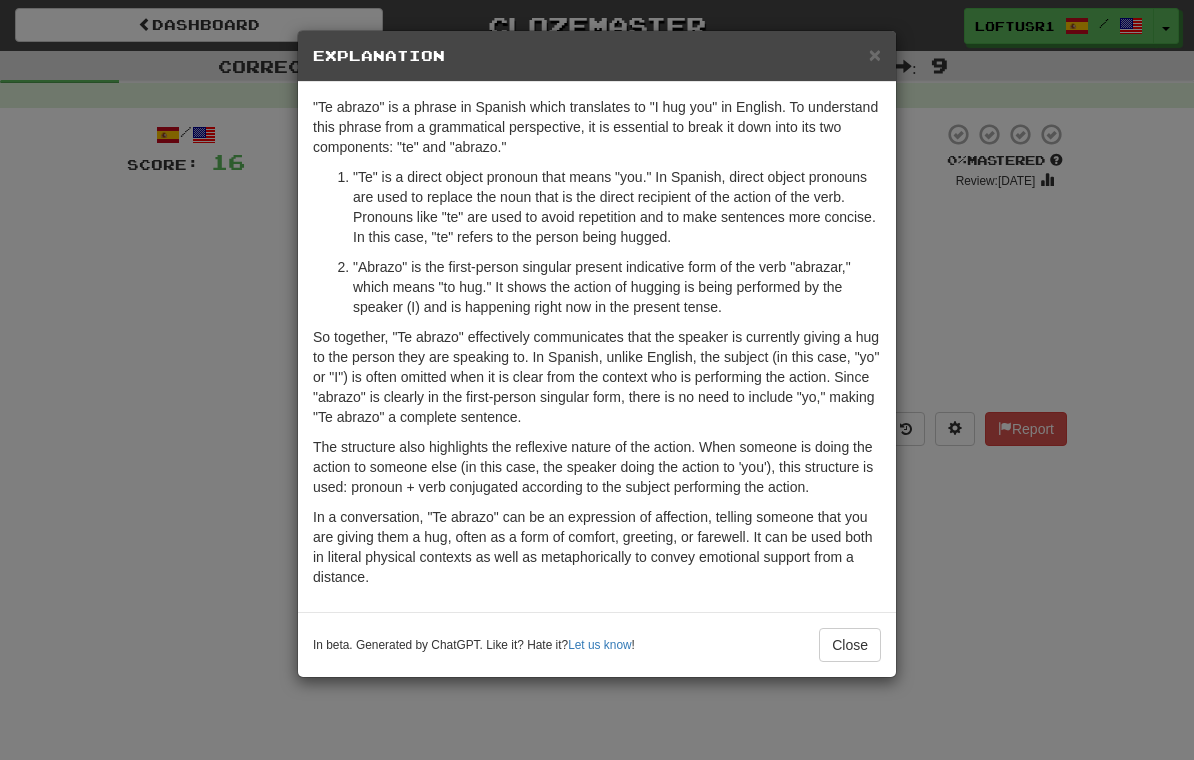 click on "Close" at bounding box center (850, 645) 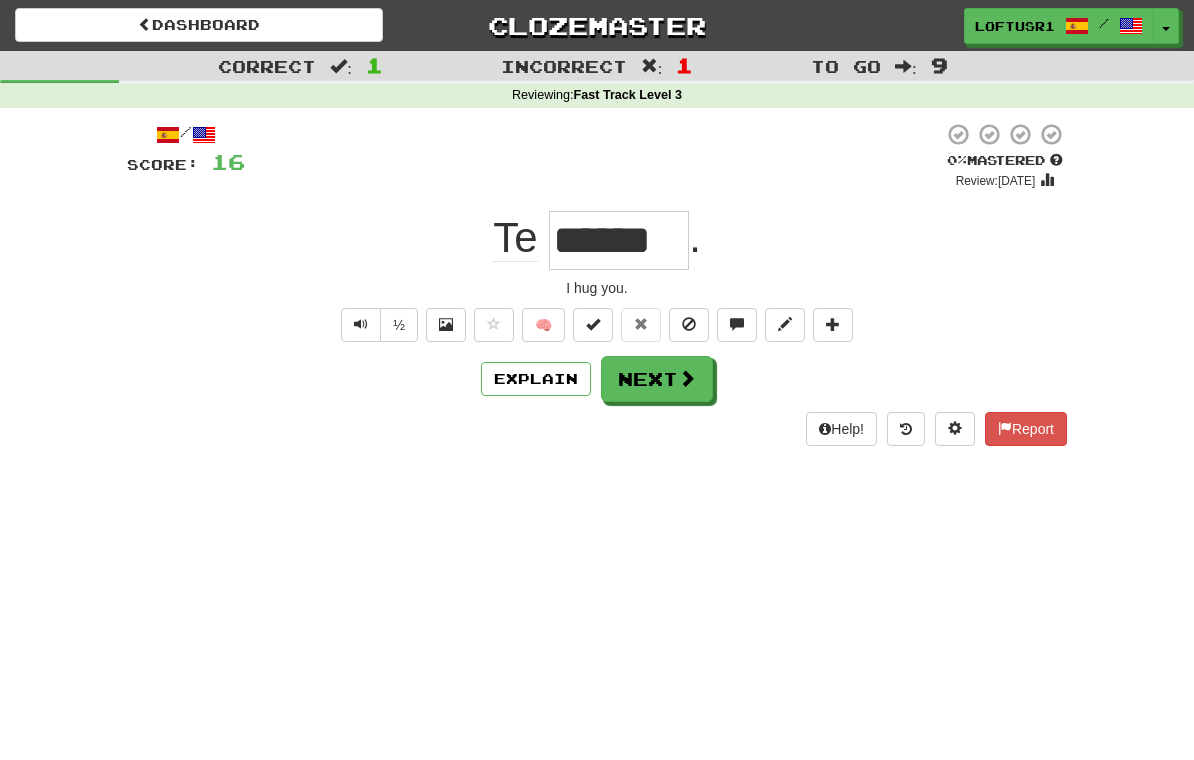 click on "Next" at bounding box center [657, 379] 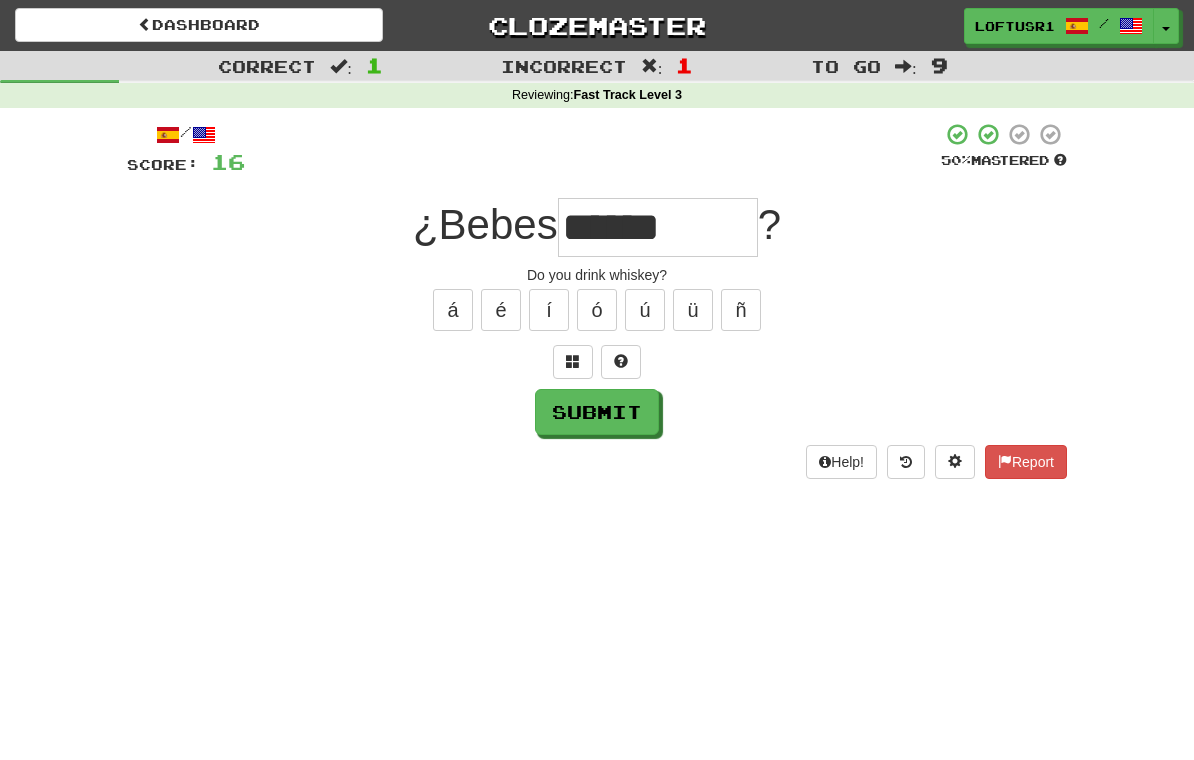 type on "******" 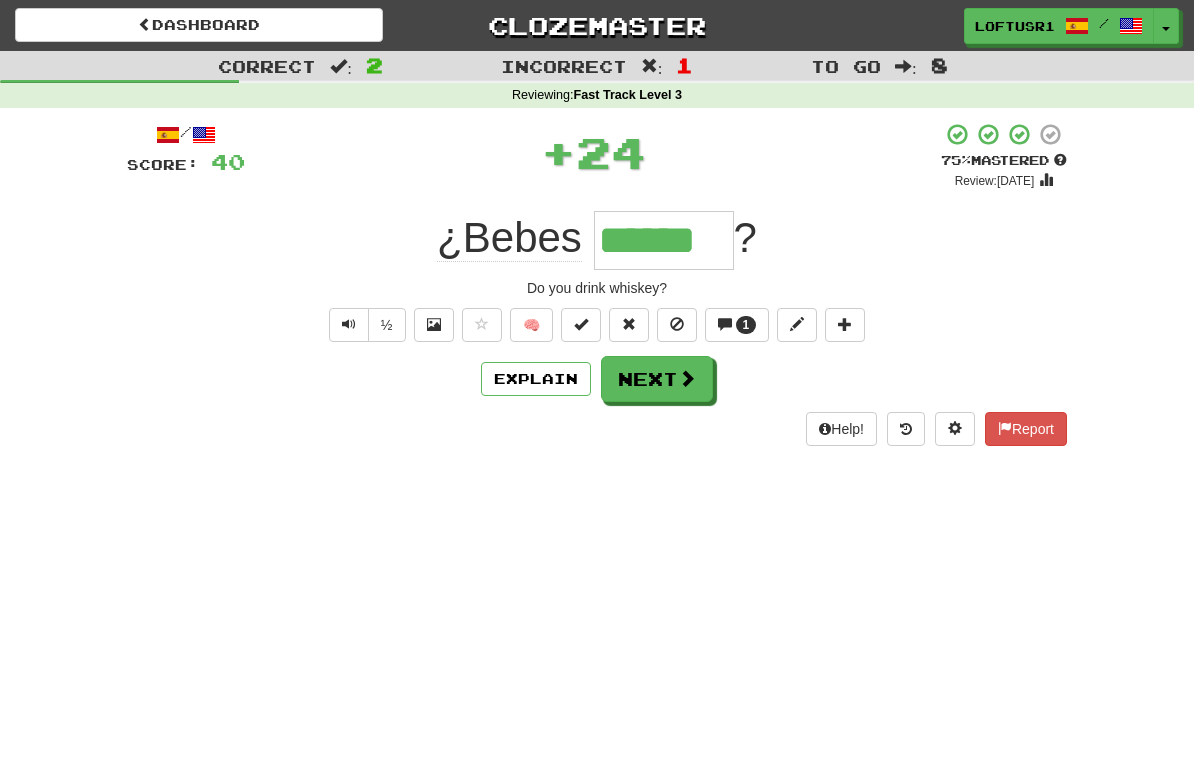 click on "Next" at bounding box center [657, 379] 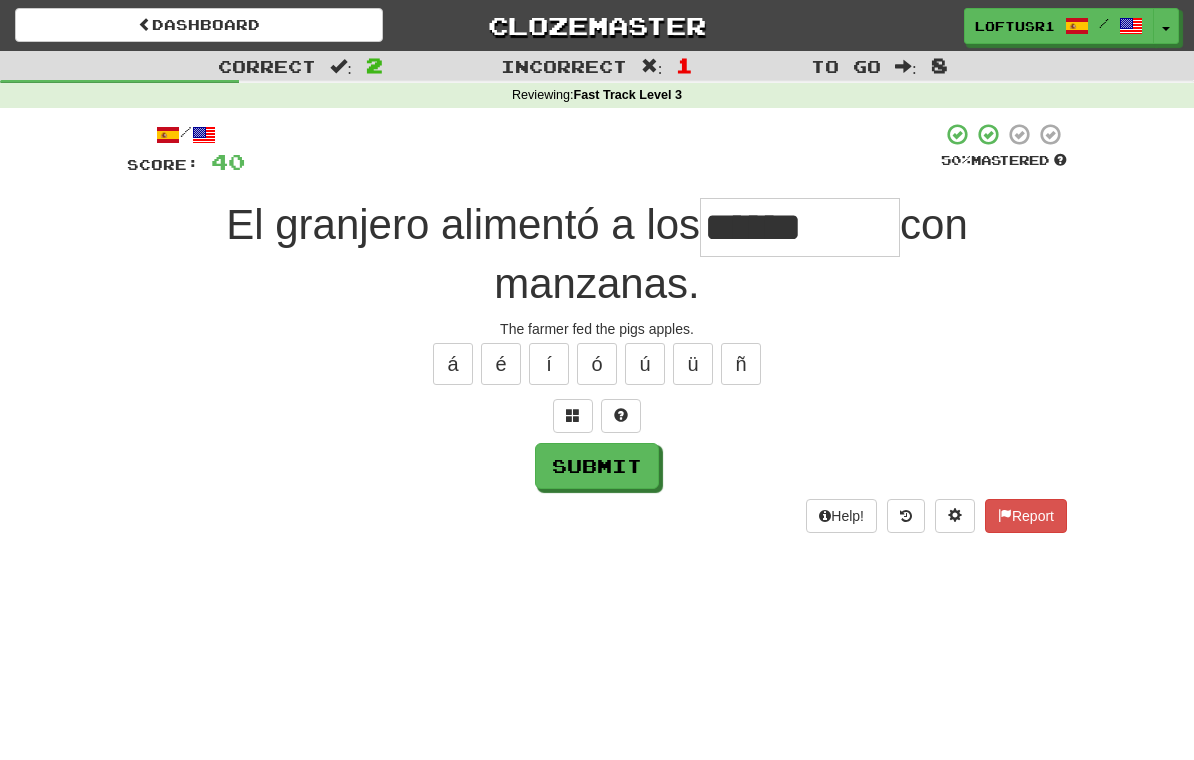 type on "******" 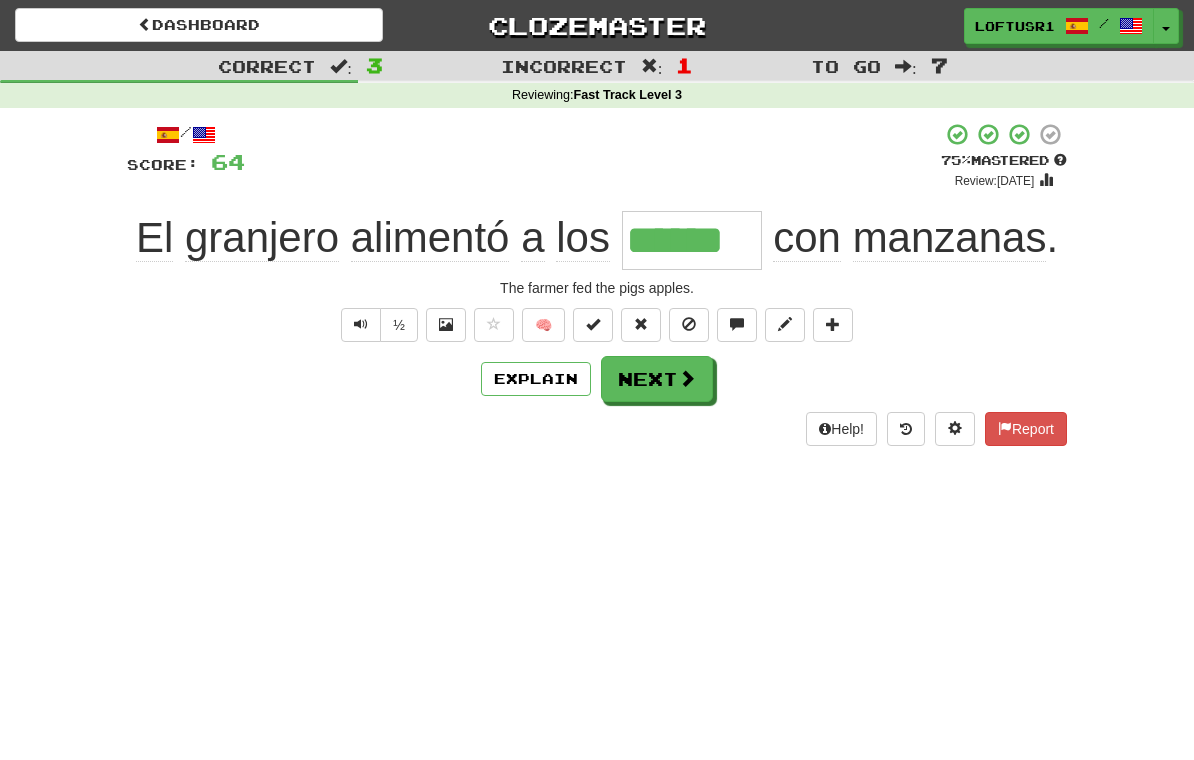 click on "Next" at bounding box center [657, 379] 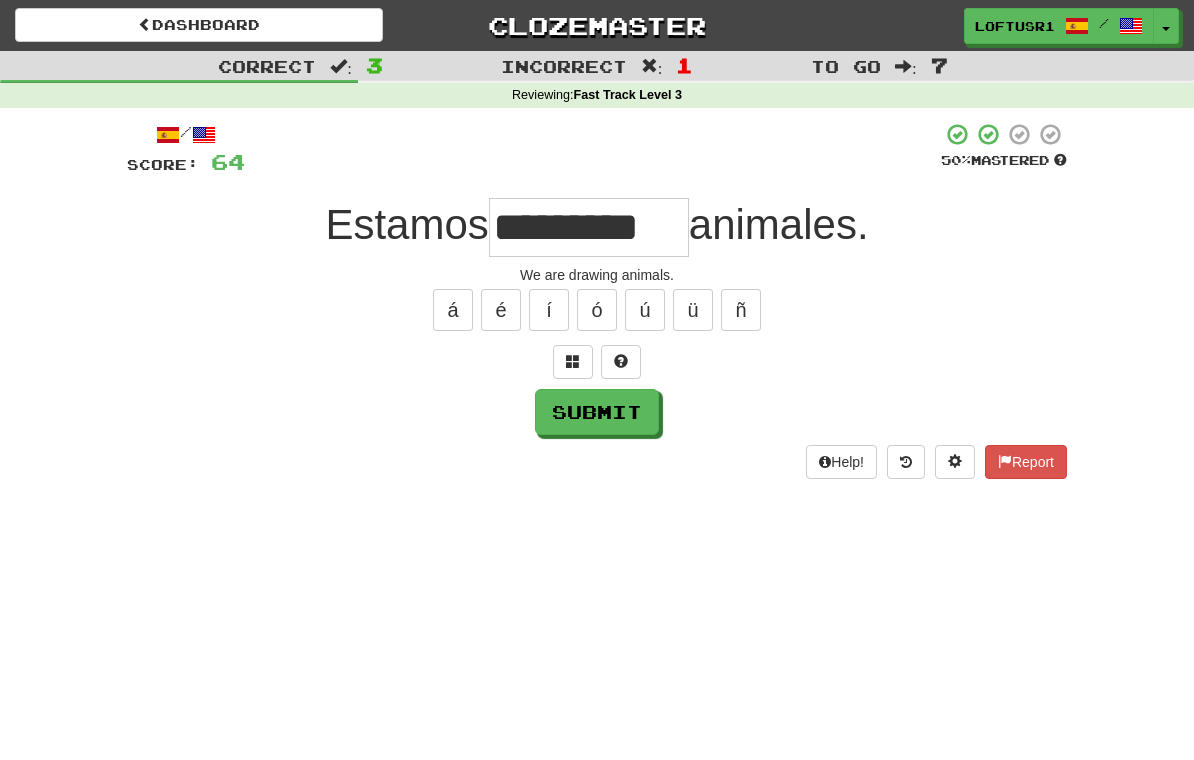 type on "*********" 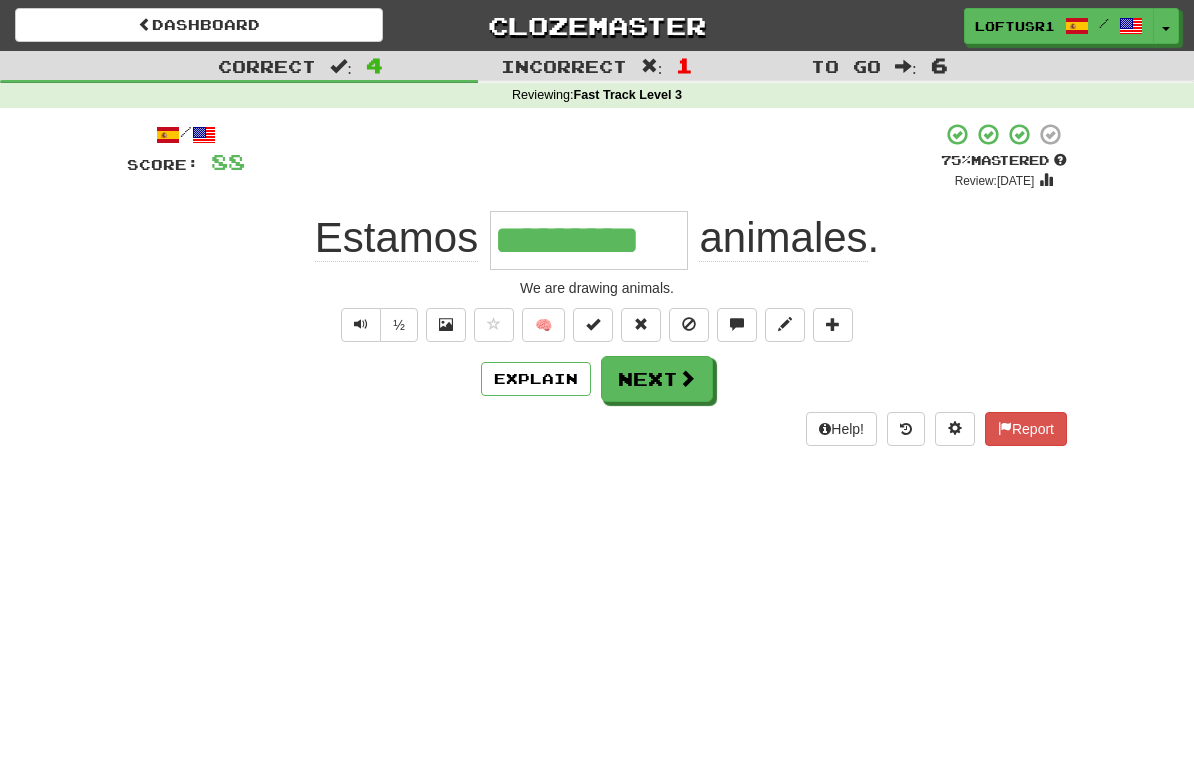 click on "Next" at bounding box center [657, 379] 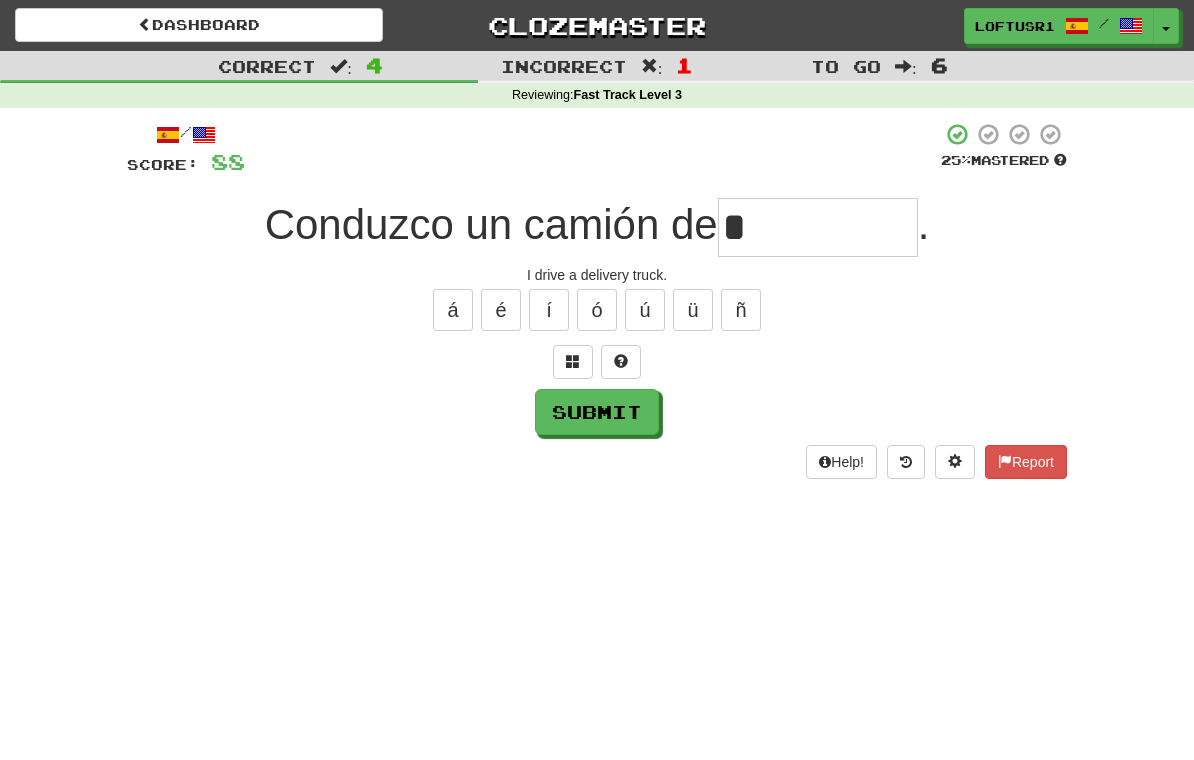 click on "Submit" at bounding box center (597, 412) 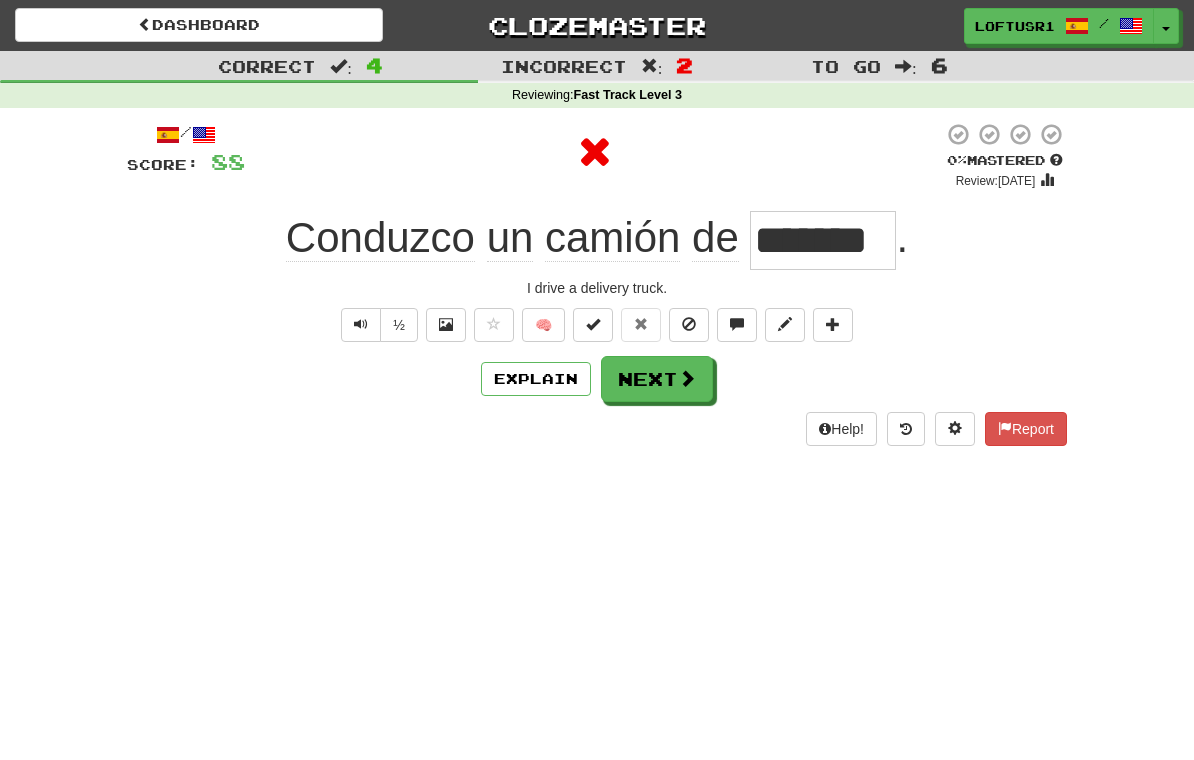 click on "Next" at bounding box center (657, 379) 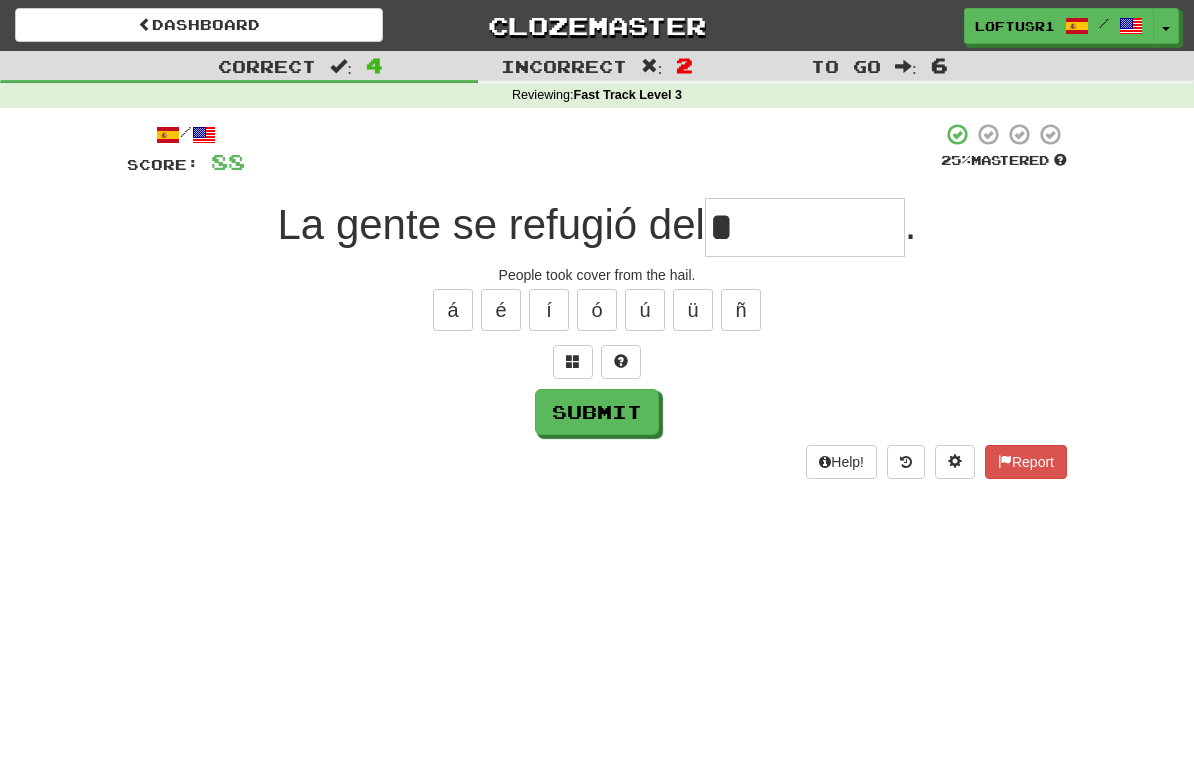 click on "Submit" at bounding box center (597, 412) 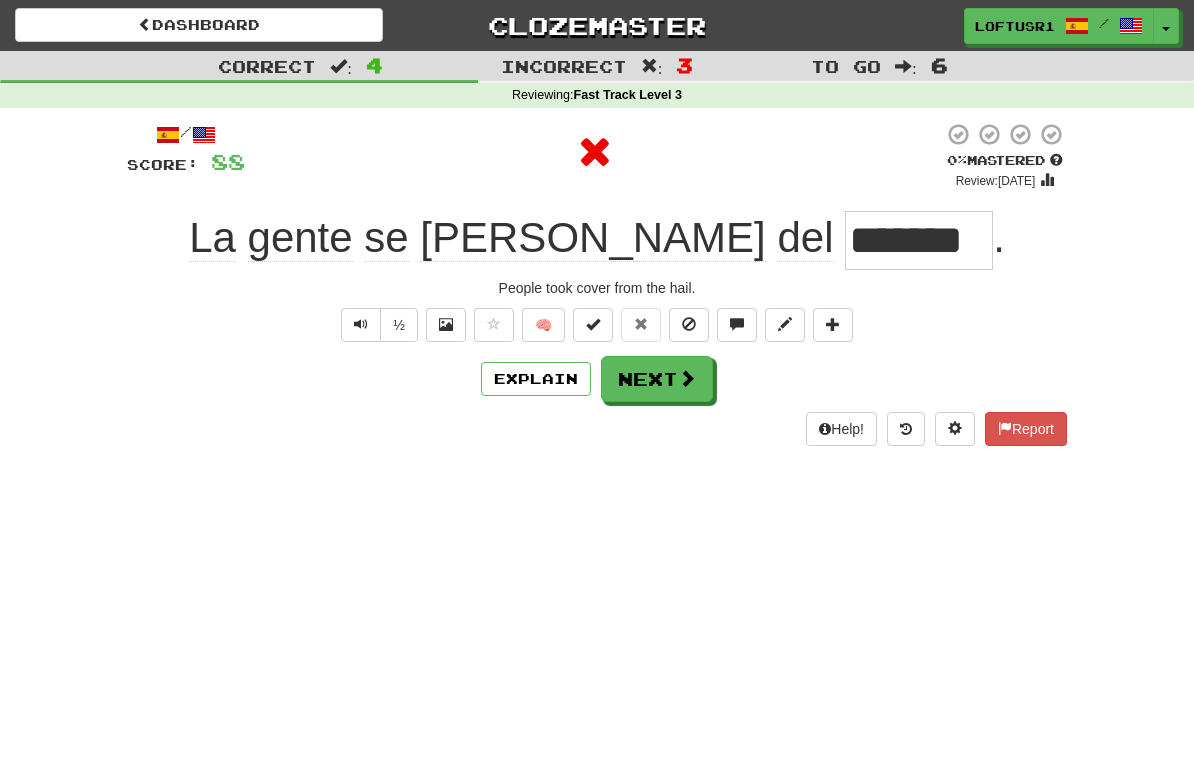 click on "Next" at bounding box center [657, 379] 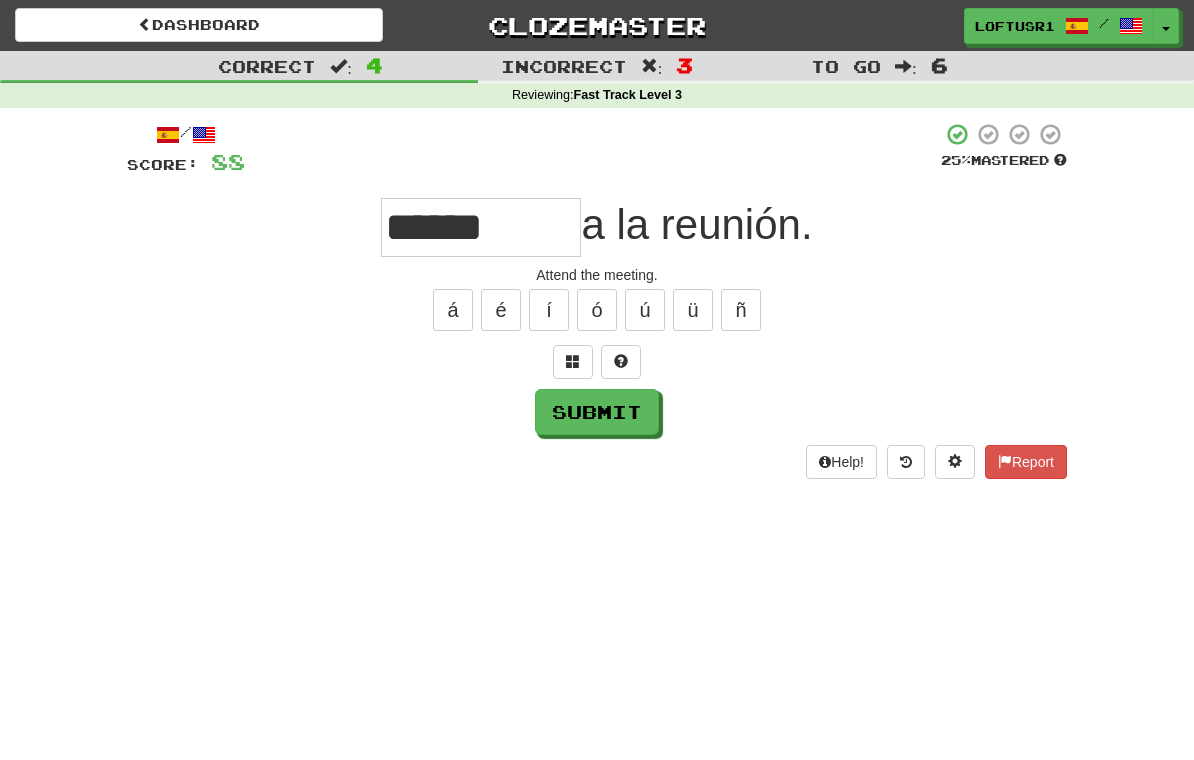 click on "Submit" at bounding box center [597, 412] 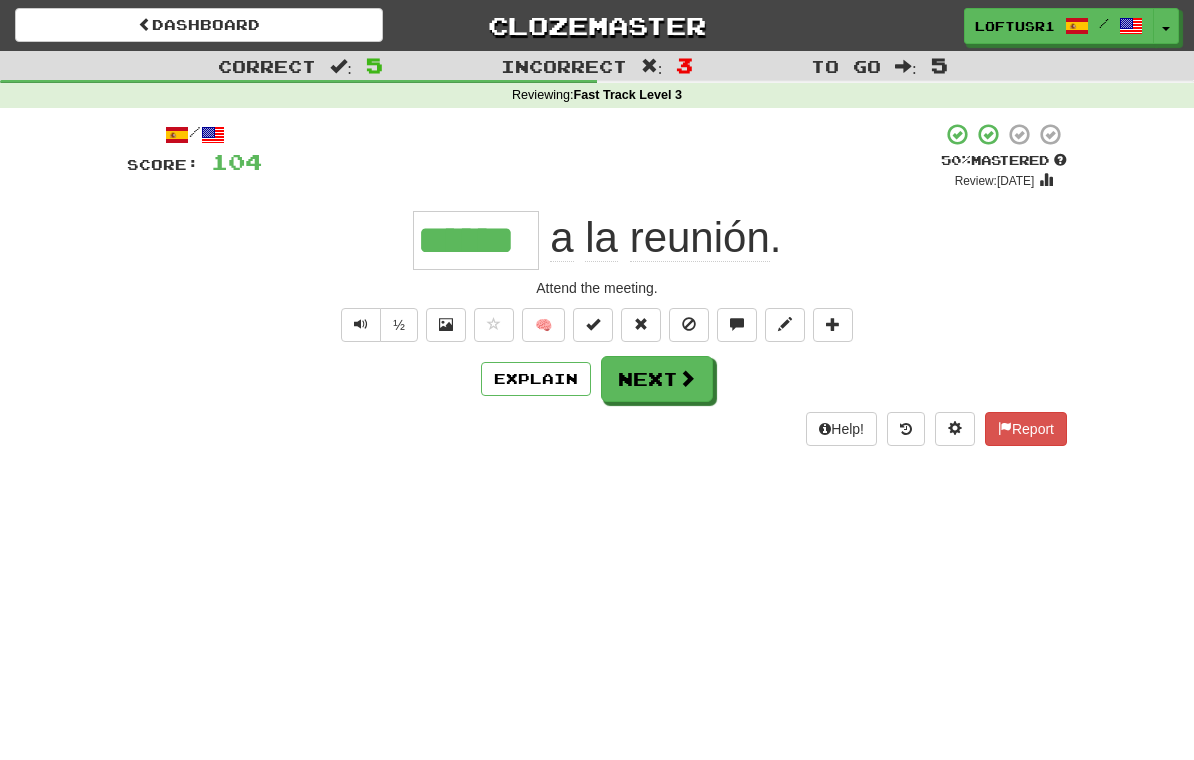 click at bounding box center (687, 378) 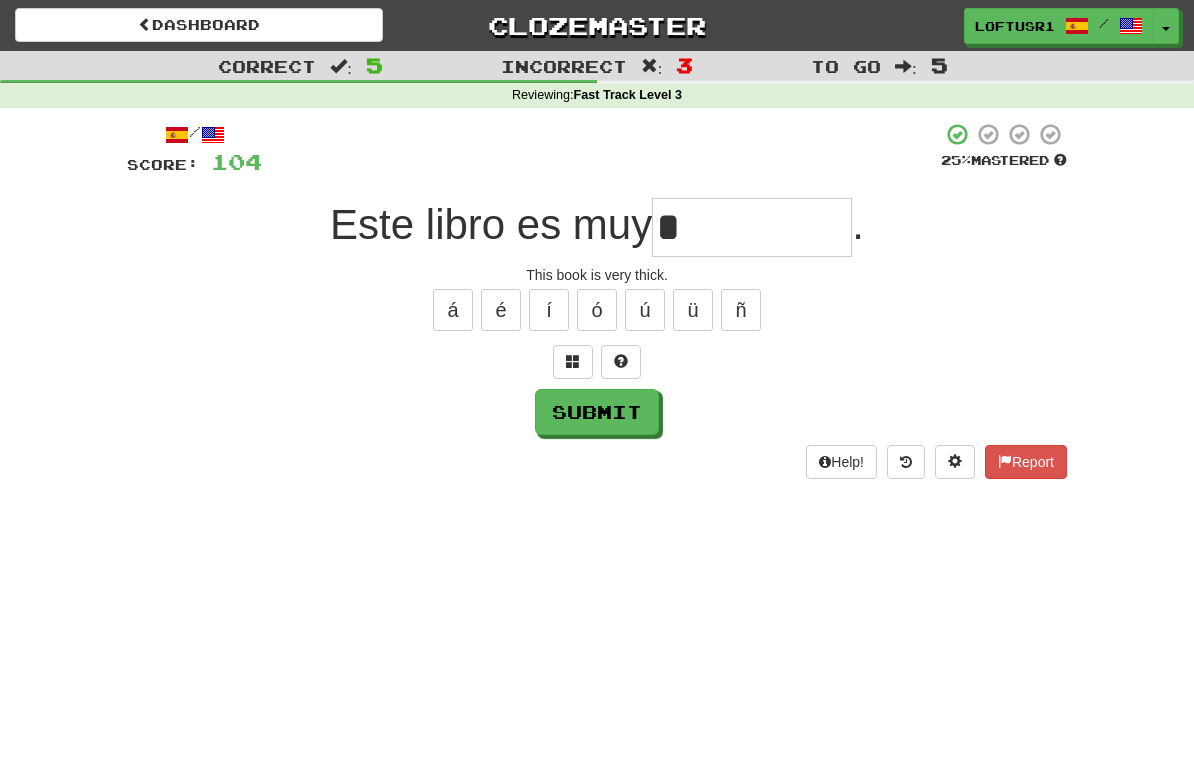 click on "Submit" at bounding box center (597, 412) 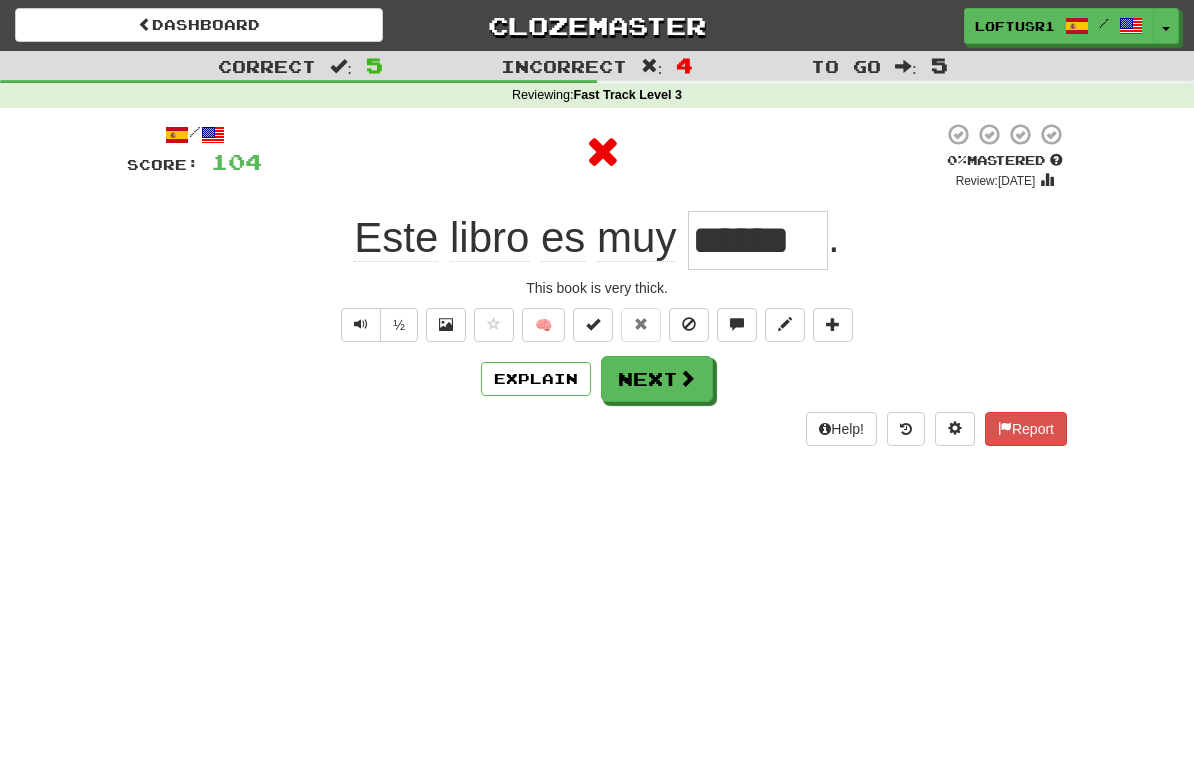 click on "Next" at bounding box center [657, 379] 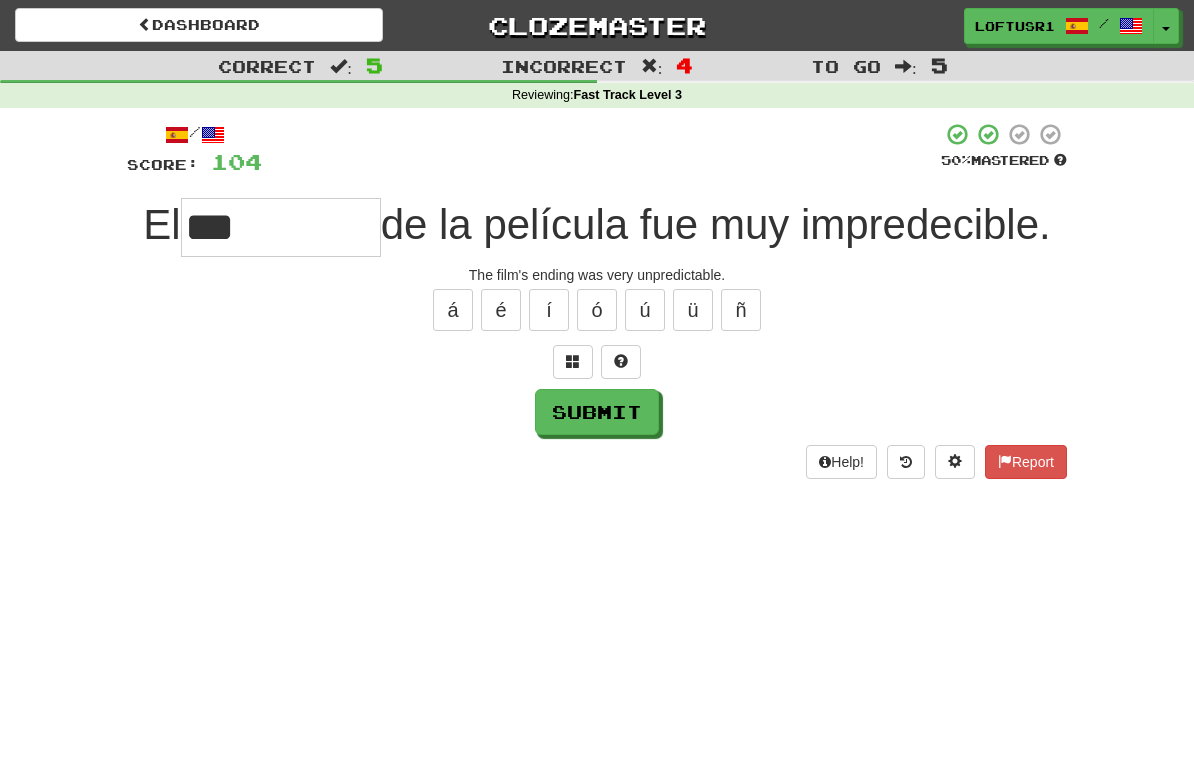 click on "Submit" at bounding box center [597, 412] 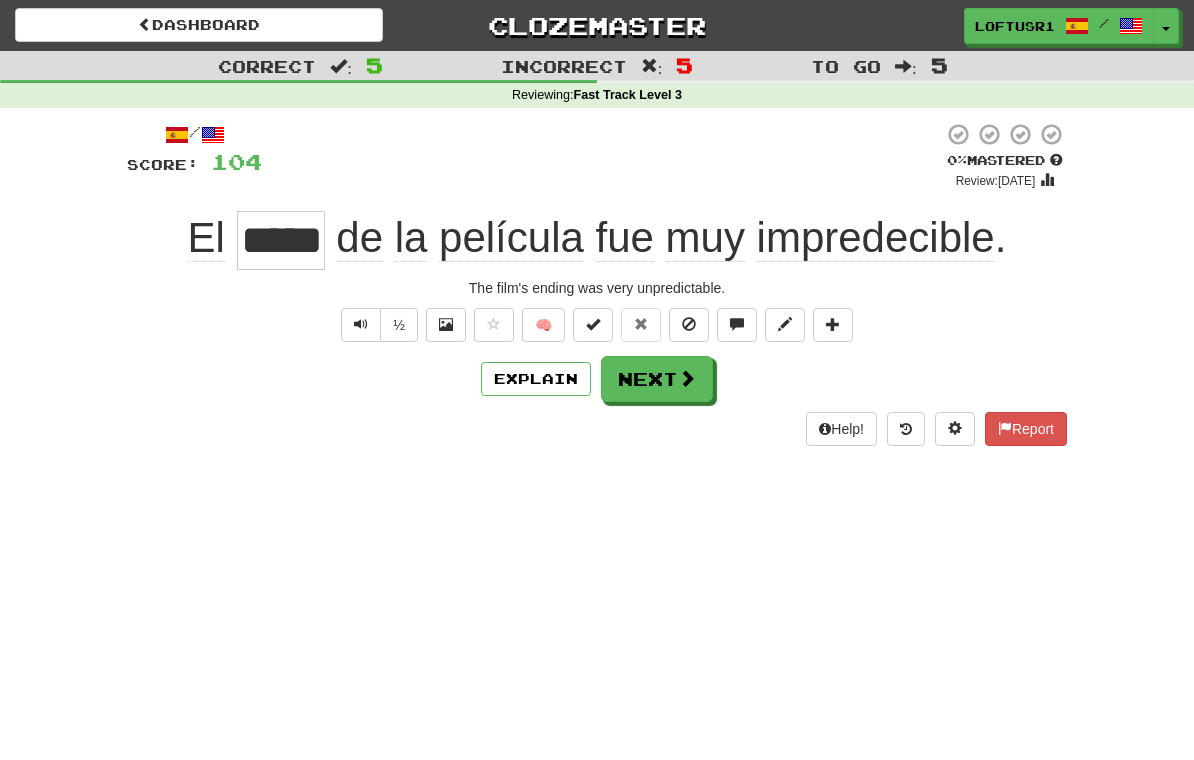 click on "Next" at bounding box center (657, 379) 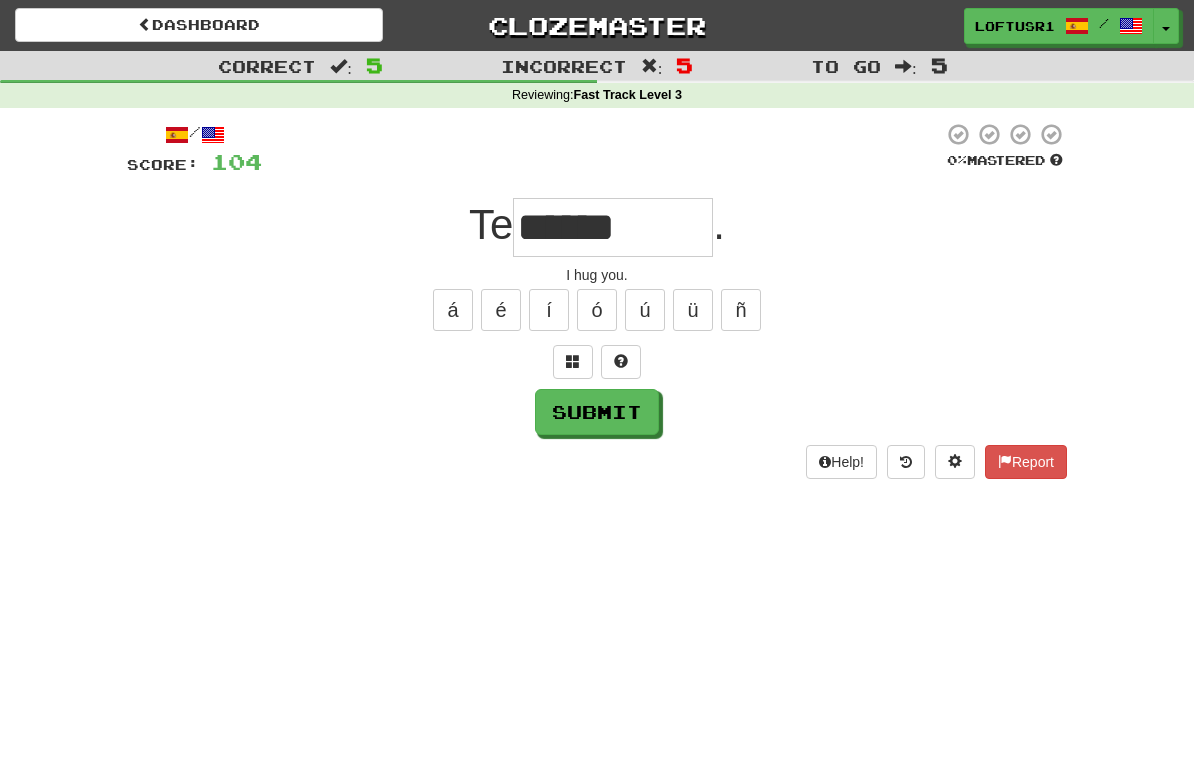 type on "******" 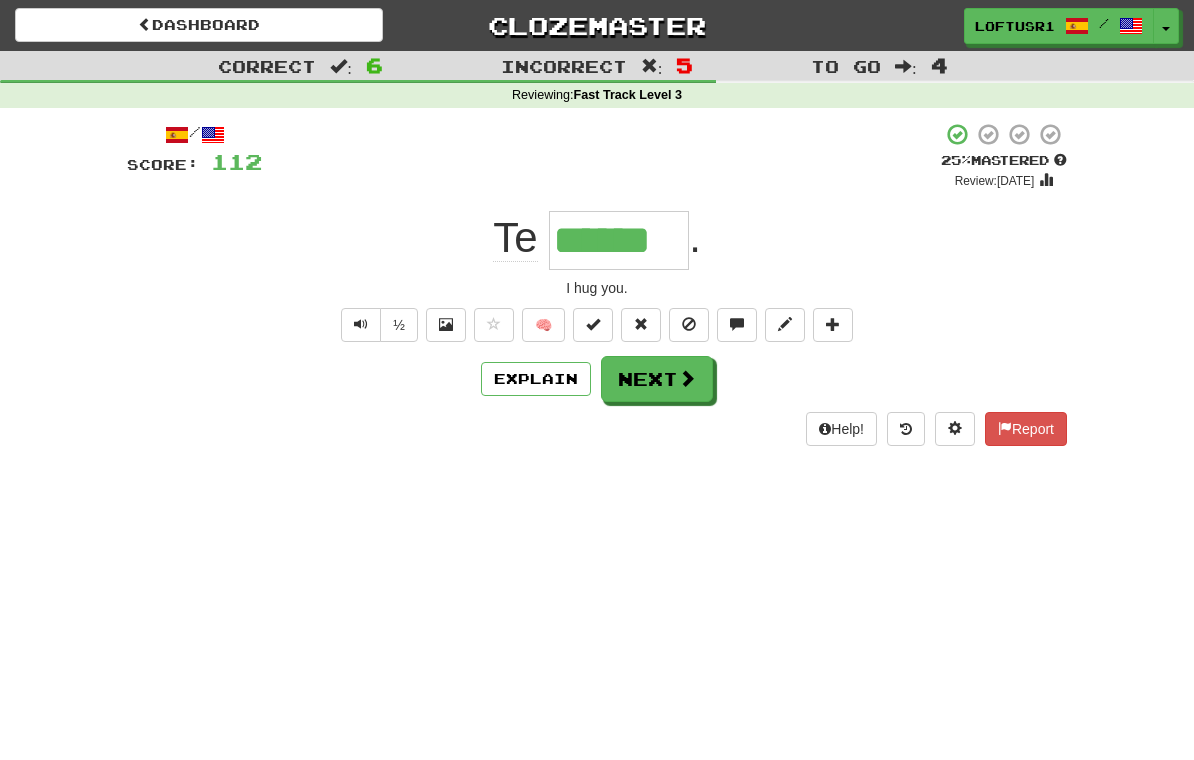 click on "Next" at bounding box center (657, 379) 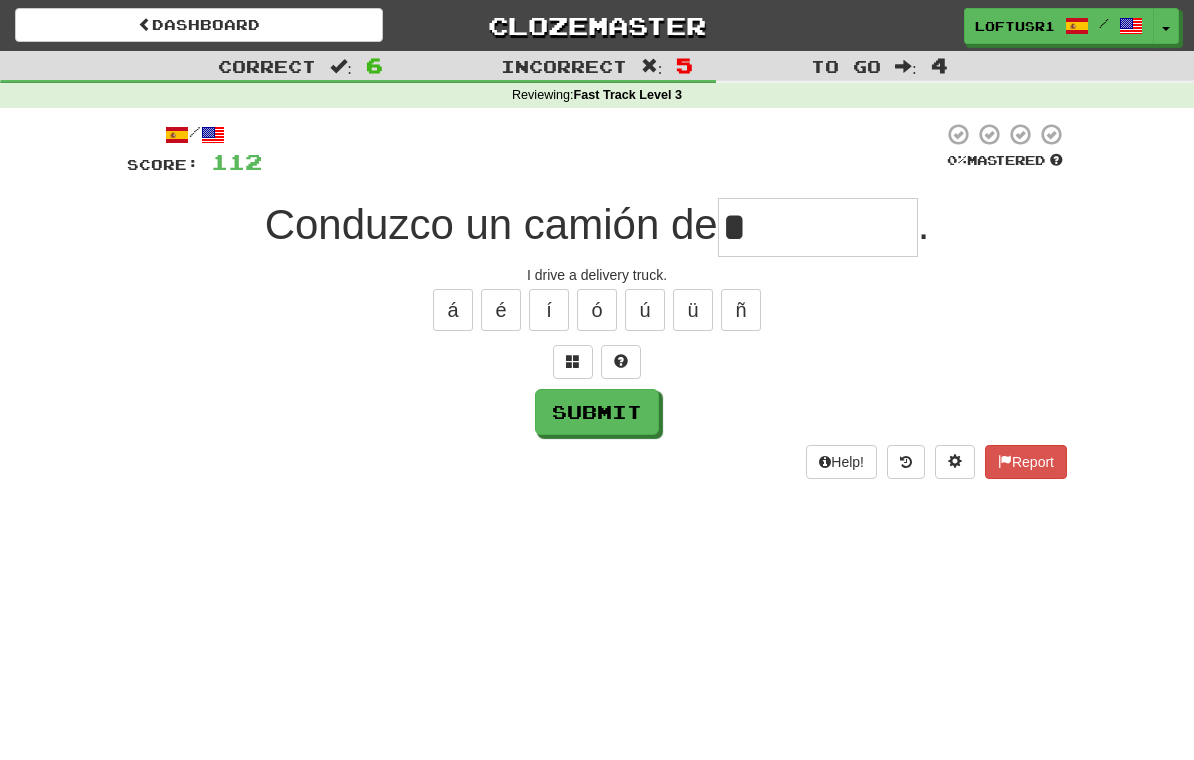 click on "Help!  Report" at bounding box center (597, 462) 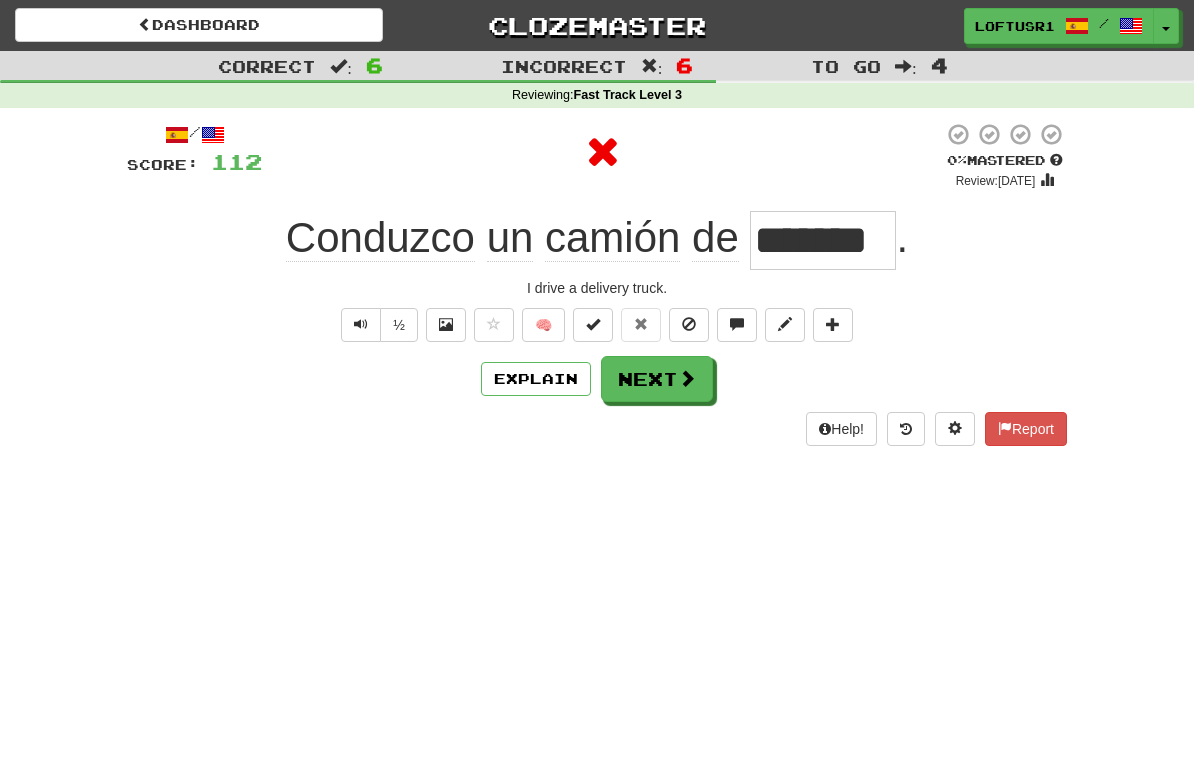 click on "Next" at bounding box center (657, 379) 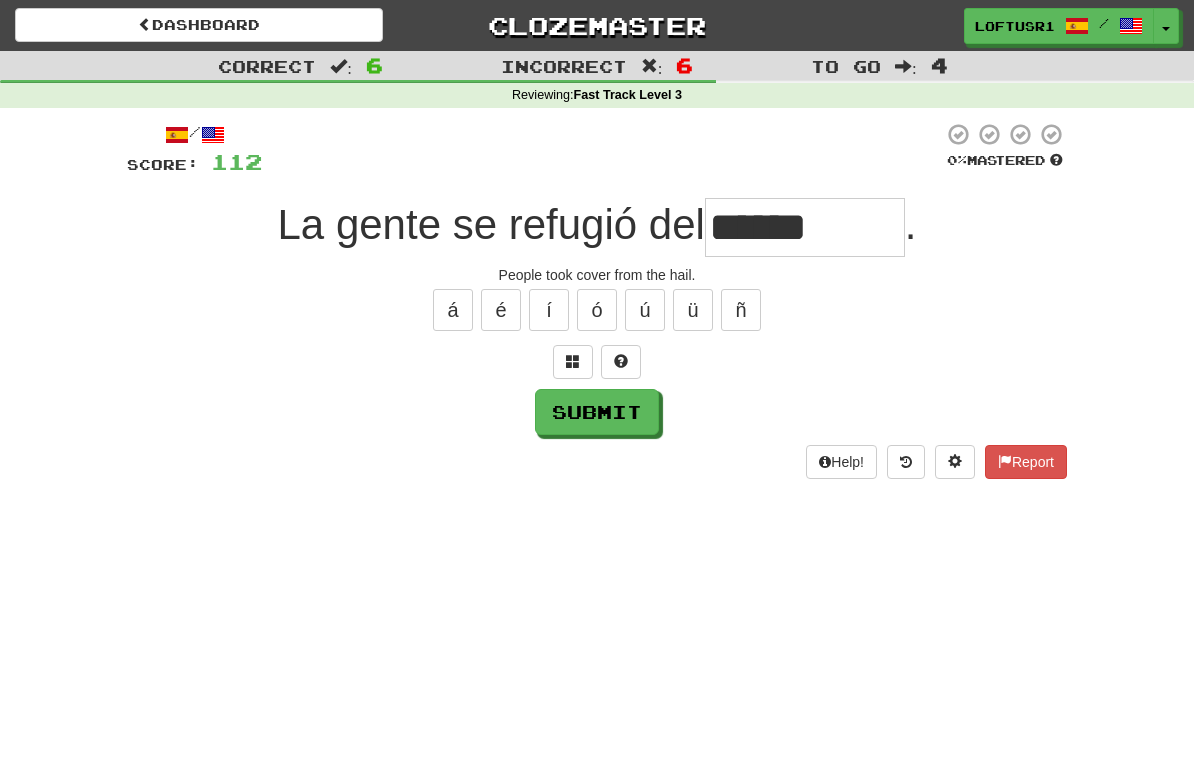 click on "Submit" at bounding box center [597, 412] 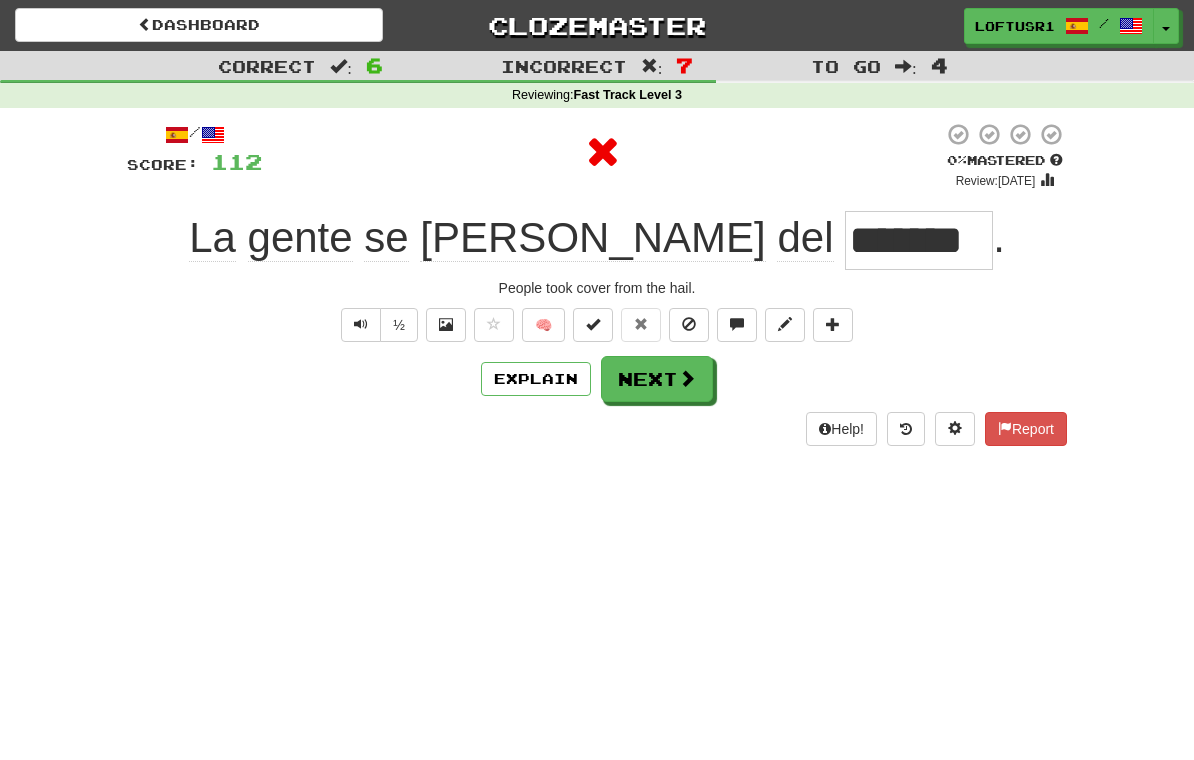 click on "Next" at bounding box center (657, 379) 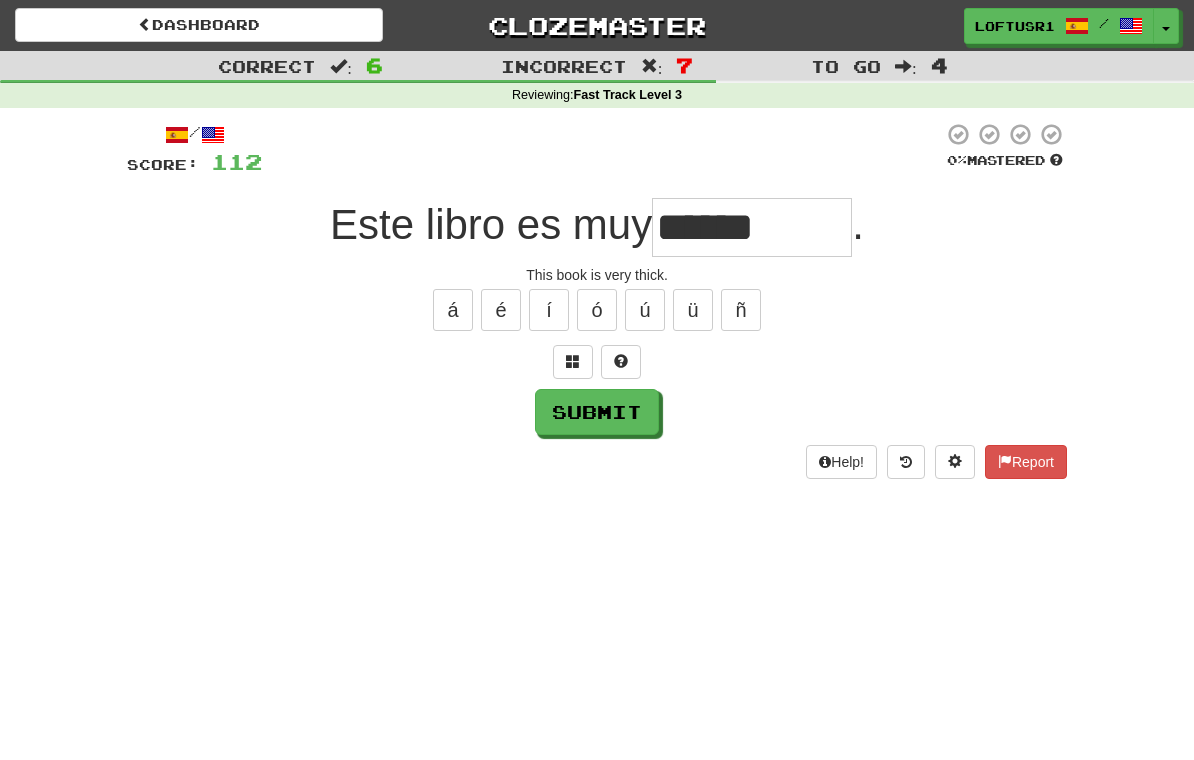 type on "******" 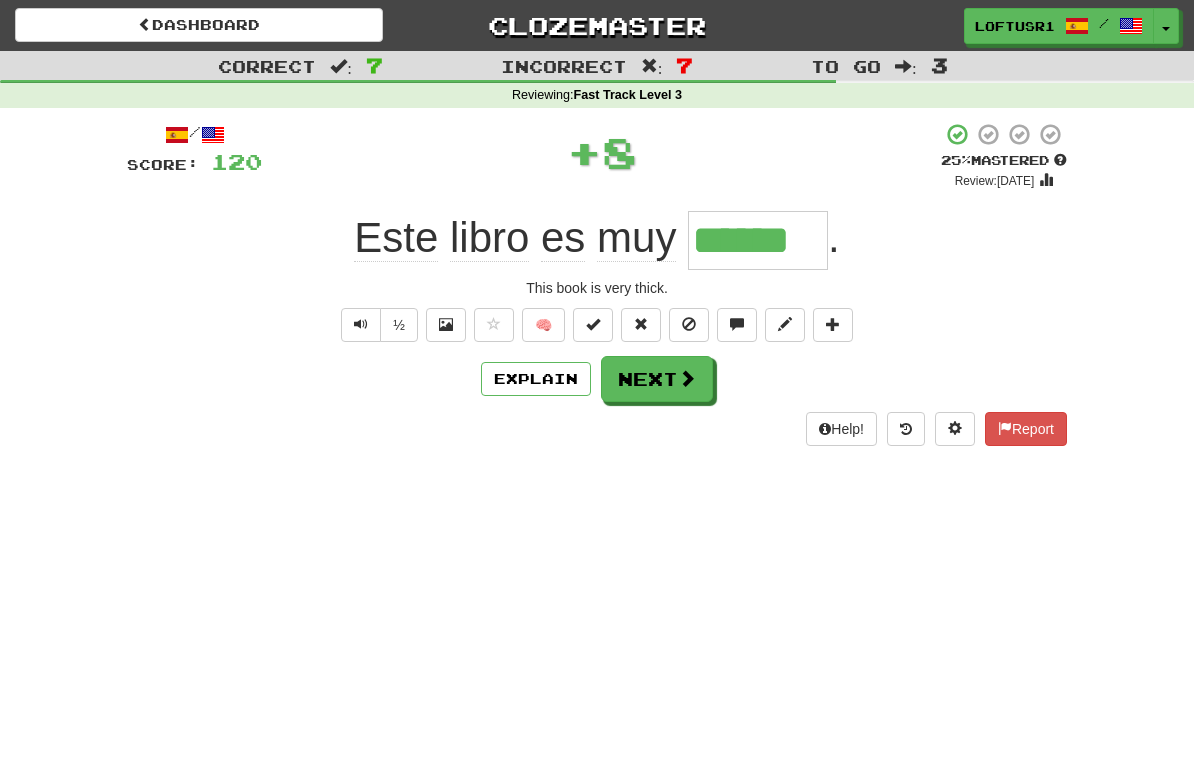 click at bounding box center [687, 378] 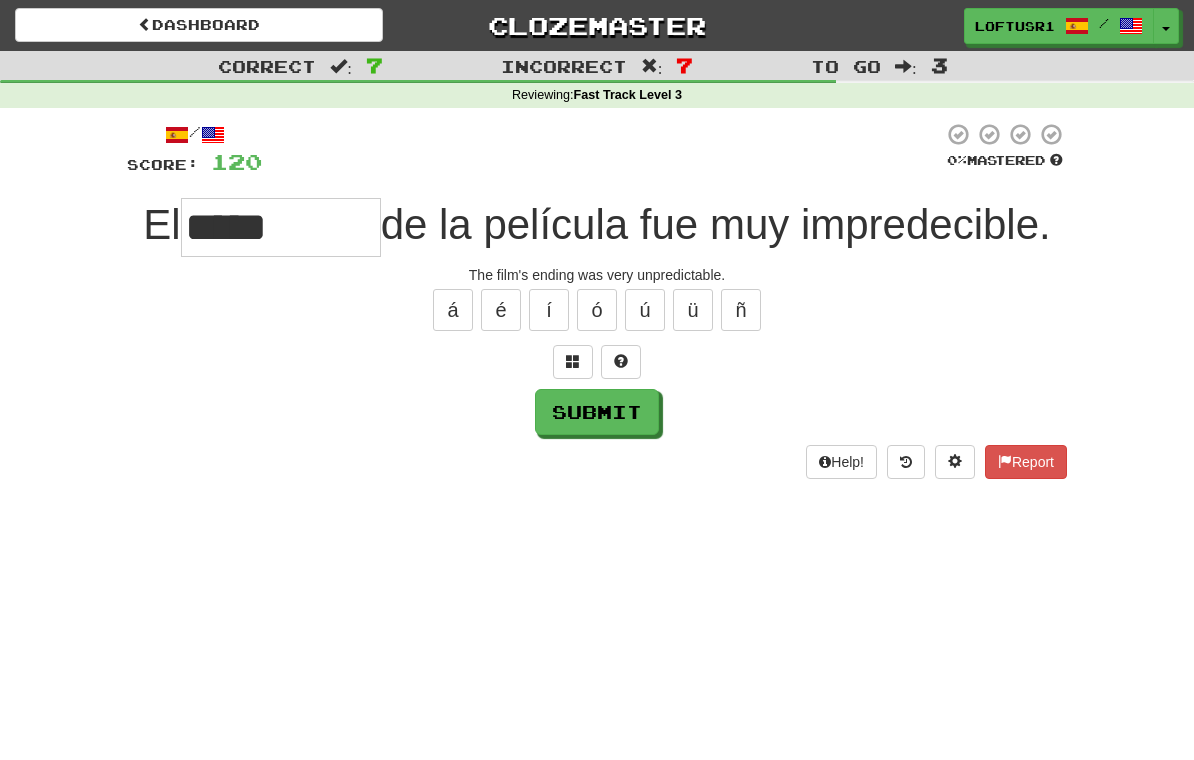 type on "*****" 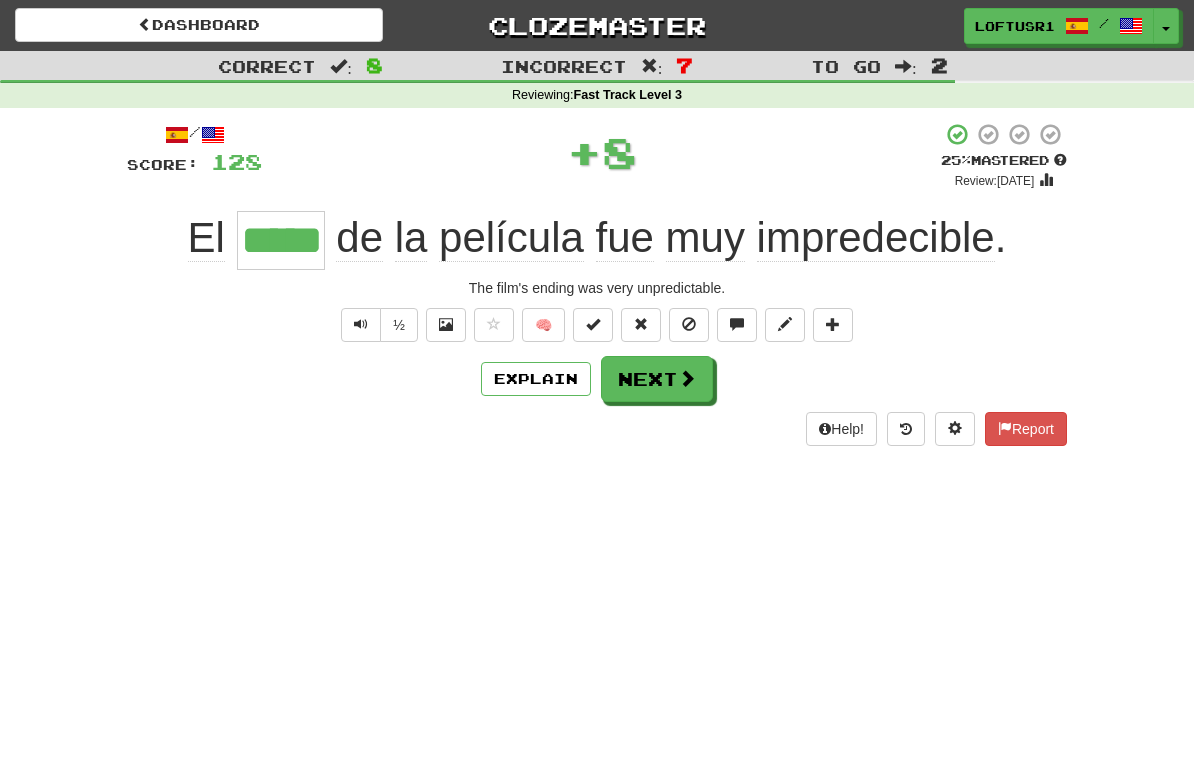 click on "Explain" at bounding box center [536, 379] 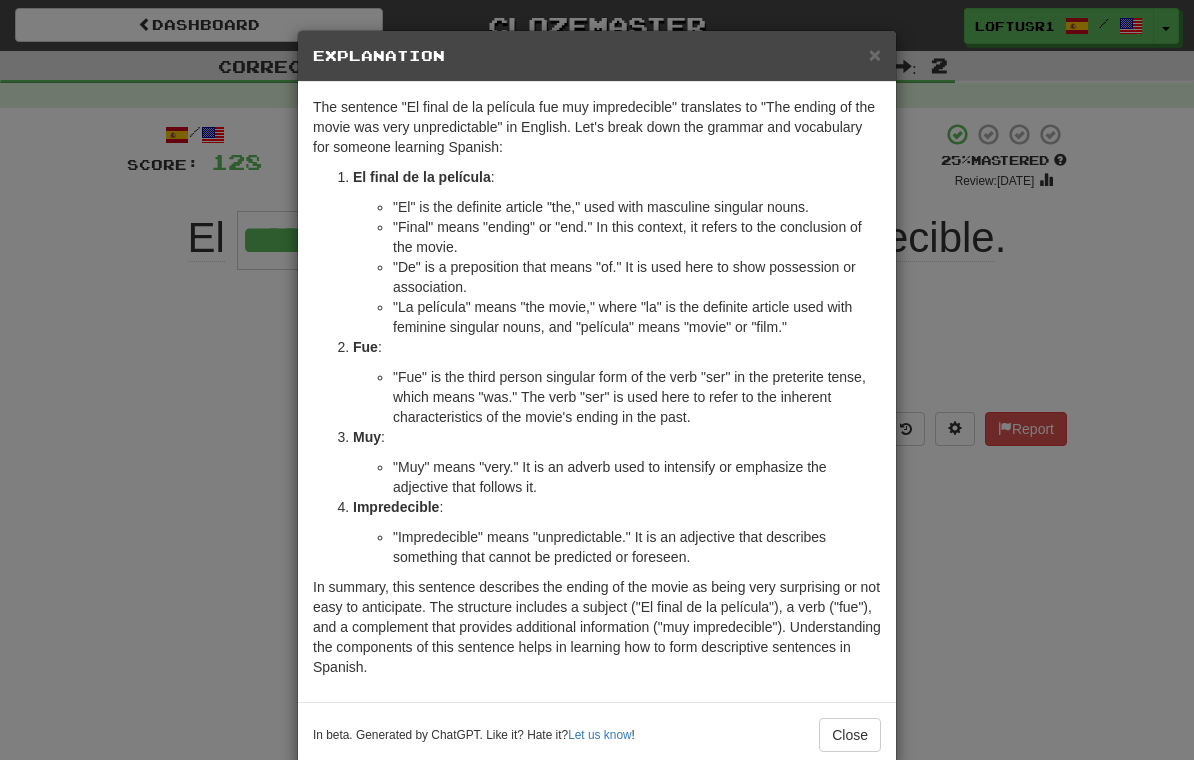 click on "Close" at bounding box center [850, 735] 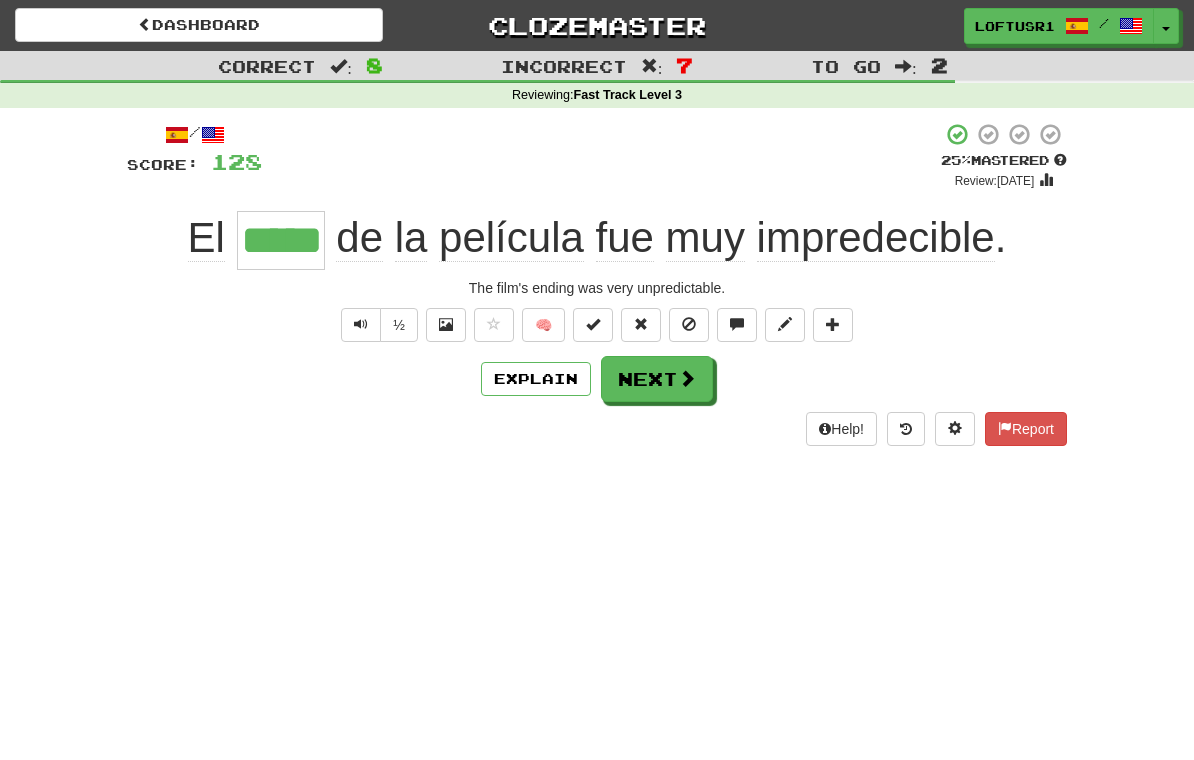 click on "Next" at bounding box center [657, 379] 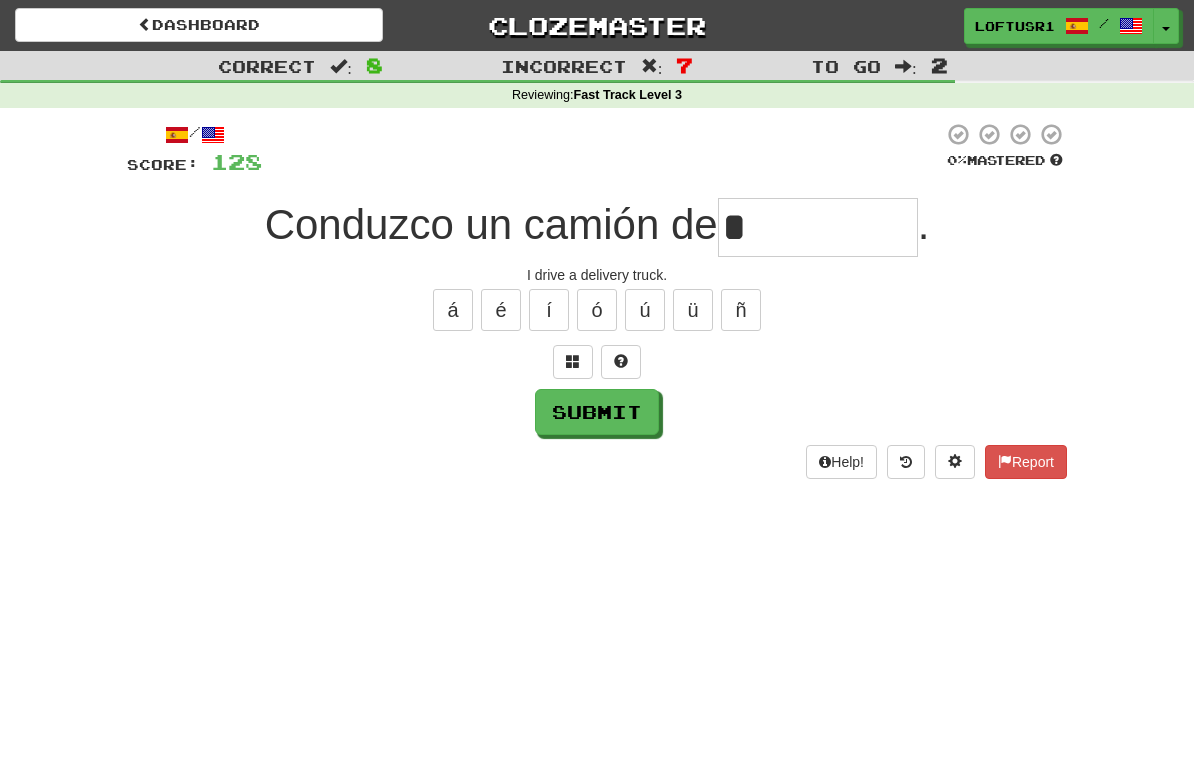 click on "Submit" at bounding box center [597, 412] 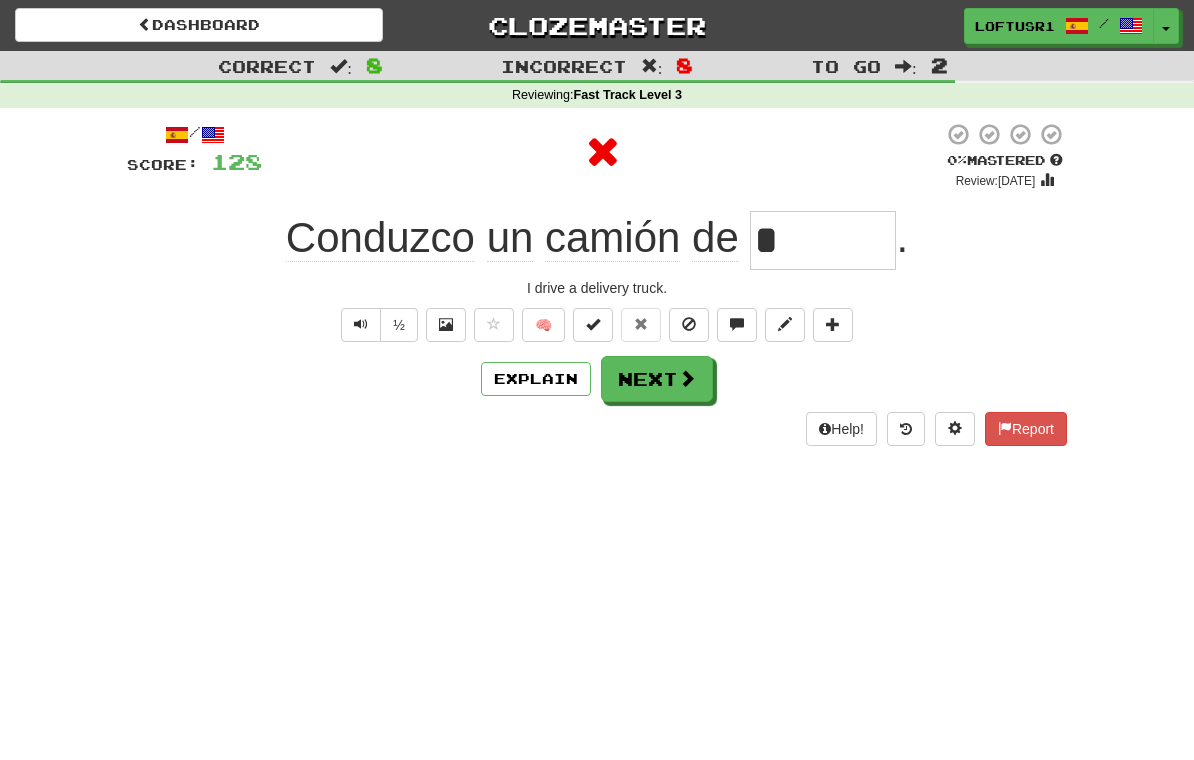 type on "*******" 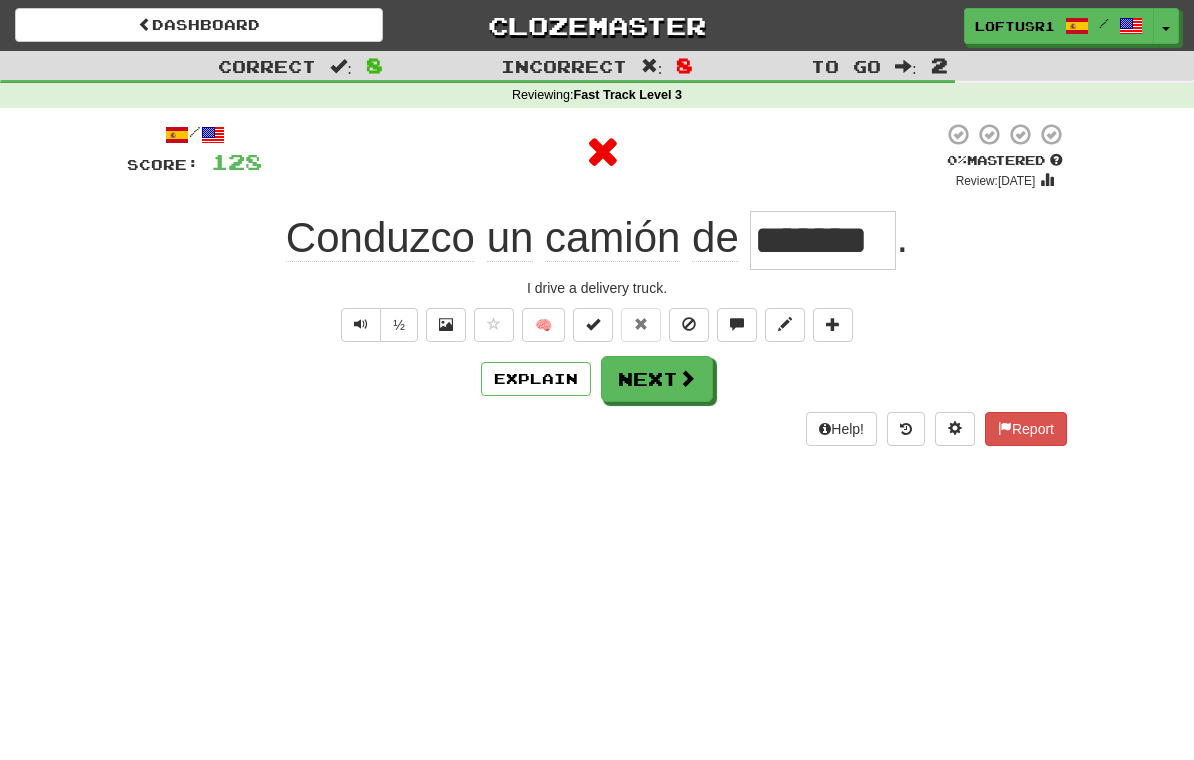 click on "Explain" at bounding box center (536, 379) 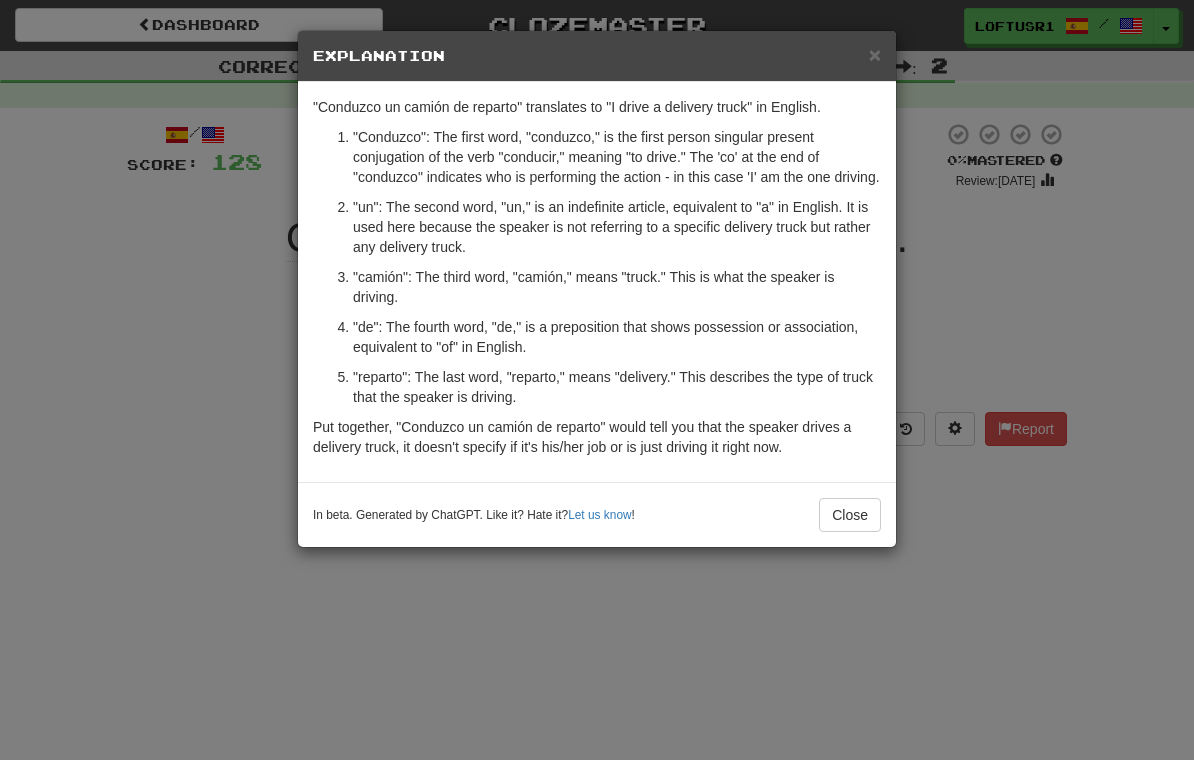 click on "Close" at bounding box center (850, 515) 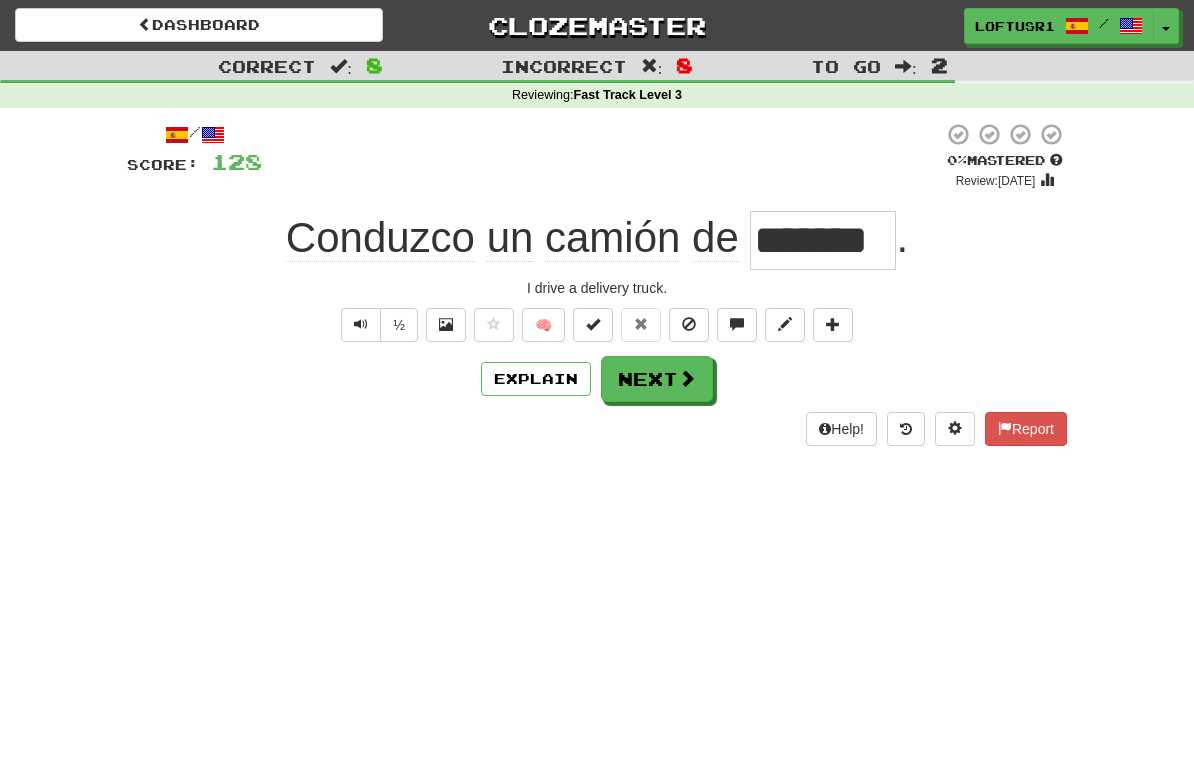 click on "Help!  Report" at bounding box center [597, 429] 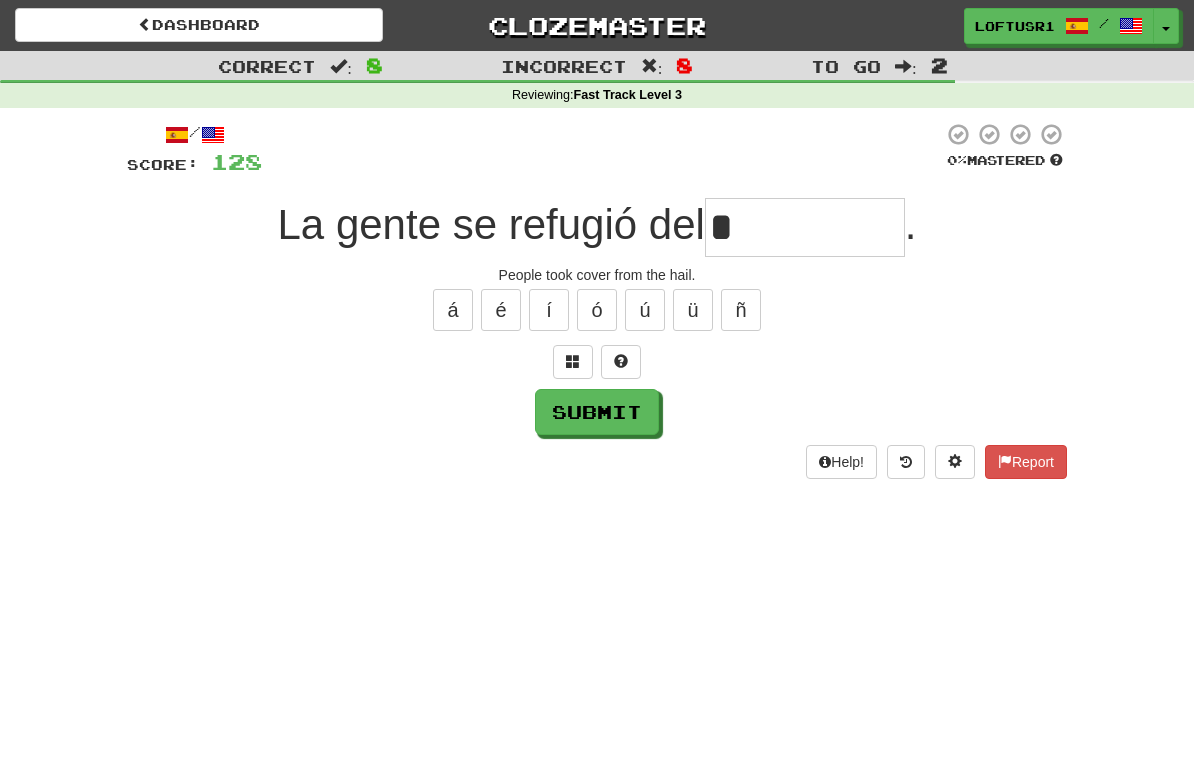 click on "Submit" at bounding box center [597, 412] 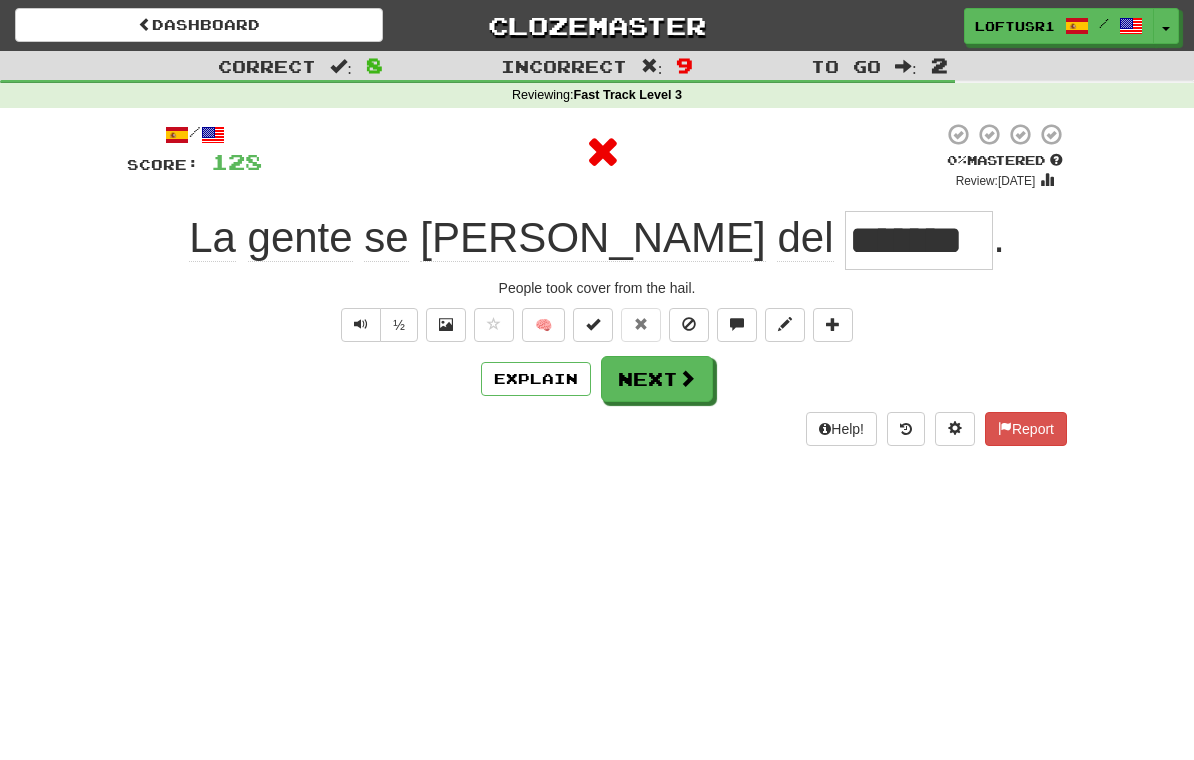 click on "Next" at bounding box center [657, 379] 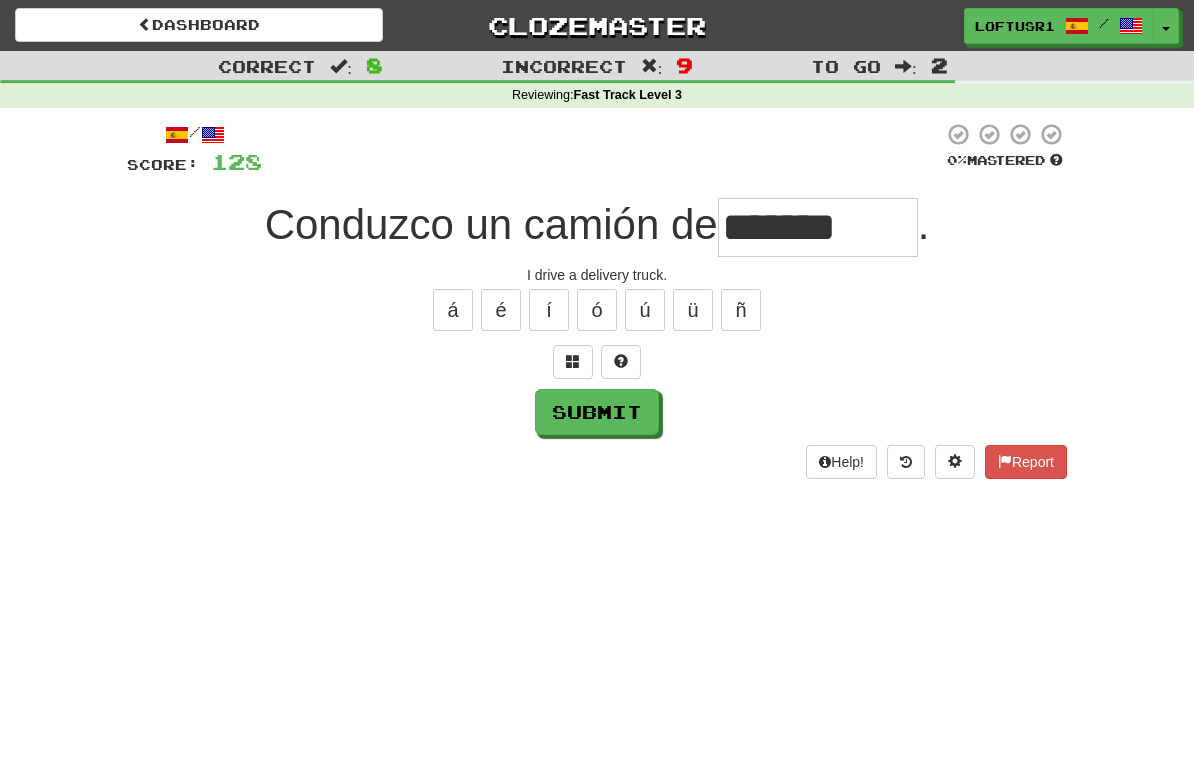 type on "*******" 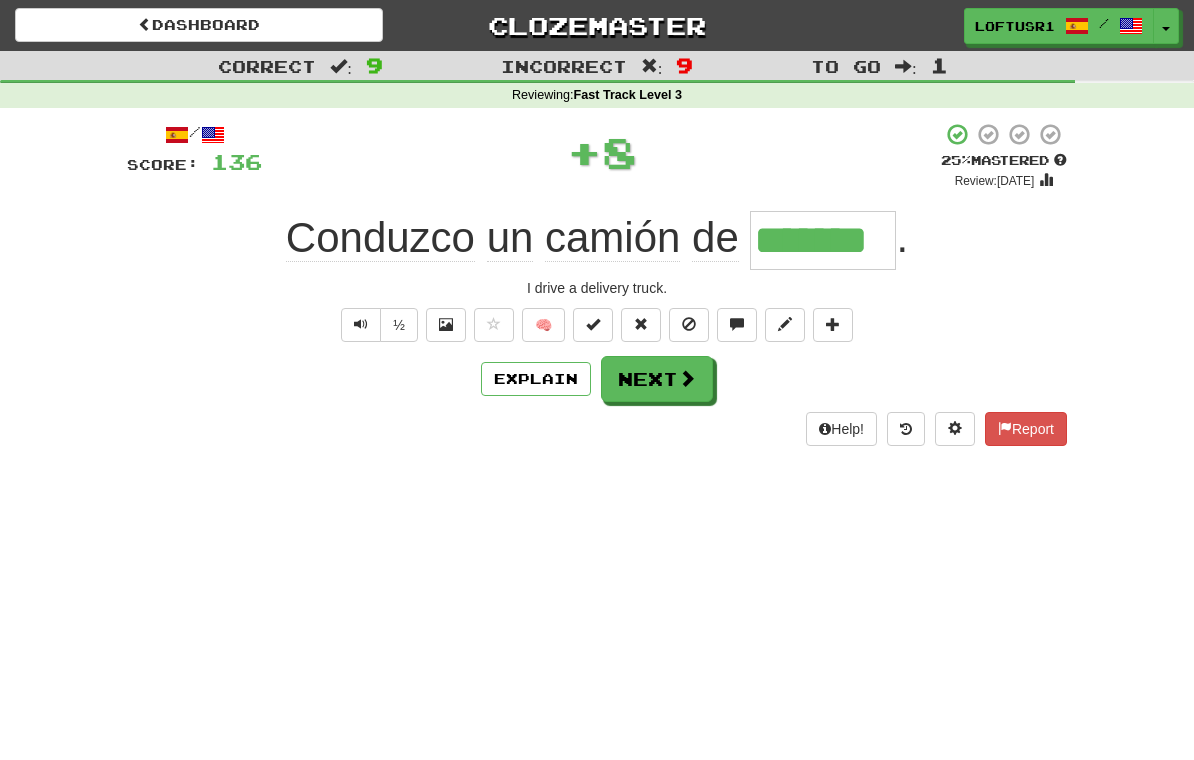 click on "Next" at bounding box center (657, 379) 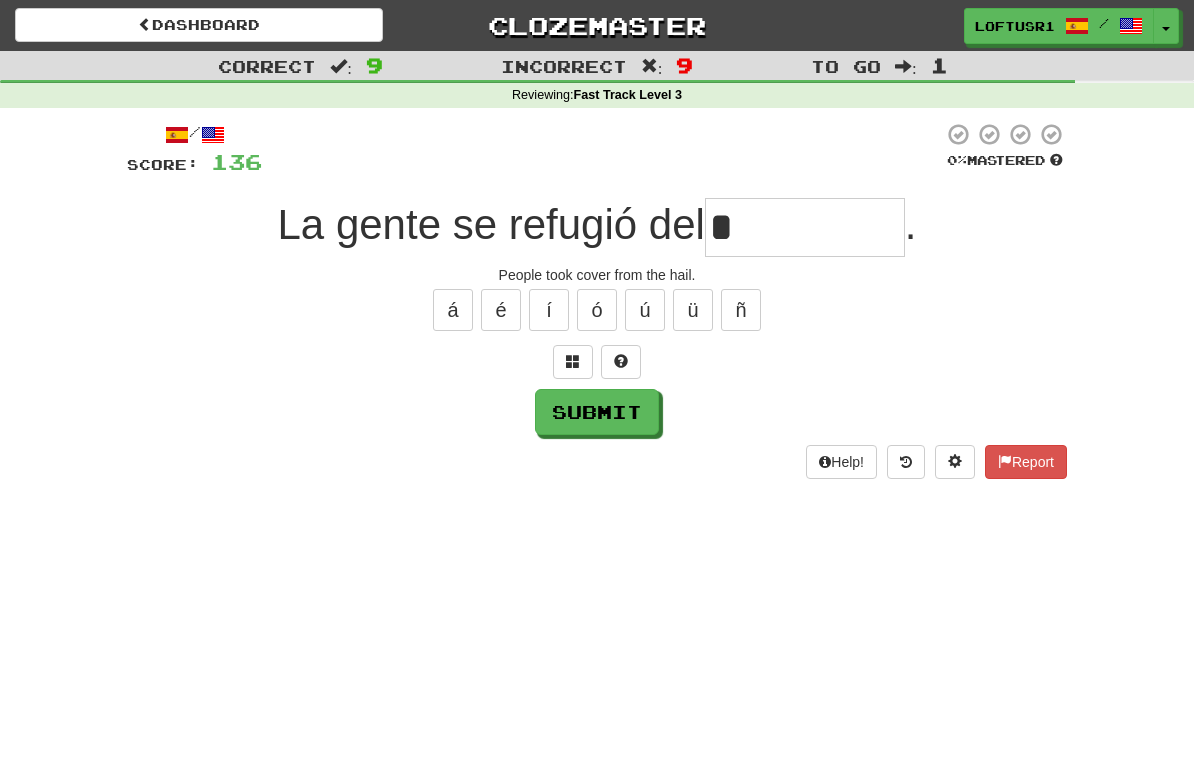 click on "Submit" at bounding box center (597, 412) 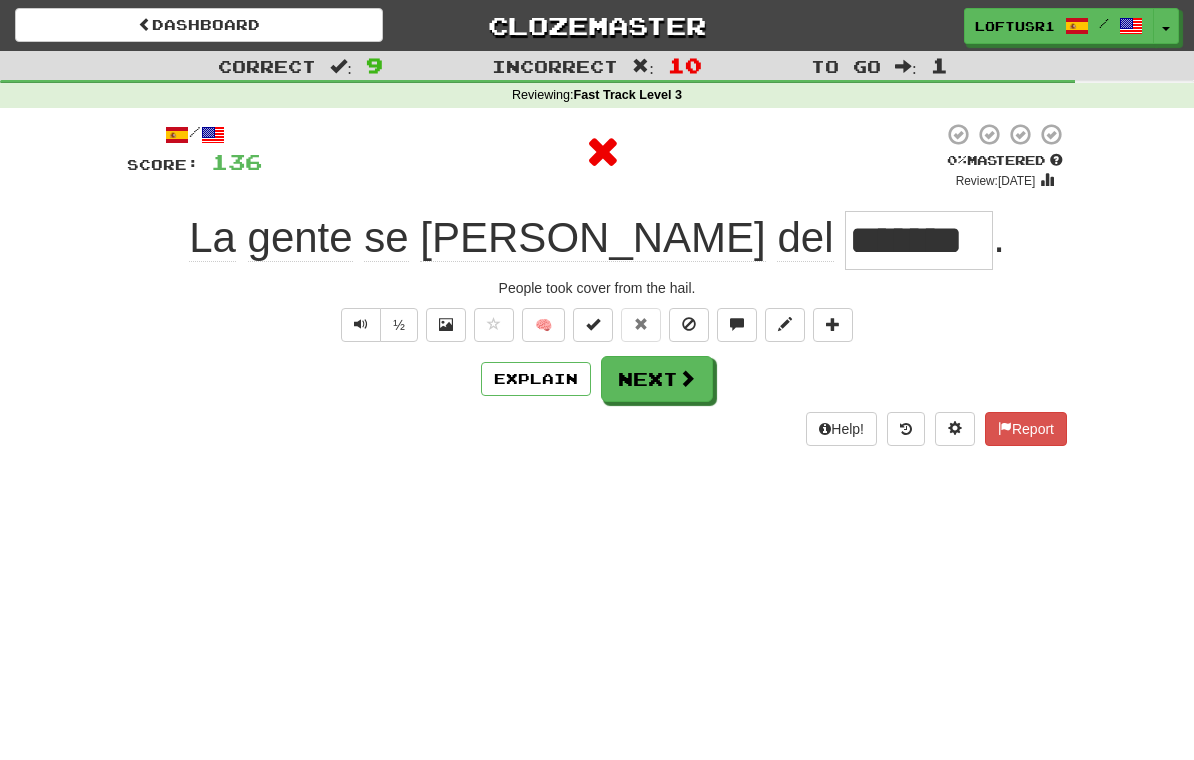 click on "Next" at bounding box center (657, 379) 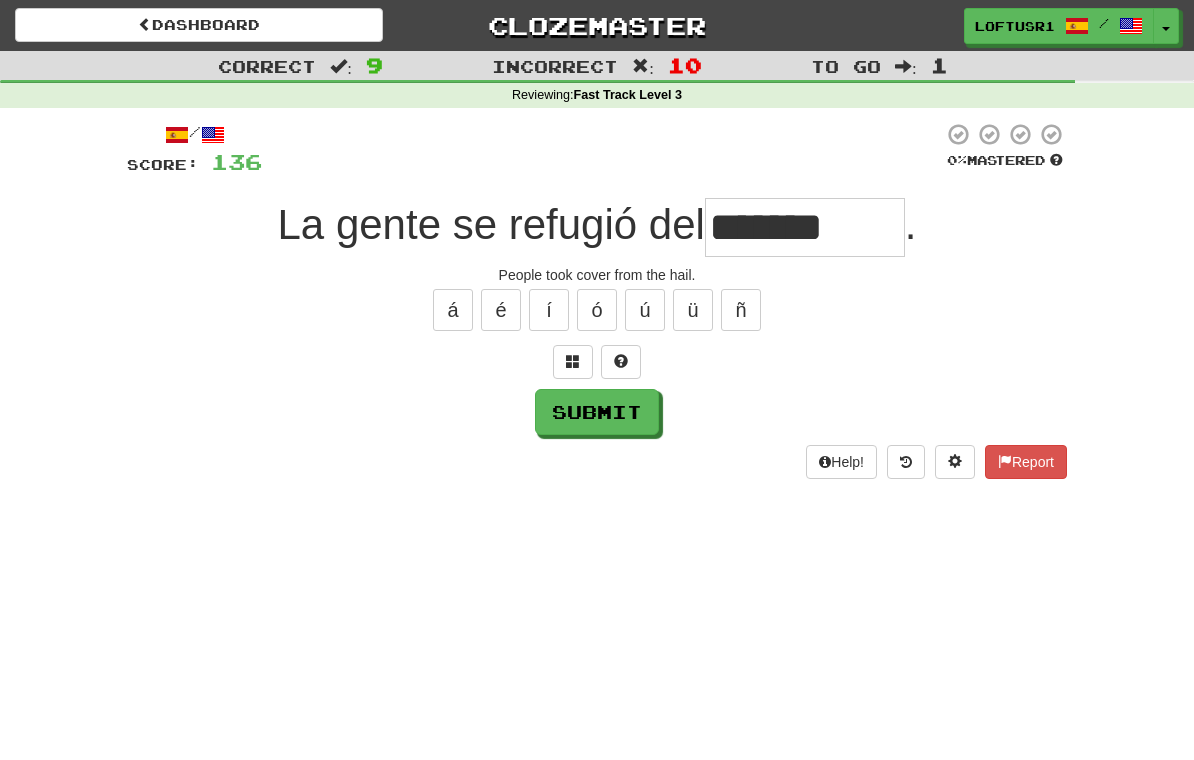 type on "*******" 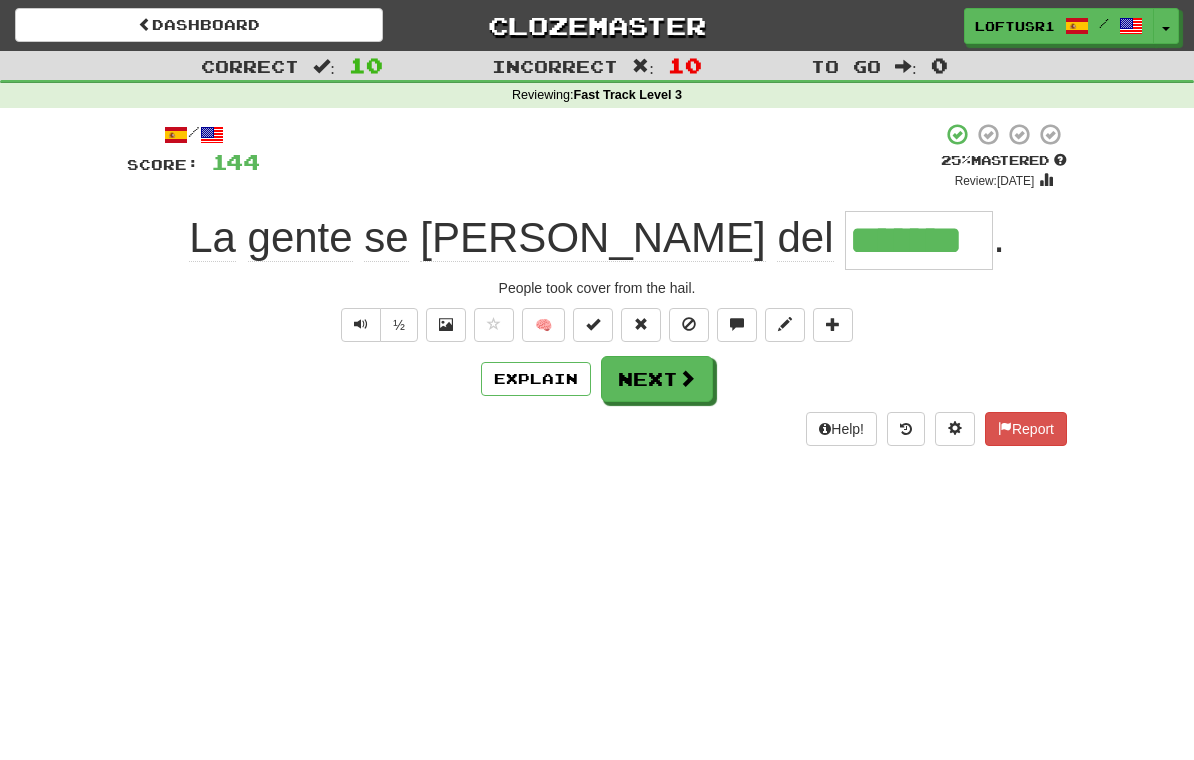 click on "Next" at bounding box center (657, 379) 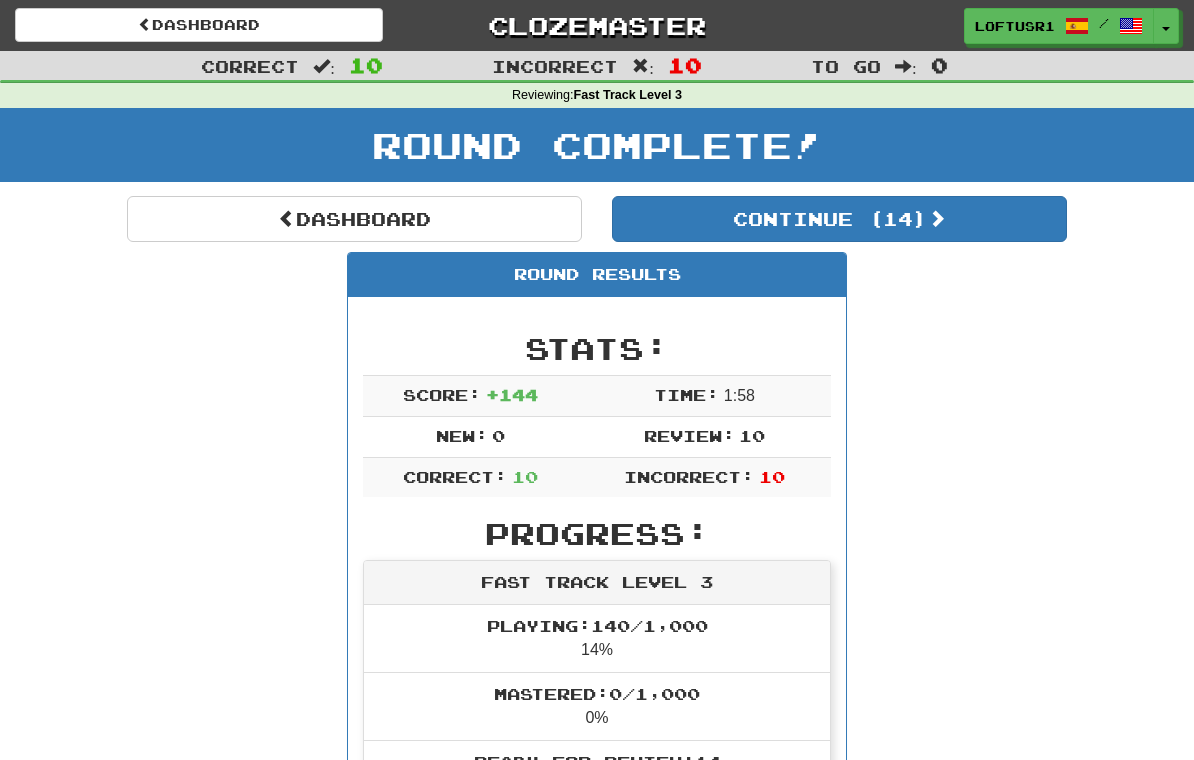 click at bounding box center [287, 218] 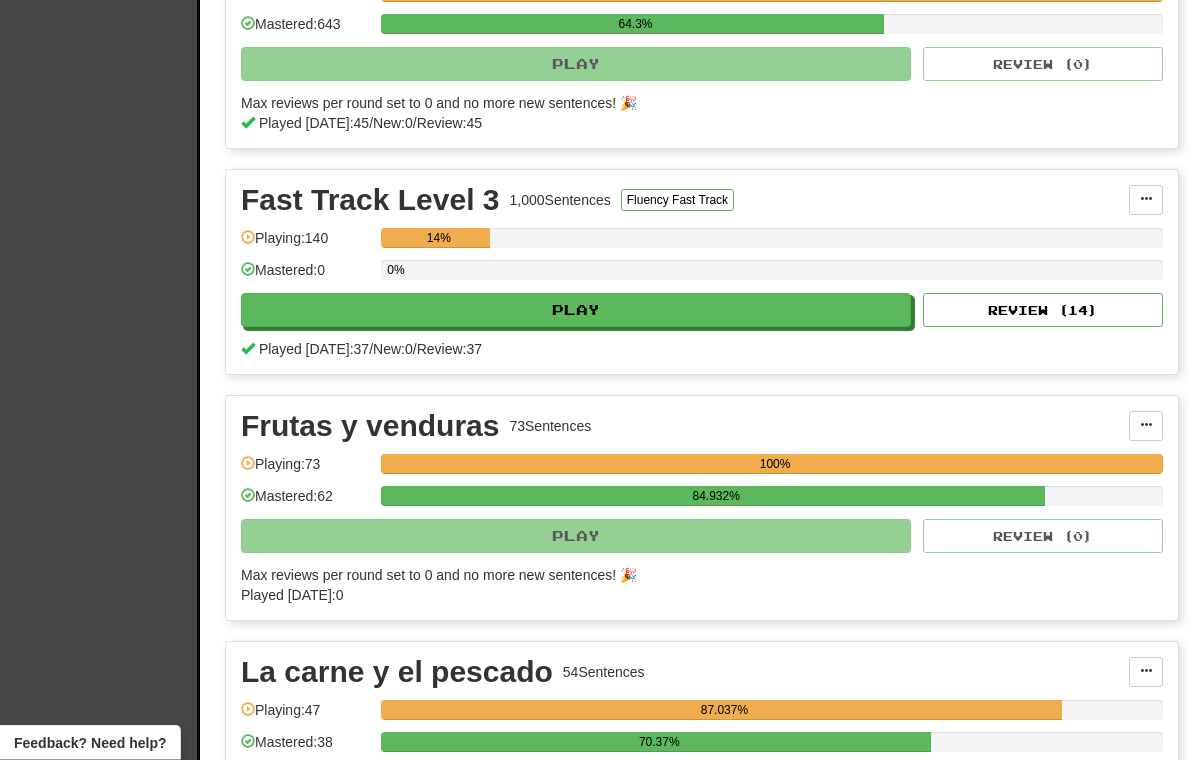 scroll, scrollTop: 1251, scrollLeft: 0, axis: vertical 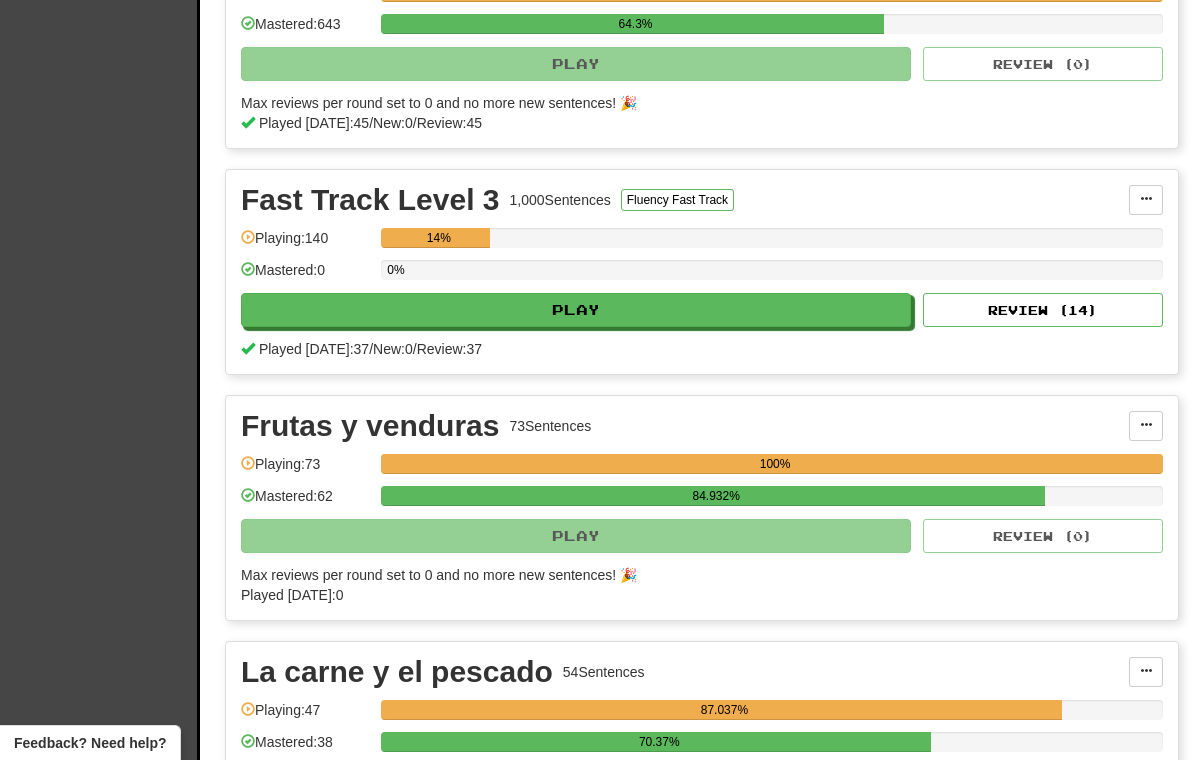 click on "Review ( 14 )" at bounding box center (1043, 310) 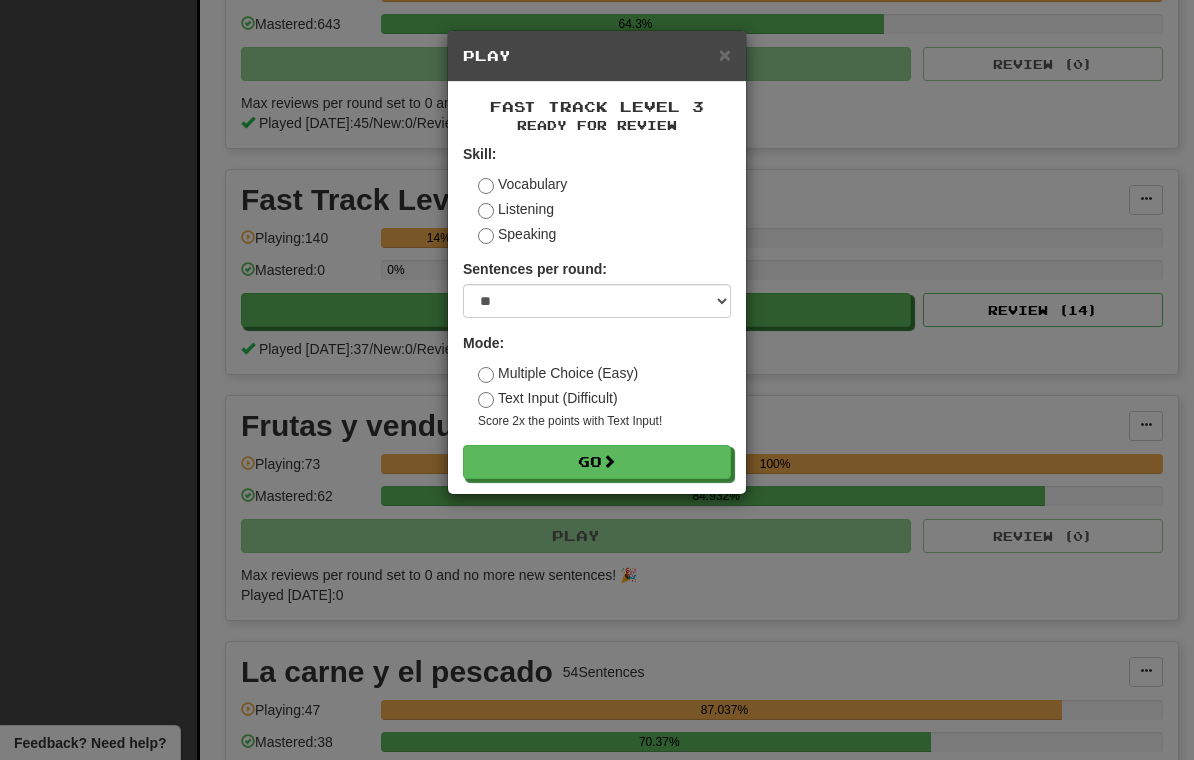 click on "Go" at bounding box center [597, 462] 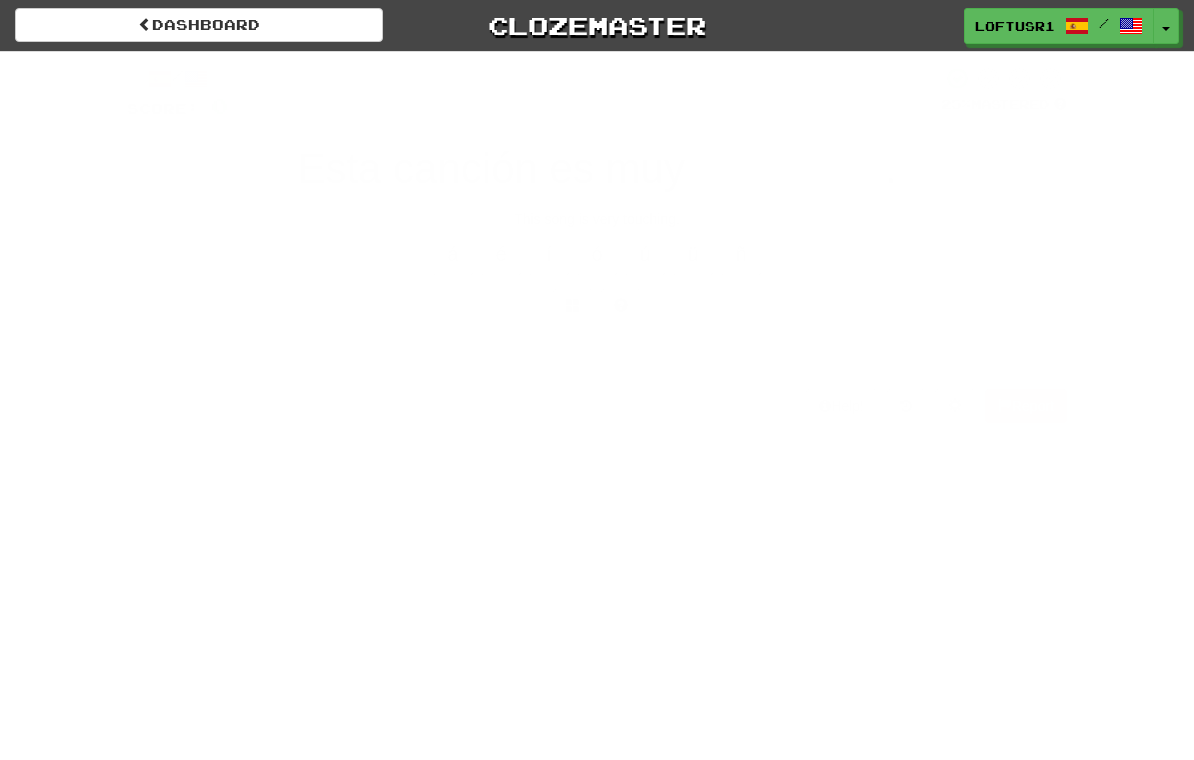 scroll, scrollTop: 0, scrollLeft: 0, axis: both 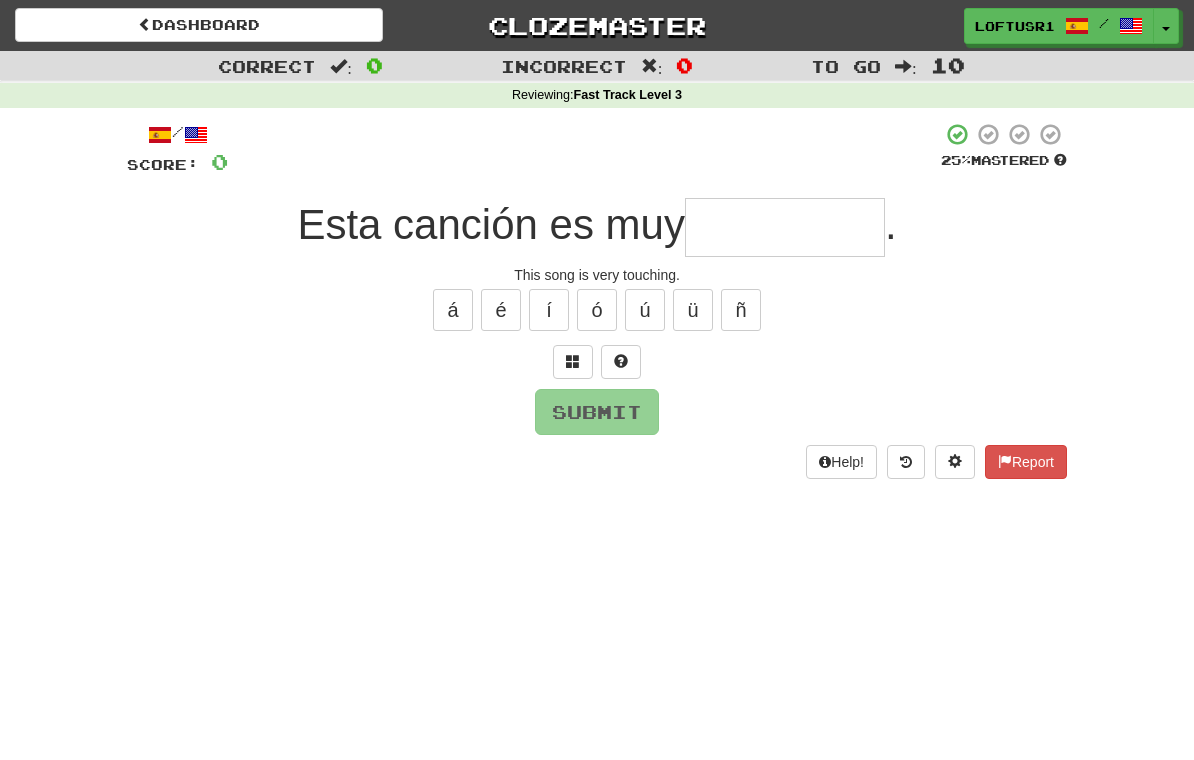 click at bounding box center [785, 227] 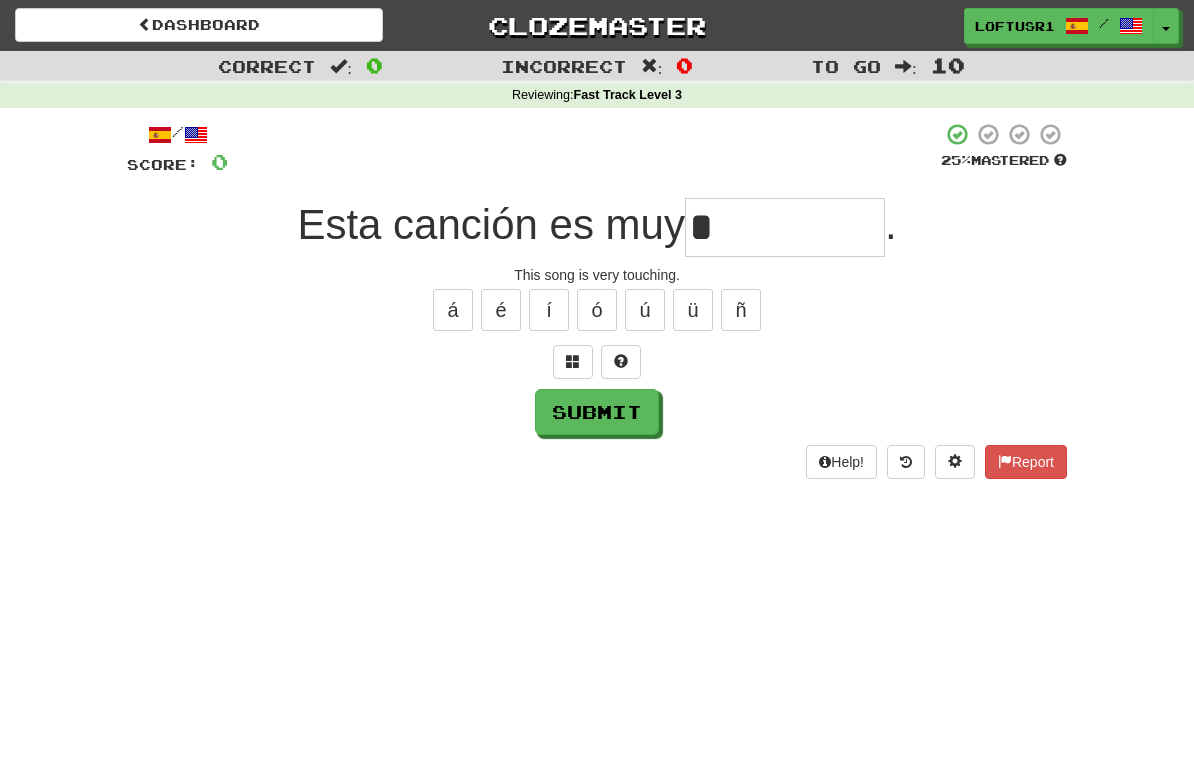 click on "Submit" at bounding box center [597, 412] 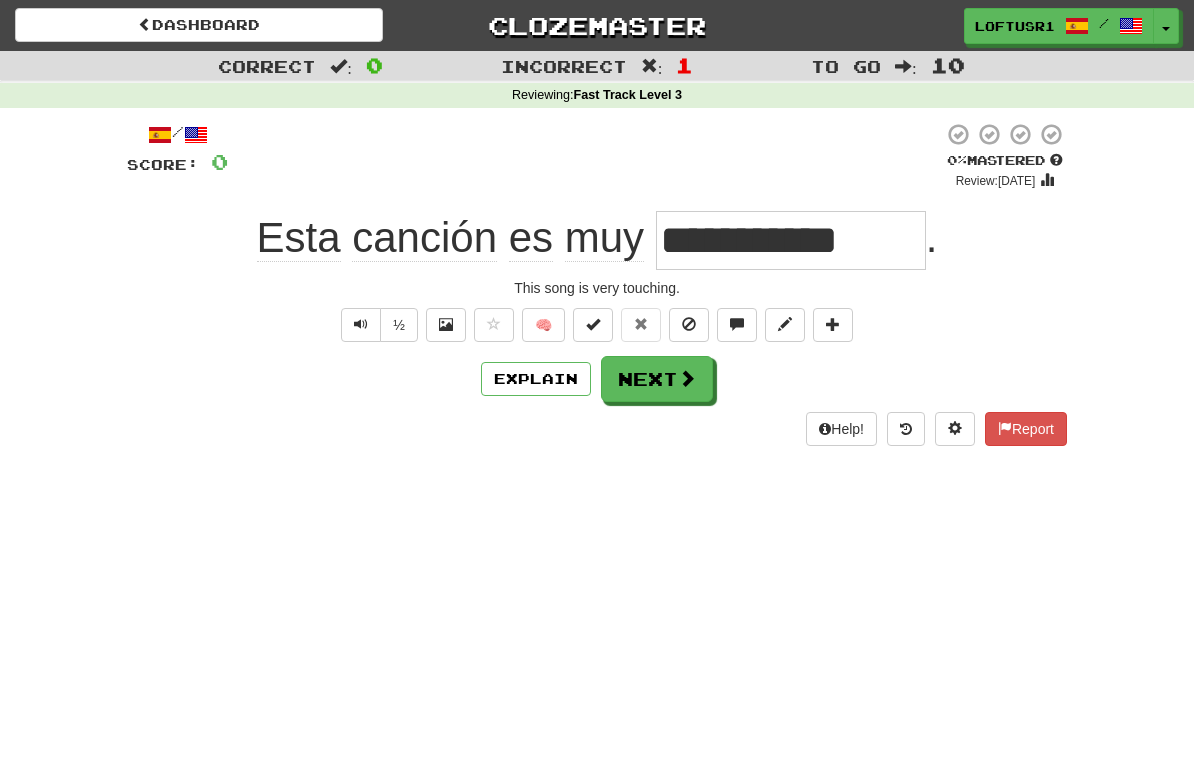 click on "Next" at bounding box center (657, 379) 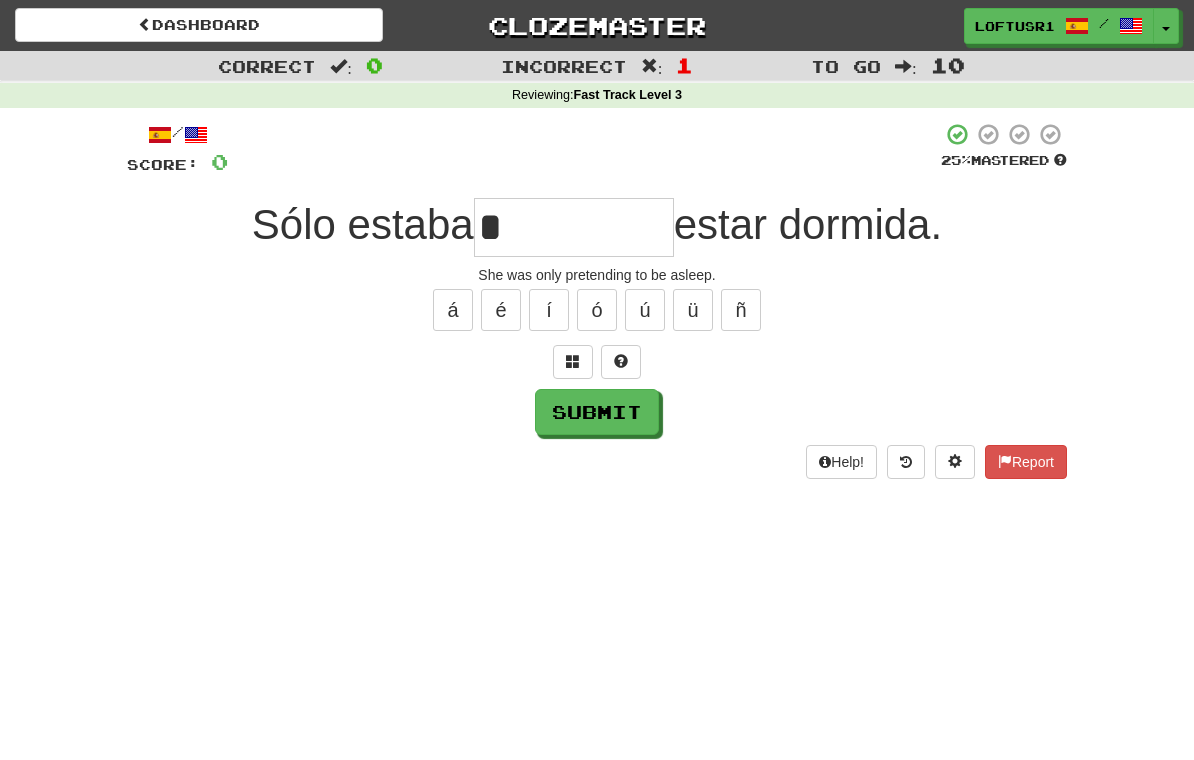 click on "Submit" at bounding box center (597, 412) 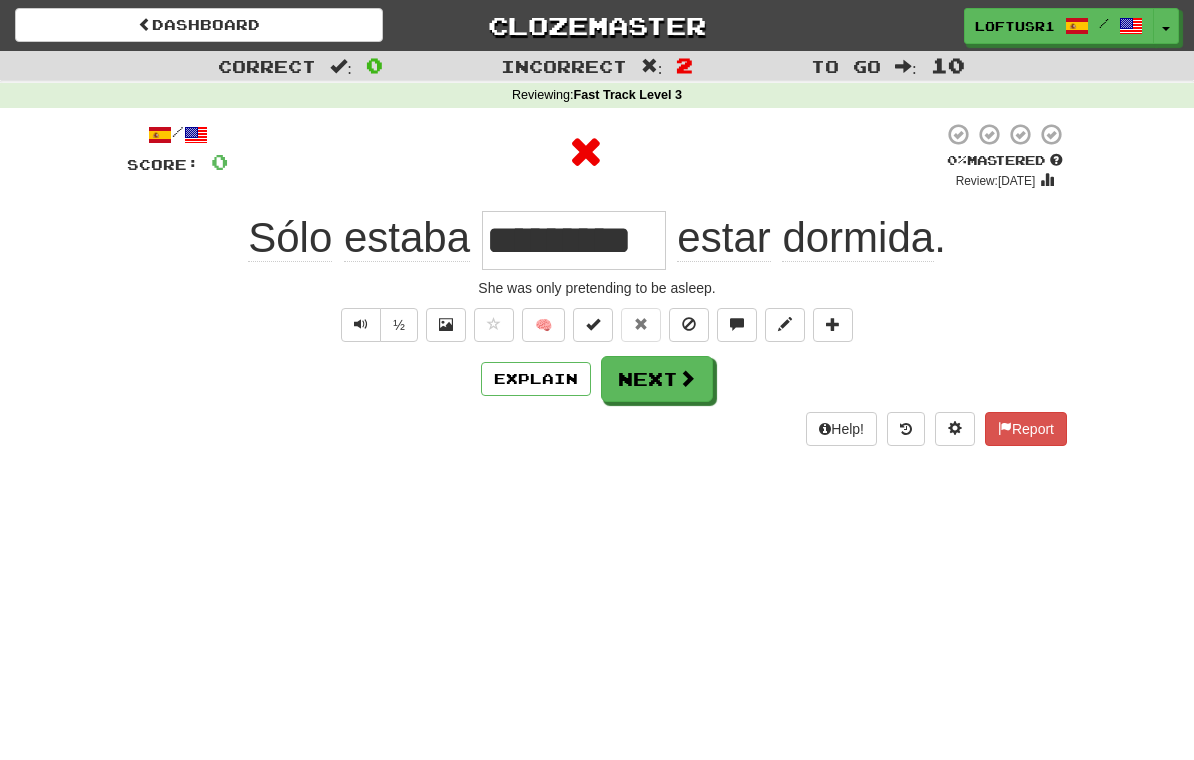click on "Explain" at bounding box center [536, 379] 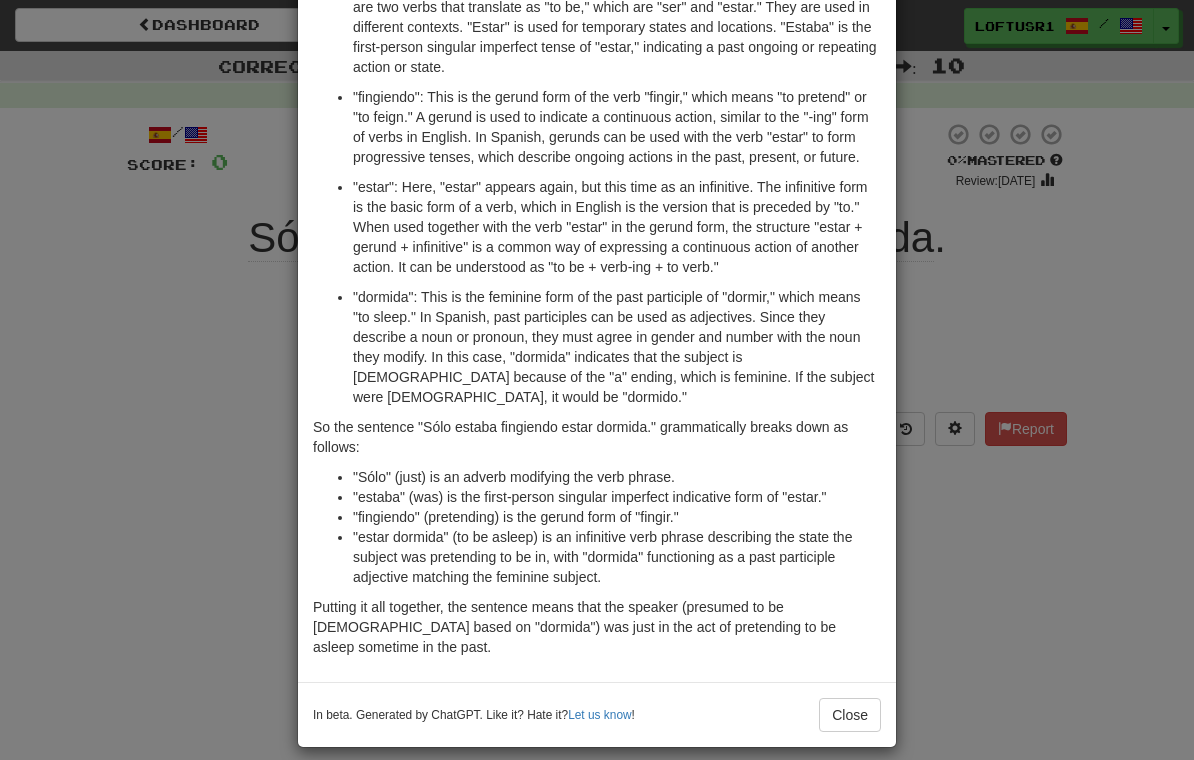scroll, scrollTop: 238, scrollLeft: 0, axis: vertical 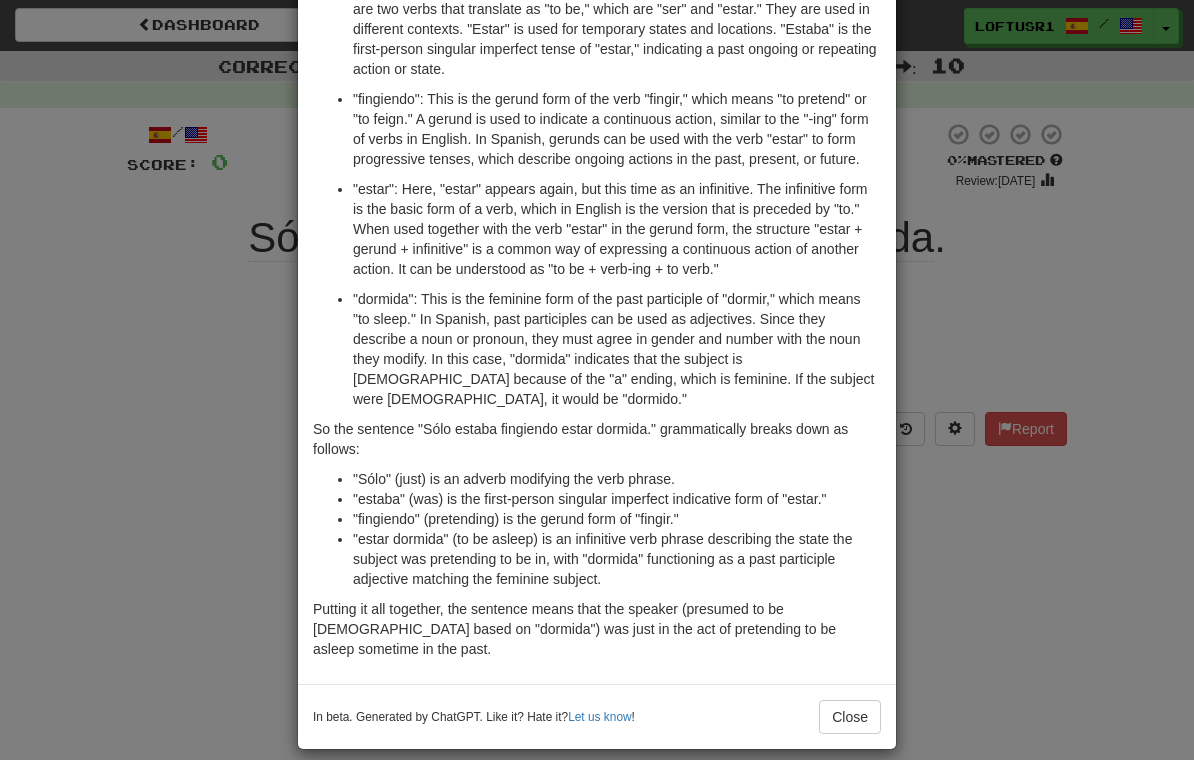 click on "Close" at bounding box center (850, 717) 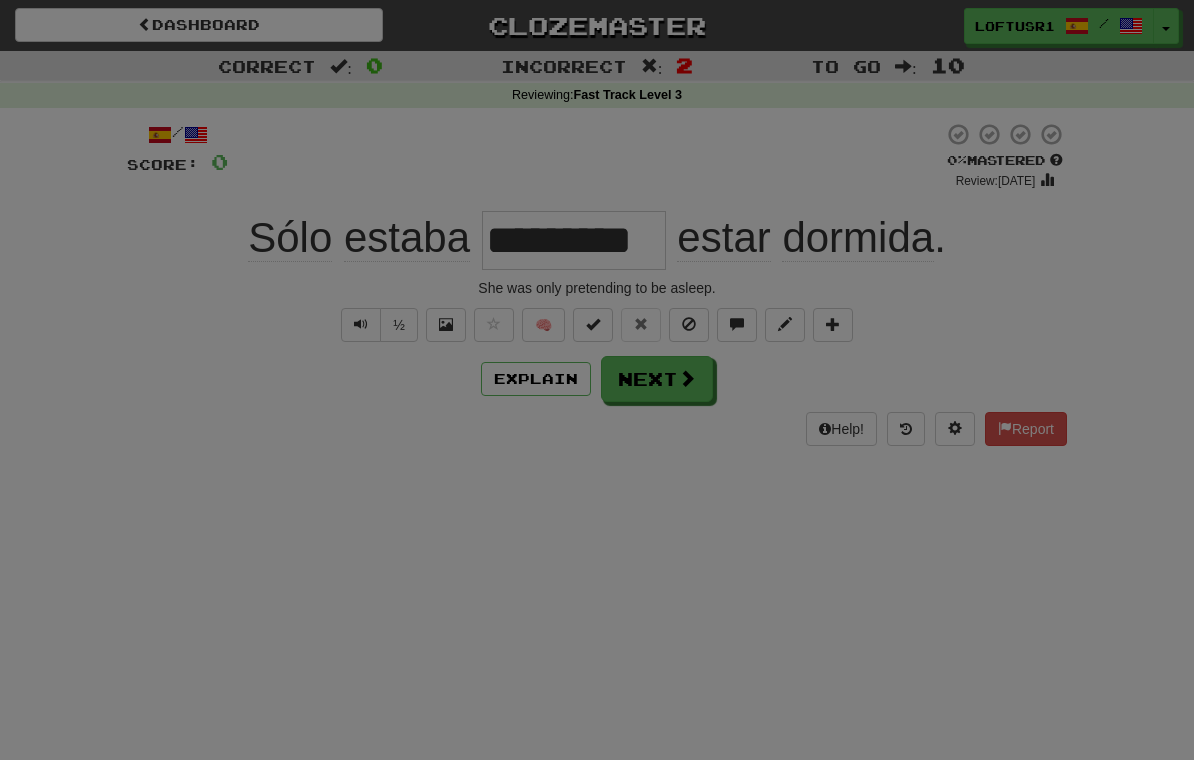 click at bounding box center (597, 380) 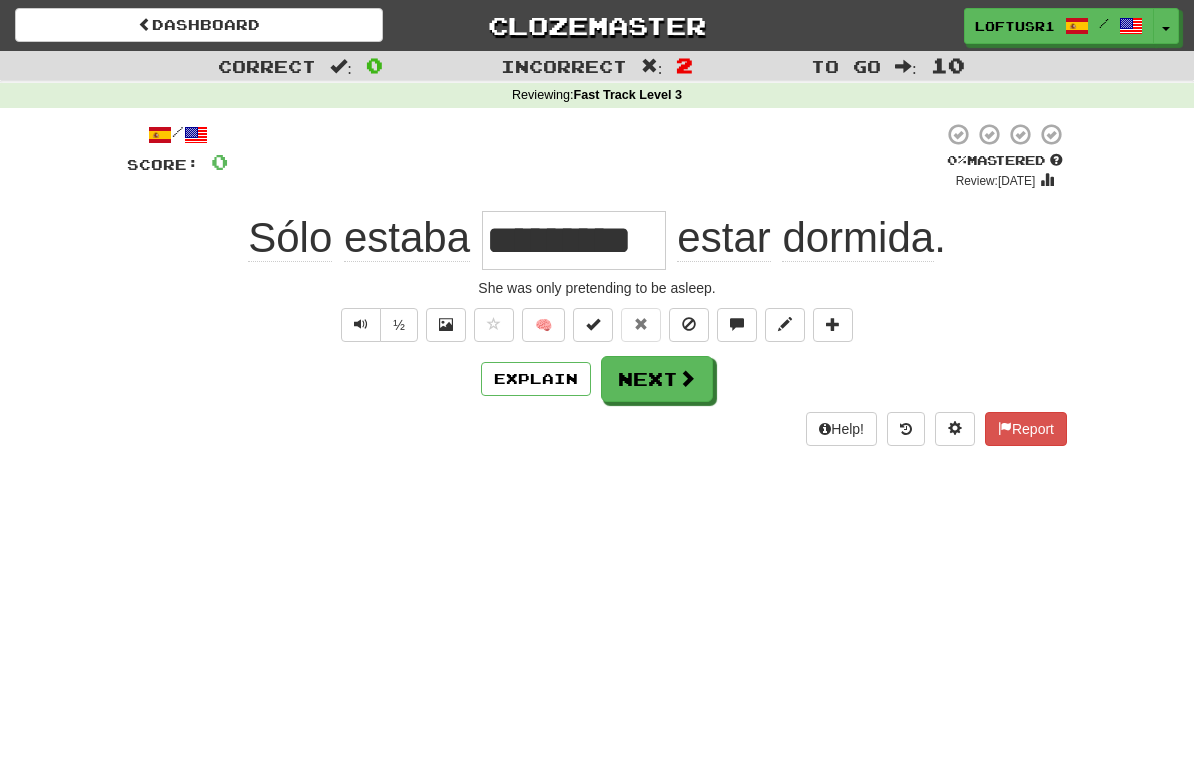 click on "Next" at bounding box center [657, 379] 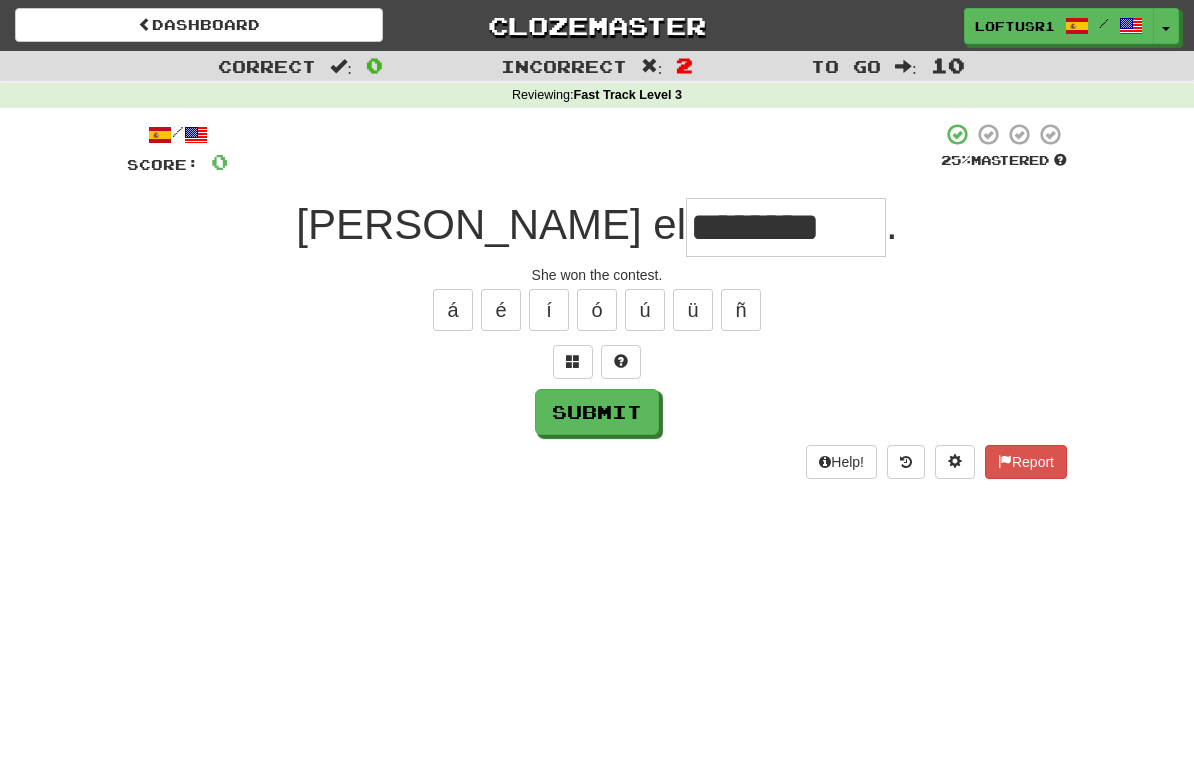 type on "********" 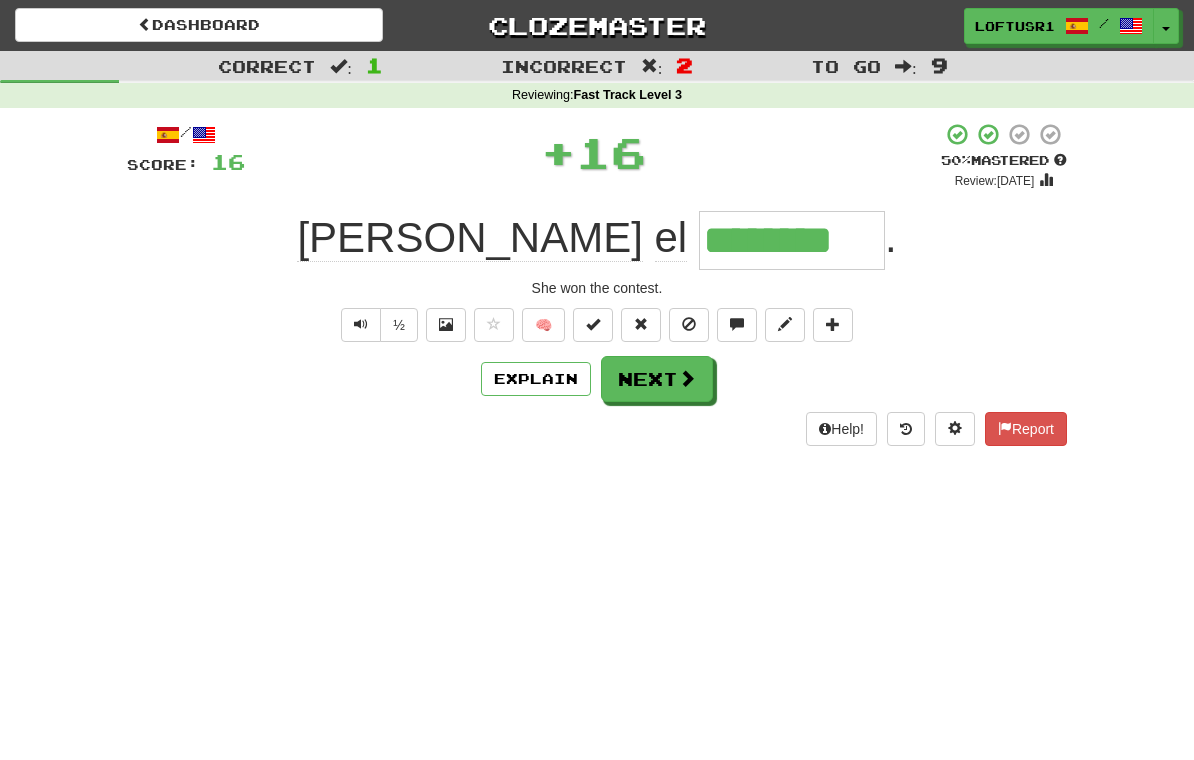 click on "Next" at bounding box center (657, 379) 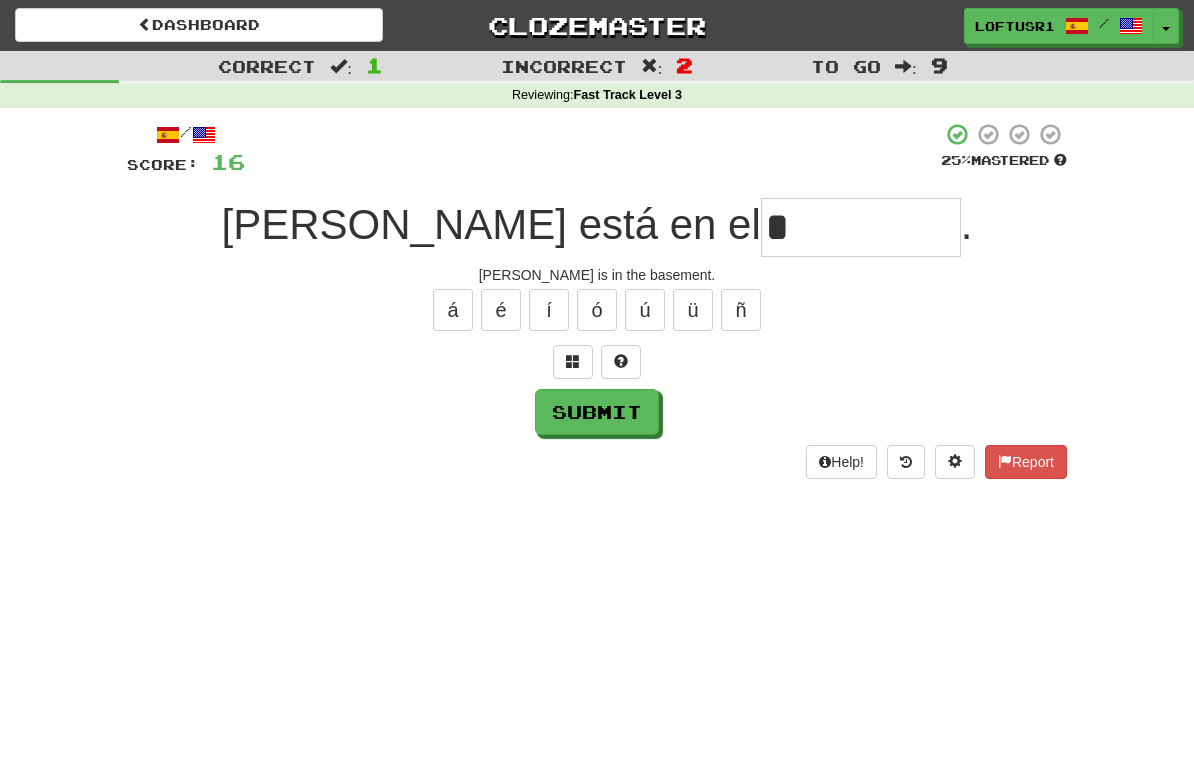 click on "Submit" at bounding box center [597, 412] 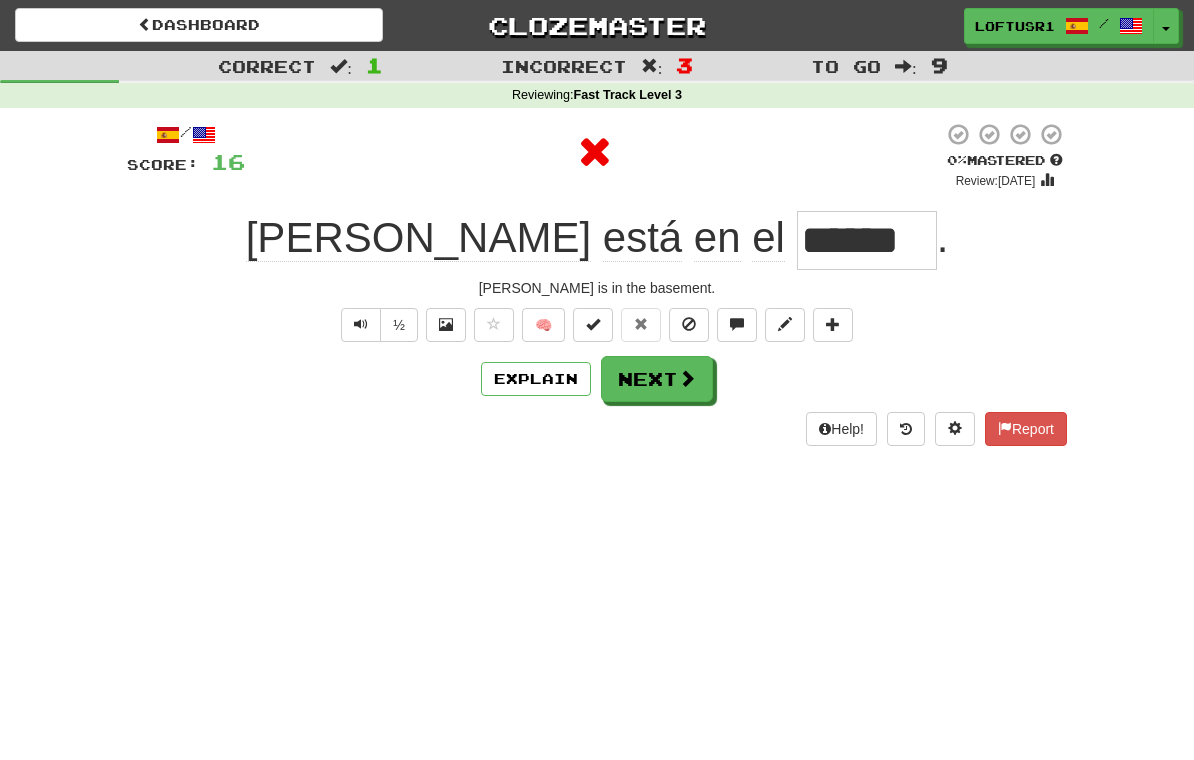 click on "Next" at bounding box center [657, 379] 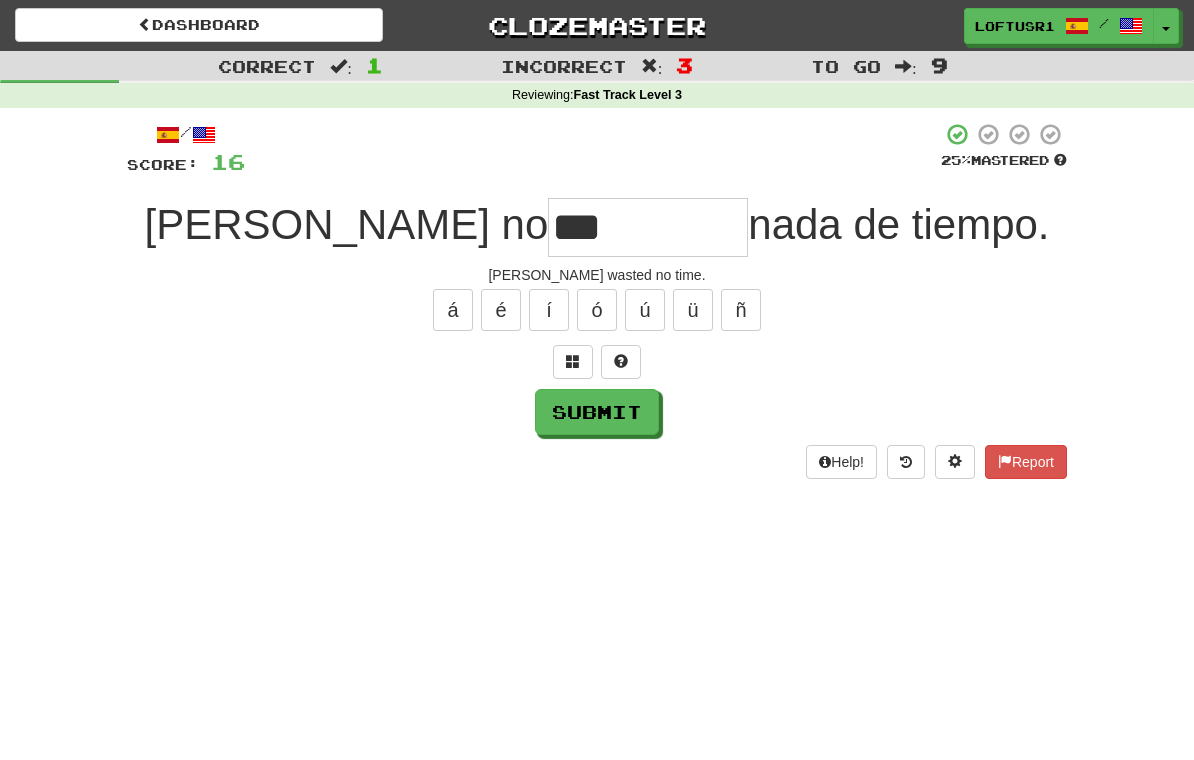 click on "Submit" at bounding box center (597, 412) 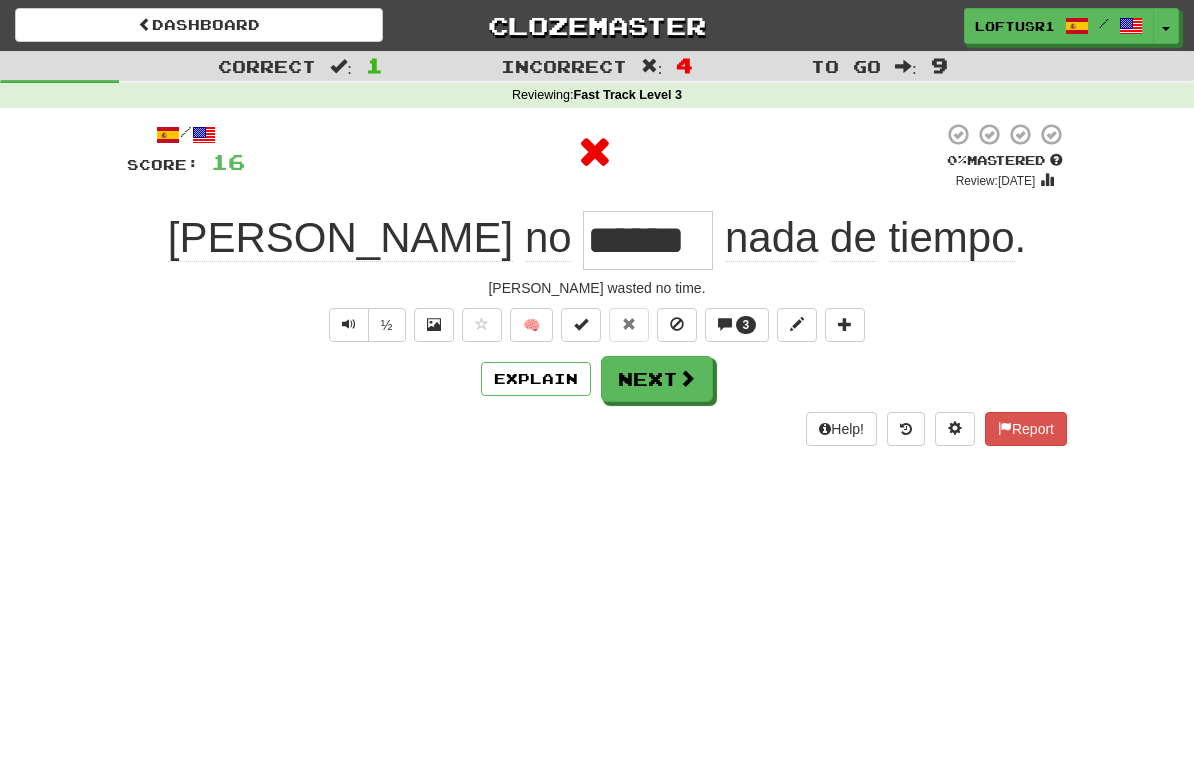 click on "Explain" at bounding box center (536, 379) 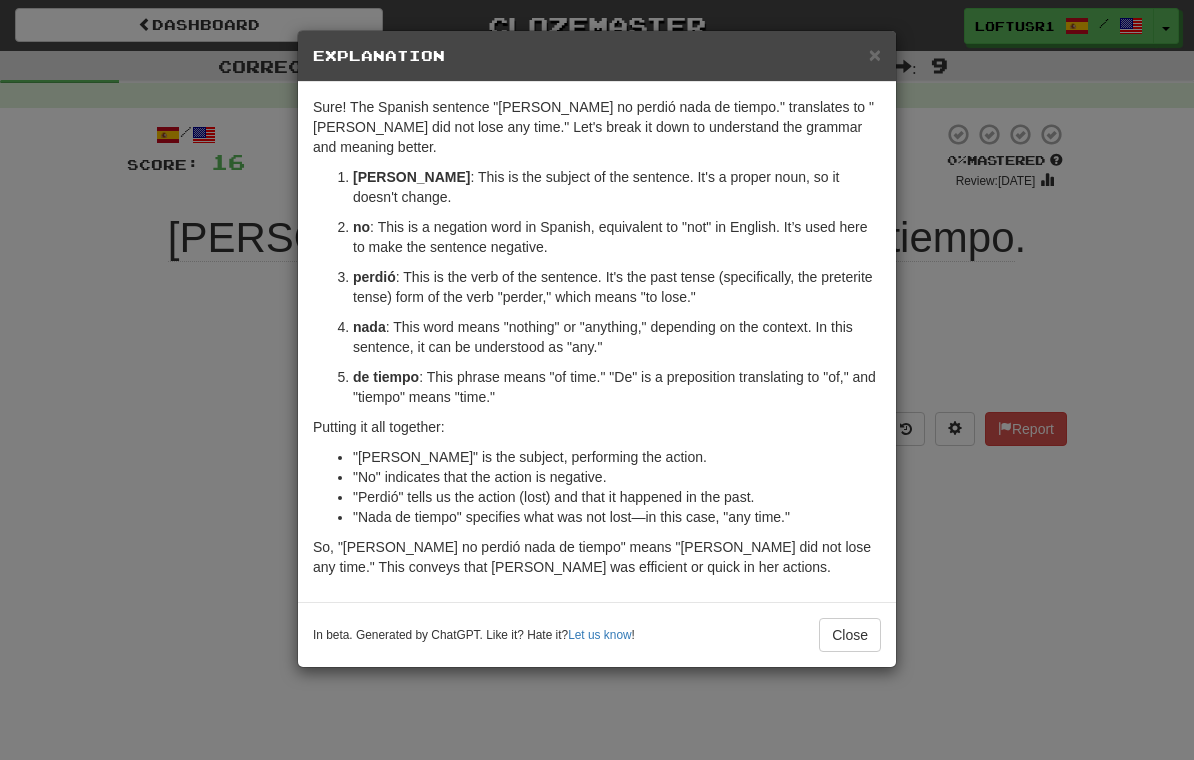 click on "Close" at bounding box center [850, 635] 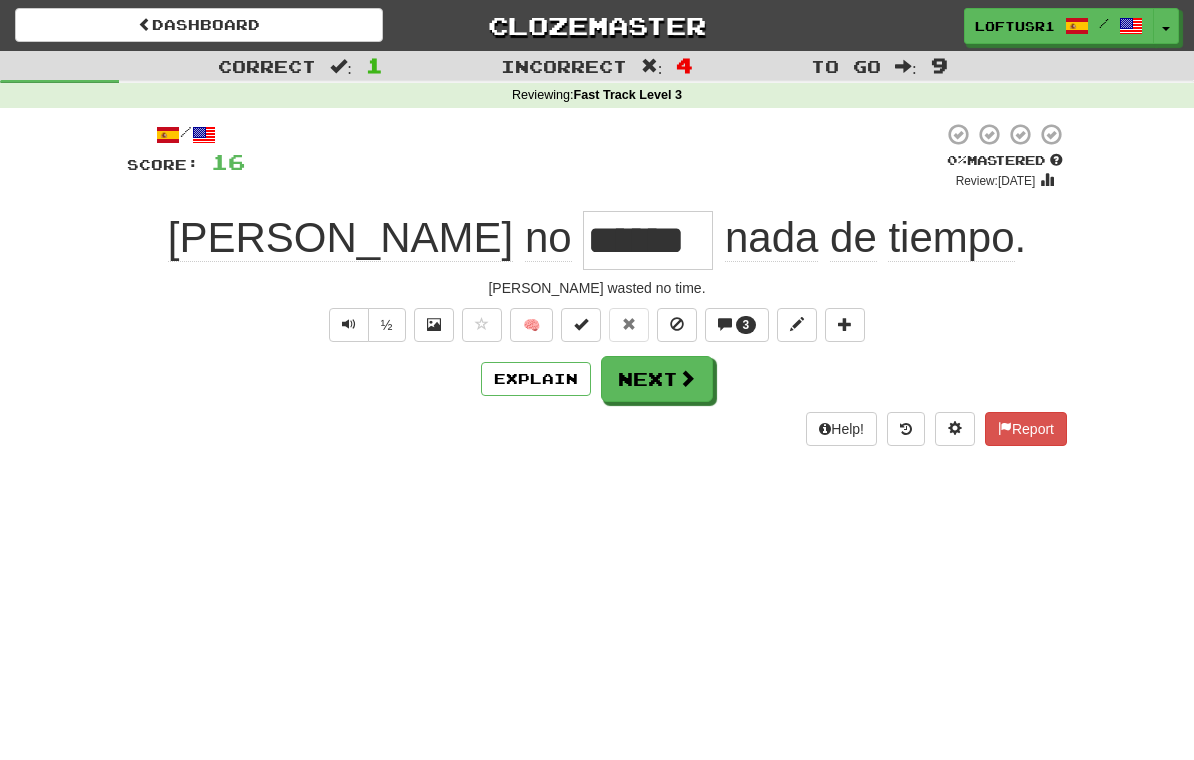 click on "Next" at bounding box center [657, 379] 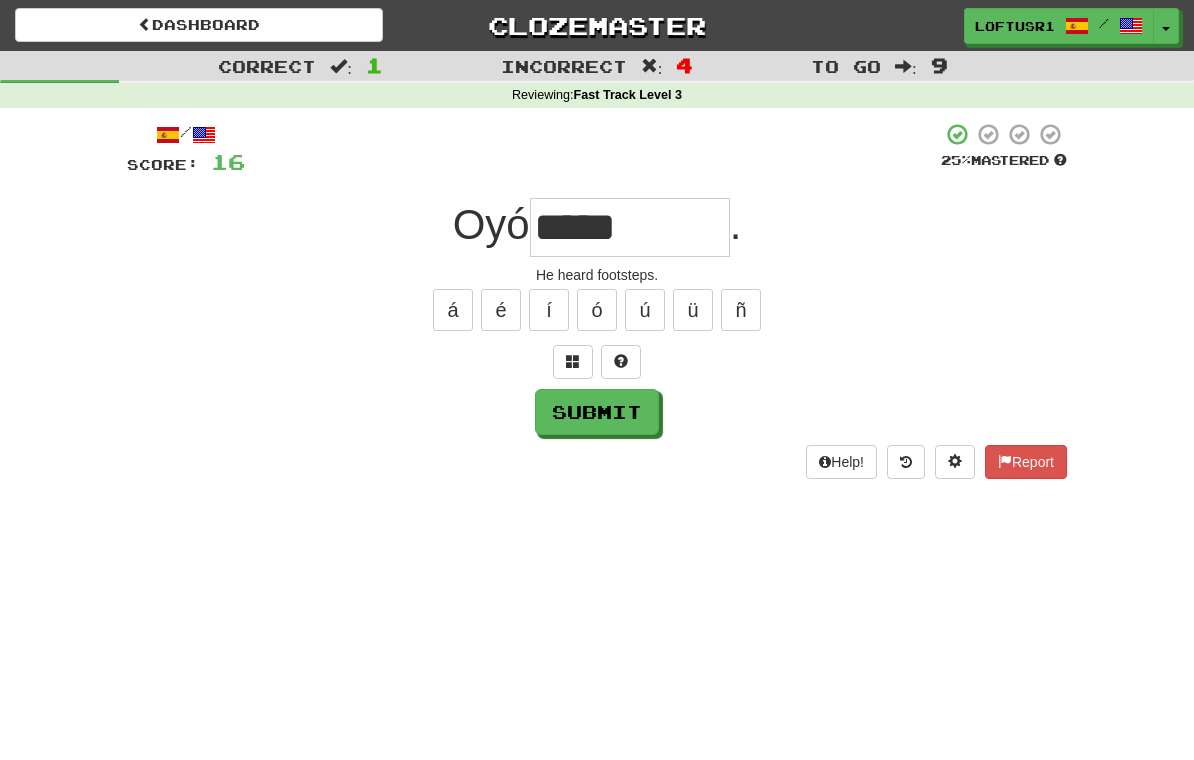 type on "*****" 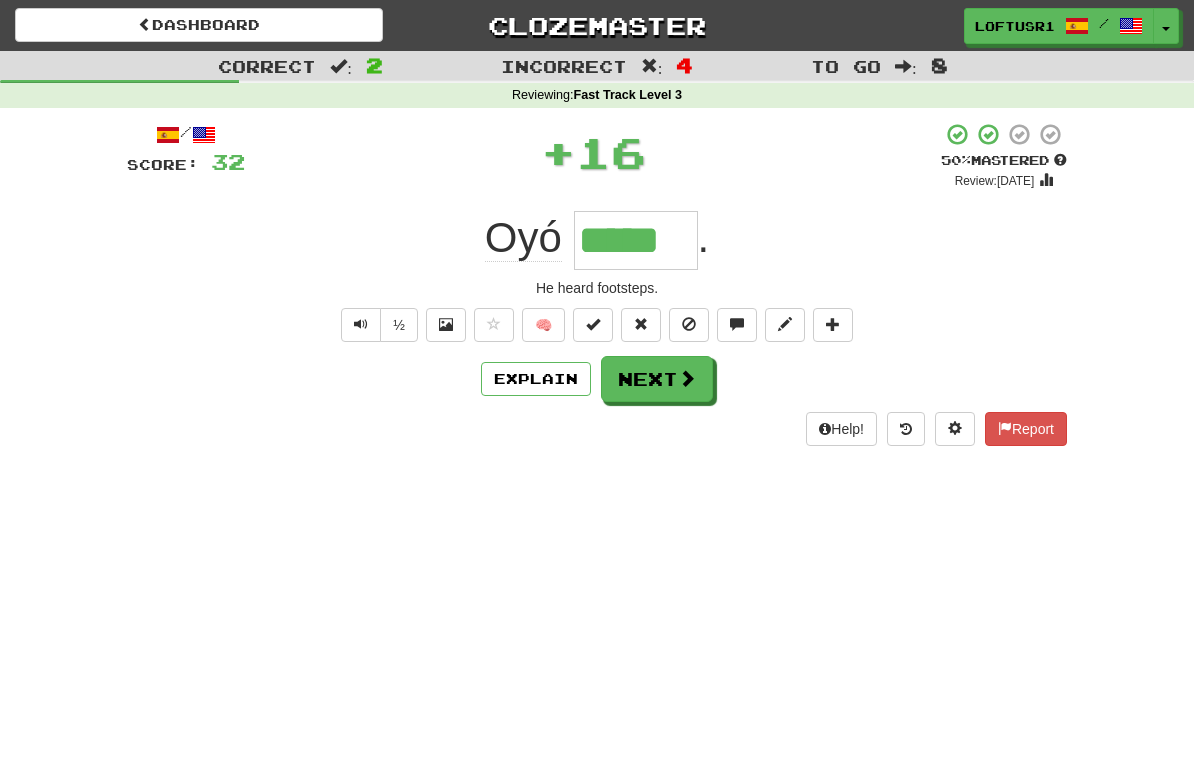 click on "Explain" at bounding box center [536, 379] 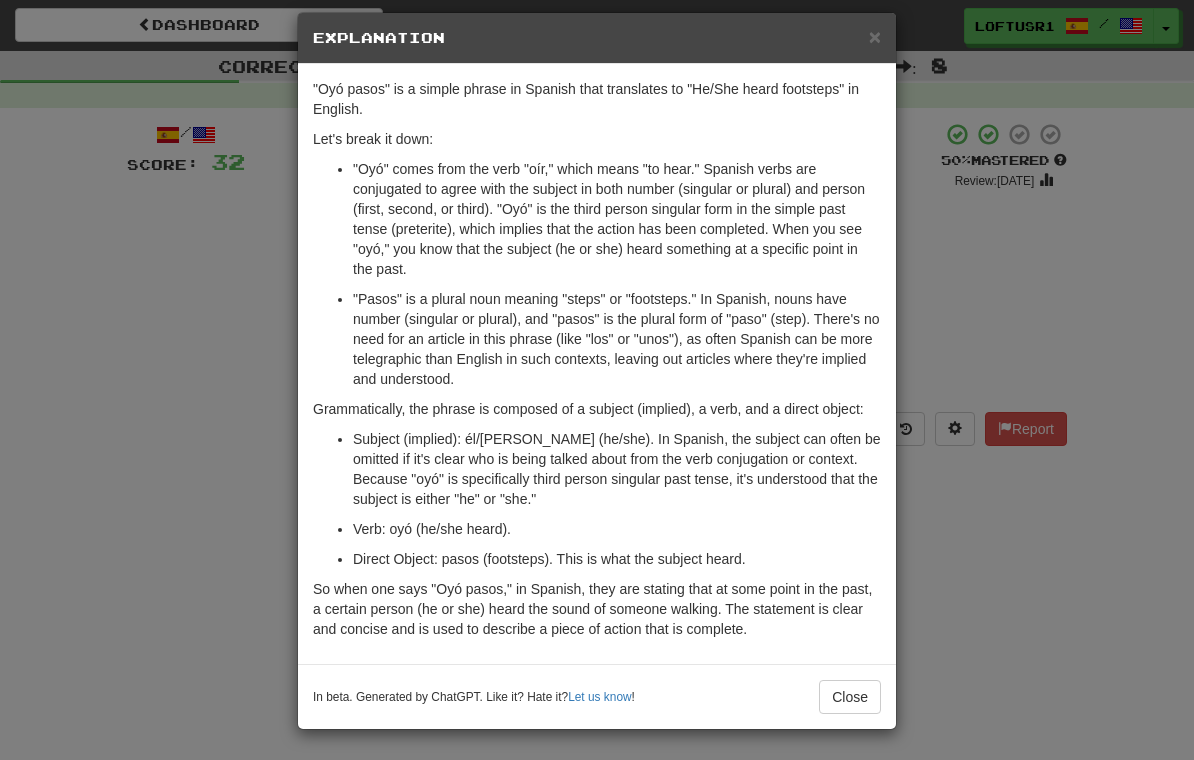 scroll, scrollTop: 18, scrollLeft: 0, axis: vertical 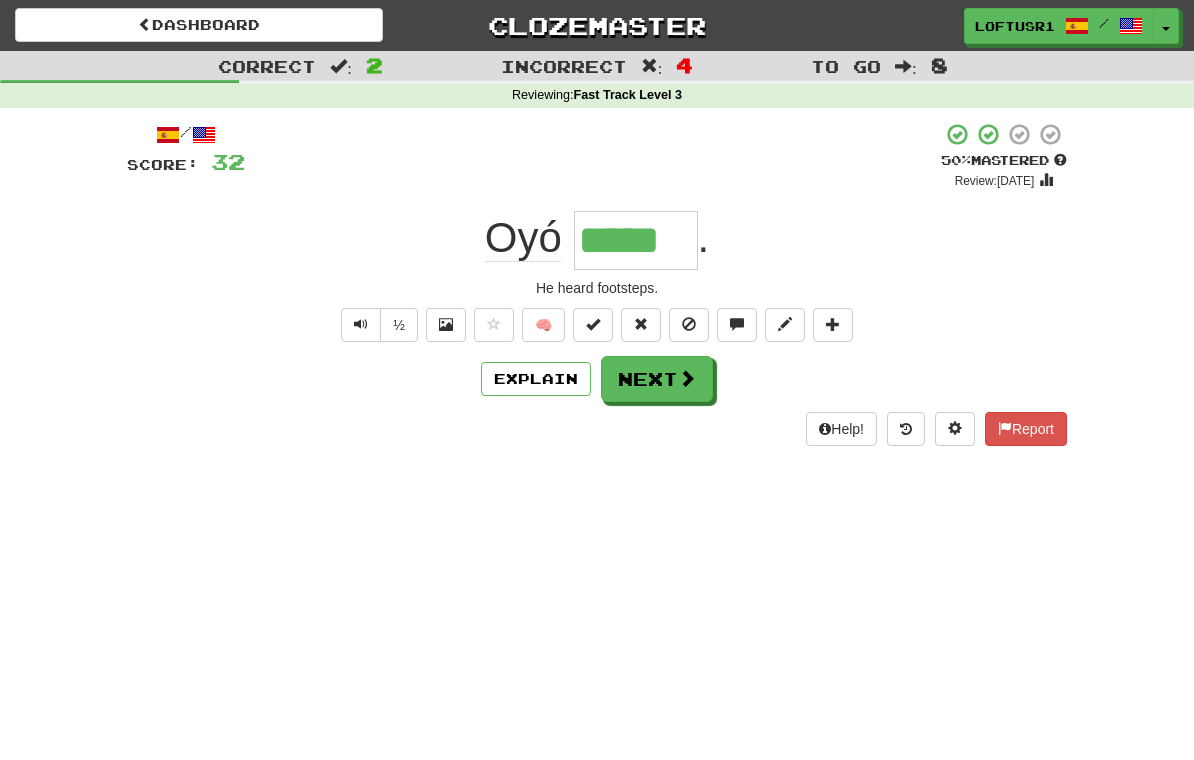 click on "Next" at bounding box center [657, 379] 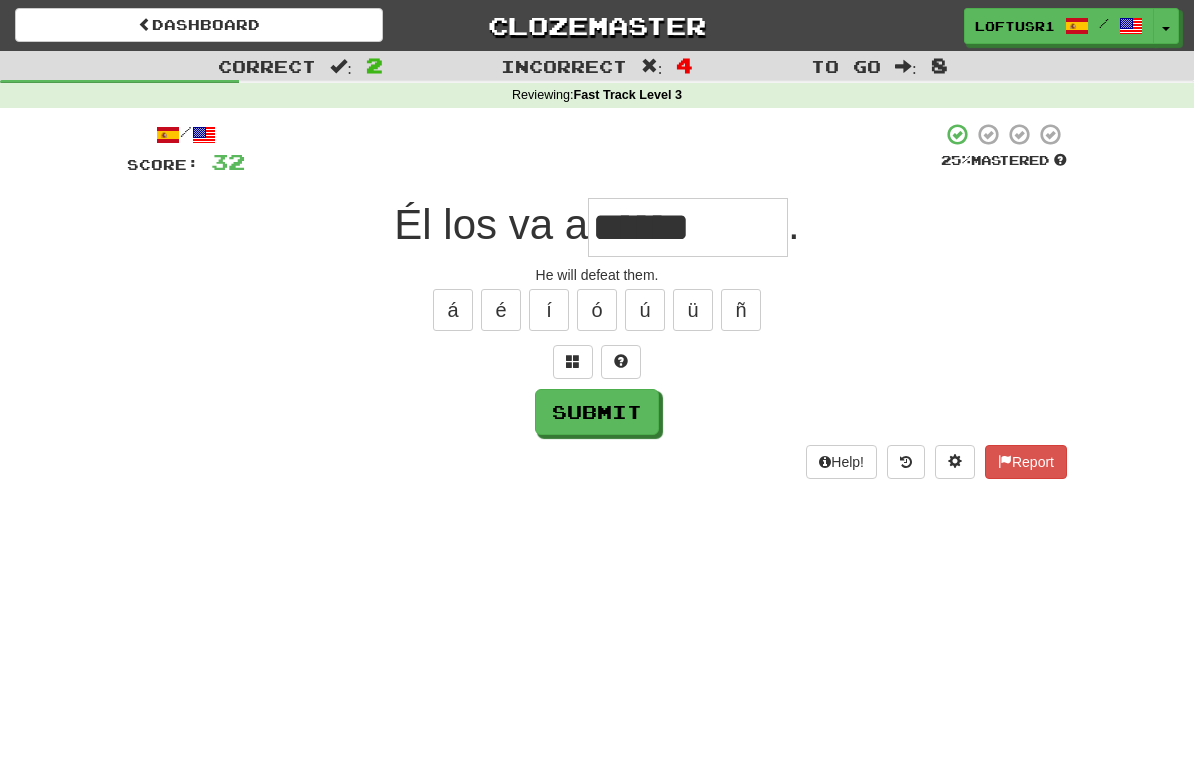 click on "Submit" at bounding box center (597, 412) 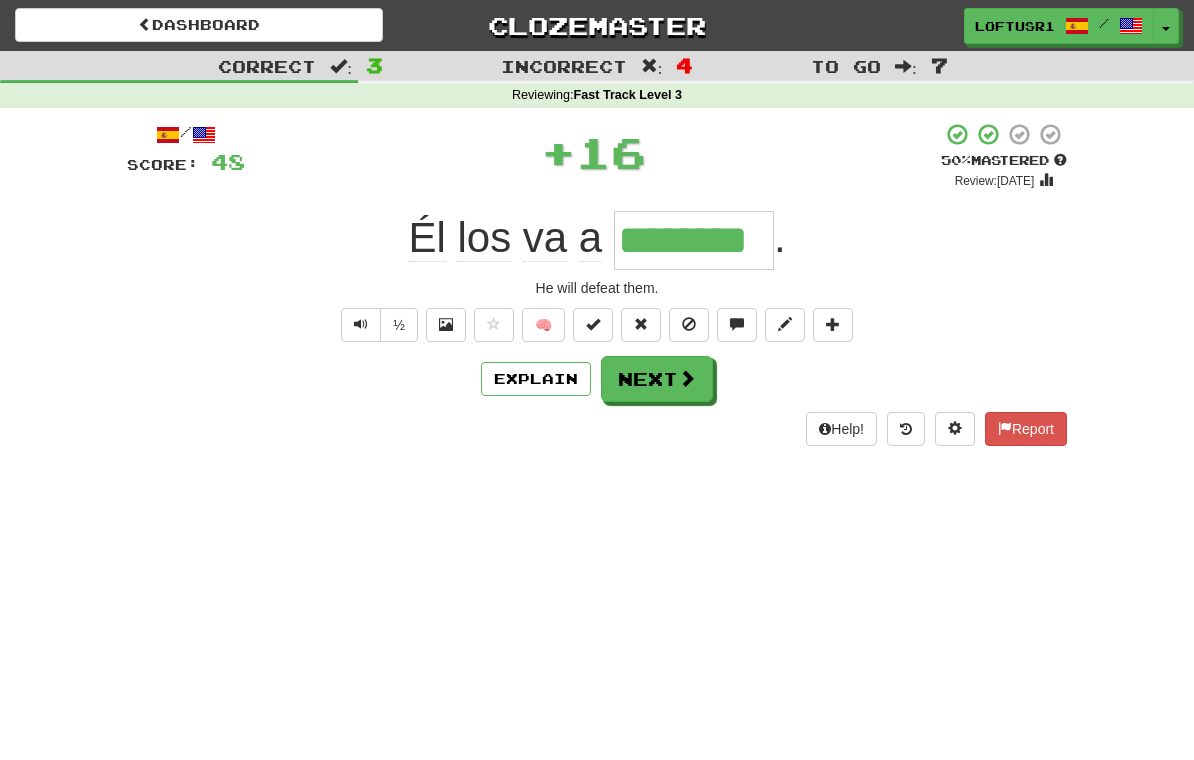 click on "Explain" at bounding box center [536, 379] 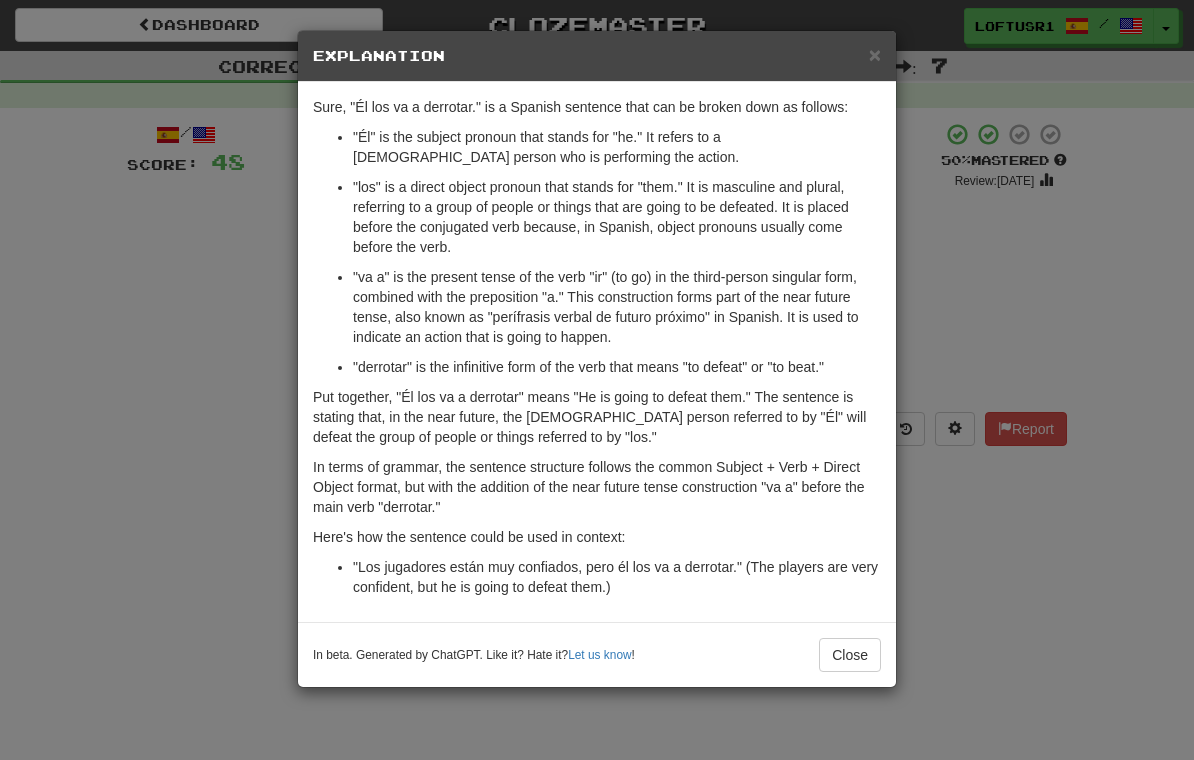 click on "Close" at bounding box center [850, 655] 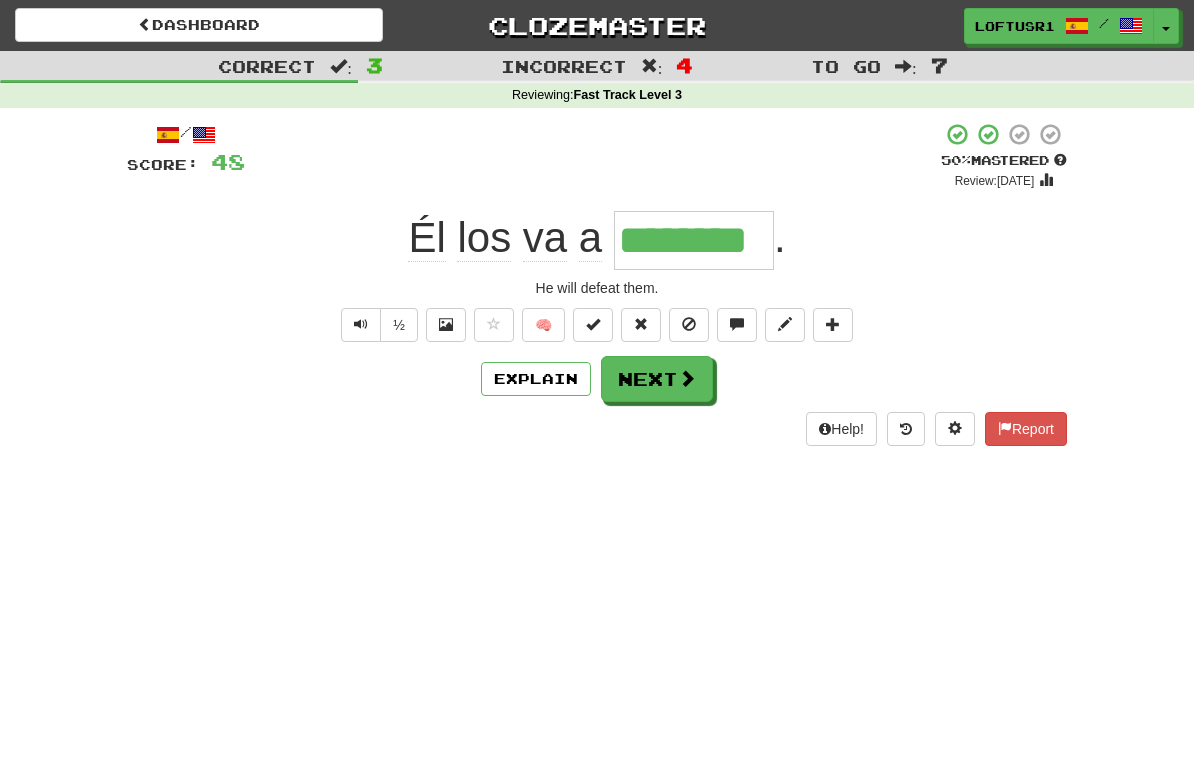 click at bounding box center [597, 380] 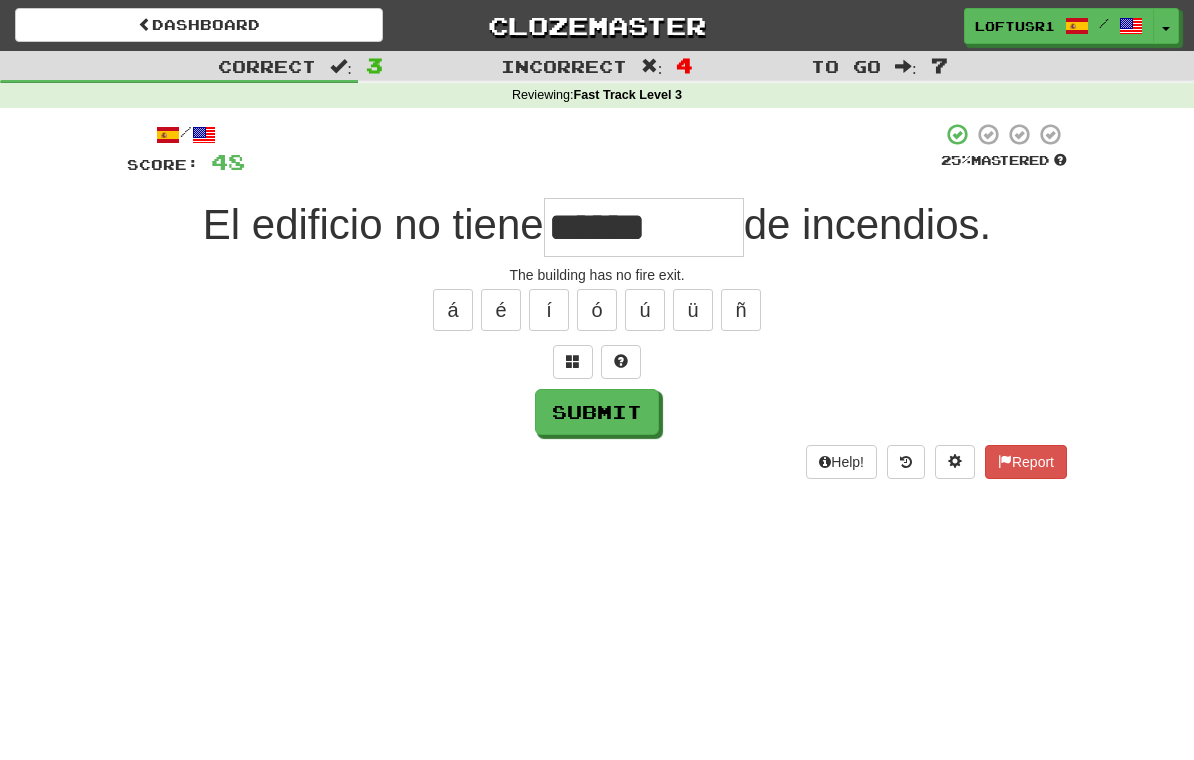type on "******" 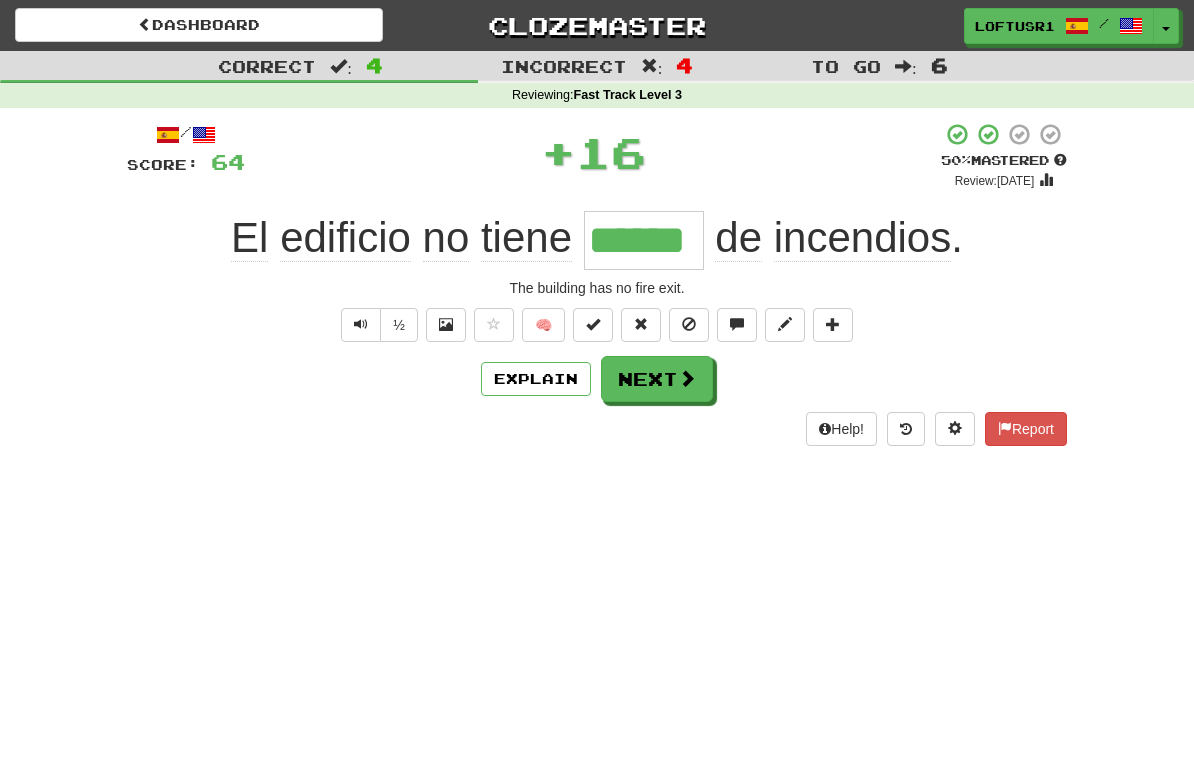 click on "Explain" at bounding box center [536, 379] 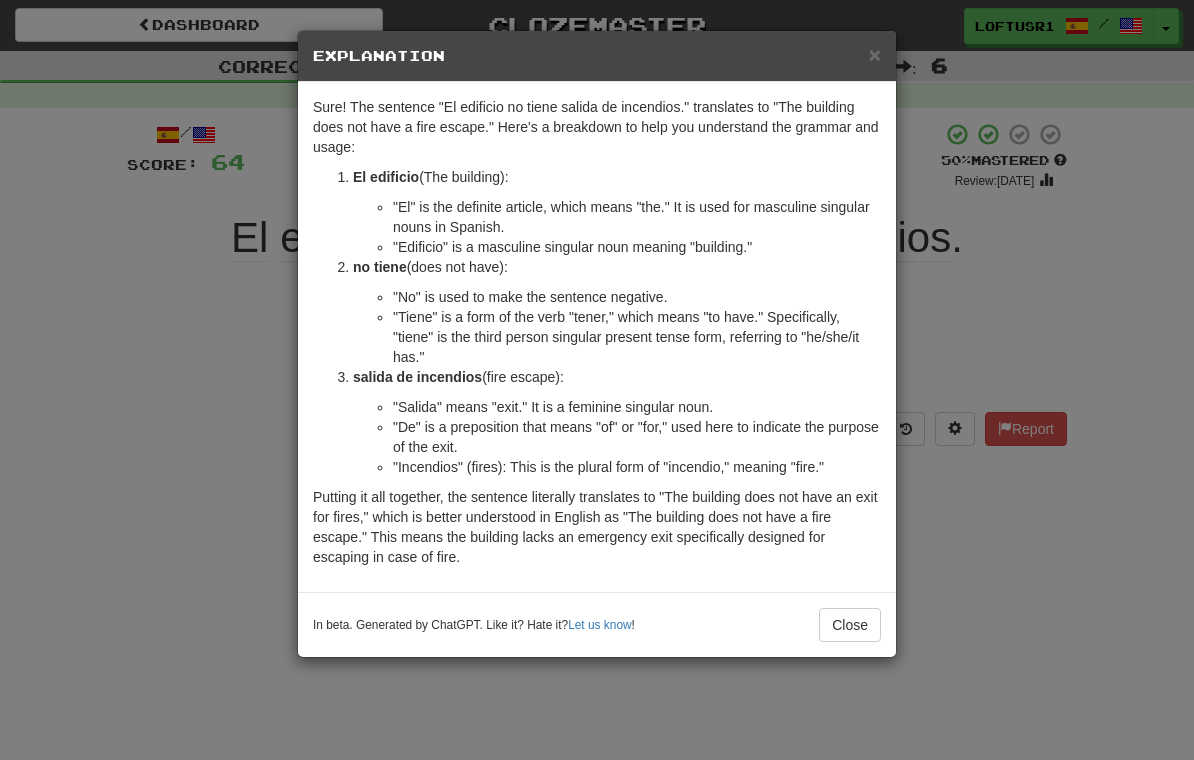 click on "Close" at bounding box center [850, 625] 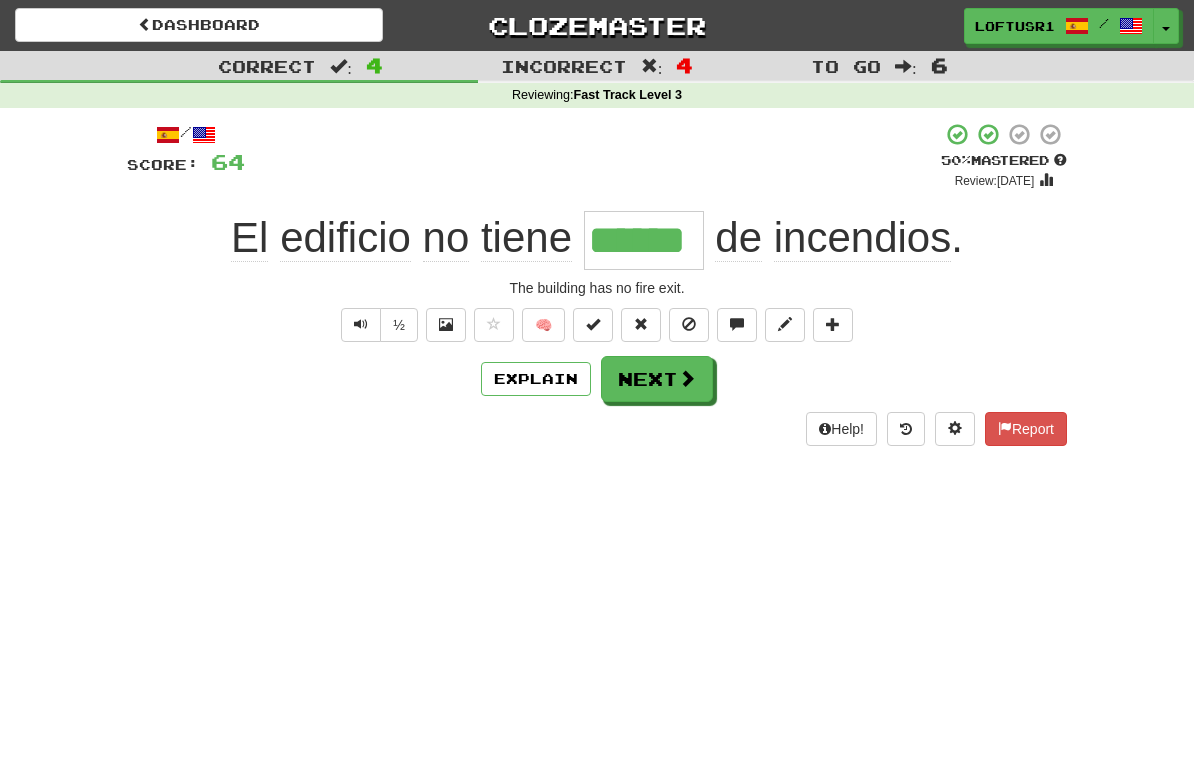 click on "Next" at bounding box center (657, 379) 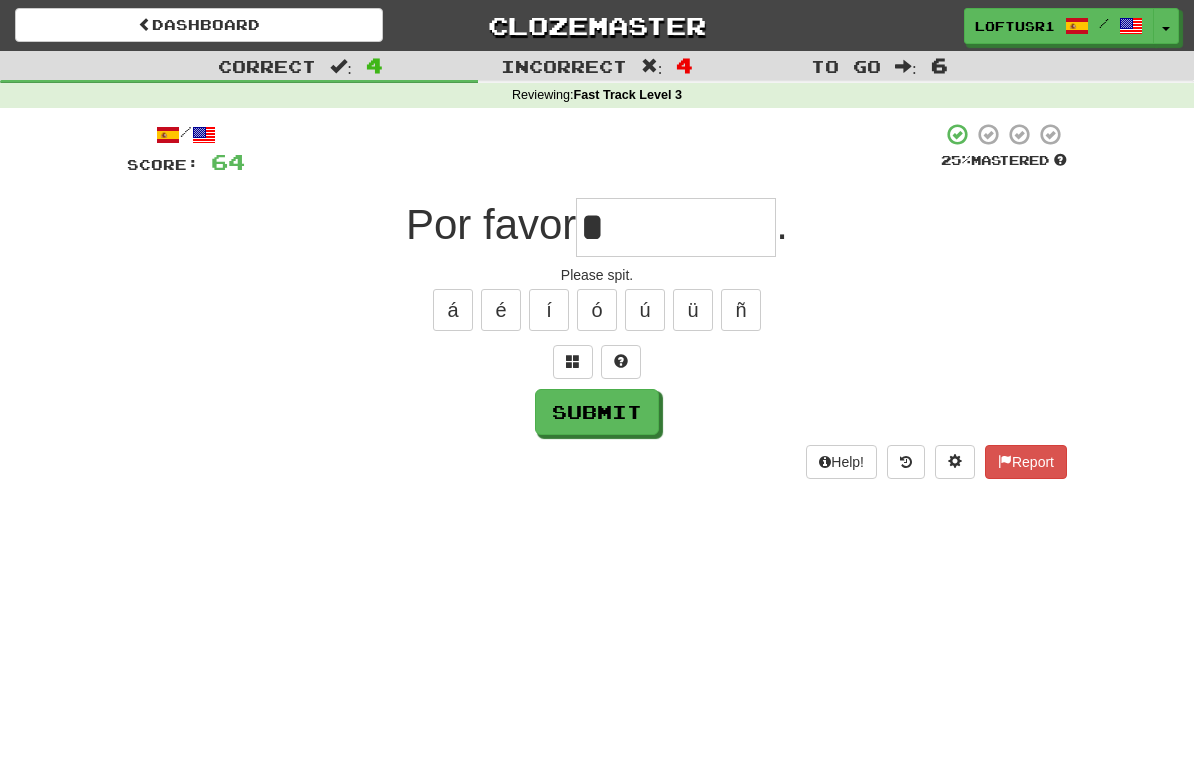 click on "Submit" at bounding box center (597, 412) 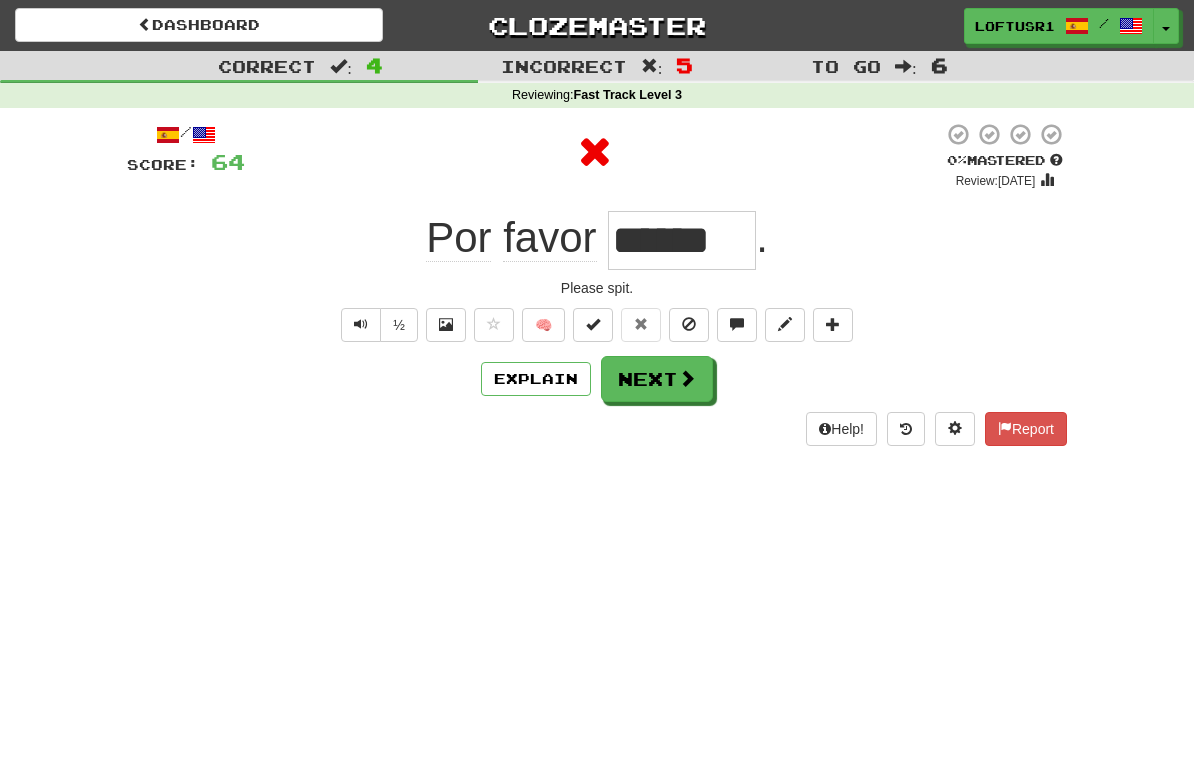 click on "Explain" at bounding box center [536, 379] 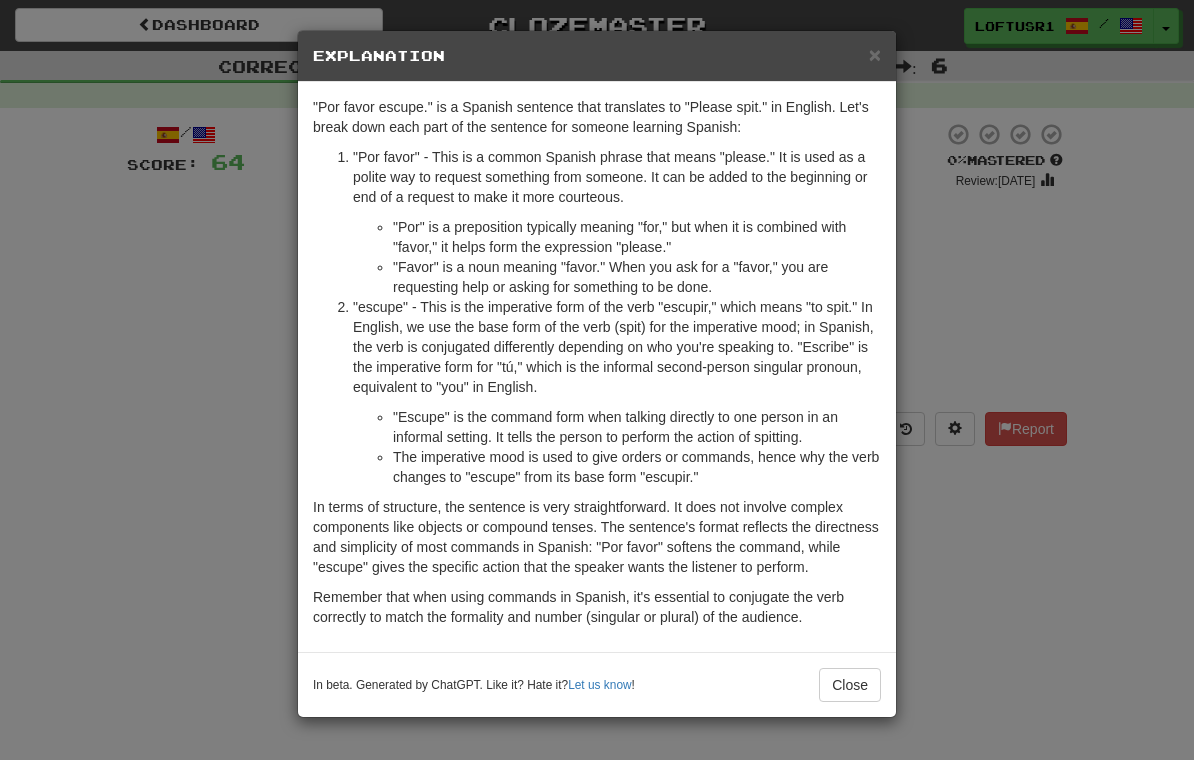 click on "Close" at bounding box center (850, 685) 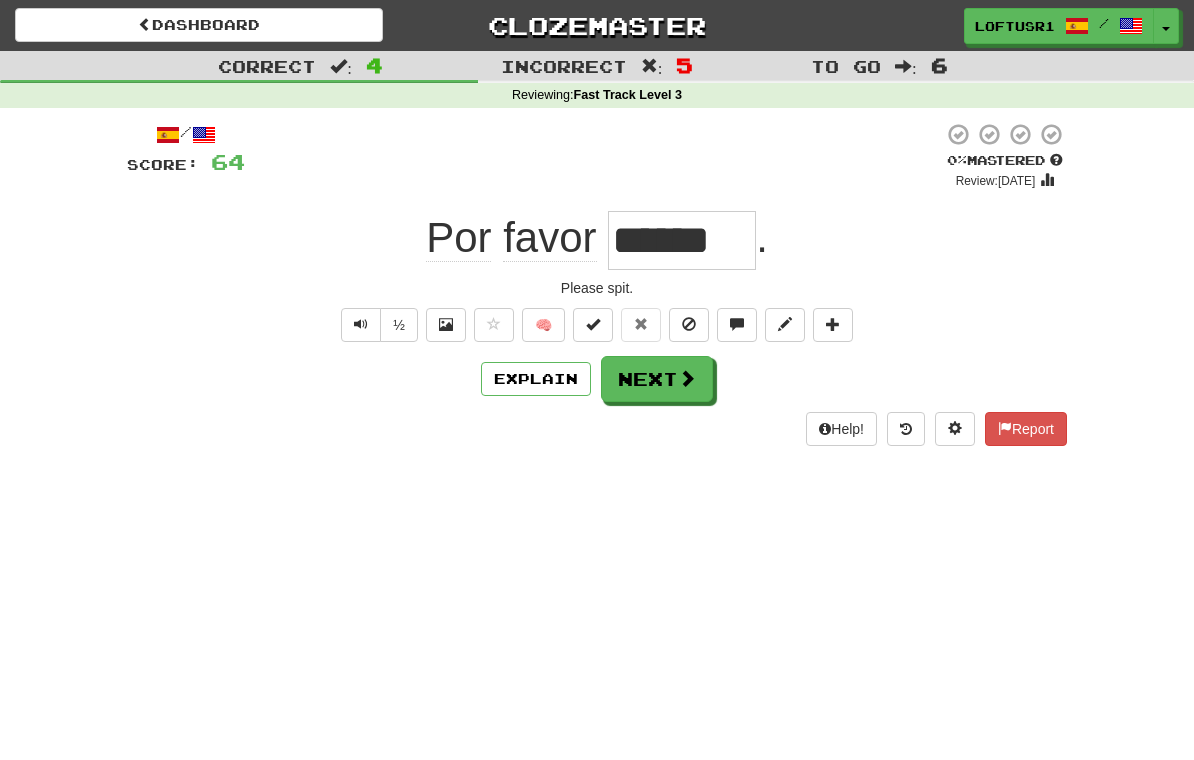 click on "Next" at bounding box center (657, 379) 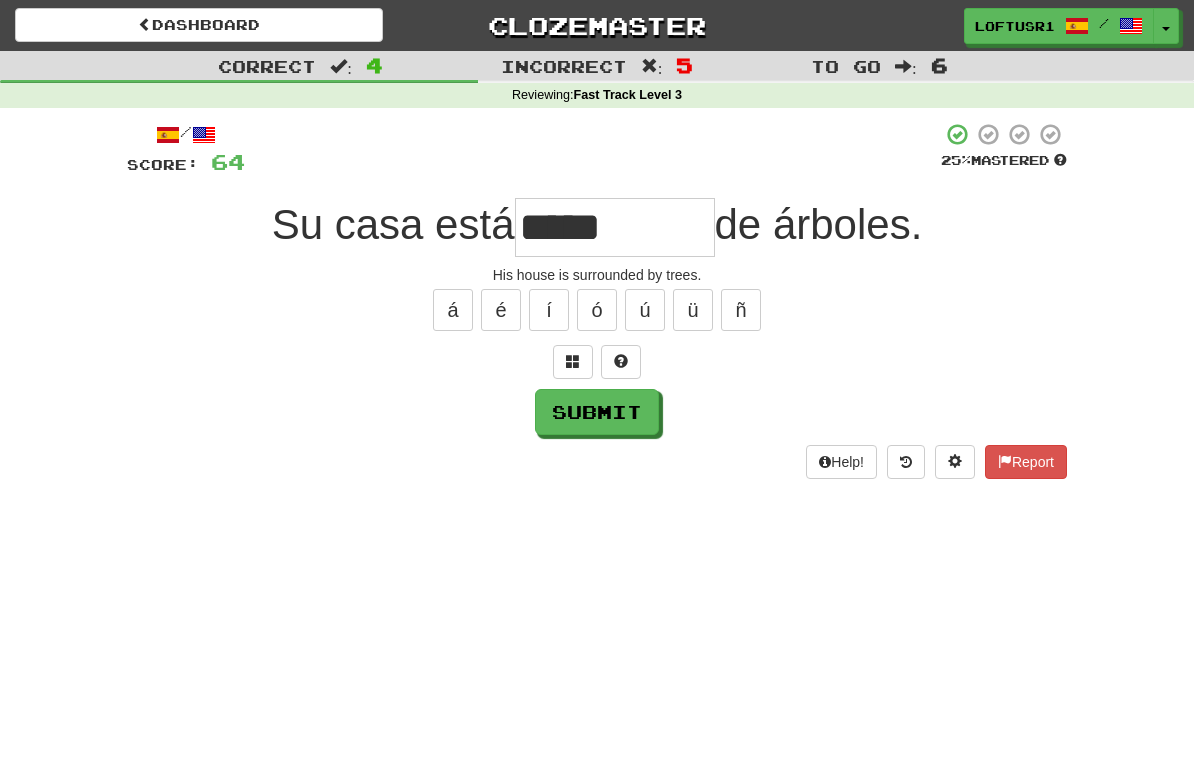 click on "Submit" at bounding box center [597, 412] 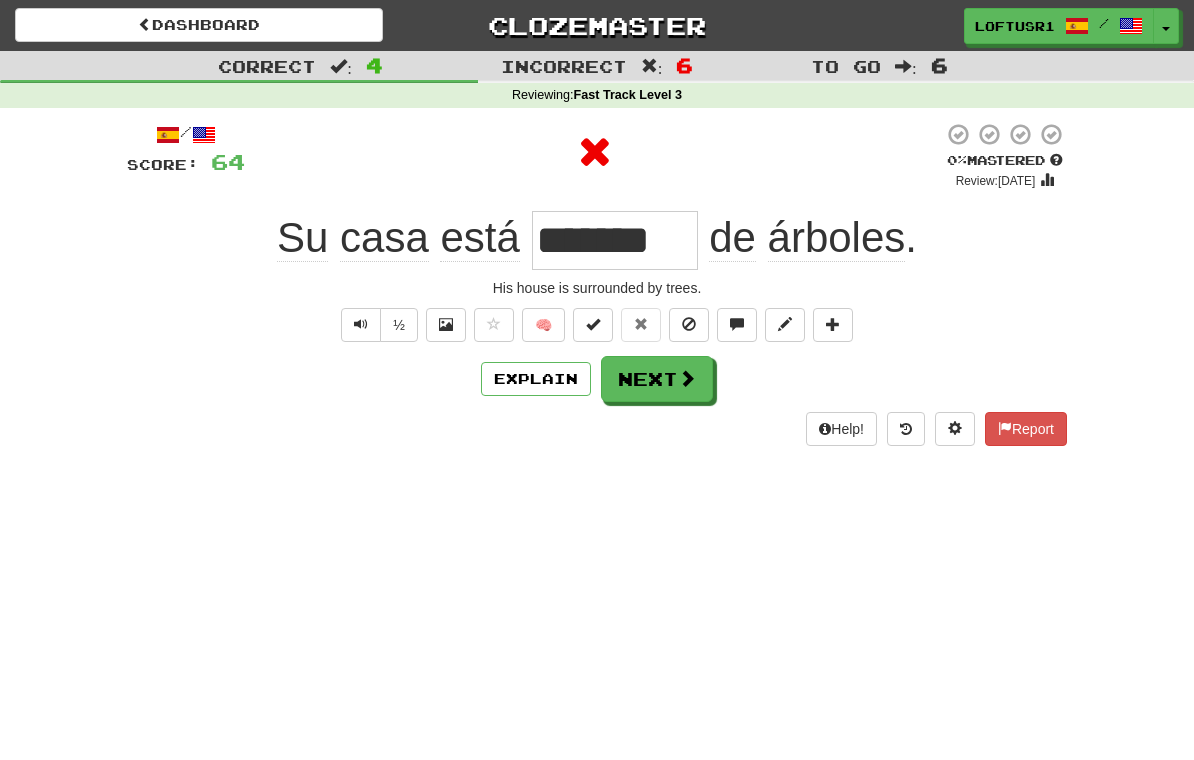 click on "Explain" at bounding box center (536, 379) 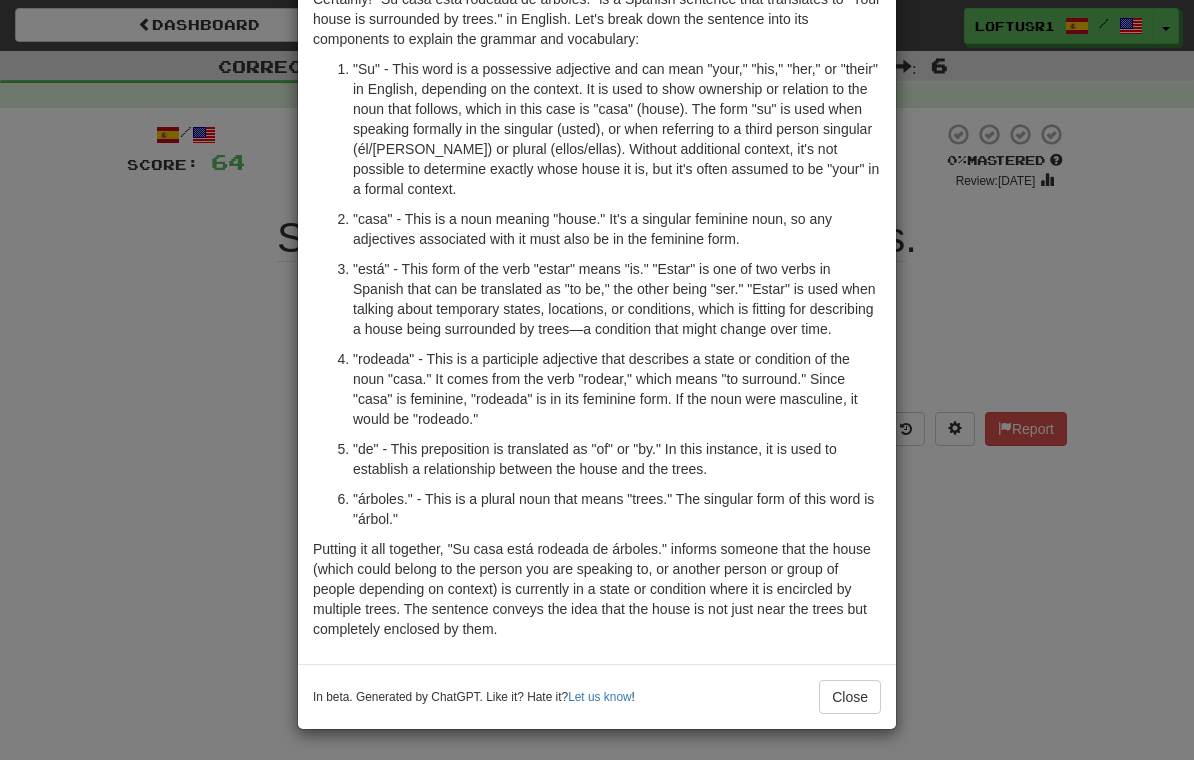 scroll, scrollTop: 128, scrollLeft: 0, axis: vertical 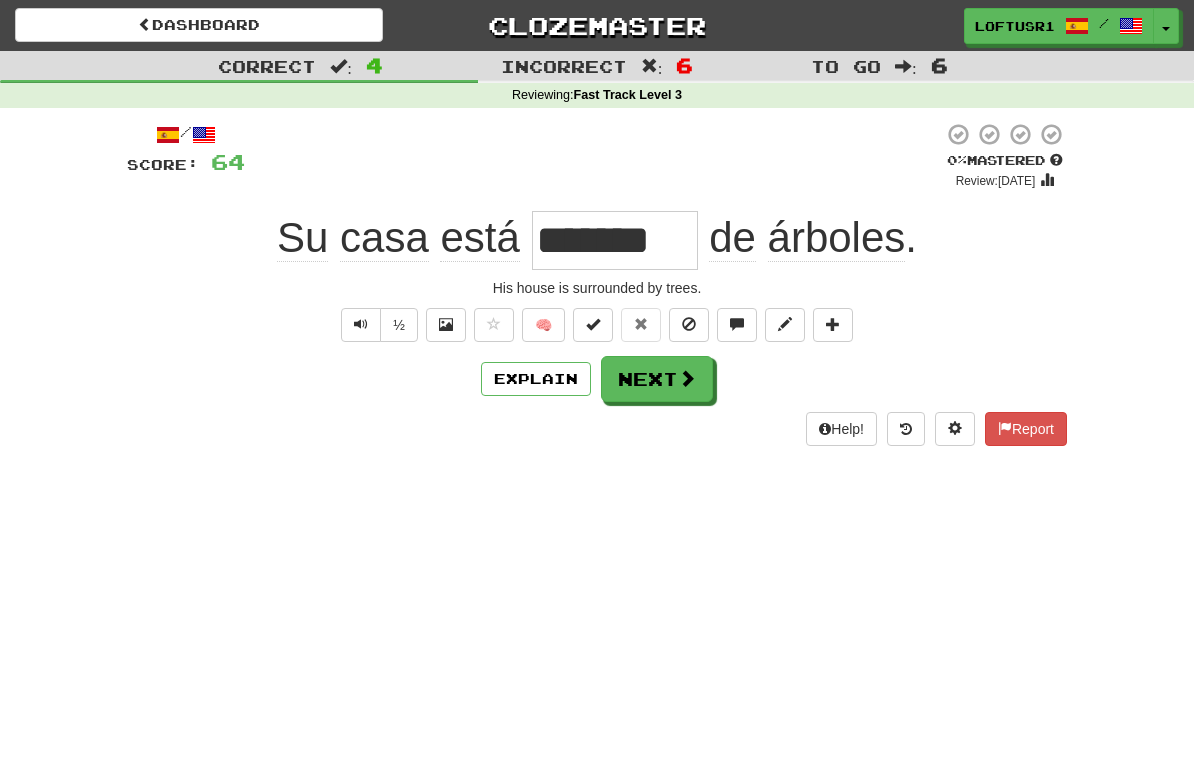 click on "Next" at bounding box center [657, 379] 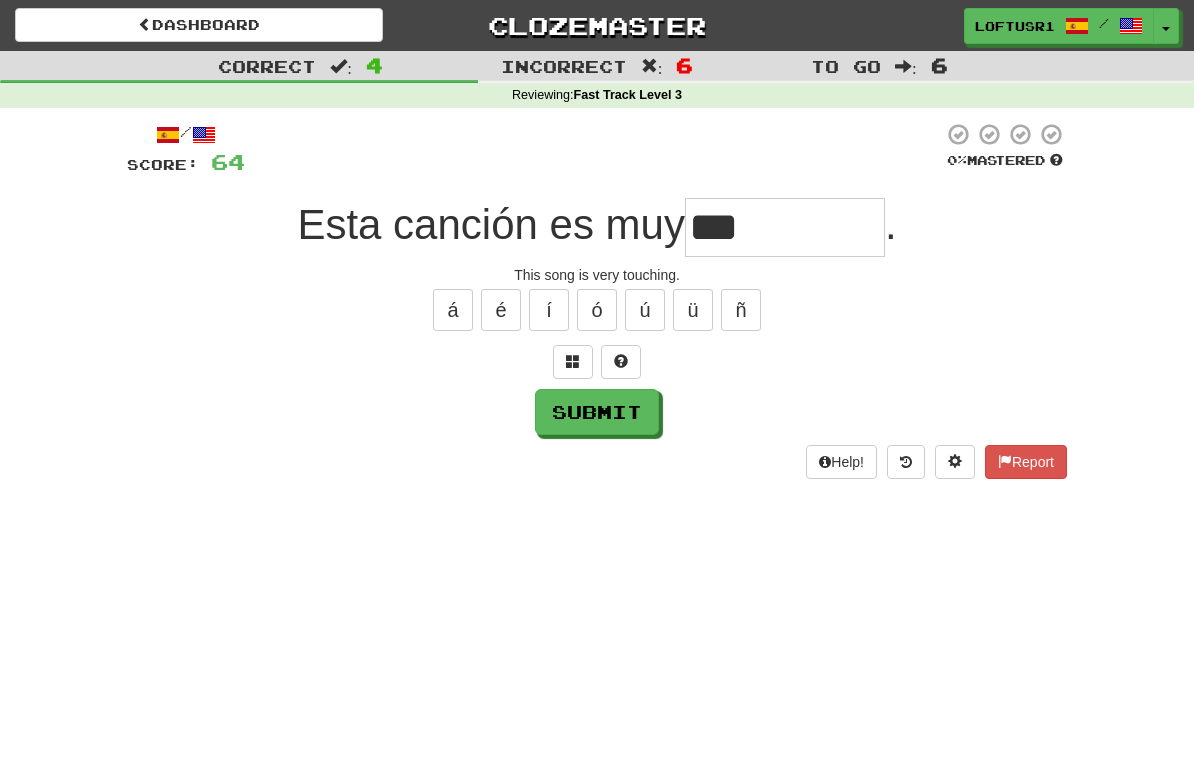 click on "Submit" at bounding box center [597, 412] 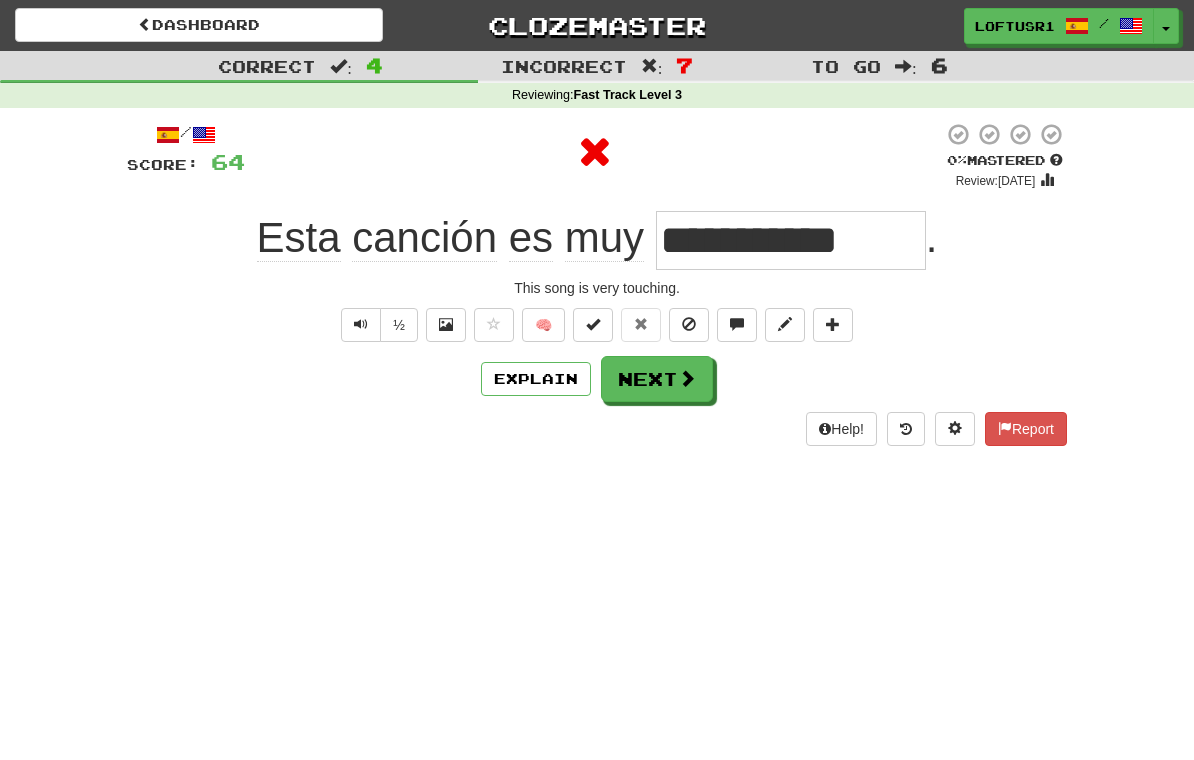 click on "Next" at bounding box center (657, 379) 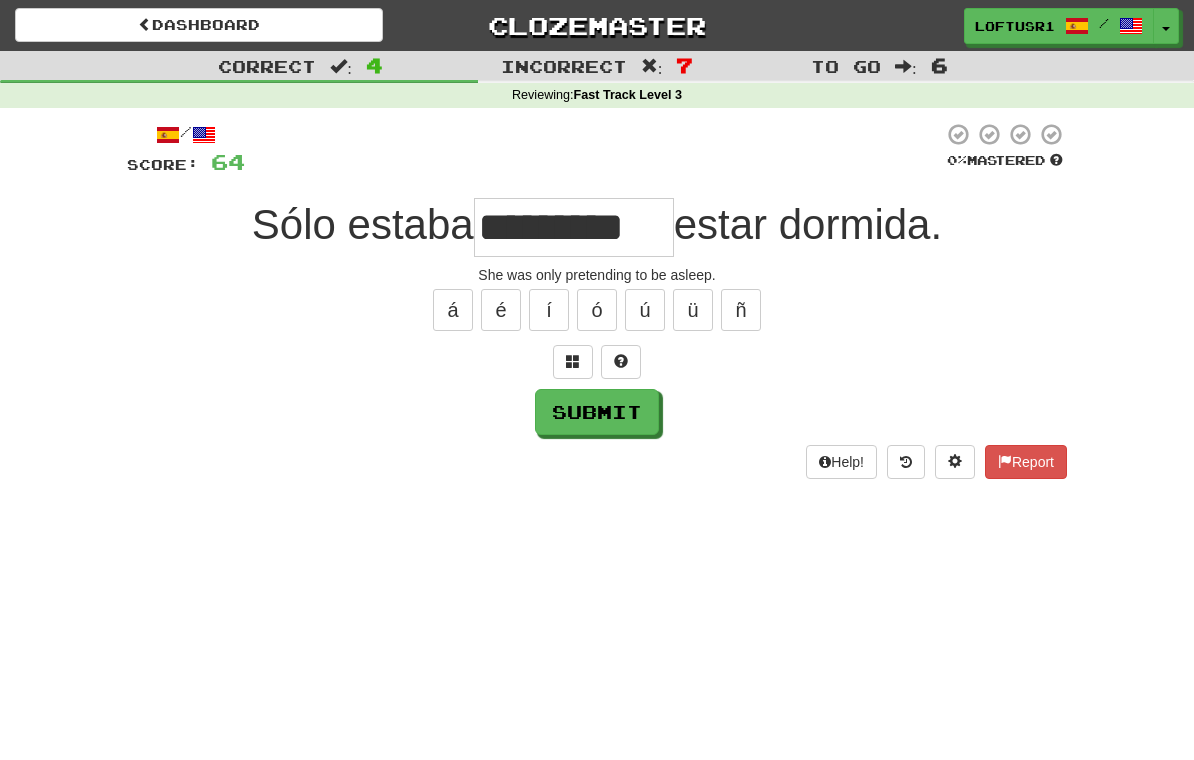 type on "*********" 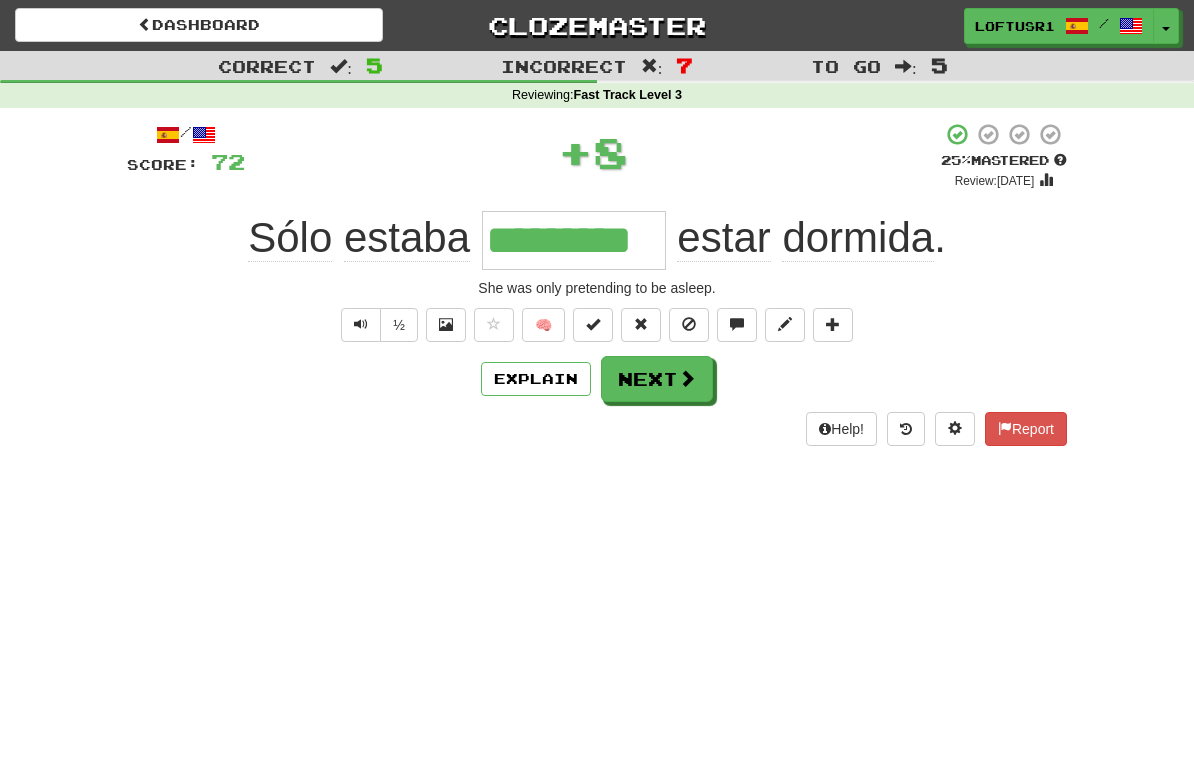 click on "Explain" at bounding box center [536, 379] 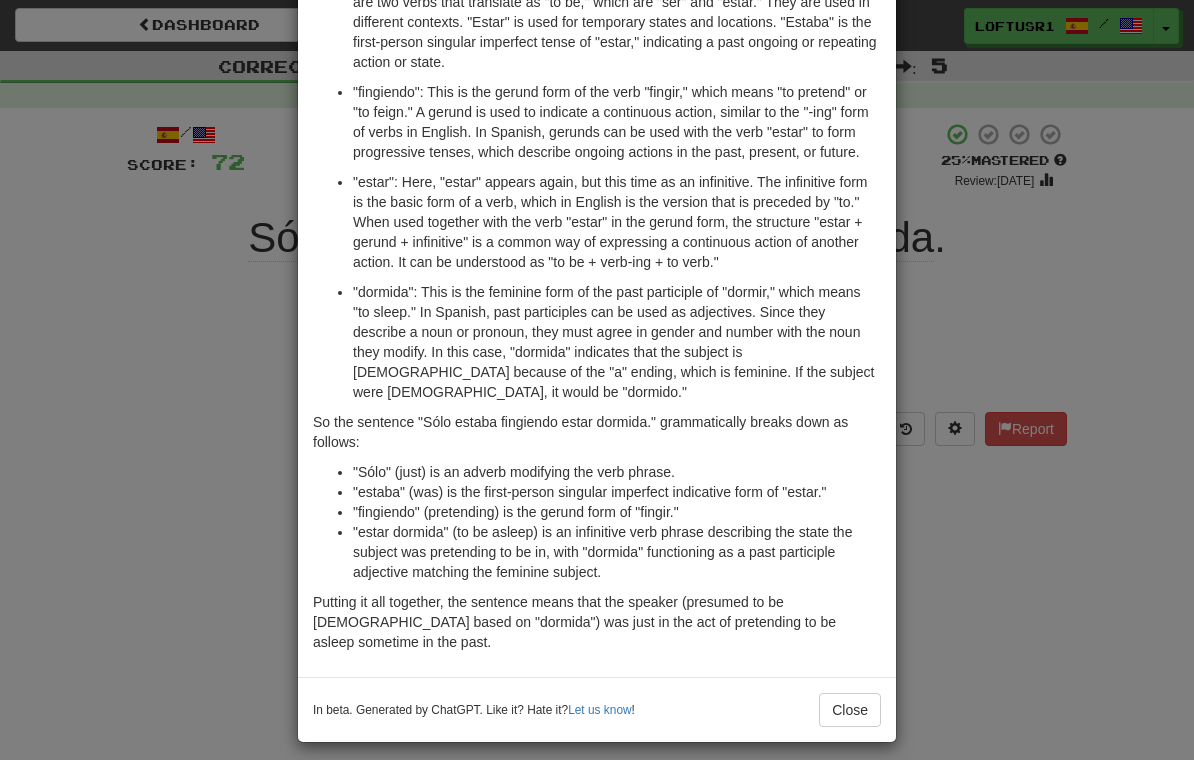 scroll, scrollTop: 238, scrollLeft: 0, axis: vertical 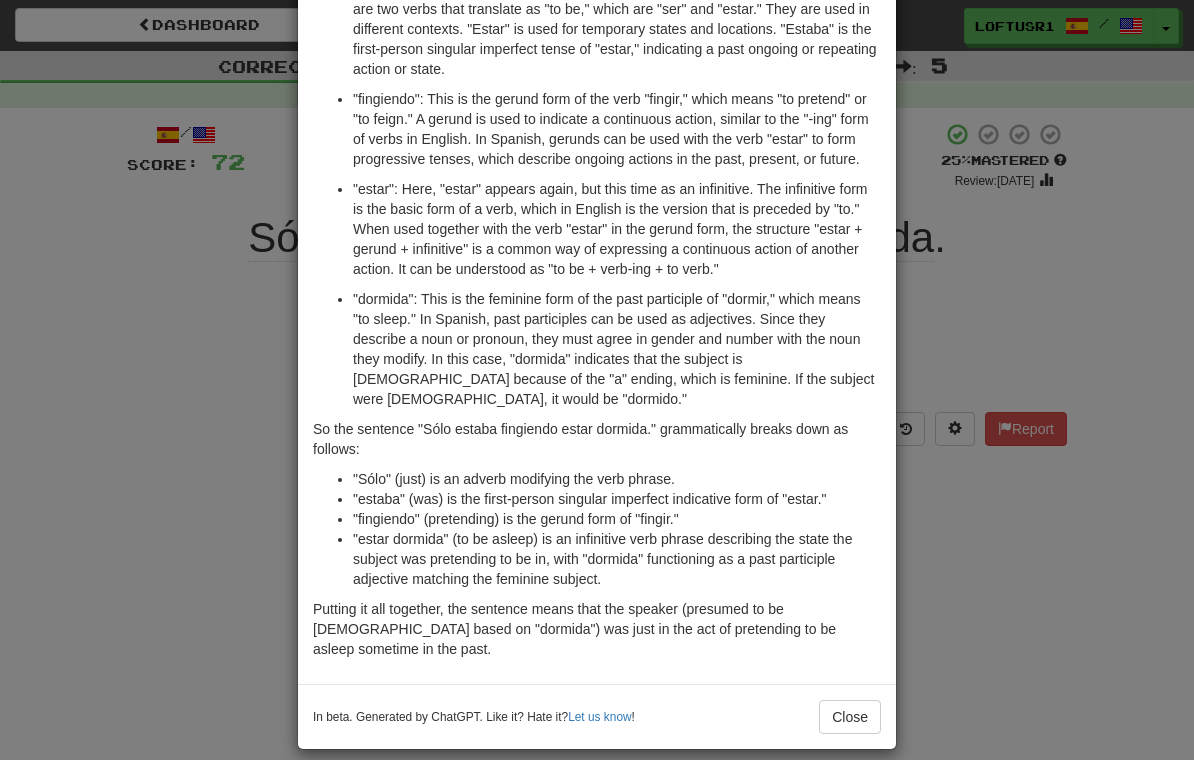 click on "Close" at bounding box center (850, 717) 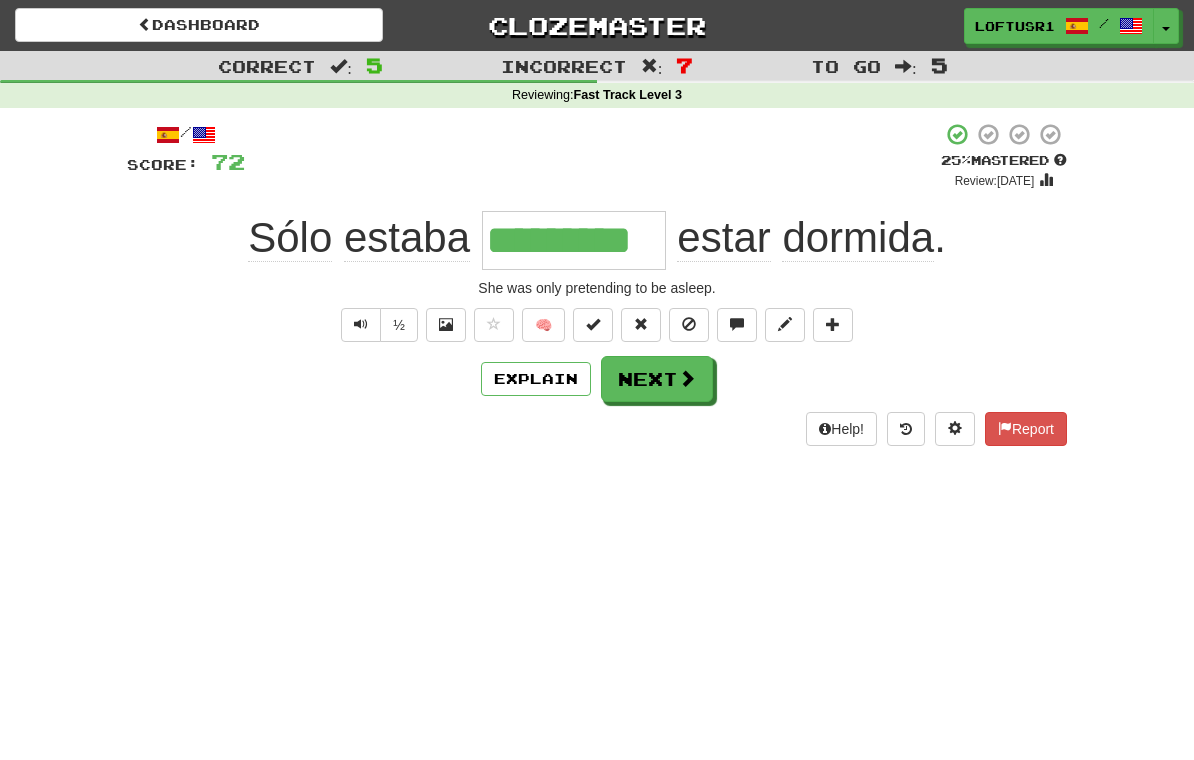 click on "Next" at bounding box center [657, 379] 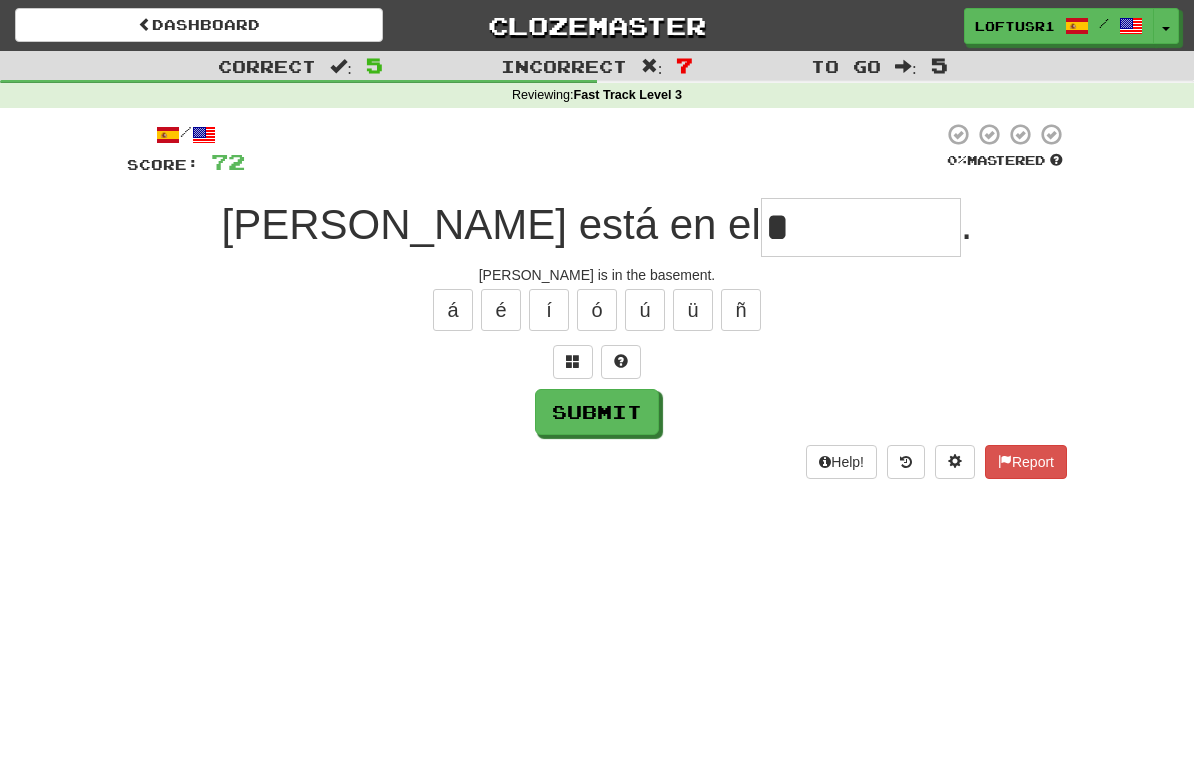 click on "Submit" at bounding box center (597, 412) 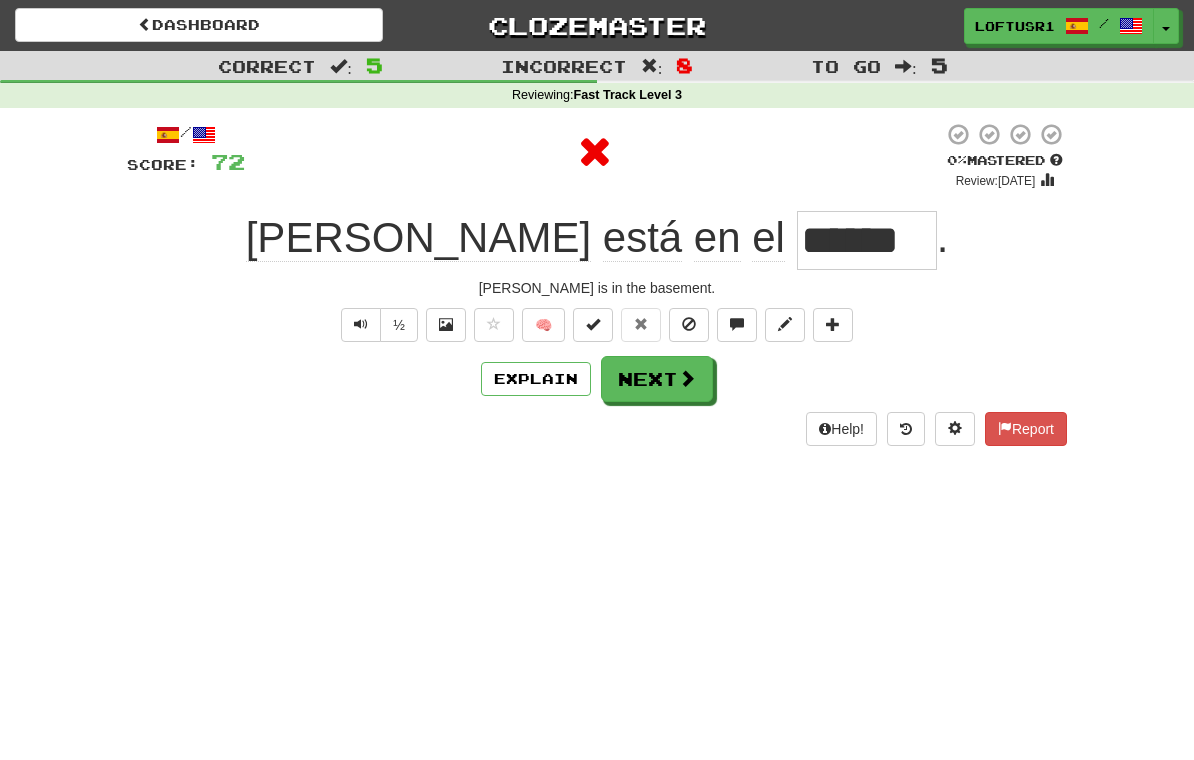 click on "Next" at bounding box center (657, 379) 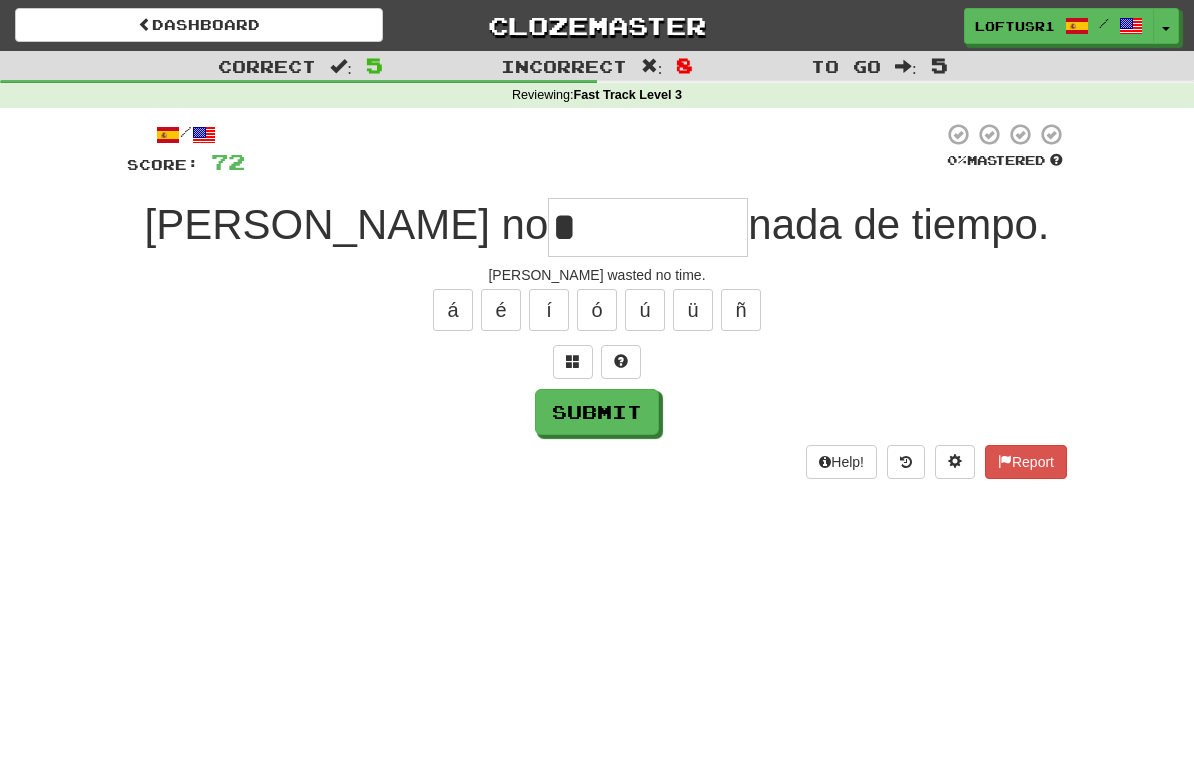 click on "Submit" at bounding box center (597, 412) 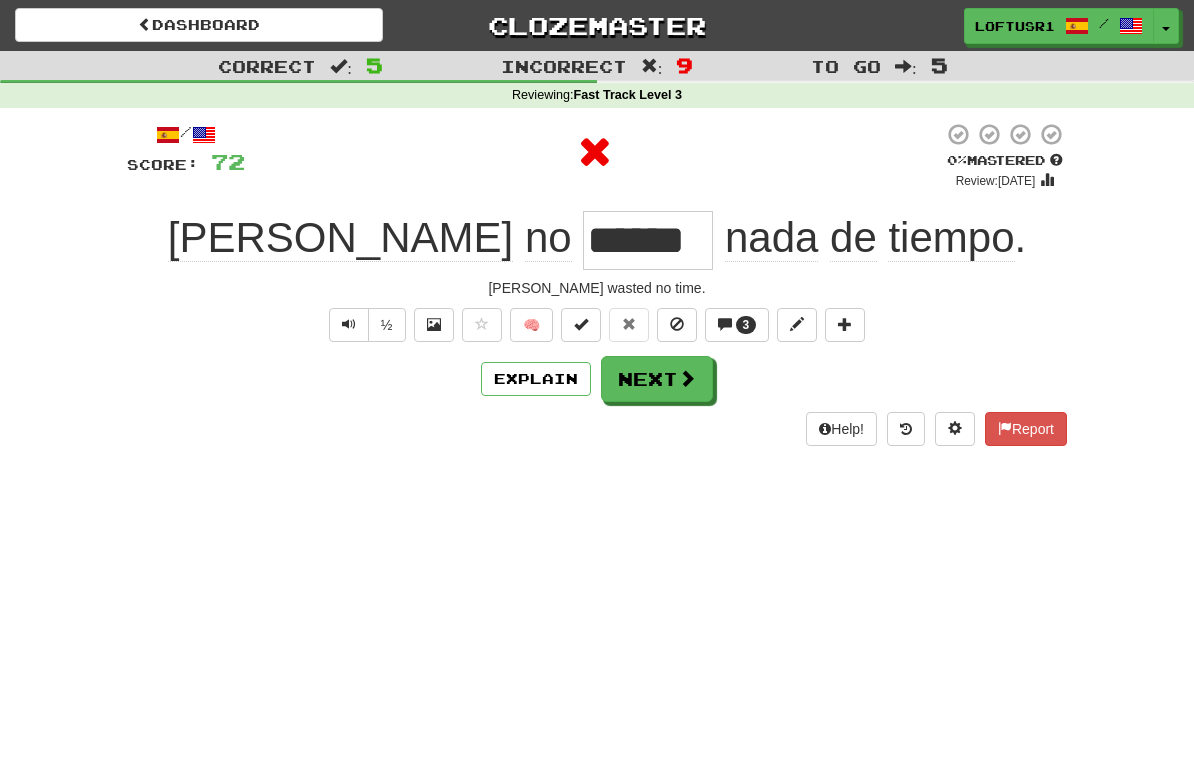 click on "Next" at bounding box center [657, 379] 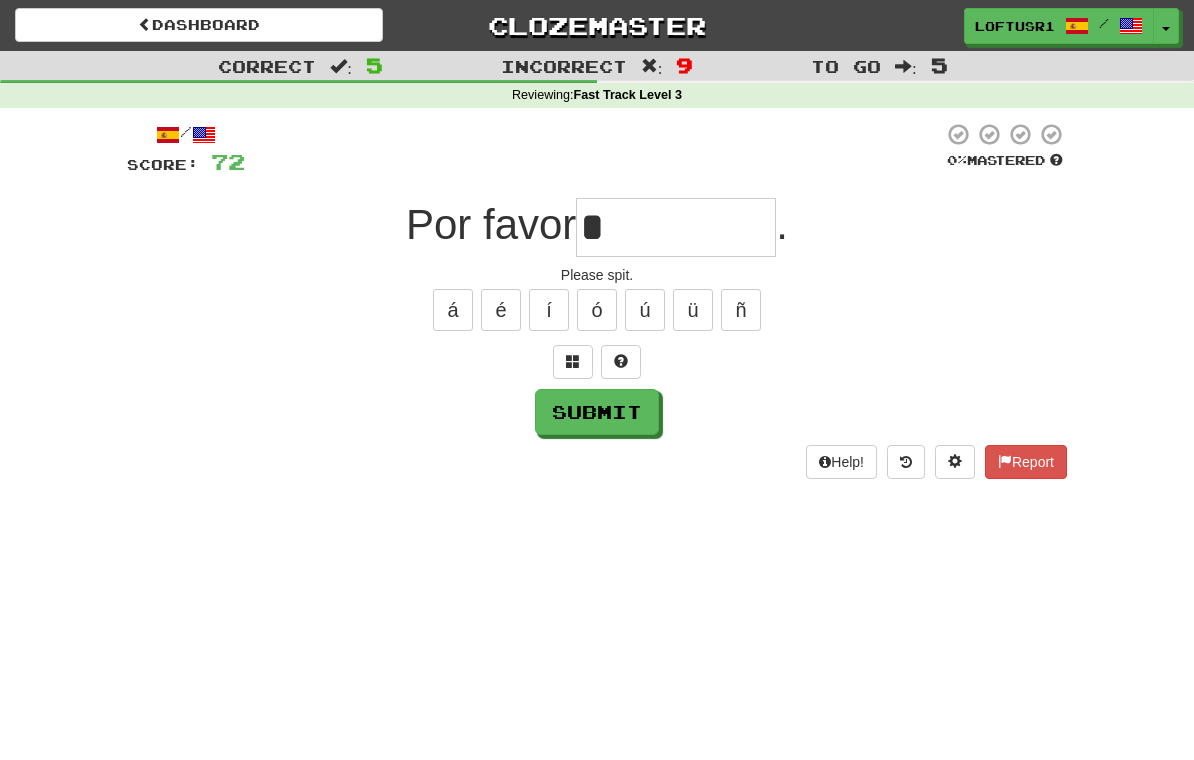 click on "Submit" at bounding box center (597, 412) 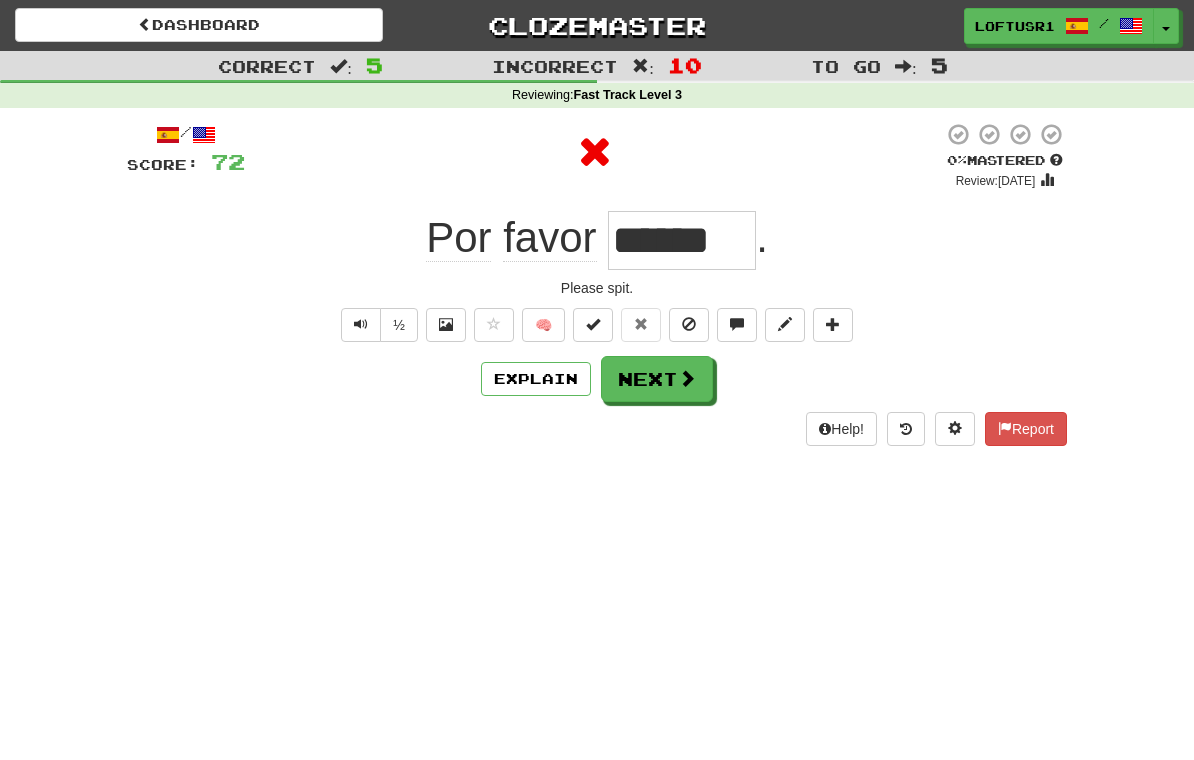 click on "Next" at bounding box center [657, 379] 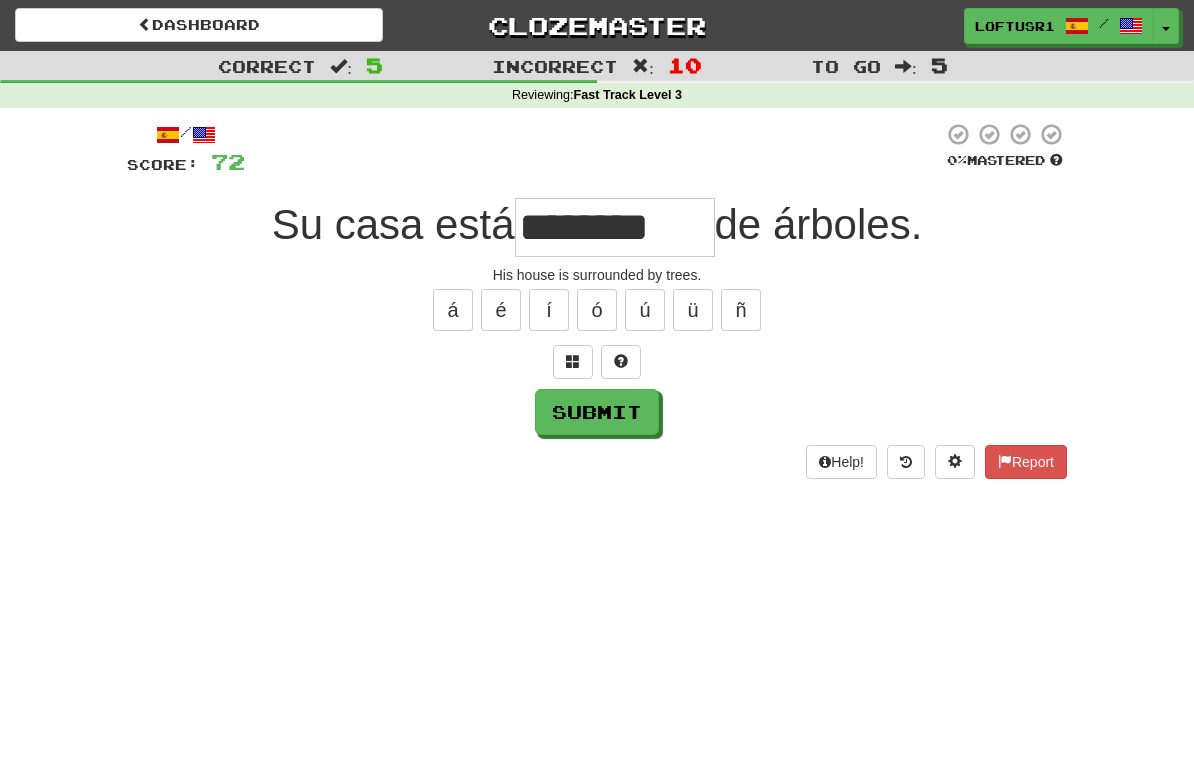 click on "Submit" at bounding box center (597, 412) 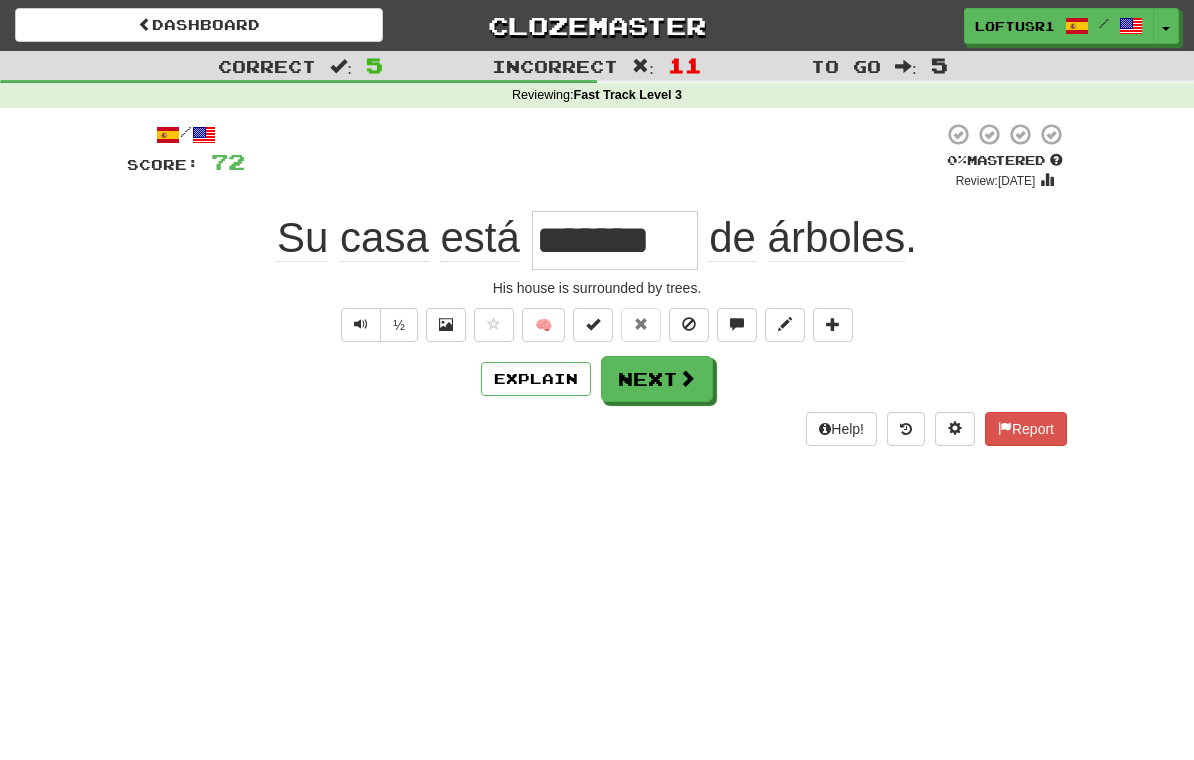 click on "Next" at bounding box center (657, 379) 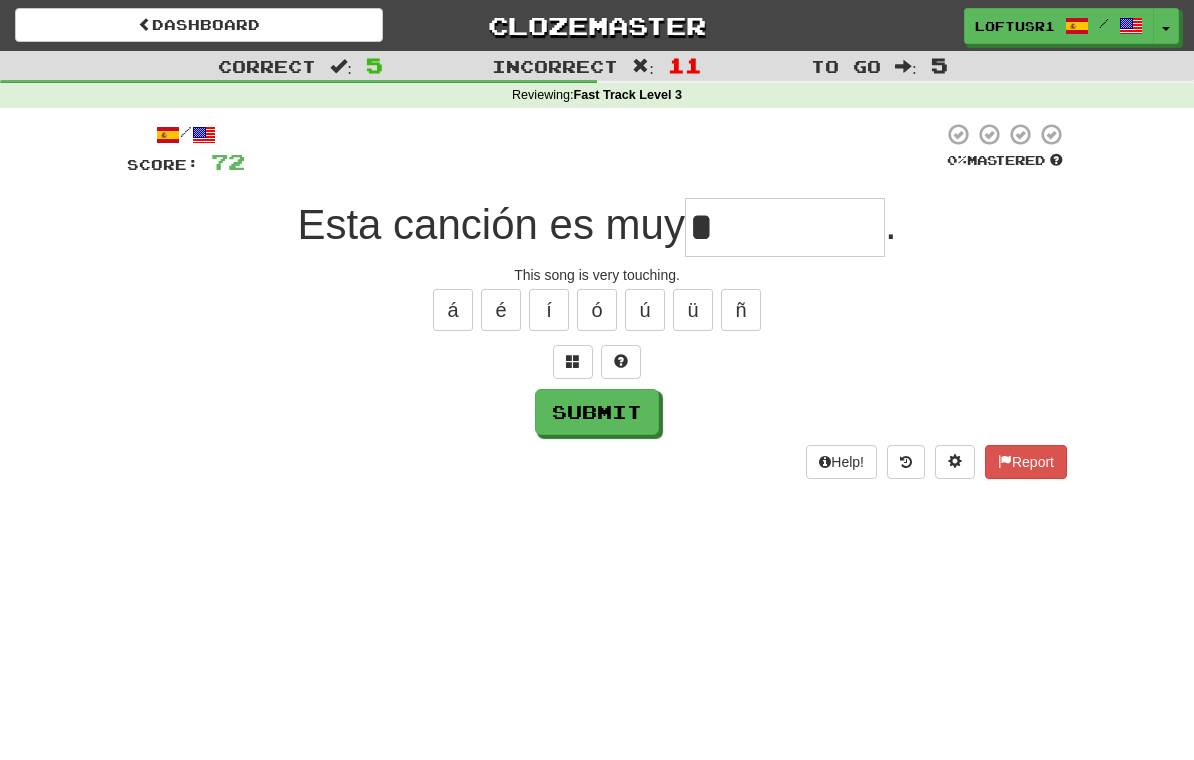 click on "Help!  Report" at bounding box center [597, 462] 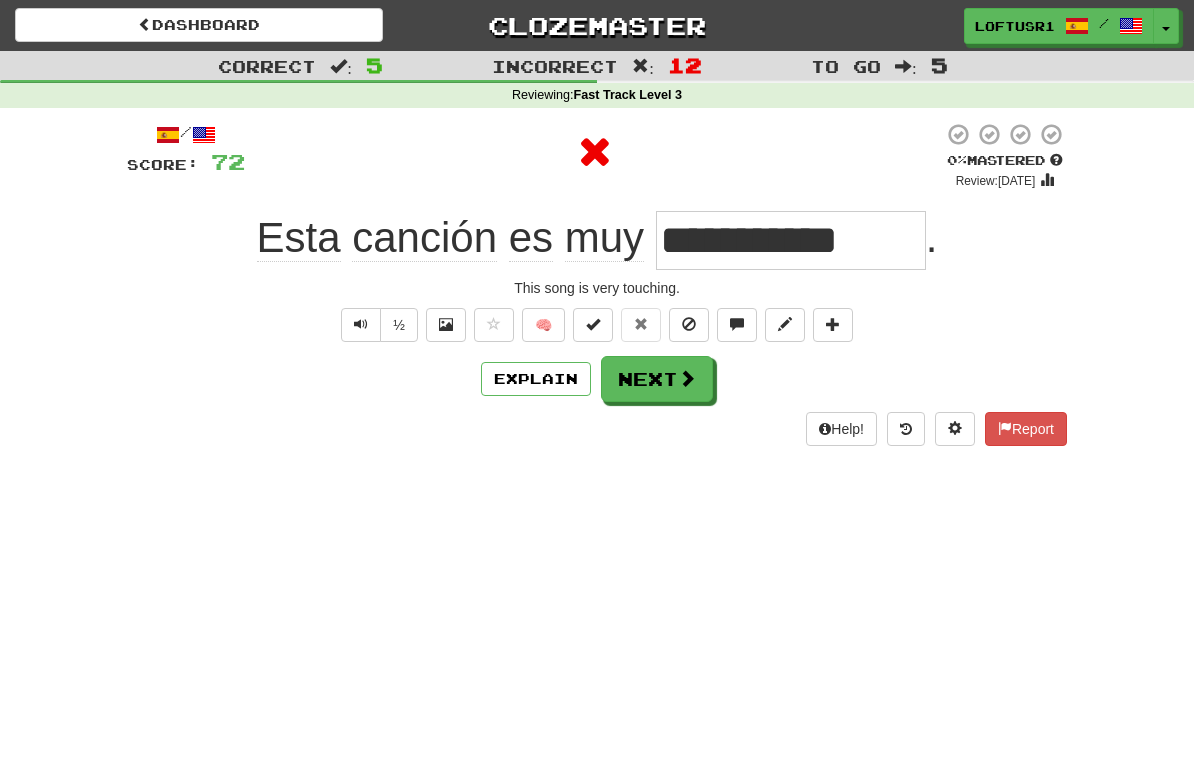 click on "Explain" at bounding box center (536, 379) 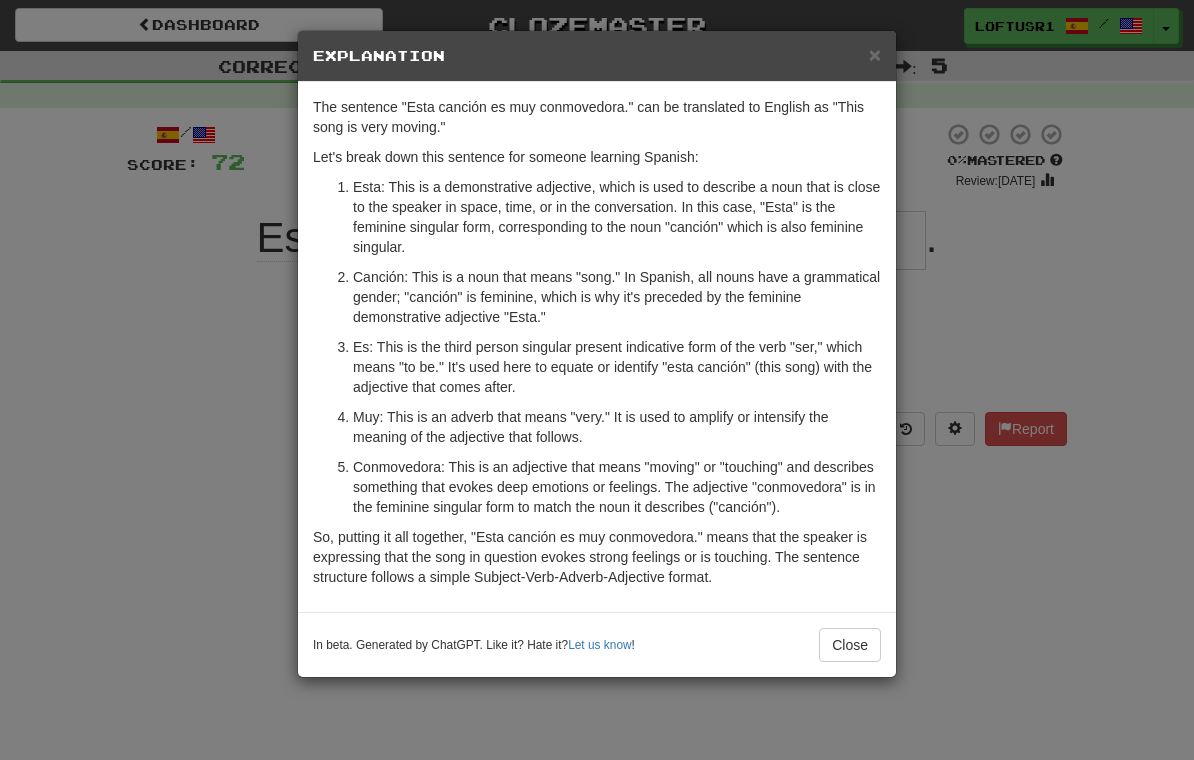 click on "Close" at bounding box center (850, 645) 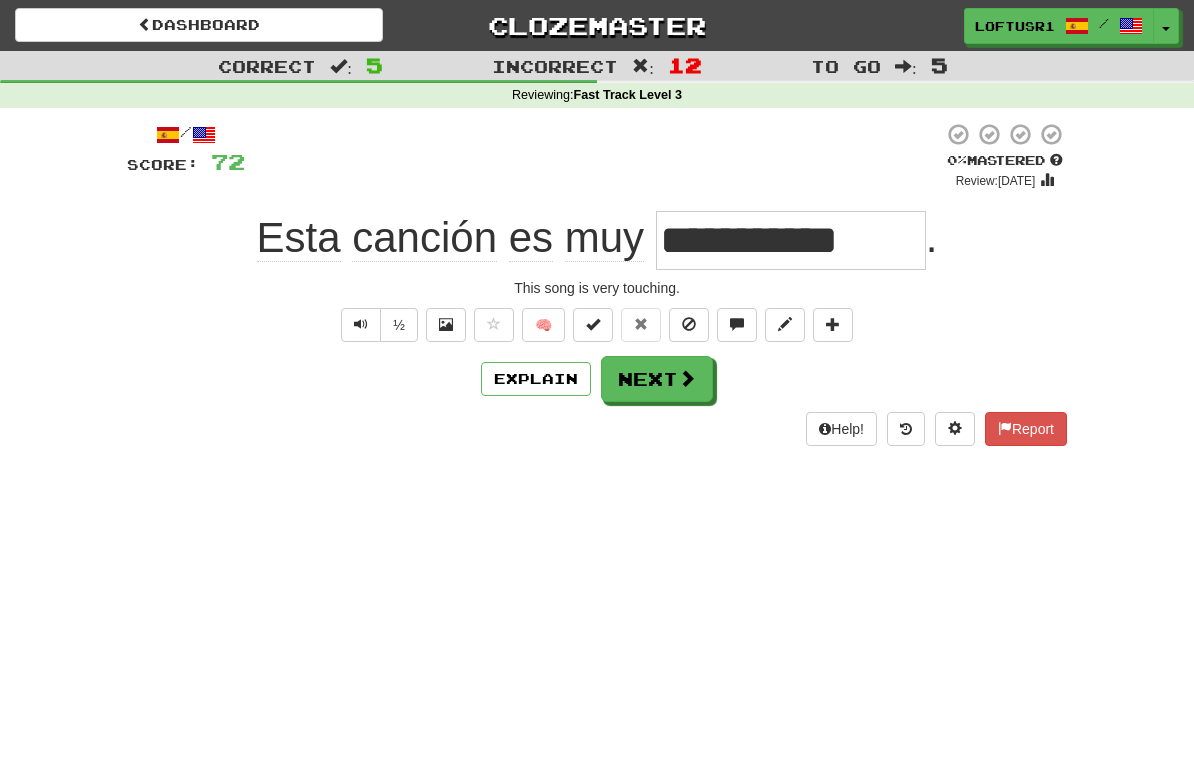 click on "Next" at bounding box center (657, 379) 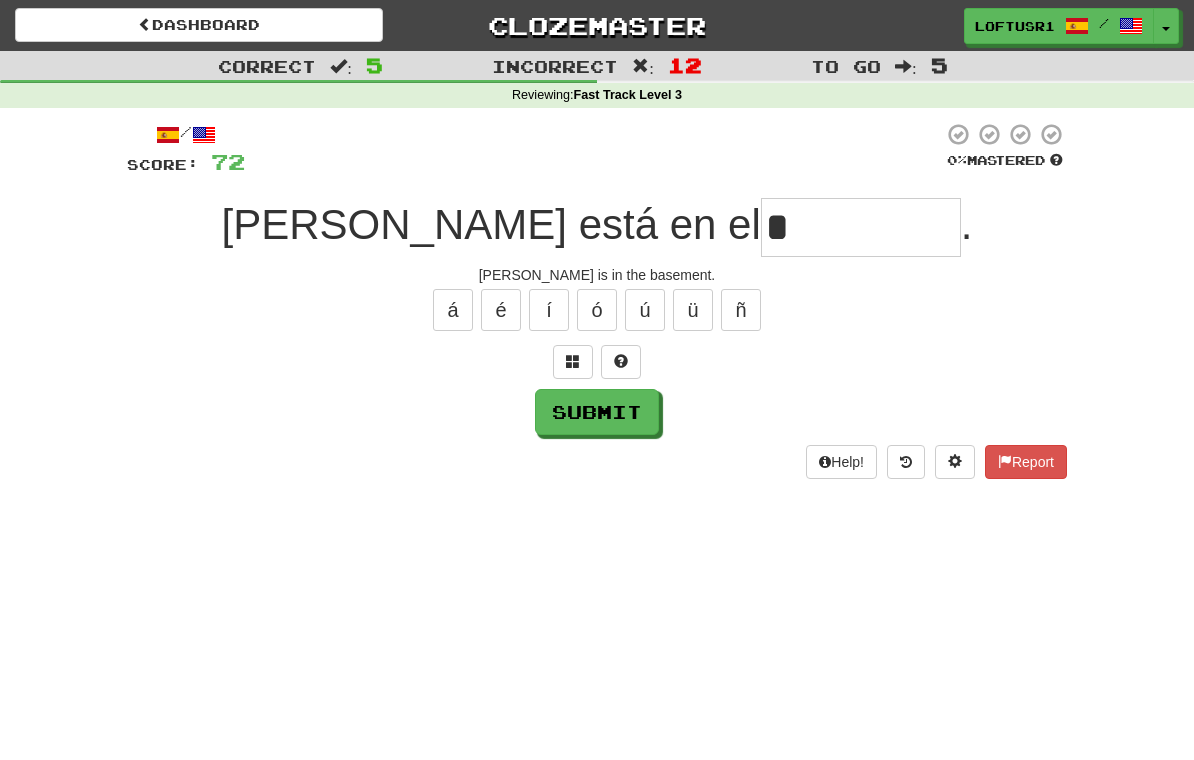 click on "Submit" at bounding box center (597, 412) 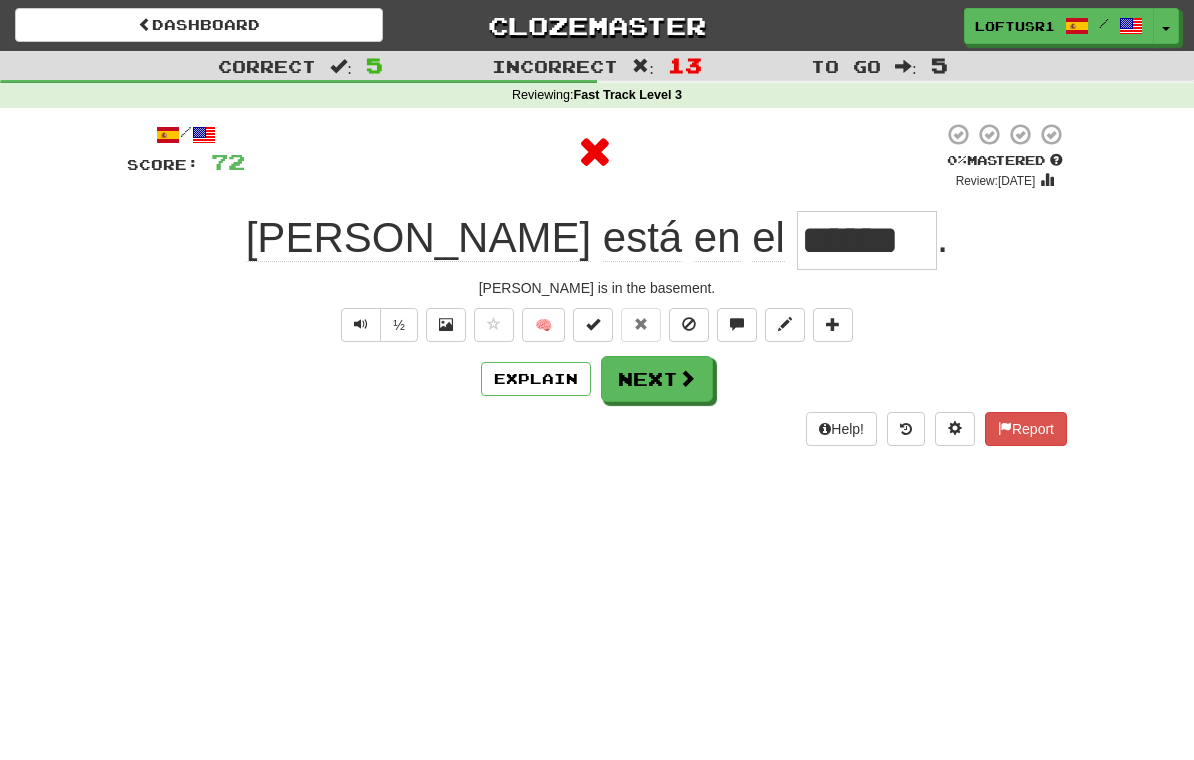 click on "Next" at bounding box center [657, 379] 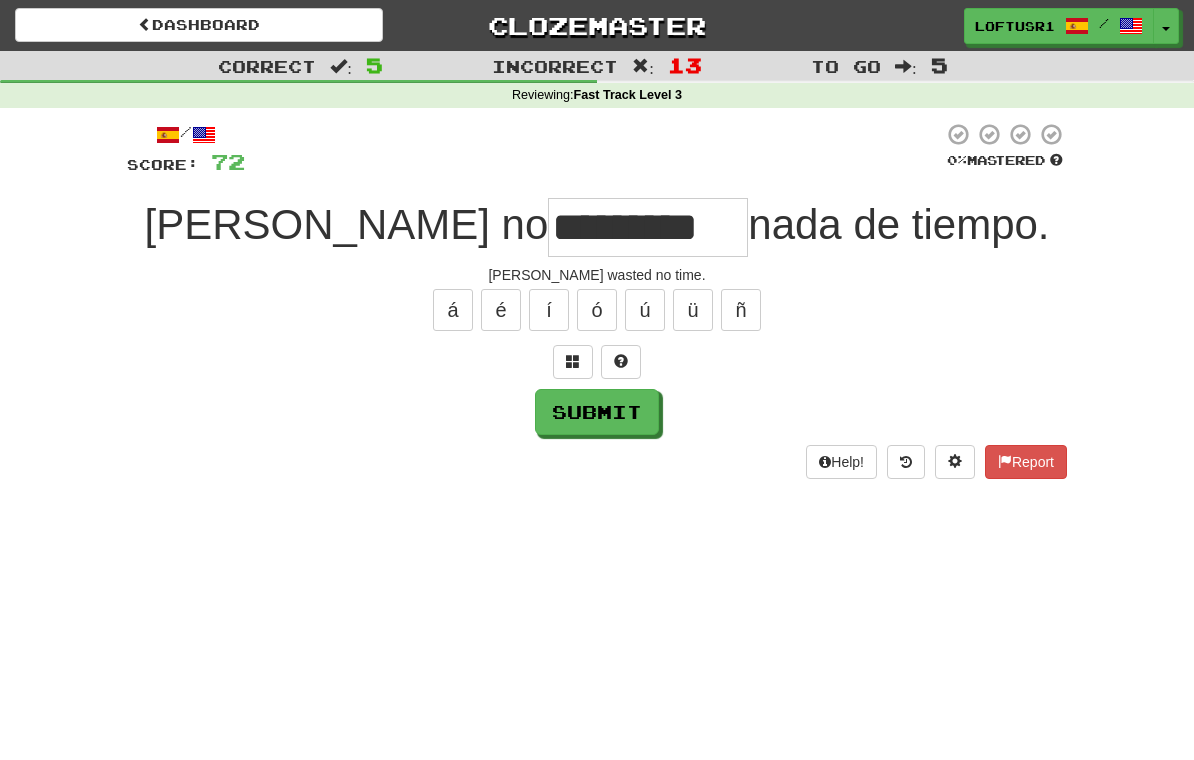 click on "Submit" at bounding box center (597, 412) 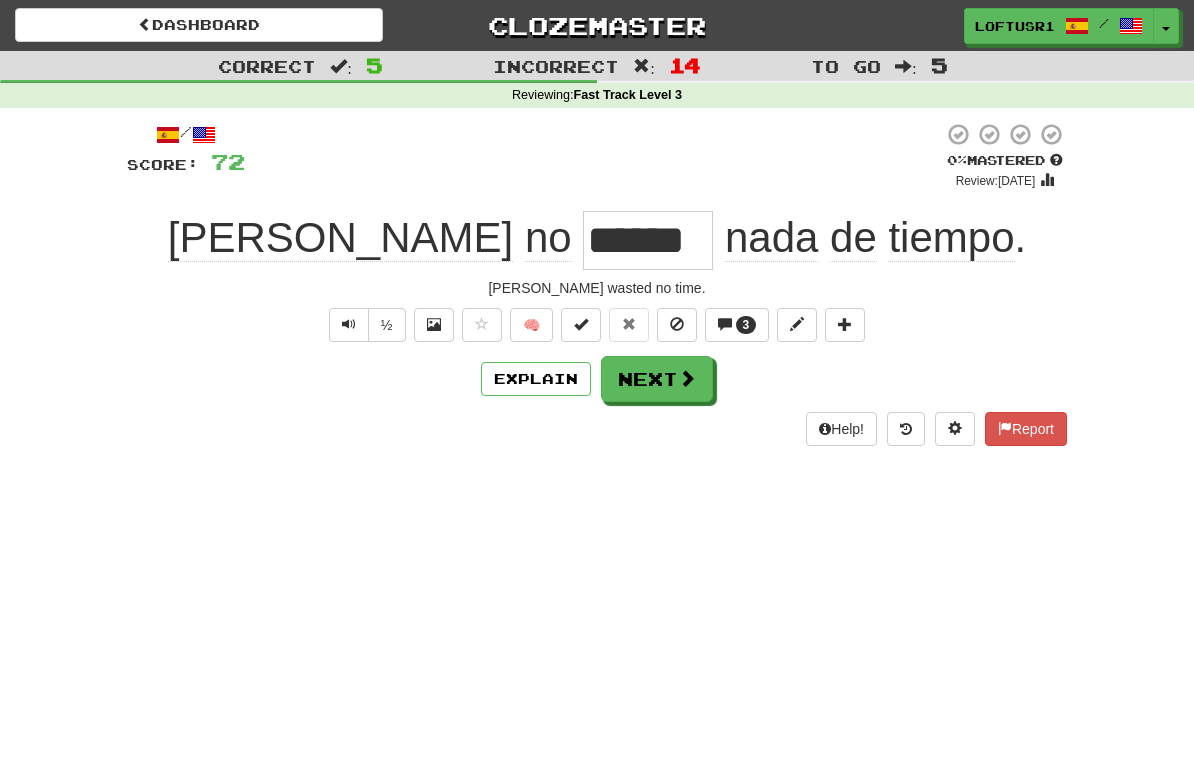 click on "Next" at bounding box center (657, 379) 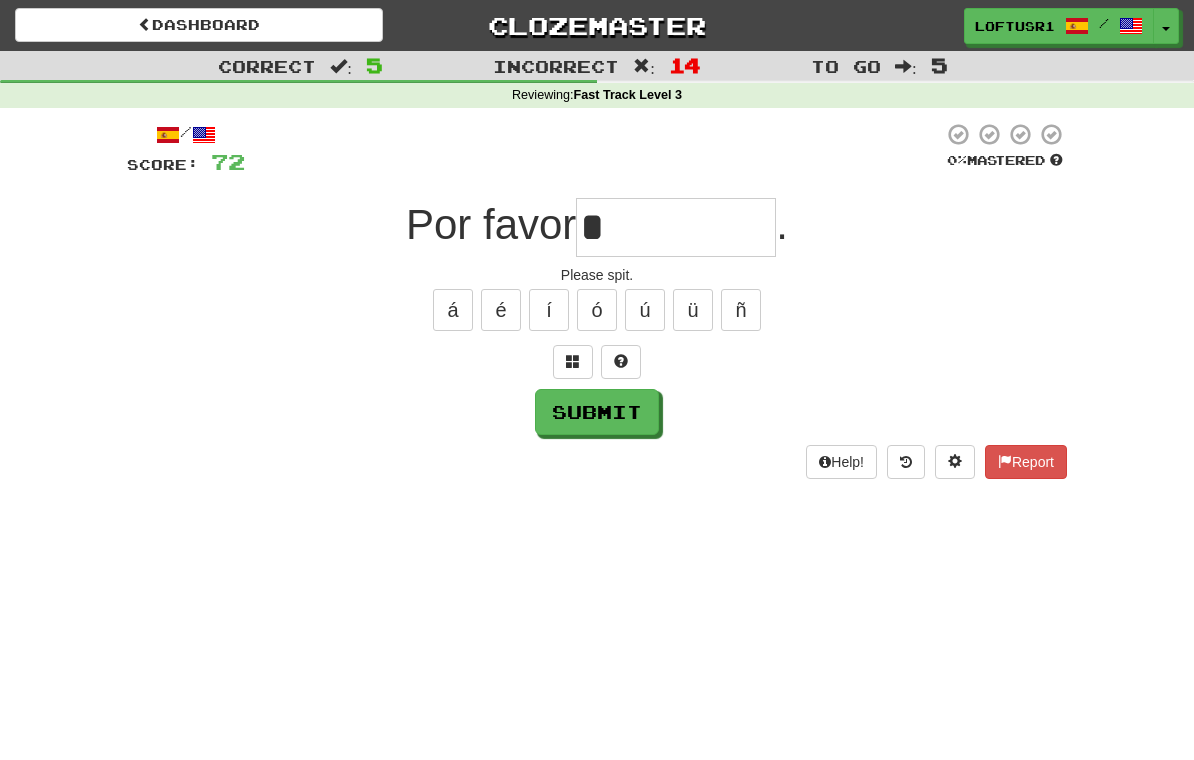click on "Submit" at bounding box center [597, 412] 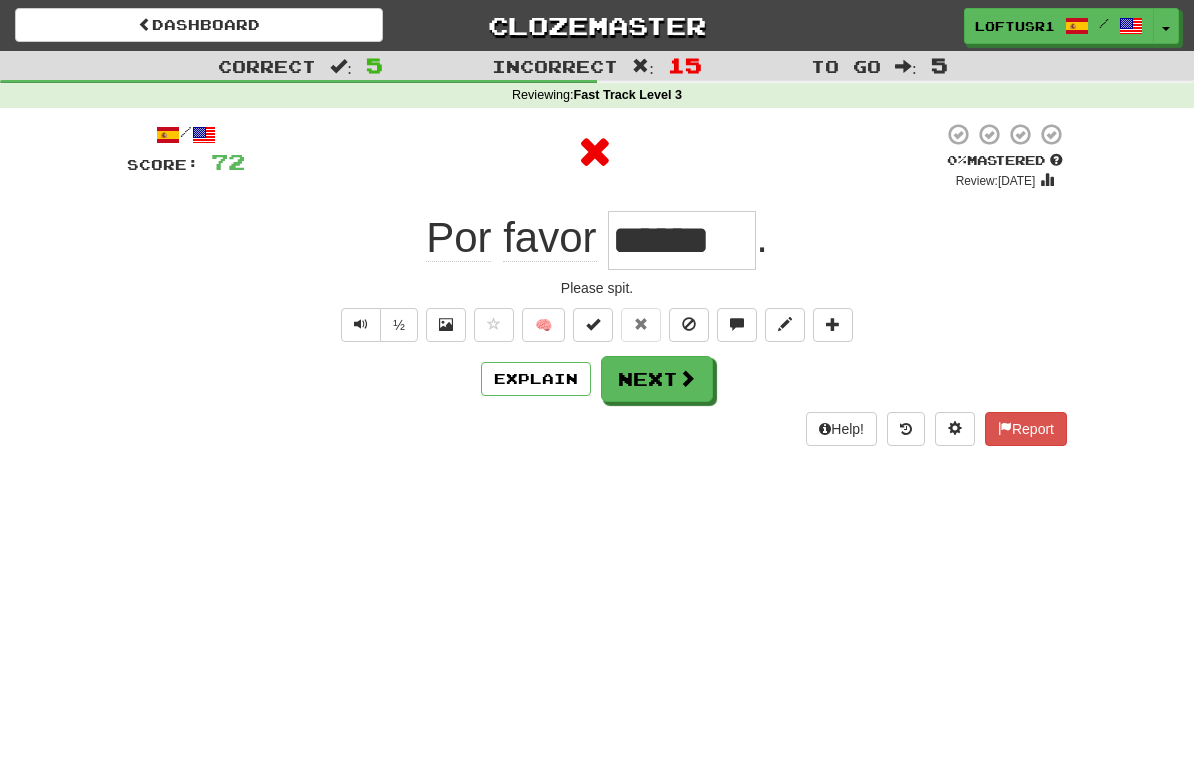 click on "Explain" at bounding box center [536, 379] 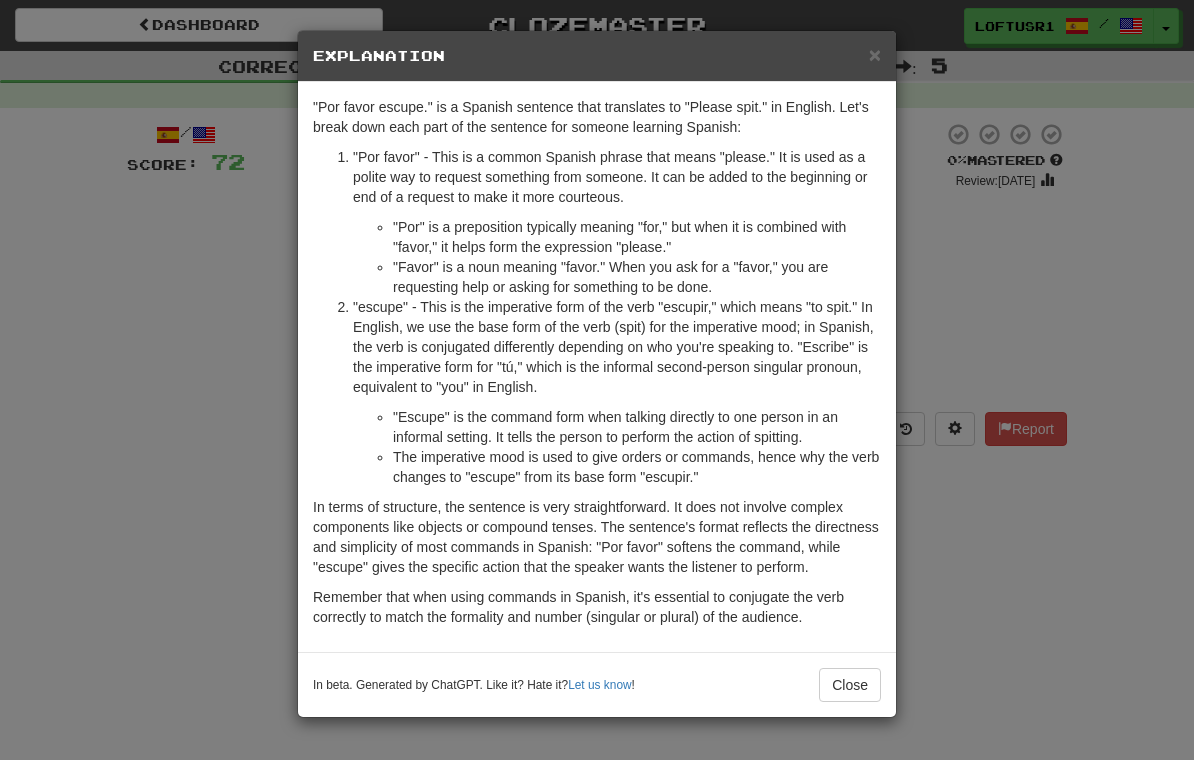 click on "Close" at bounding box center [850, 685] 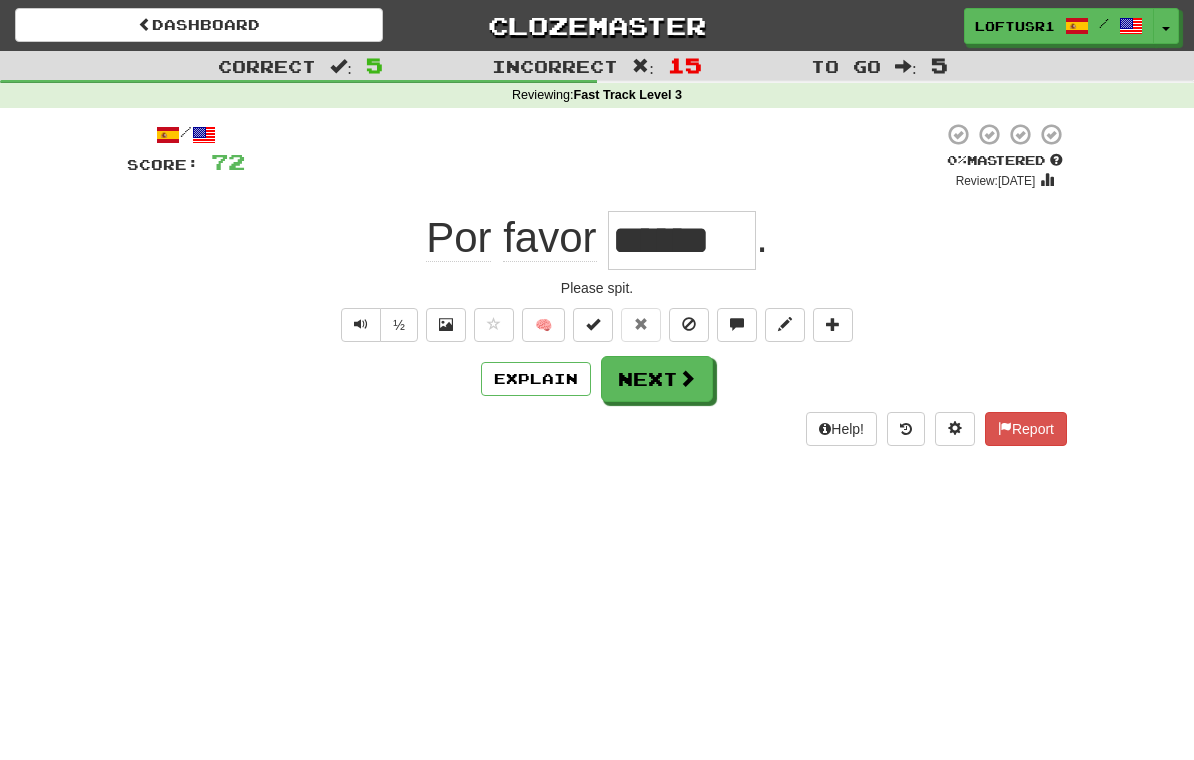 click on "Next" at bounding box center [657, 379] 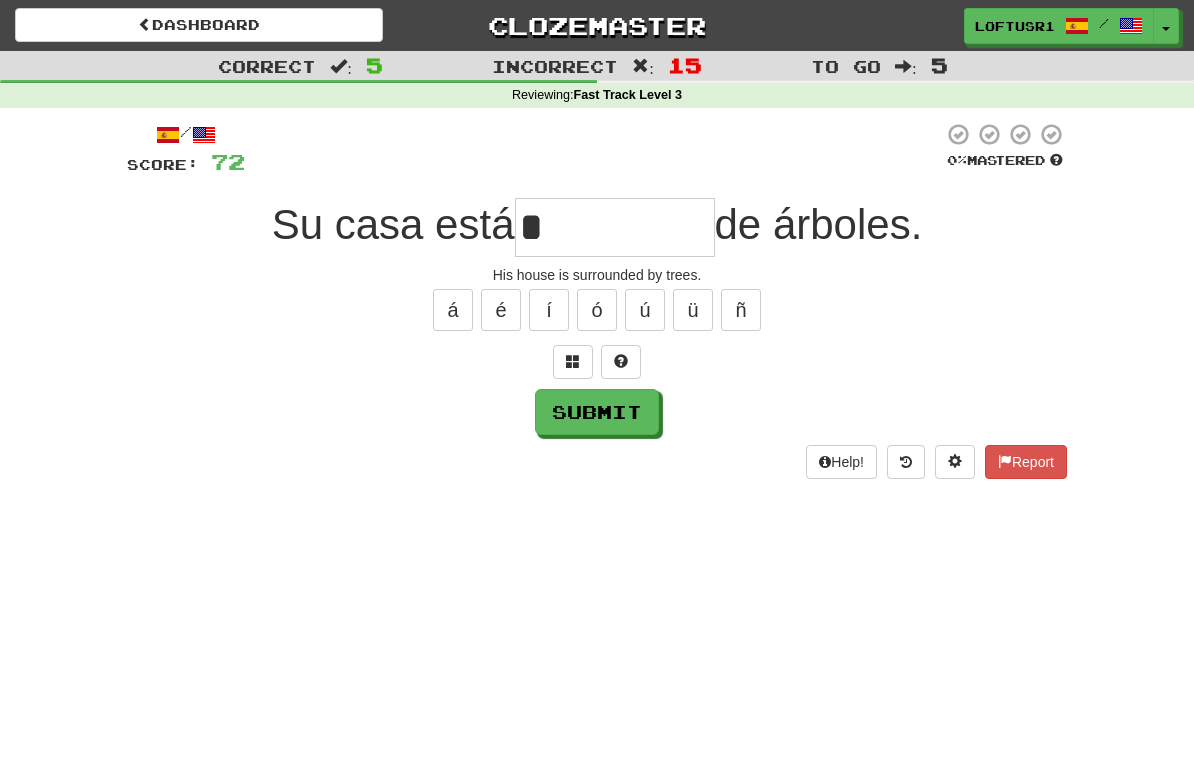 click on "Submit" at bounding box center (597, 412) 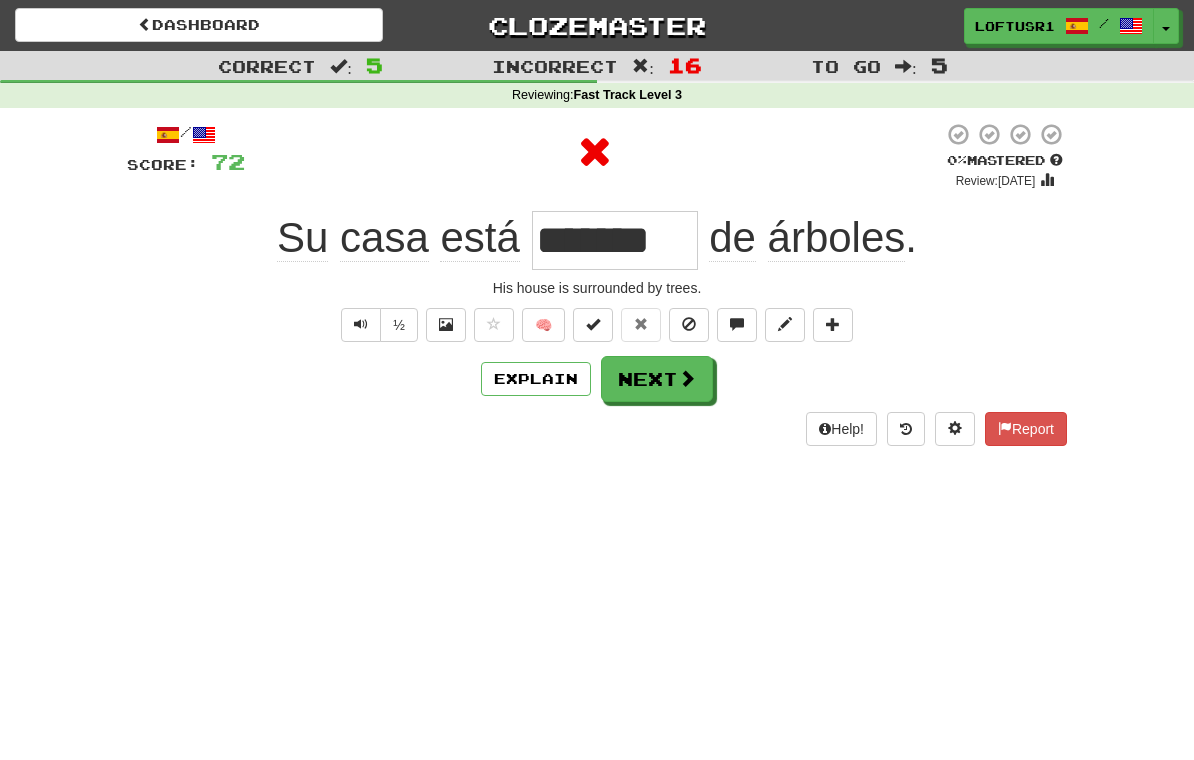 click on "Explain" at bounding box center [536, 379] 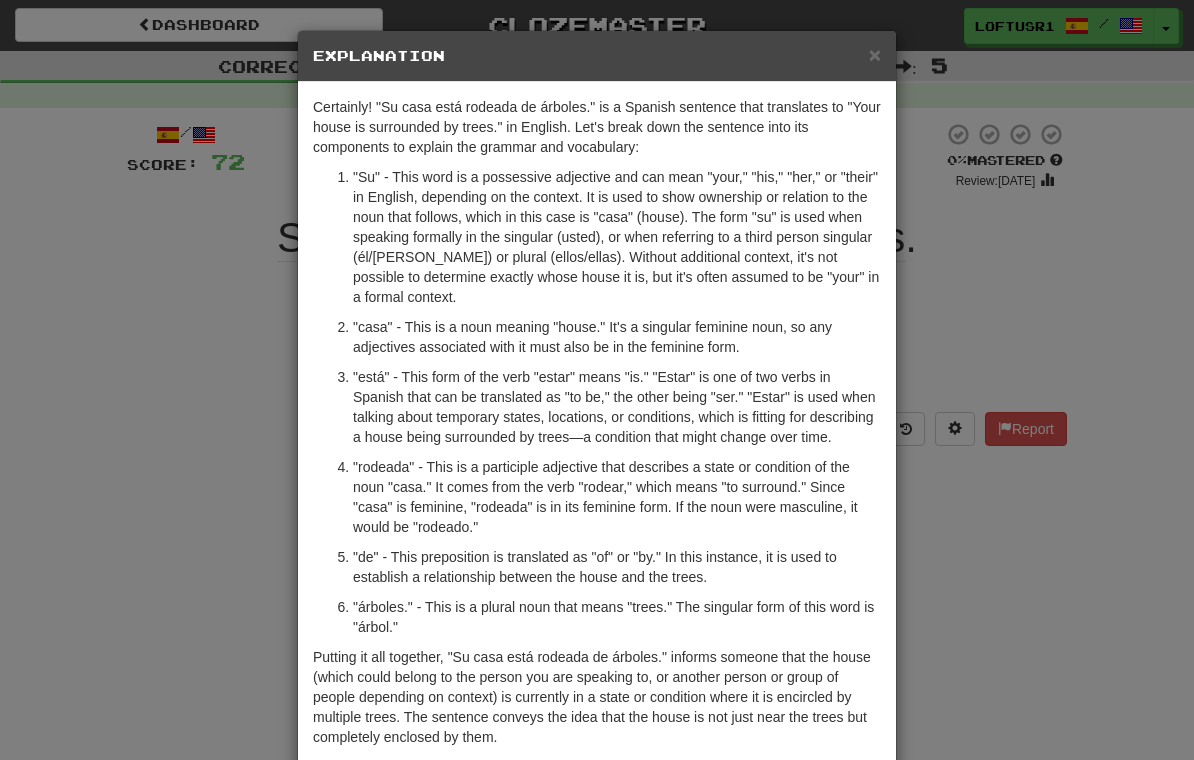 click on "× Explanation Certainly! "Su casa está rodeada de árboles." is a Spanish sentence that translates to "Your house is surrounded by trees." in English. Let's break down the sentence into its components to explain the grammar and vocabulary:
"Su" - This word is a possessive adjective and can mean "your," "his," "her," or "their" in English, depending on the context. It is used to show ownership or relation to the noun that follows, which in this case is "casa" (house). The form "su" is used when speaking formally in the singular (usted), or when referring to a third person singular (él/ella) or plural (ellos/ellas). Without additional context, it's not possible to determine exactly whose house it is, but it's often assumed to be "your" in a formal context.
"casa" - This is a noun meaning "house." It's a singular feminine noun, so any adjectives associated with it must also be in the feminine form.
In beta. Generated by ChatGPT. Like it? Hate it?  Let us know ! Close" at bounding box center (597, 380) 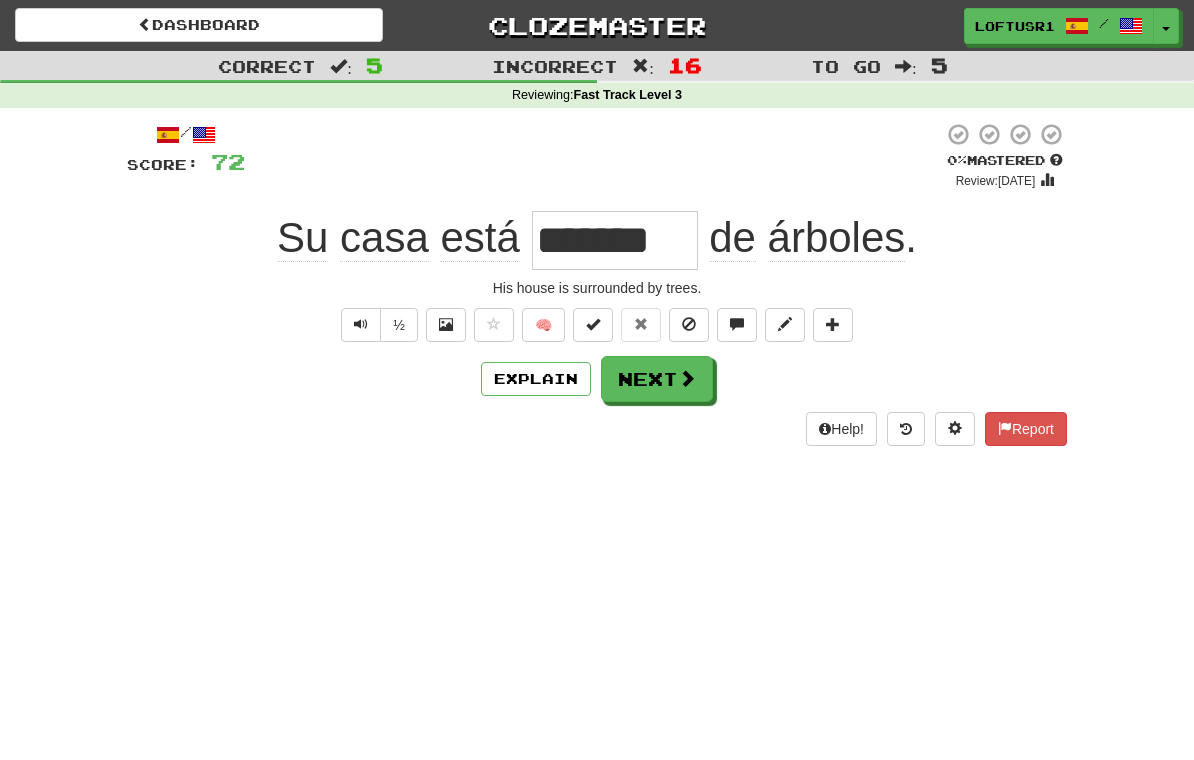 click on "Next" at bounding box center (657, 379) 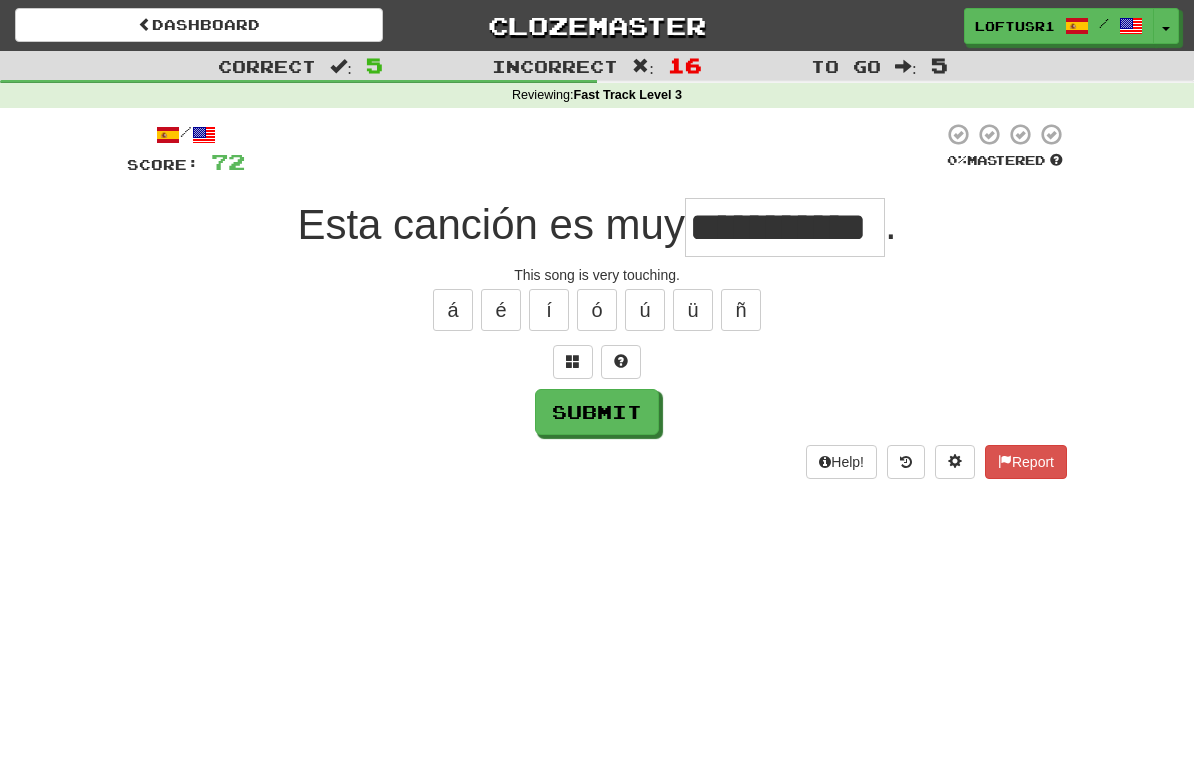 click on "Submit" at bounding box center [597, 412] 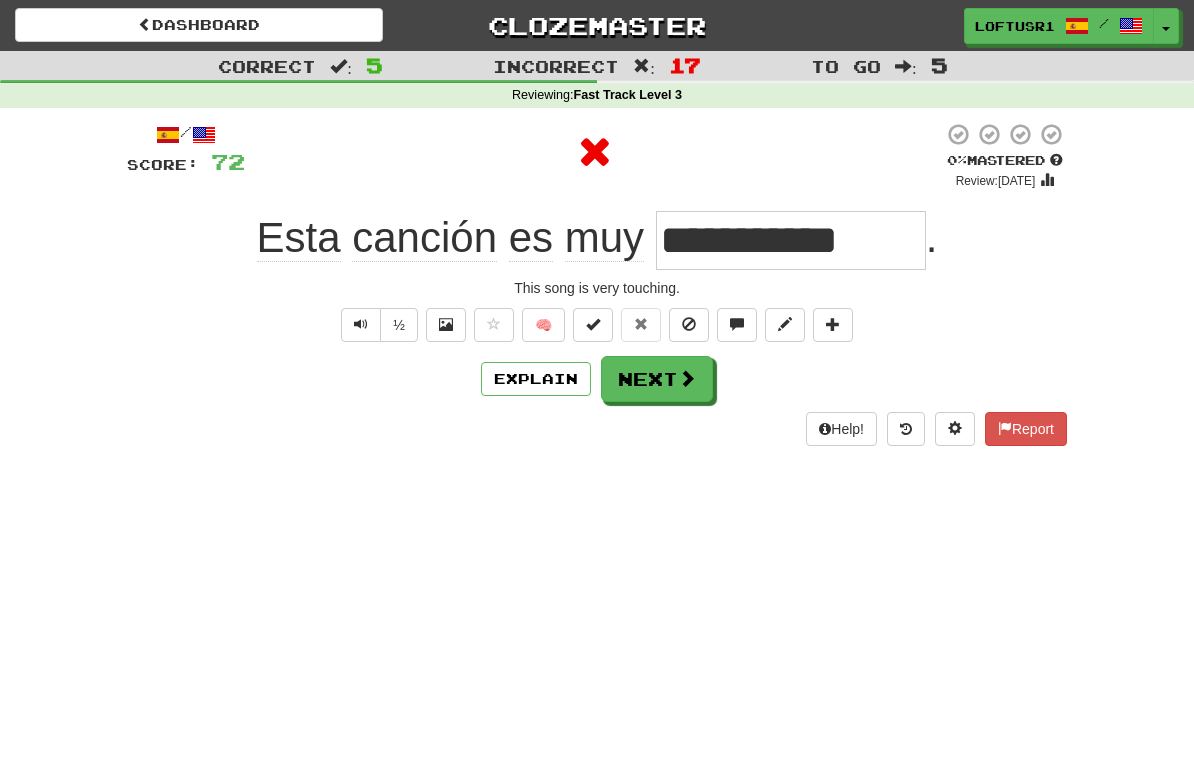 click on "Next" at bounding box center (657, 379) 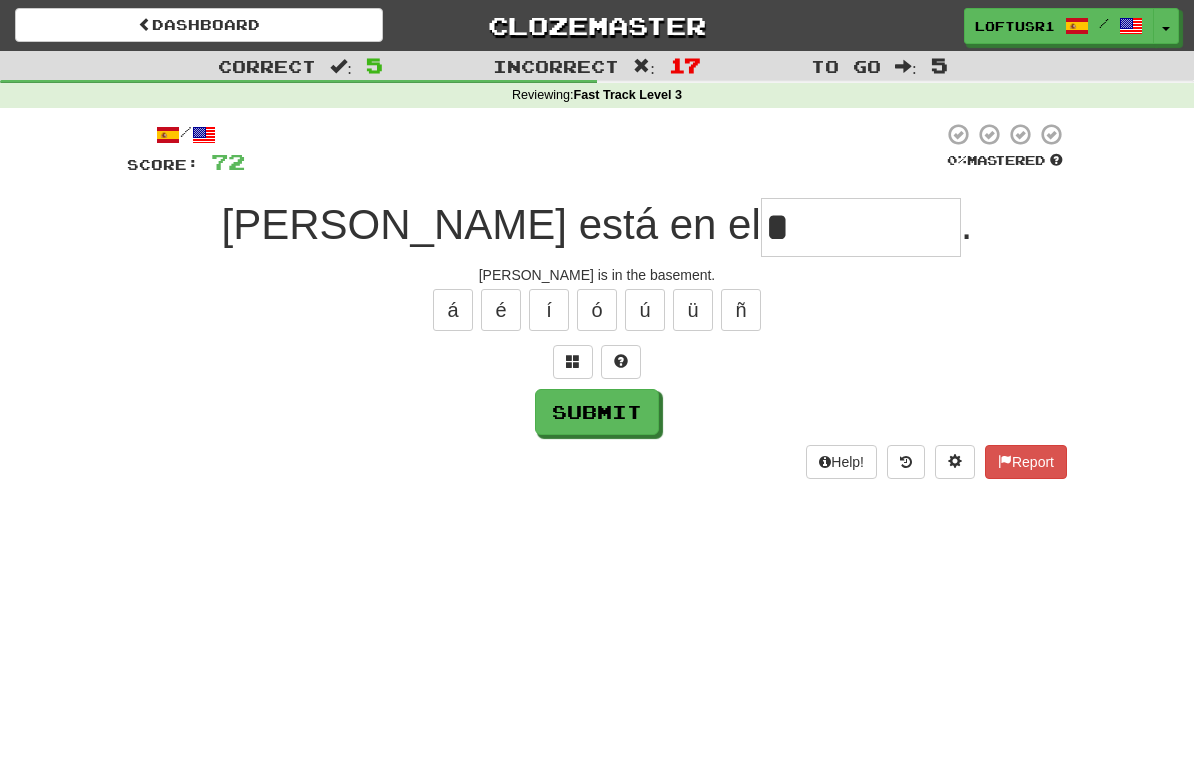 click on "Submit" at bounding box center (597, 412) 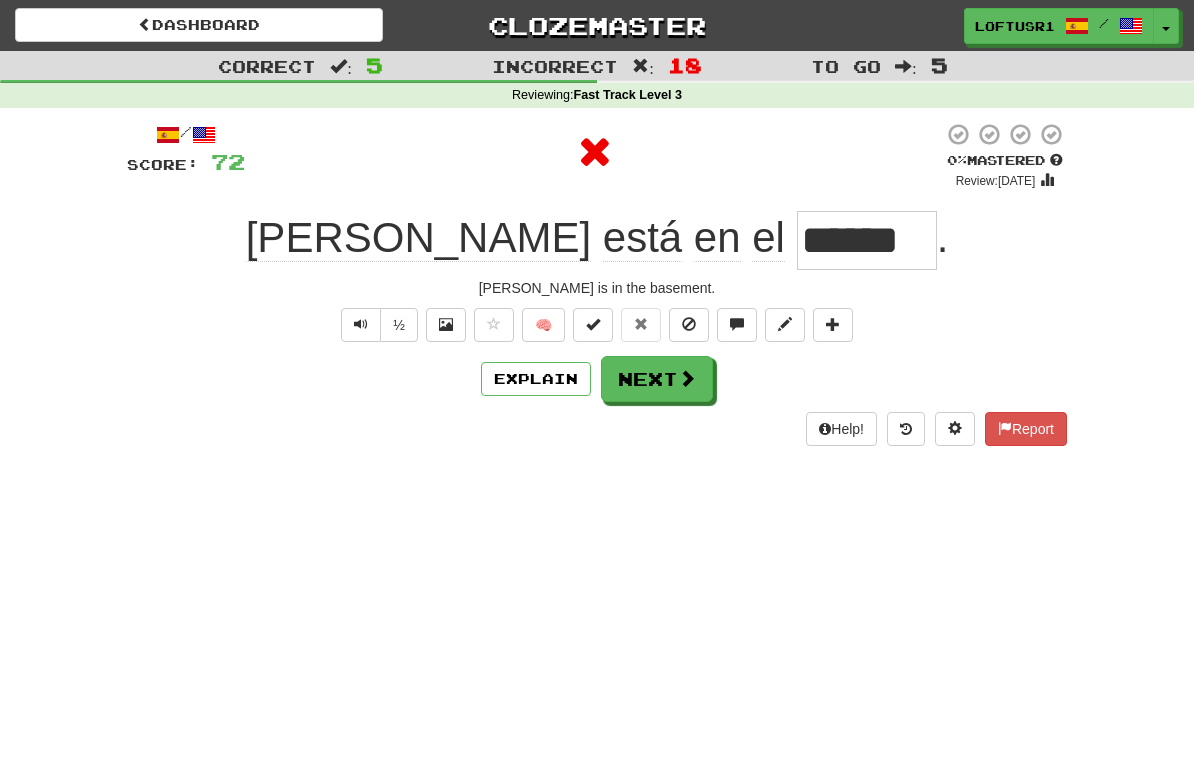click on "Next" at bounding box center (657, 379) 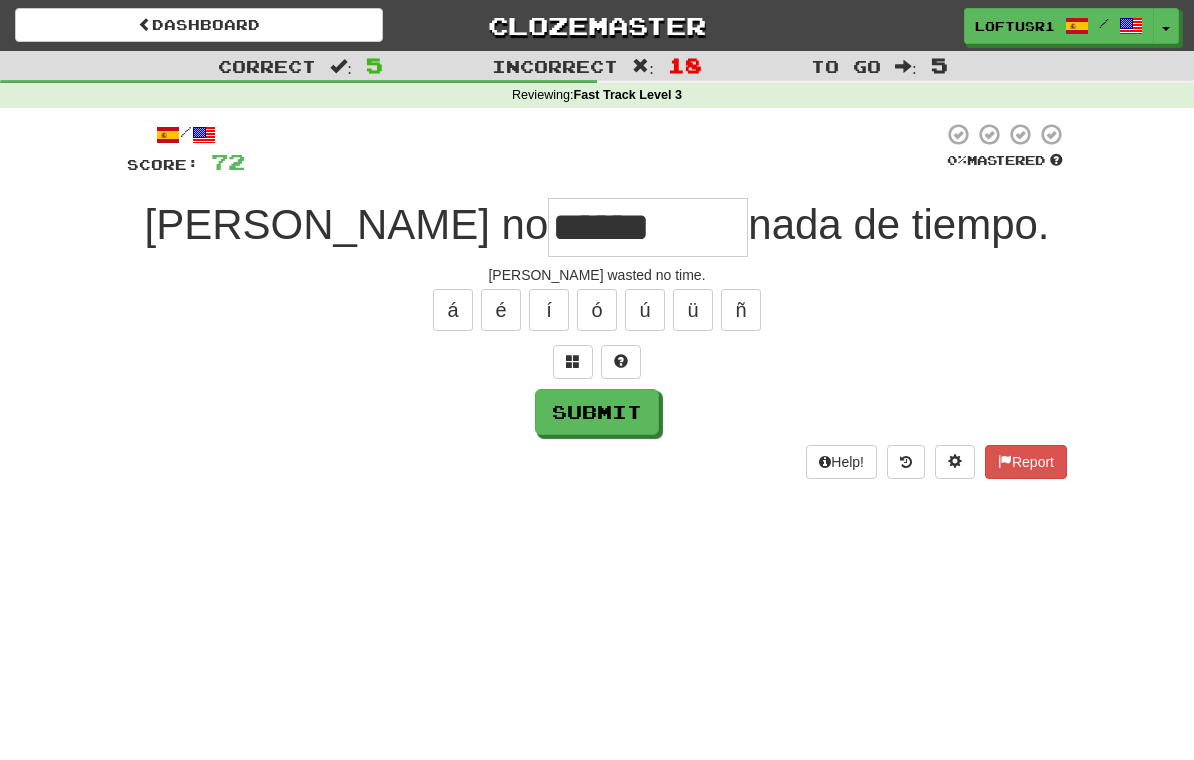 click on "Submit" at bounding box center [597, 412] 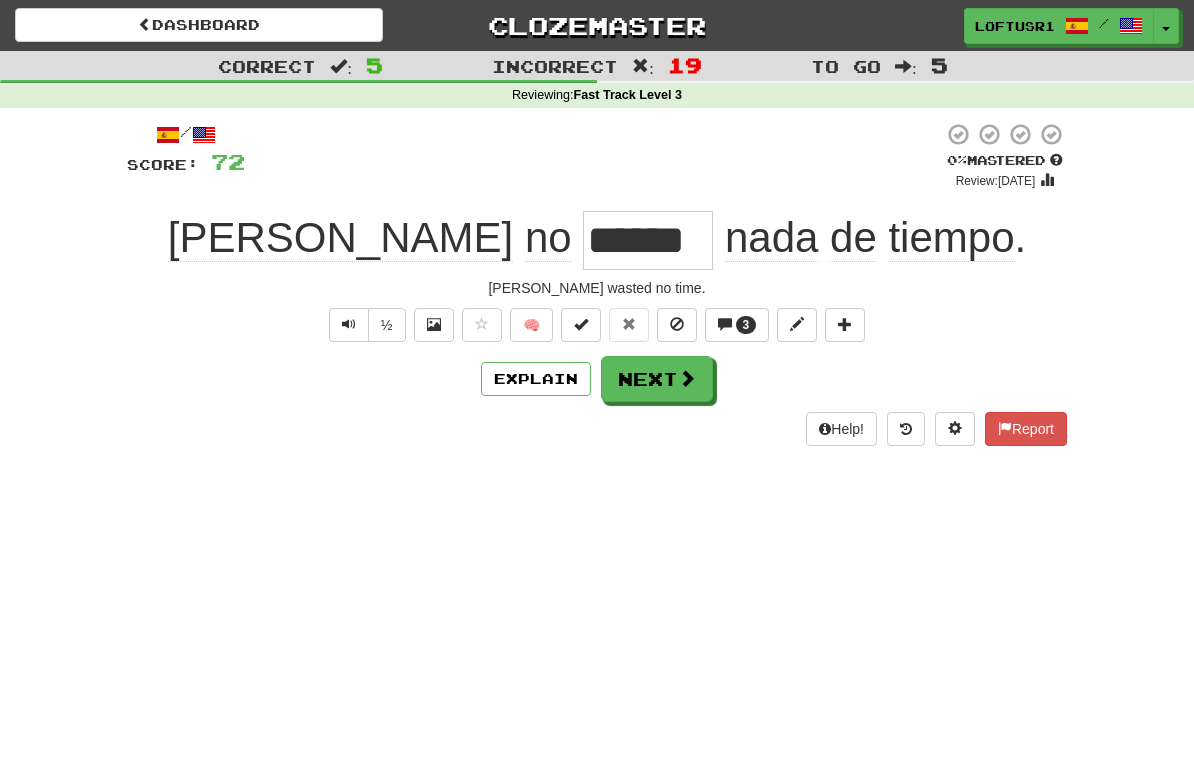 click at bounding box center [687, 378] 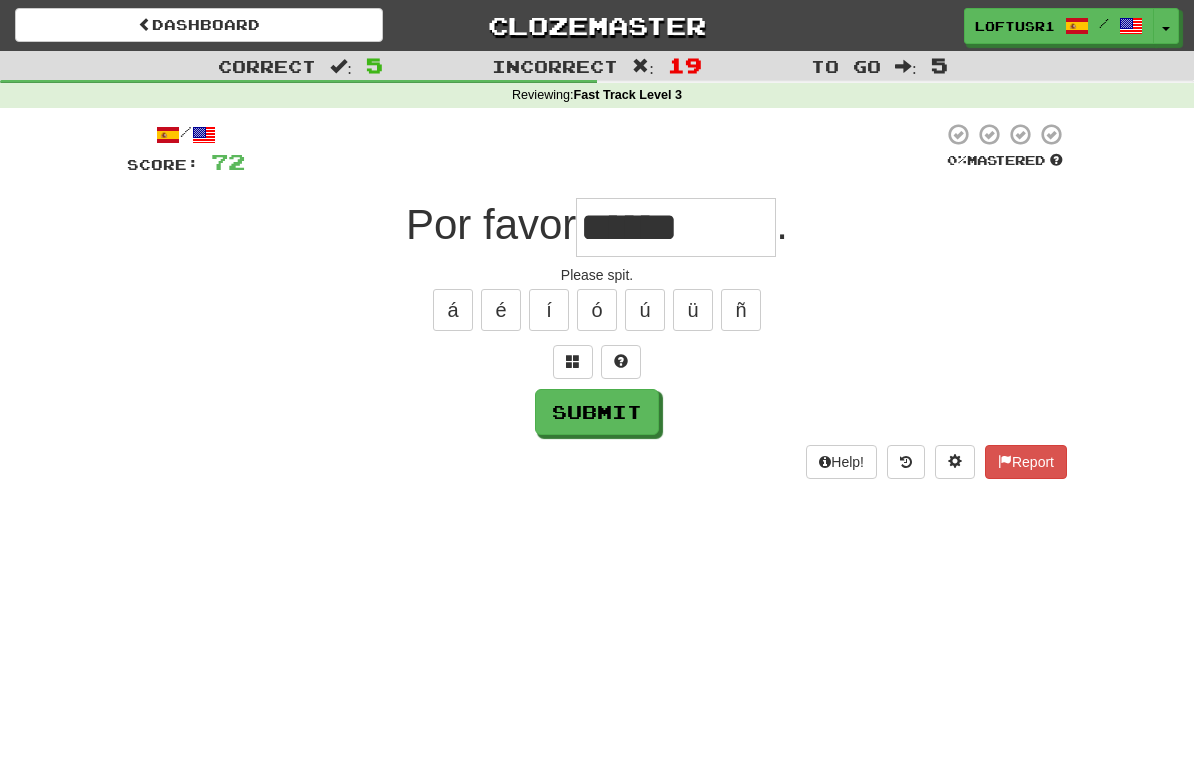type on "******" 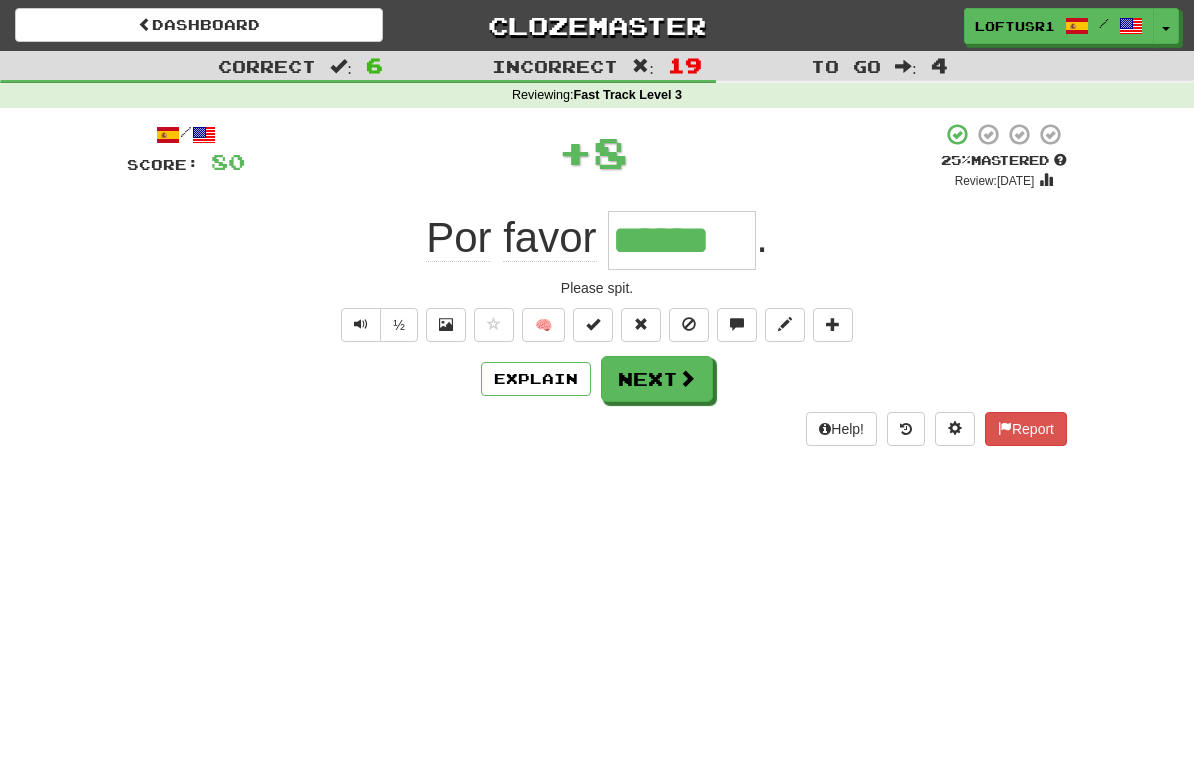 click on "Explain" at bounding box center (536, 379) 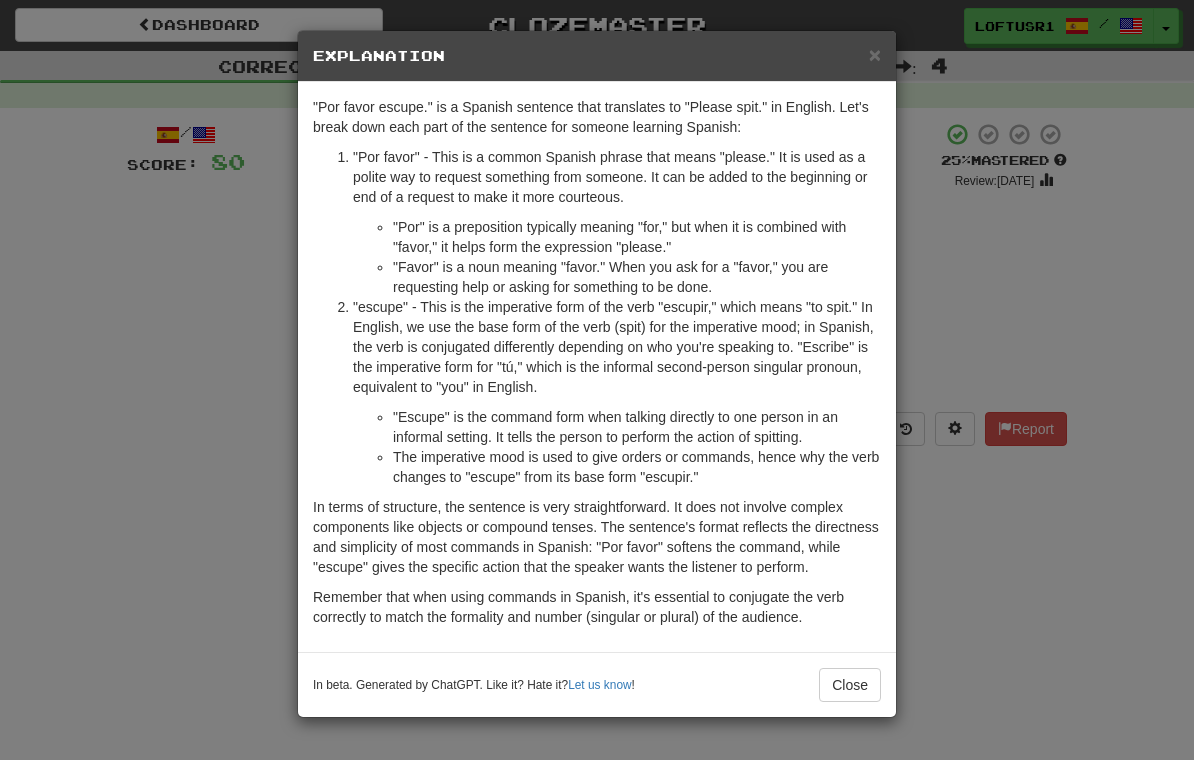 click on "Close" at bounding box center [850, 685] 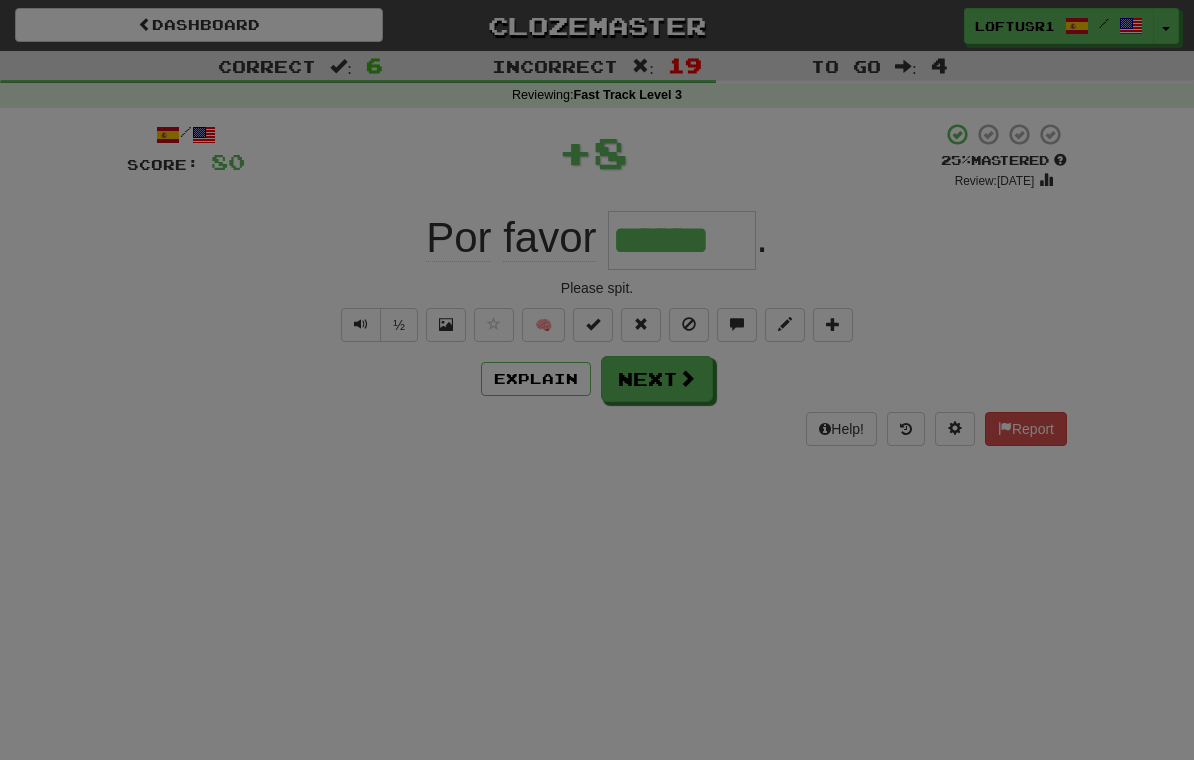 click on "× Explanation "Por favor escupe." is a Spanish sentence that translates to "Please spit." in English. Let's break down each part of the sentence for someone learning Spanish:
"Por favor" - This is a common Spanish phrase that means "please." It is used as a polite way to request something from someone. It can be added to the beginning or end of a request to make it more courteous.
"Por" is a preposition typically meaning "for," but when it is combined with "favor," it helps form the expression "please."
"Favor" is a noun meaning "favor." When you ask for a "favor," you are requesting help or asking for something to be done.
"Escupe" is the command form when talking directly to one person in an informal setting. It tells the person to perform the action of spitting.
The imperative mood is used to give orders or commands, hence why the verb changes to "escupe" from its base form "escupir."
In beta. Generated by ChatGPT. Like it? Hate it?  Let us know ! Close" at bounding box center [597, 380] 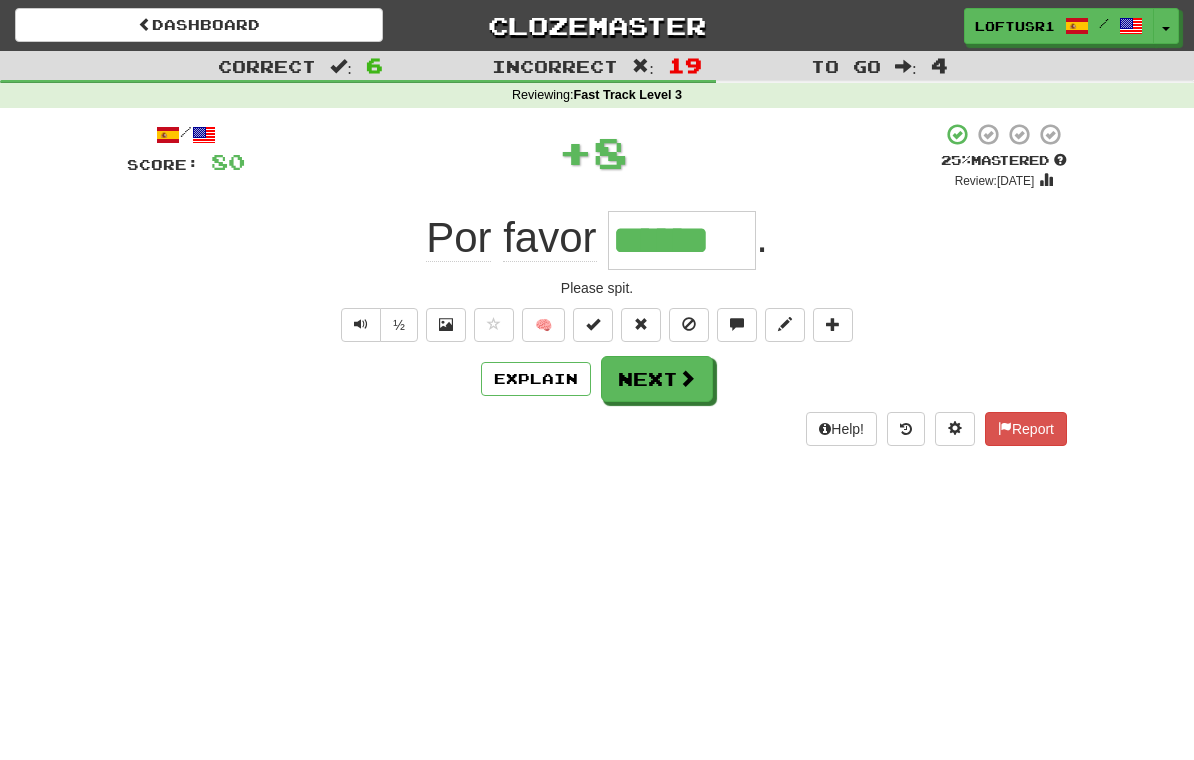 click on "Next" at bounding box center (657, 379) 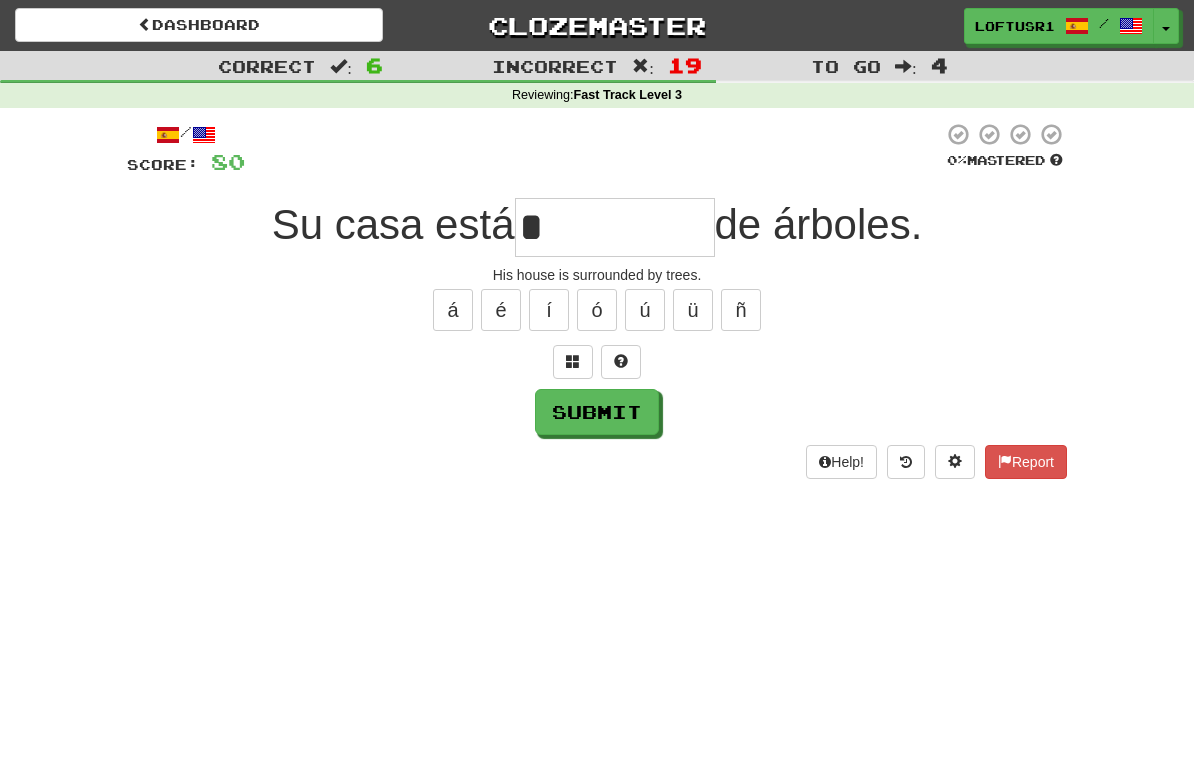 click on "Submit" at bounding box center (597, 412) 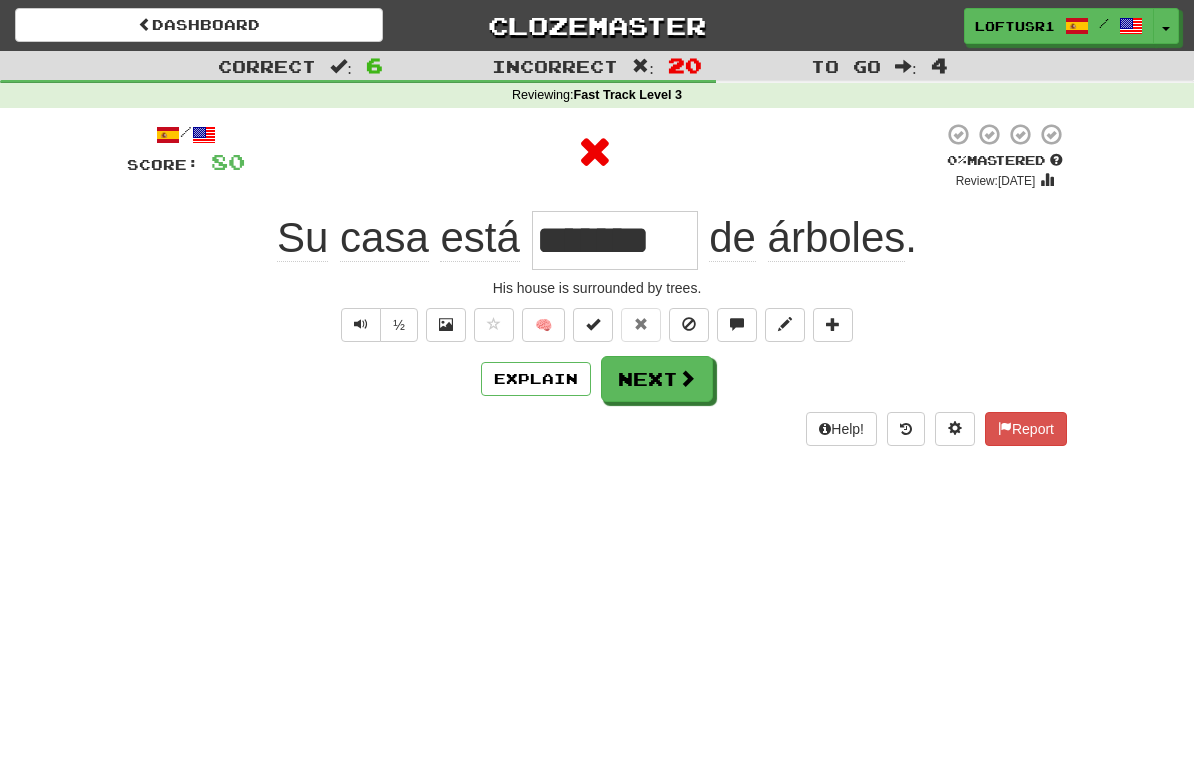 click on "Explain" at bounding box center [536, 379] 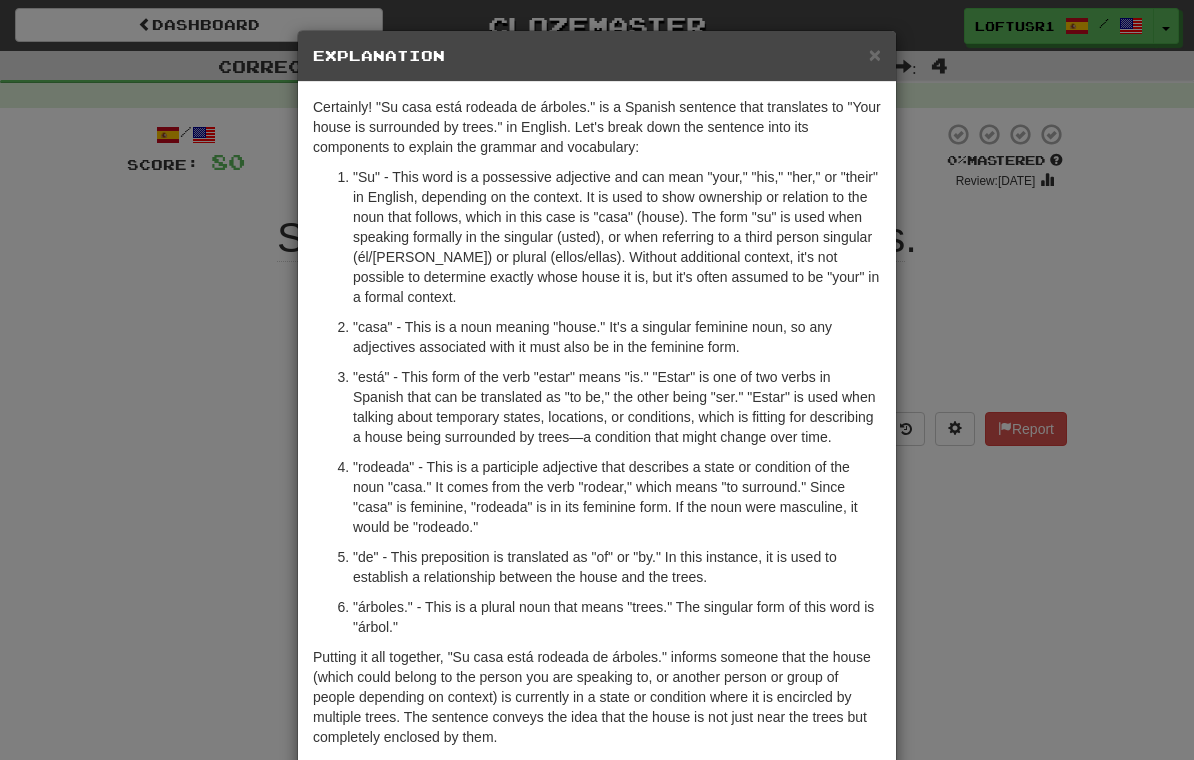 click on "× Explanation Certainly! "Su casa está rodeada de árboles." is a Spanish sentence that translates to "Your house is surrounded by trees." in English. Let's break down the sentence into its components to explain the grammar and vocabulary:
"Su" - This word is a possessive adjective and can mean "your," "his," "her," or "their" in English, depending on the context. It is used to show ownership or relation to the noun that follows, which in this case is "casa" (house). The form "su" is used when speaking formally in the singular (usted), or when referring to a third person singular (él/ella) or plural (ellos/ellas). Without additional context, it's not possible to determine exactly whose house it is, but it's often assumed to be "your" in a formal context.
"casa" - This is a noun meaning "house." It's a singular feminine noun, so any adjectives associated with it must also be in the feminine form.
In beta. Generated by ChatGPT. Like it? Hate it?  Let us know ! Close" at bounding box center (597, 380) 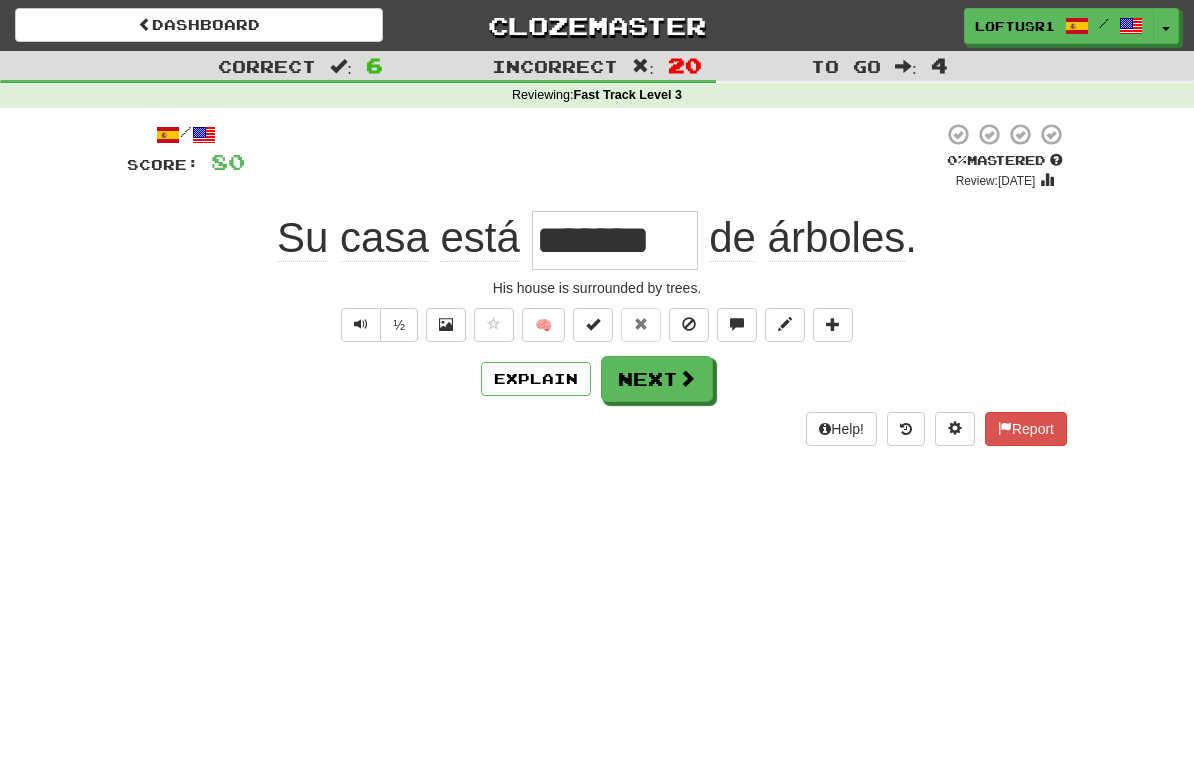 click on "Next" at bounding box center [657, 379] 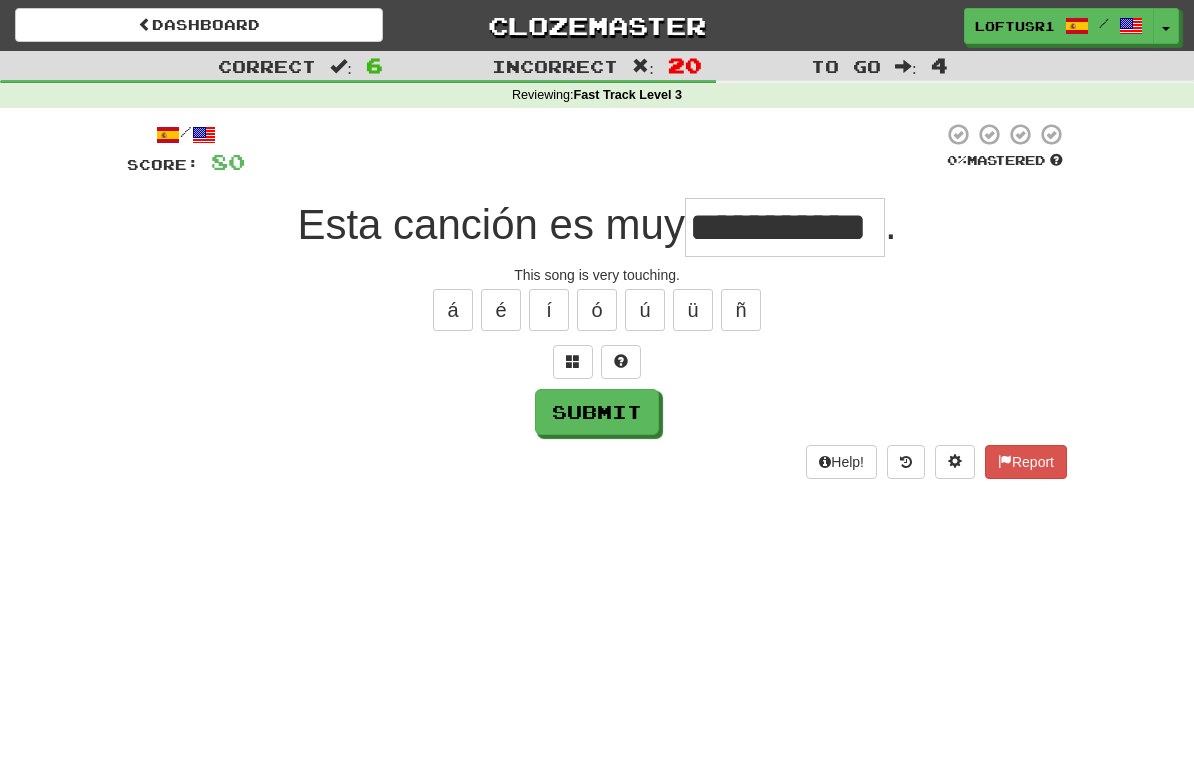 click on "Submit" at bounding box center [597, 412] 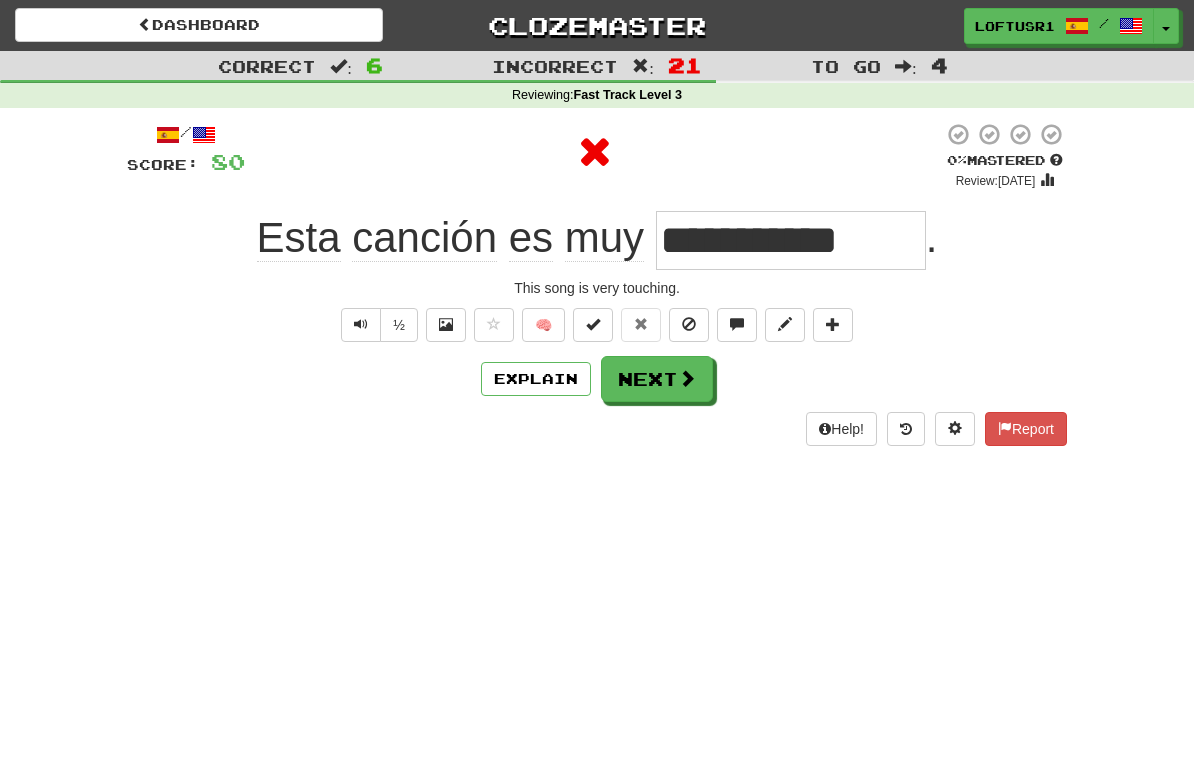 click on "Next" at bounding box center [657, 379] 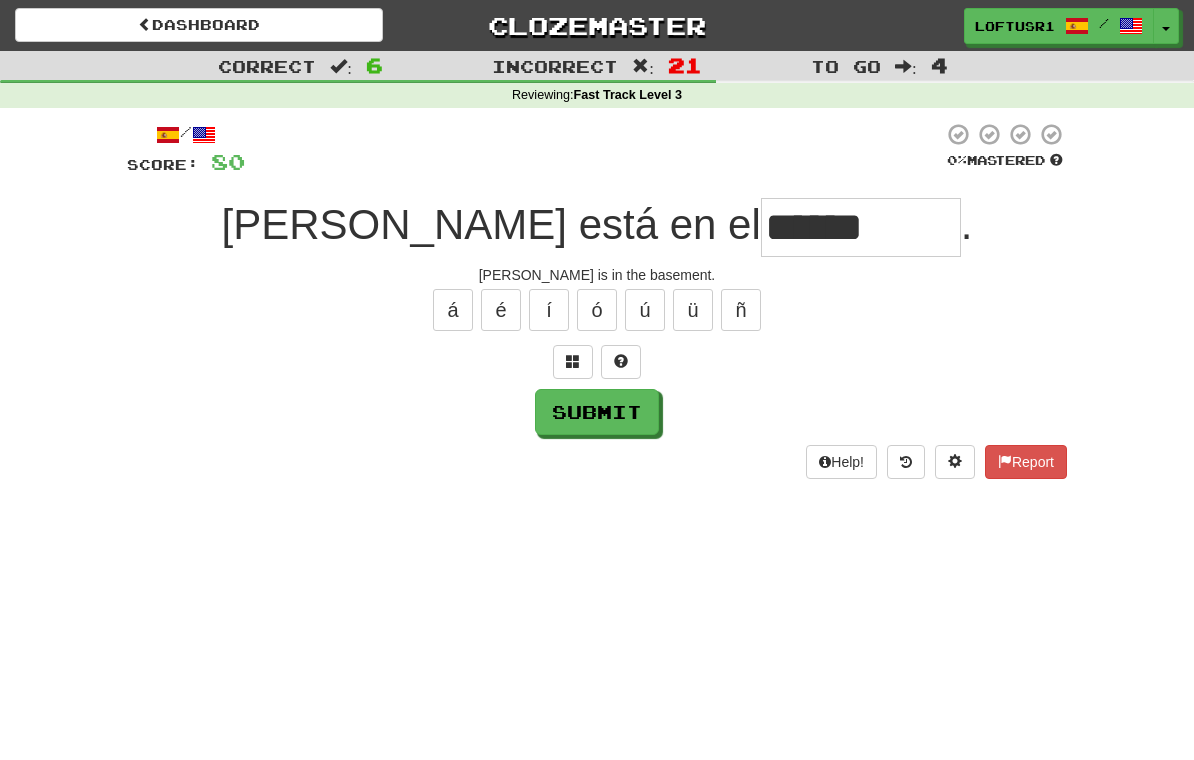 type on "******" 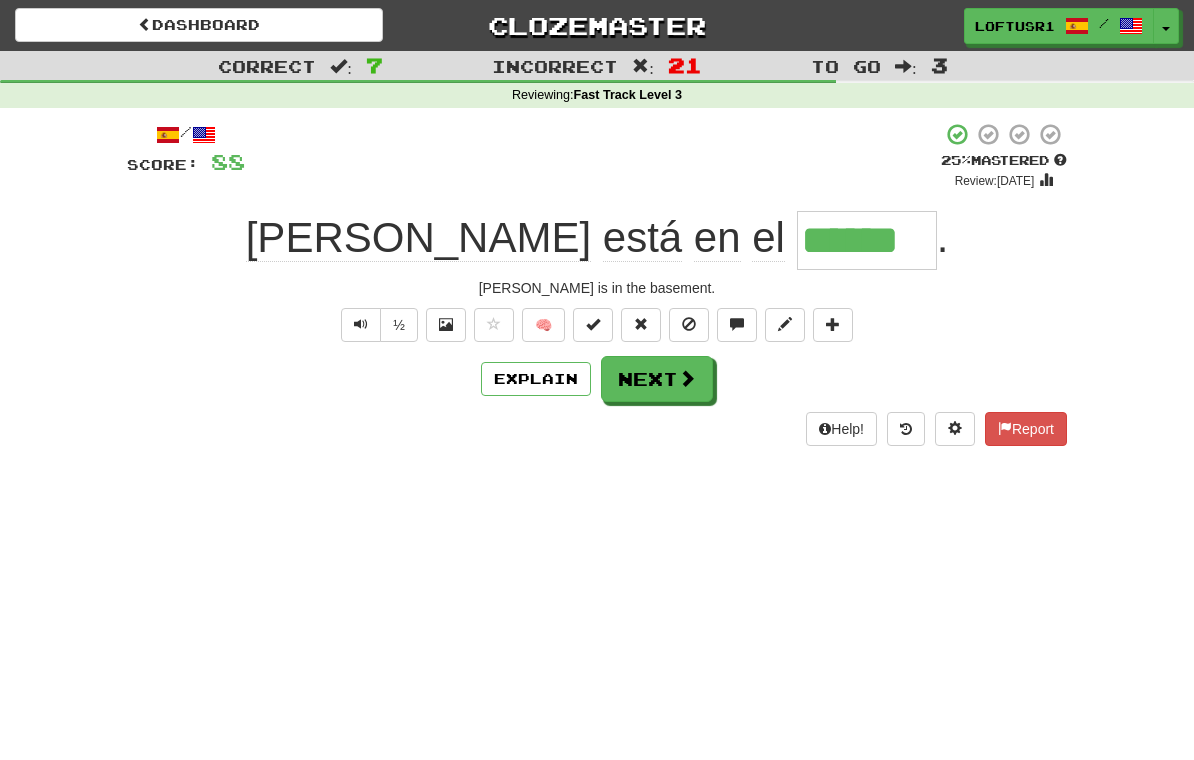 click at bounding box center (361, 324) 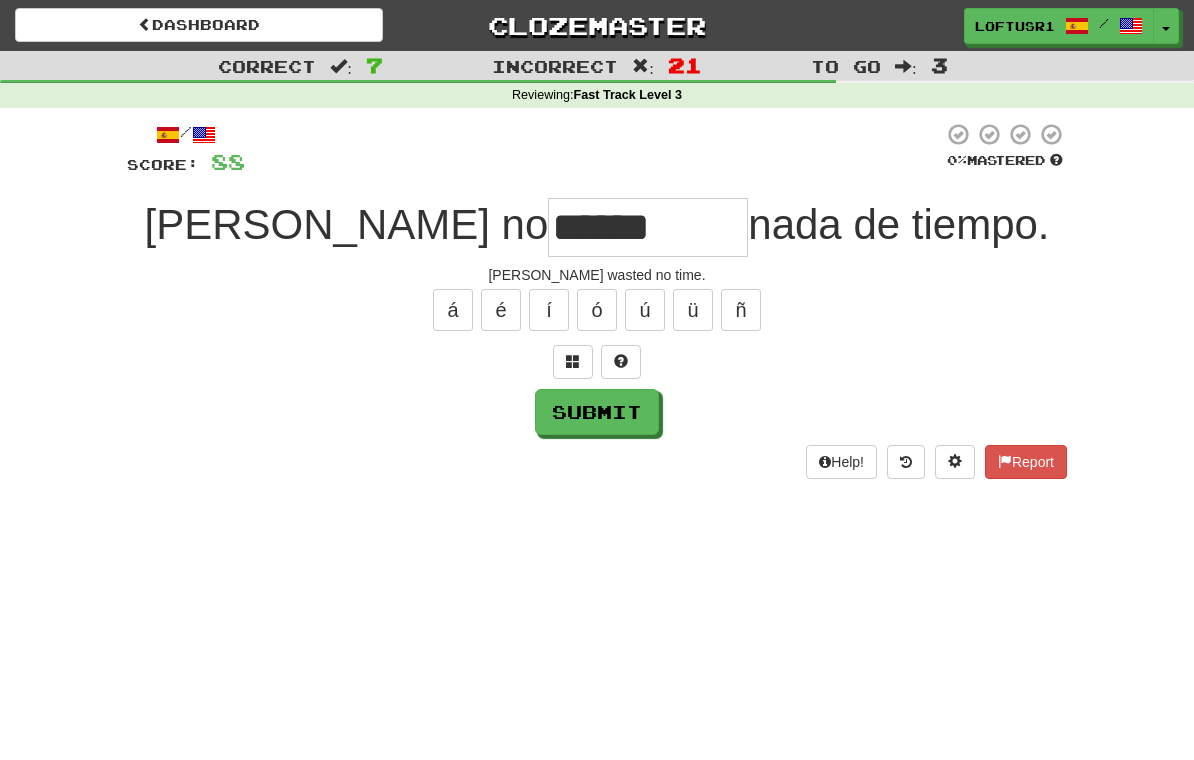 click on "Submit" at bounding box center (597, 412) 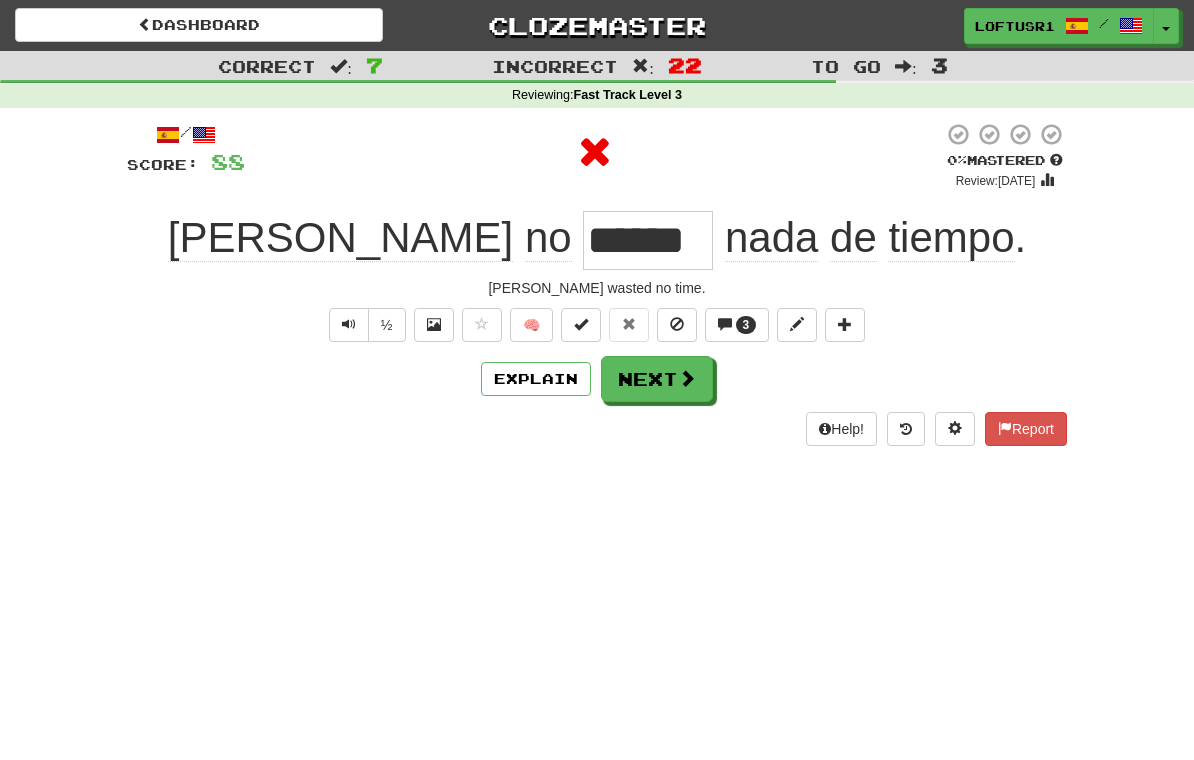 click on "Next" at bounding box center [657, 379] 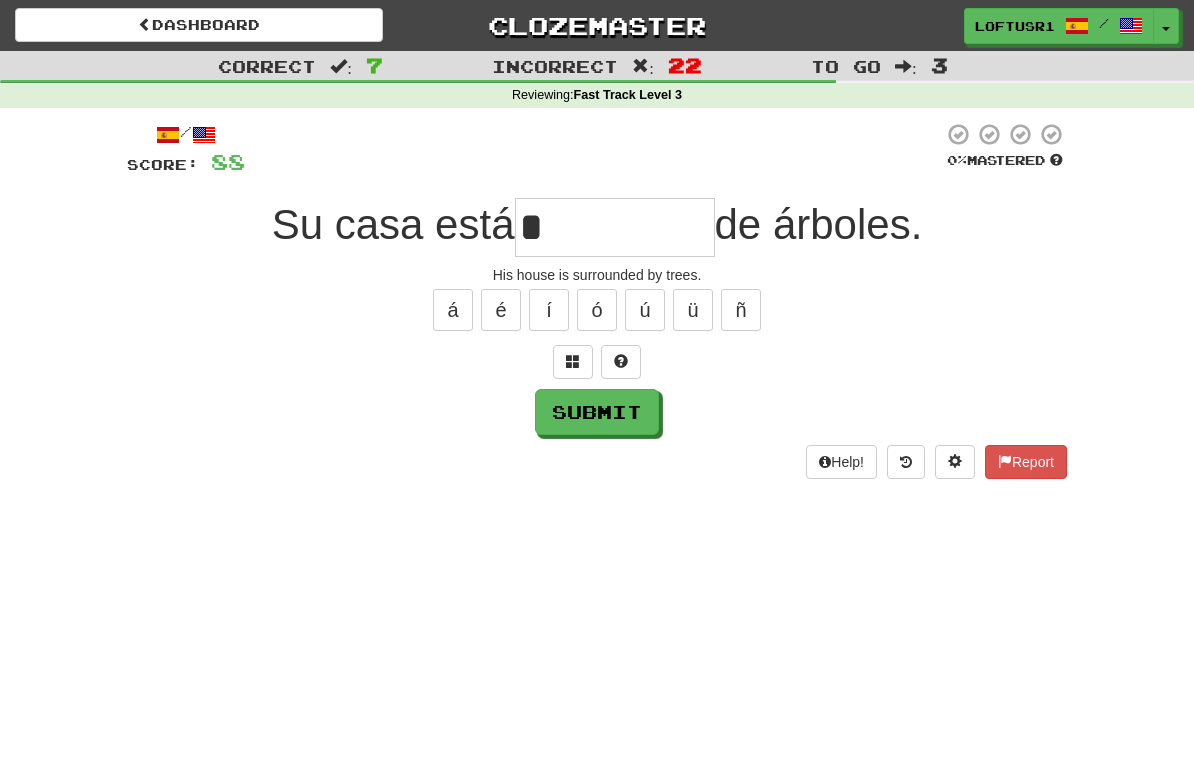 click on "Submit" at bounding box center (597, 412) 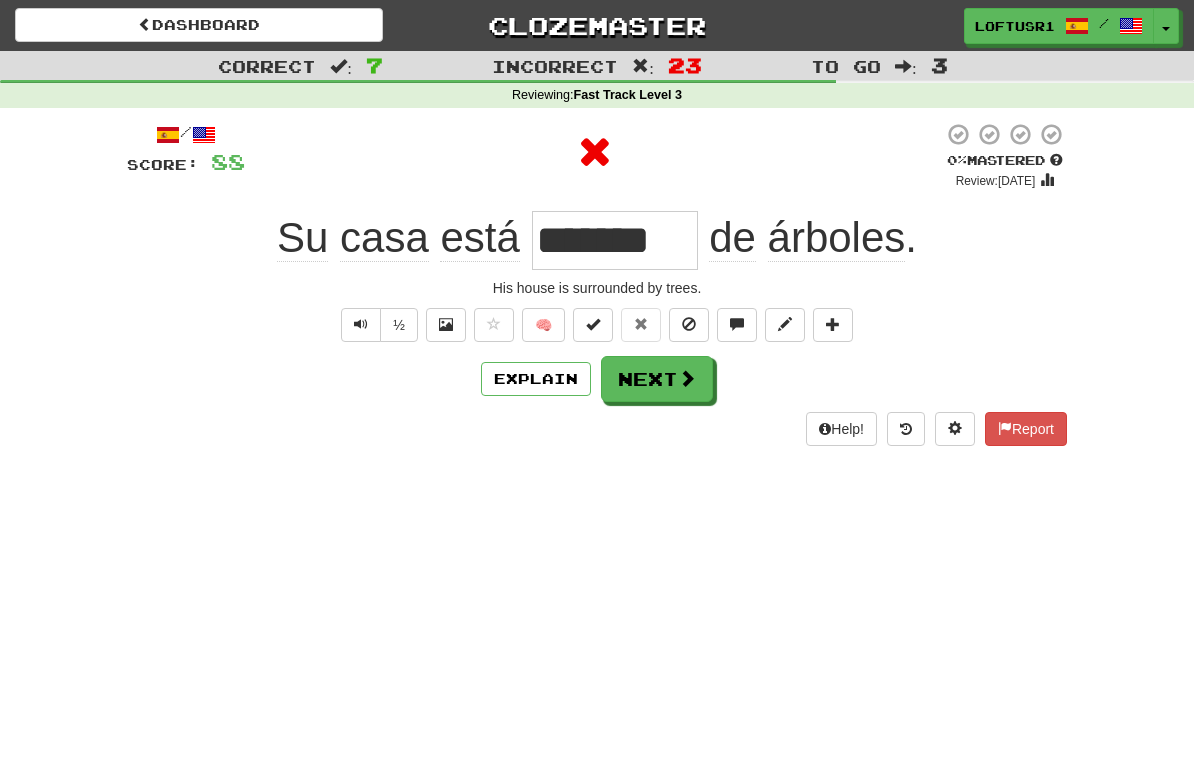 click on "Next" at bounding box center (657, 379) 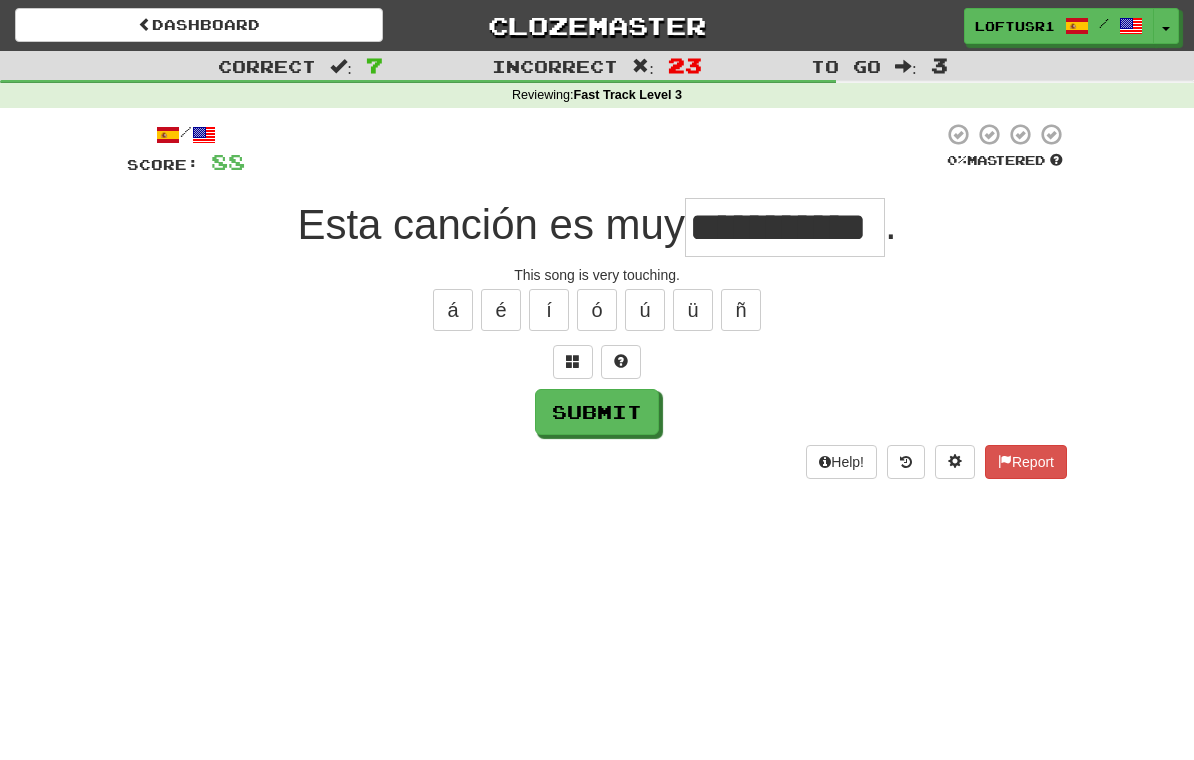 type on "**********" 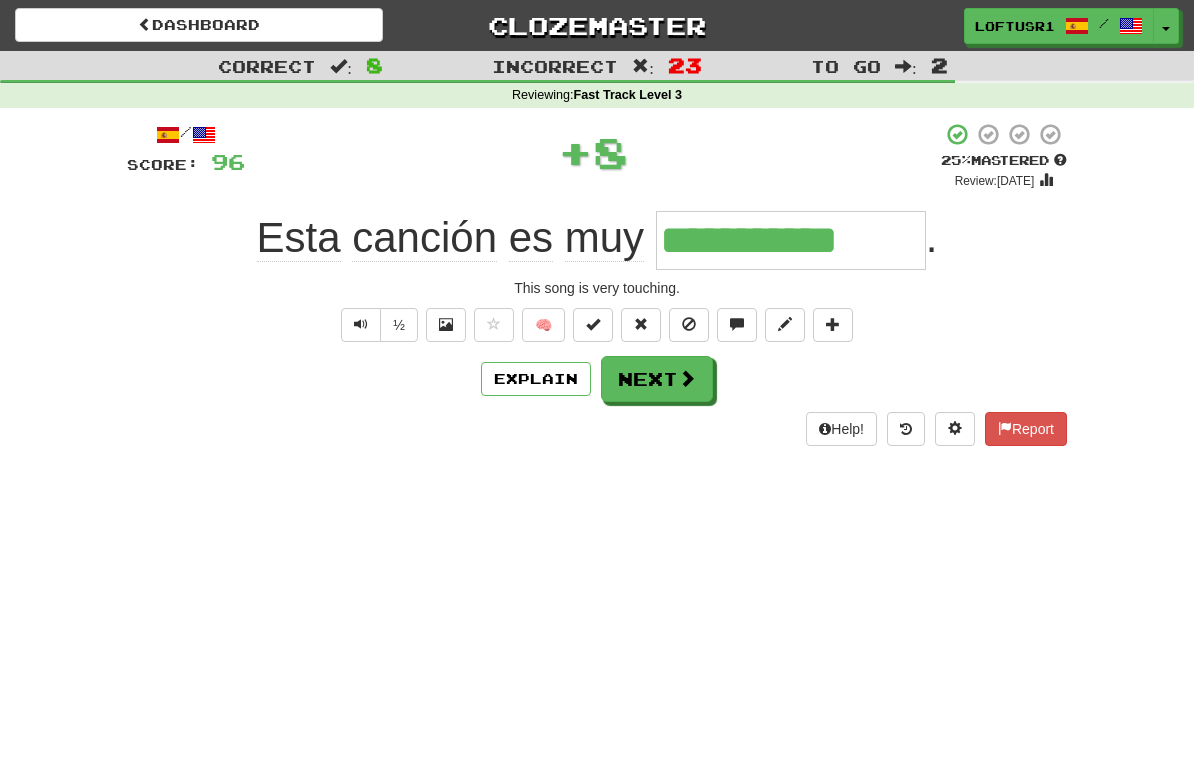 click on "Next" at bounding box center [657, 379] 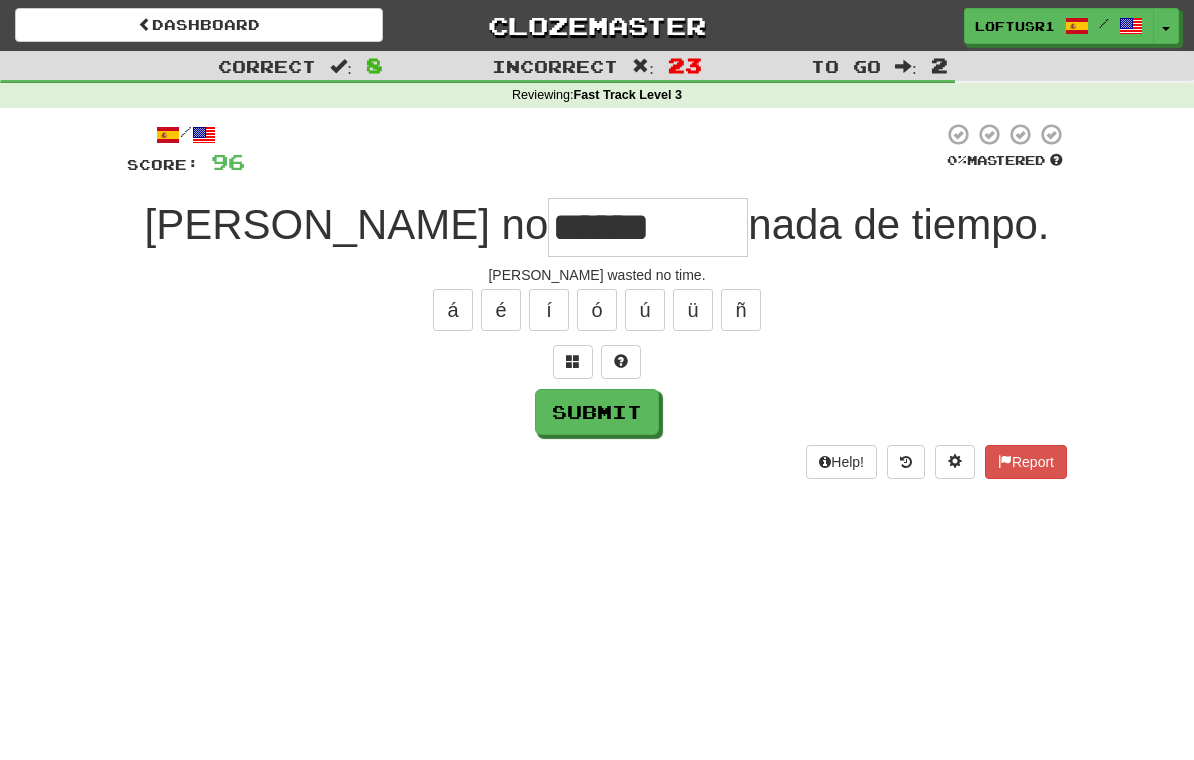 type on "******" 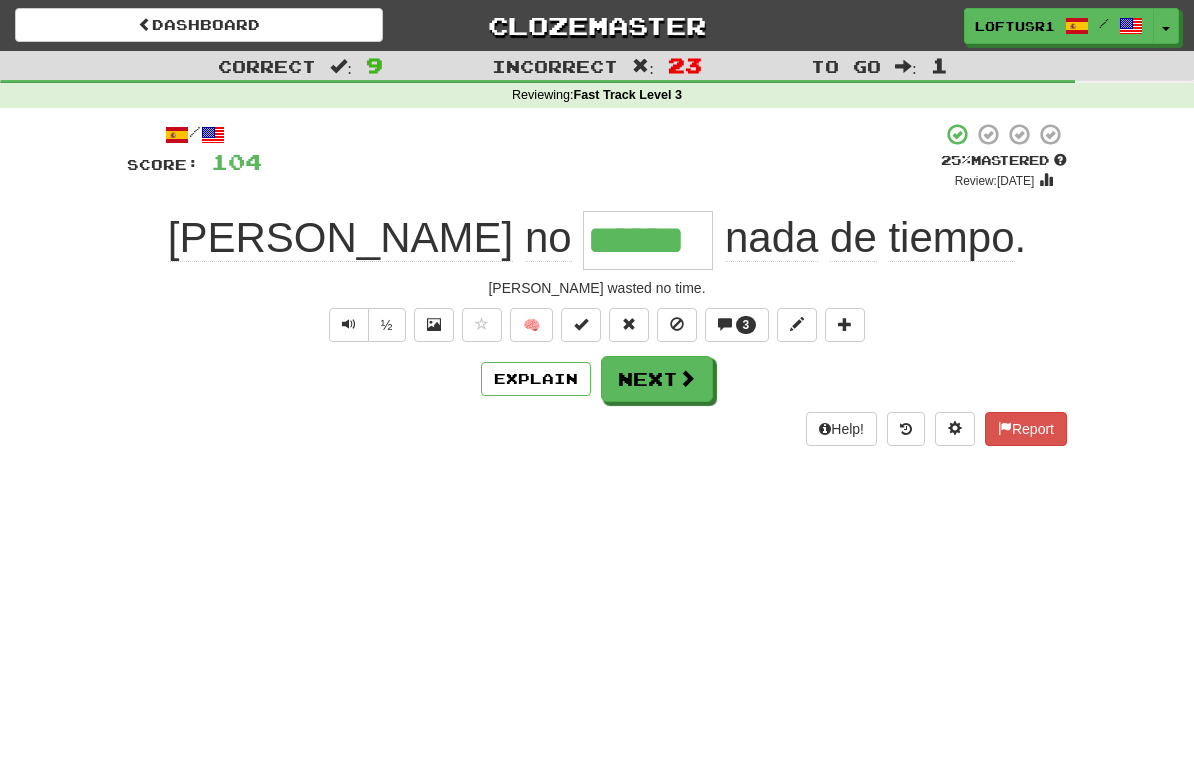 click at bounding box center (349, 325) 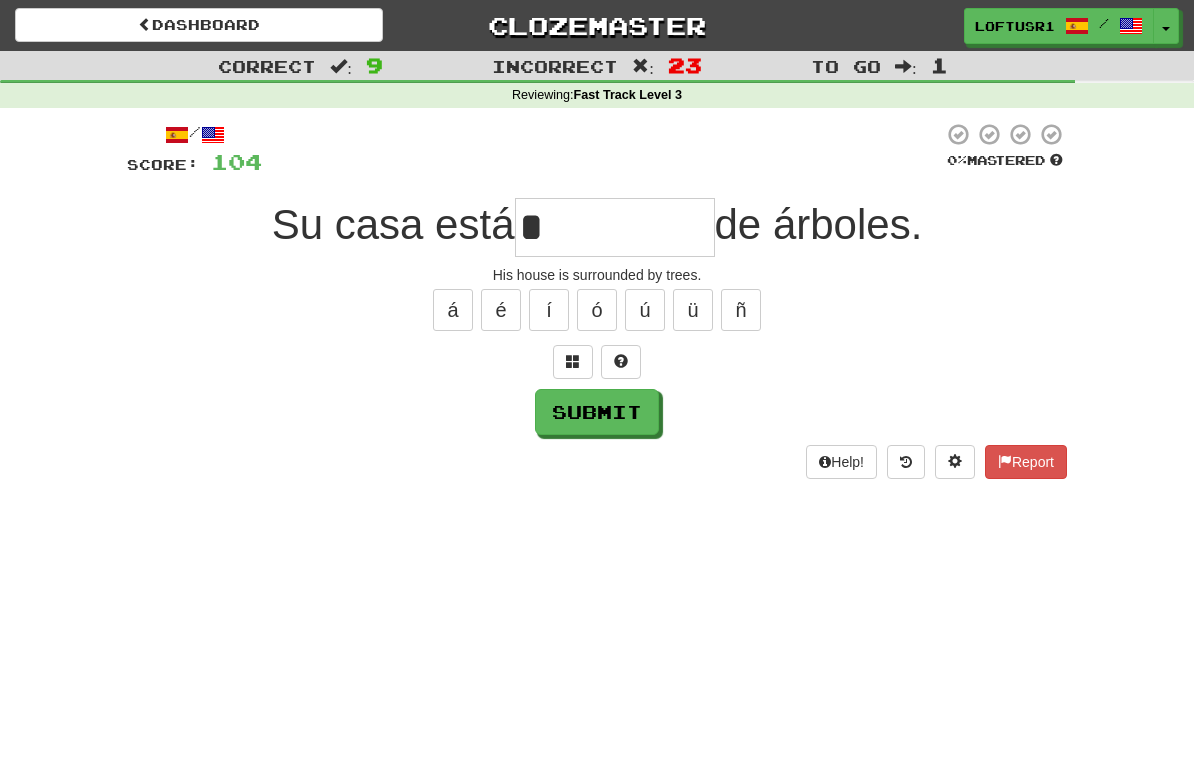 click on "Submit" at bounding box center [597, 412] 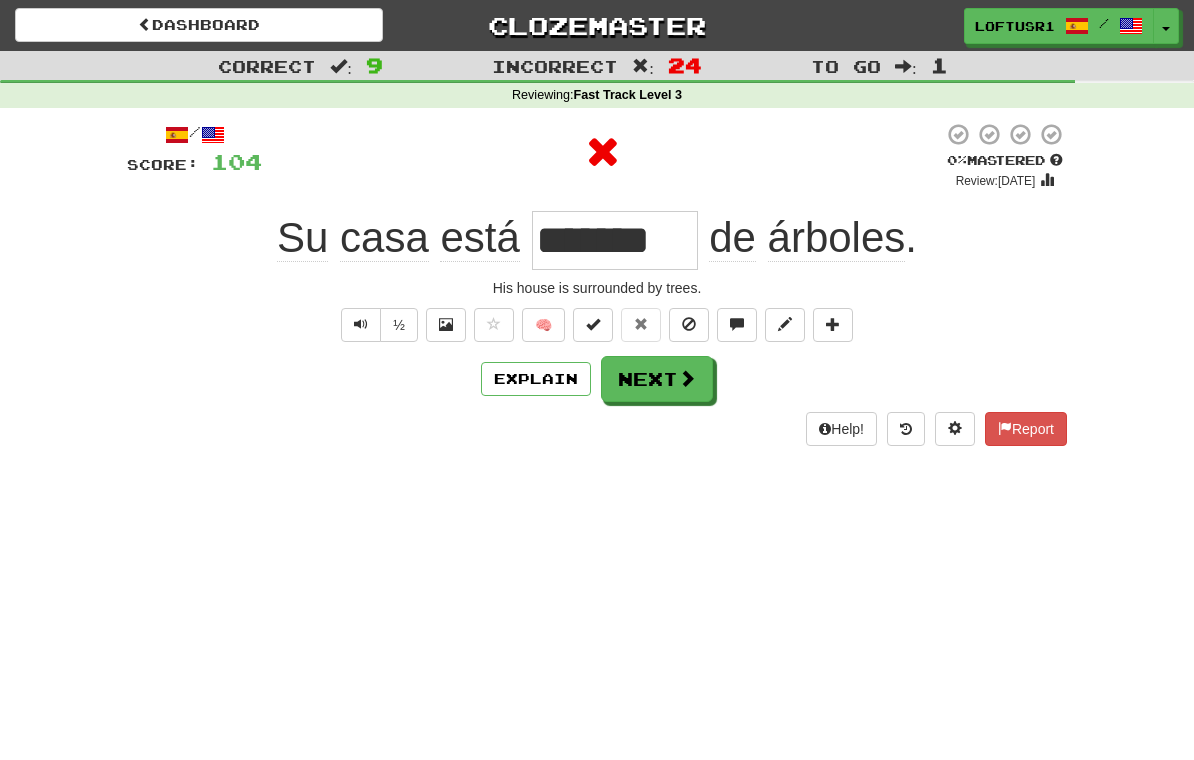 click on "Next" at bounding box center (657, 379) 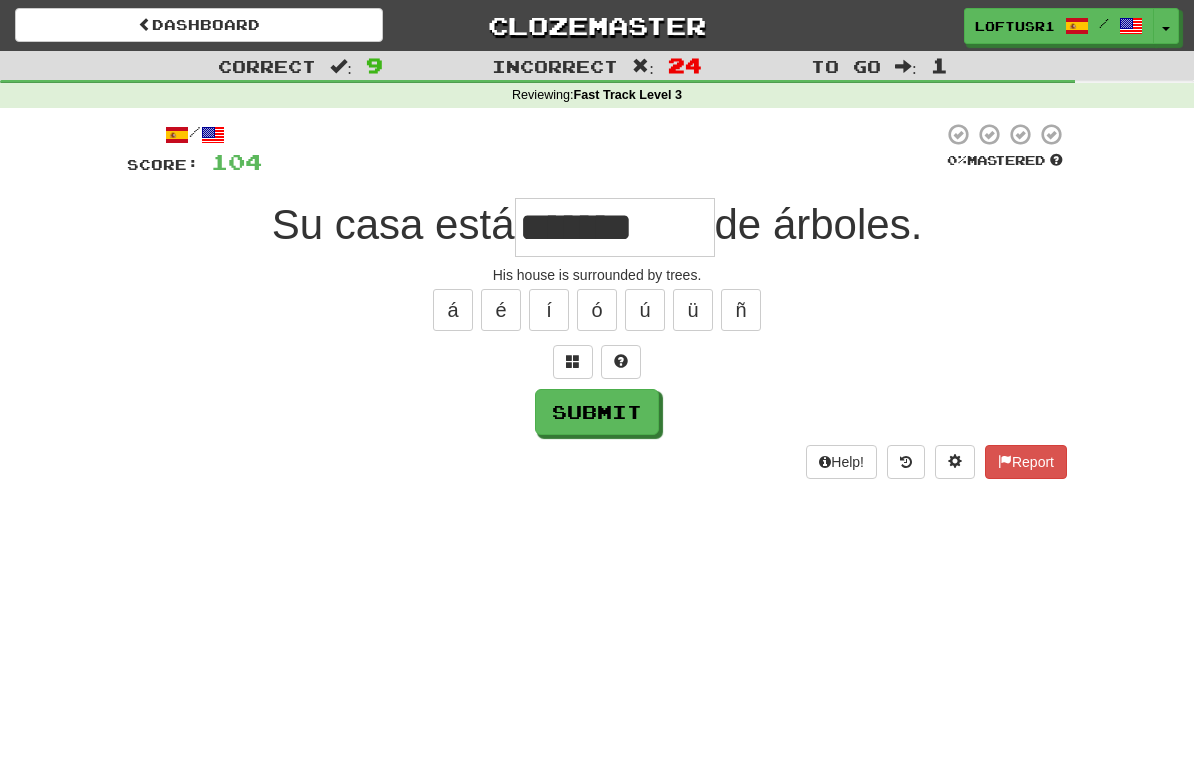 type on "*******" 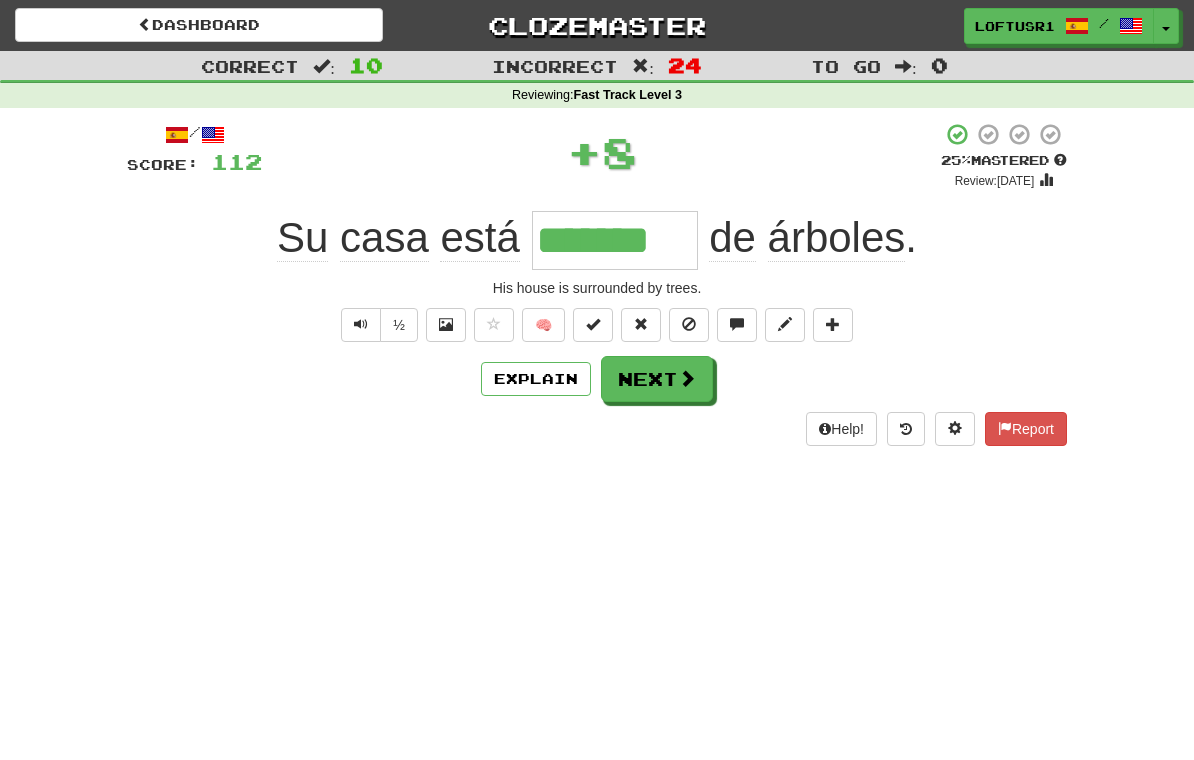 click at bounding box center (687, 378) 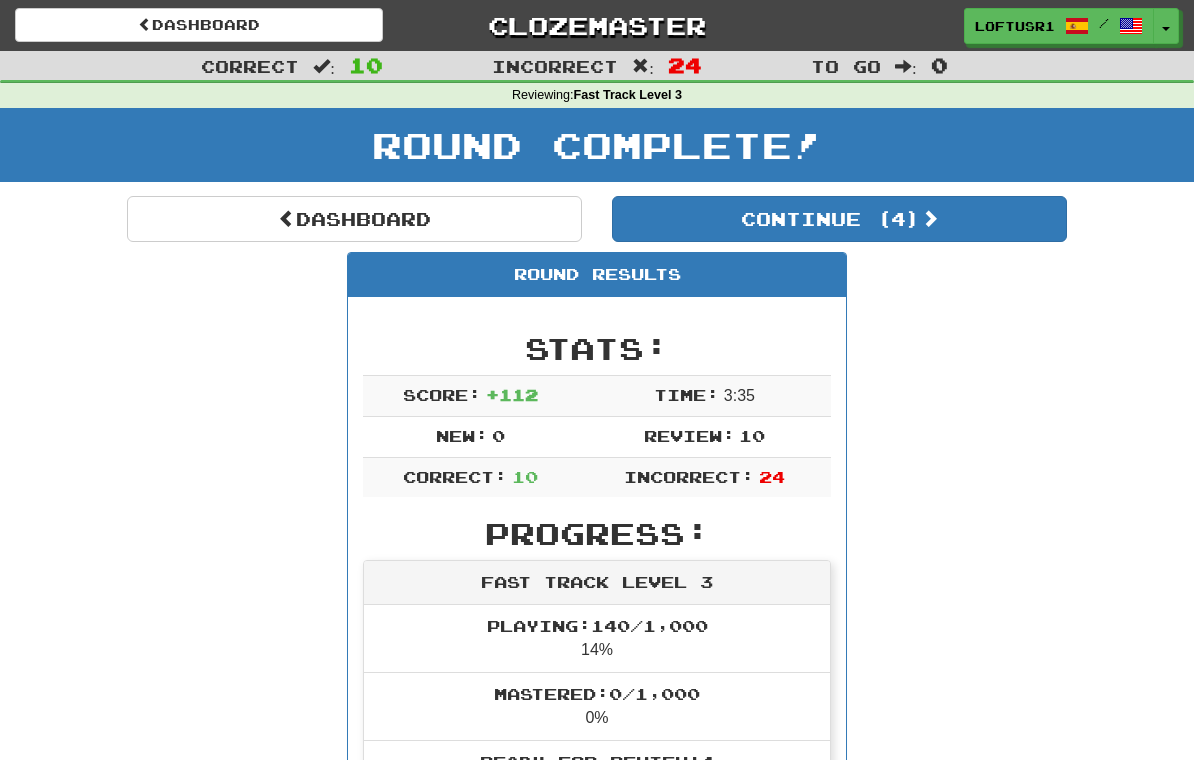 click on "Dashboard" at bounding box center (354, 219) 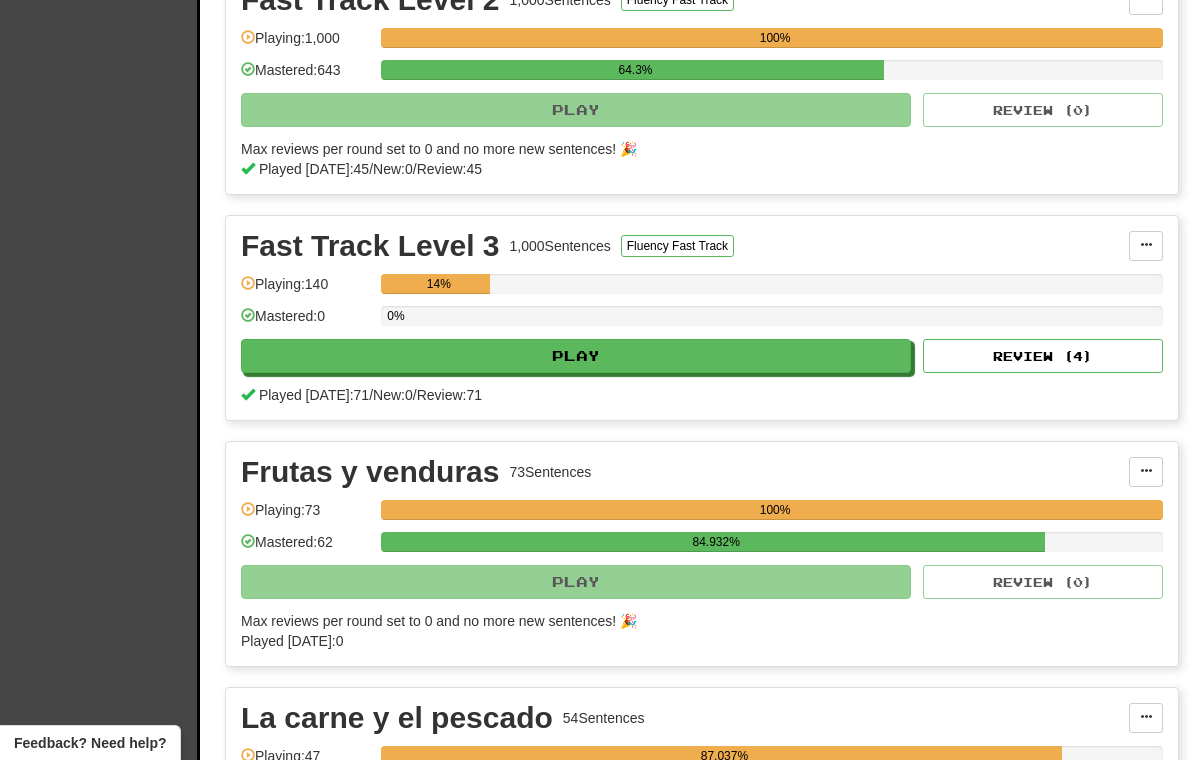 scroll, scrollTop: 1198, scrollLeft: 0, axis: vertical 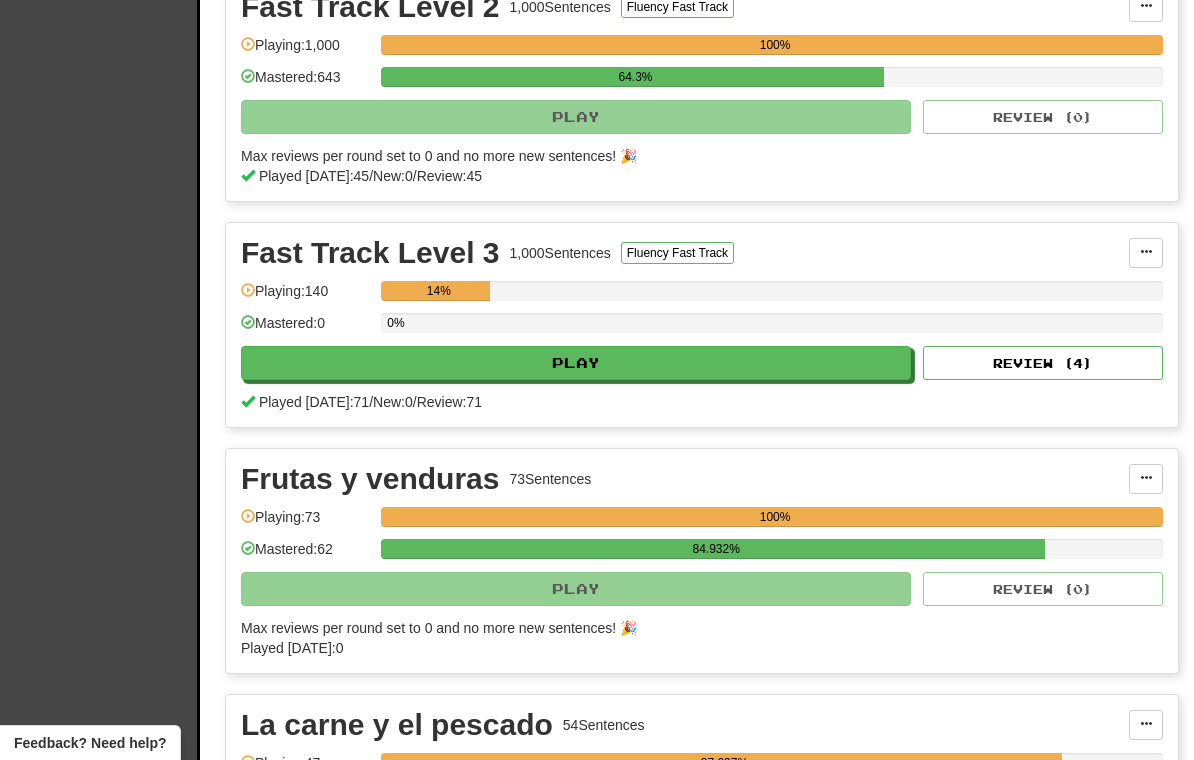 click on "Fast Track Level 3 1,000  Sentences Fluency Fast Track Manage Sentences Unpin from Dashboard  Playing:  140 14%  Mastered:  0 0% Play Review ( 4 )   Played [DATE]:  71  /  New:  0  /  Review:  71" at bounding box center [702, 325] 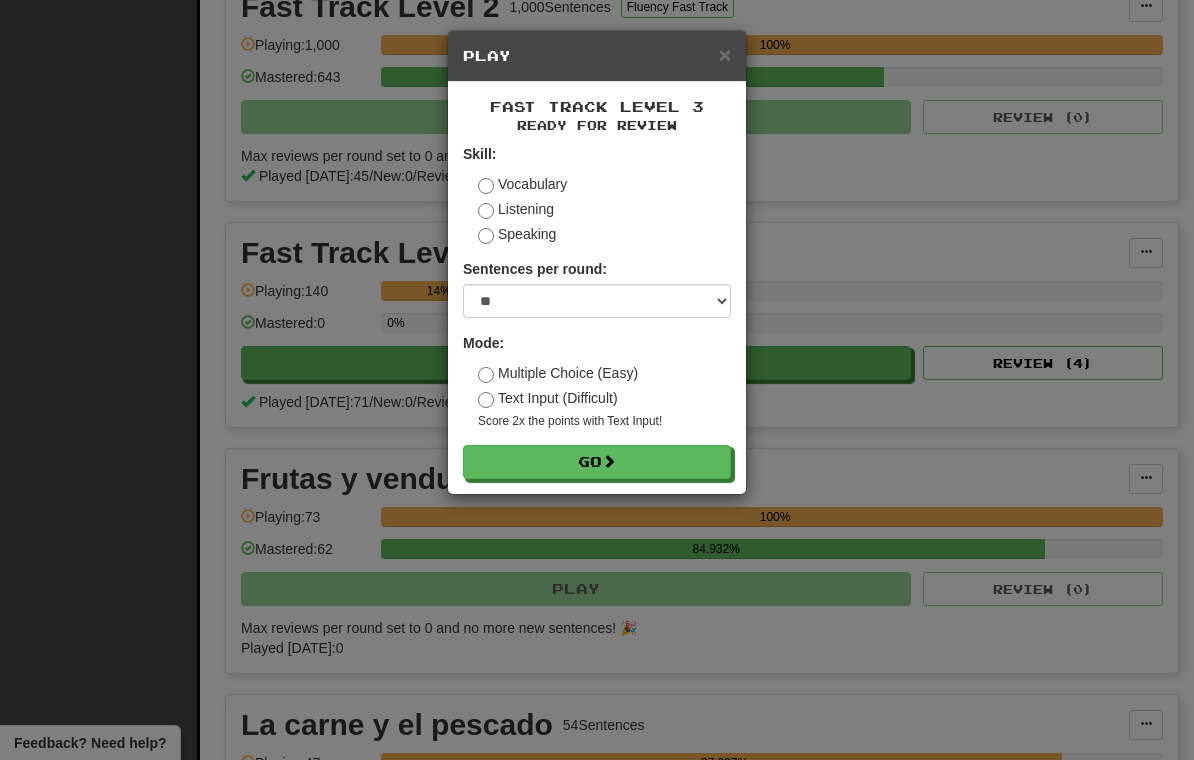click on "Go" at bounding box center [597, 462] 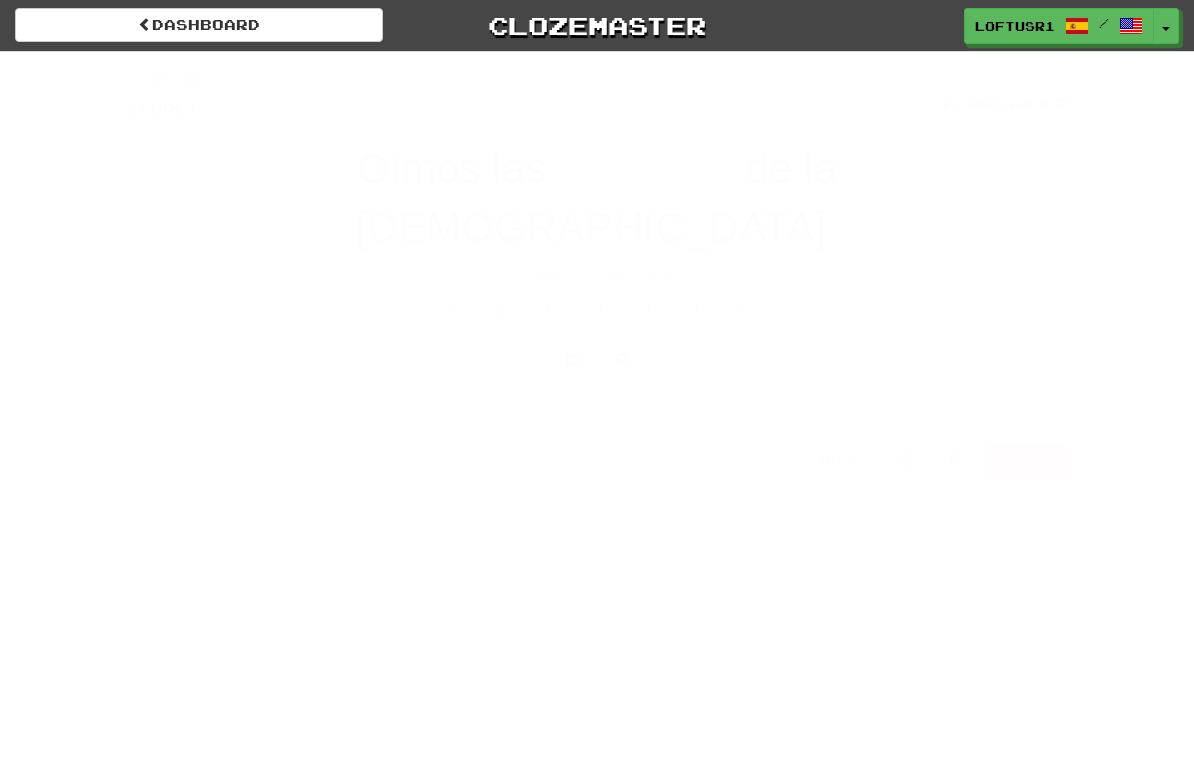 scroll, scrollTop: 0, scrollLeft: 0, axis: both 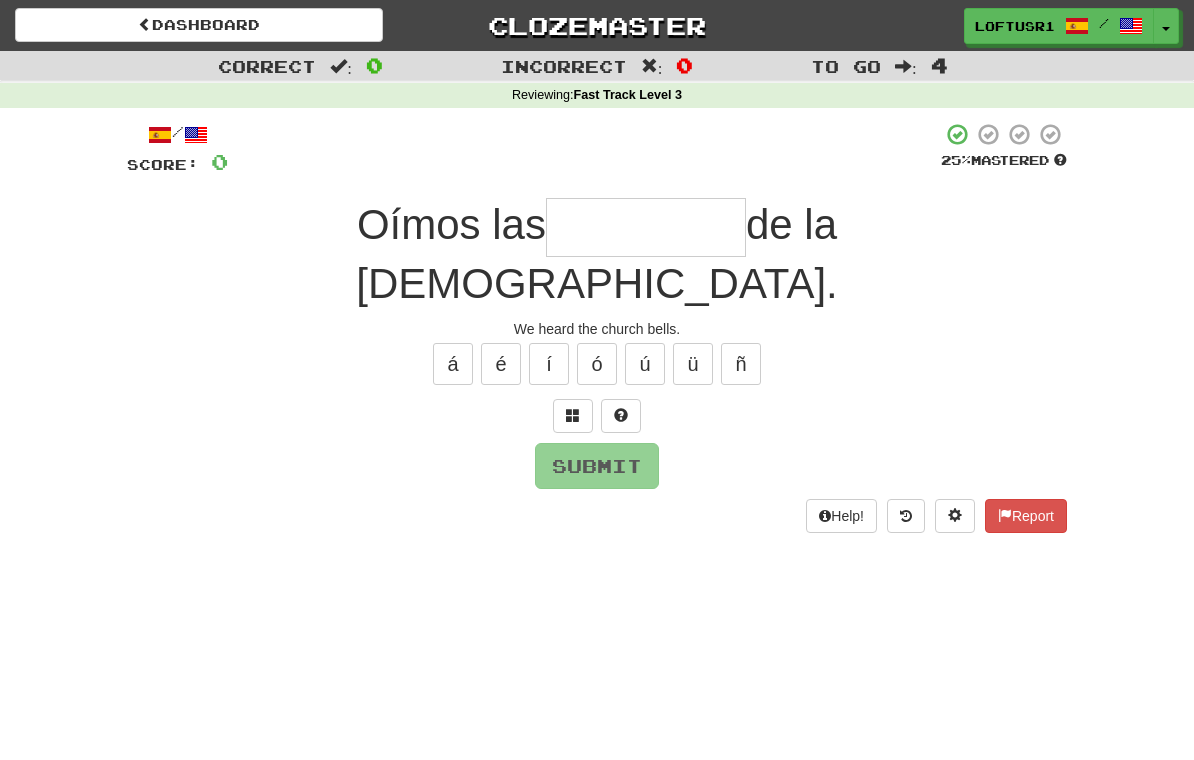 click at bounding box center [646, 227] 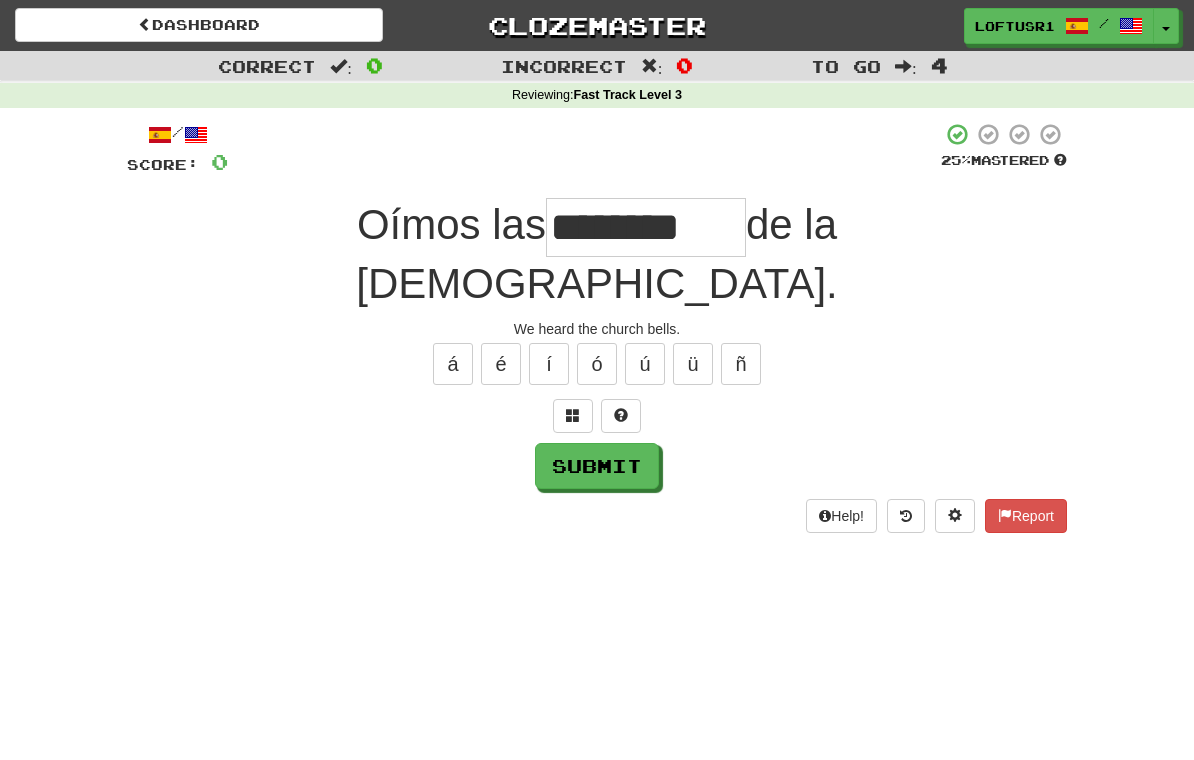 type on "********" 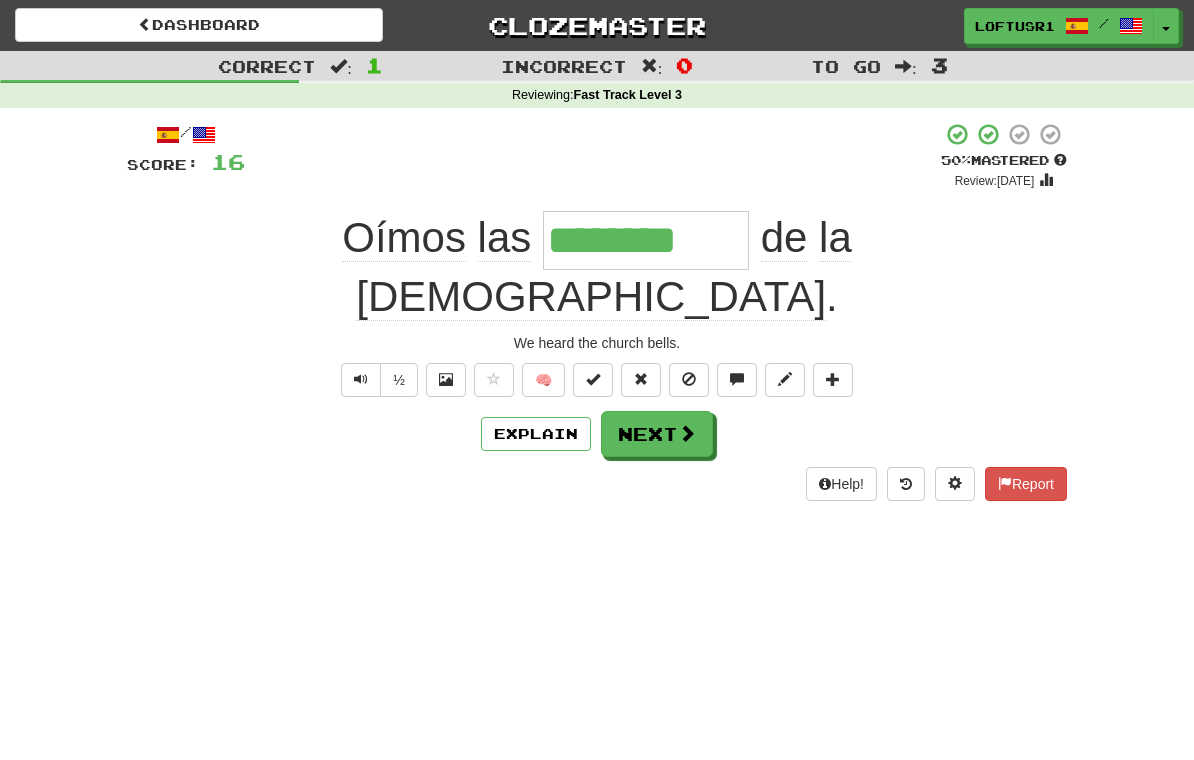 click on "Next" at bounding box center [657, 434] 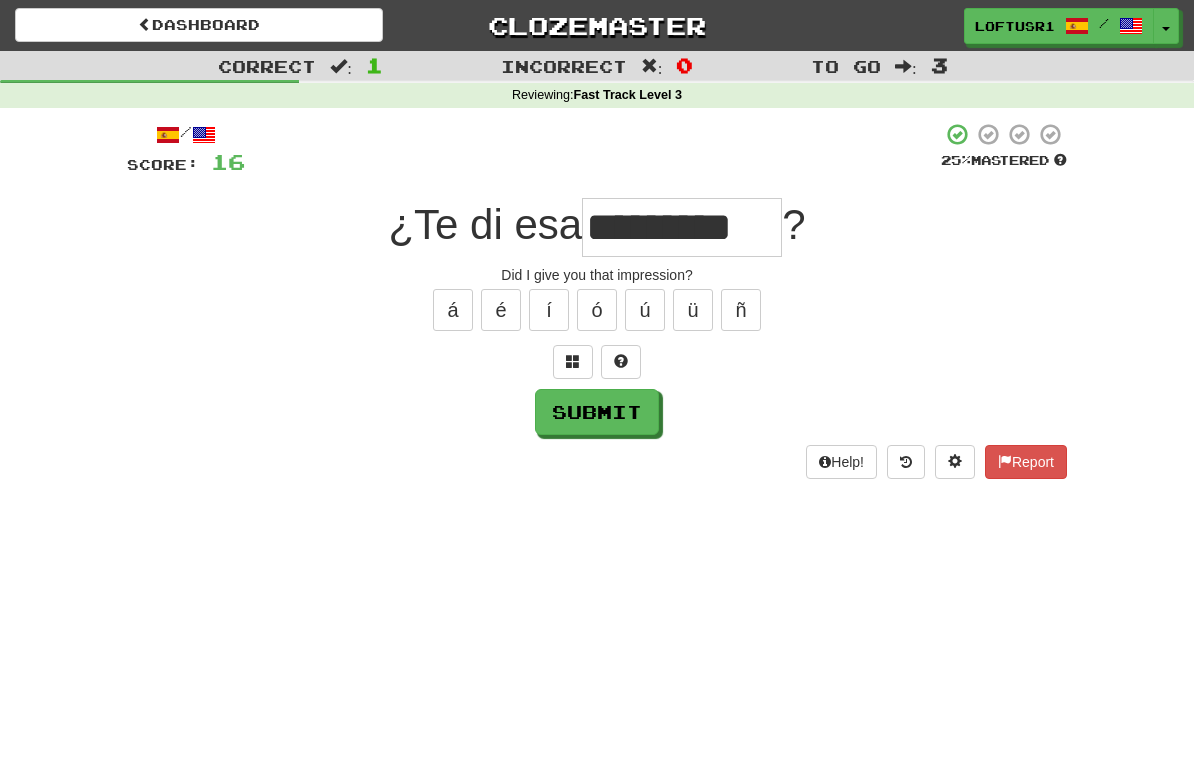 type on "*********" 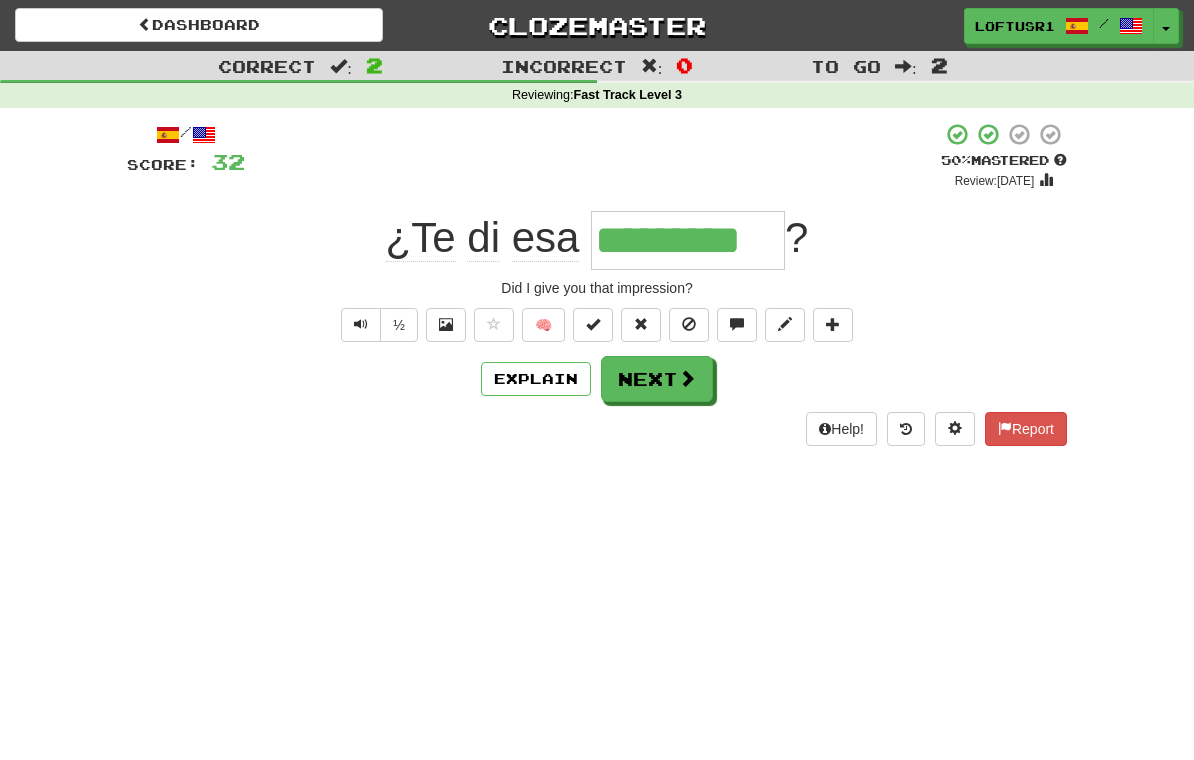 click on "Next" at bounding box center [657, 379] 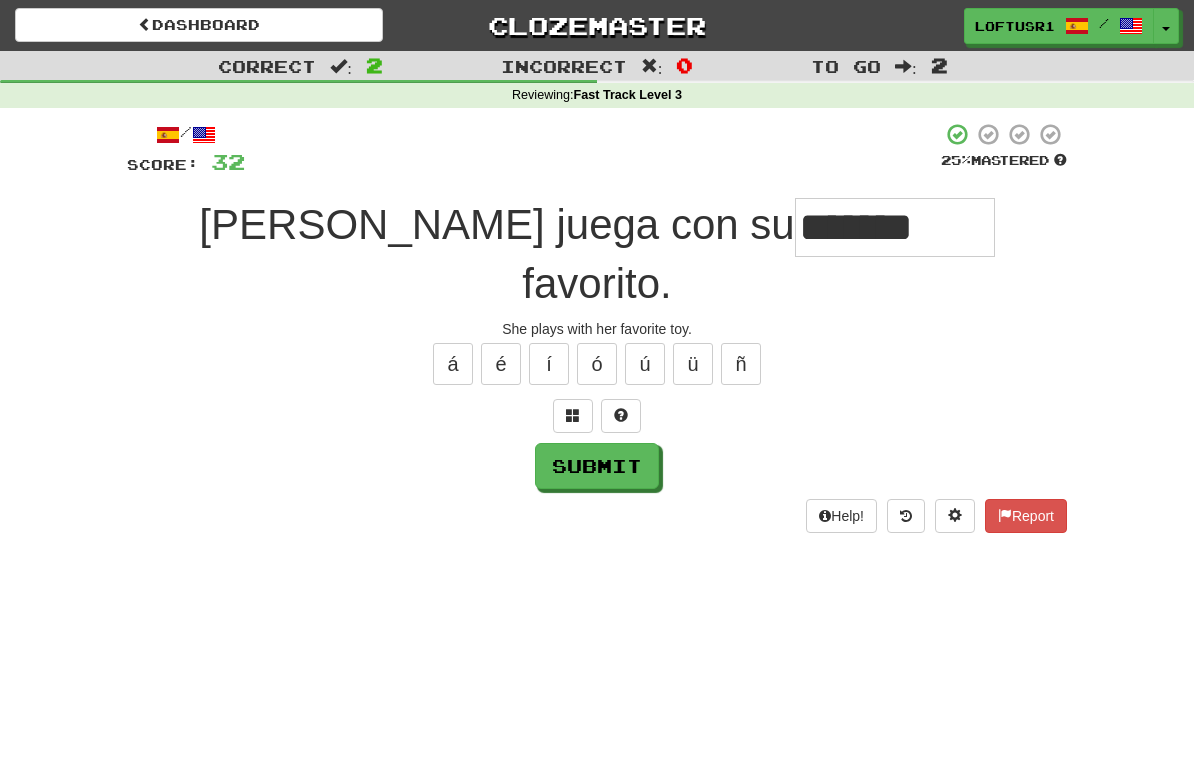 click on "Submit" at bounding box center (597, 466) 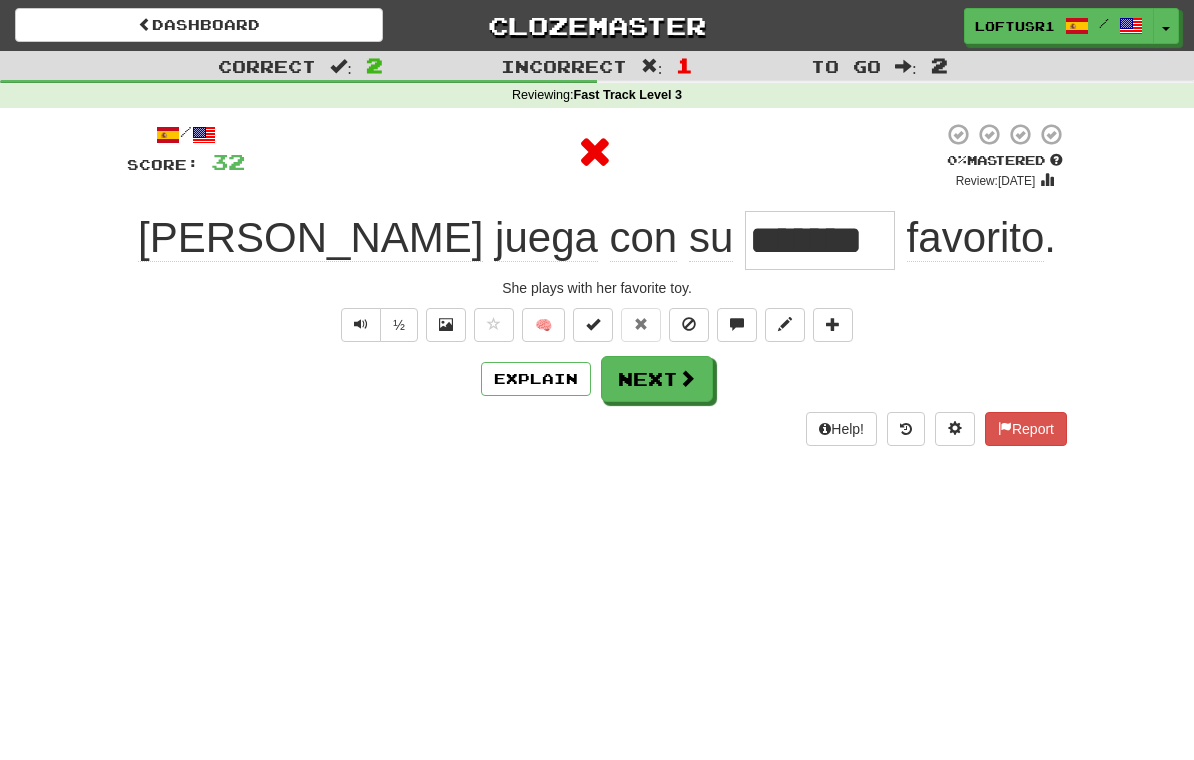click on "Explain" at bounding box center (536, 379) 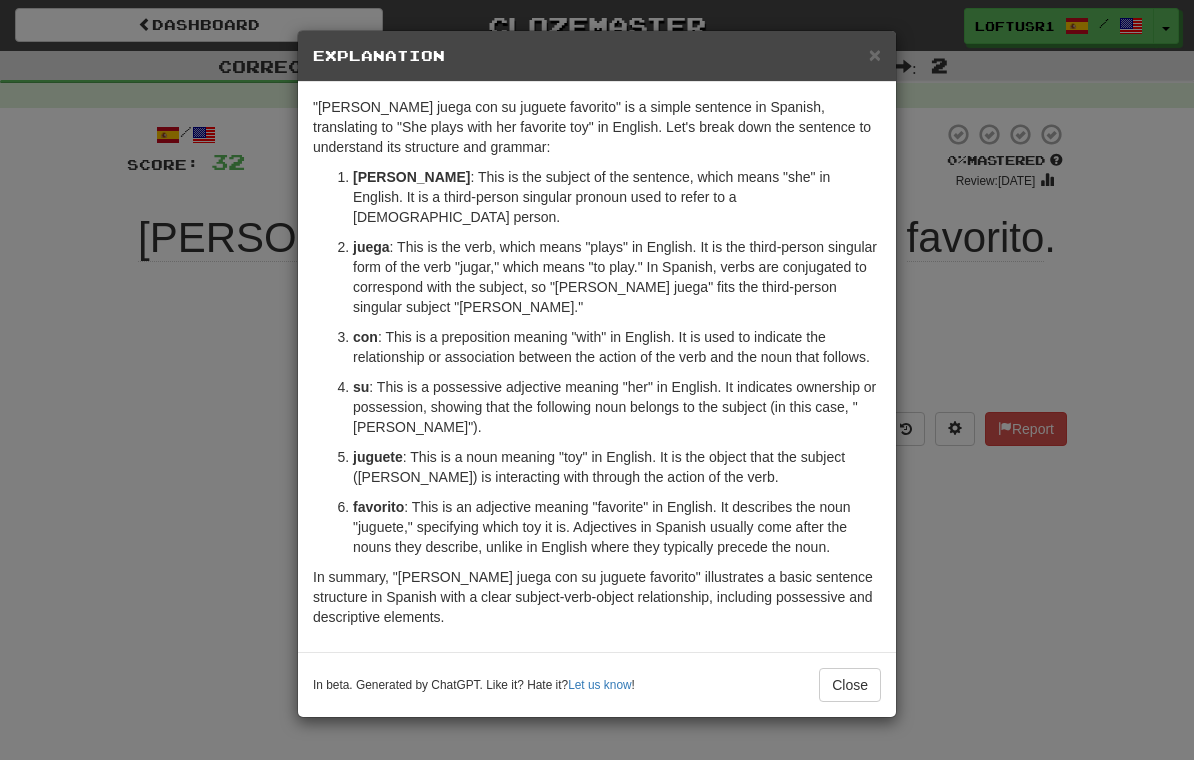 click on "Close" at bounding box center (850, 685) 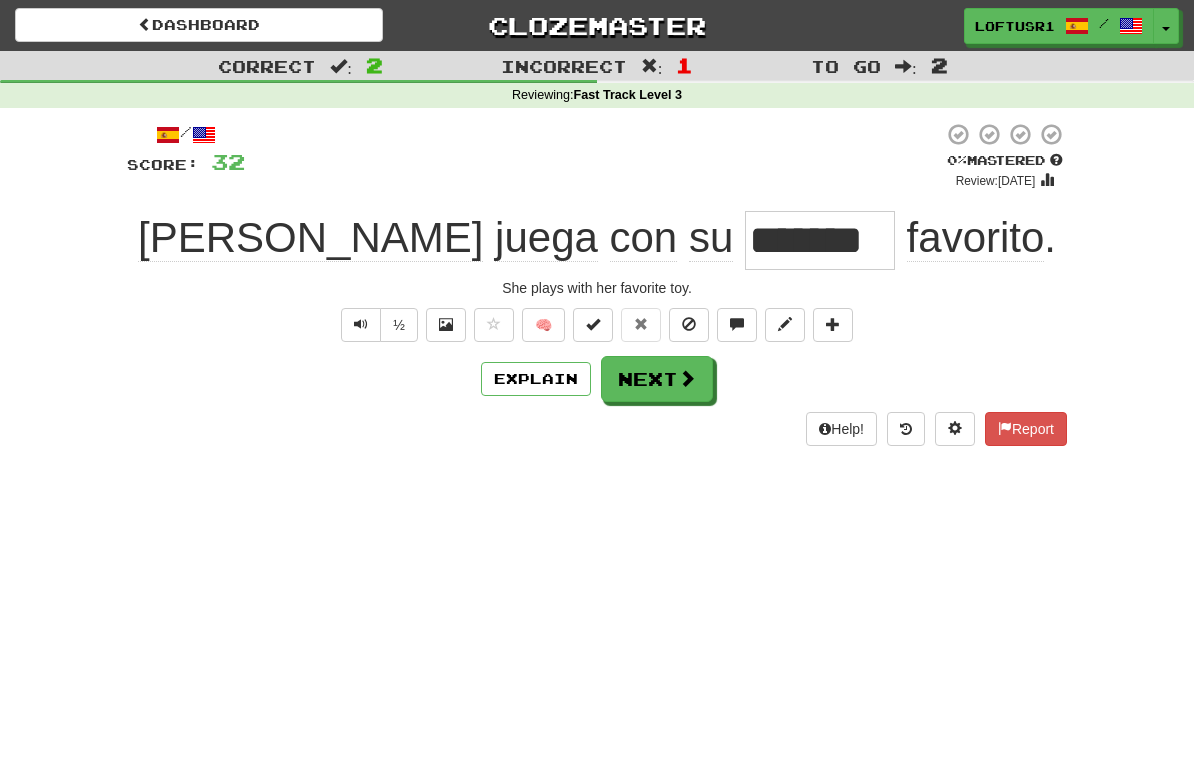 click on "Next" at bounding box center (657, 379) 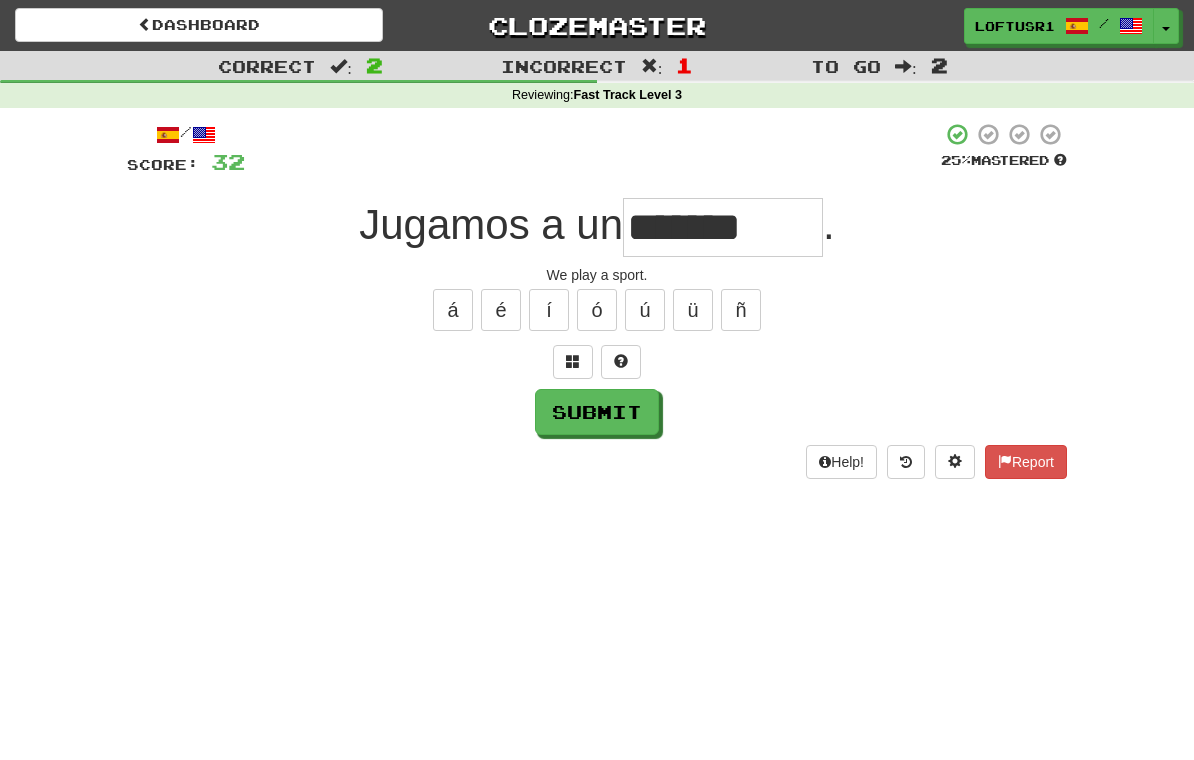 type on "*******" 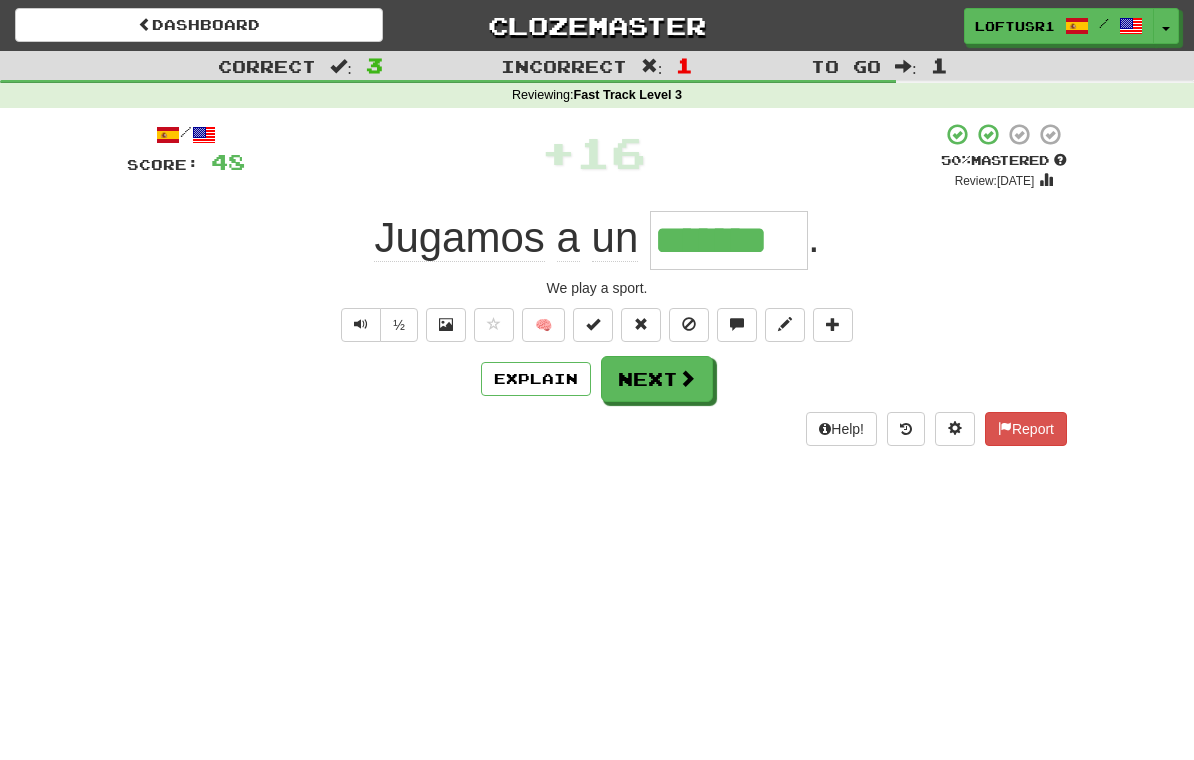click on "Next" at bounding box center (657, 379) 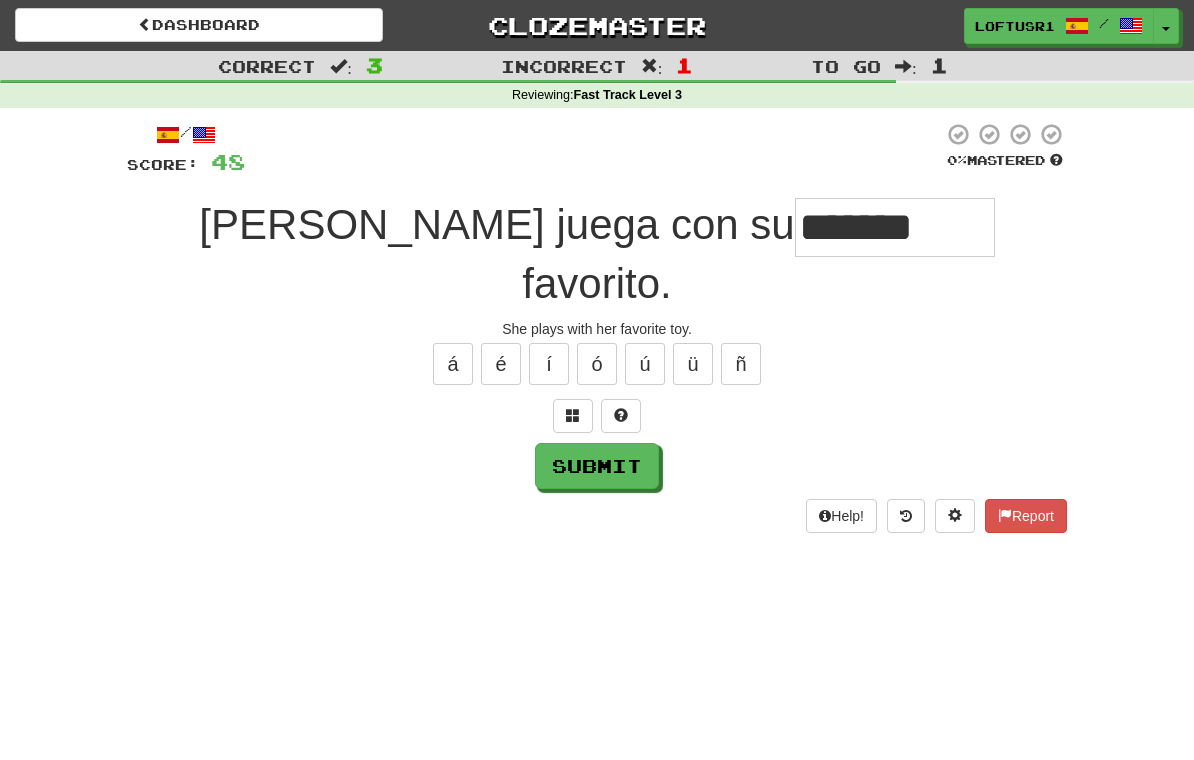 type on "*******" 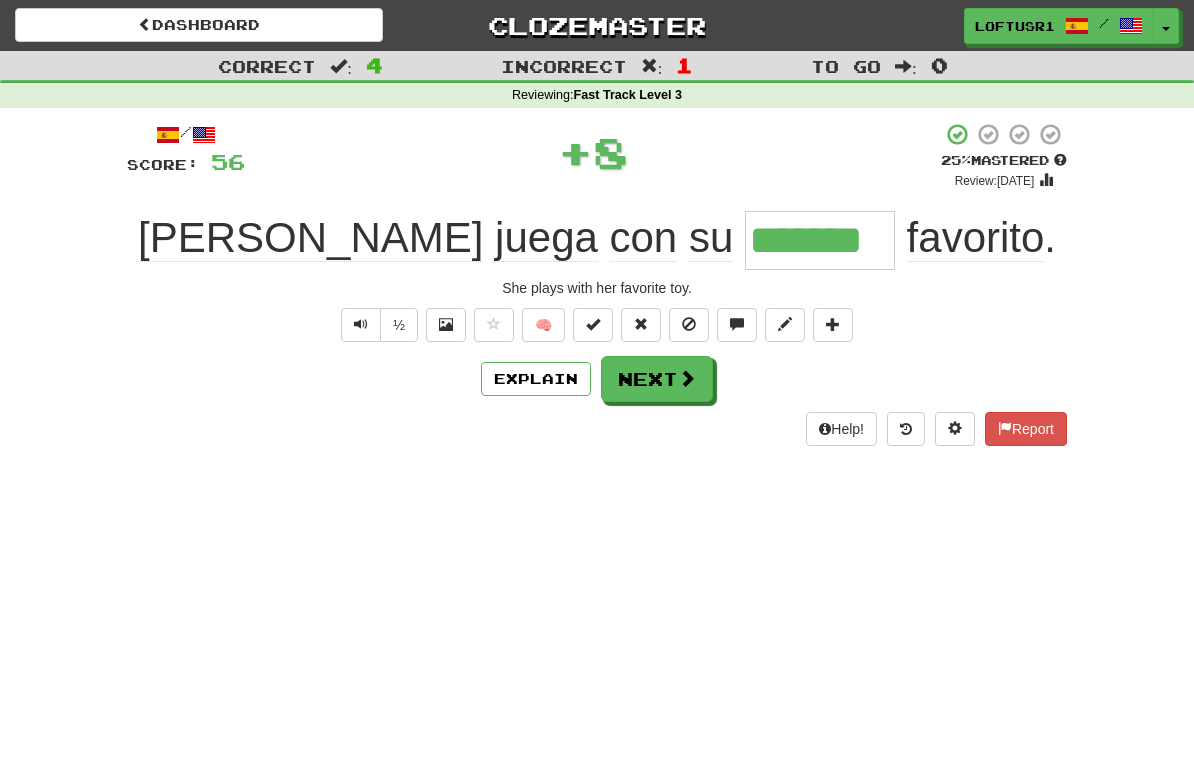 click on "Next" at bounding box center (657, 379) 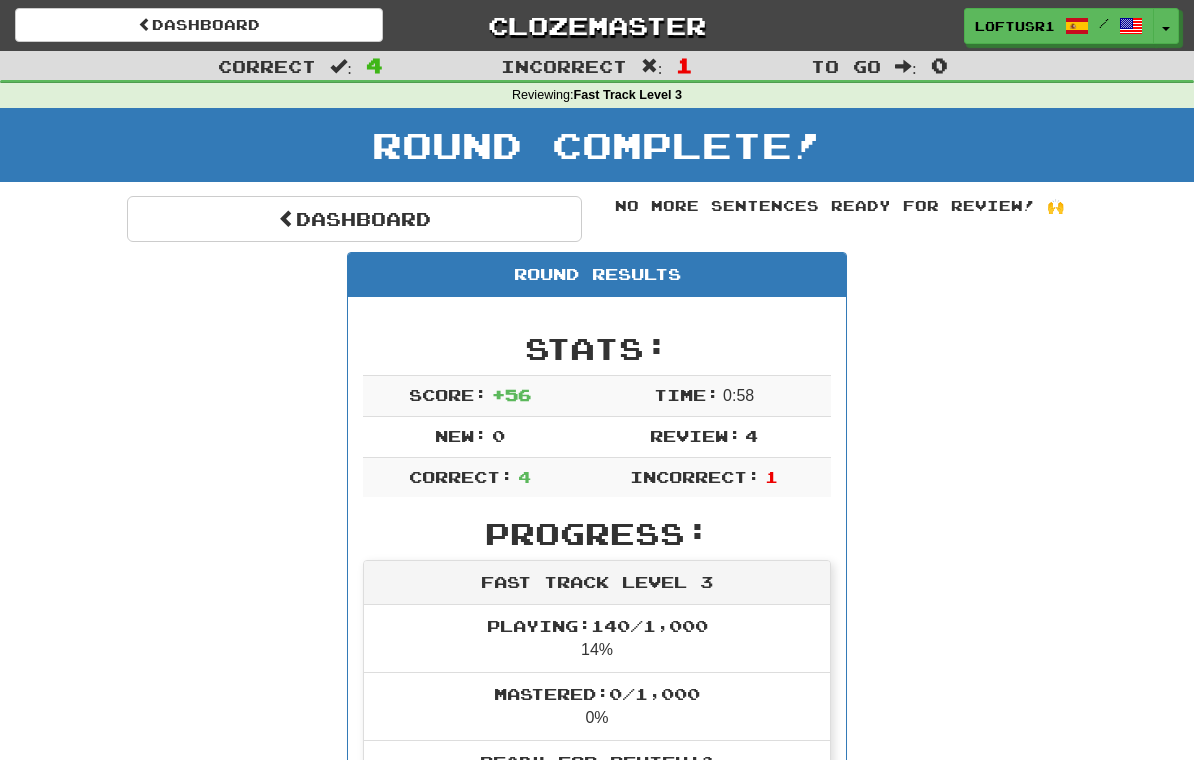 click on "Dashboard" at bounding box center (354, 219) 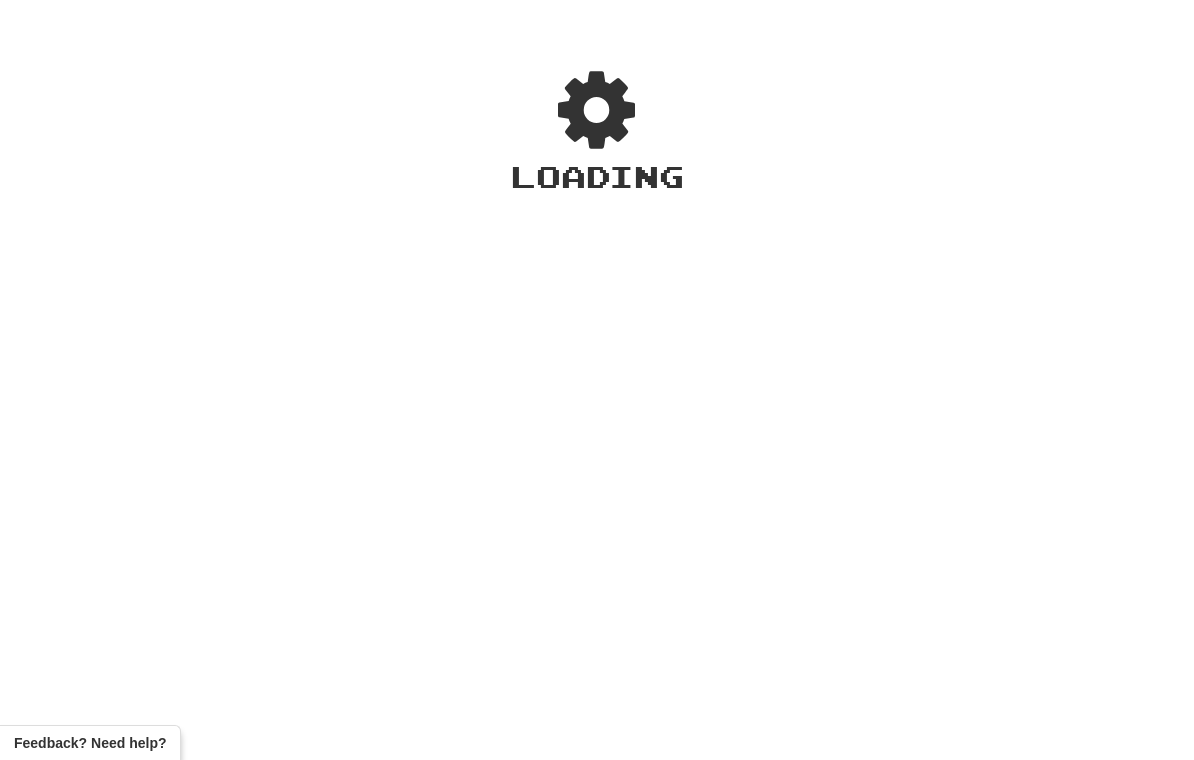 scroll, scrollTop: 0, scrollLeft: 0, axis: both 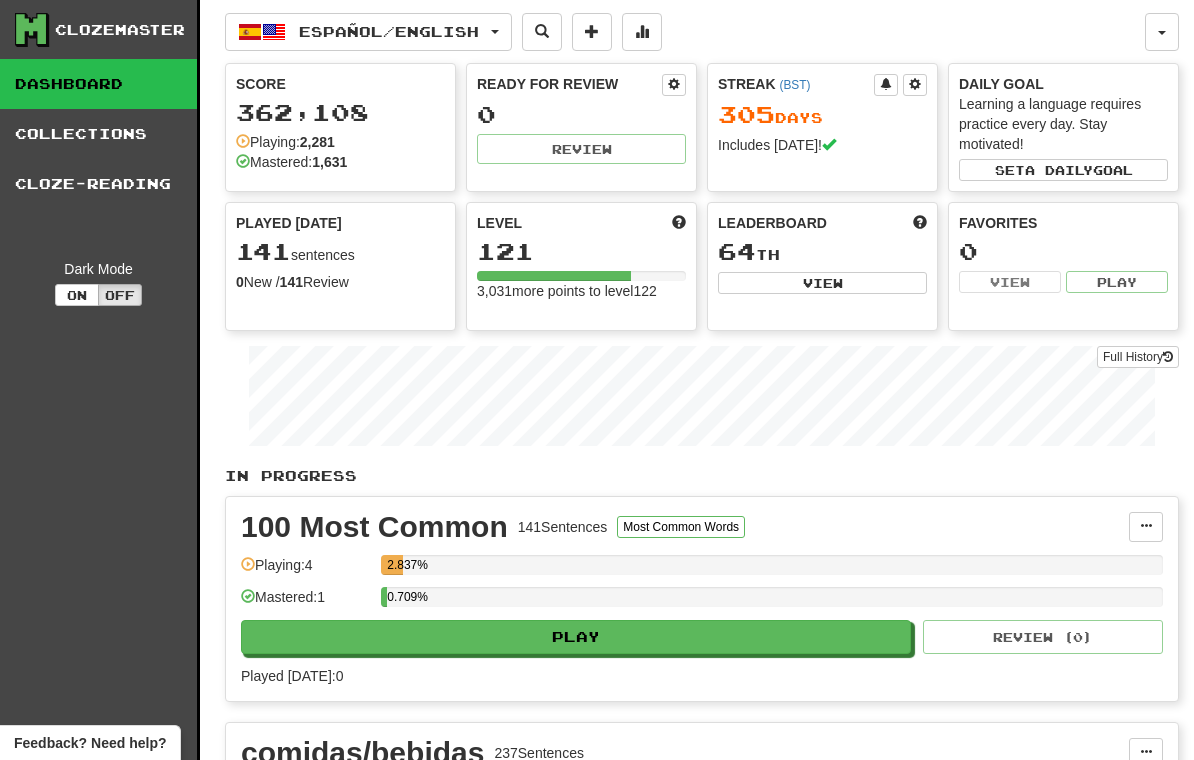 click on "Full History" at bounding box center (1138, 357) 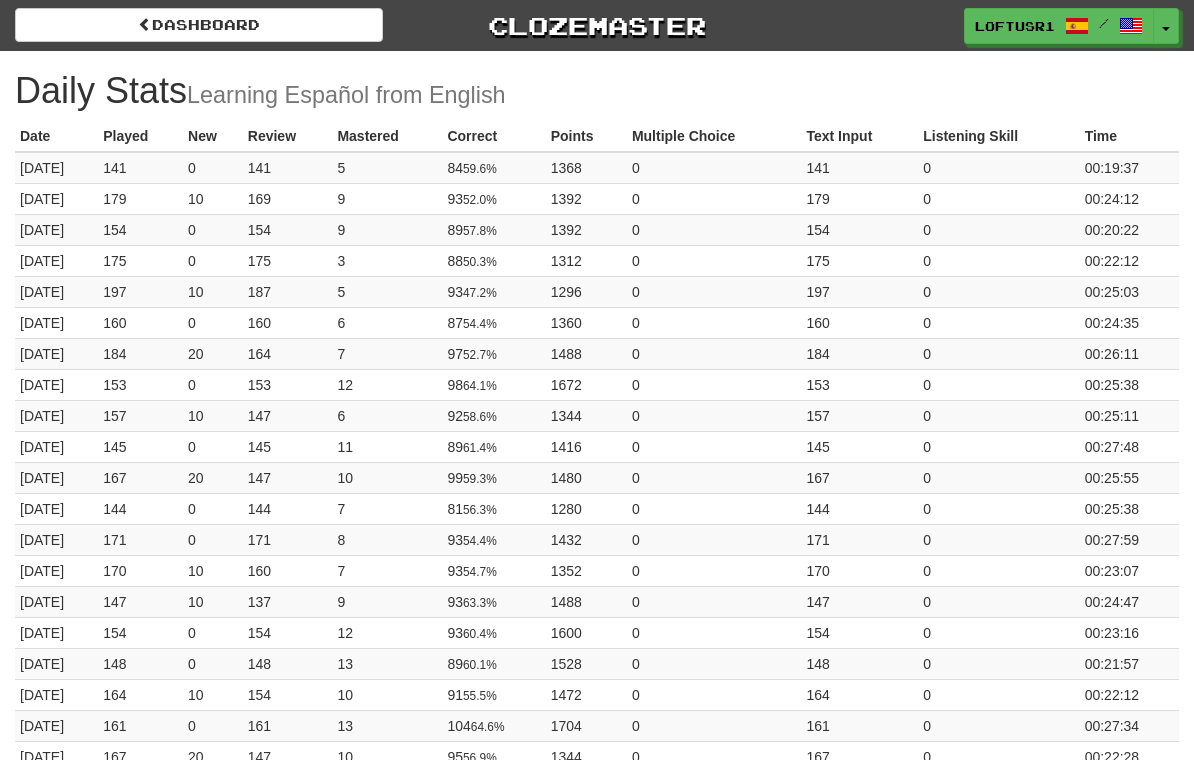 scroll, scrollTop: 0, scrollLeft: 0, axis: both 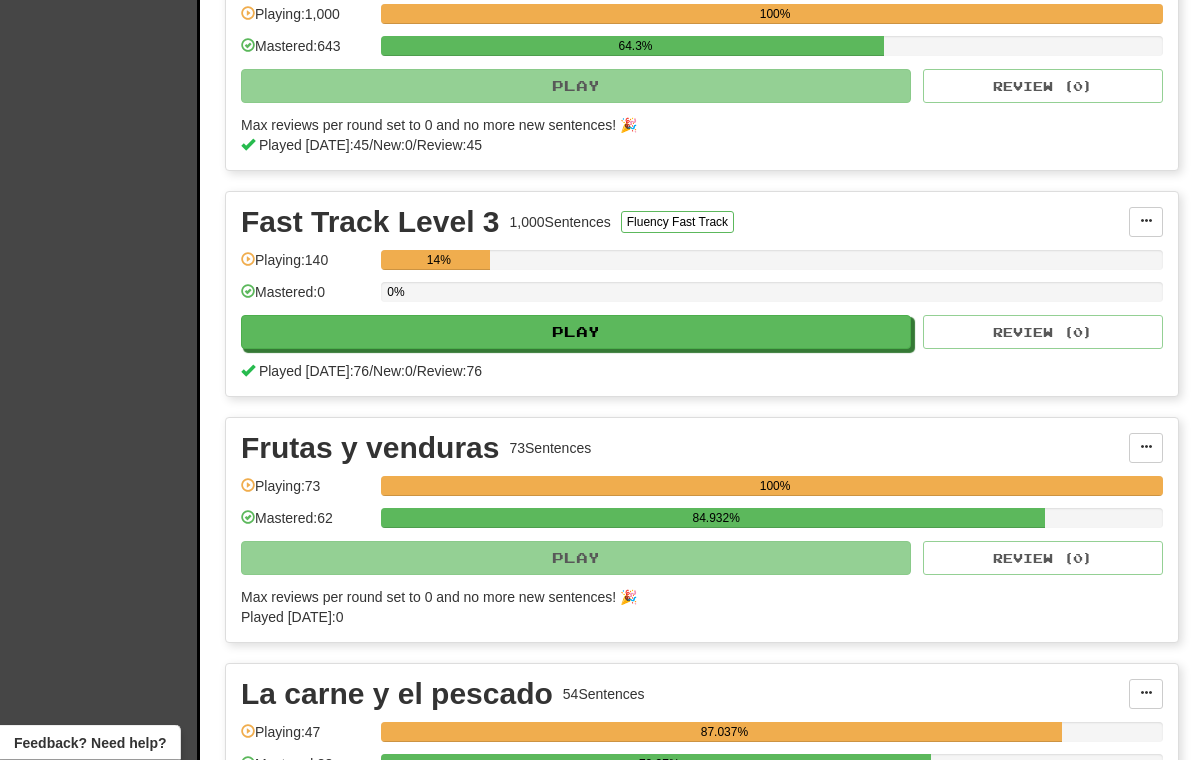 click on "Play" at bounding box center [576, 333] 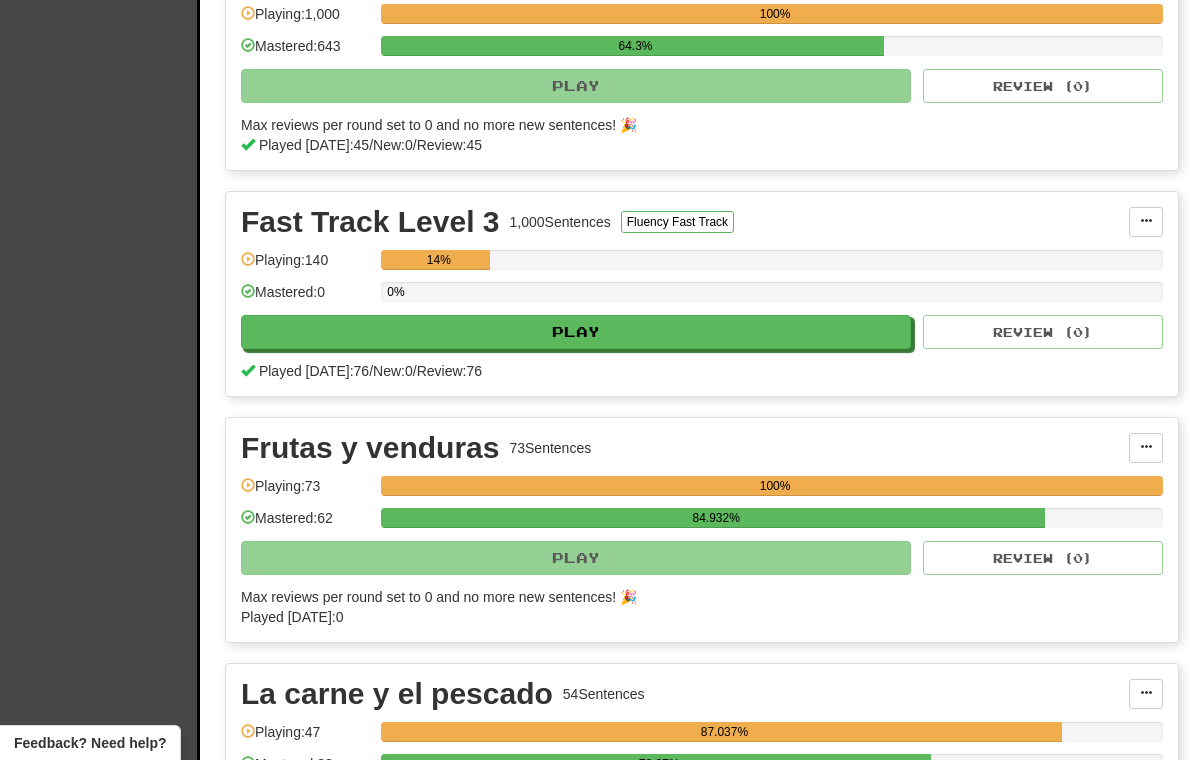 select on "**" 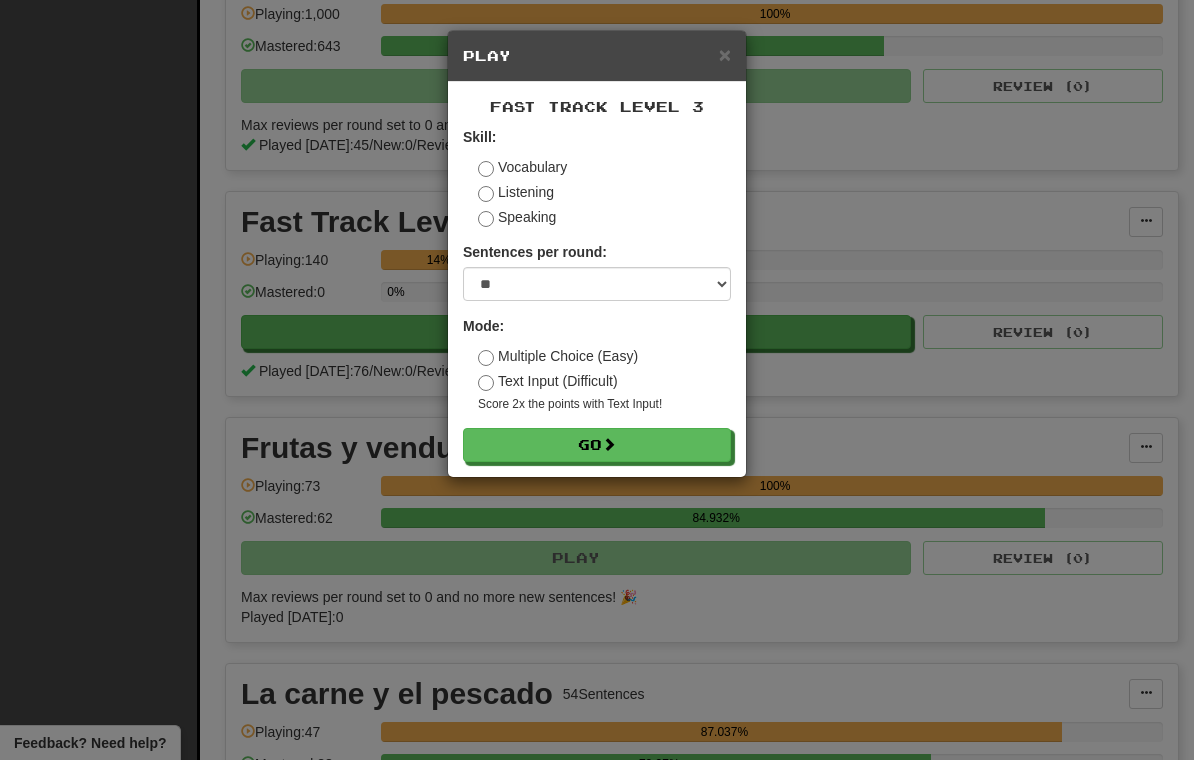 click on "Go" at bounding box center [597, 445] 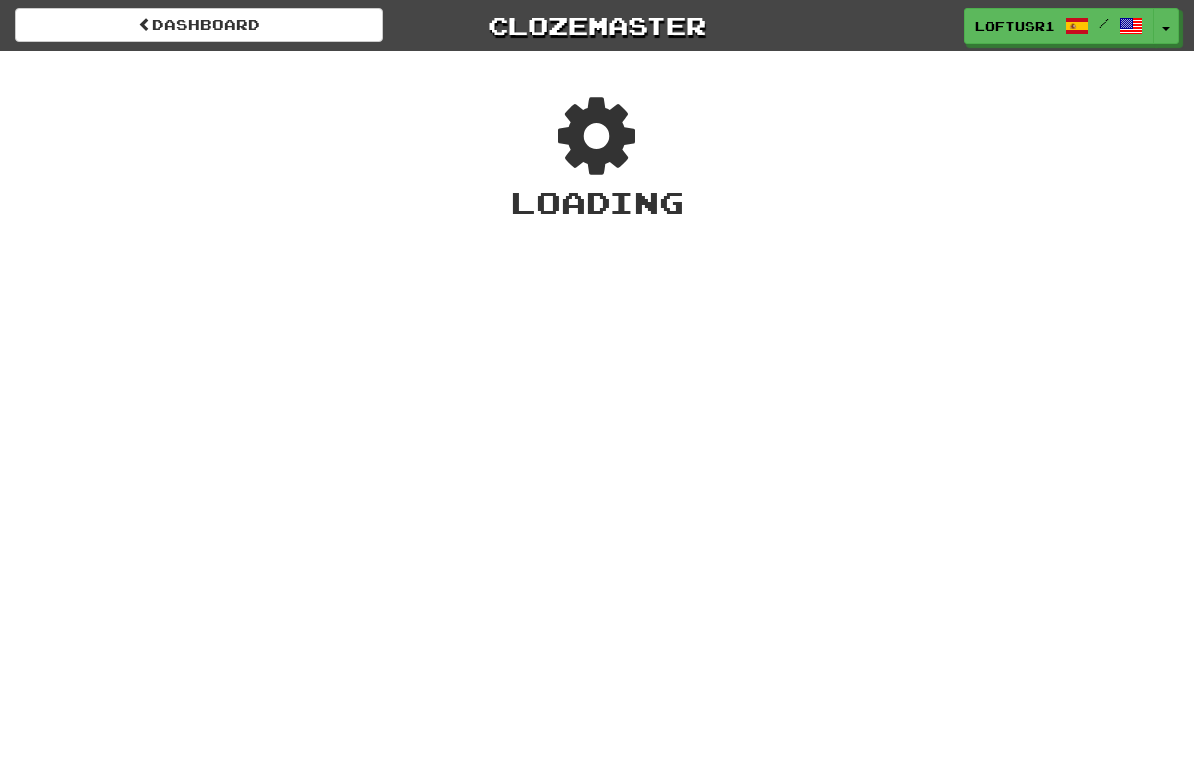scroll, scrollTop: 0, scrollLeft: 0, axis: both 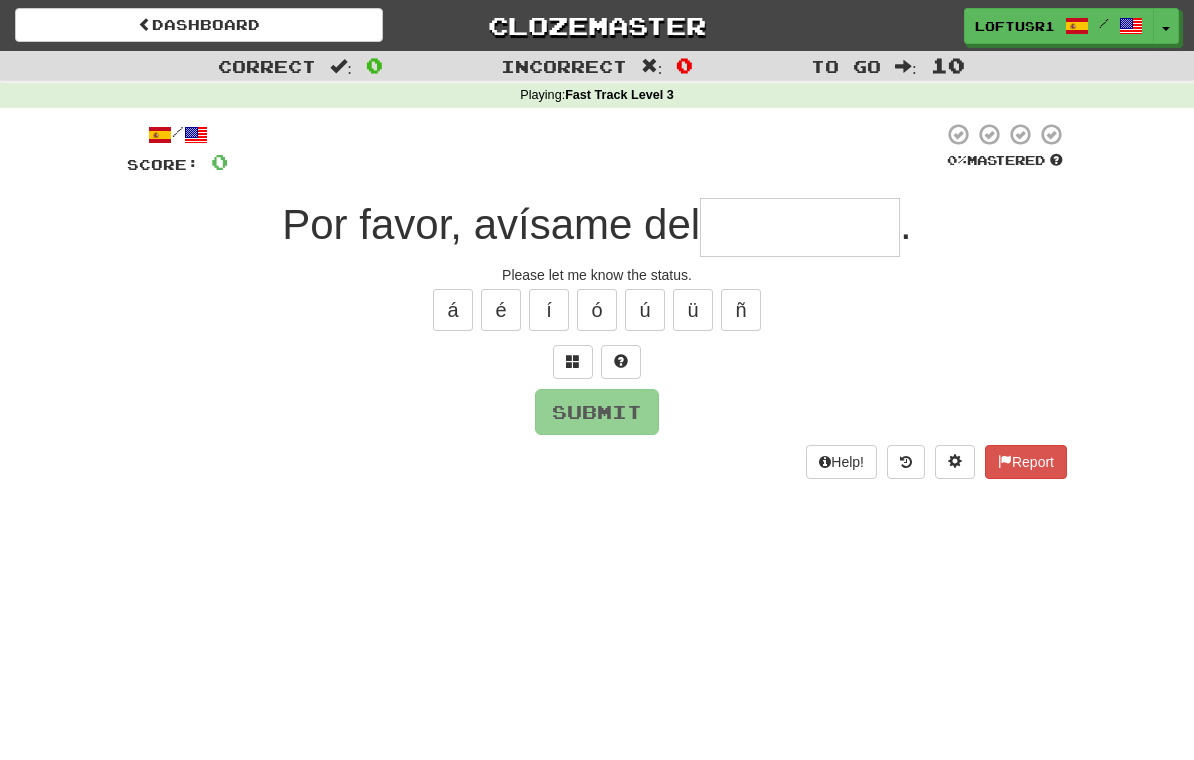 click at bounding box center [800, 227] 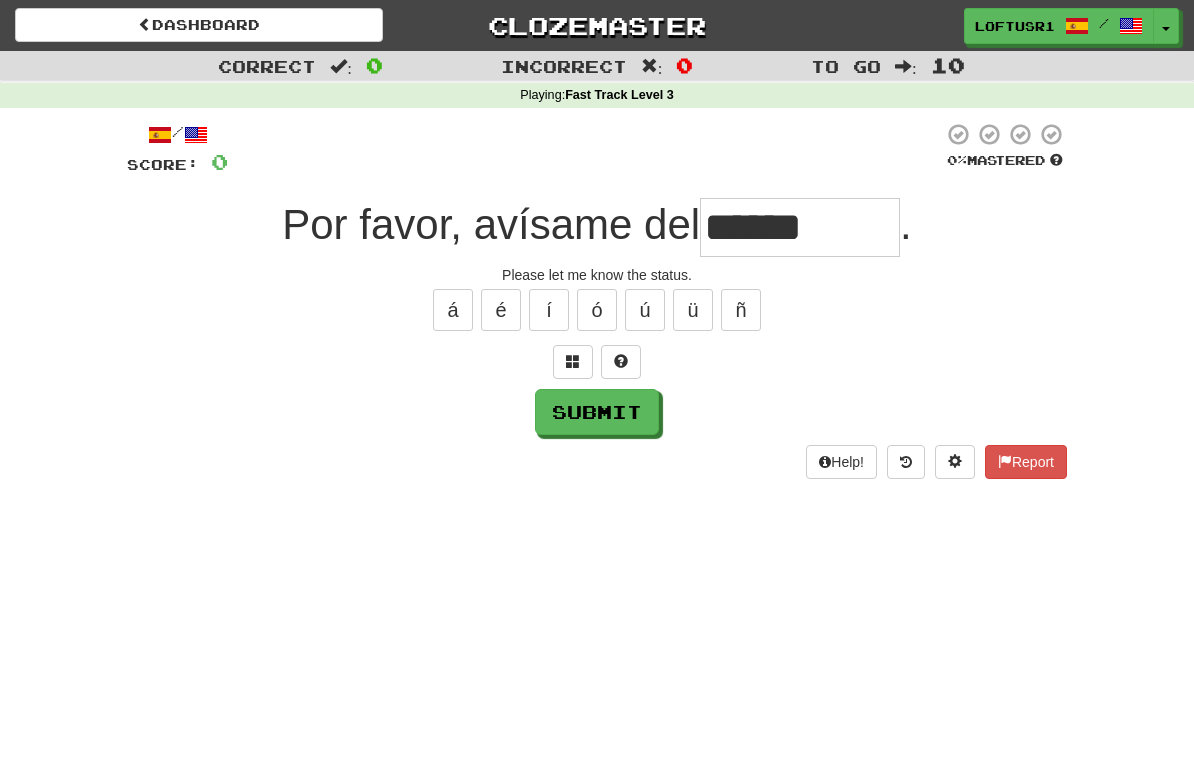 click on "Submit" at bounding box center [597, 412] 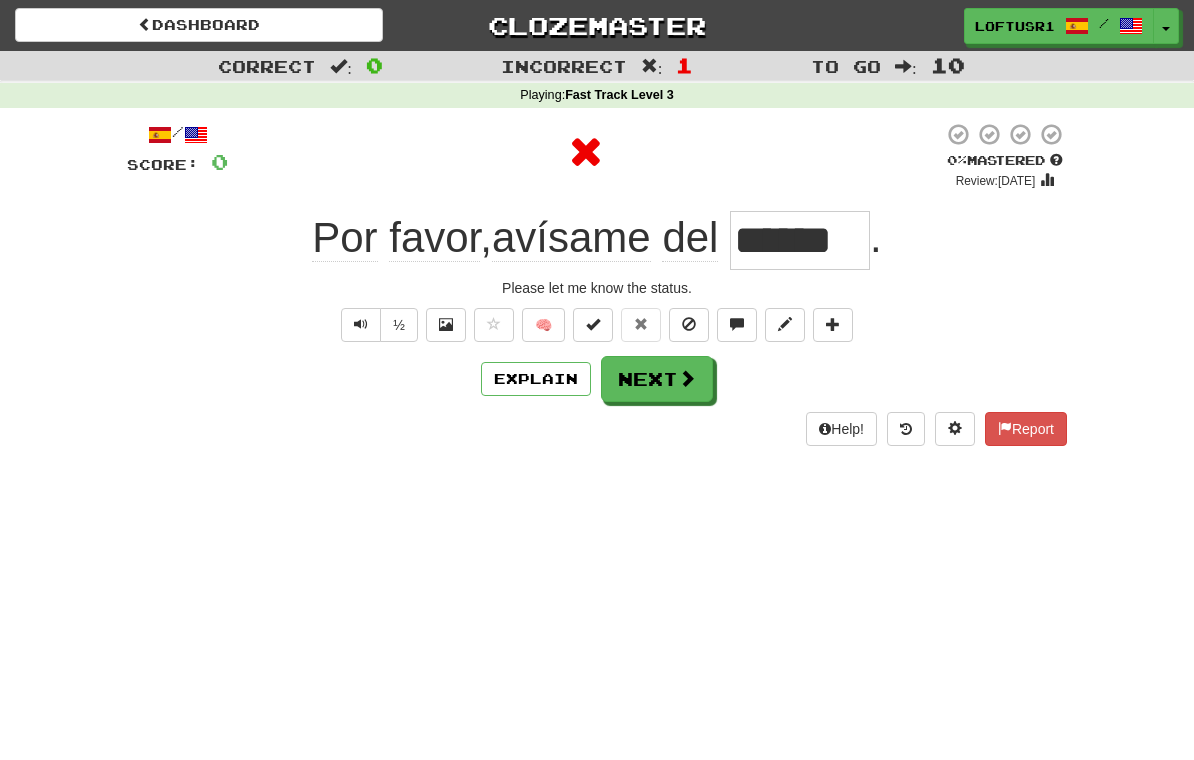 click on "Explain" at bounding box center [536, 379] 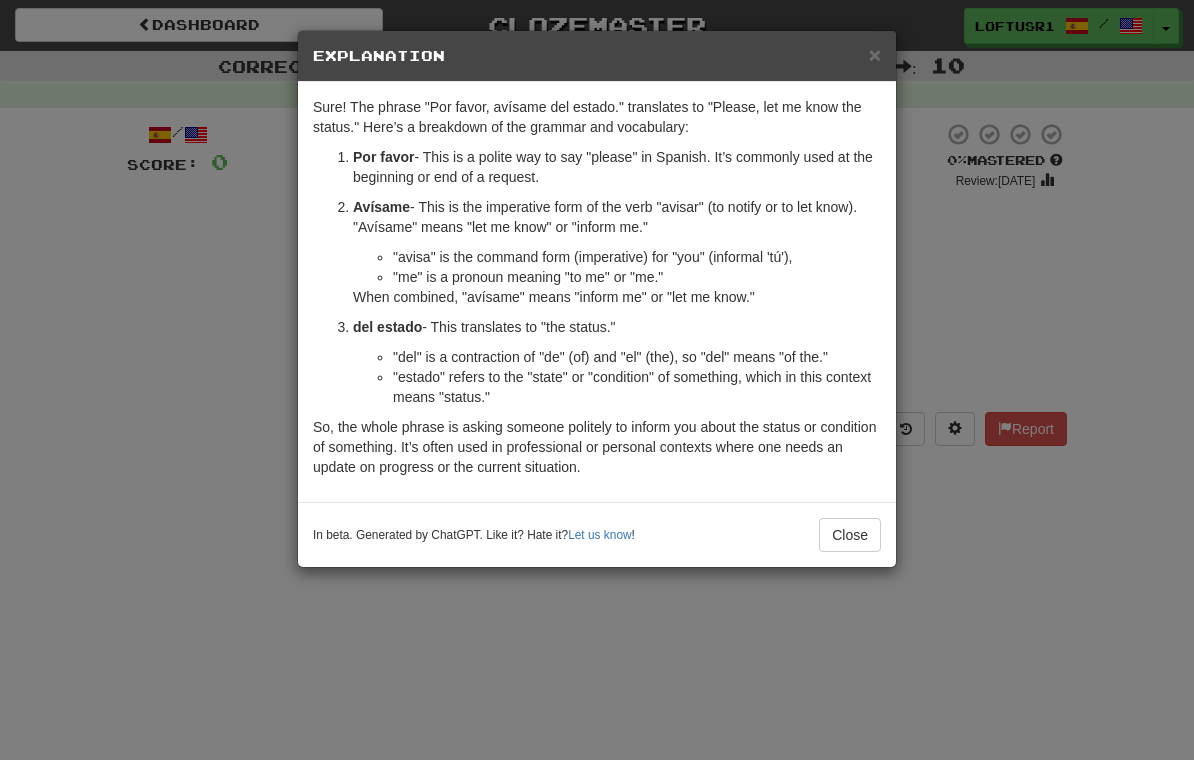 click on "Close" at bounding box center (850, 535) 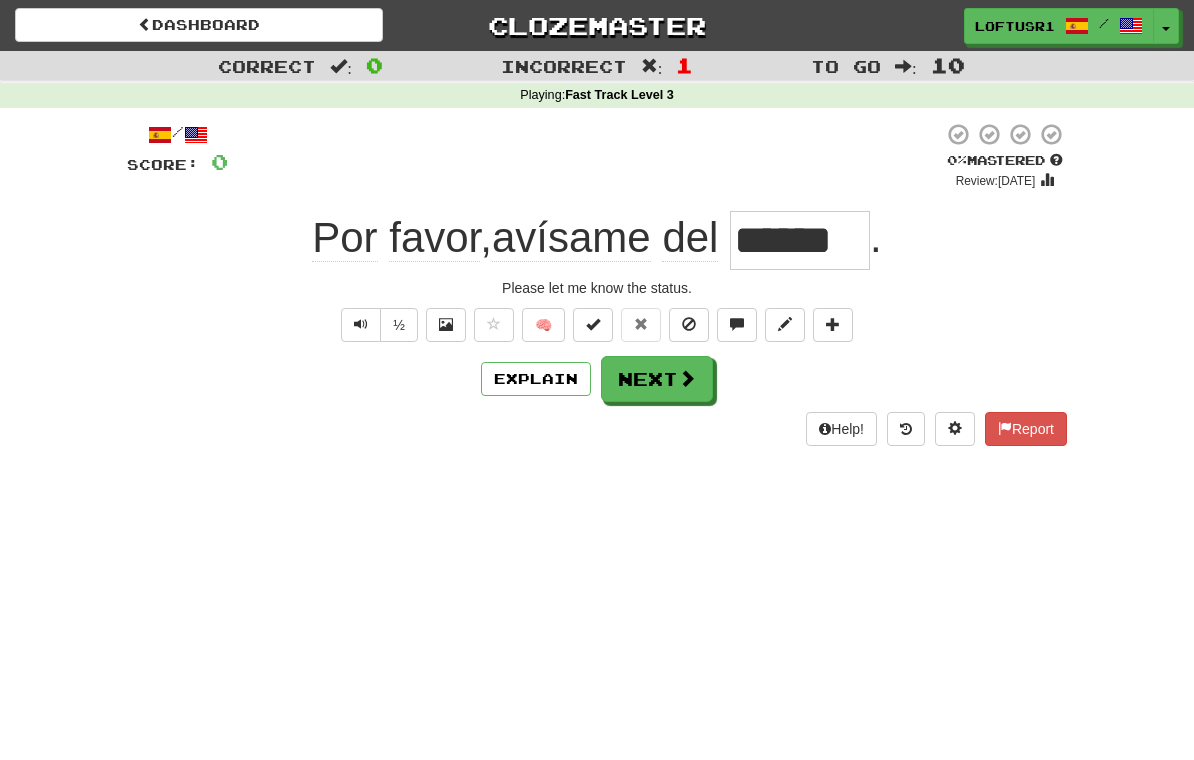 click on "Next" at bounding box center (657, 379) 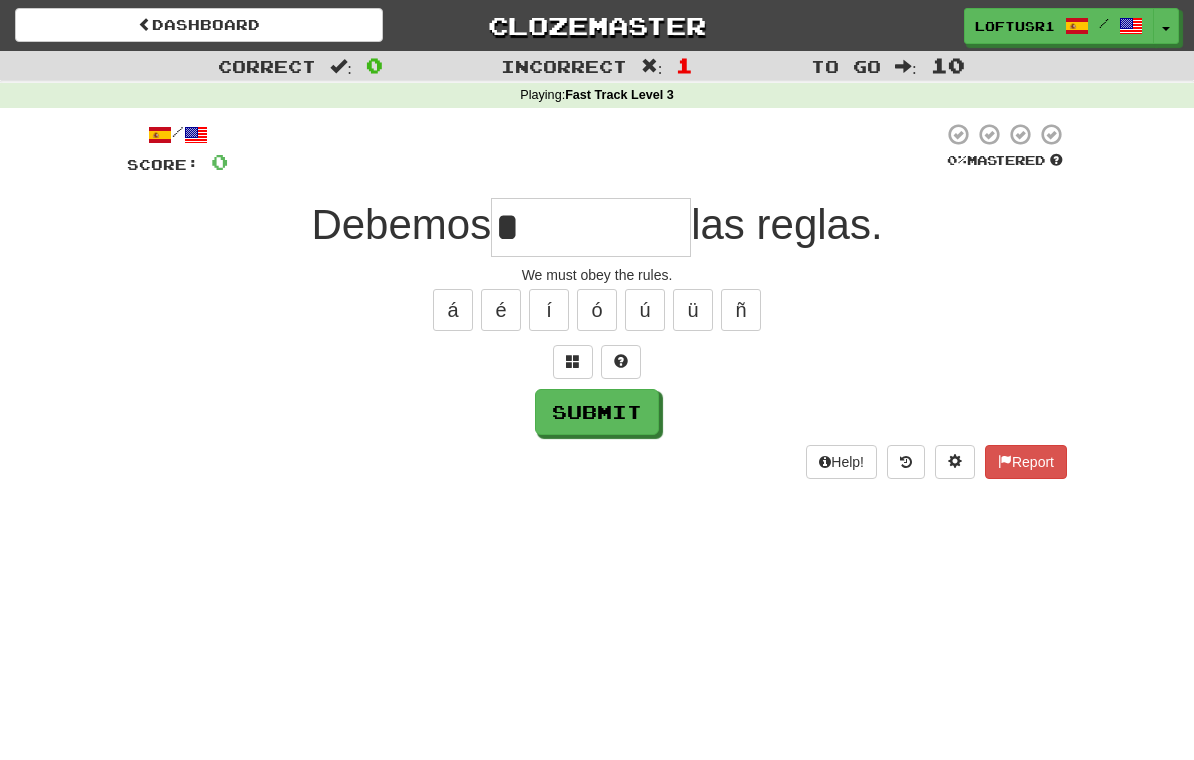 click on "Help!  Report" at bounding box center [597, 462] 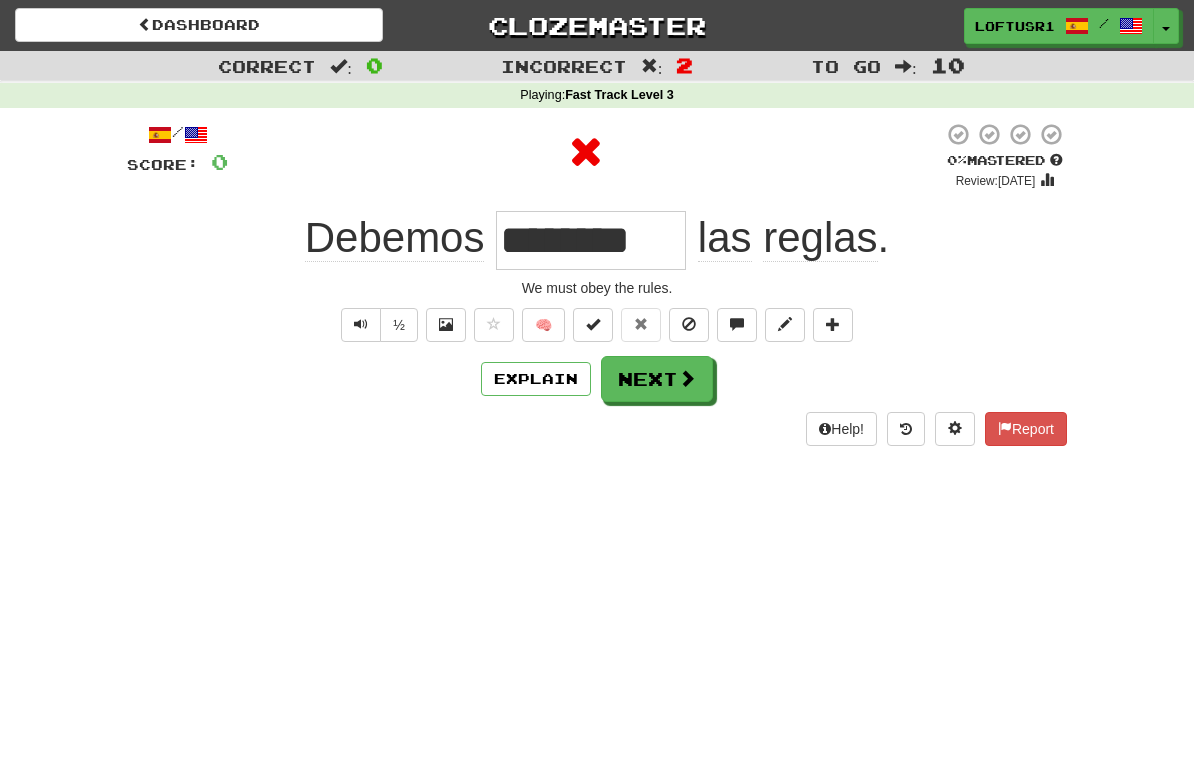 click on "Explain" at bounding box center [536, 379] 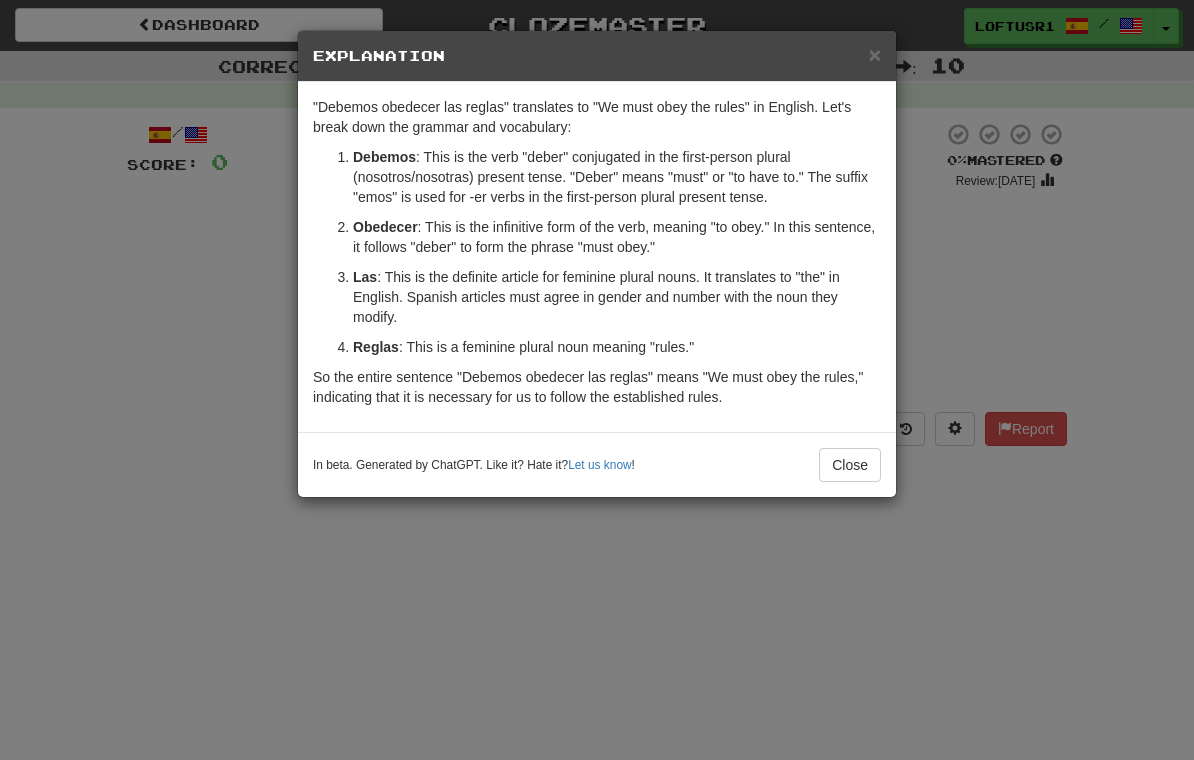 click on "Close" at bounding box center (850, 465) 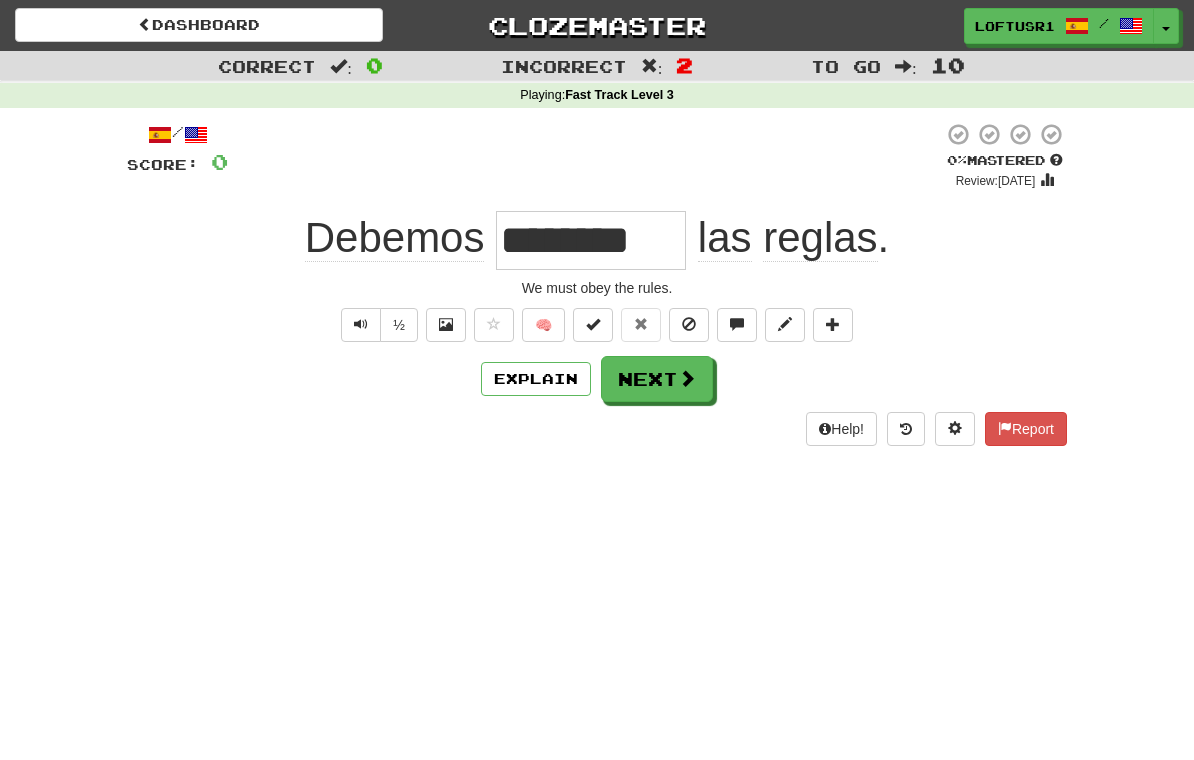 click on "Next" at bounding box center (657, 379) 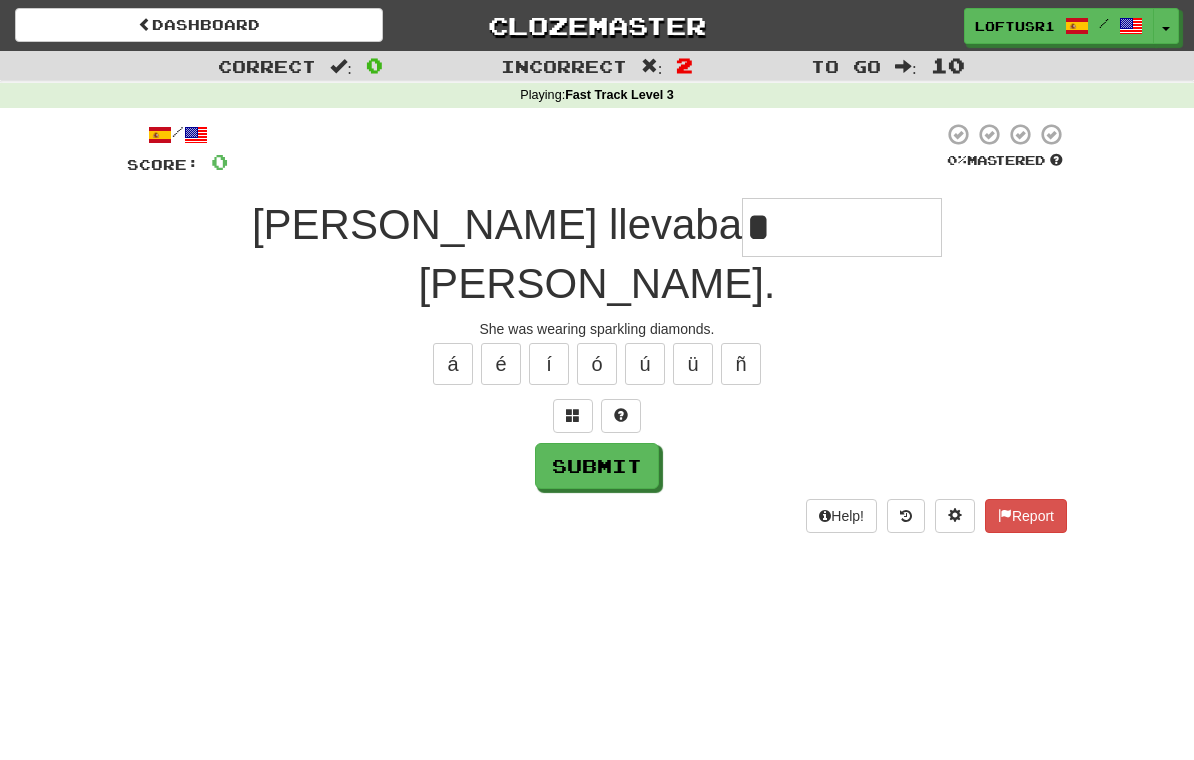click on "Submit" at bounding box center [597, 466] 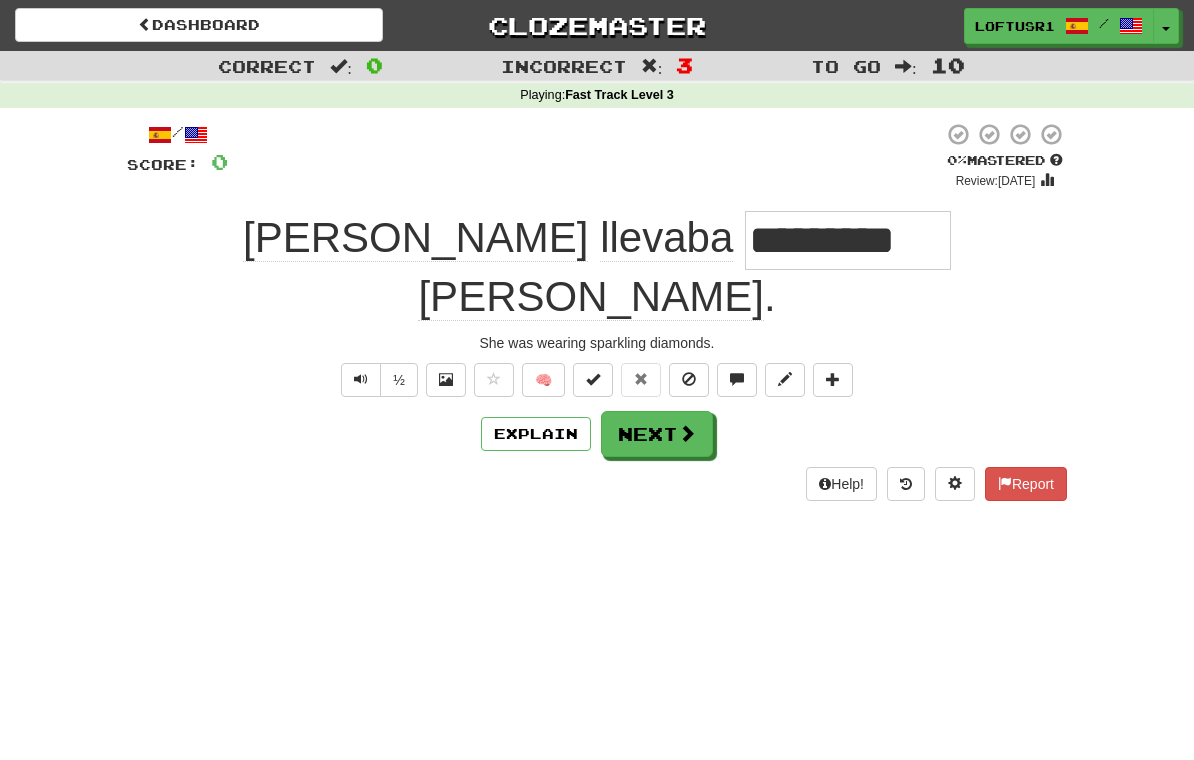 click on "Next" at bounding box center [657, 434] 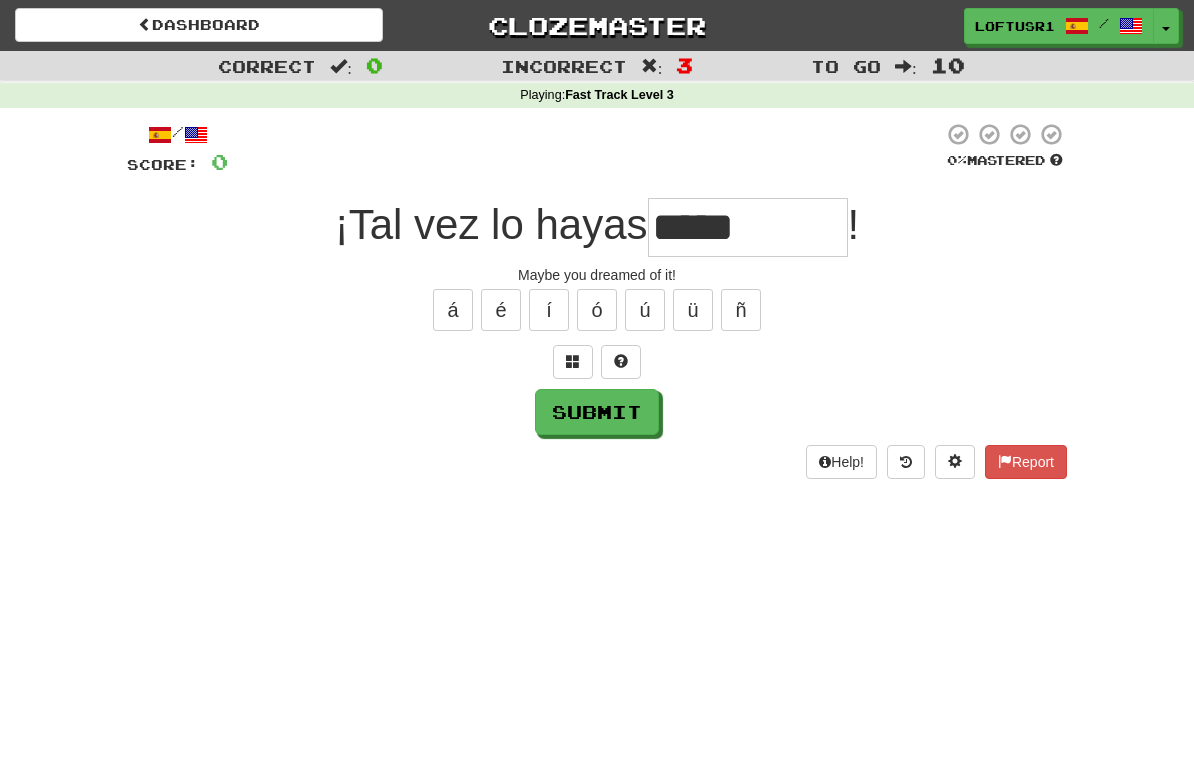 click on "Submit" at bounding box center (597, 412) 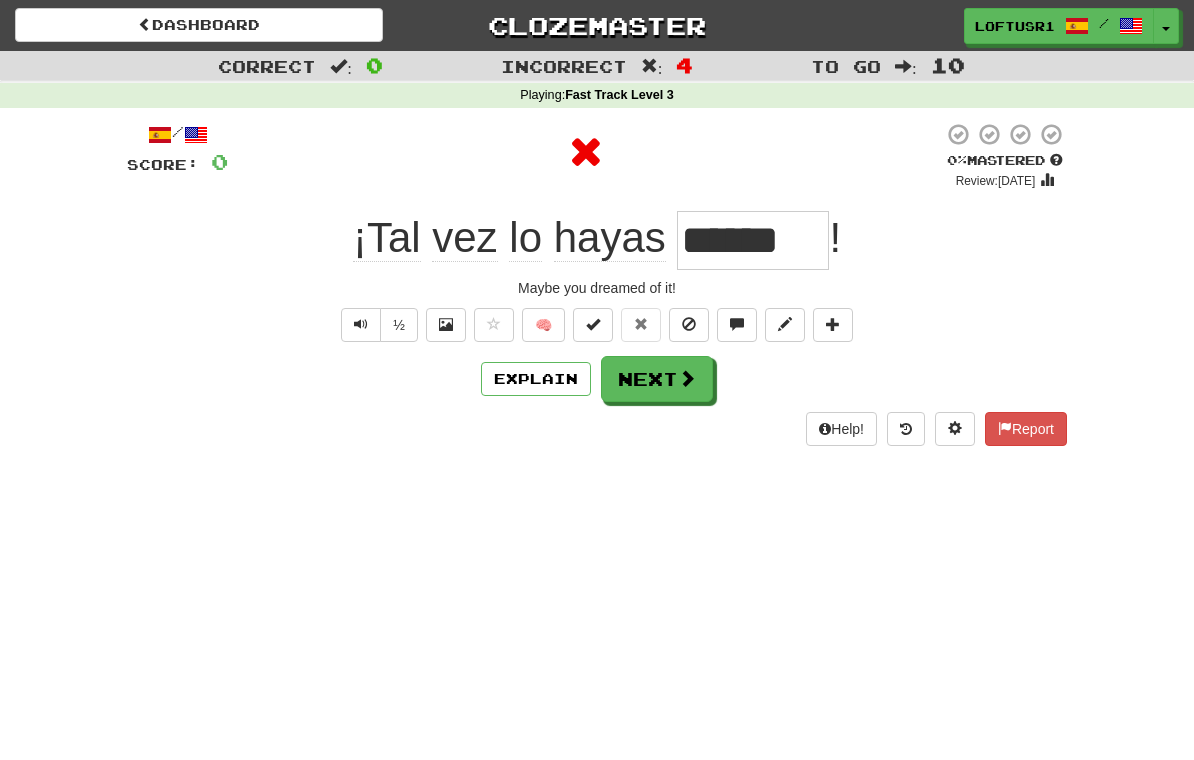 click on "Explain" at bounding box center [536, 379] 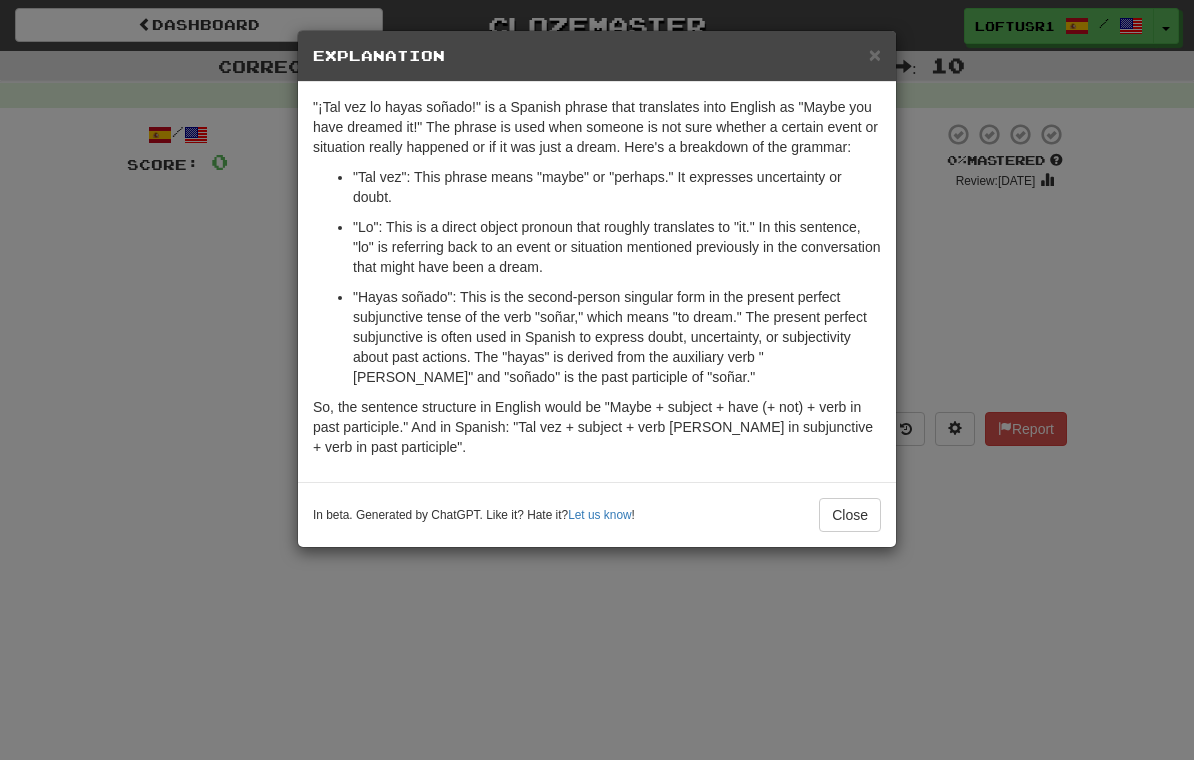 click on "In beta. Generated by ChatGPT. Like it? Hate it?  Let us know ! Close" at bounding box center [597, 514] 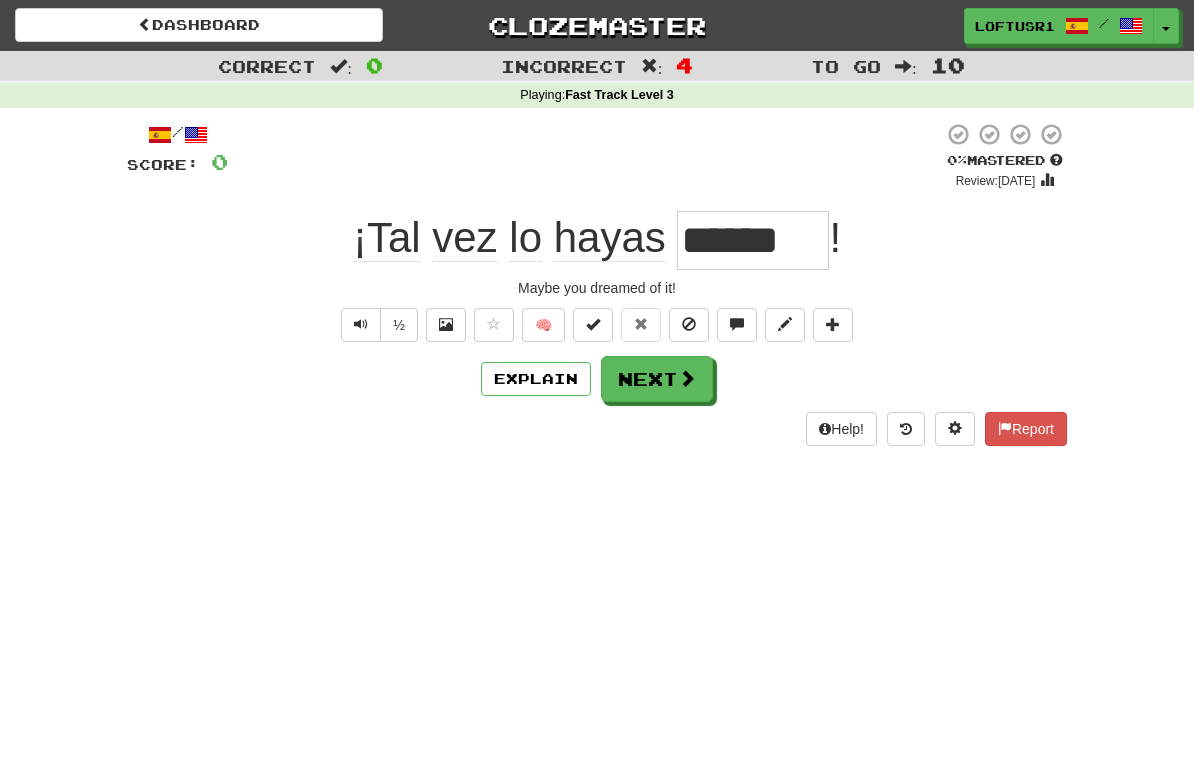 click on "Explain" at bounding box center (536, 379) 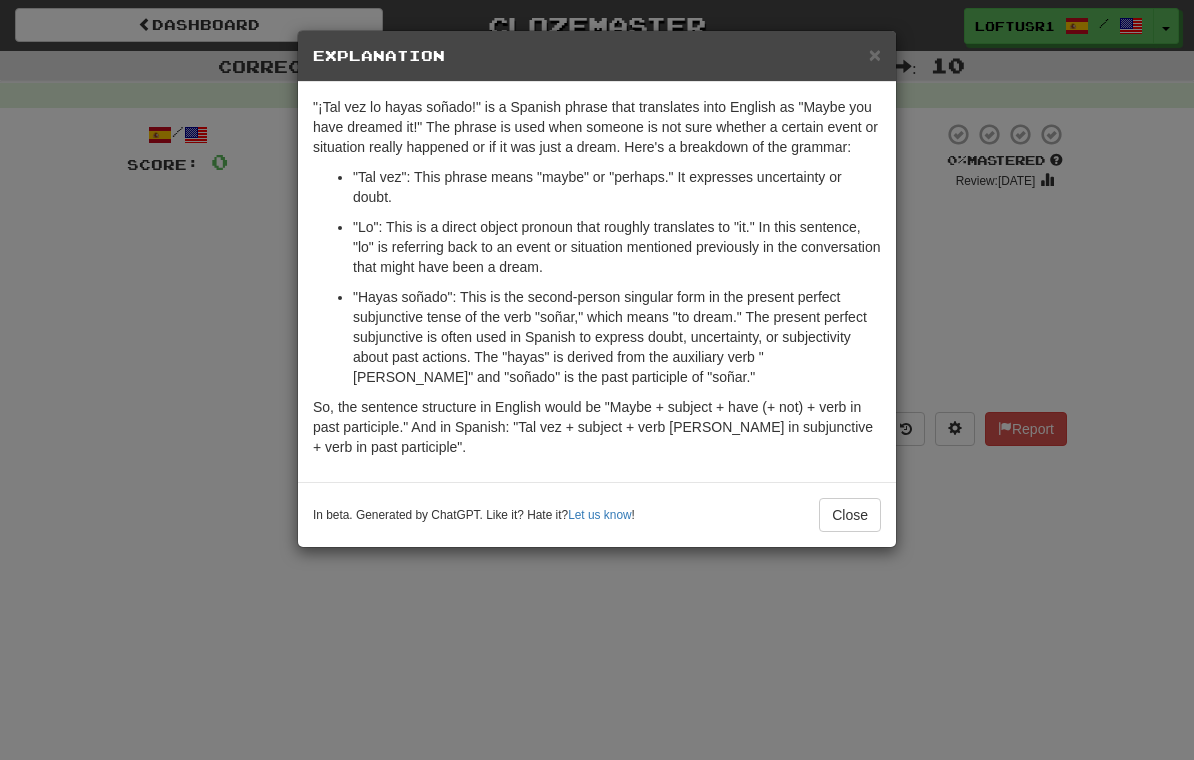 click on "Close" at bounding box center [850, 515] 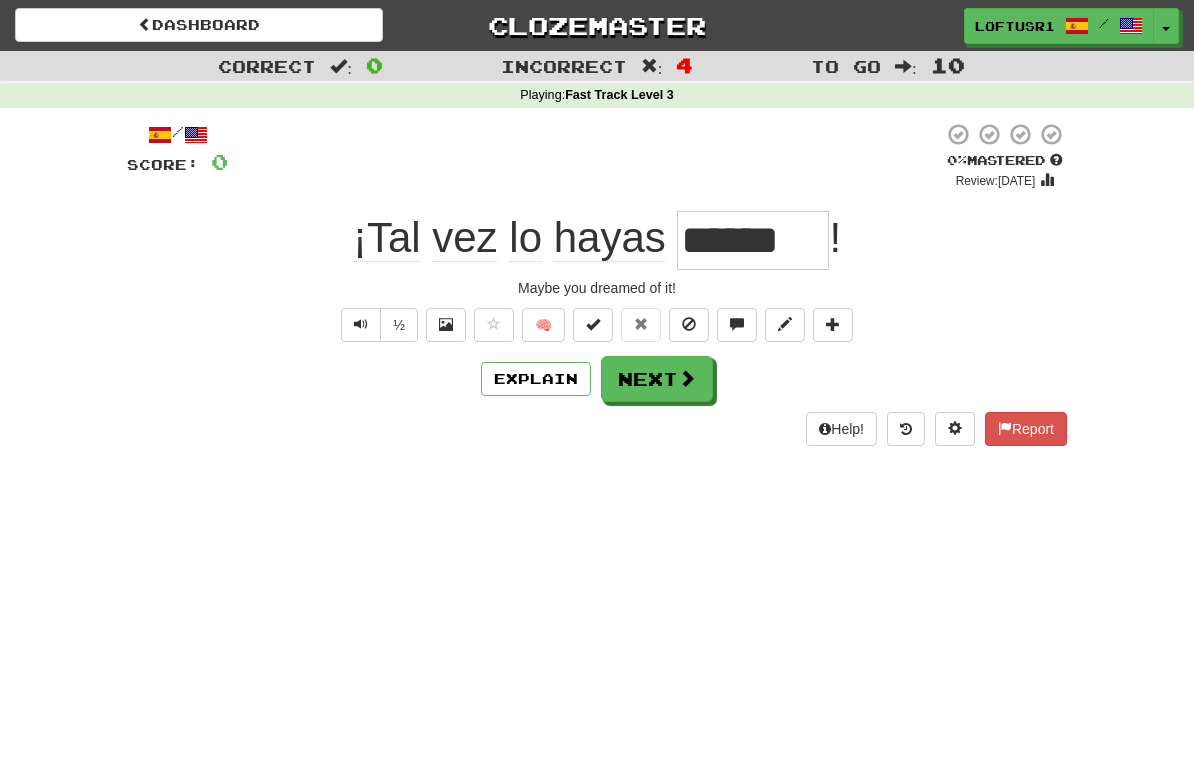 click on "Explain" at bounding box center [536, 379] 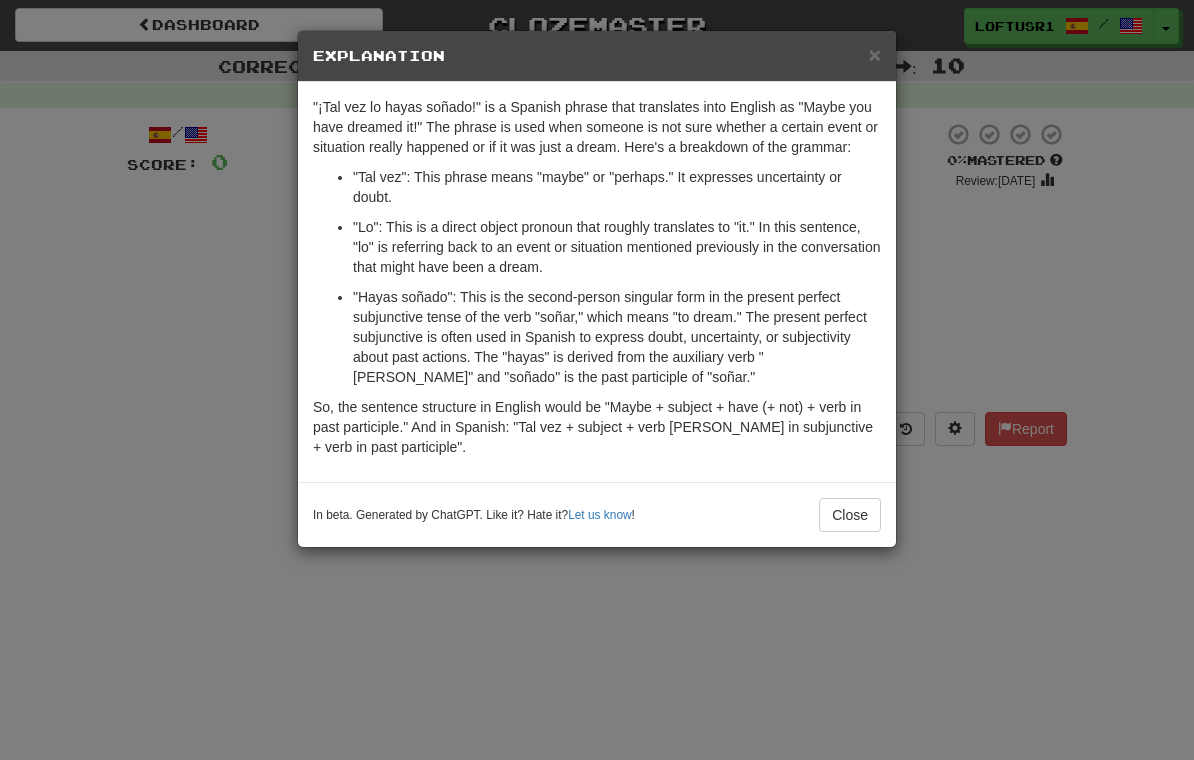 click on "Close" at bounding box center (850, 515) 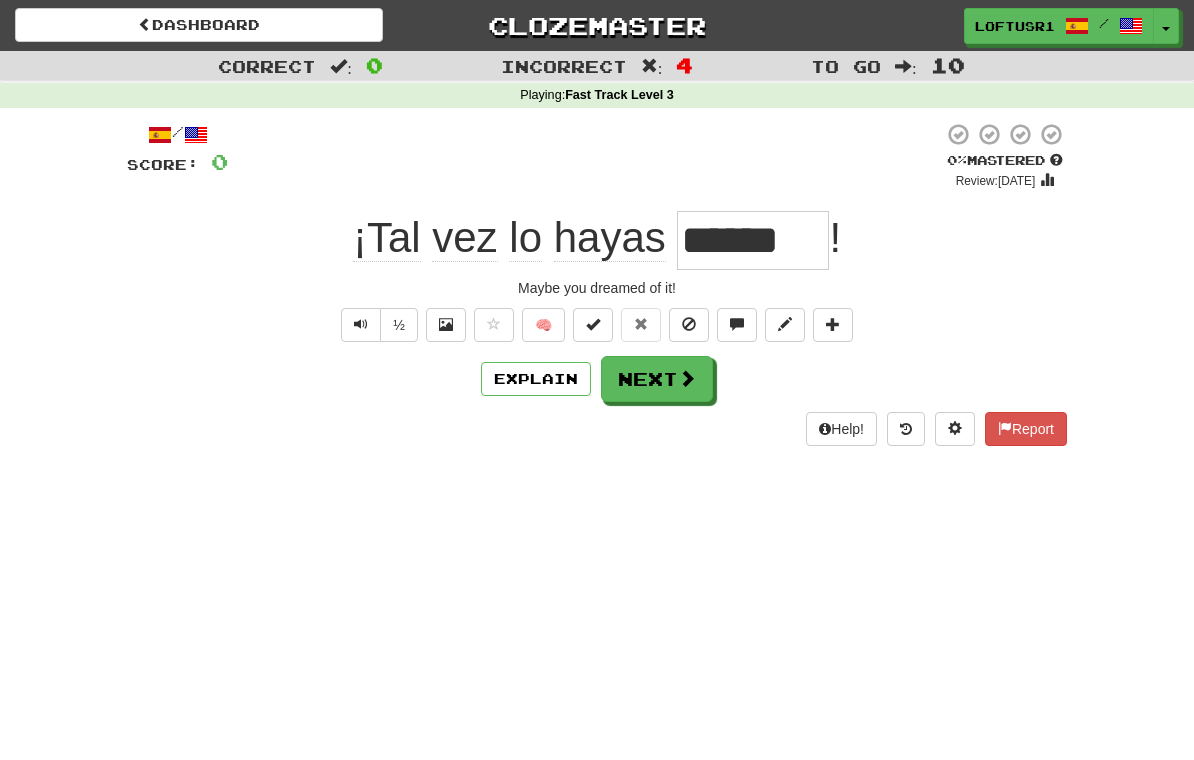 click on "Next" at bounding box center (657, 379) 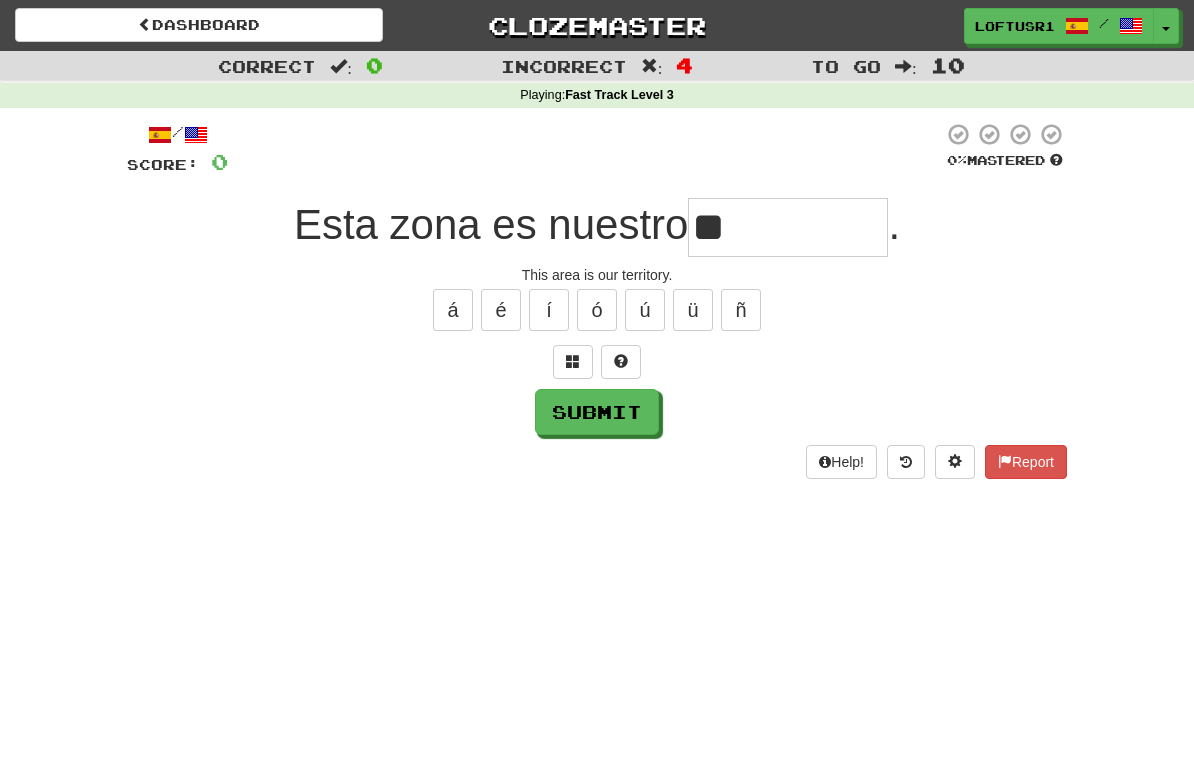 click on "Submit" at bounding box center (597, 412) 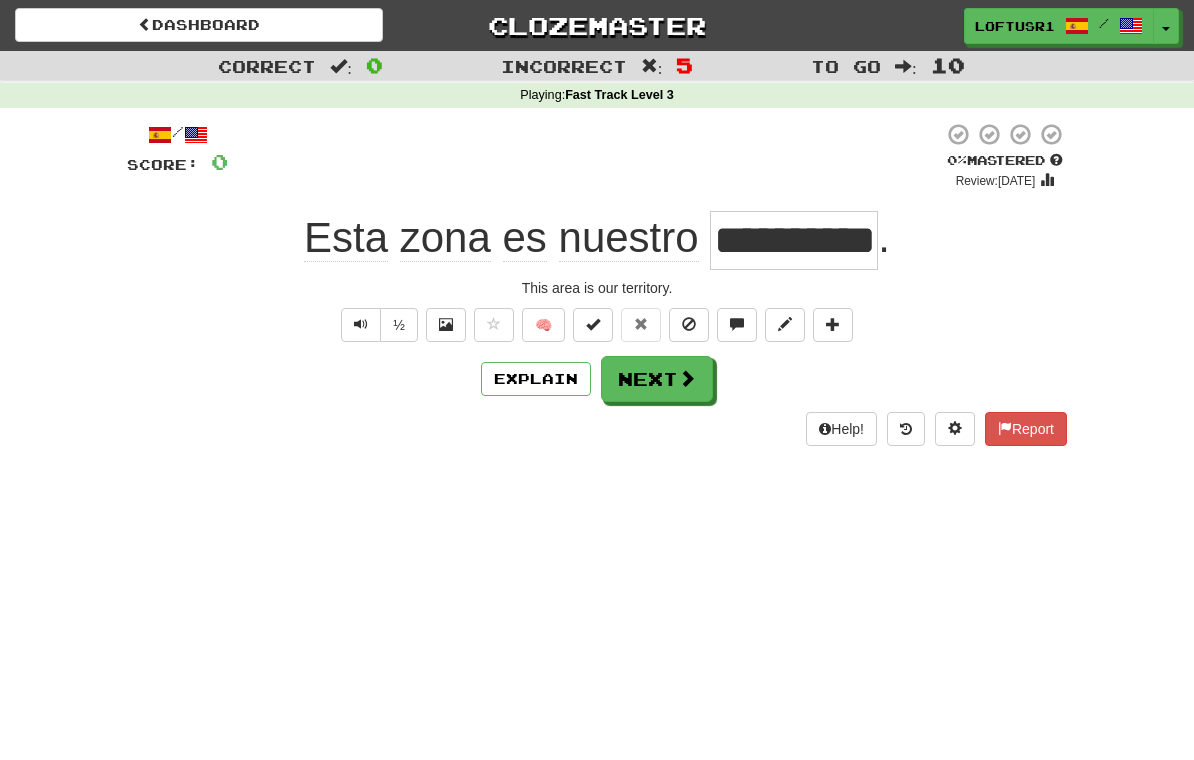 click on "Next" at bounding box center (657, 379) 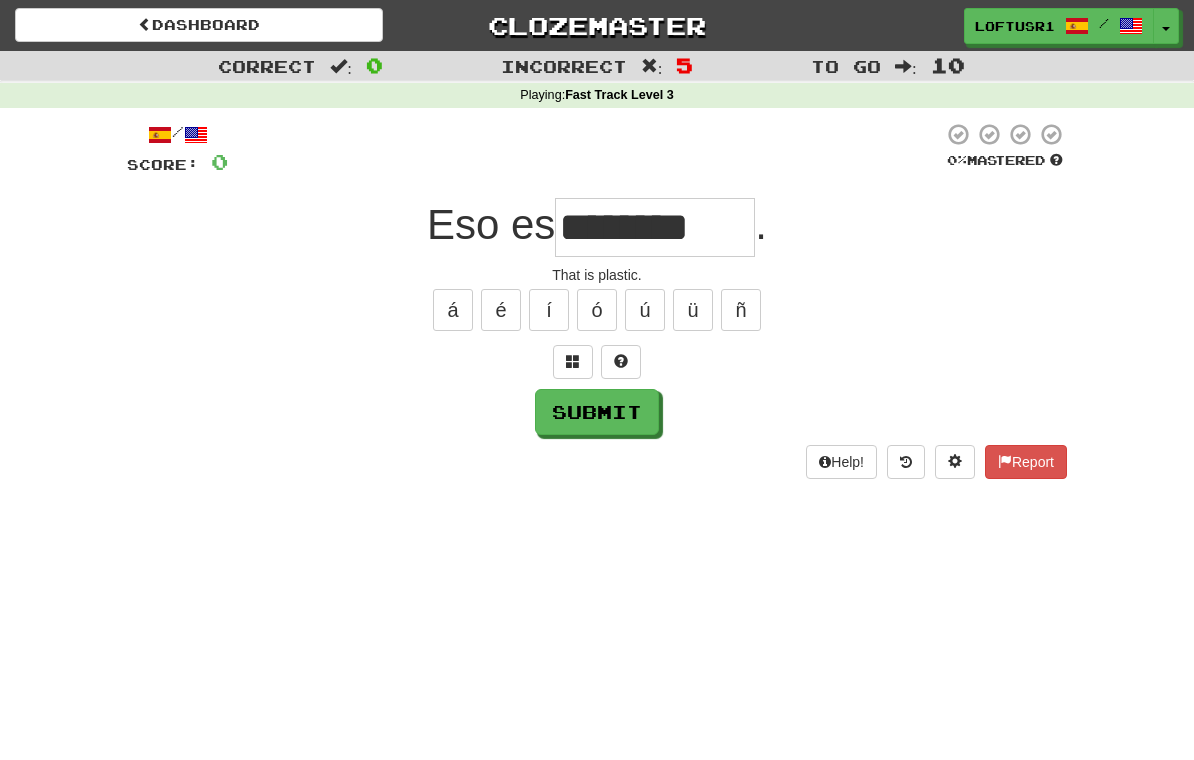click on "Submit" at bounding box center [597, 412] 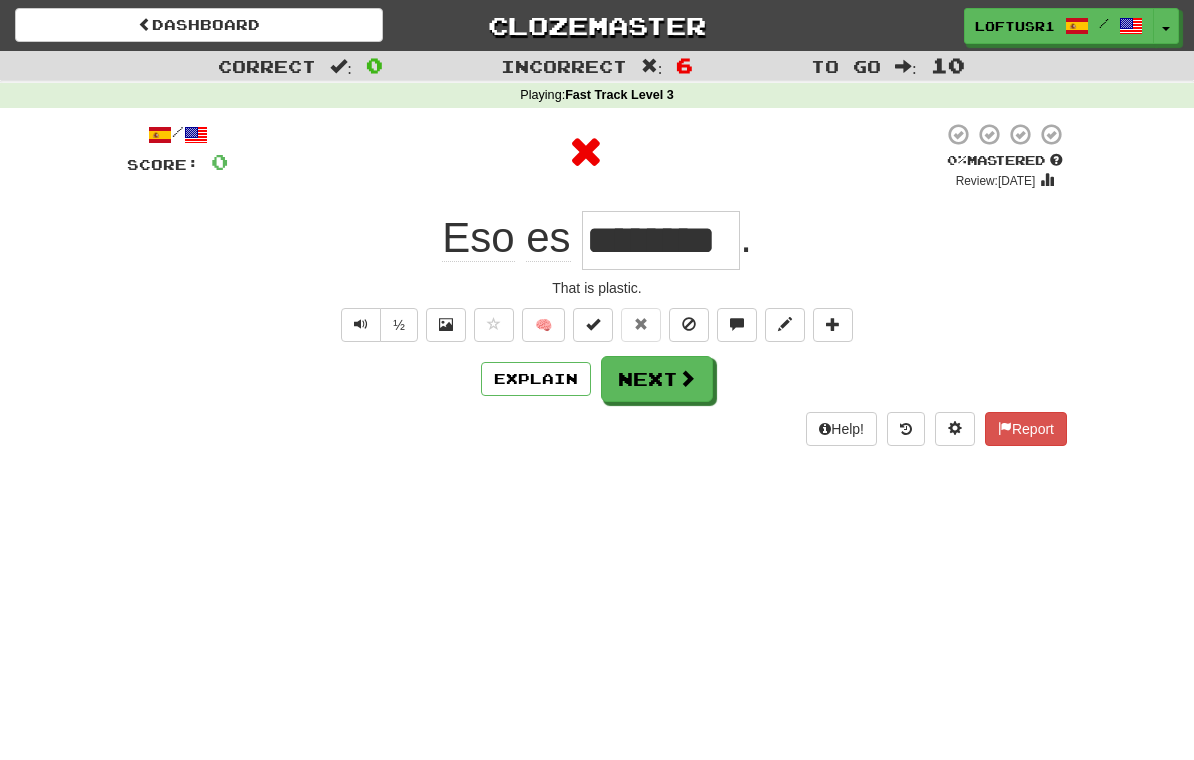 click on "Next" at bounding box center (657, 379) 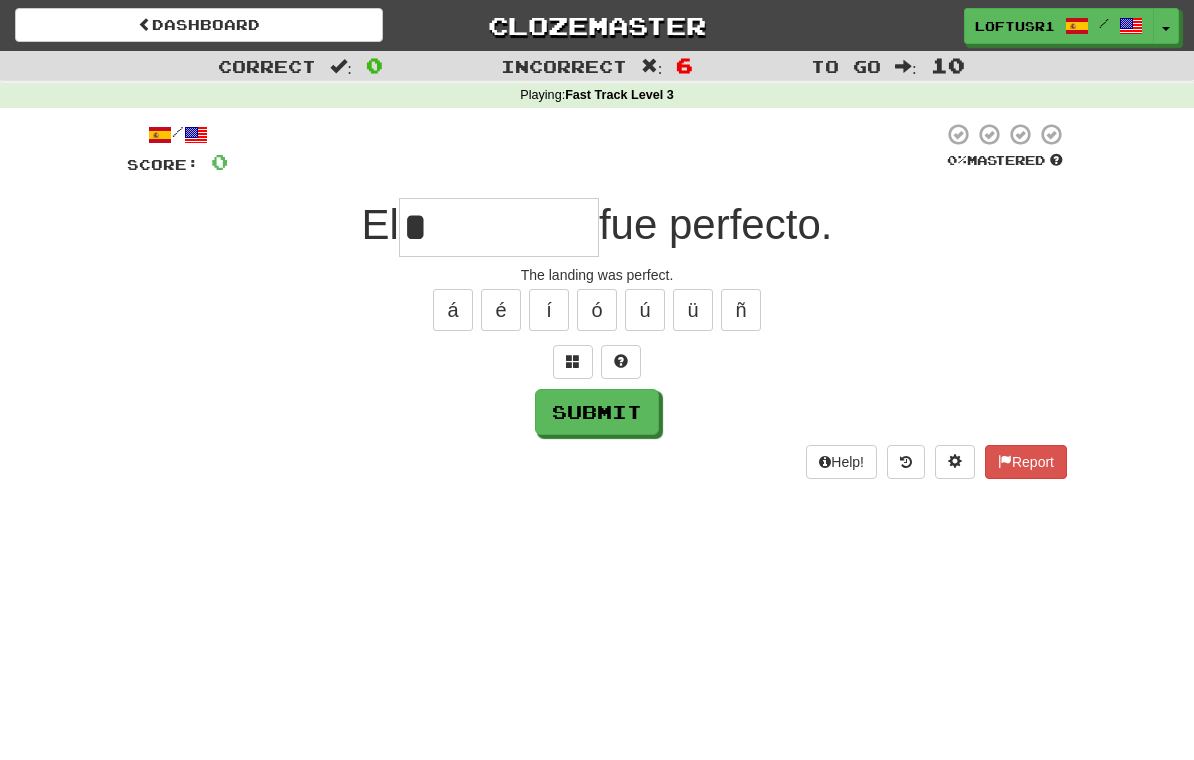 click on "Submit" at bounding box center (597, 412) 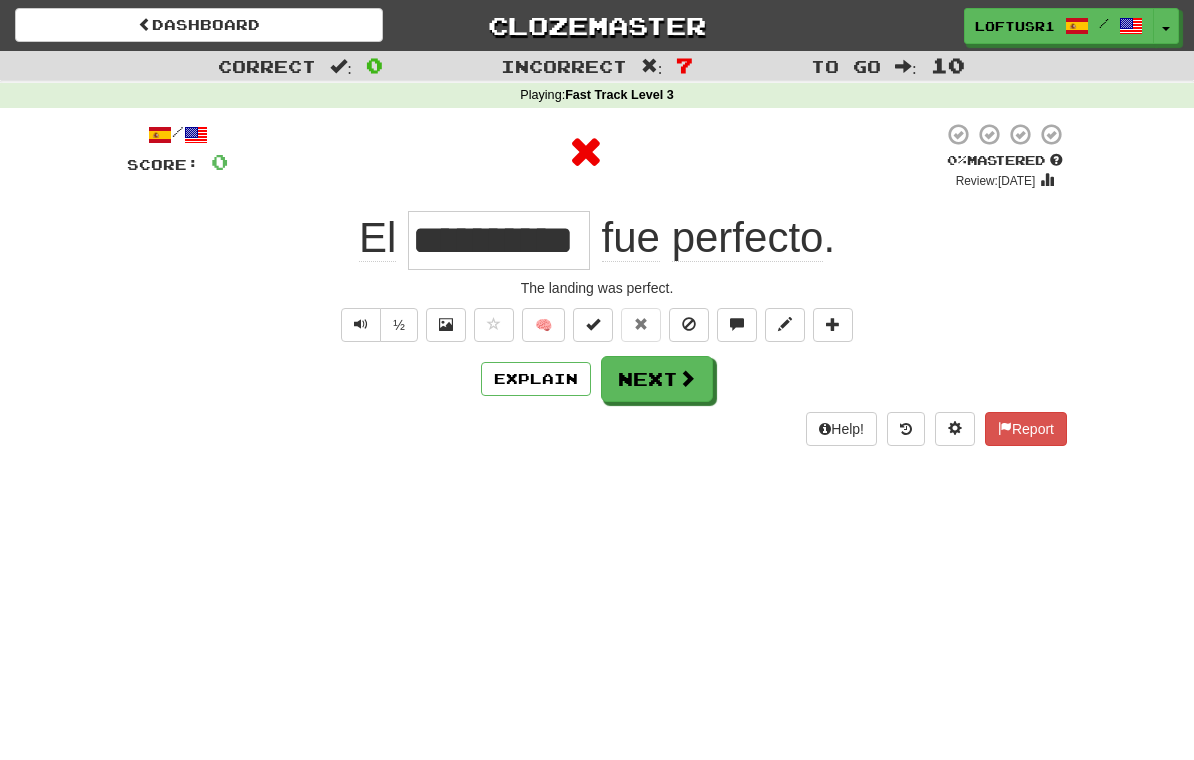click on "Explain" at bounding box center [536, 379] 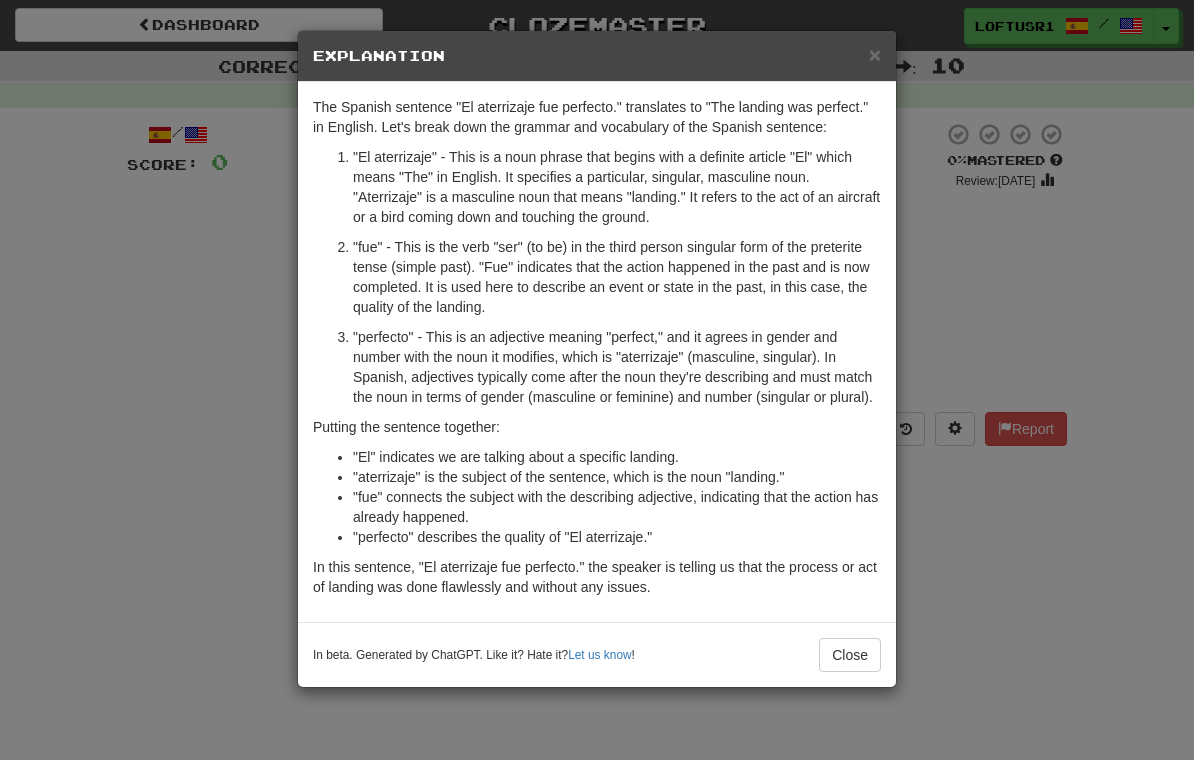 click on "Close" at bounding box center [850, 655] 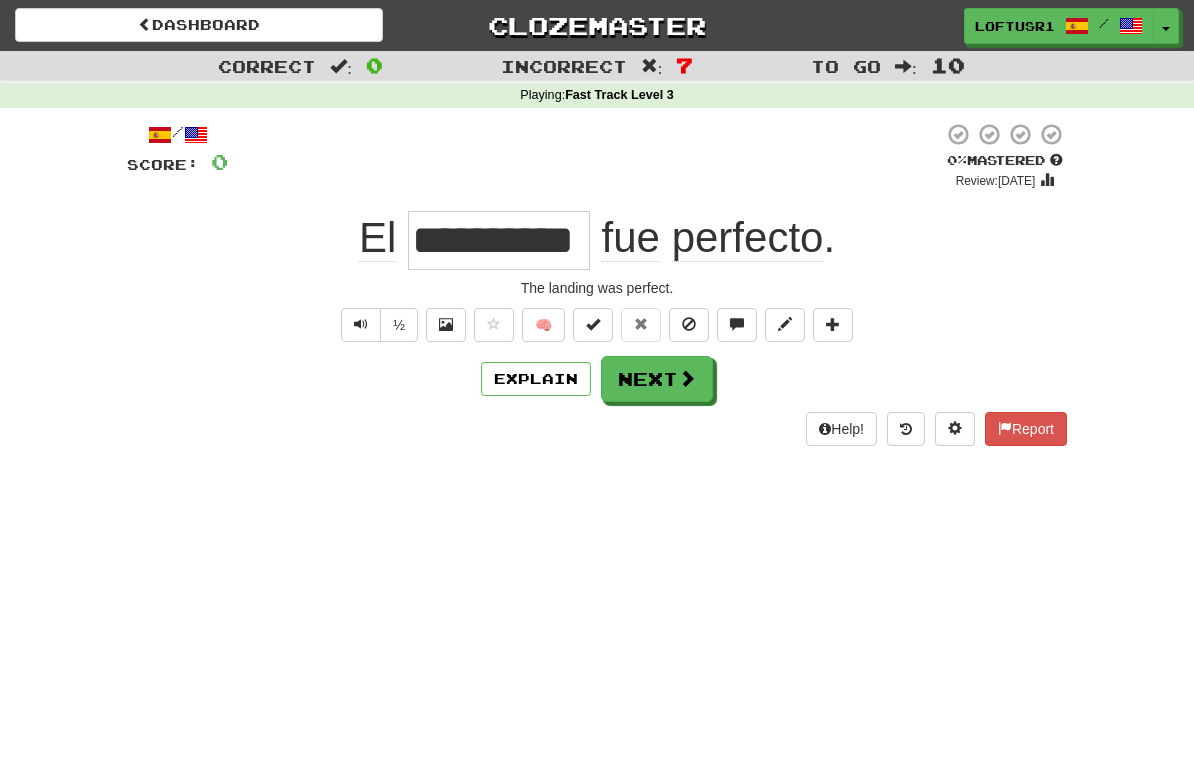 click at bounding box center [361, 325] 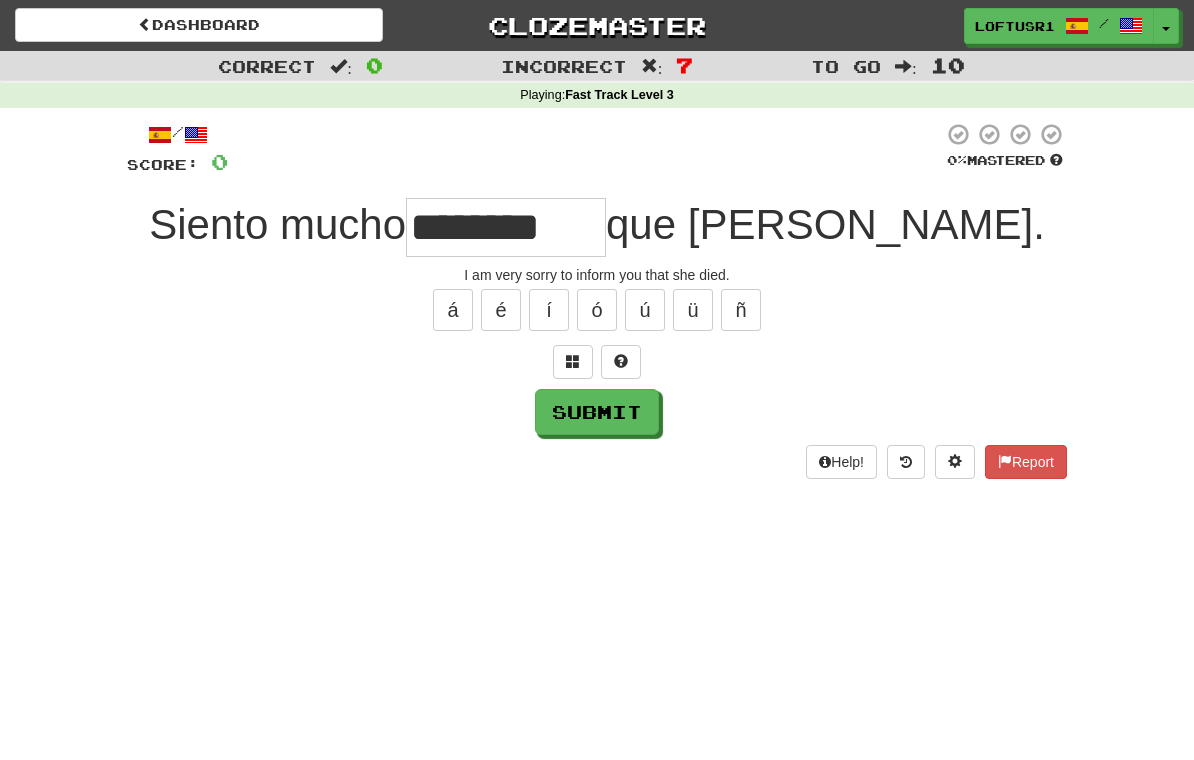 click on "Submit" at bounding box center [597, 412] 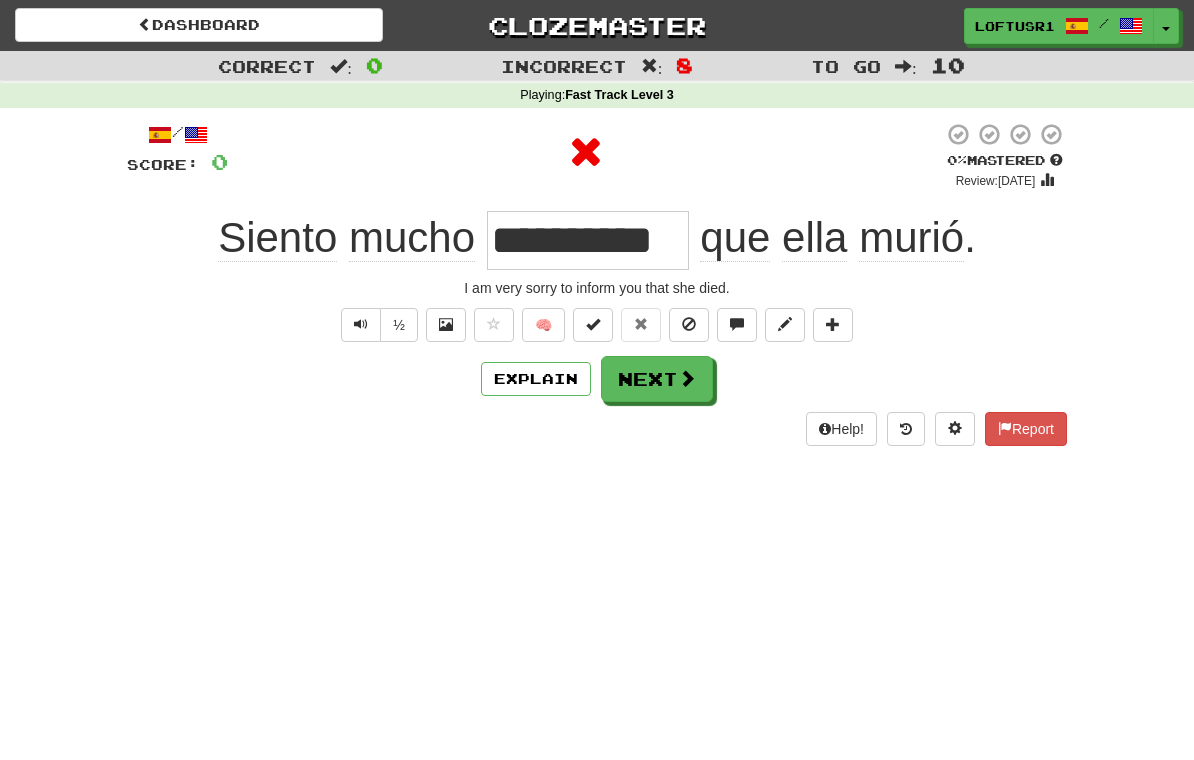 click on "Explain" at bounding box center [536, 379] 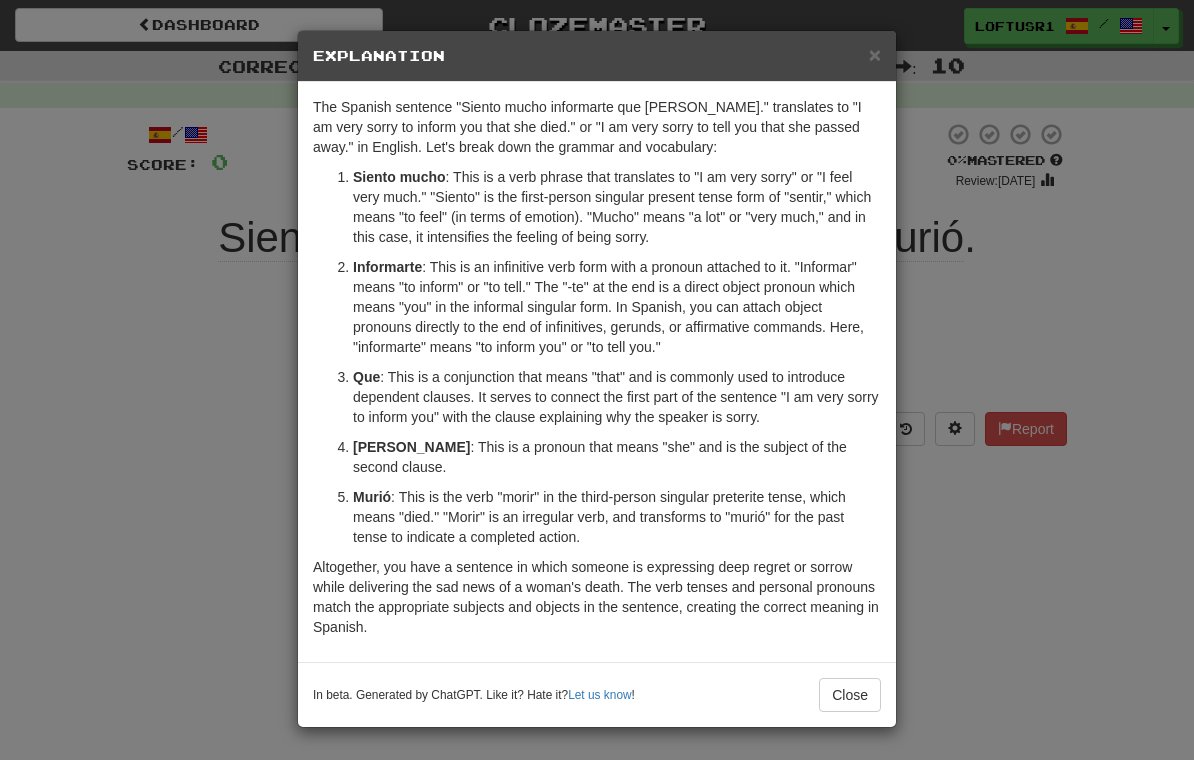 click on "Close" at bounding box center (850, 695) 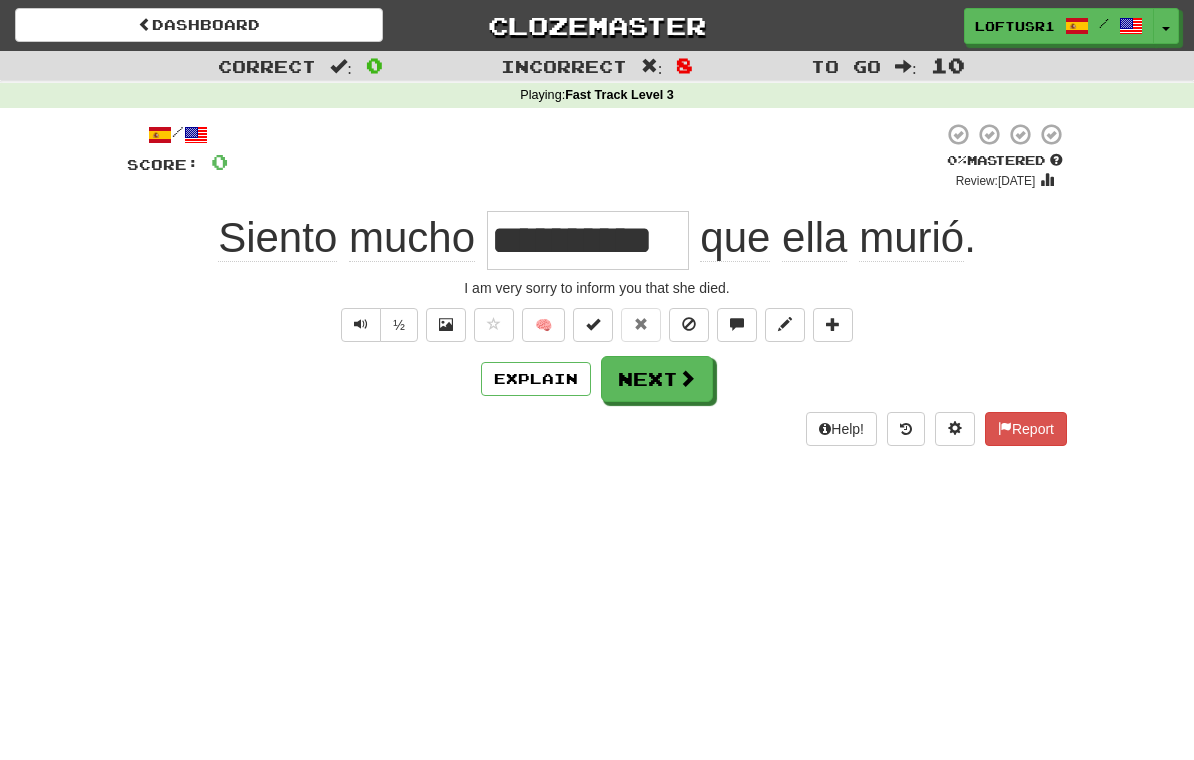 click on "Next" at bounding box center (657, 379) 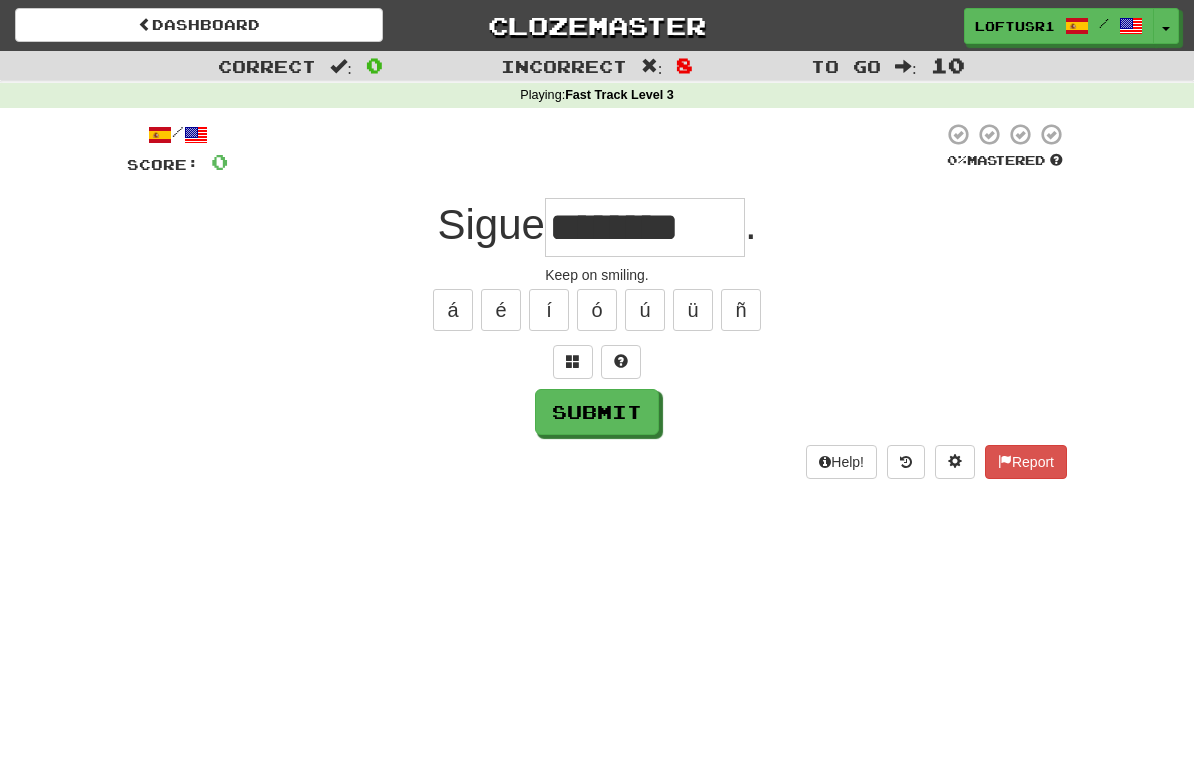 click on "Submit" at bounding box center [597, 412] 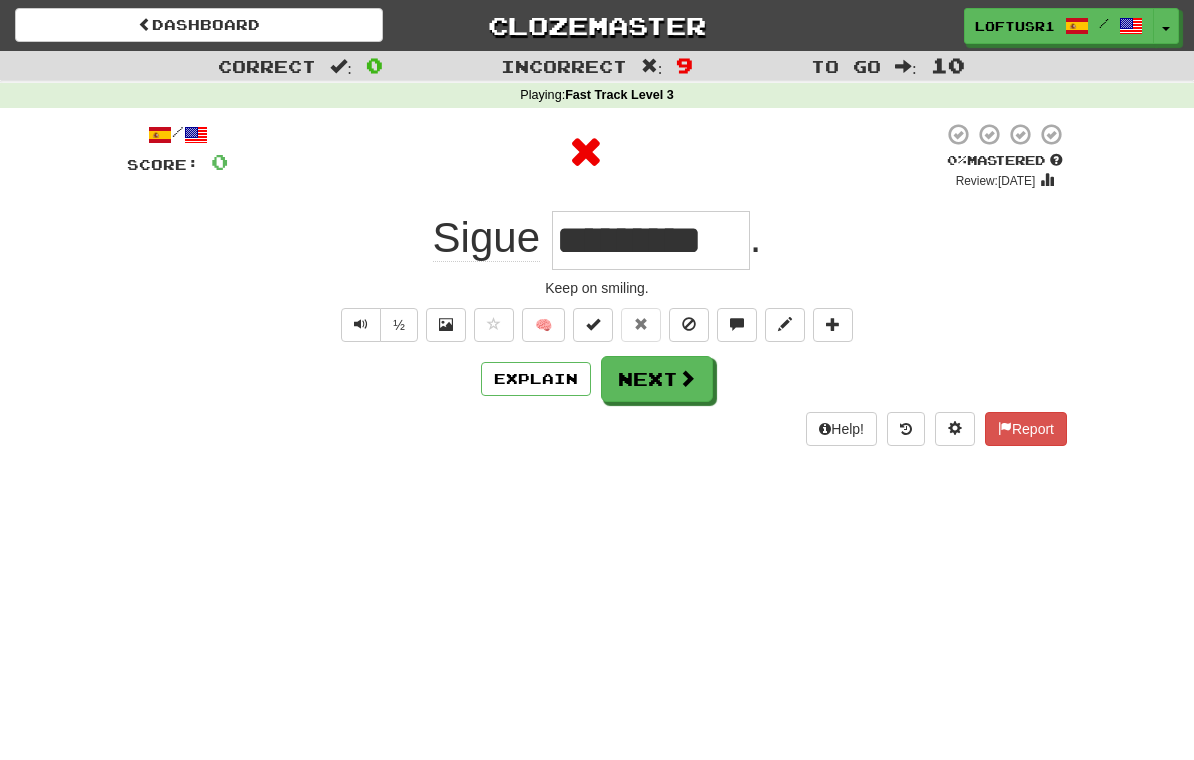 click on "Explain" at bounding box center (536, 379) 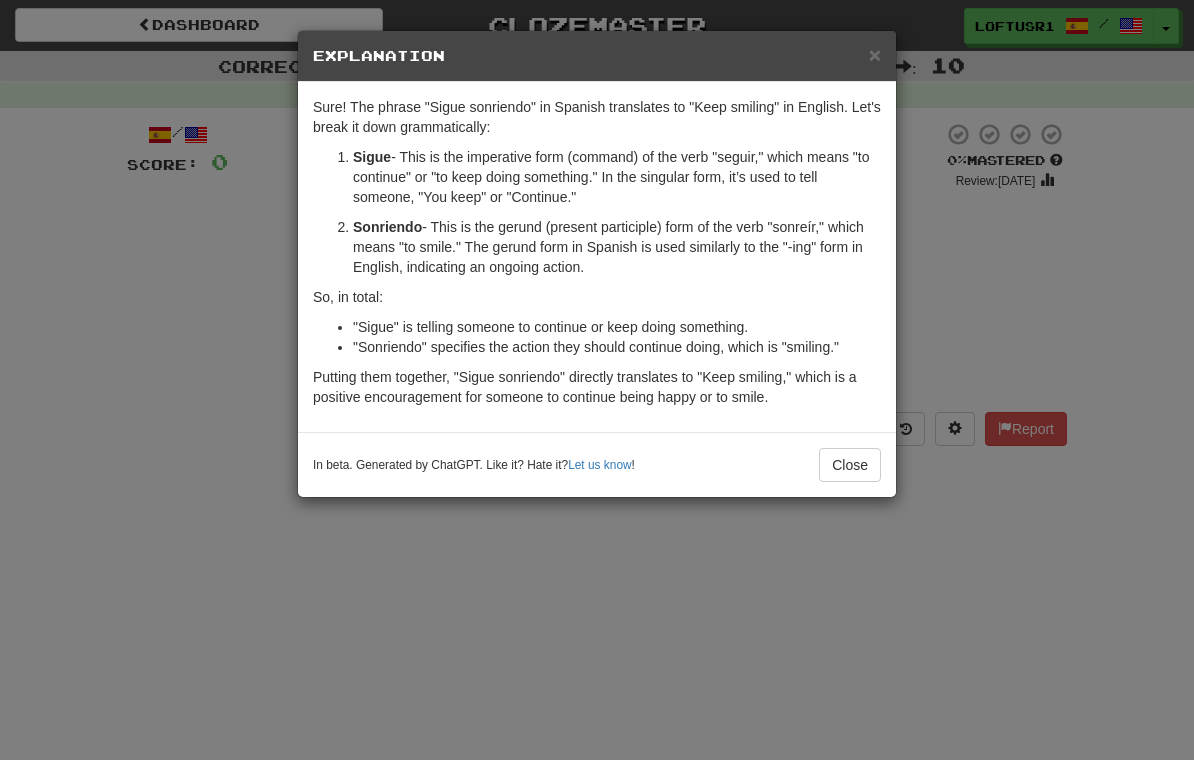 click on "Close" at bounding box center (850, 465) 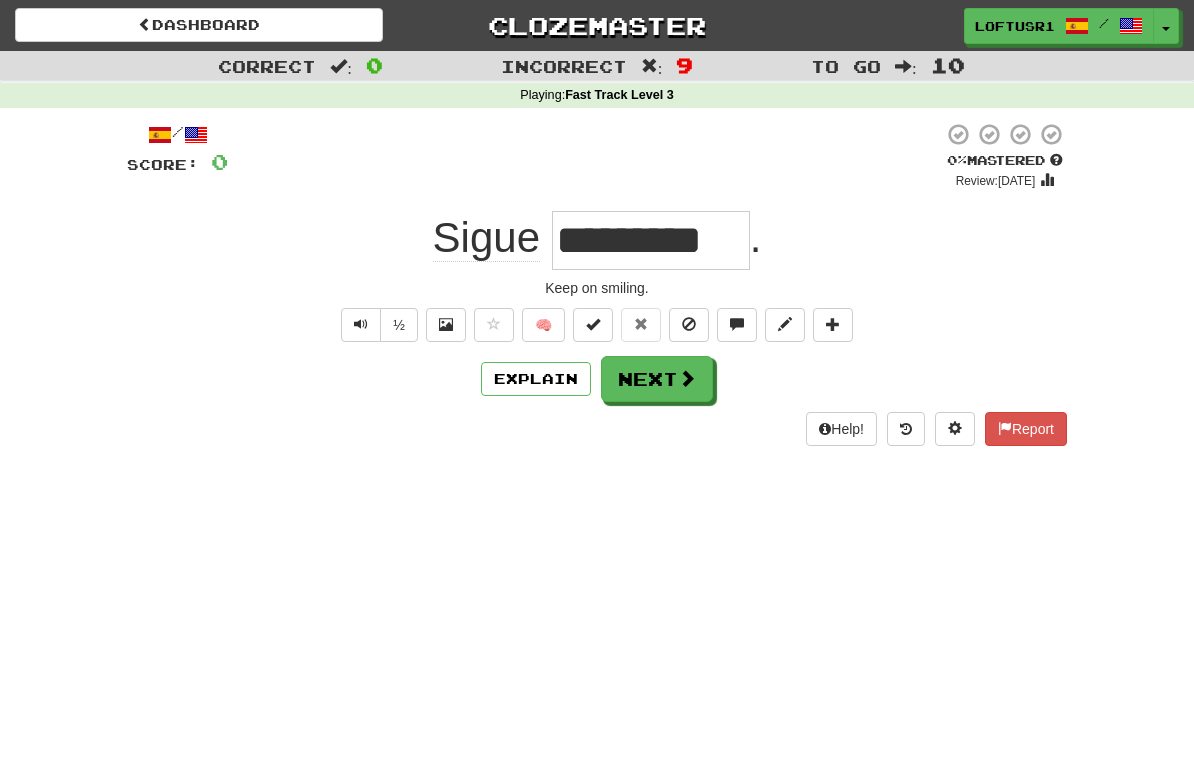 click on "Next" at bounding box center [657, 379] 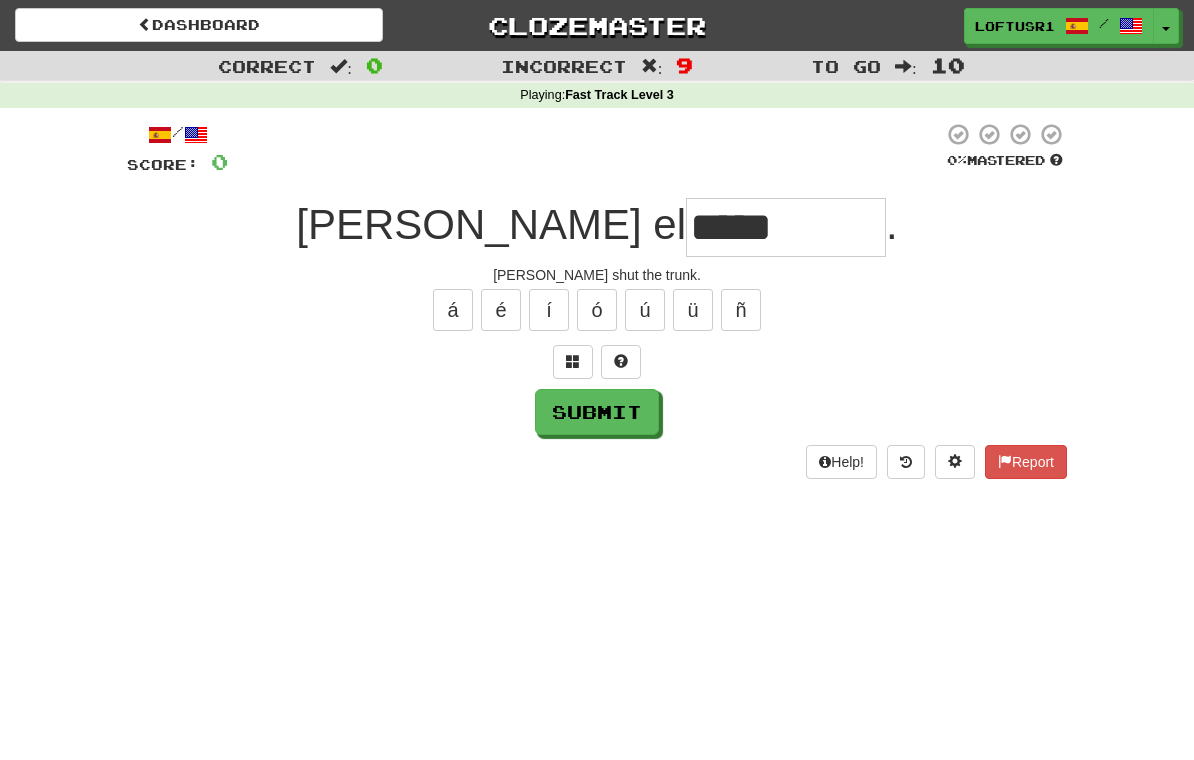 click on "Submit" at bounding box center (597, 412) 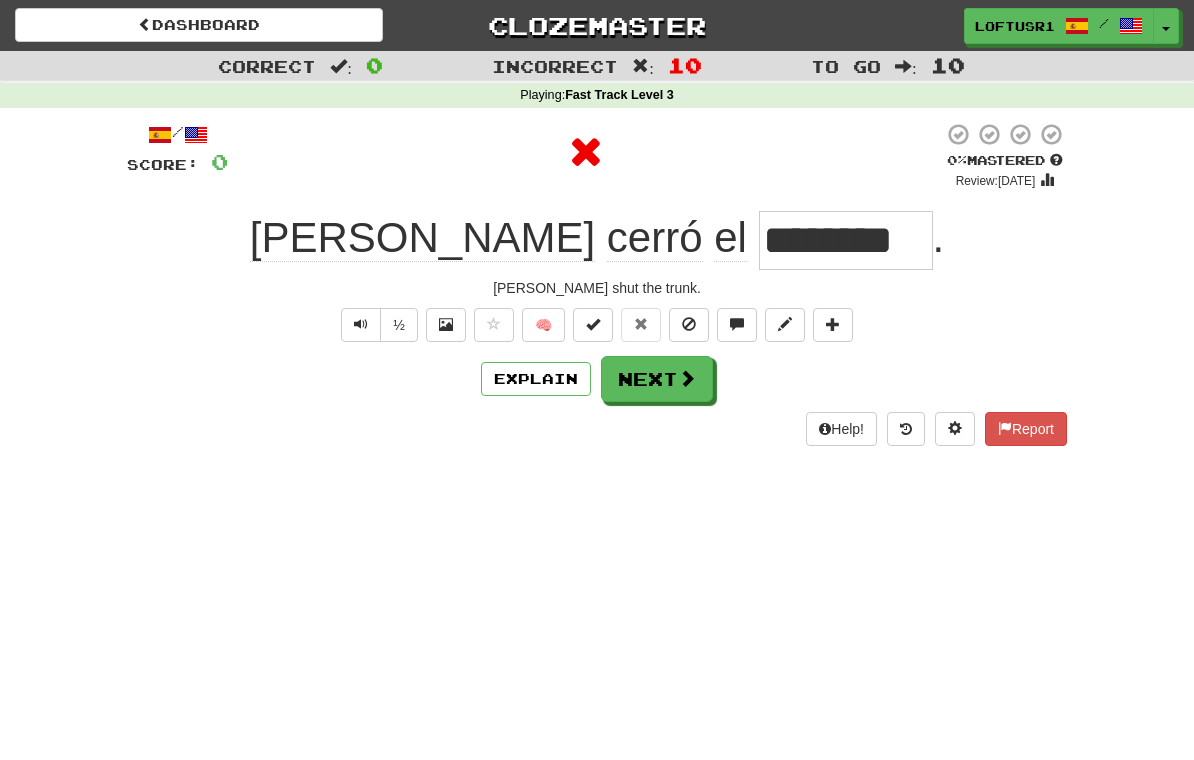 click on "Next" at bounding box center (657, 379) 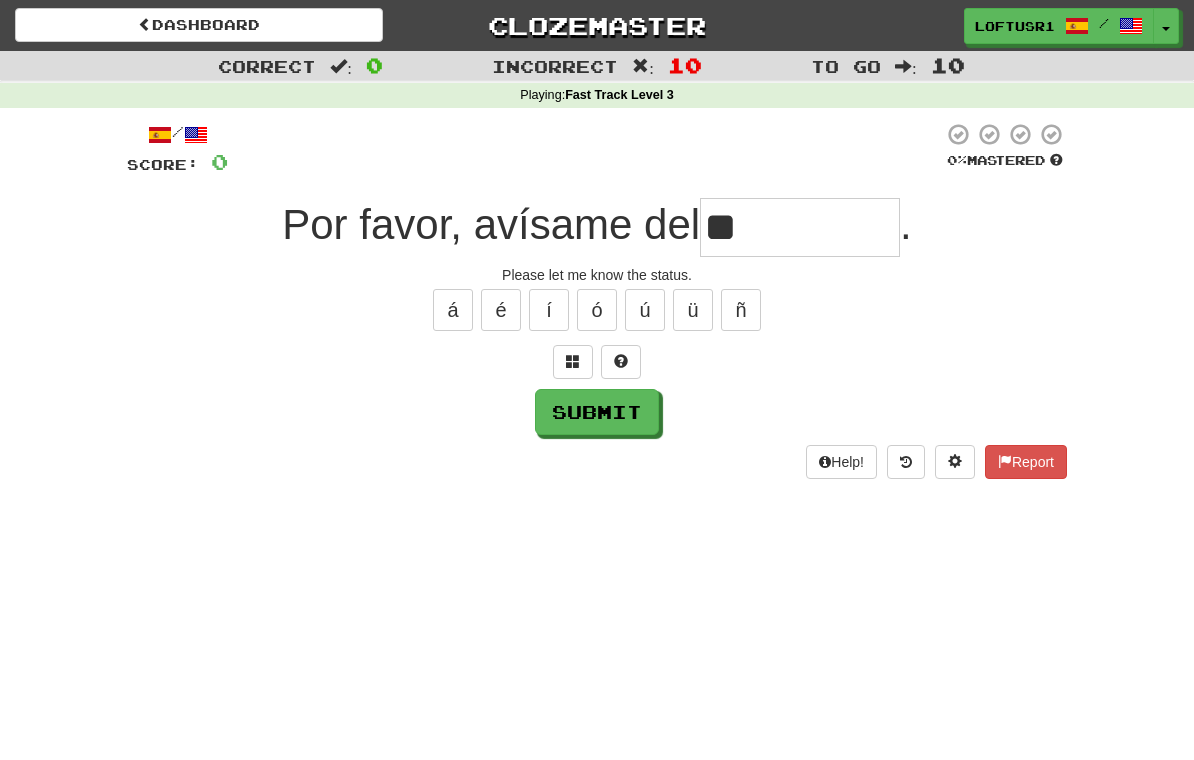type on "*" 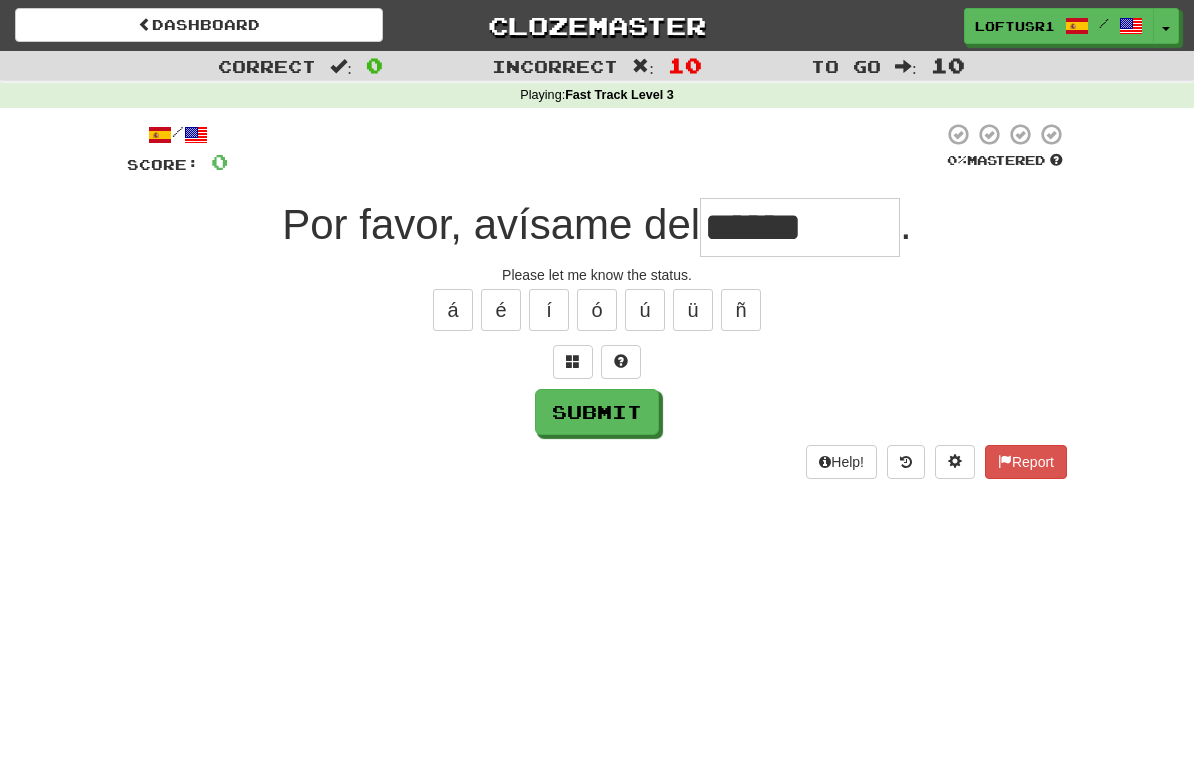 type on "******" 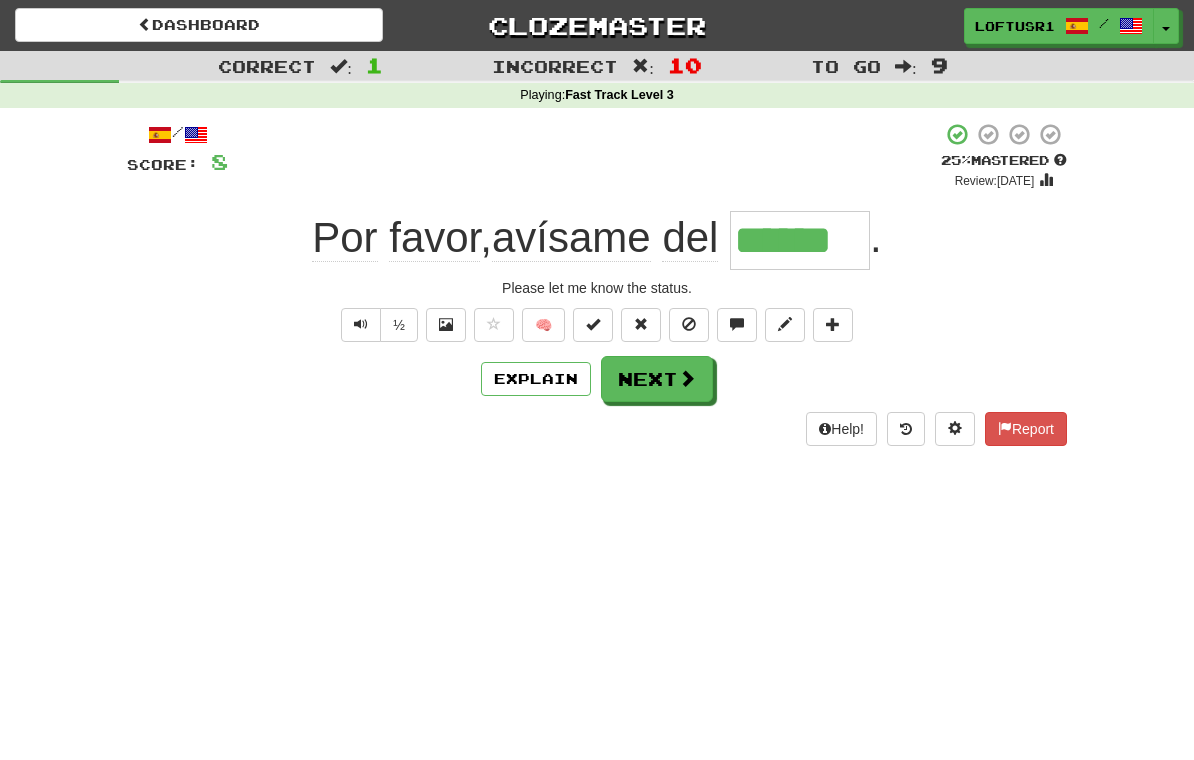 click on "Explain" at bounding box center (536, 379) 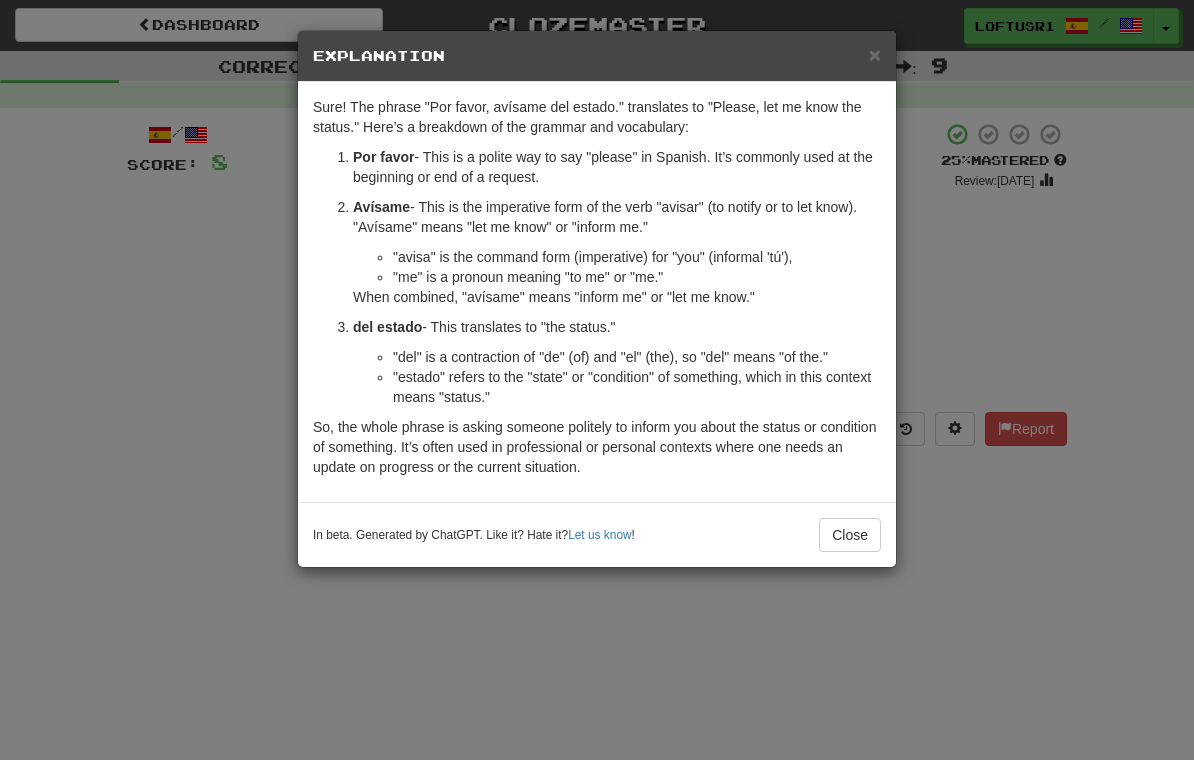 click on "Close" at bounding box center (850, 535) 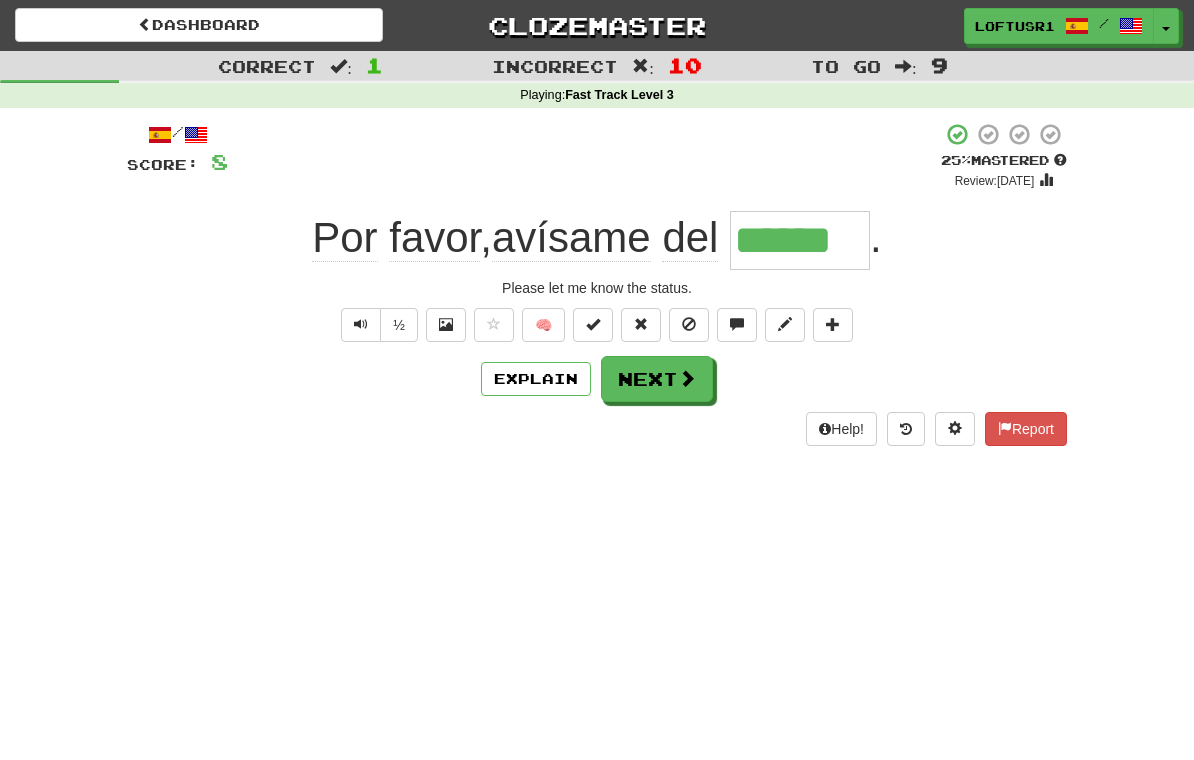 click at bounding box center [687, 378] 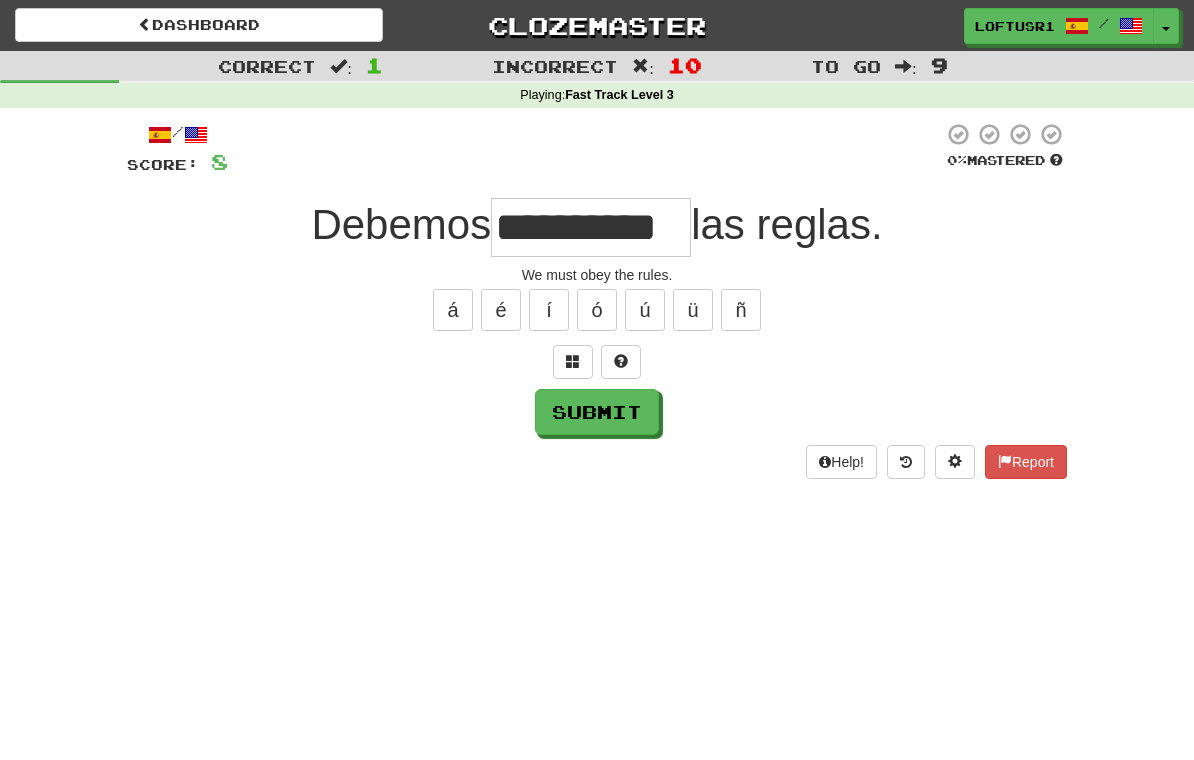 click on "Submit" at bounding box center (597, 412) 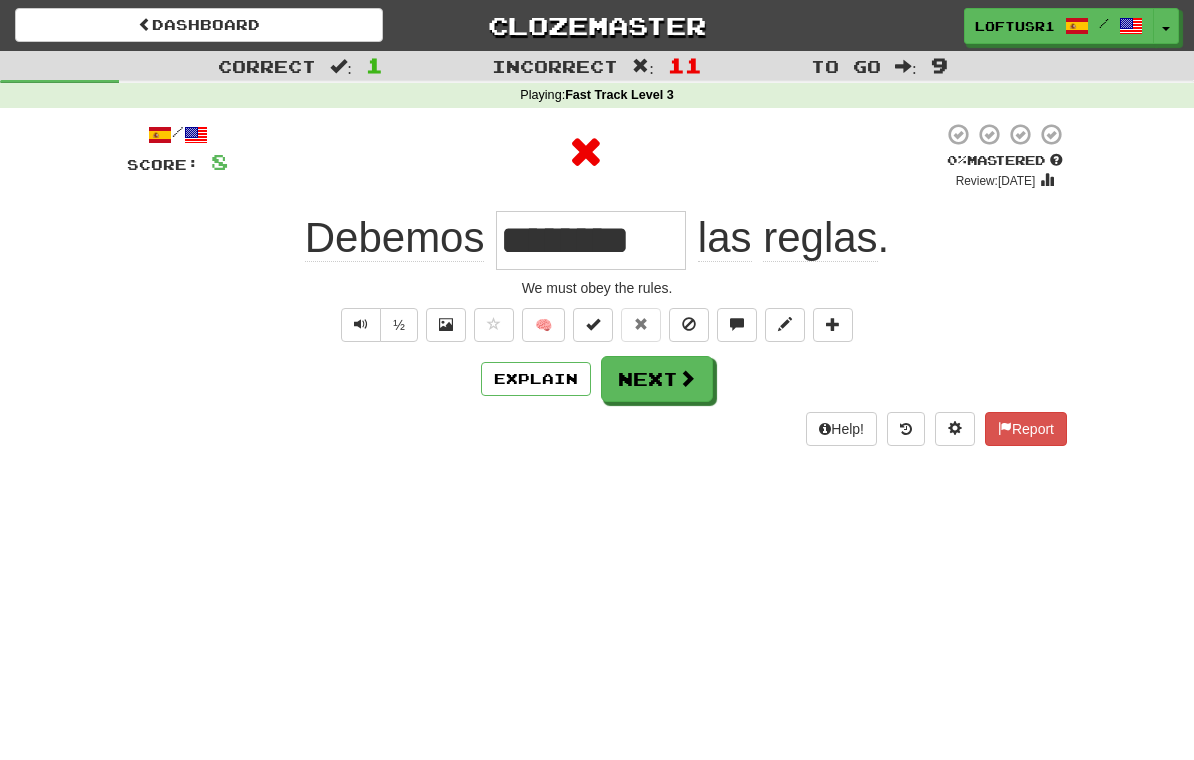 click on "Next" at bounding box center (657, 379) 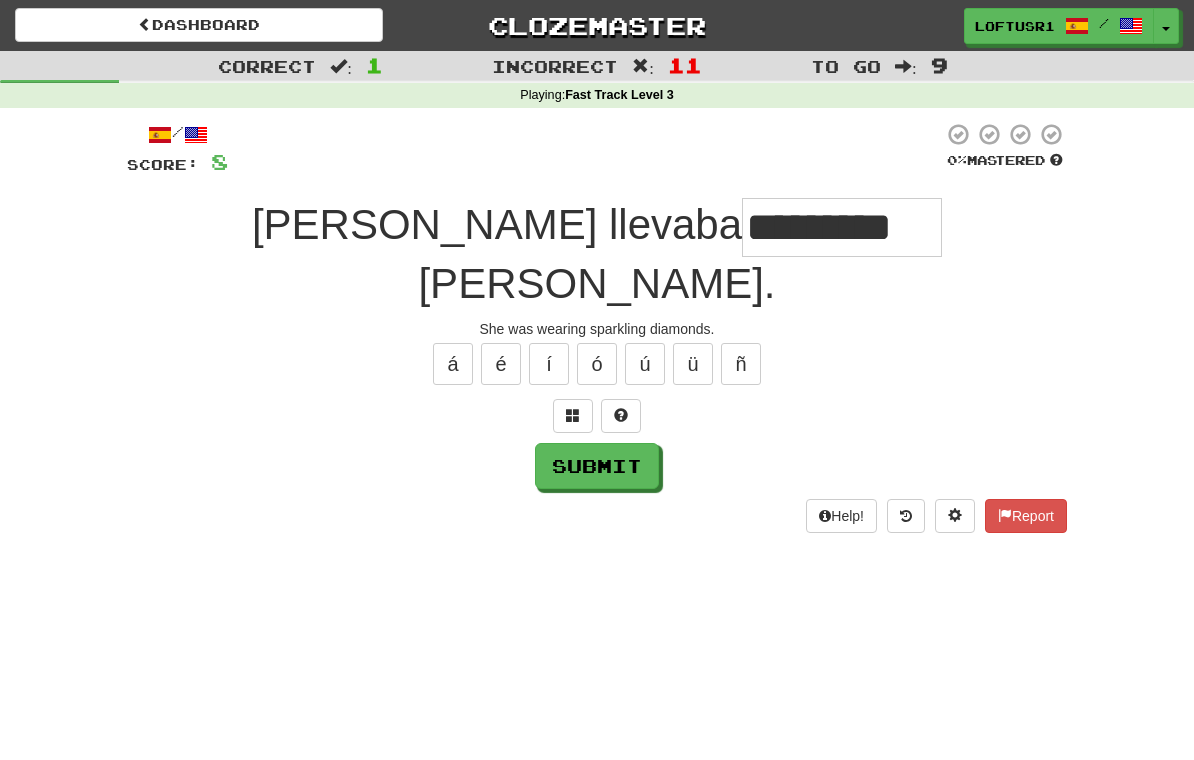 type on "*********" 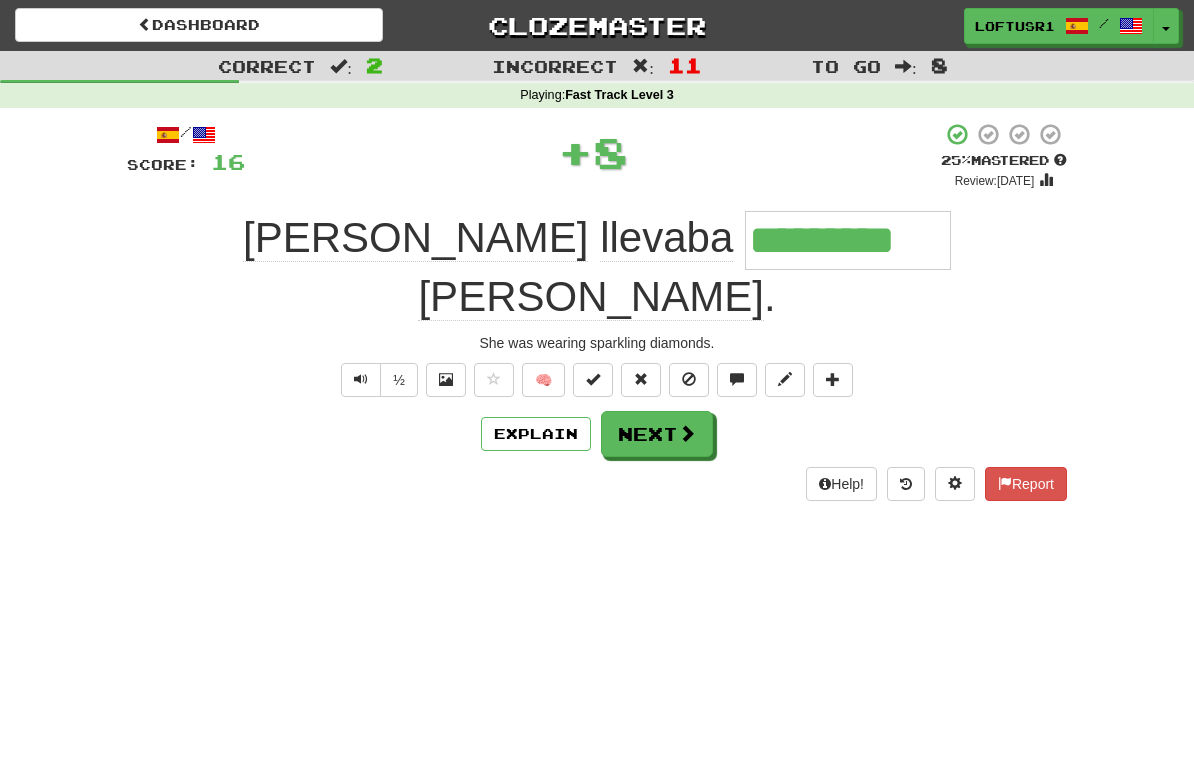 click on "Next" at bounding box center [657, 434] 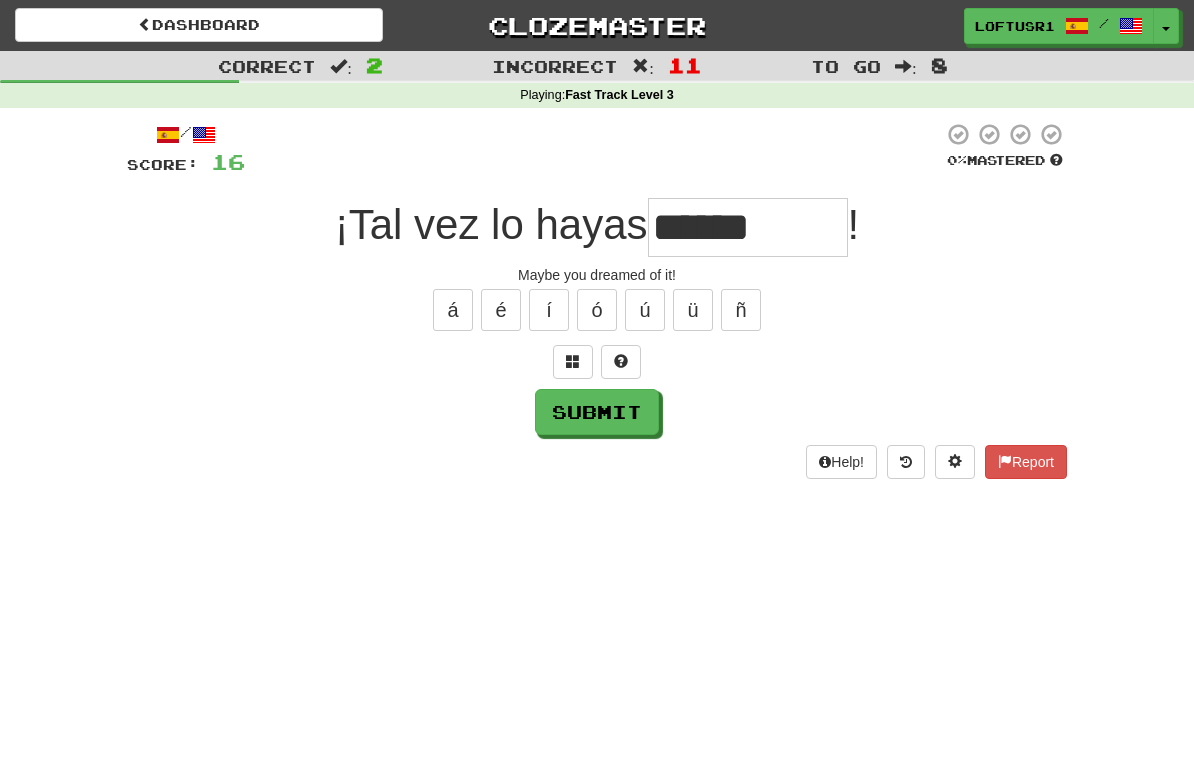 type on "******" 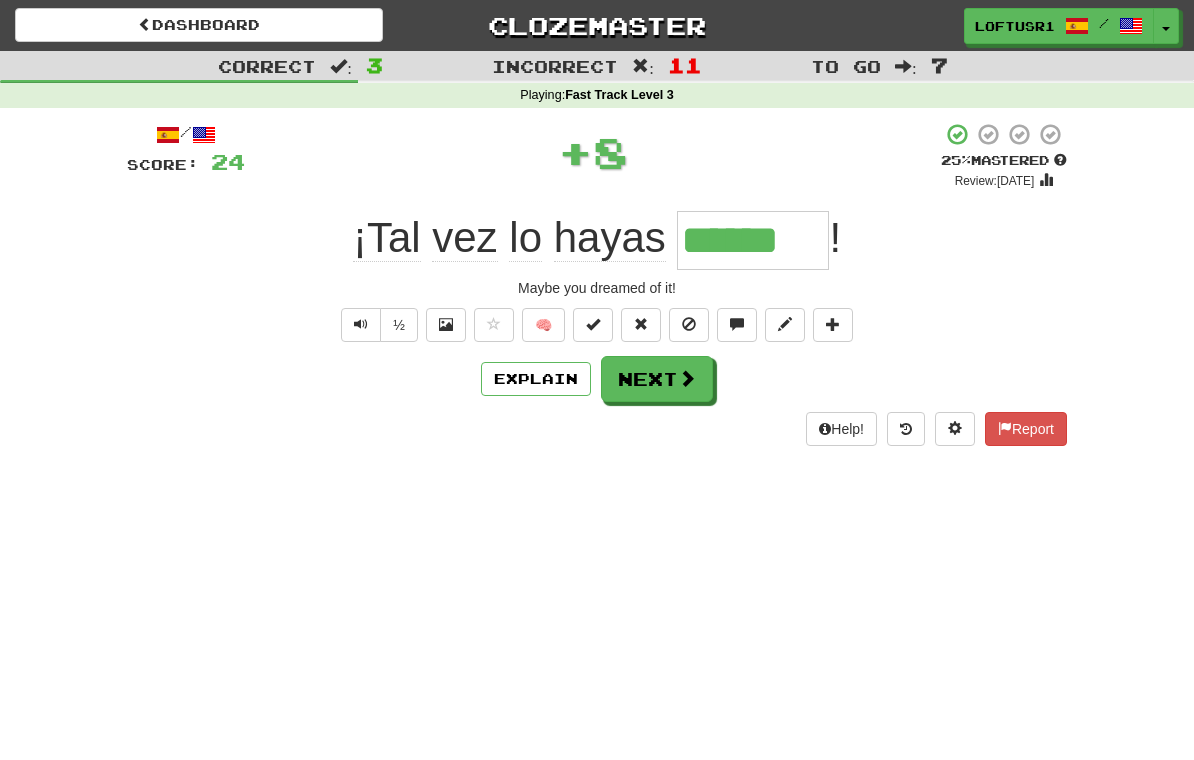 click on "Explain" at bounding box center (536, 379) 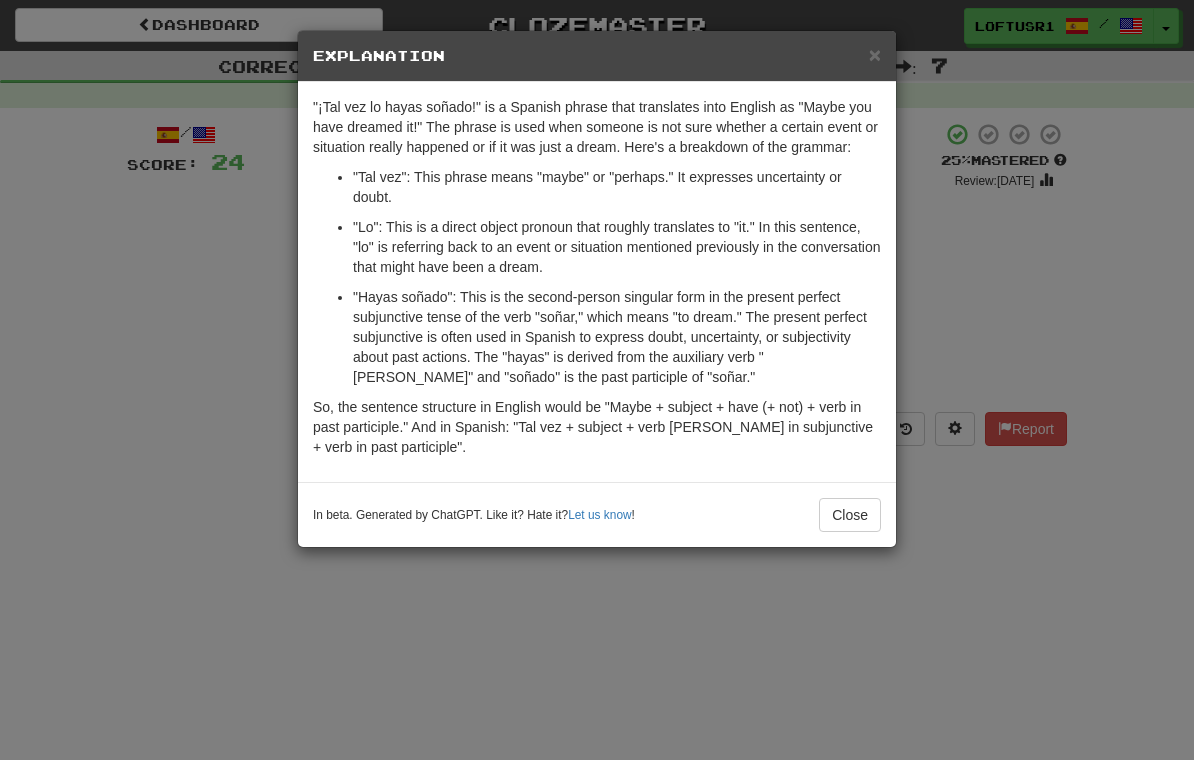 click on "Close" at bounding box center [850, 515] 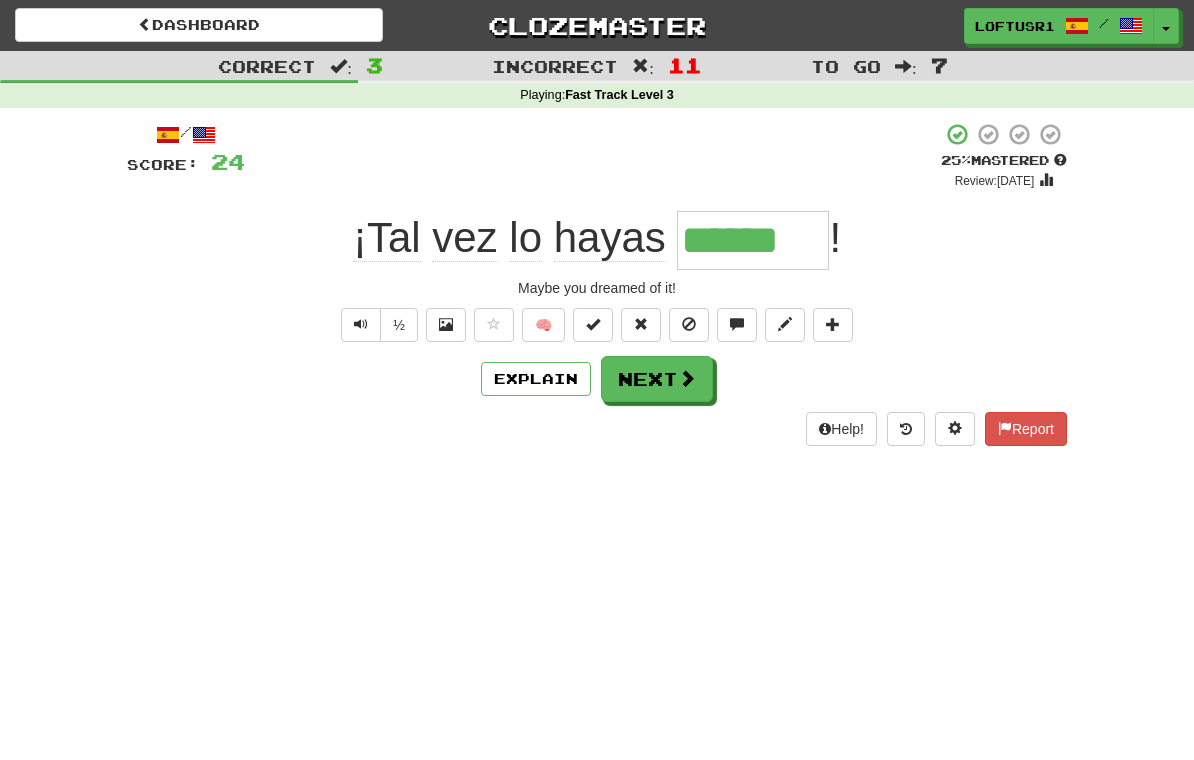 click on "Next" at bounding box center (657, 379) 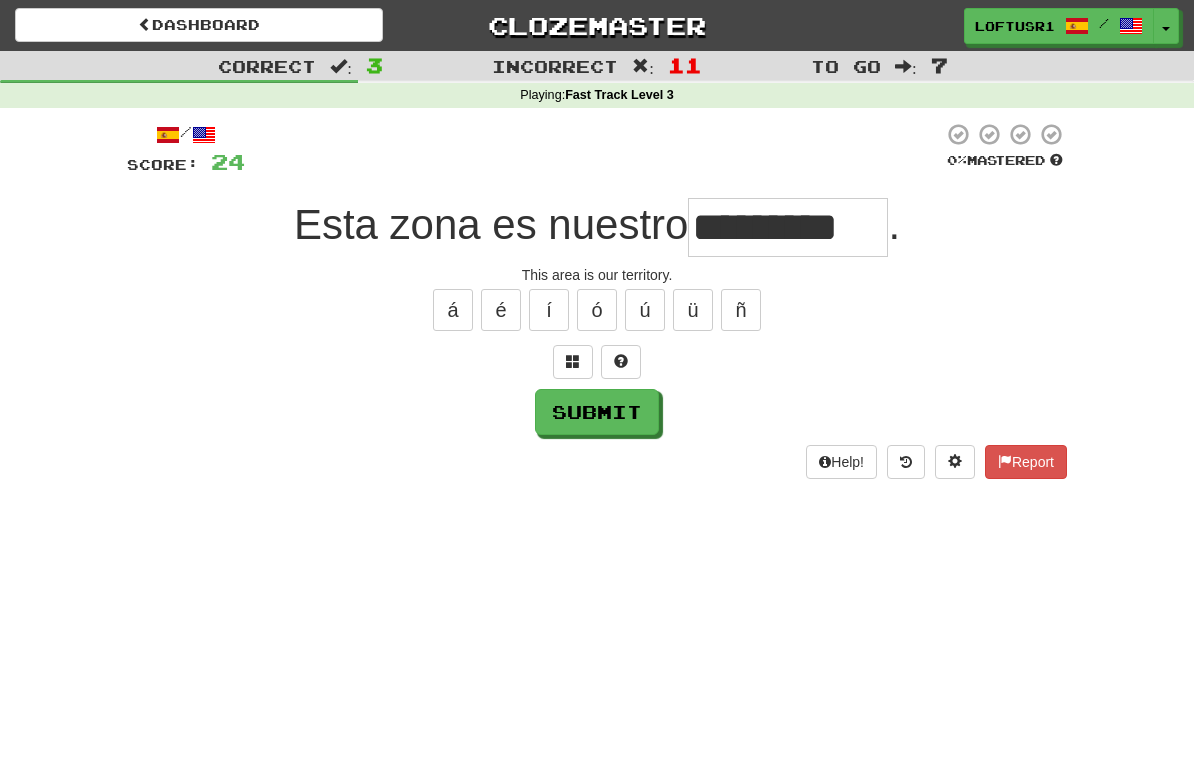 click on "Submit" at bounding box center [597, 412] 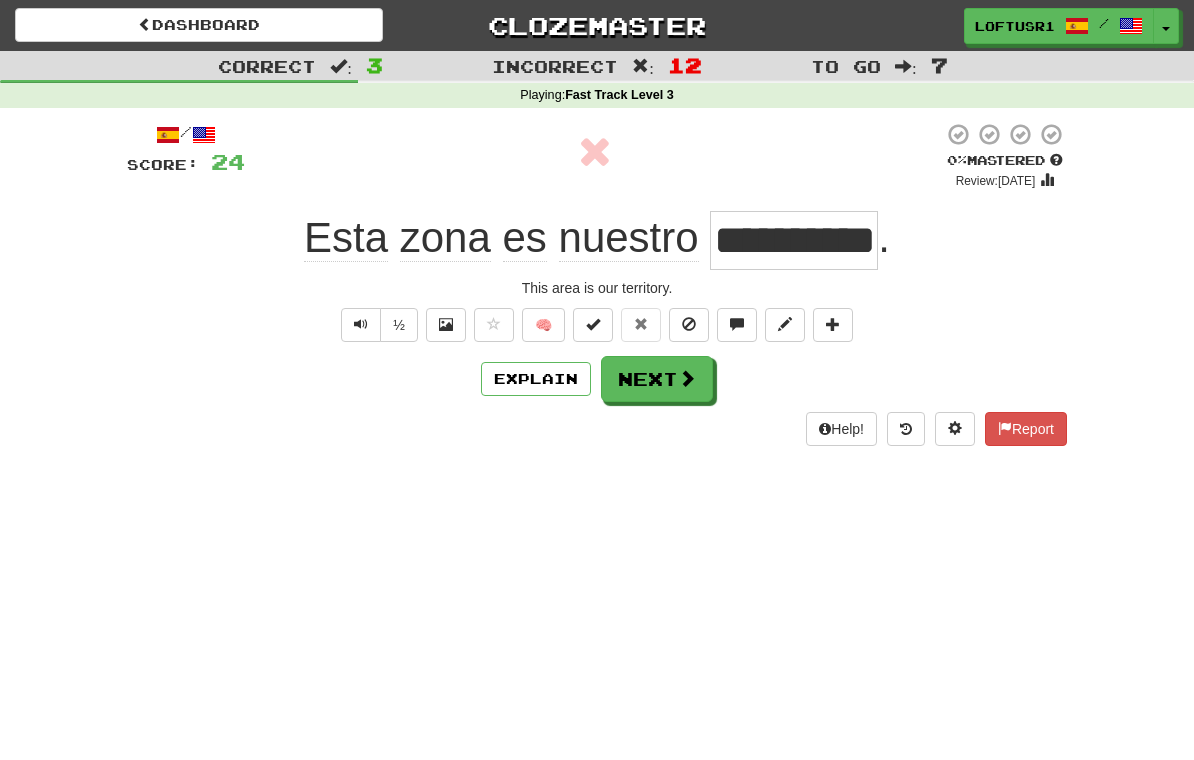 click at bounding box center [687, 378] 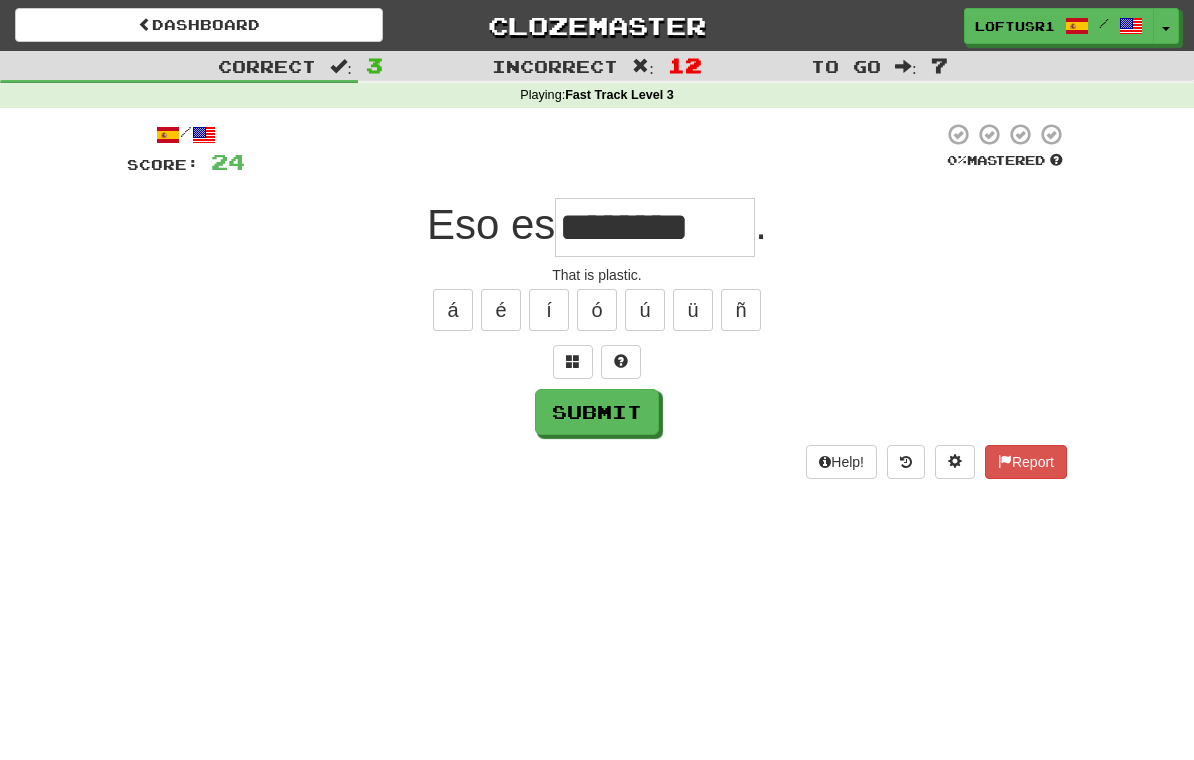 type on "********" 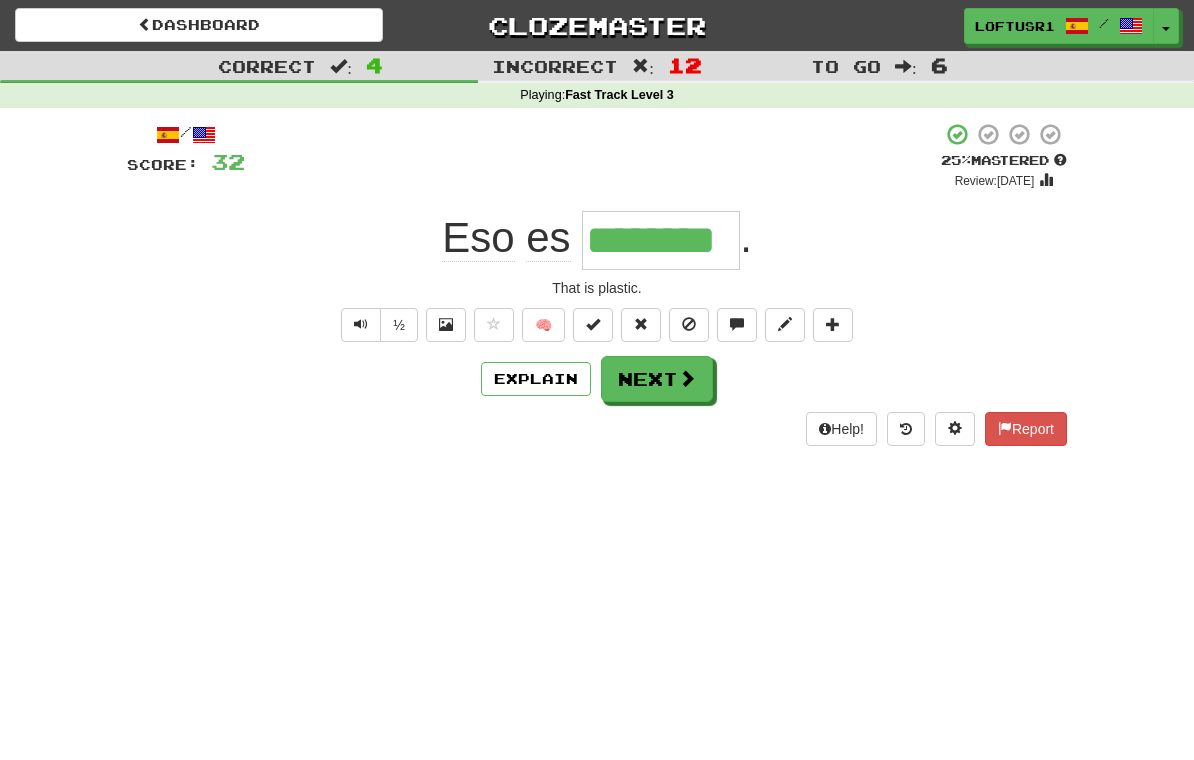 click on "Next" at bounding box center (657, 379) 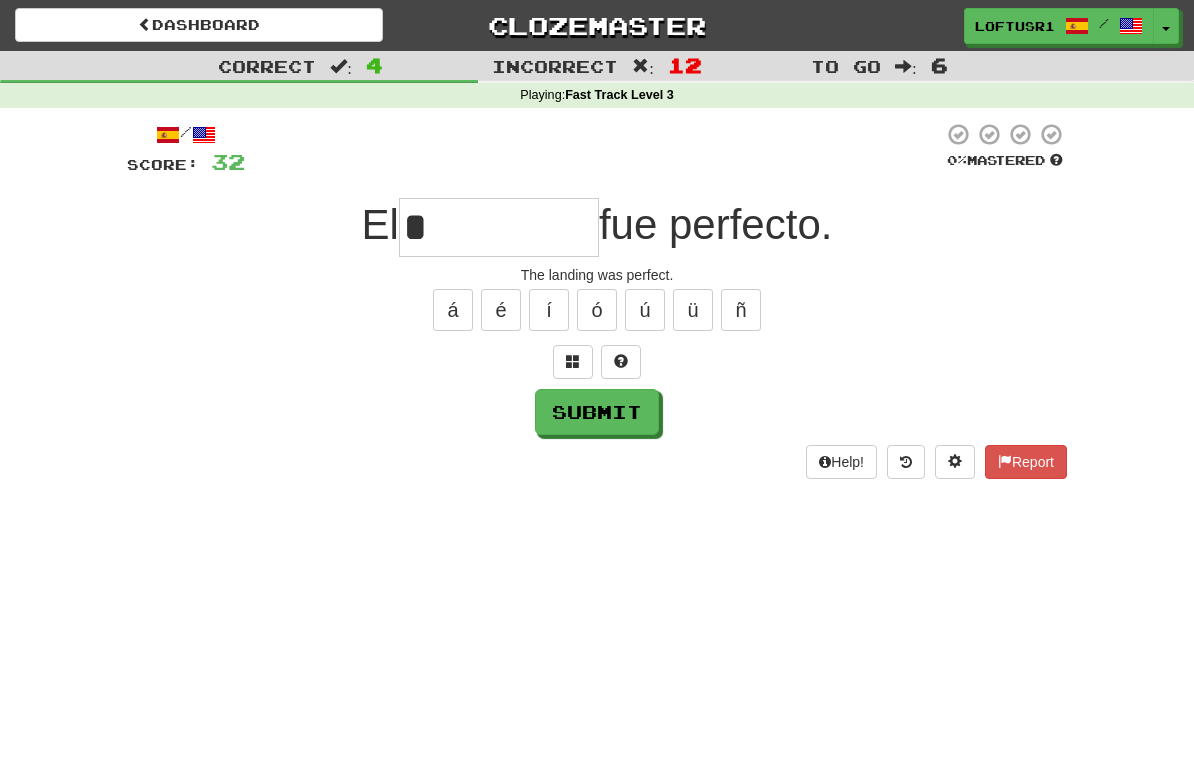 click on "Submit" at bounding box center [597, 412] 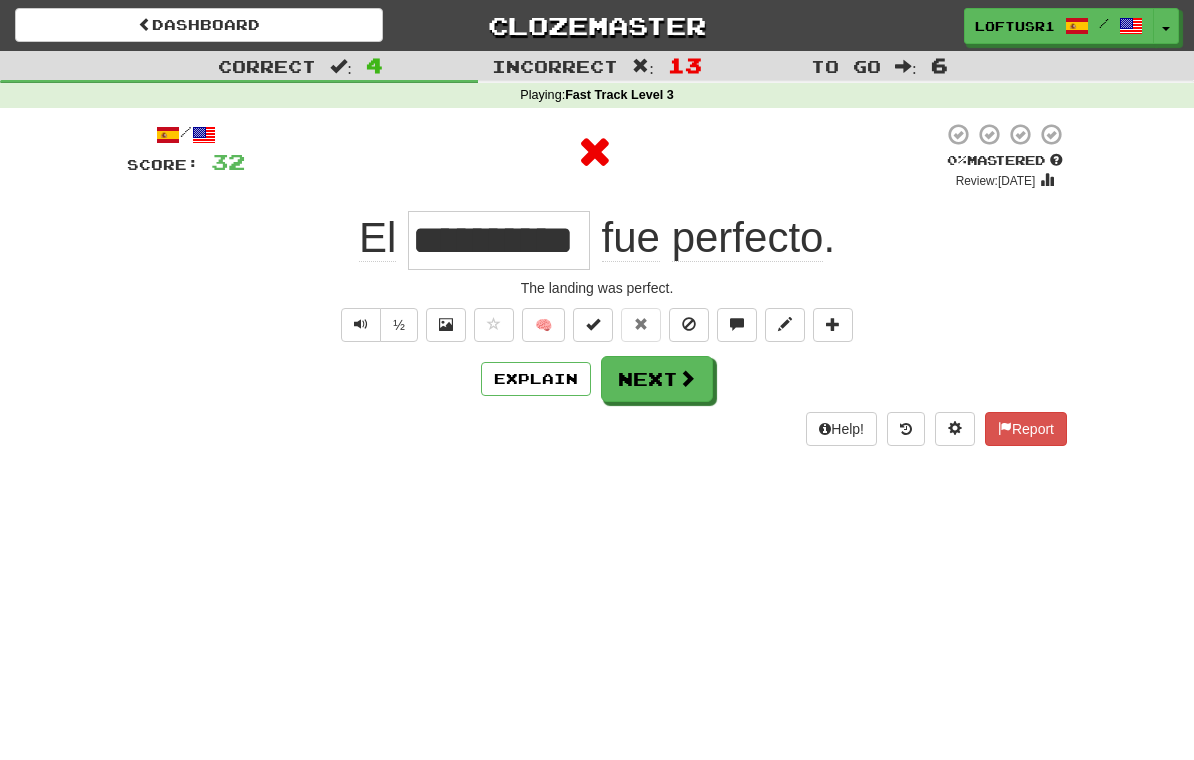 click on "Next" at bounding box center (657, 379) 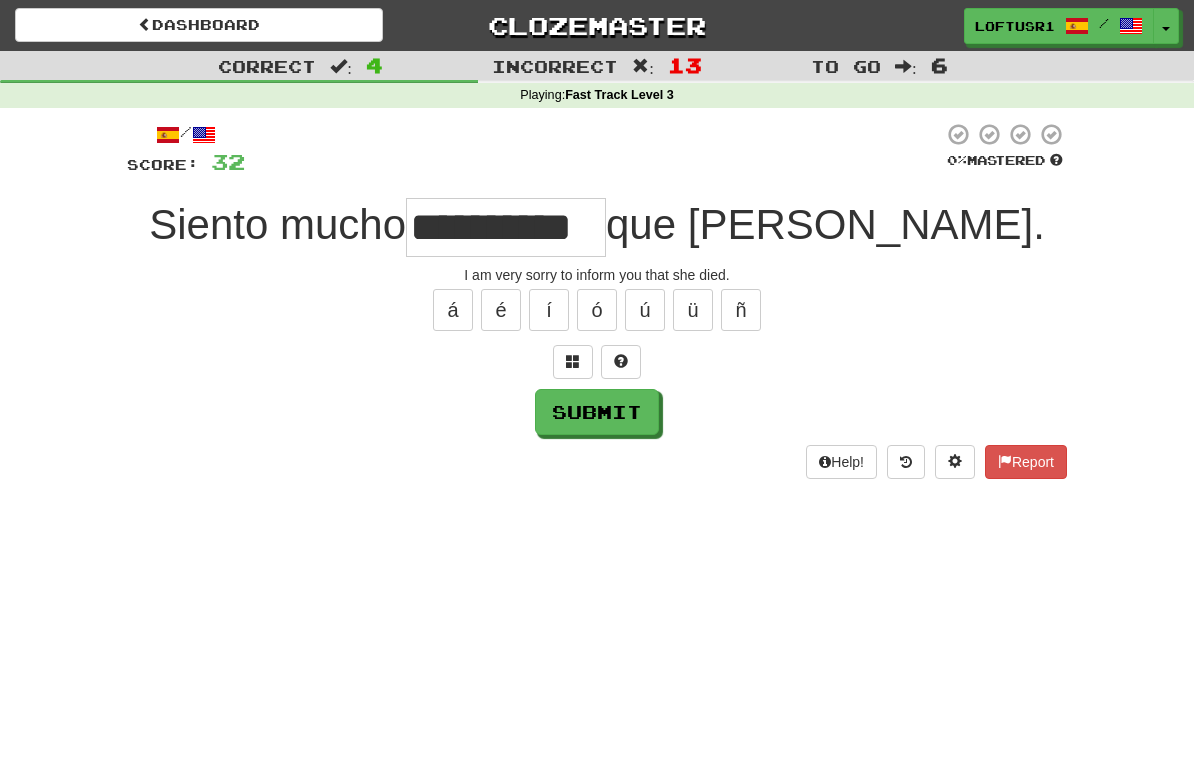 type on "**********" 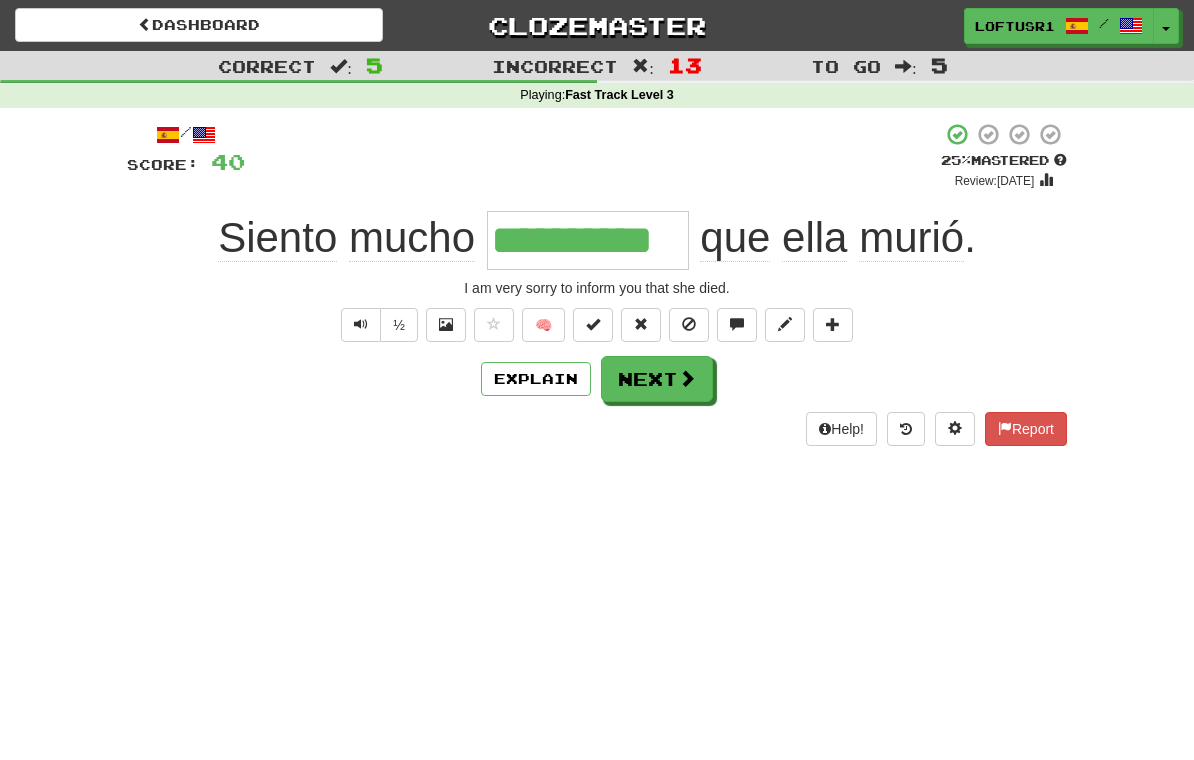 click on "Next" at bounding box center (657, 379) 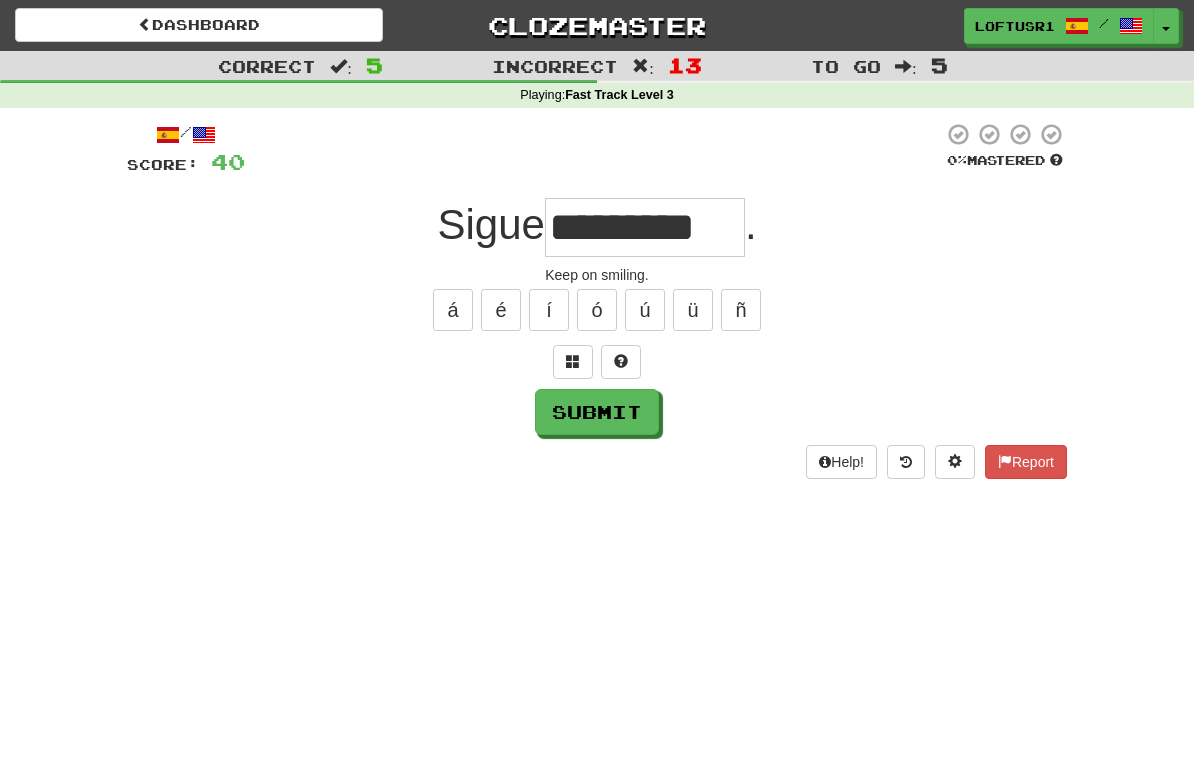 type on "*********" 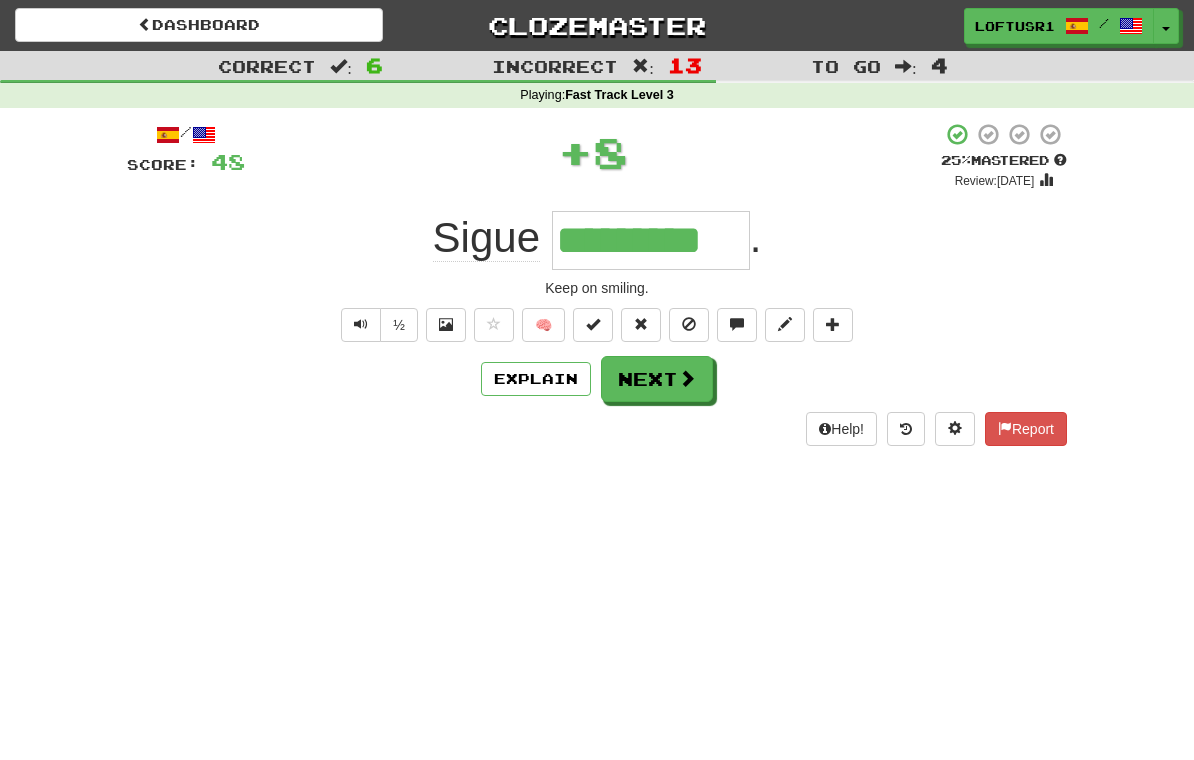 click on "Next" at bounding box center [657, 379] 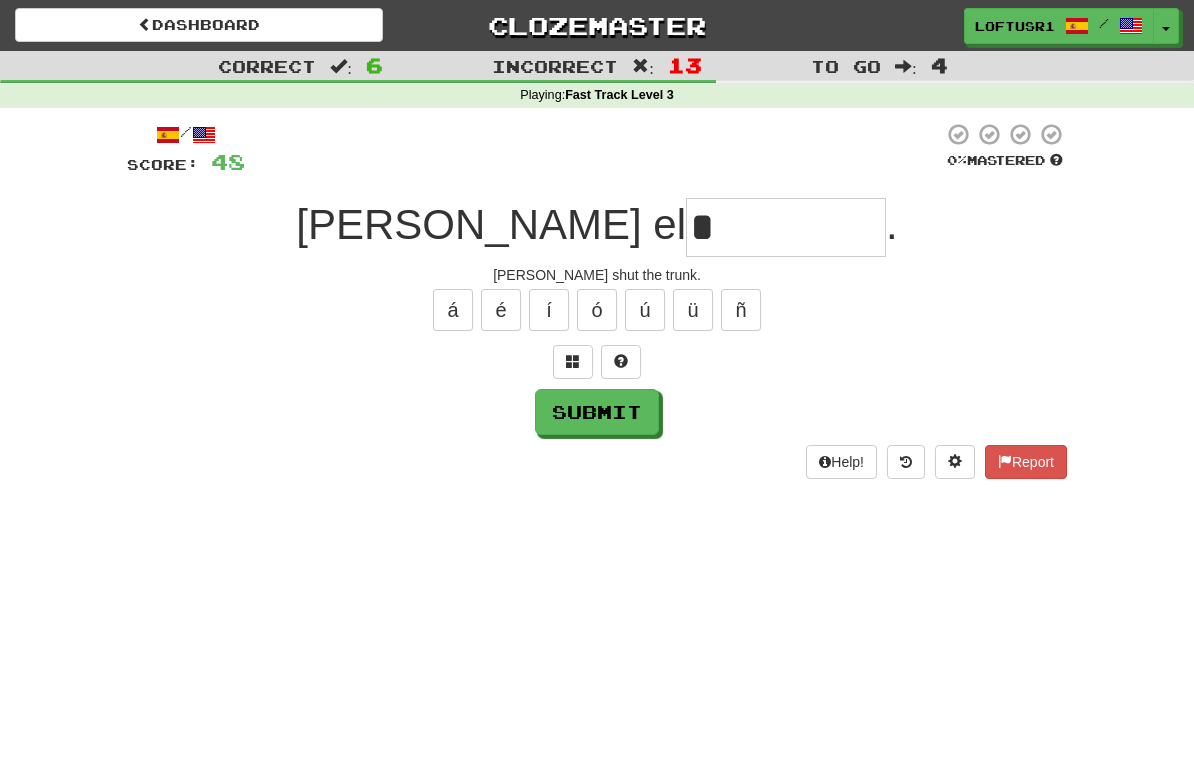 click on "Submit" at bounding box center (597, 412) 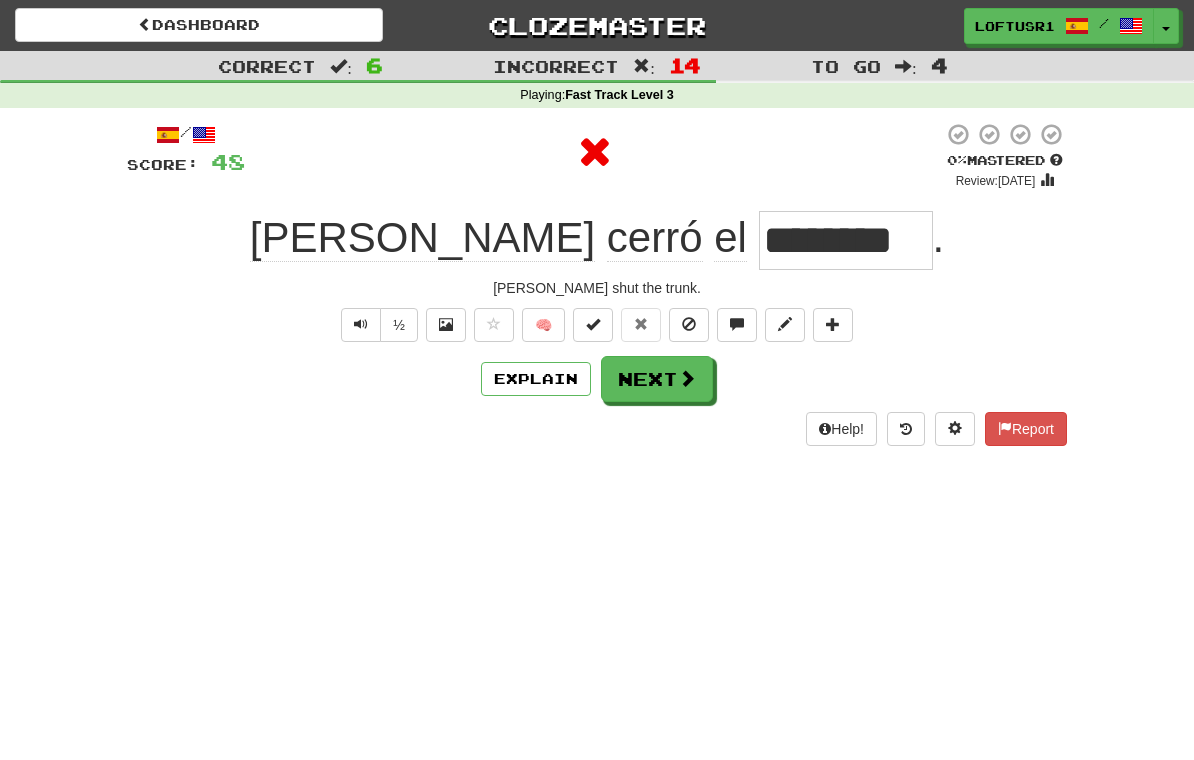 click on "Explain" at bounding box center [536, 379] 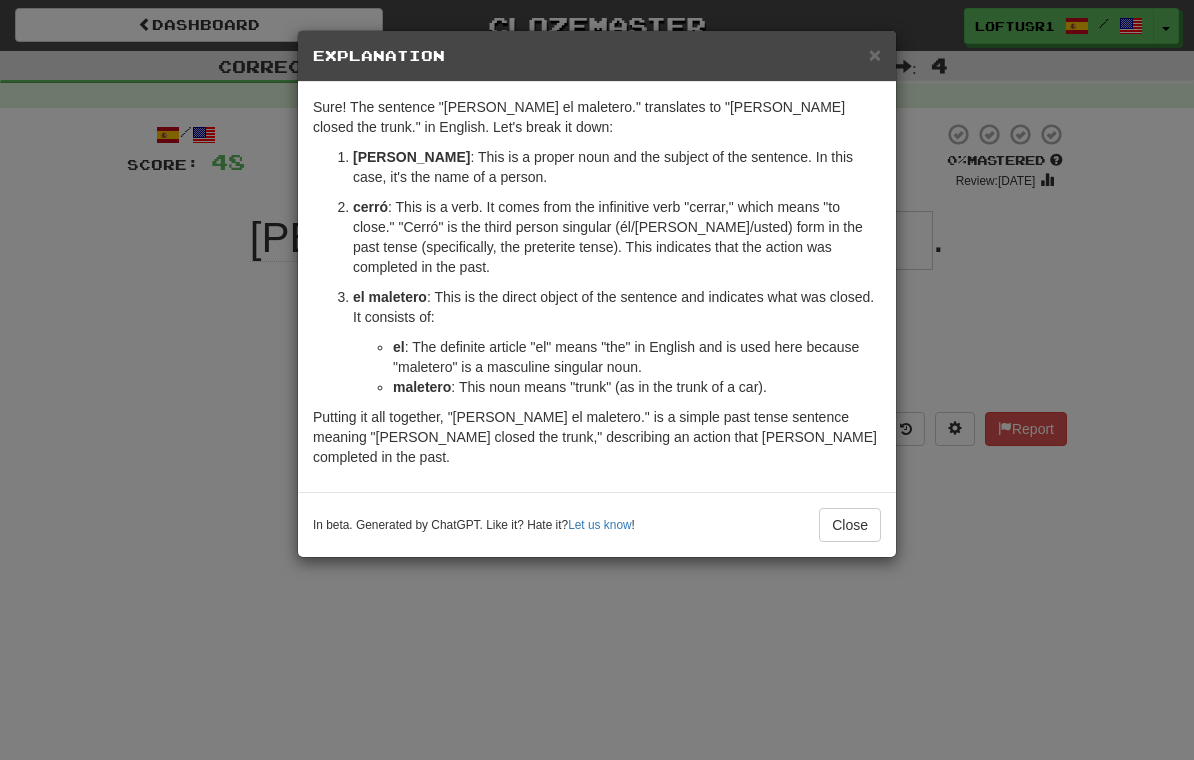 click on "Close" at bounding box center [850, 525] 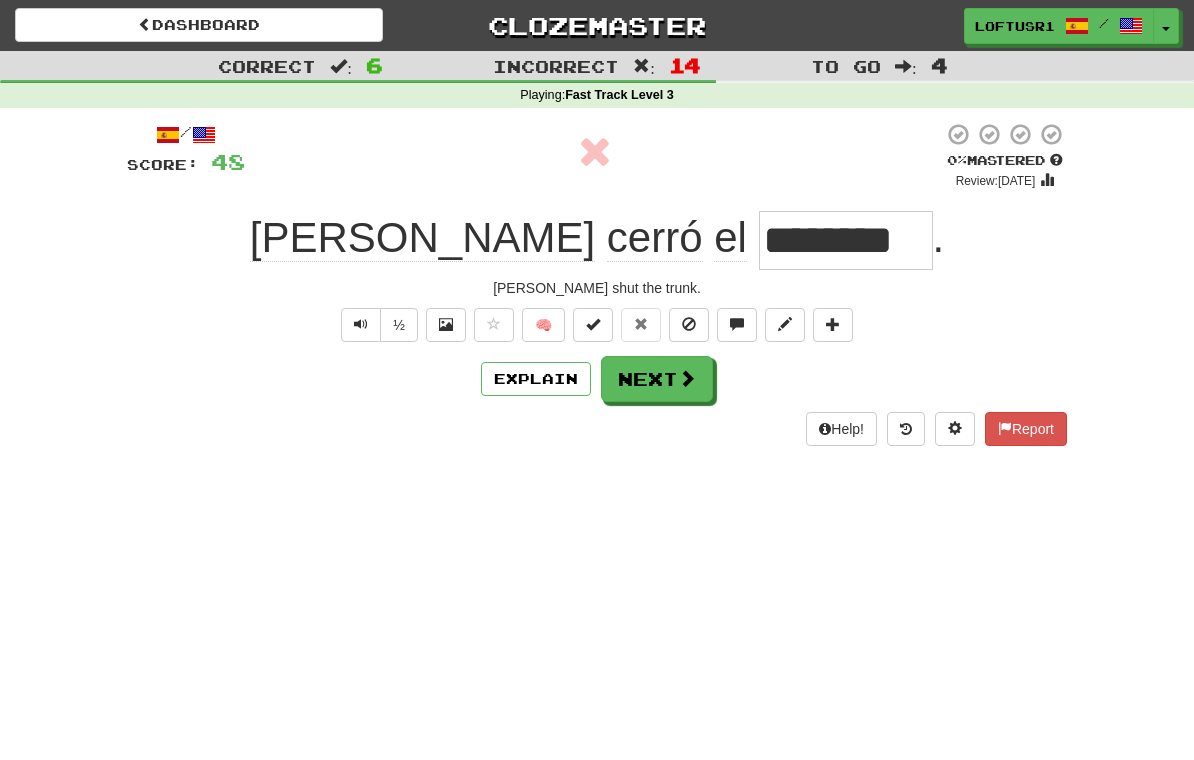 click on "Next" at bounding box center (657, 379) 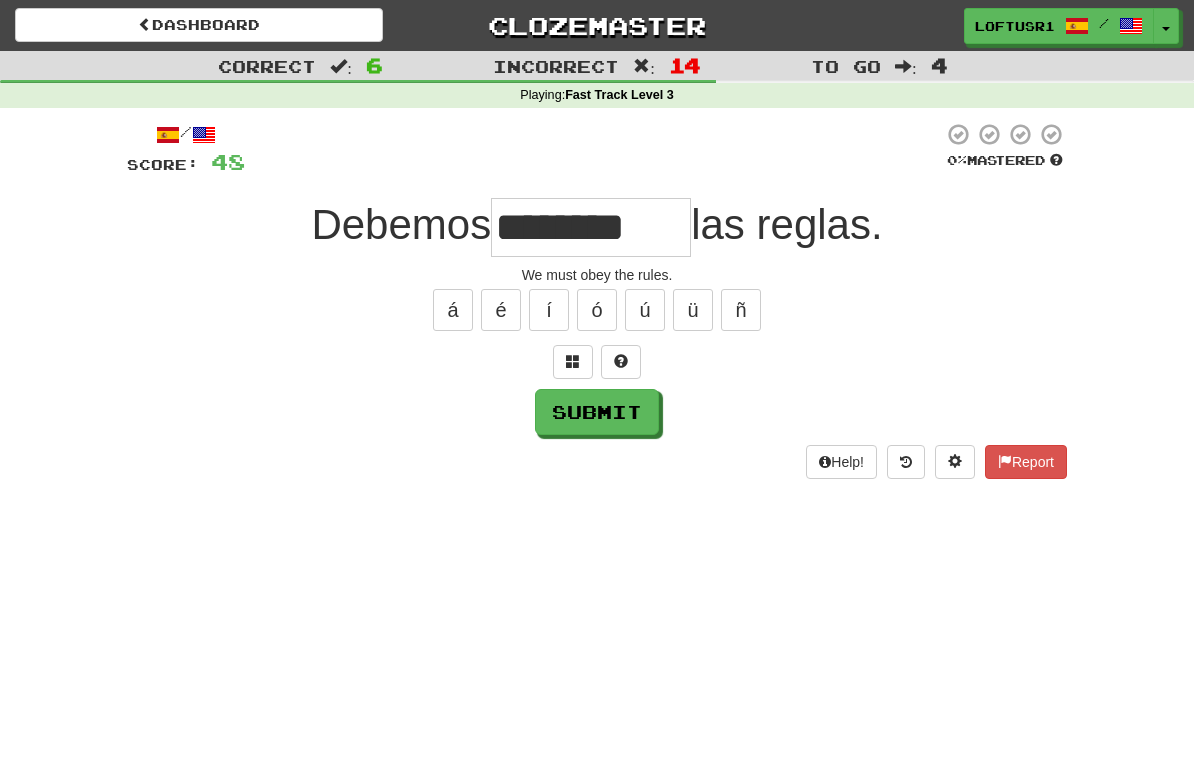 type on "********" 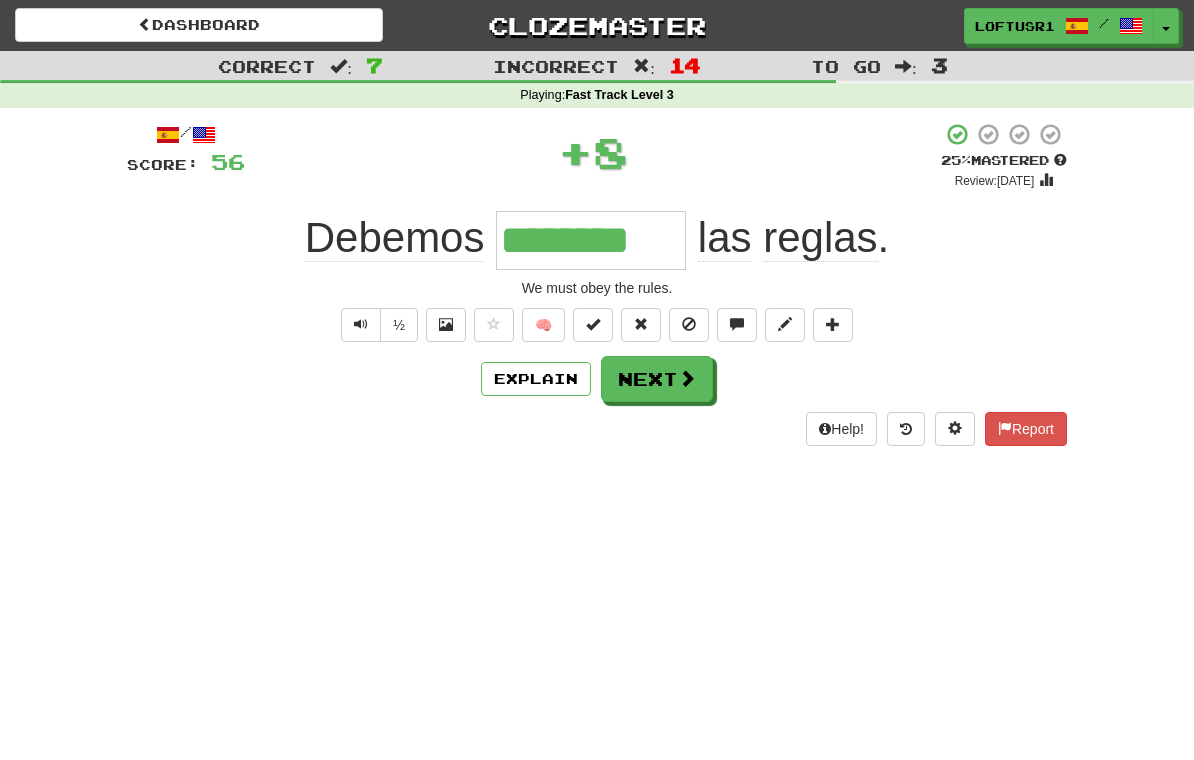 click on "Next" at bounding box center (657, 379) 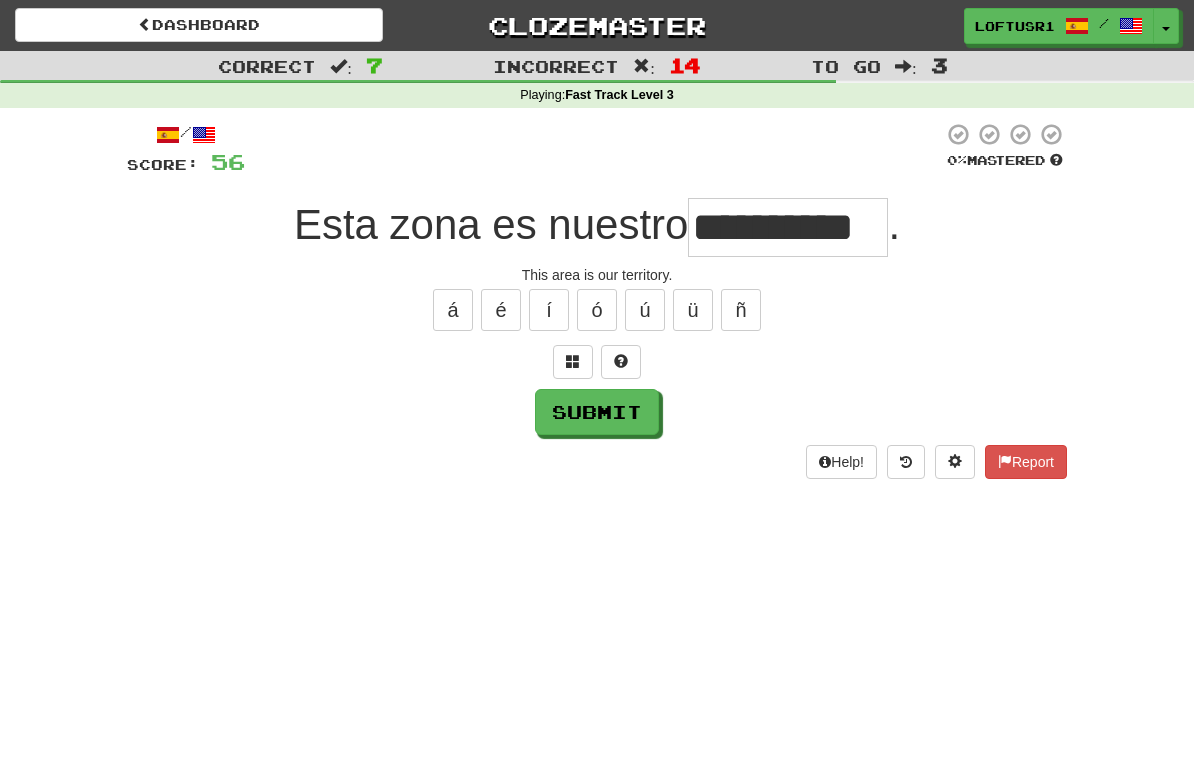 type on "**********" 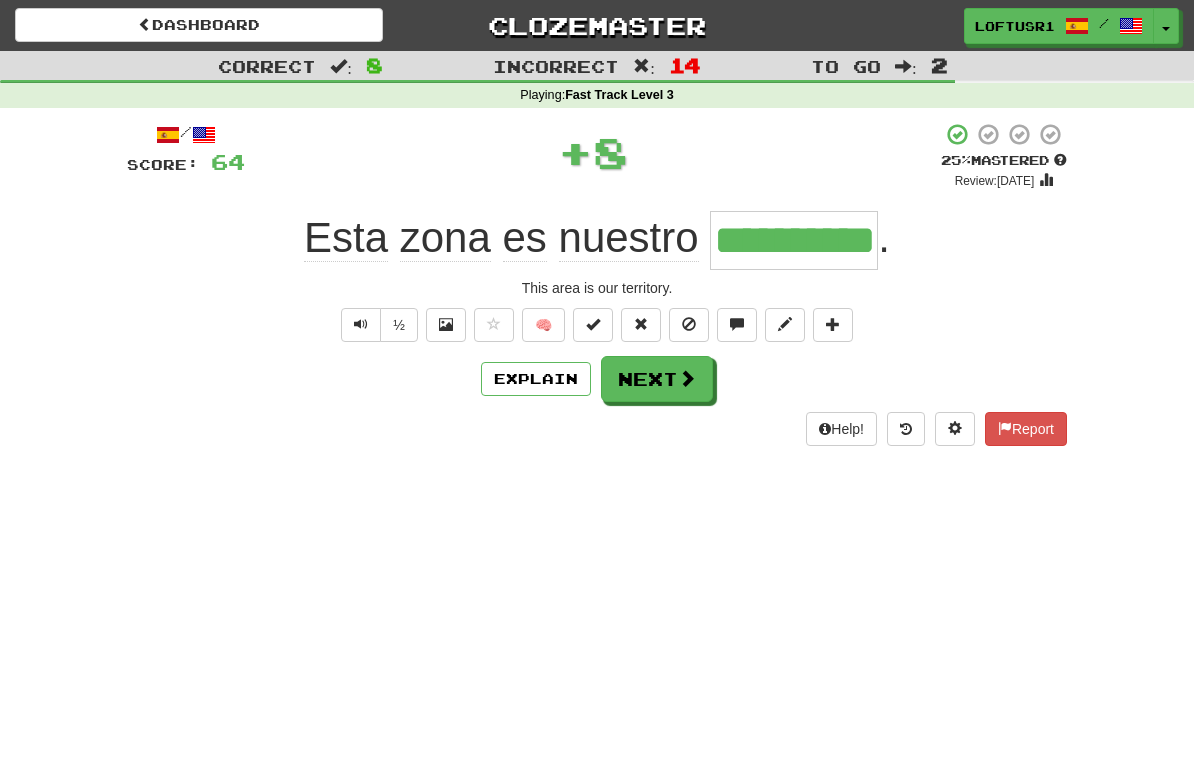 click on "Next" at bounding box center (657, 379) 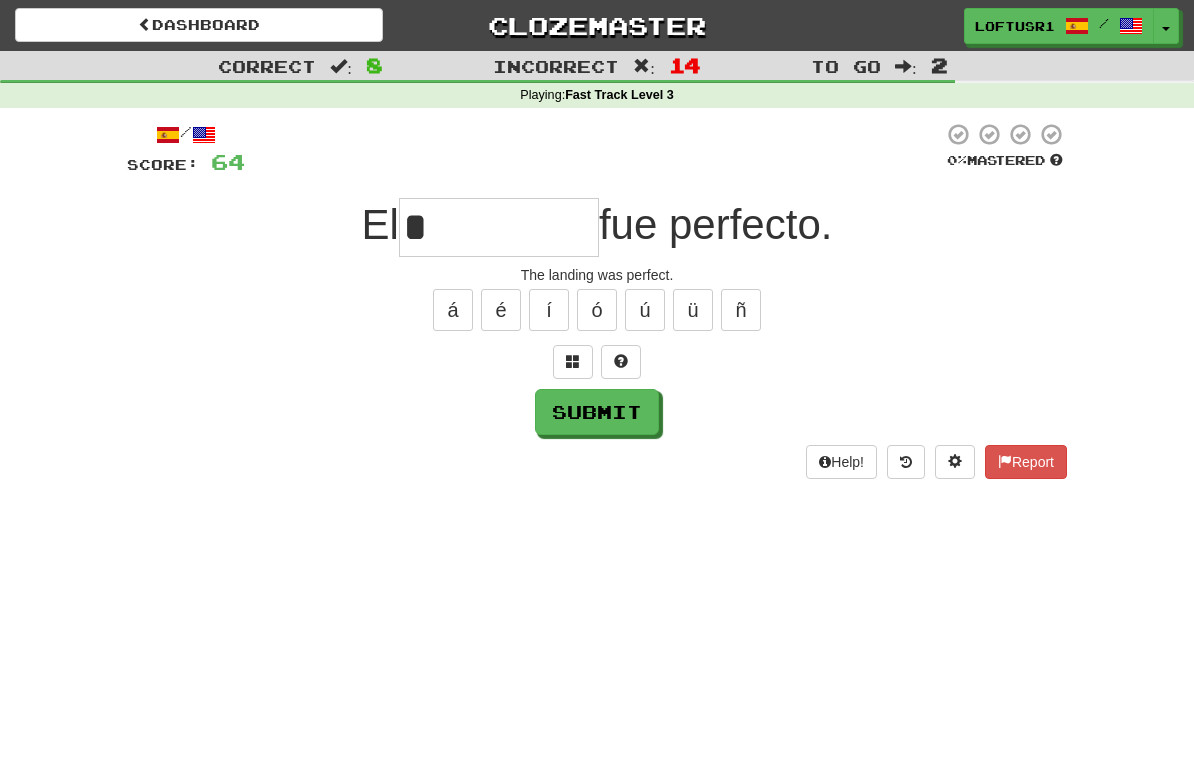 click on "Submit" at bounding box center (597, 412) 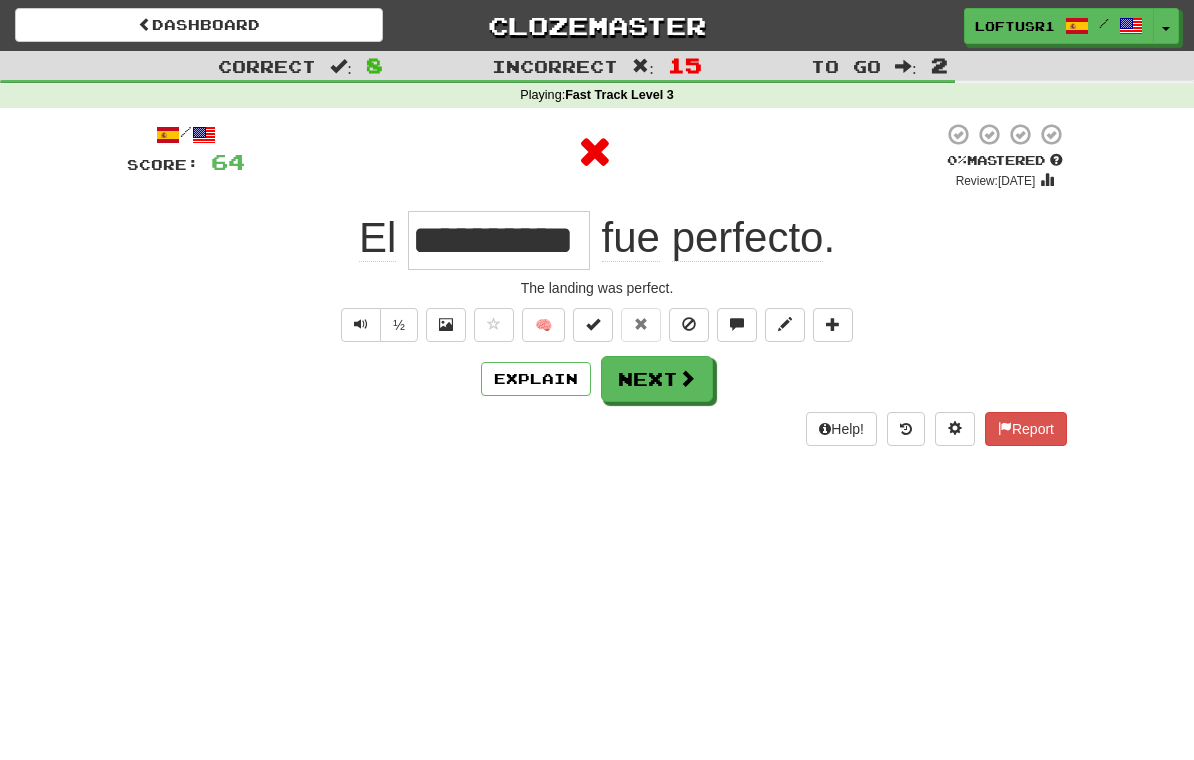 click on "Next" at bounding box center (657, 379) 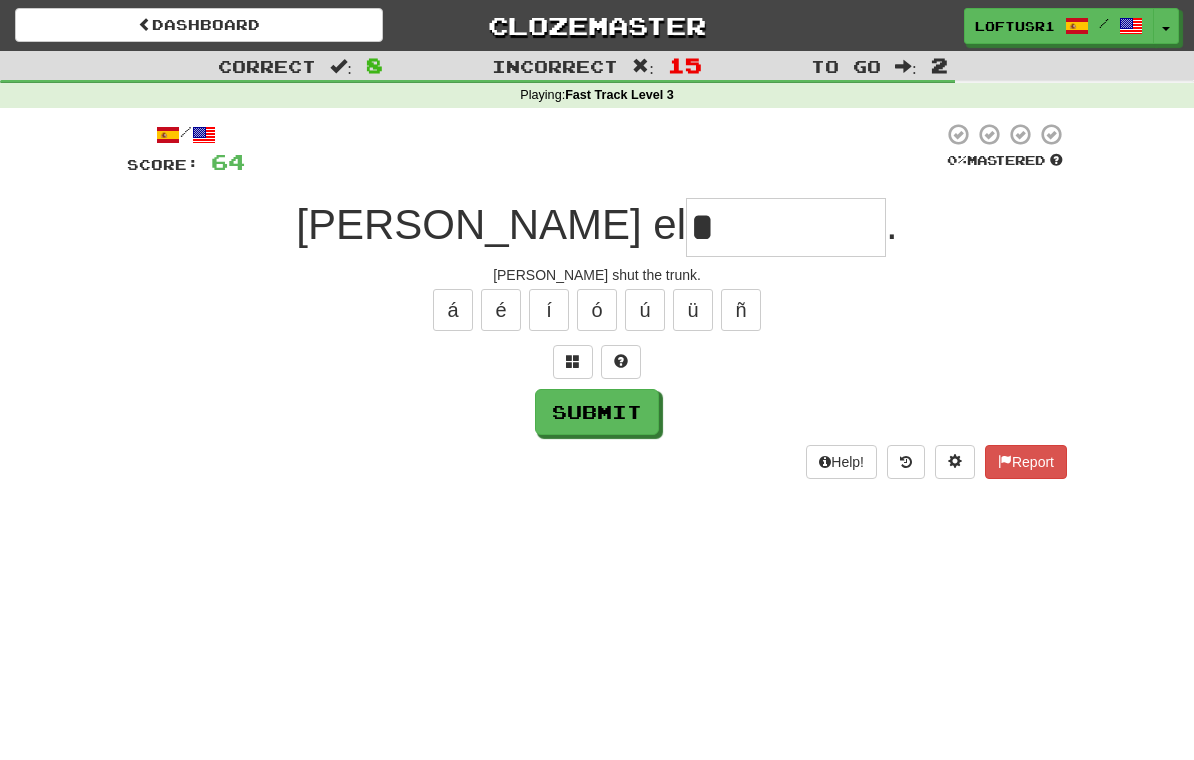 click on "Submit" at bounding box center (597, 412) 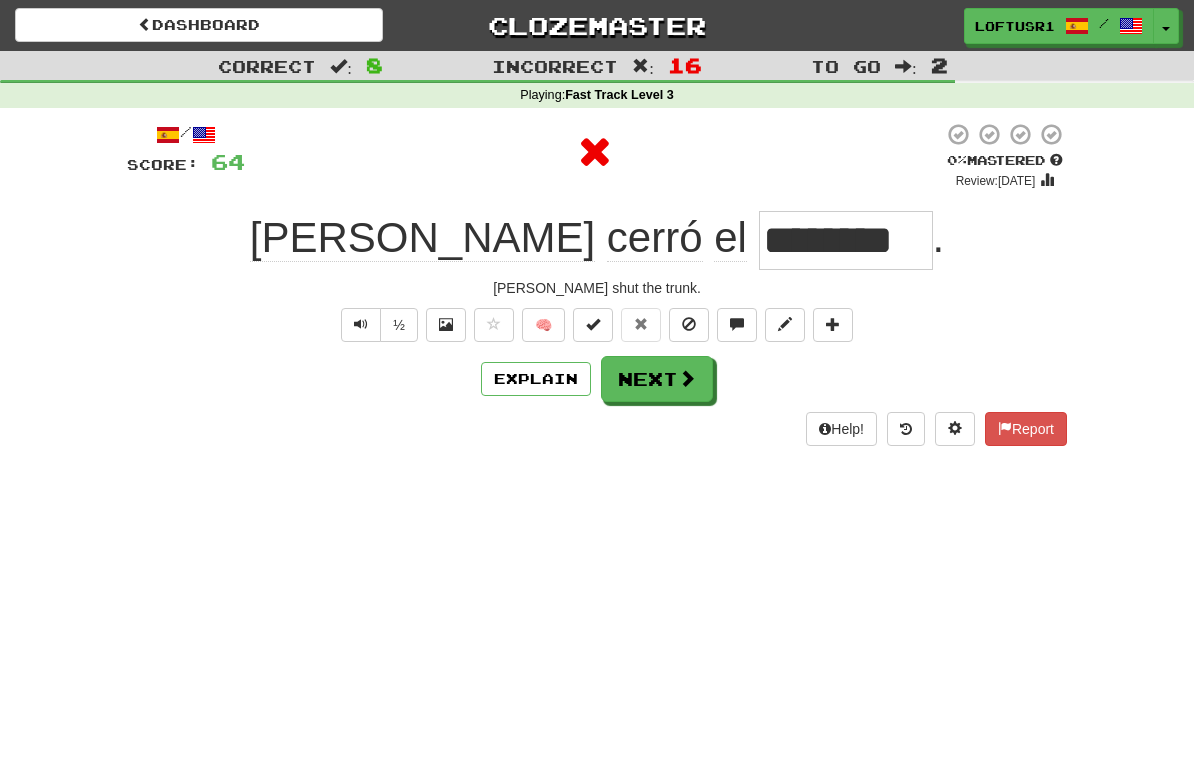 click on "Next" at bounding box center [657, 379] 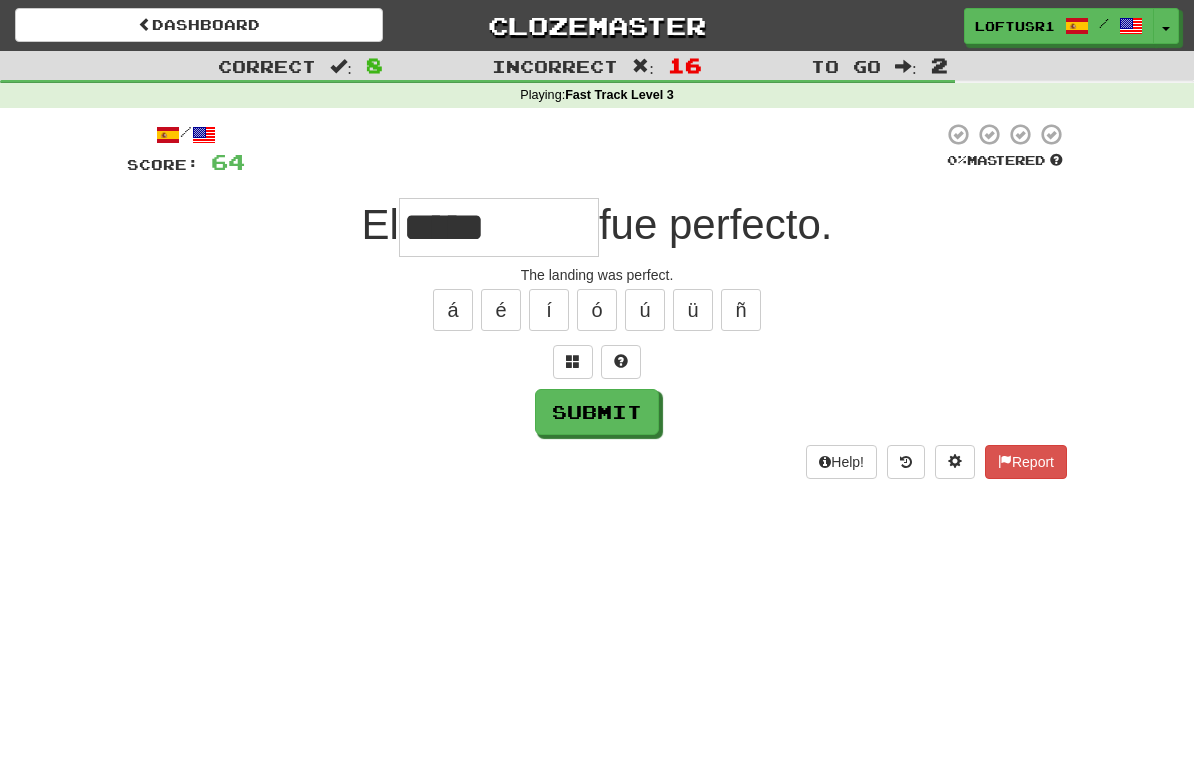 click on "Submit" at bounding box center [597, 412] 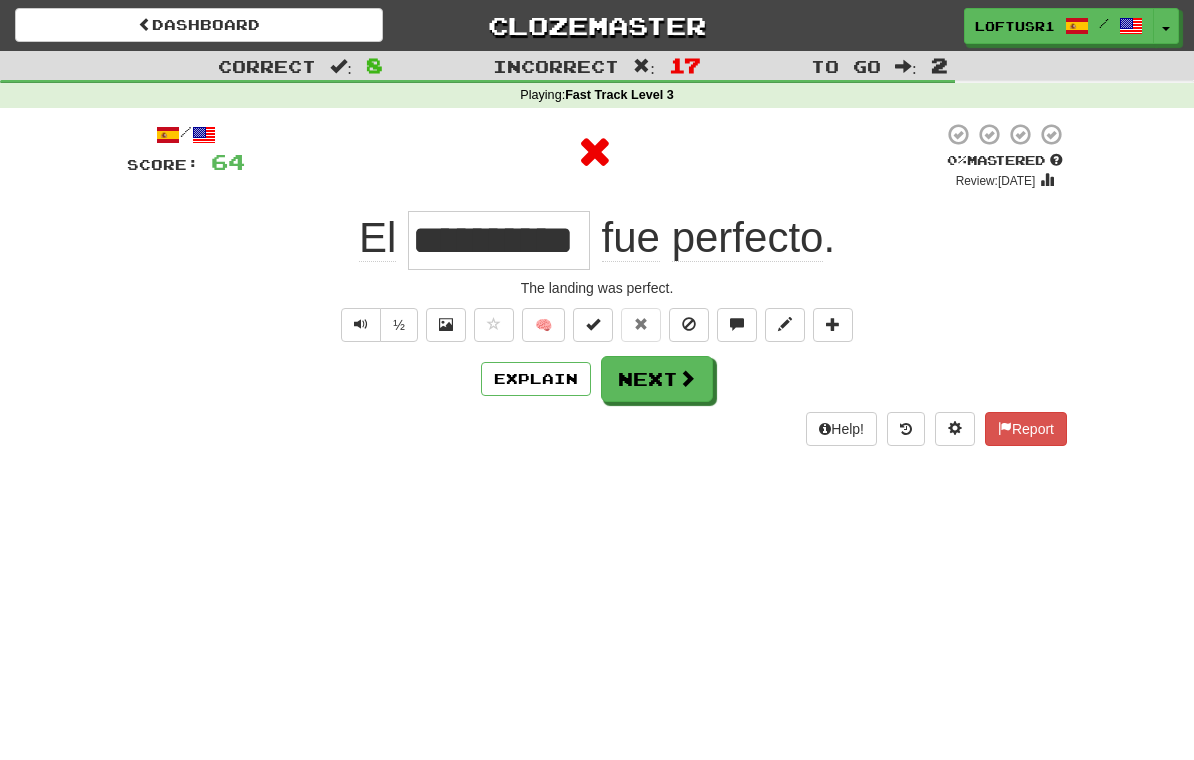 click on "Next" at bounding box center (657, 379) 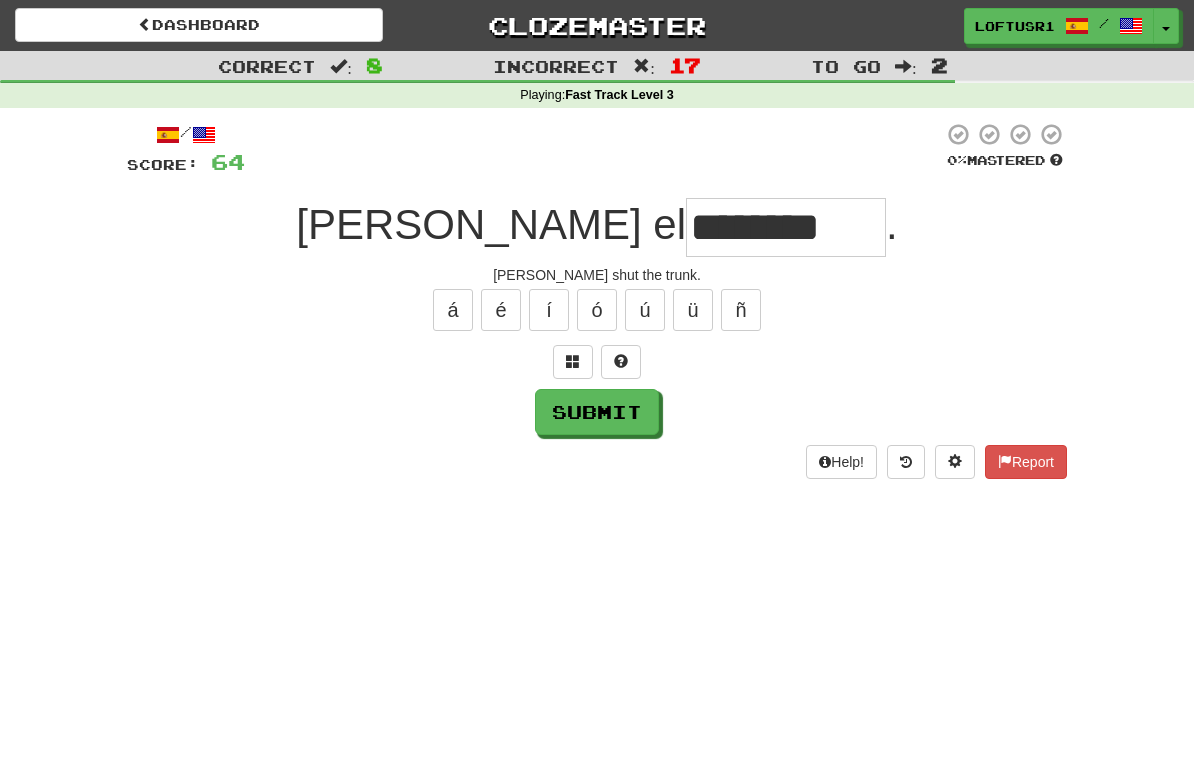 type on "********" 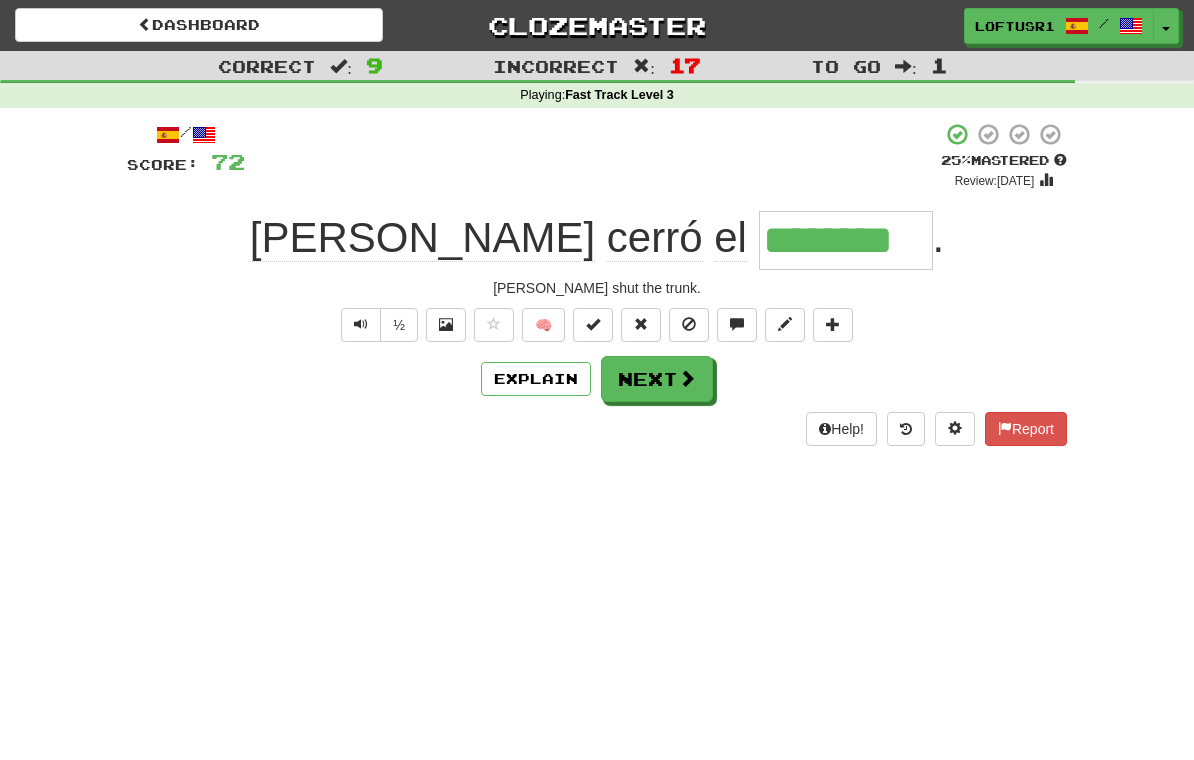 click at bounding box center [687, 378] 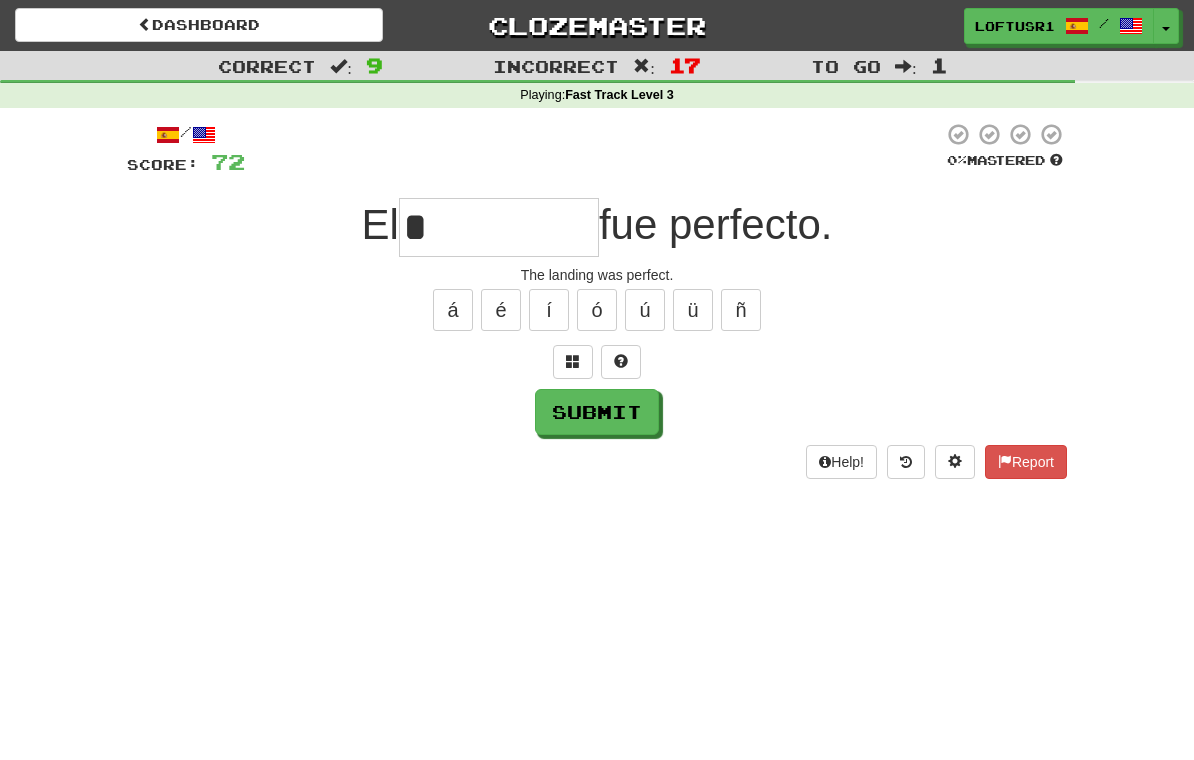 click on "Submit" at bounding box center [597, 412] 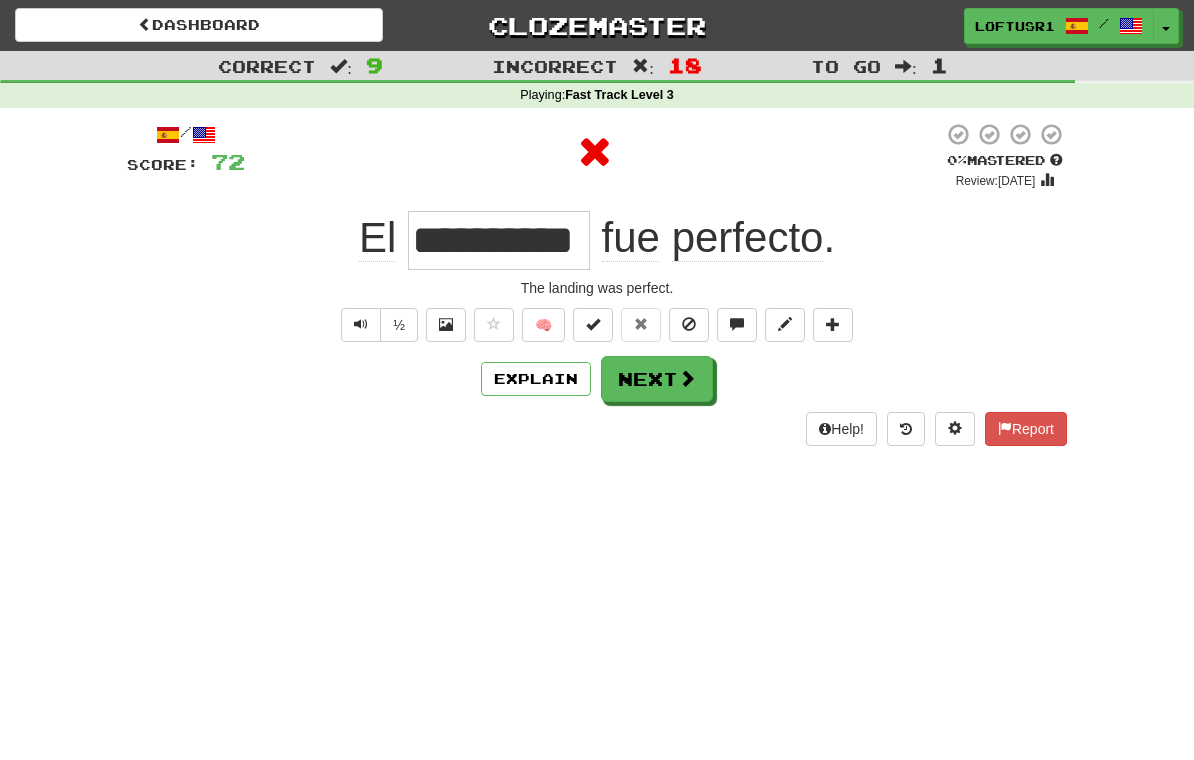 click on "Next" at bounding box center [657, 379] 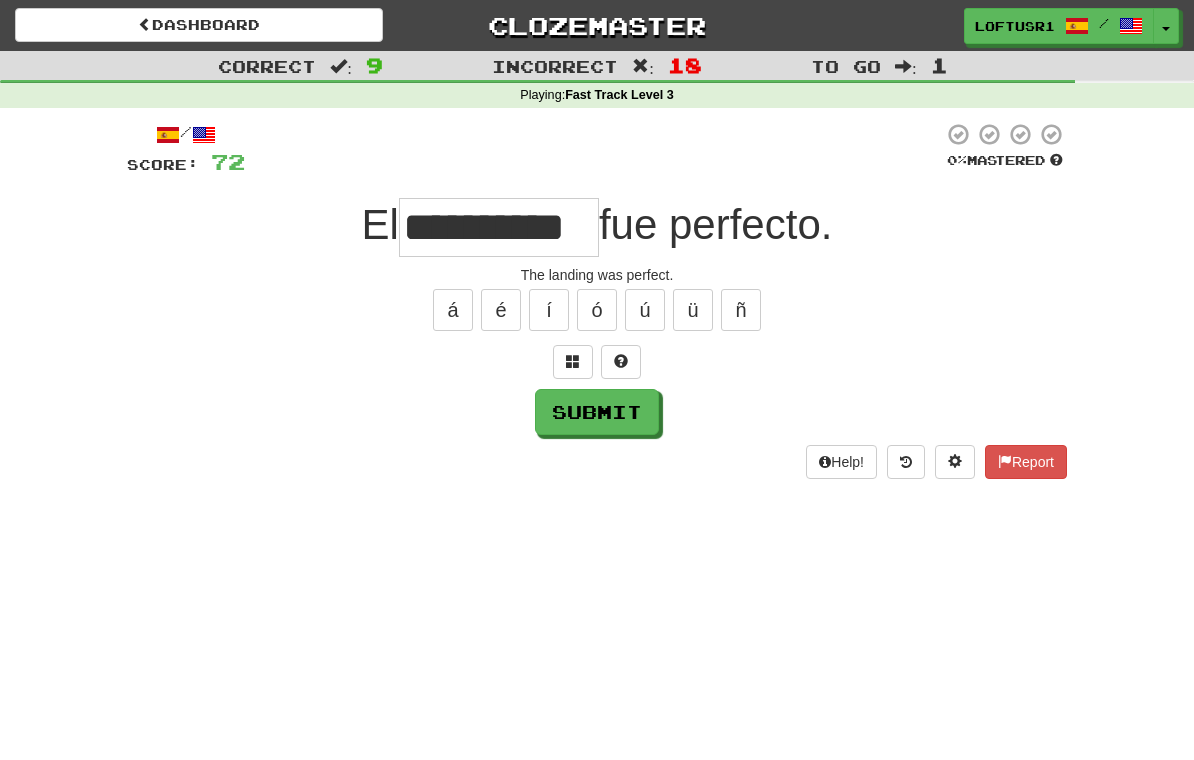 type on "**********" 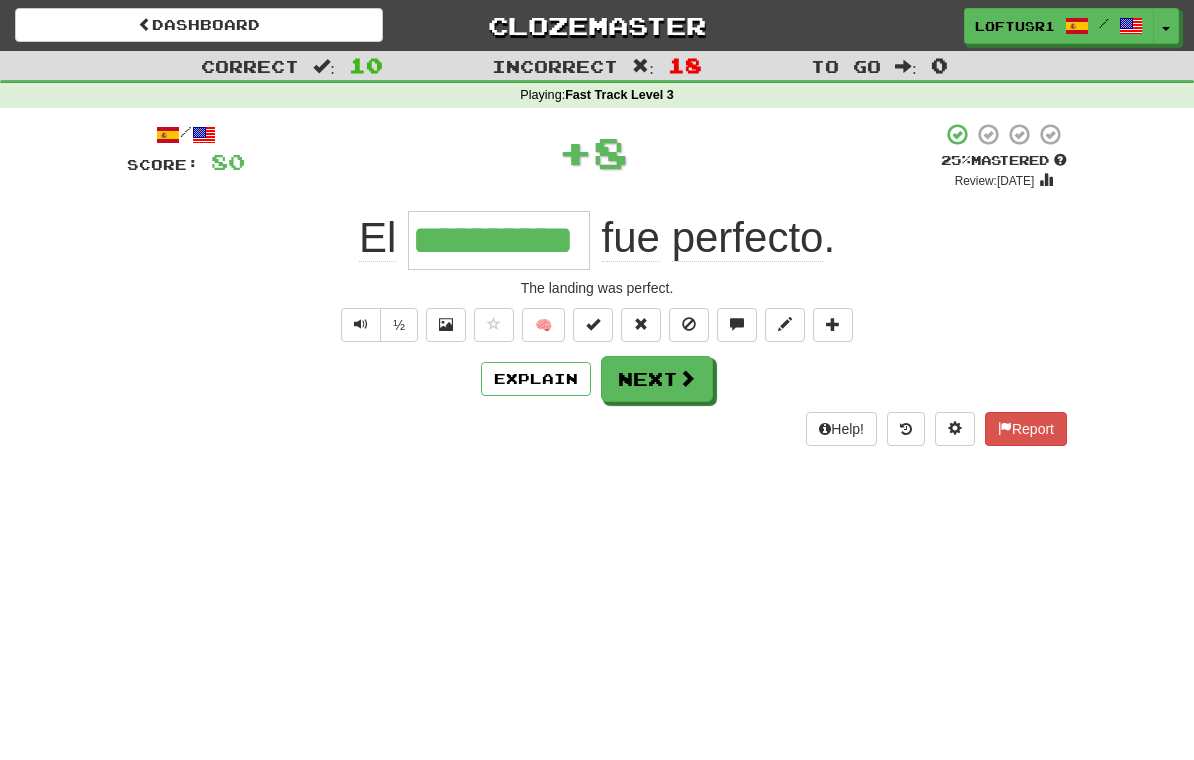 click on "Next" at bounding box center (657, 379) 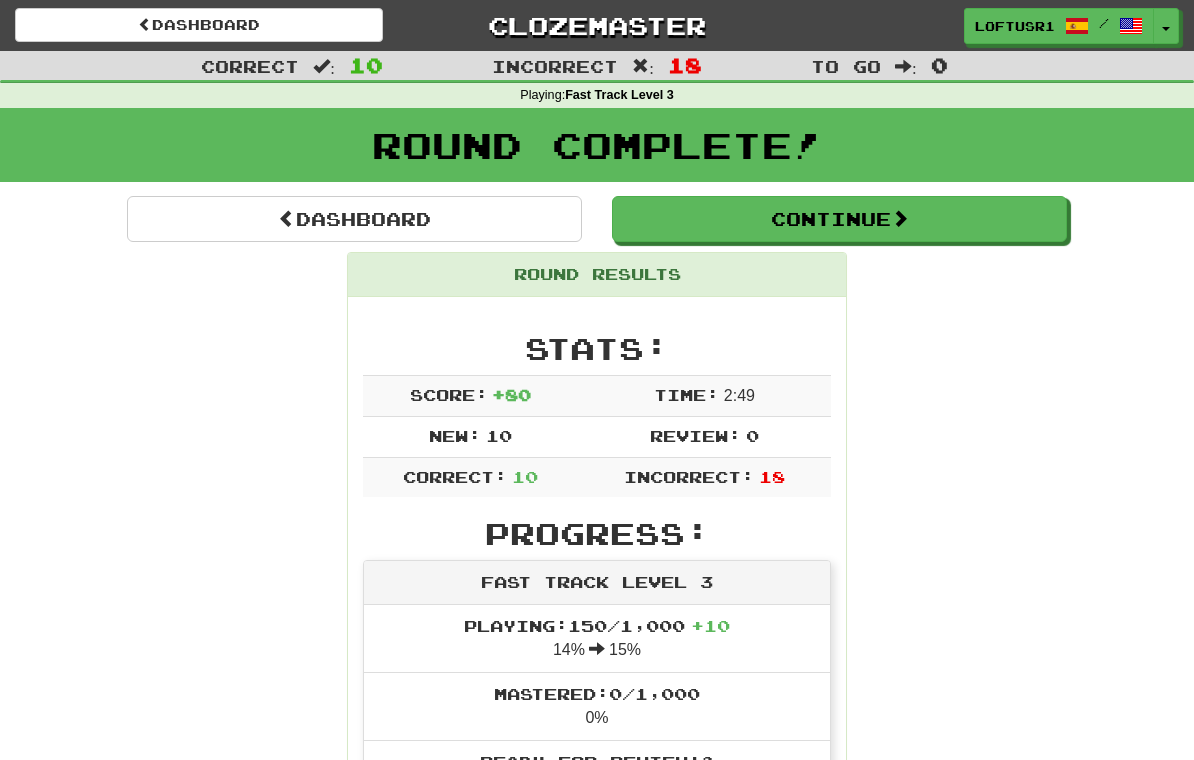 click on "Dashboard" at bounding box center [354, 219] 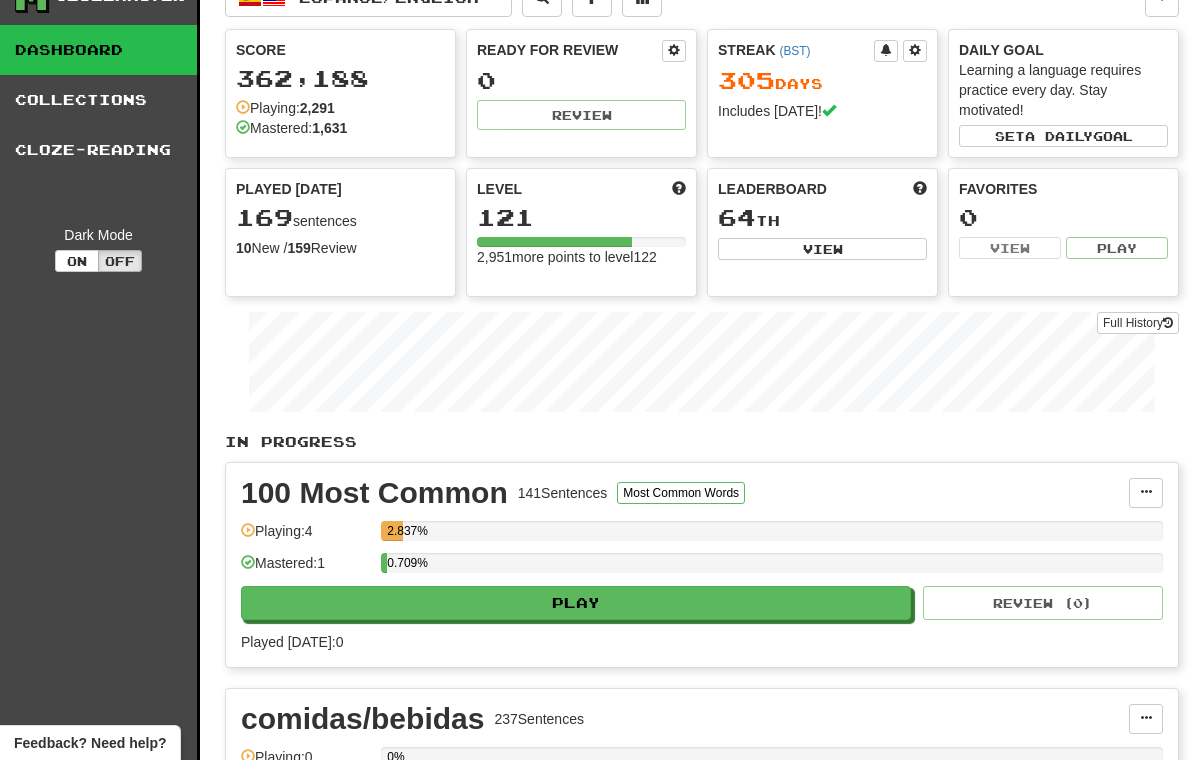 scroll, scrollTop: 0, scrollLeft: 0, axis: both 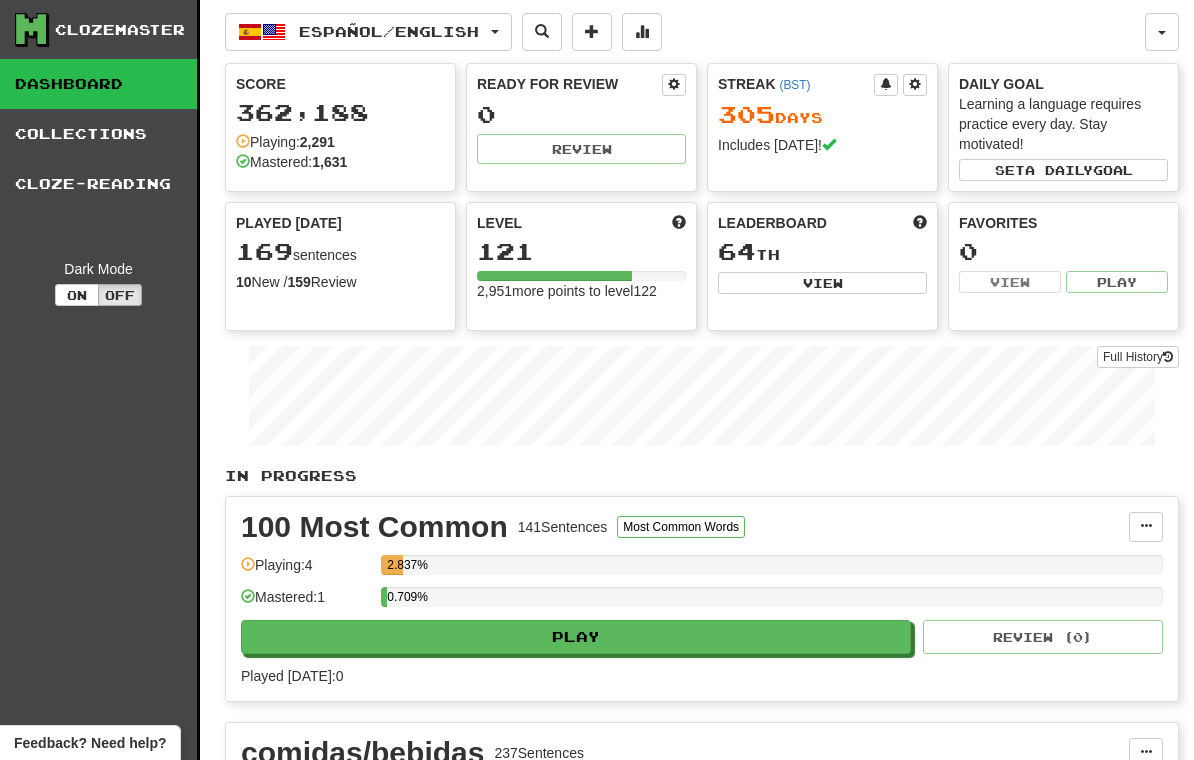 click on "Full History" at bounding box center (1138, 357) 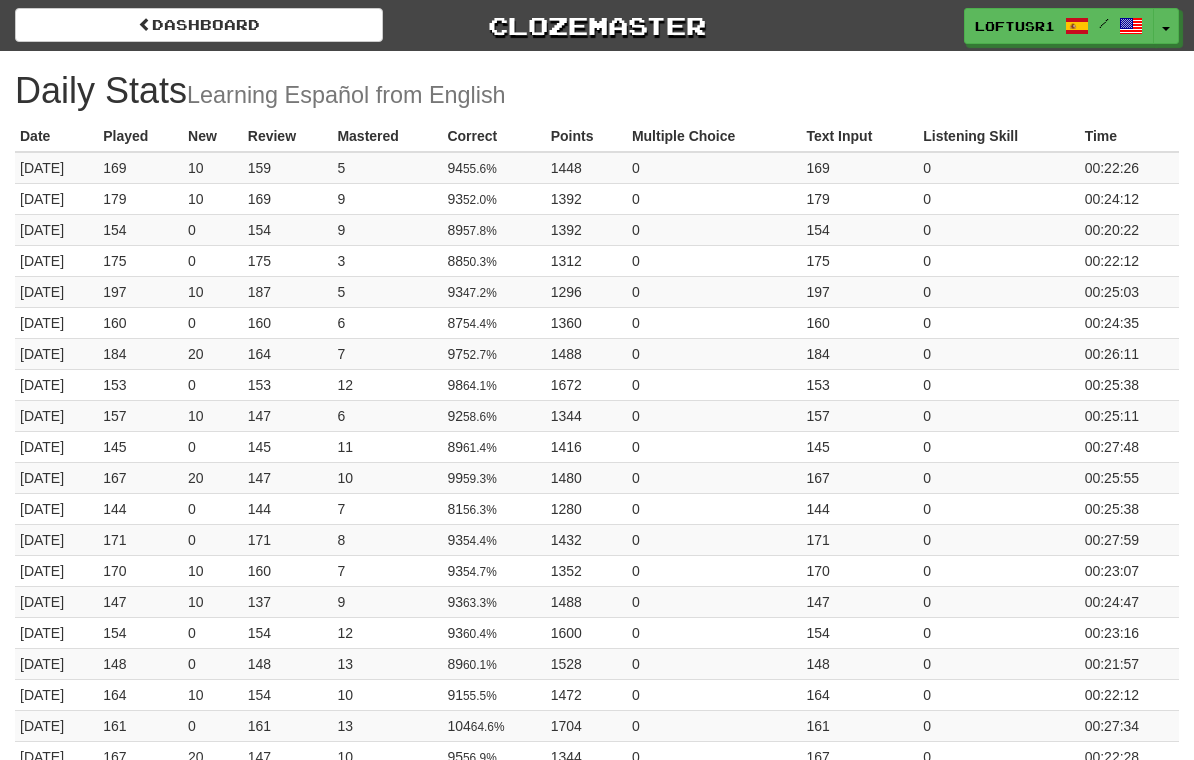 scroll, scrollTop: 0, scrollLeft: 0, axis: both 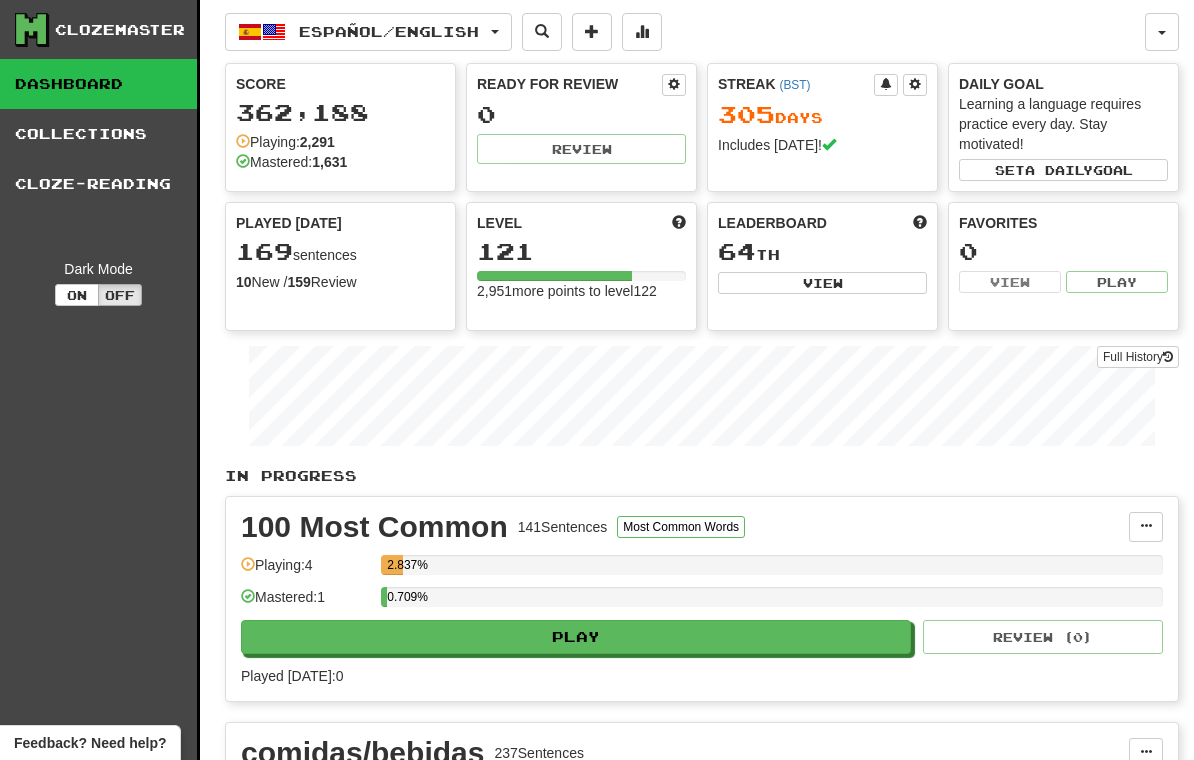 click at bounding box center (642, 31) 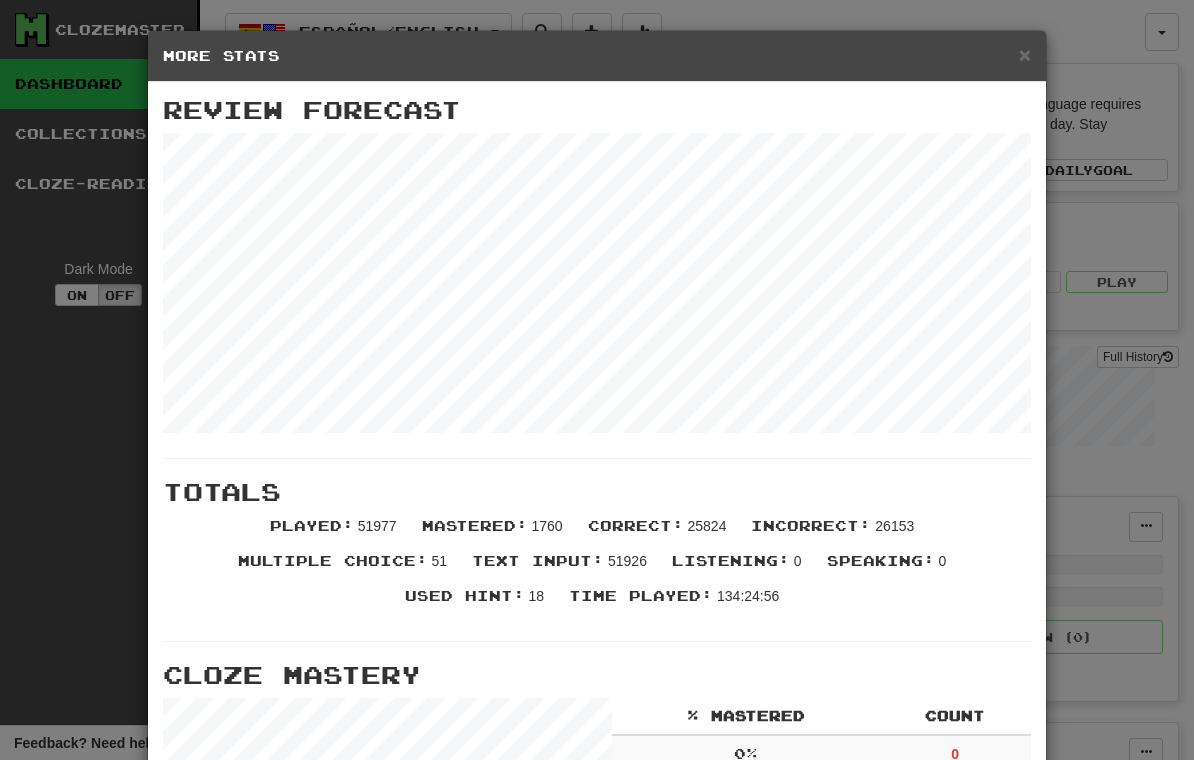 click on "× More Stats Review Forecast Totals Played :   51977 Mastered :   1760 Correct :   25824 Incorrect :   26153 Multiple Choice :   51 Text Input :   51926 Listening :   0 Speaking :   0 Used Hint :   18 Time Played :   134:24:56 Cloze Mastery % Mastered Count 0 % 0 25 % 41 50 % 241 75 % 378 100 % 1631 Stats Per Day Close" at bounding box center [597, 380] 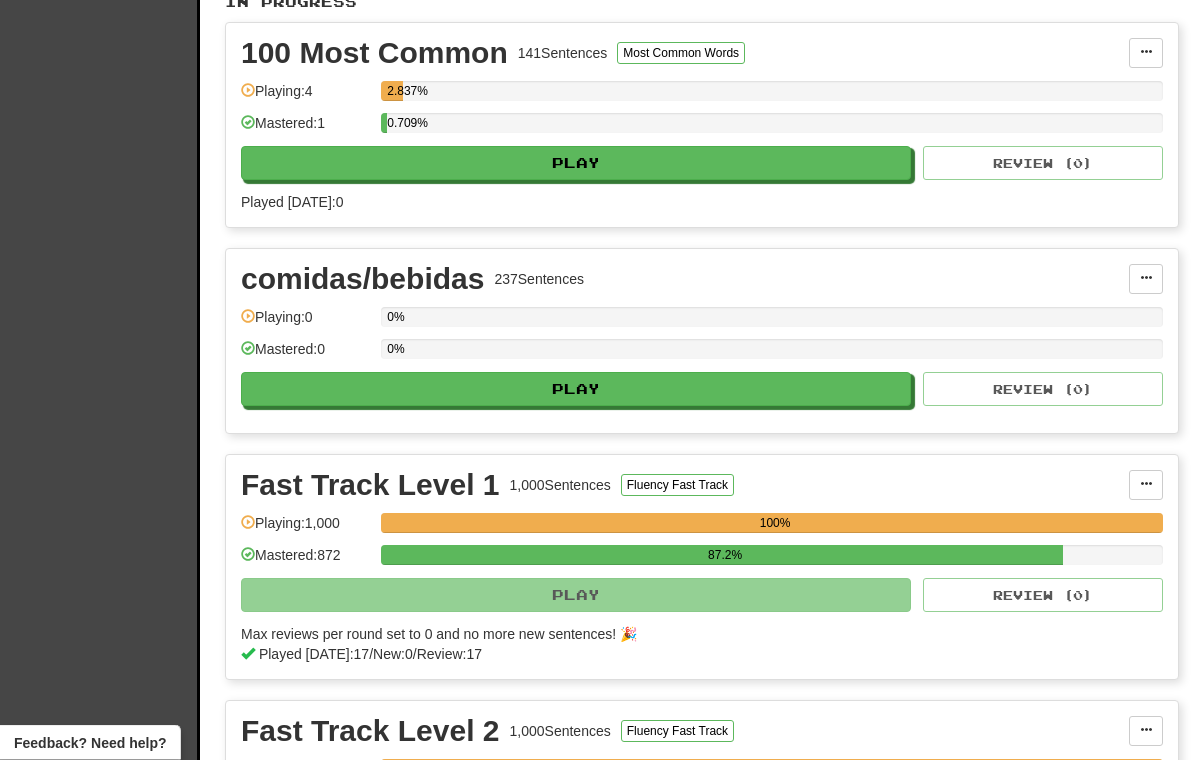 scroll, scrollTop: 0, scrollLeft: 0, axis: both 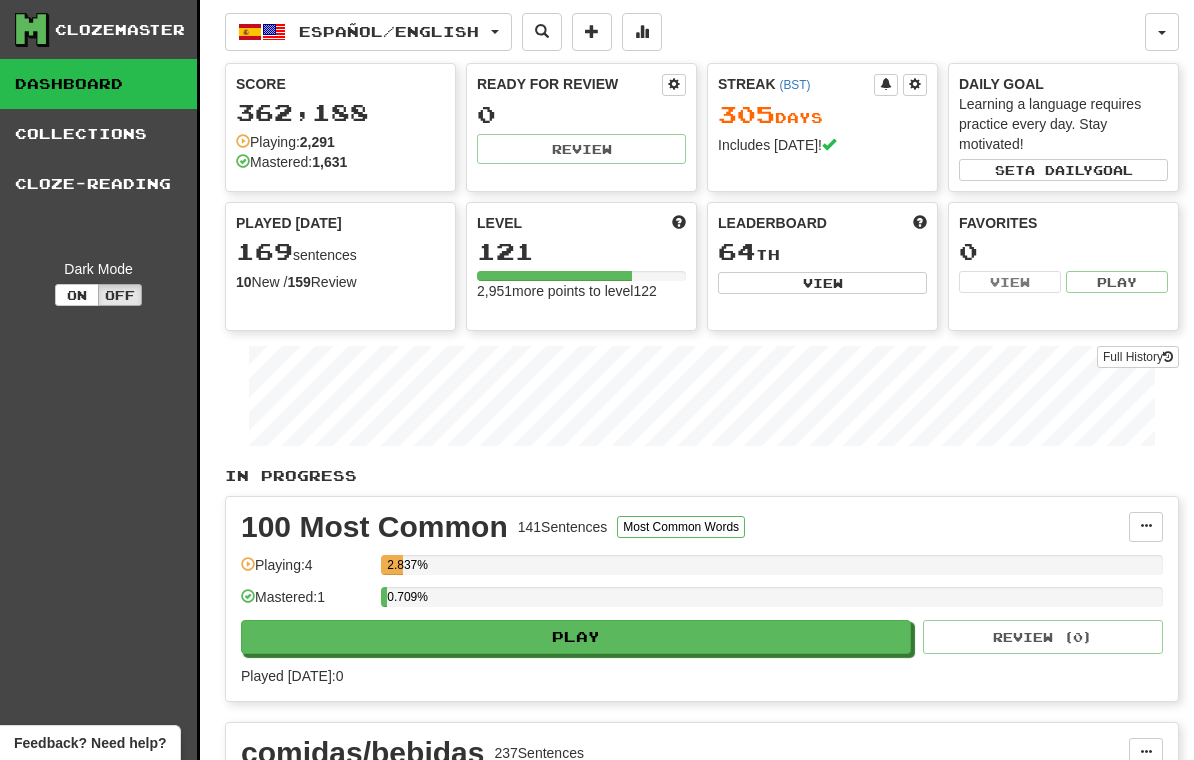 click on "Full History" at bounding box center [1138, 357] 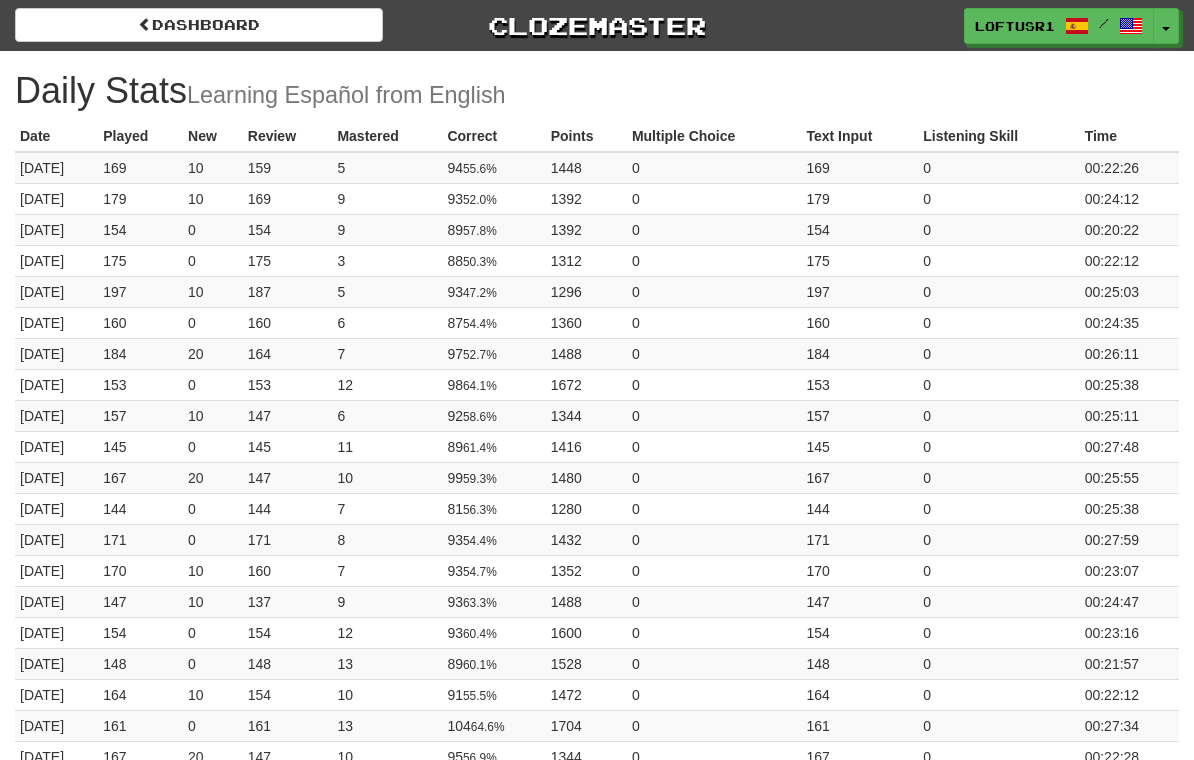 scroll, scrollTop: 0, scrollLeft: 0, axis: both 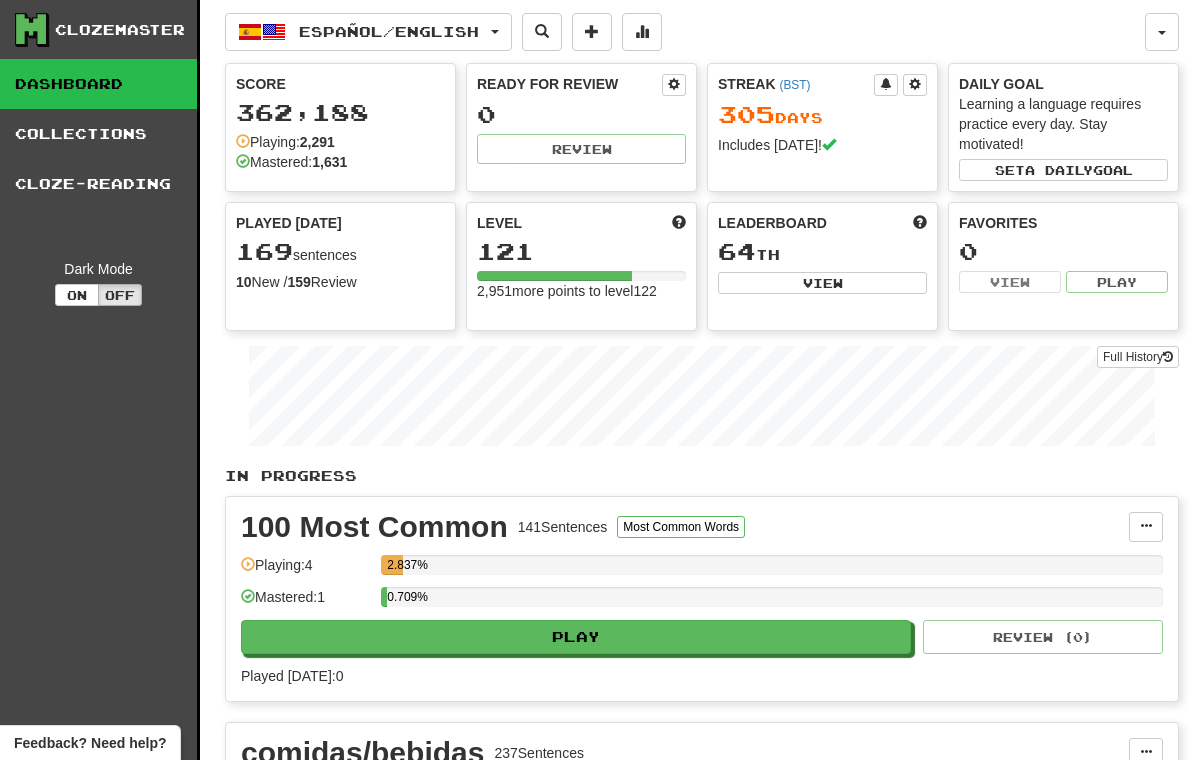 click at bounding box center [642, 32] 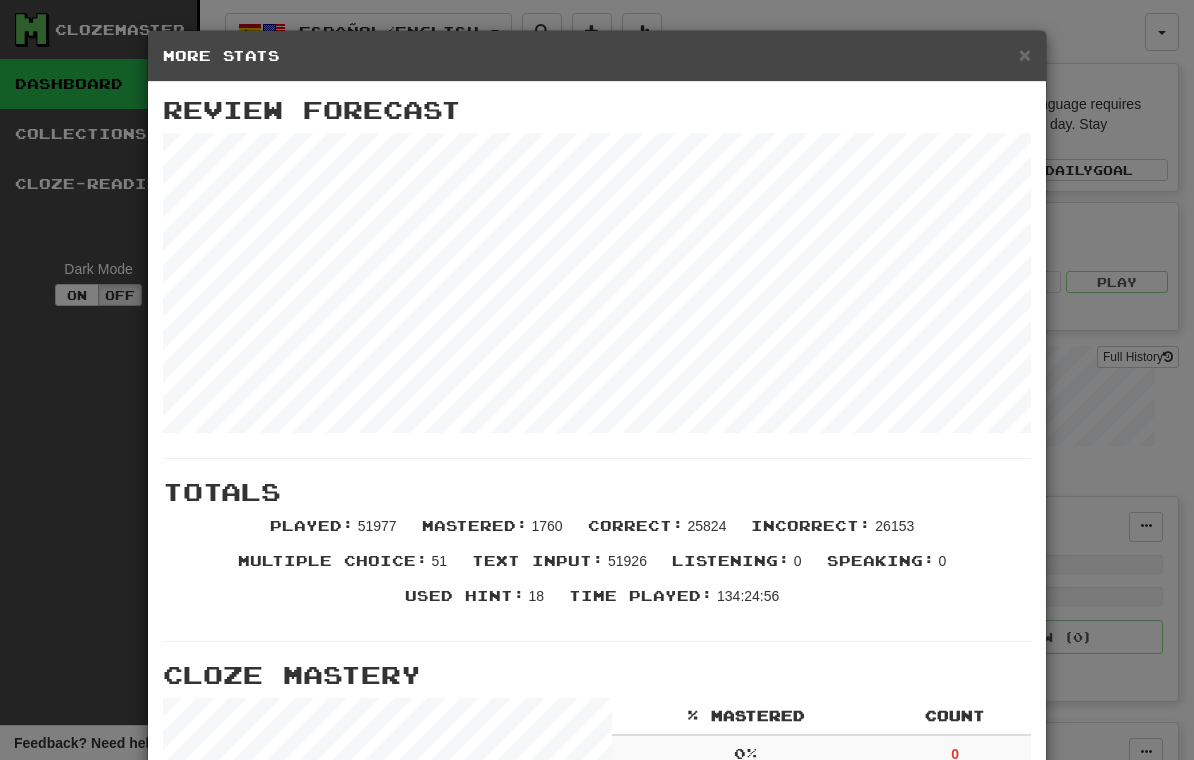 click on "× More Stats" at bounding box center (597, 56) 